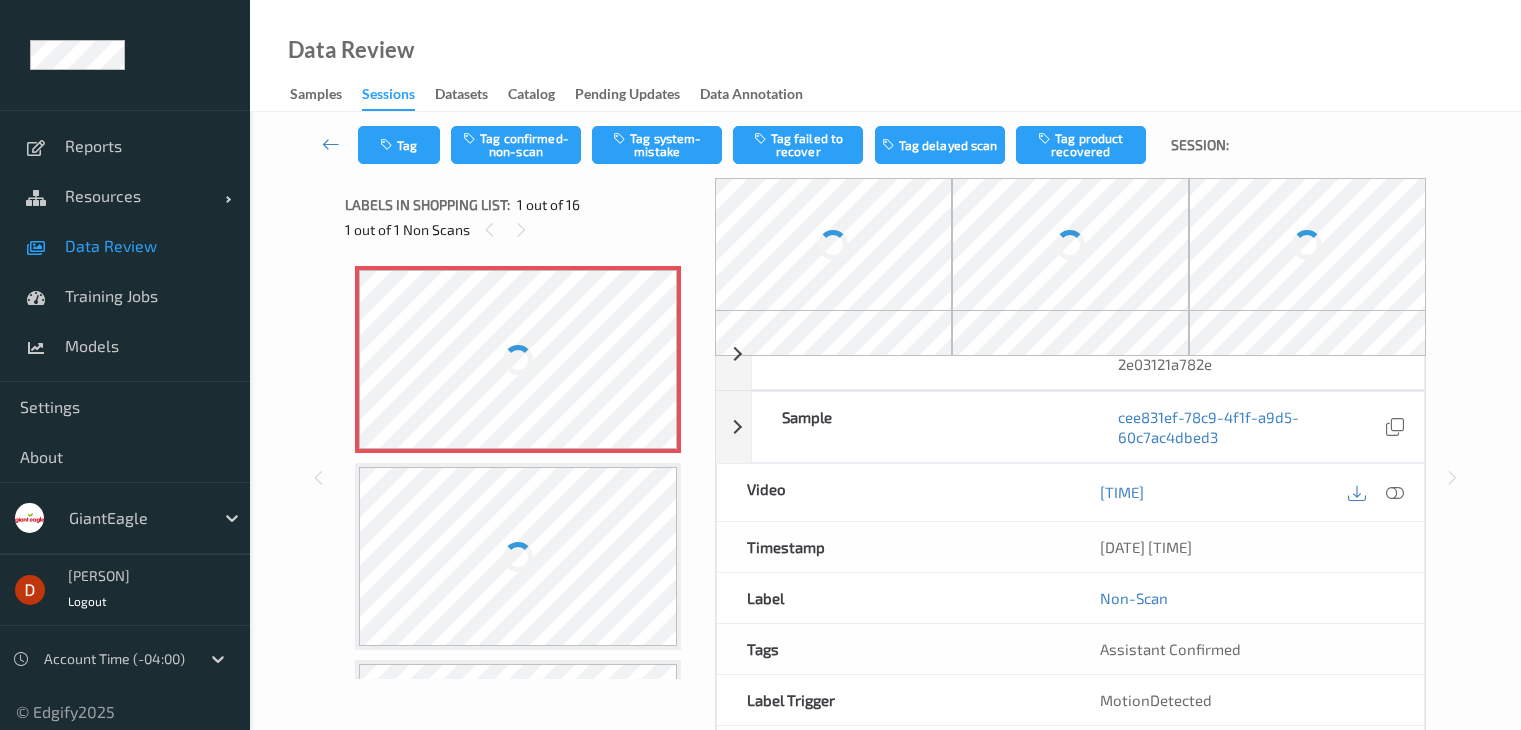 scroll, scrollTop: 0, scrollLeft: 0, axis: both 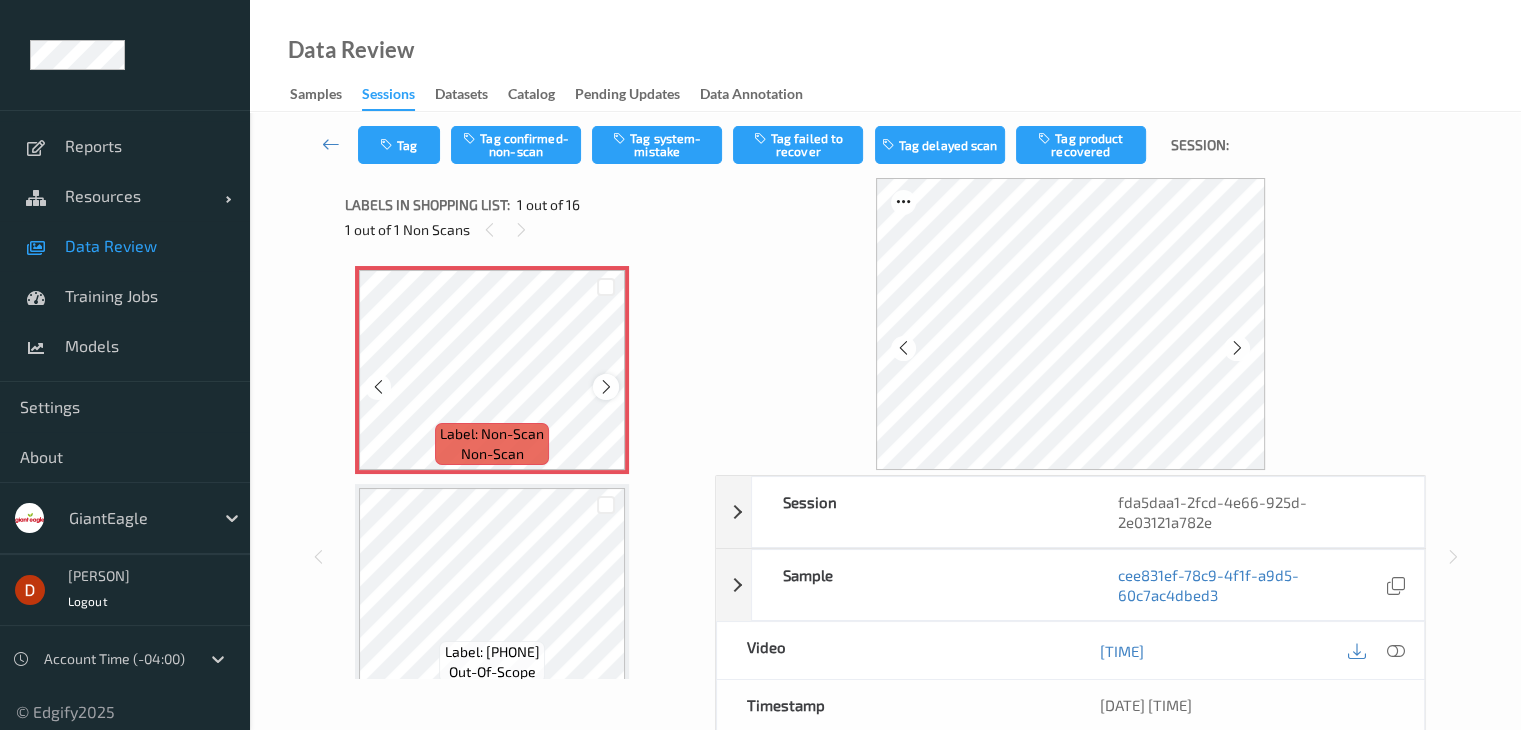 click at bounding box center (606, 387) 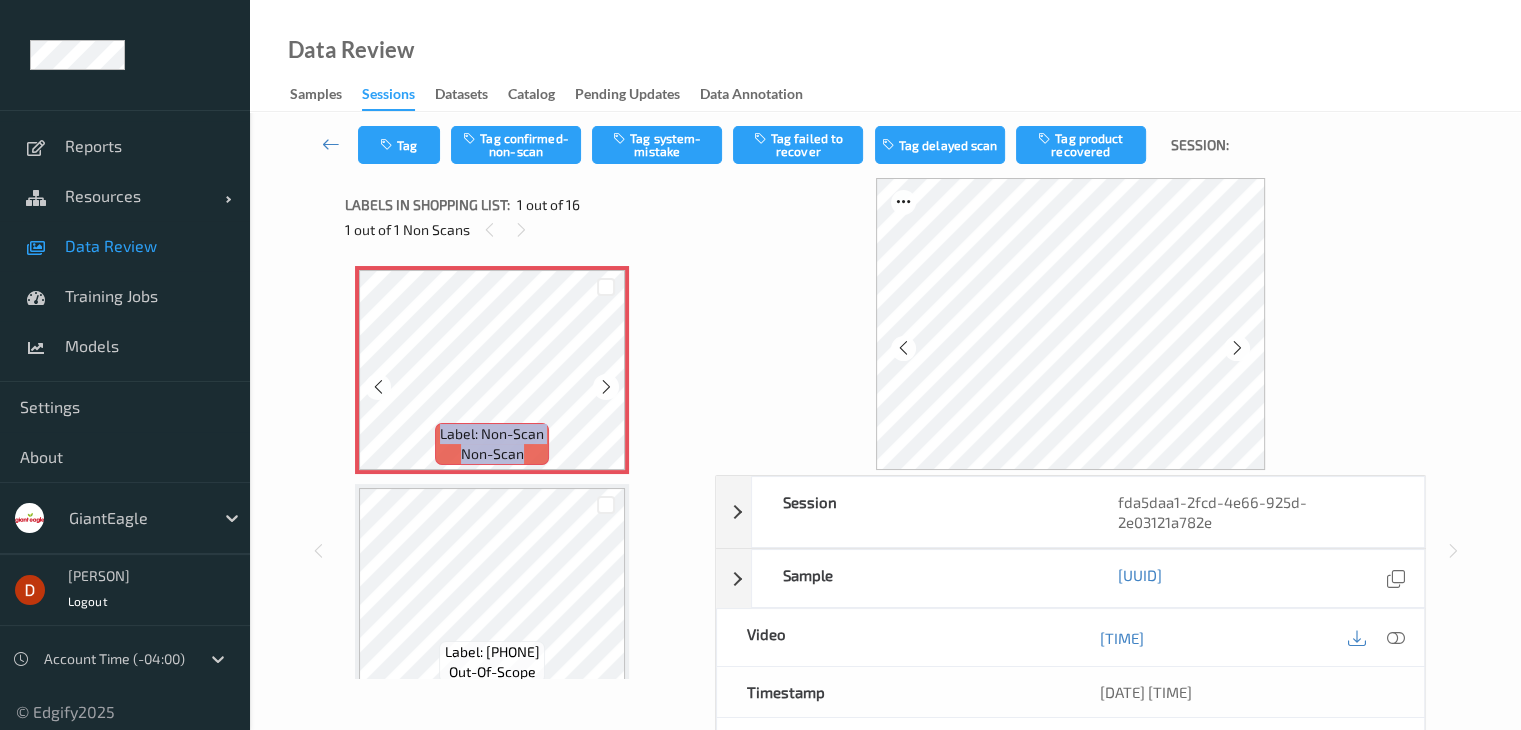 click at bounding box center (606, 387) 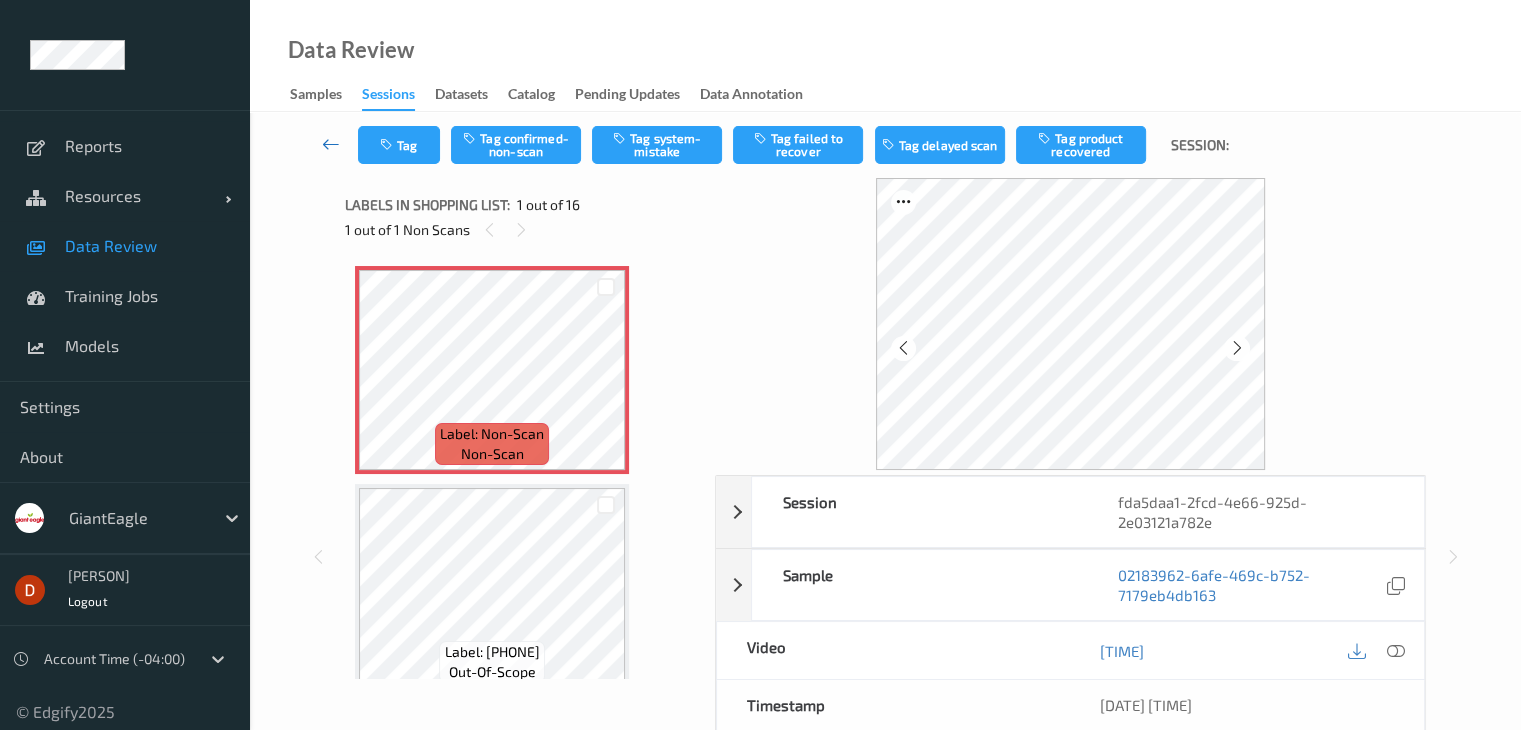 click at bounding box center (331, 144) 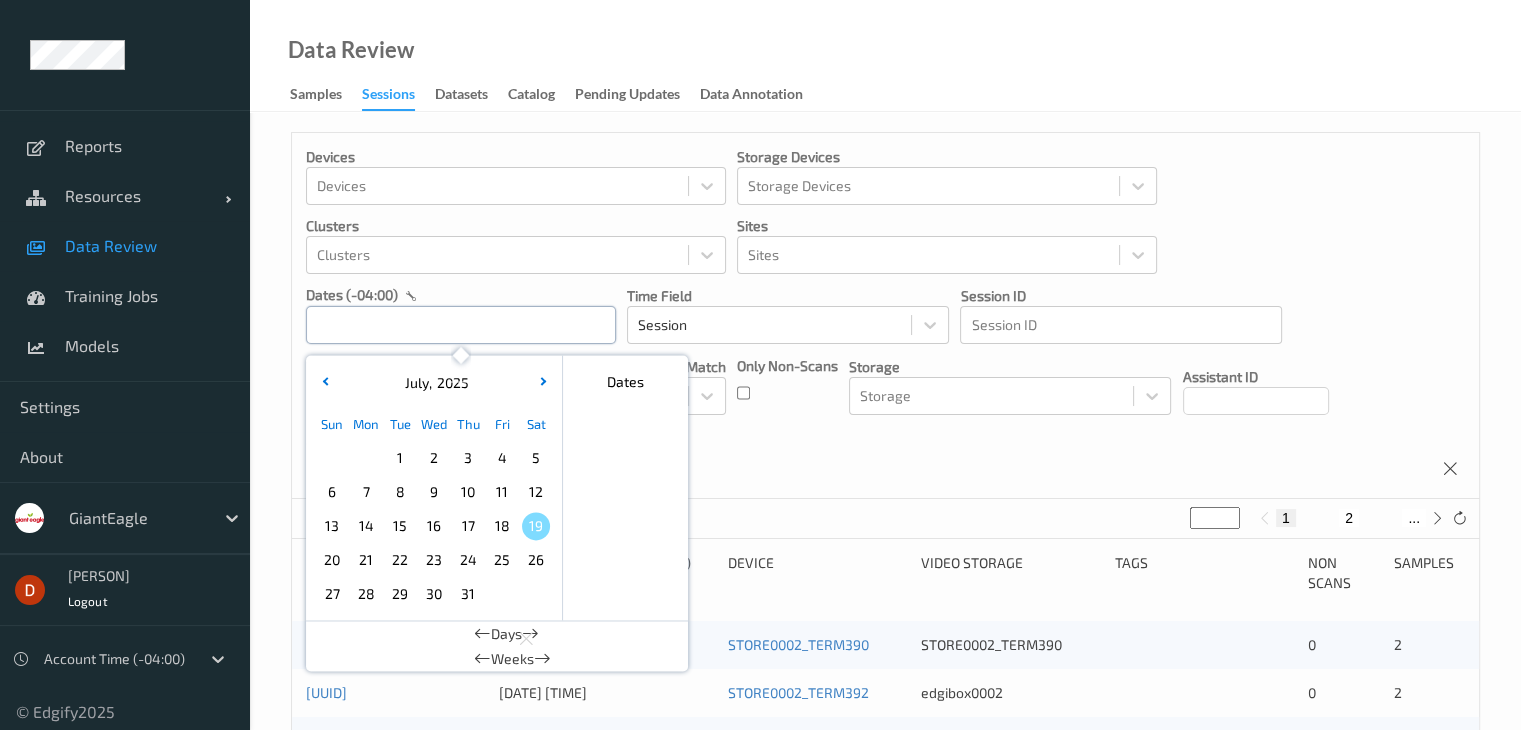 click at bounding box center (461, 325) 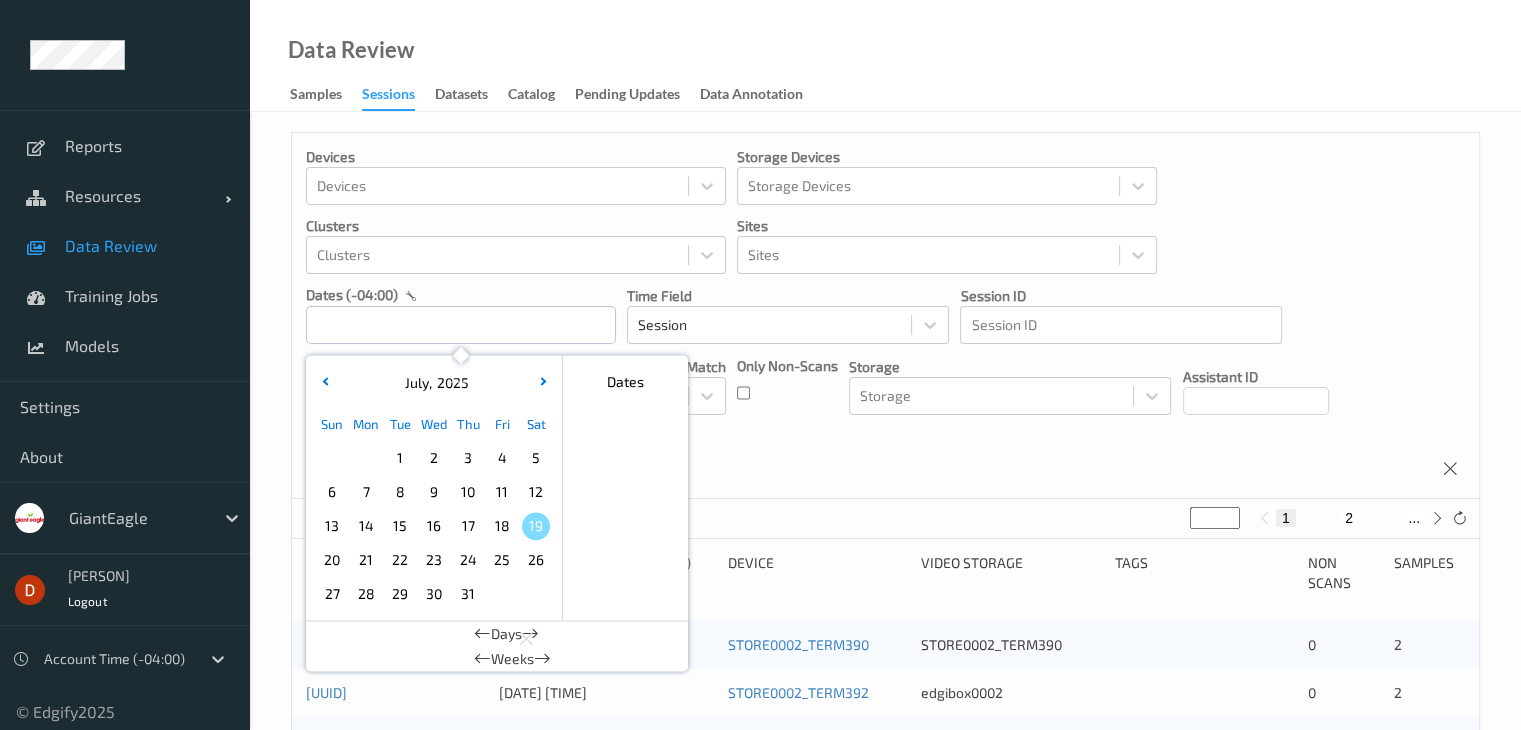 click on "13" at bounding box center [332, 526] 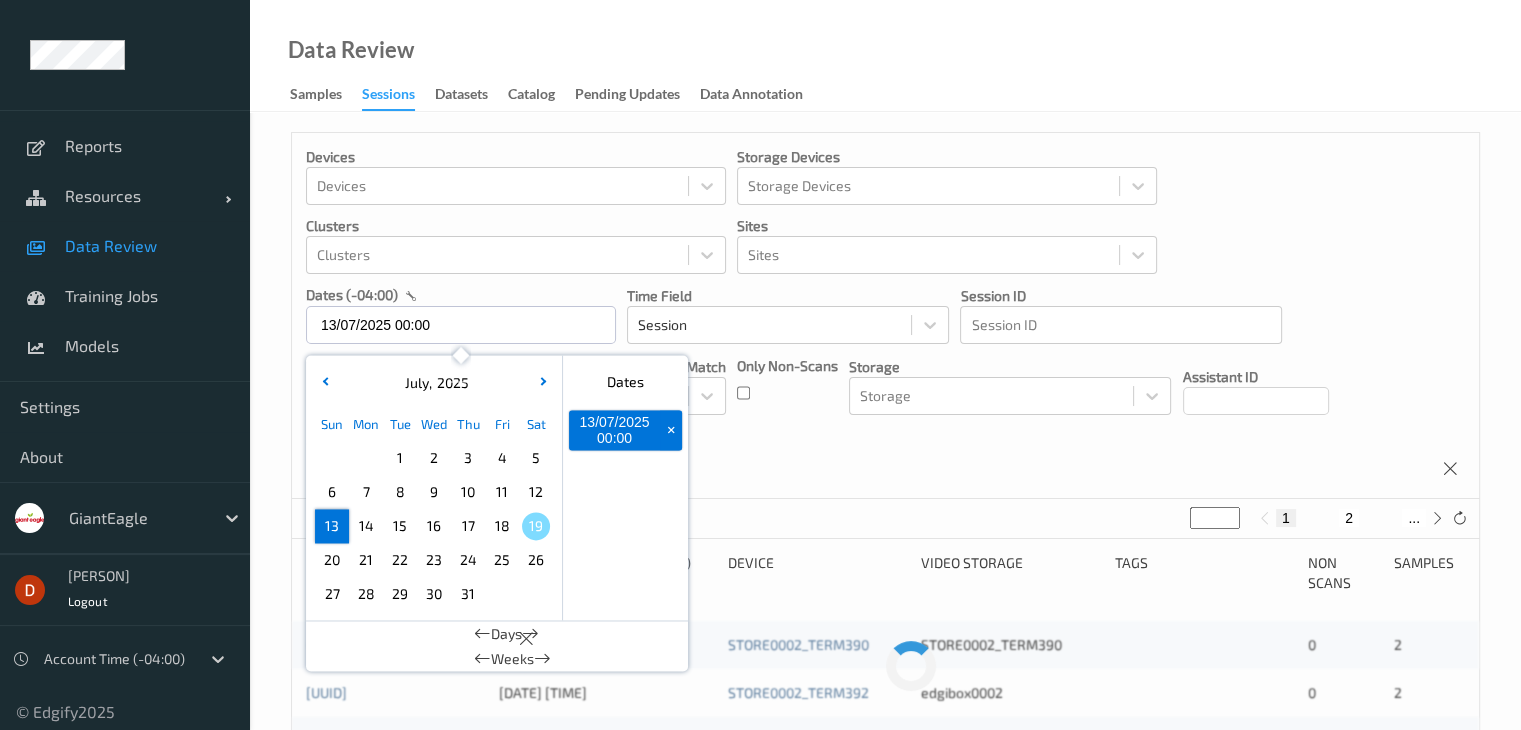 click on "13" at bounding box center [332, 526] 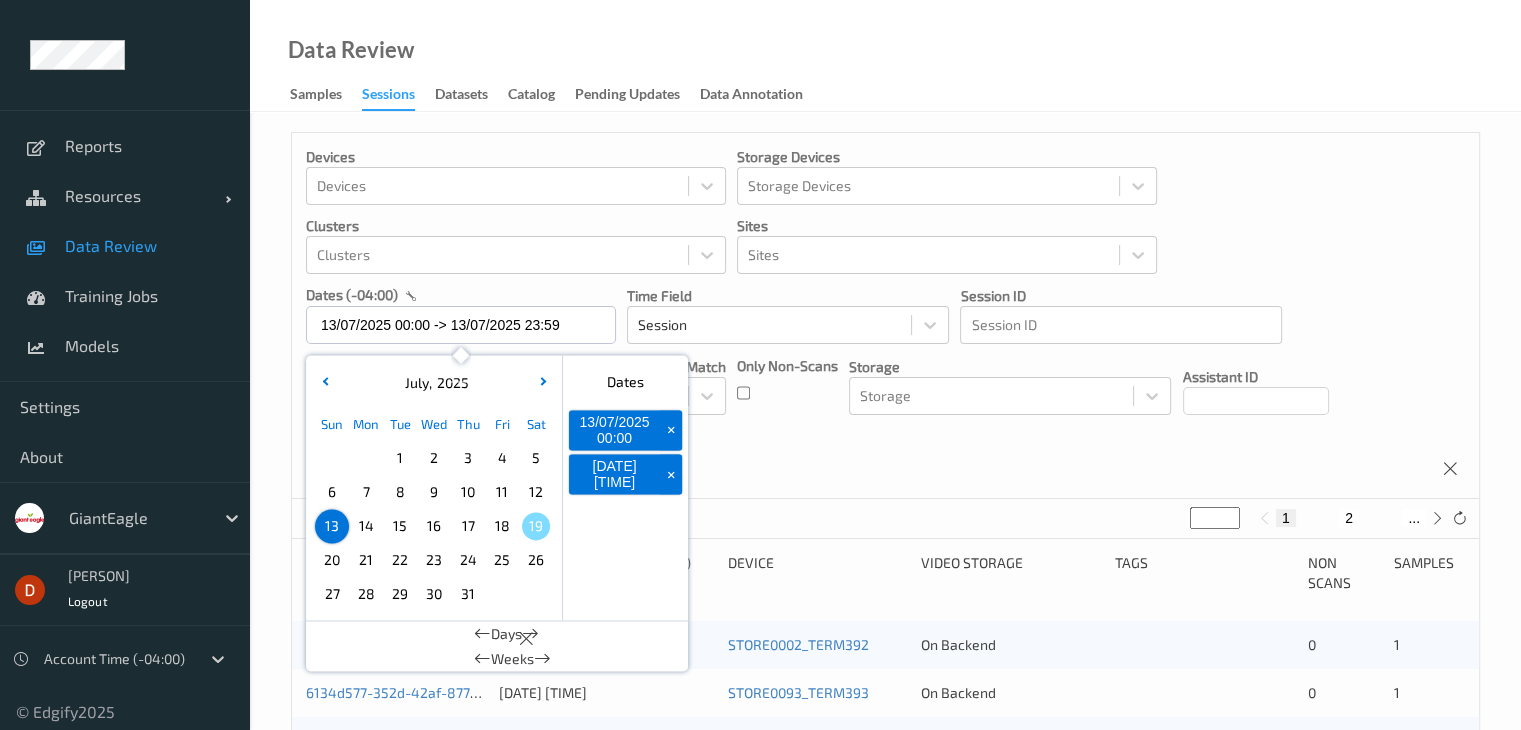 click on "Devices Devices Storage Devices Storage Devices Clusters Clusters Sites Sites dates (-04:00) [DATE] 00:00 -> [DATE] 23:59 July , 2025 Sun Mon Tue Wed Thu Fri Sat 1 2 3 4 5 6 7 8 9 10 11 12 13 14 15 16 17 18 19 20 21 22 23 24 25 26 27 28 29 30 31 January February March April May June July August September October November December 2021 2022 2023 2024 2025 2026 2027 2028 2029 2030 2031 2032 Dates [DATE] 00:00 + [DATE] 23:59 + Days Weeks Time Field Session Session ID Session ID Tags none contains any contains all exact match Tags Only Non-Scans Storage Storage Assistant ID Shopper ID Order By Session" at bounding box center [885, 316] 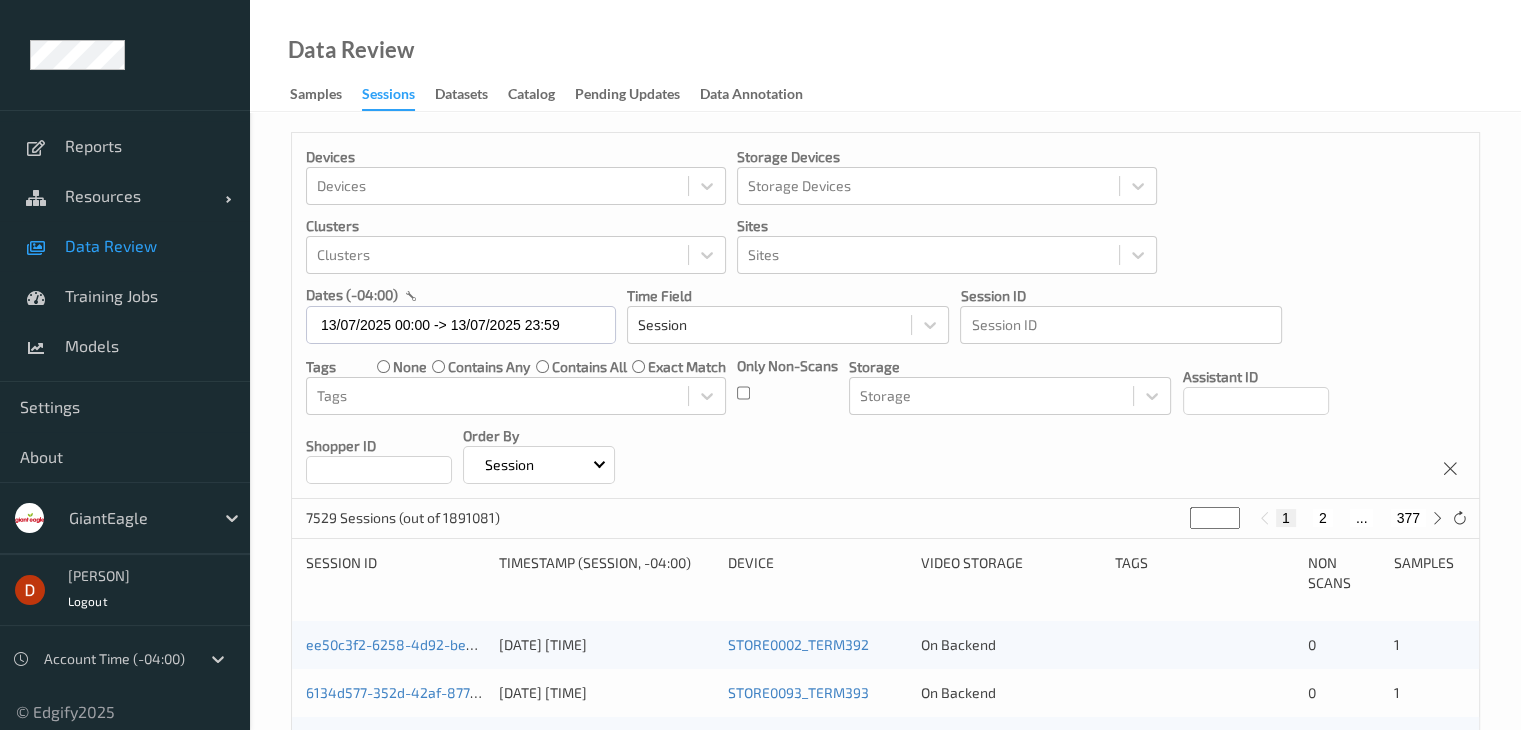 click on "Only Non-Scans" at bounding box center (787, 385) 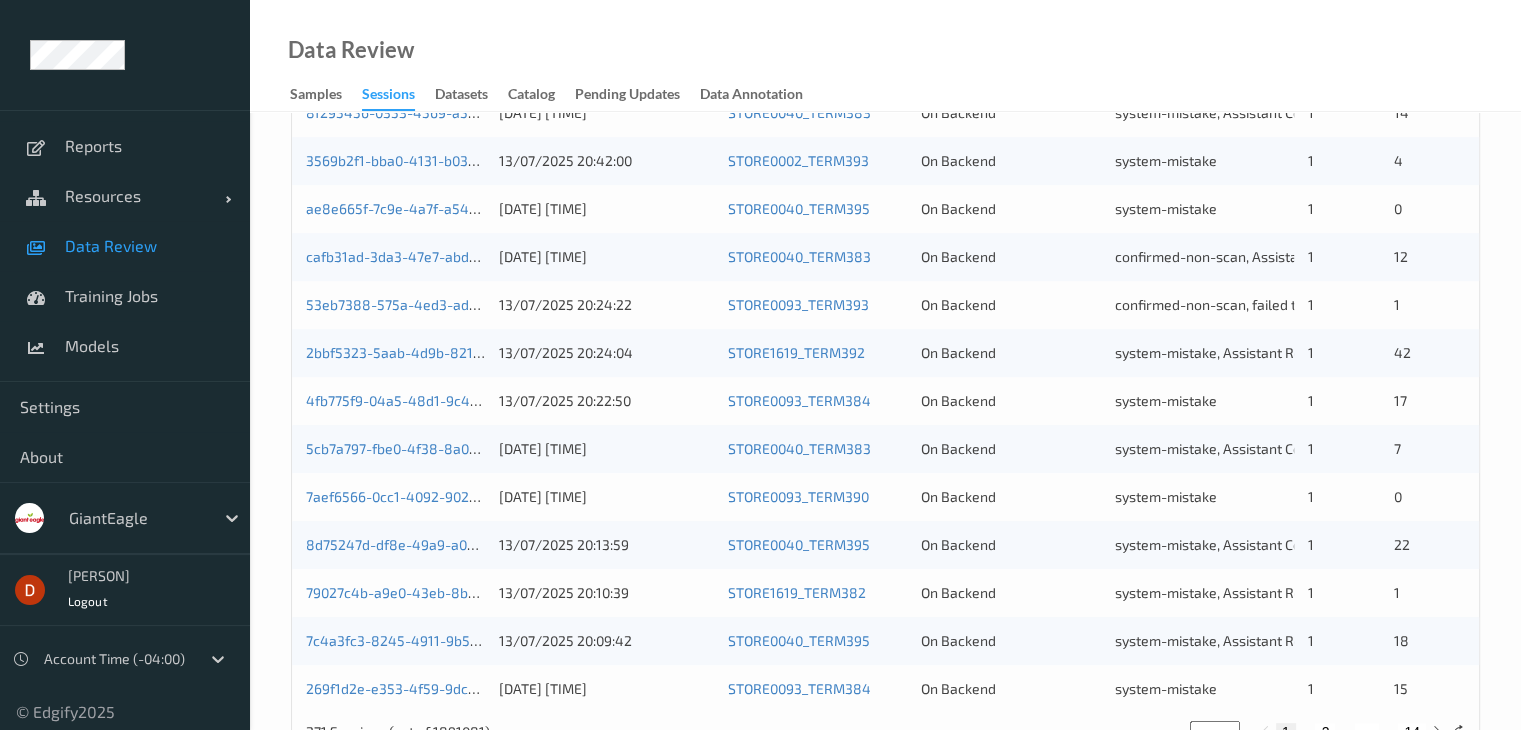 scroll, scrollTop: 932, scrollLeft: 0, axis: vertical 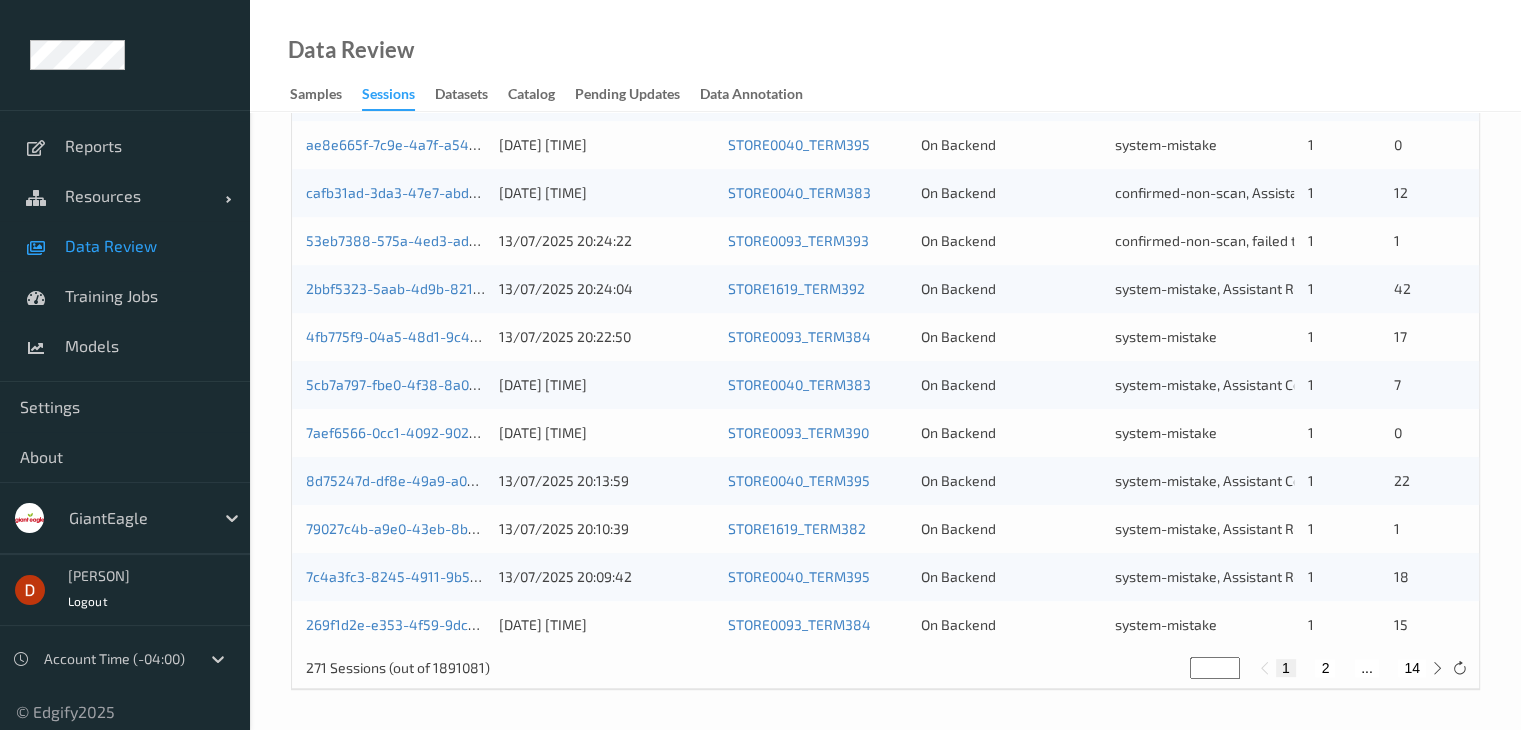 click on "2" at bounding box center [1325, 668] 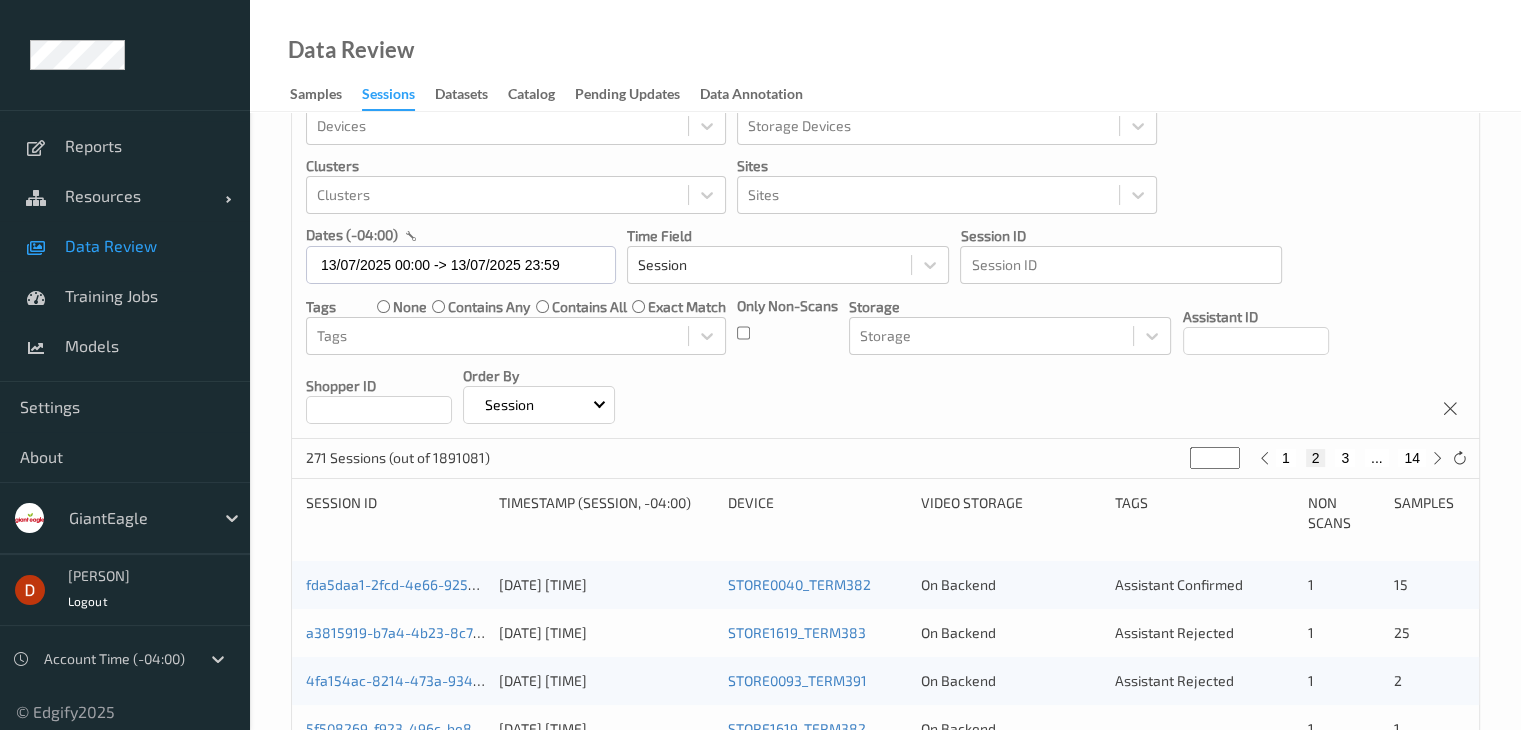 scroll, scrollTop: 0, scrollLeft: 0, axis: both 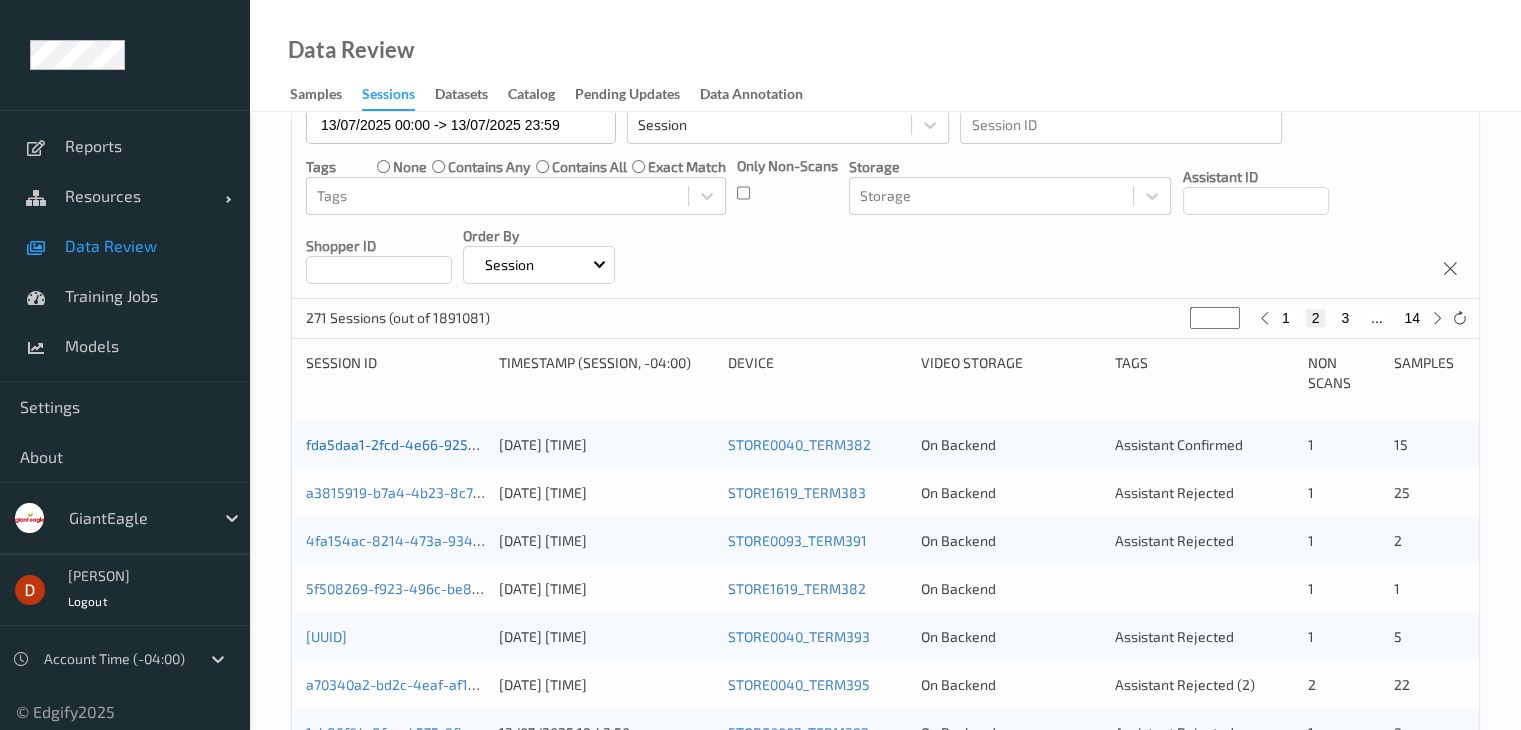 click on "fda5daa1-2fcd-4e66-925d-2e03121a782e" at bounding box center [440, 444] 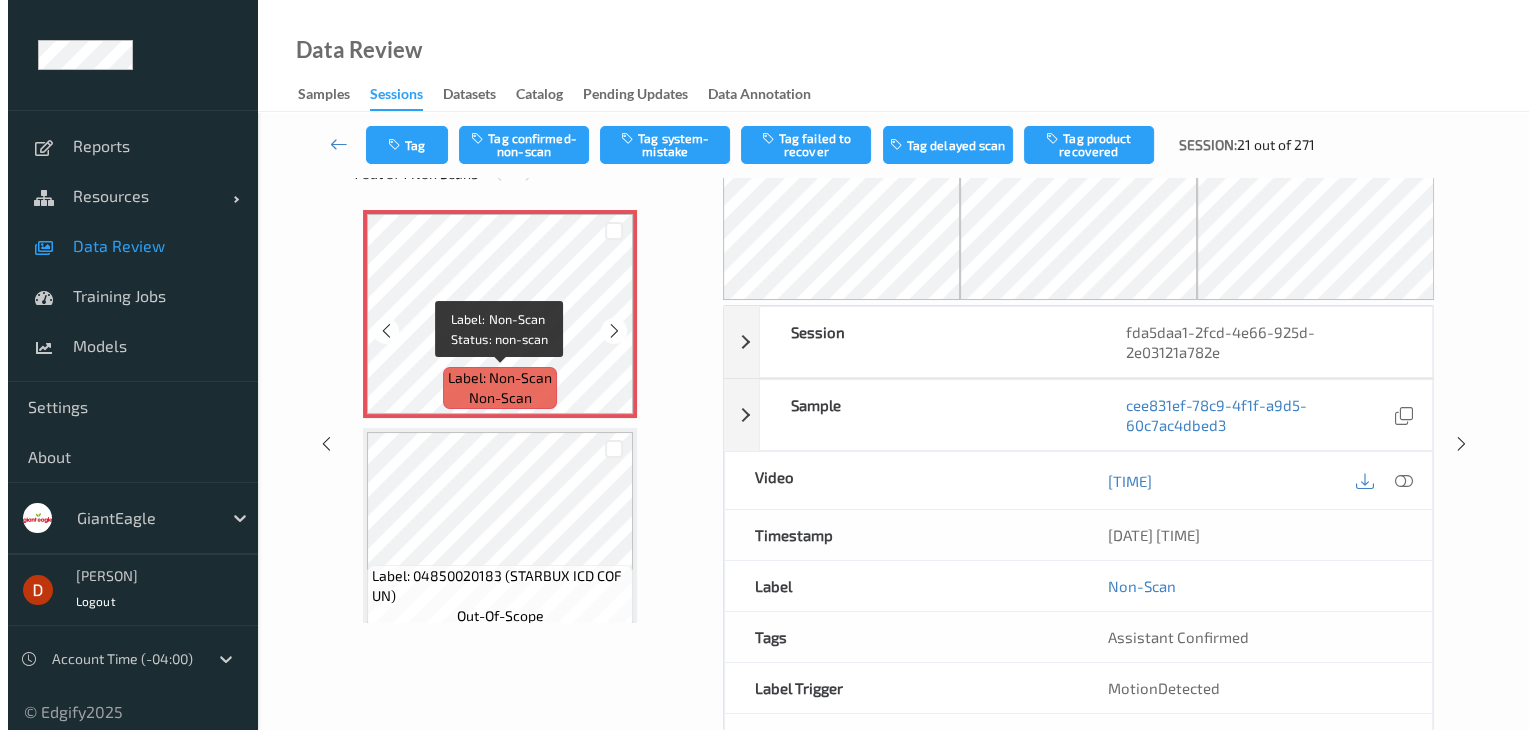 scroll, scrollTop: 0, scrollLeft: 0, axis: both 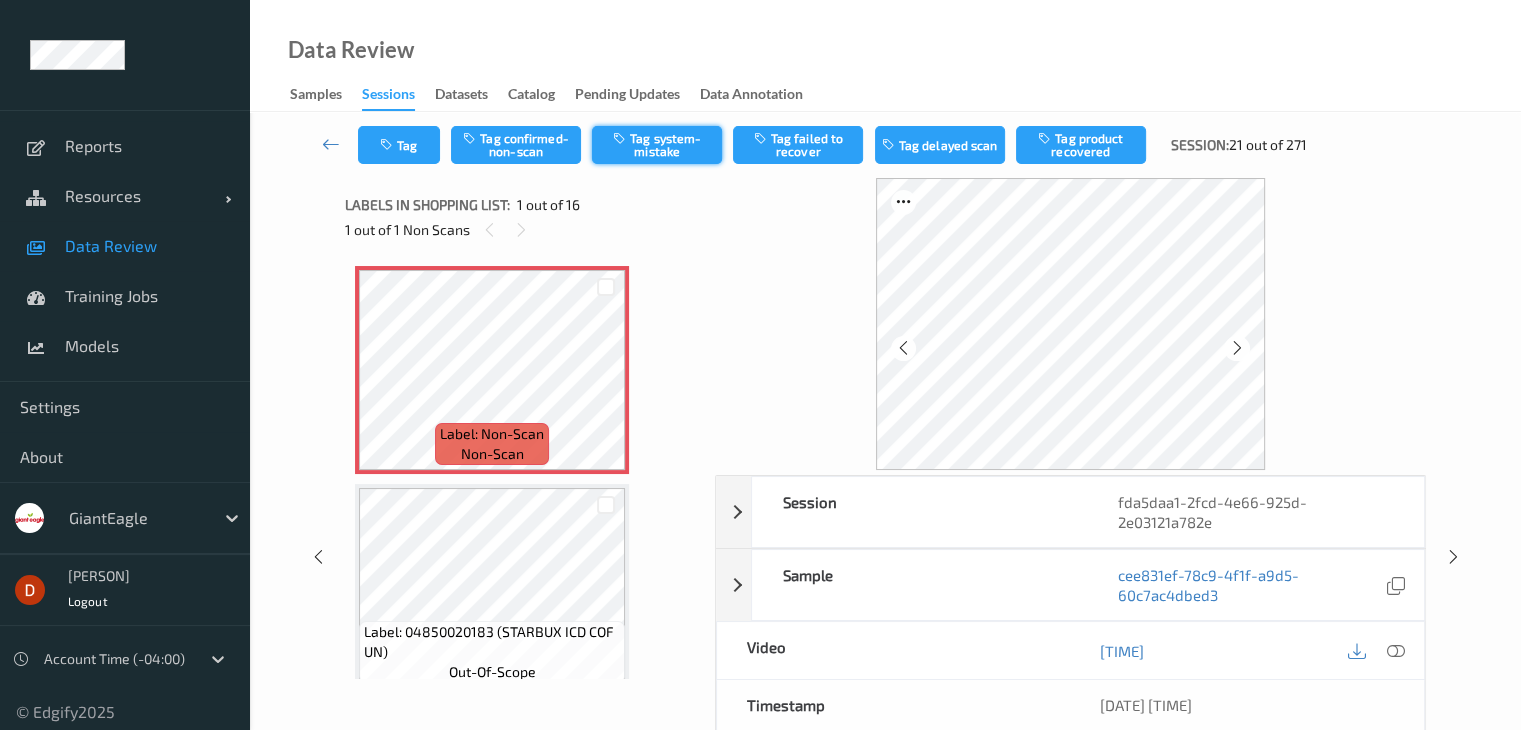 click on "Tag   system-mistake" at bounding box center [657, 145] 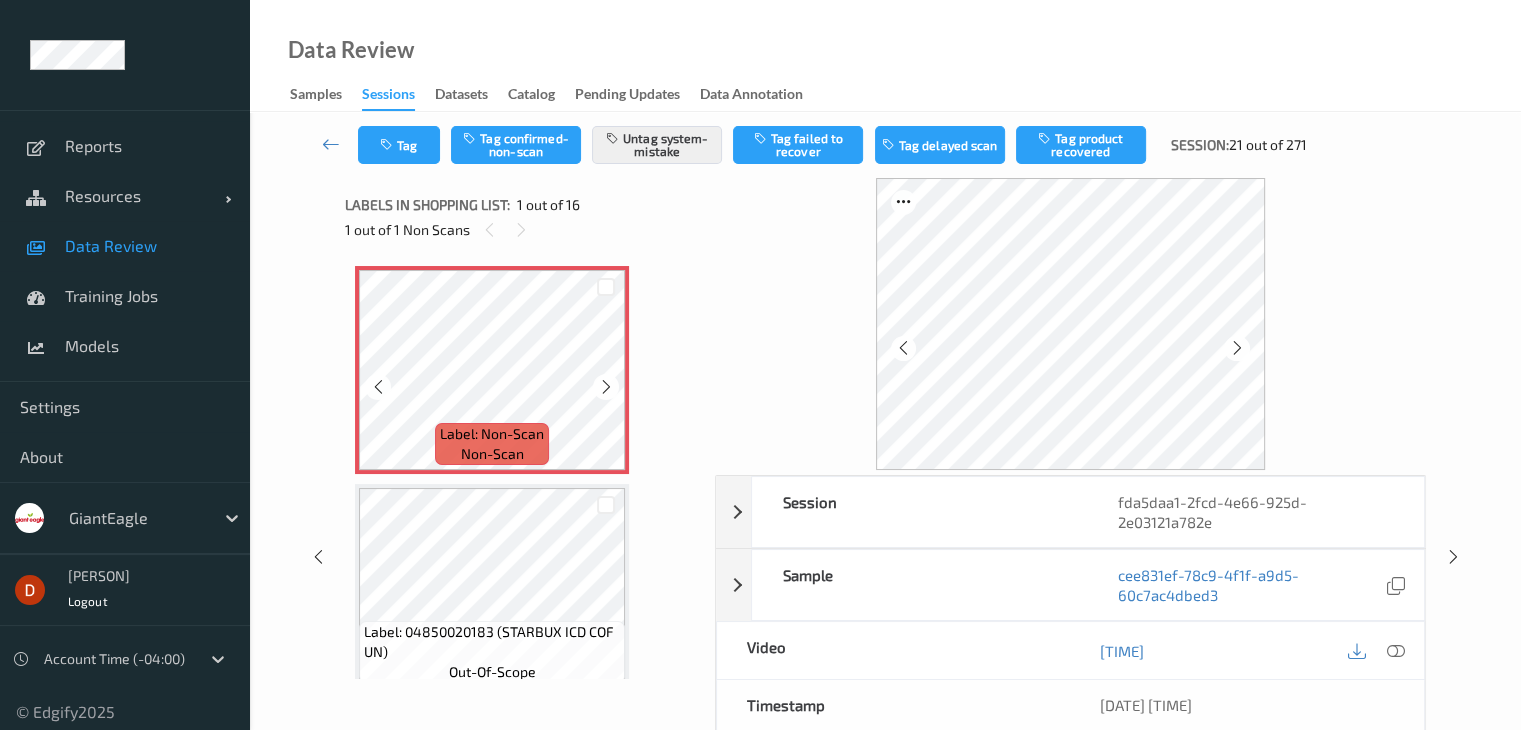 type 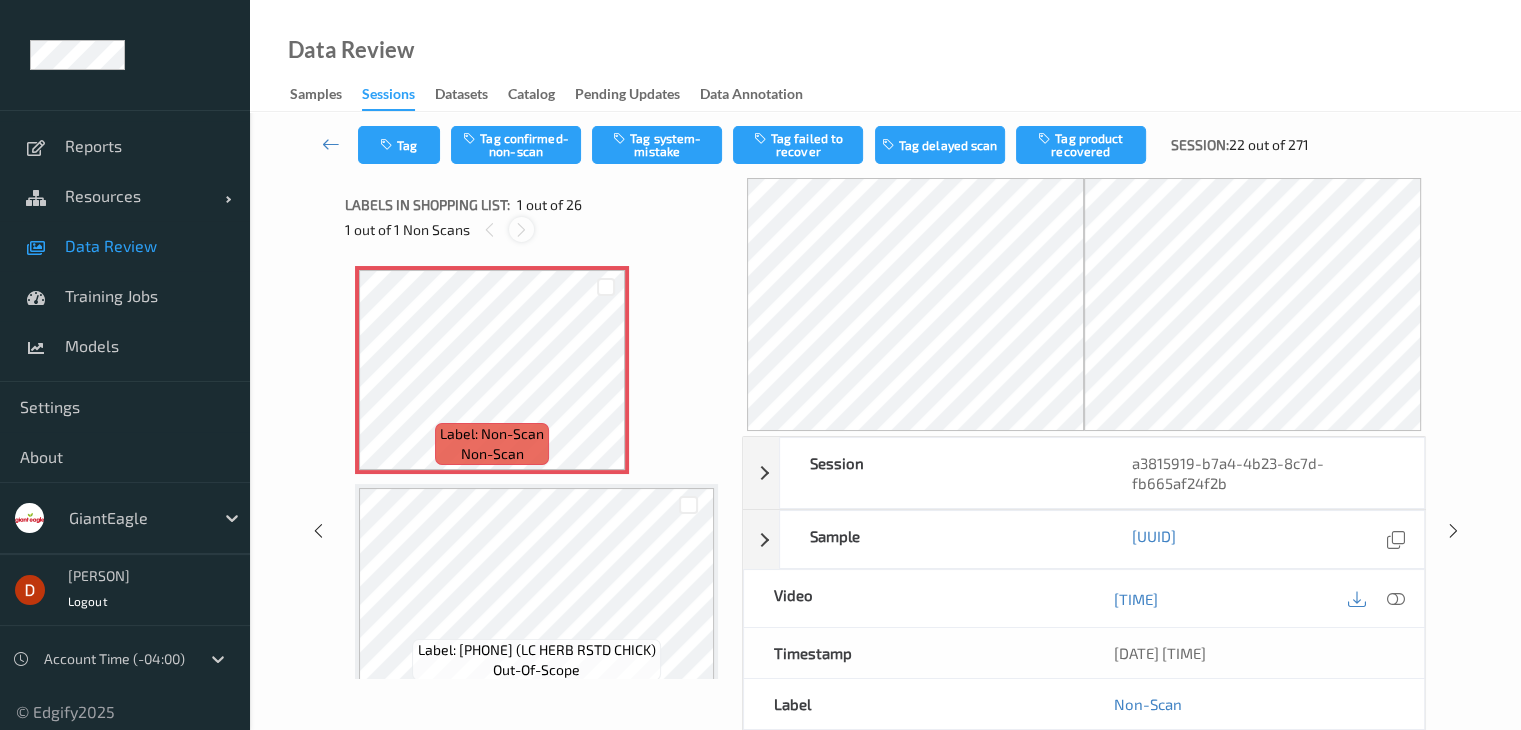 click at bounding box center [521, 230] 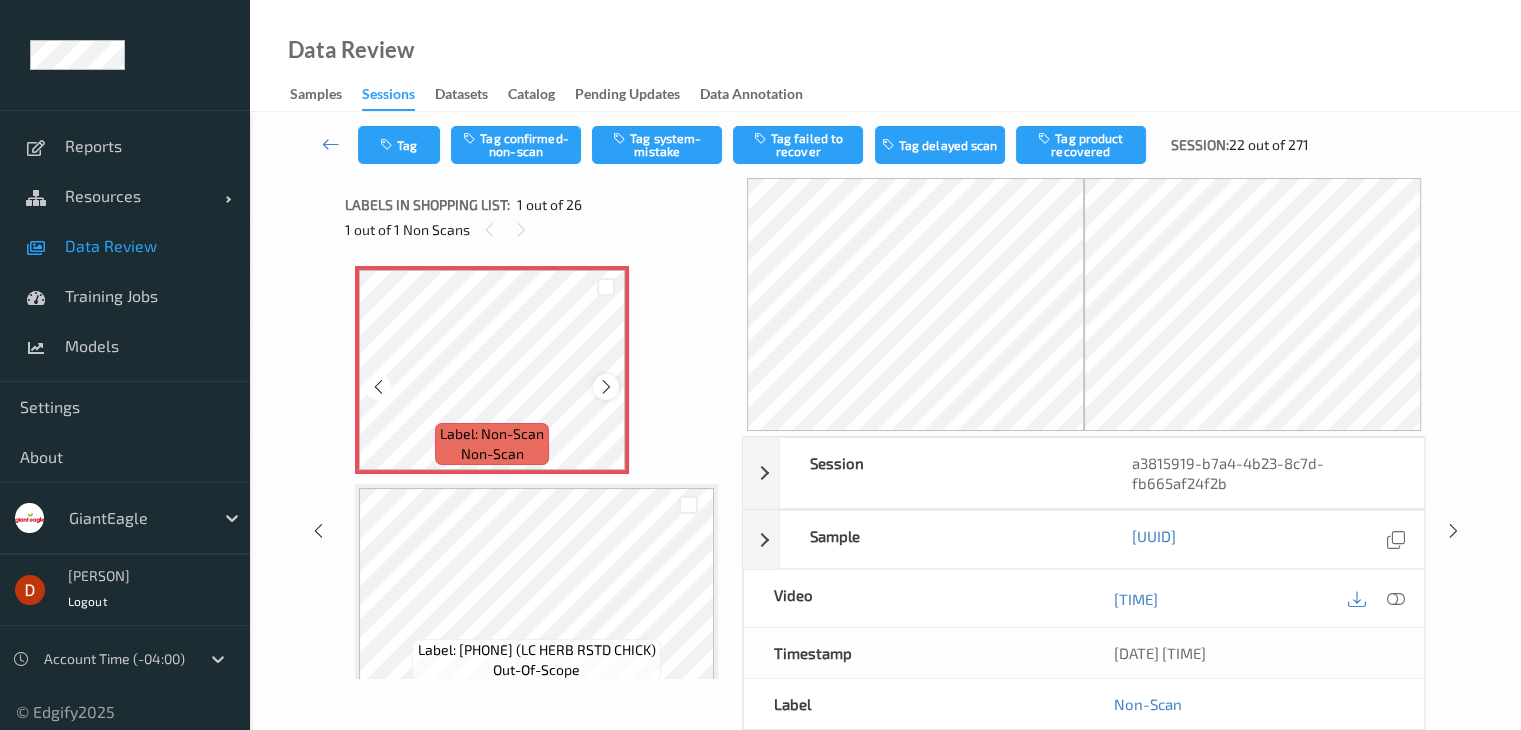 click at bounding box center [605, 386] 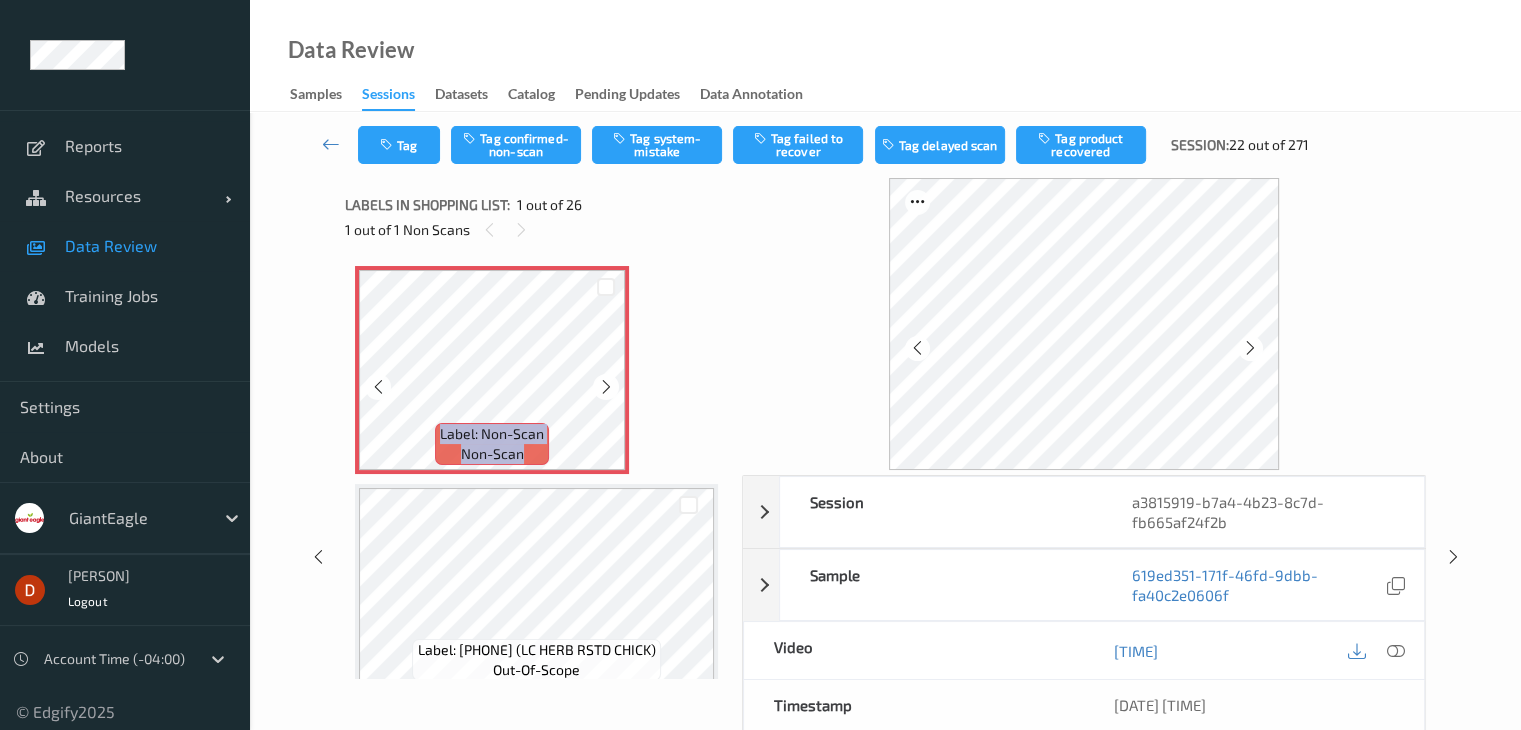 click at bounding box center (605, 386) 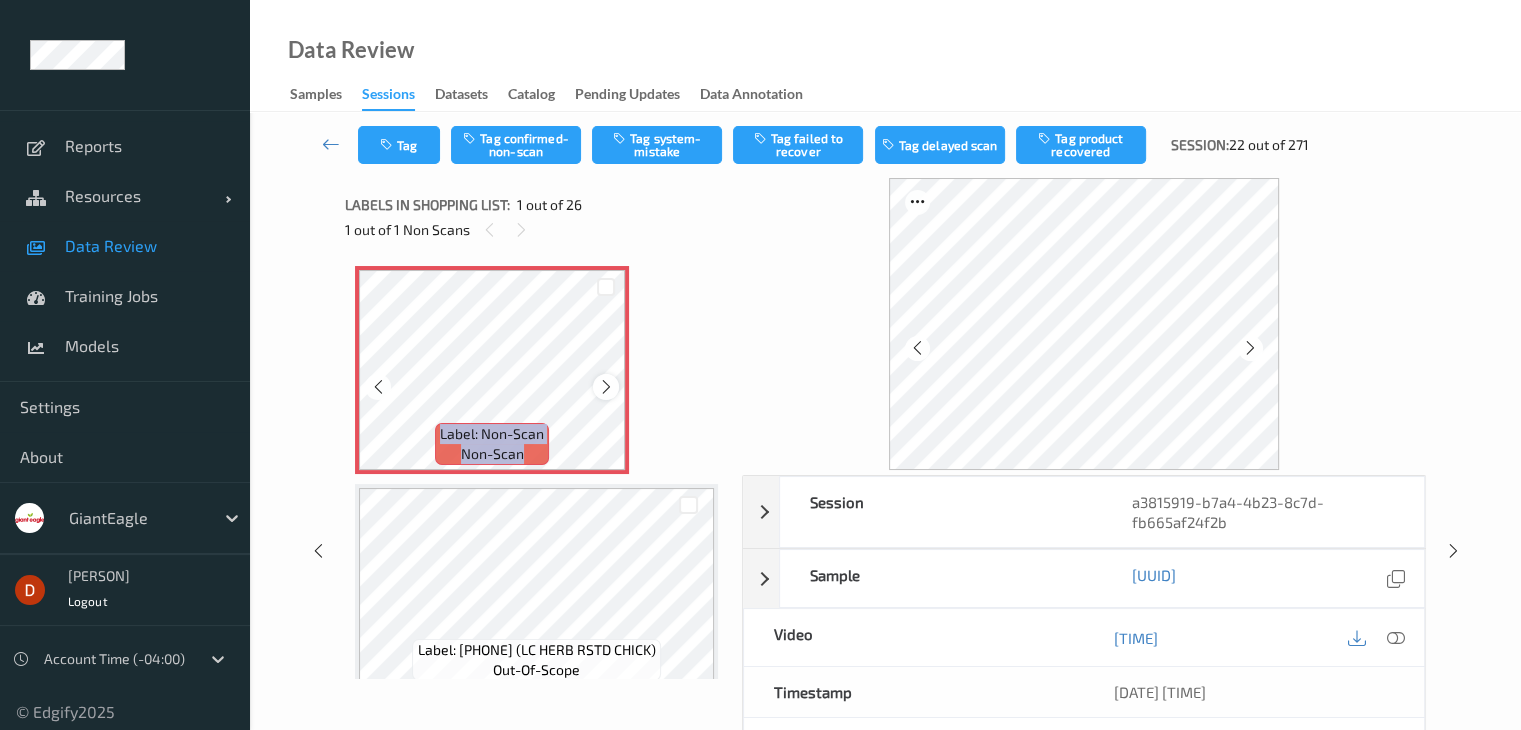 click at bounding box center [605, 386] 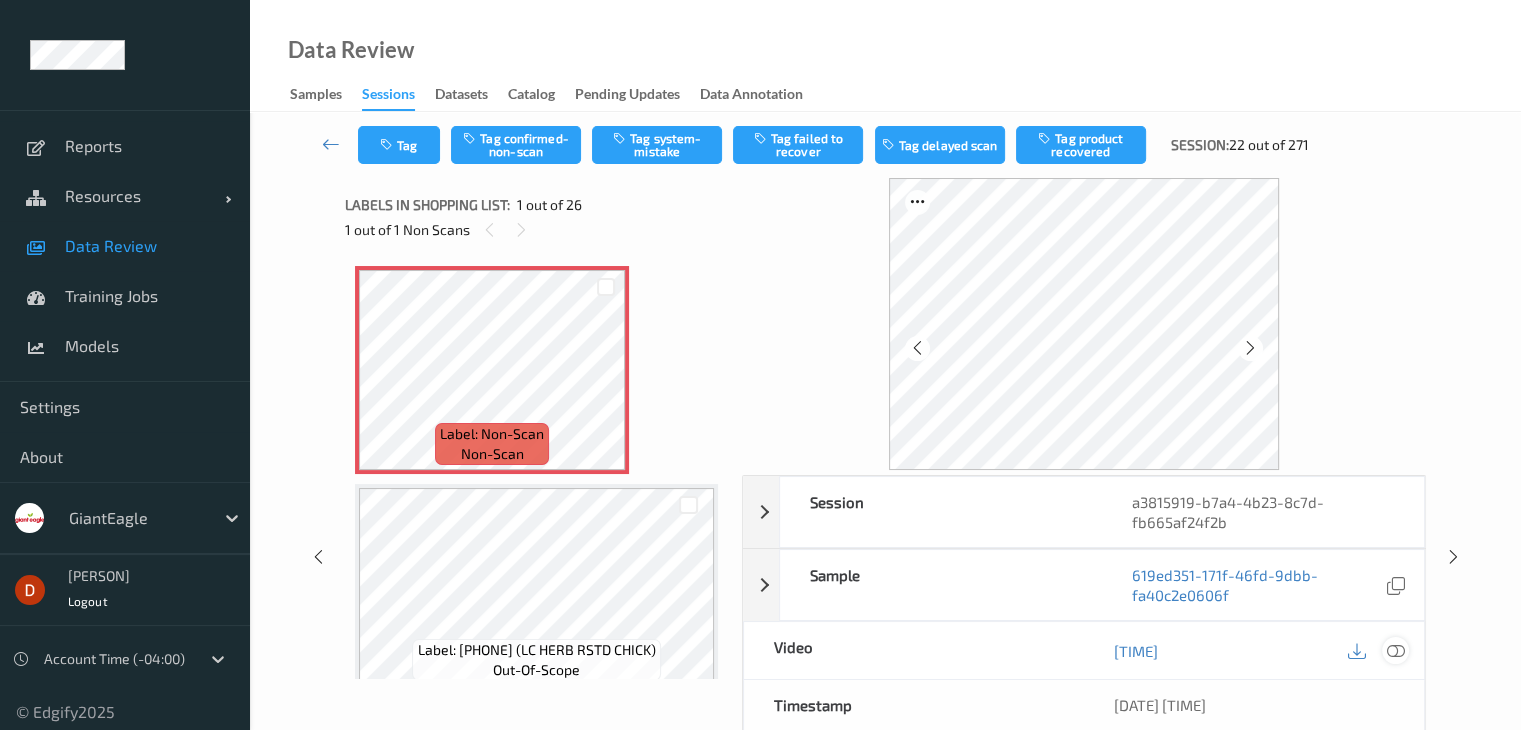 click at bounding box center [1395, 651] 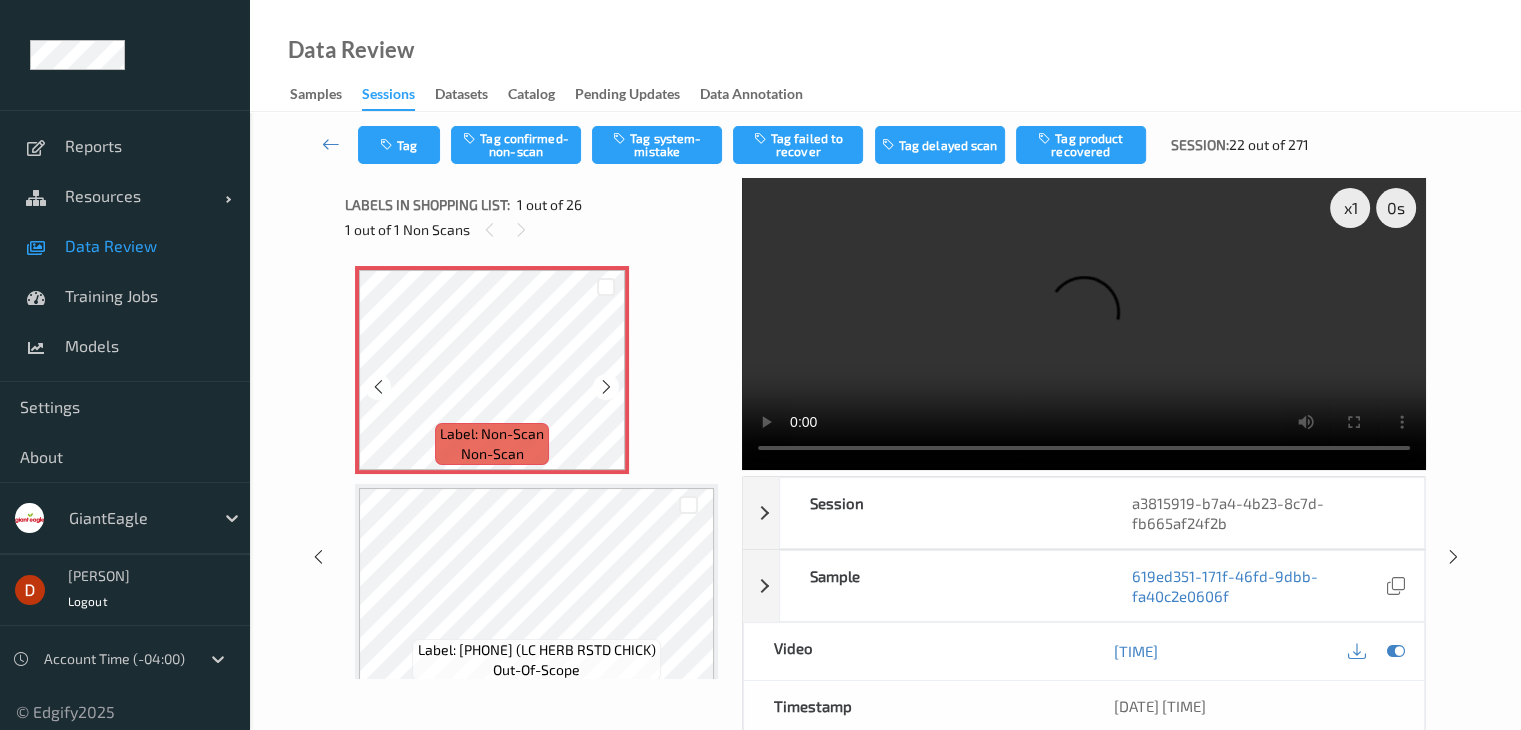 click on "Label: Non-Scan" at bounding box center [492, 434] 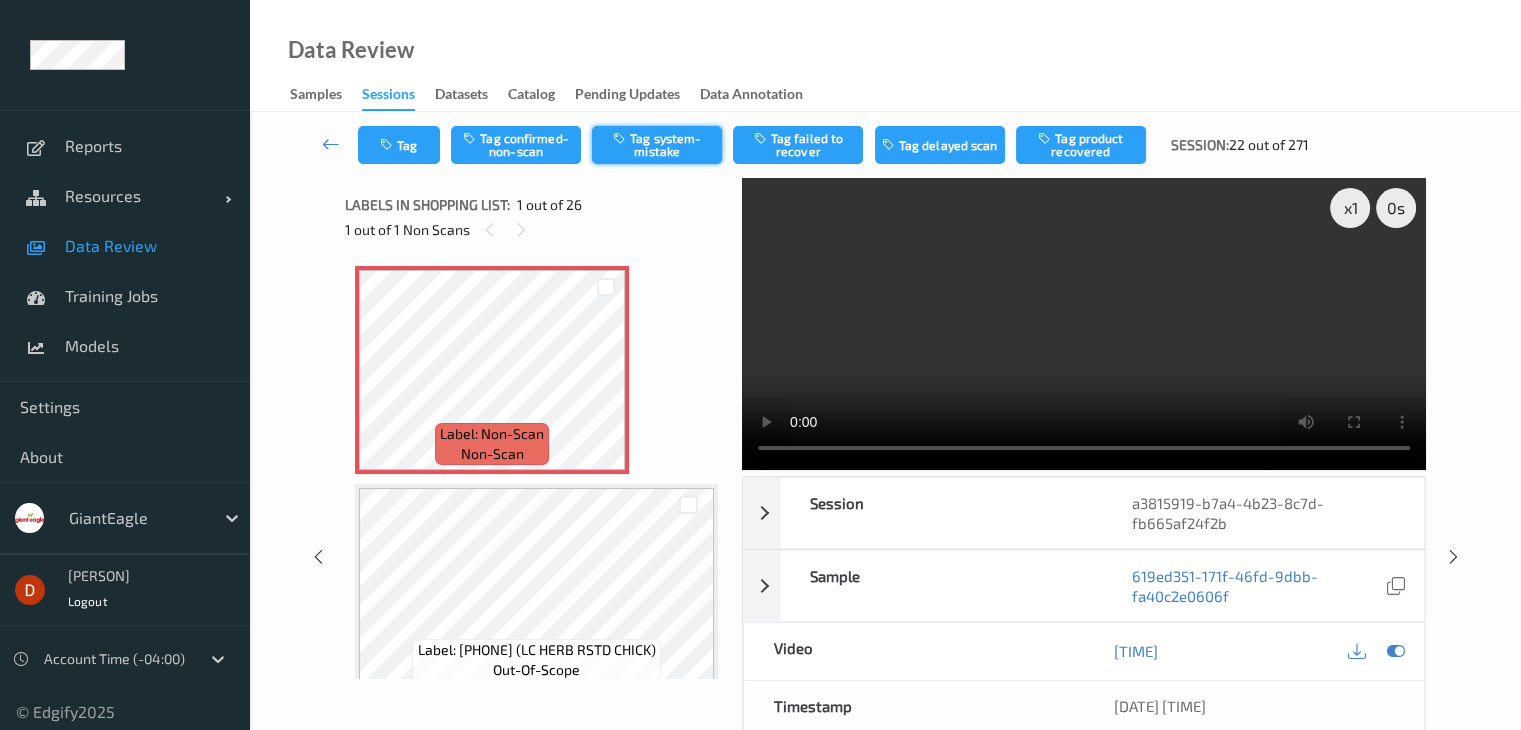 click on "Tag   system-mistake" at bounding box center (657, 145) 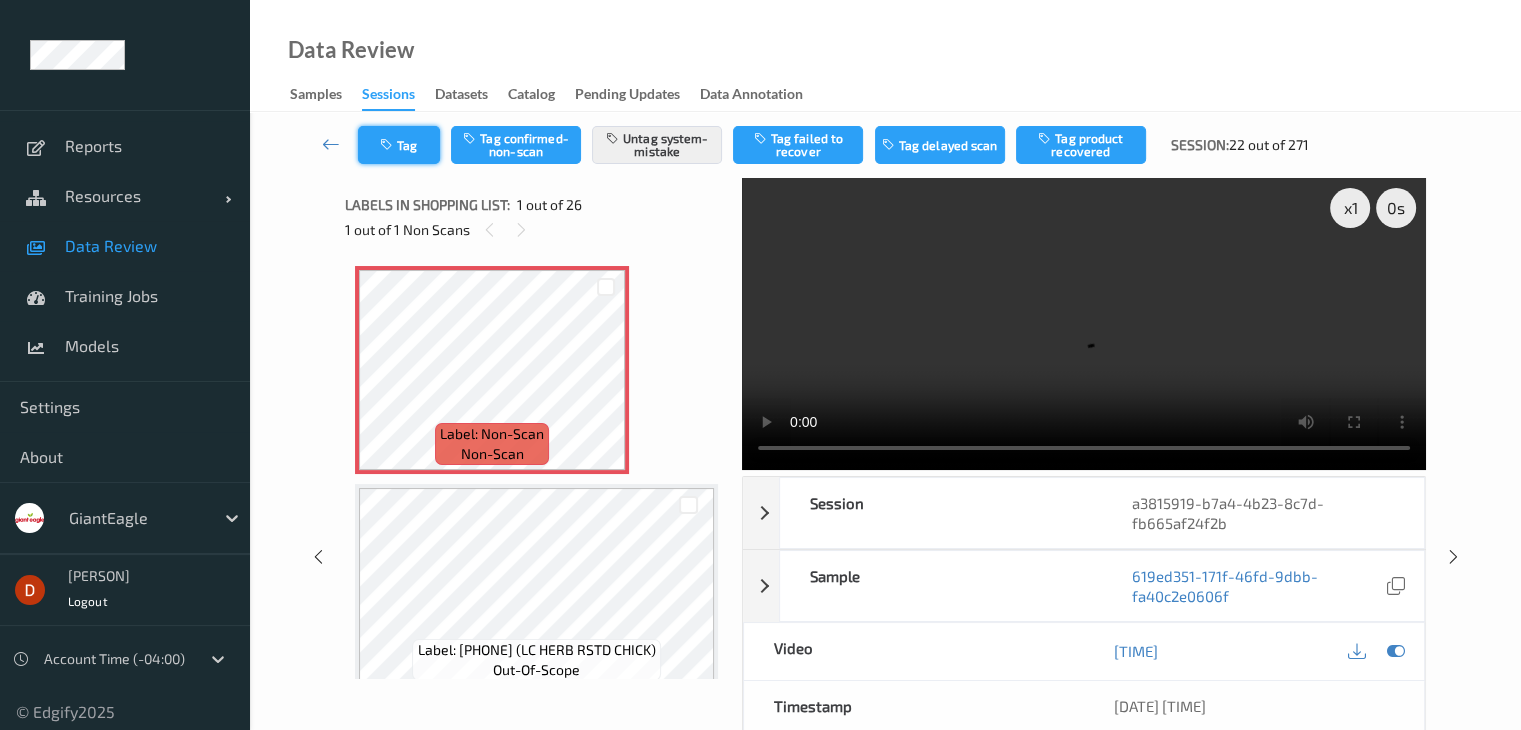 click on "Tag" at bounding box center (399, 145) 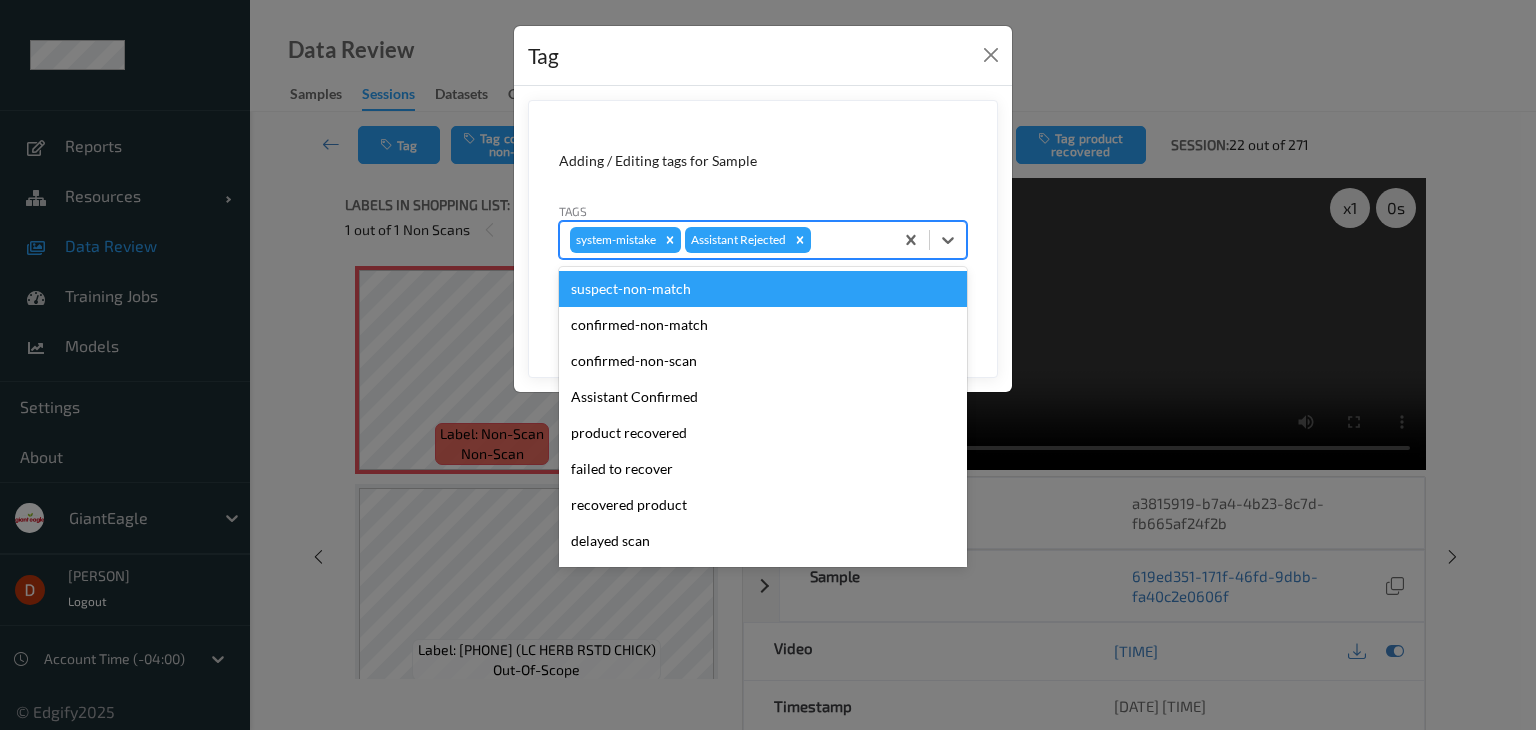 click at bounding box center (849, 240) 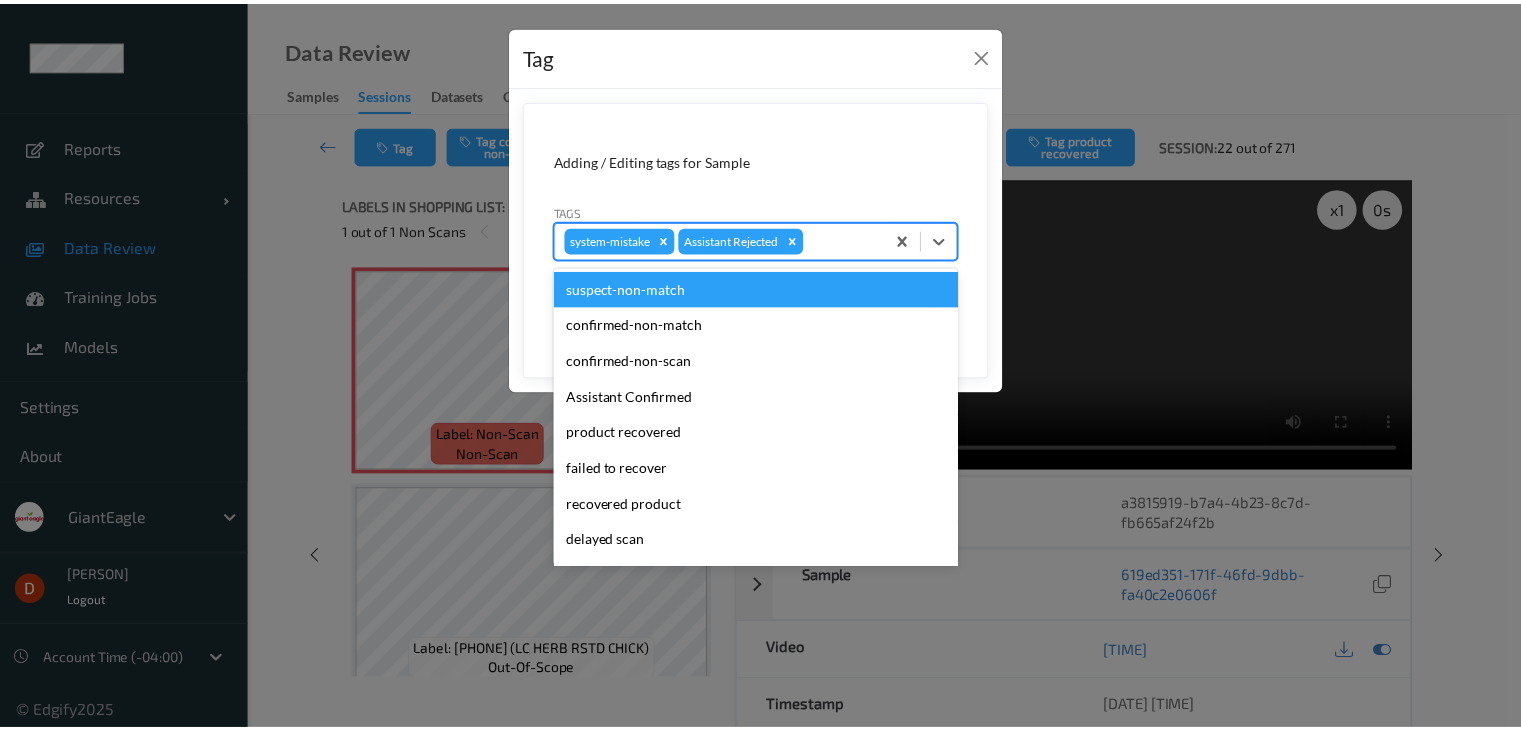 scroll, scrollTop: 140, scrollLeft: 0, axis: vertical 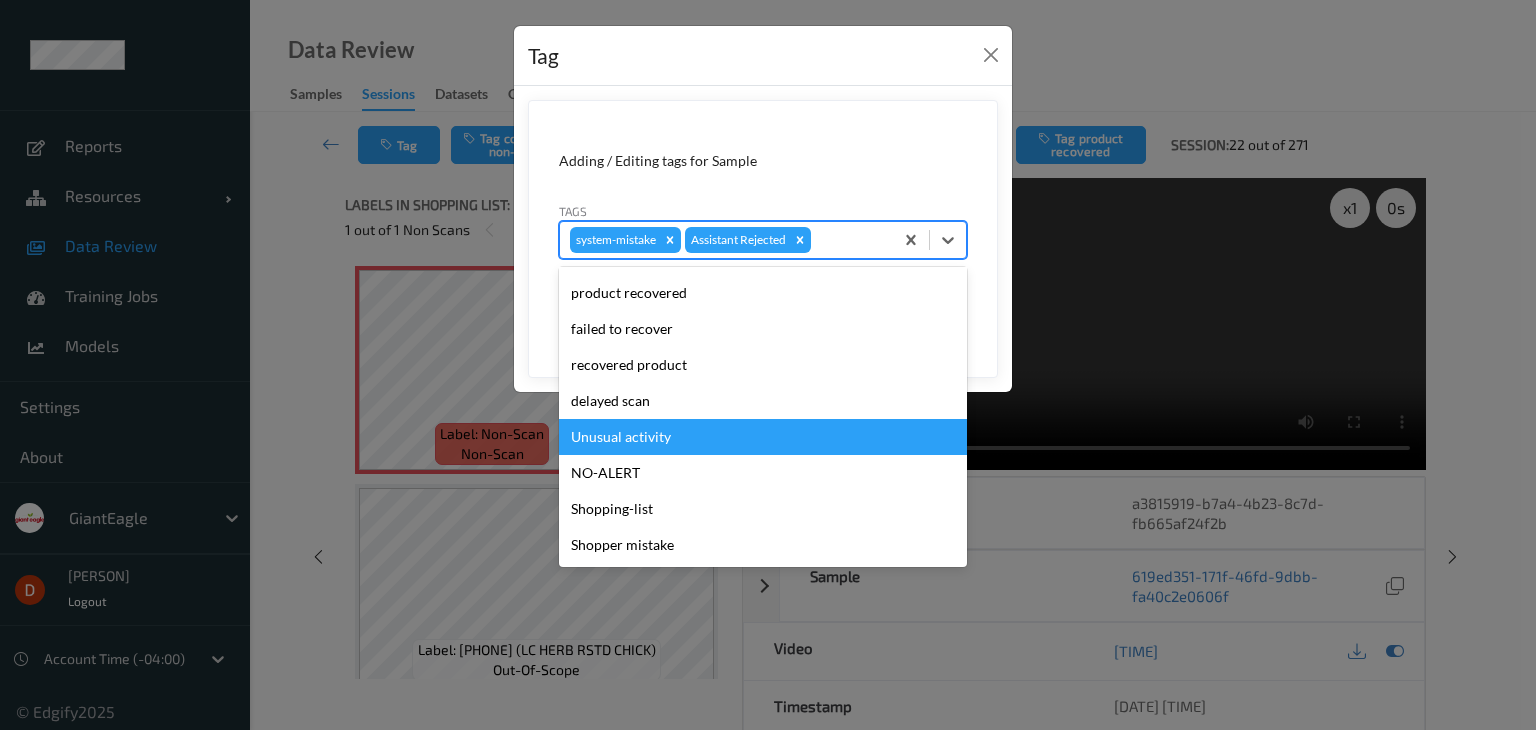 drag, startPoint x: 708, startPoint y: 432, endPoint x: 731, endPoint y: 430, distance: 23.086792 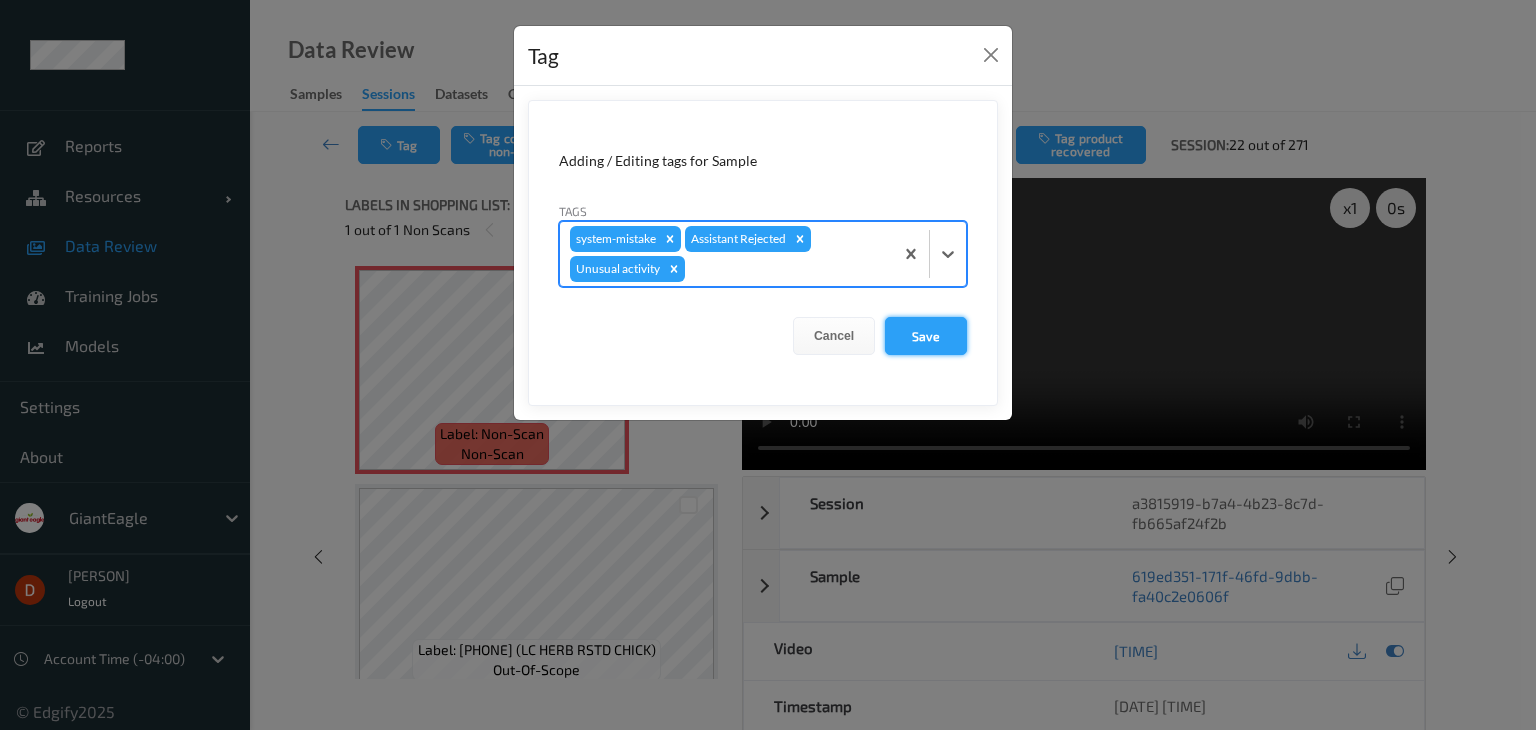 click on "Save" at bounding box center (926, 336) 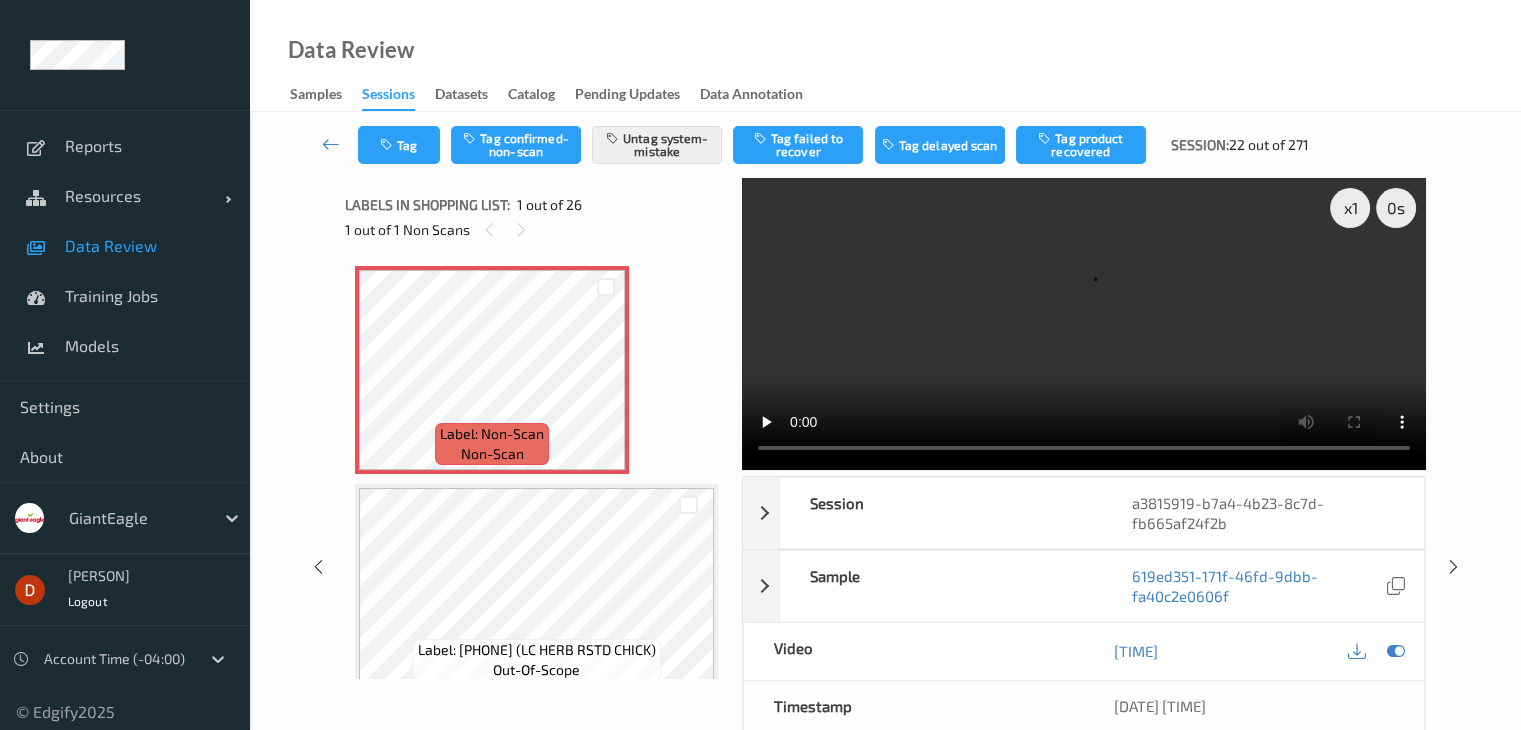 type 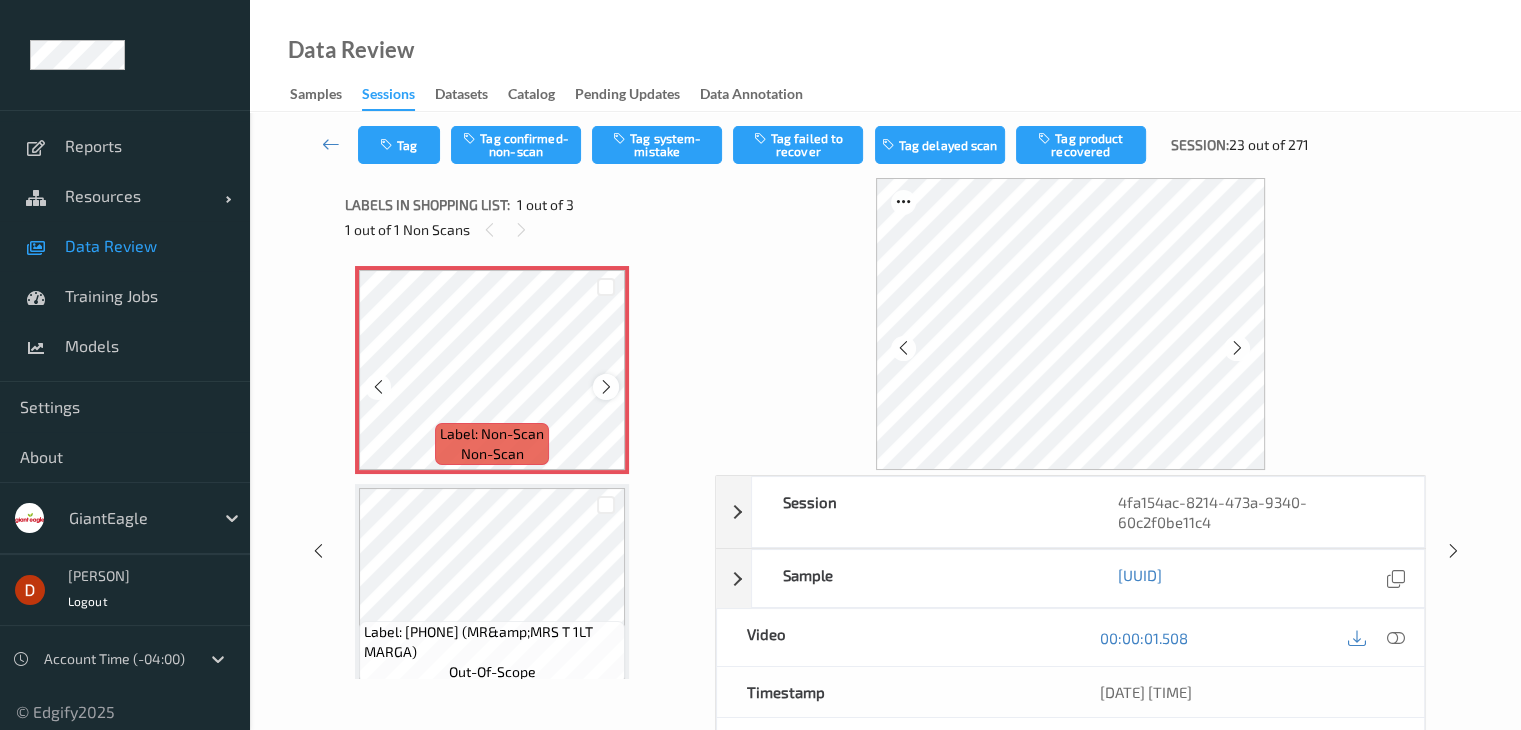 click at bounding box center [606, 387] 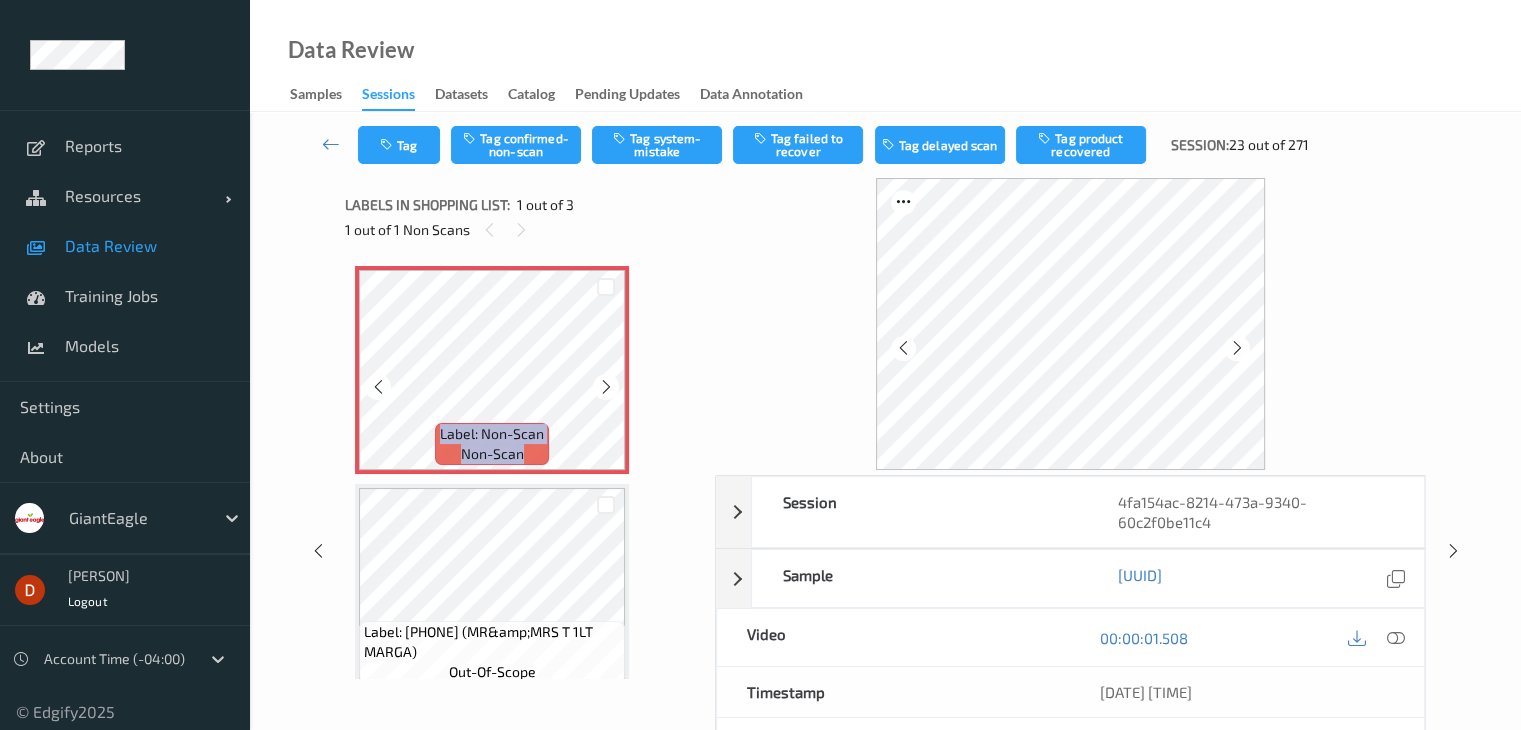 click at bounding box center [606, 387] 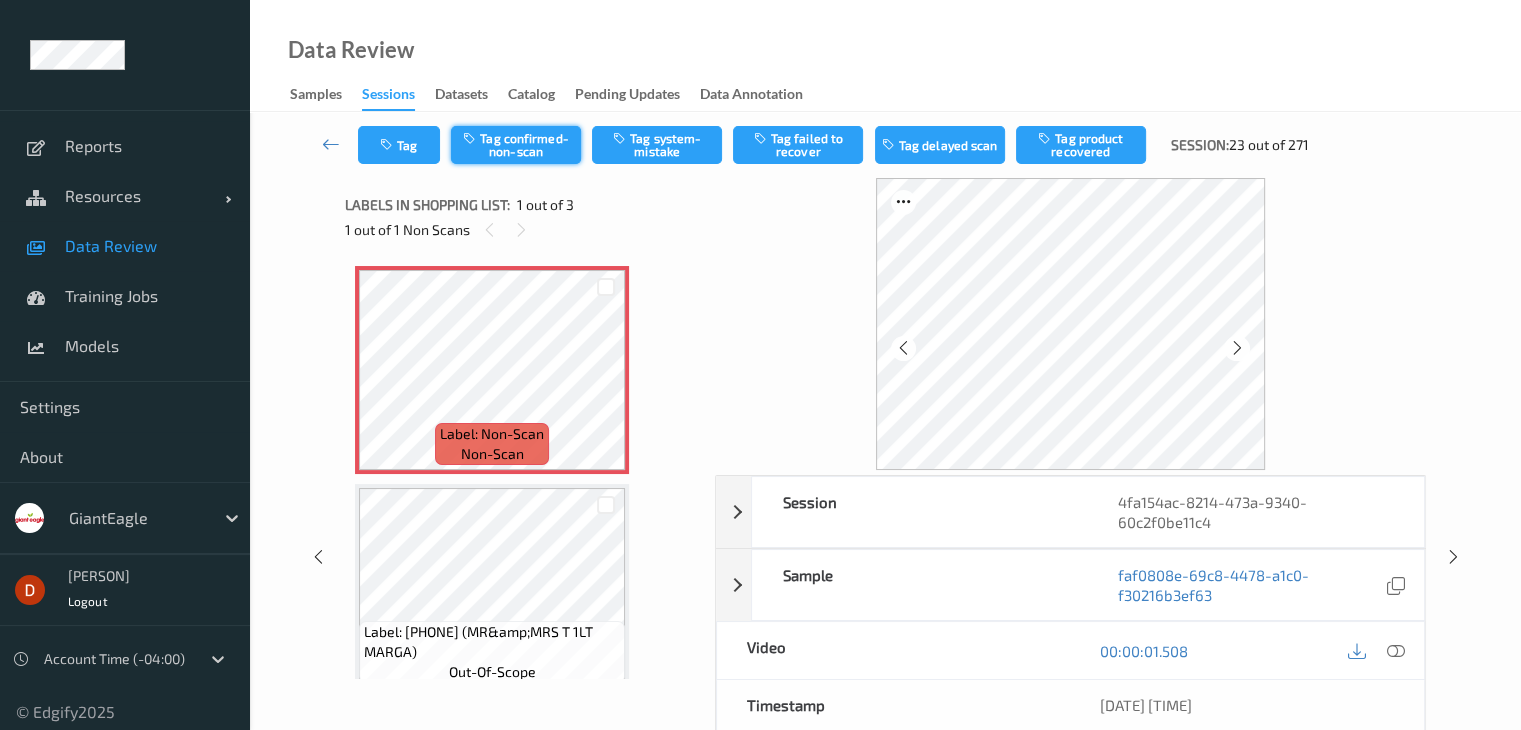 click on "Tag   confirmed-non-scan" at bounding box center (516, 145) 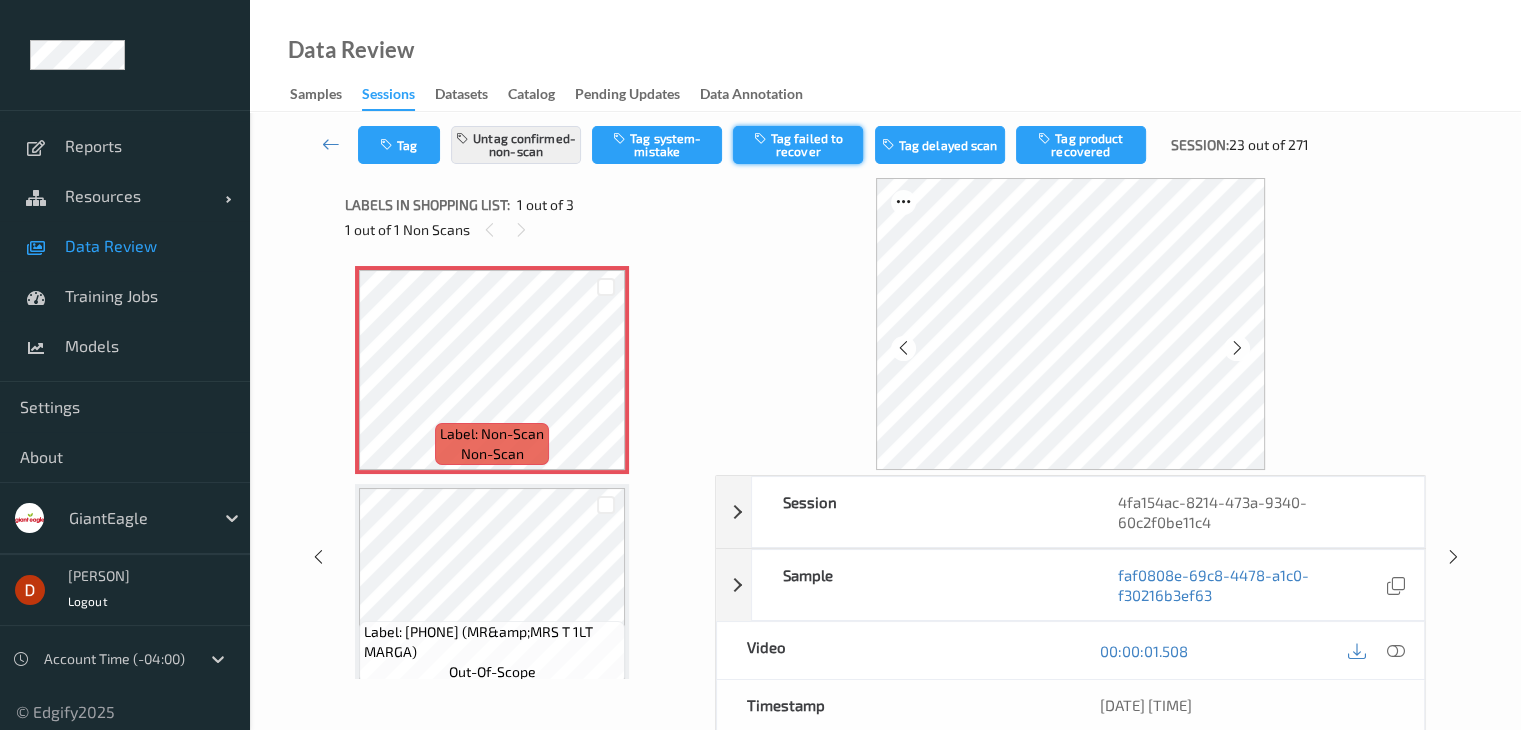 click on "Tag   failed to recover" at bounding box center [798, 145] 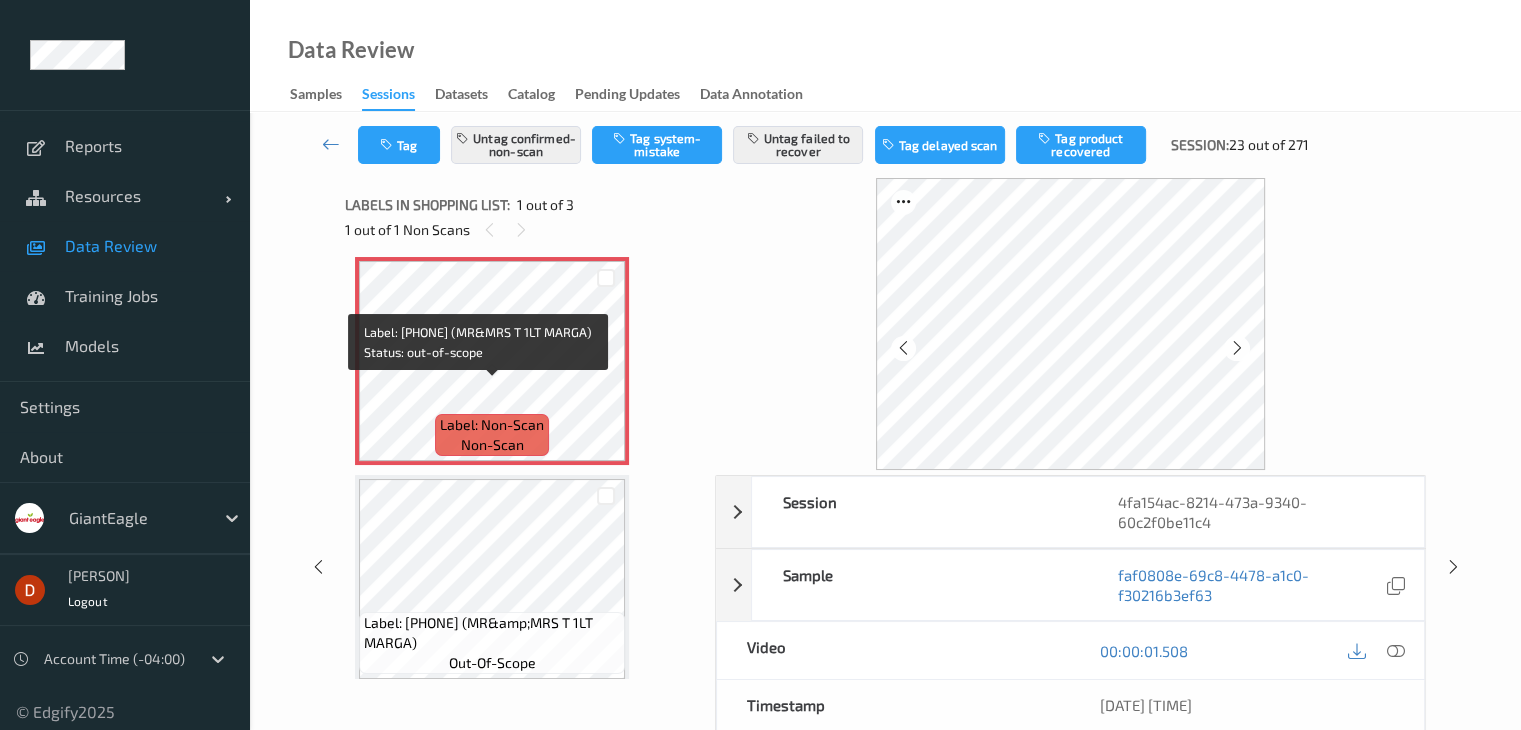 scroll, scrollTop: 0, scrollLeft: 0, axis: both 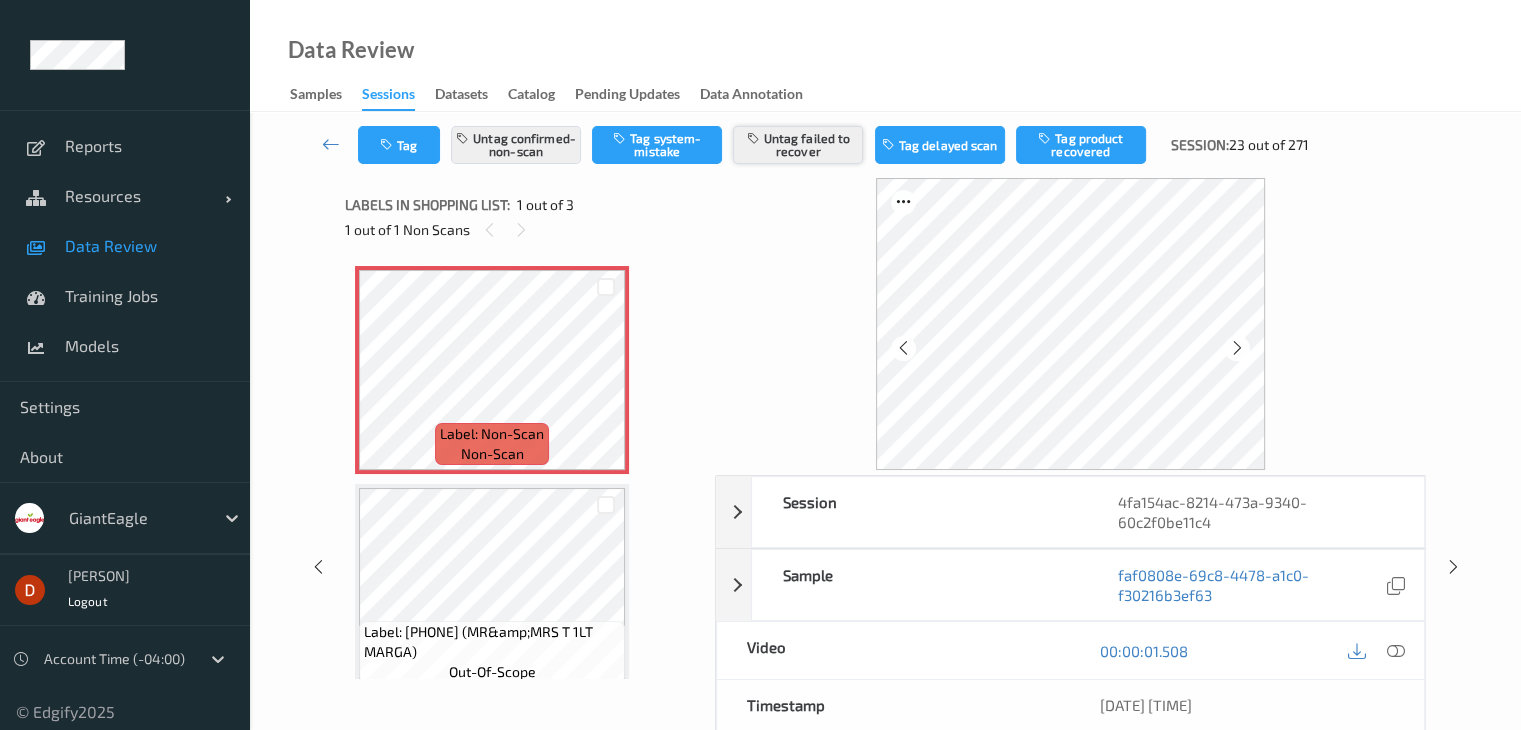 click on "Untag   failed to recover" at bounding box center [798, 145] 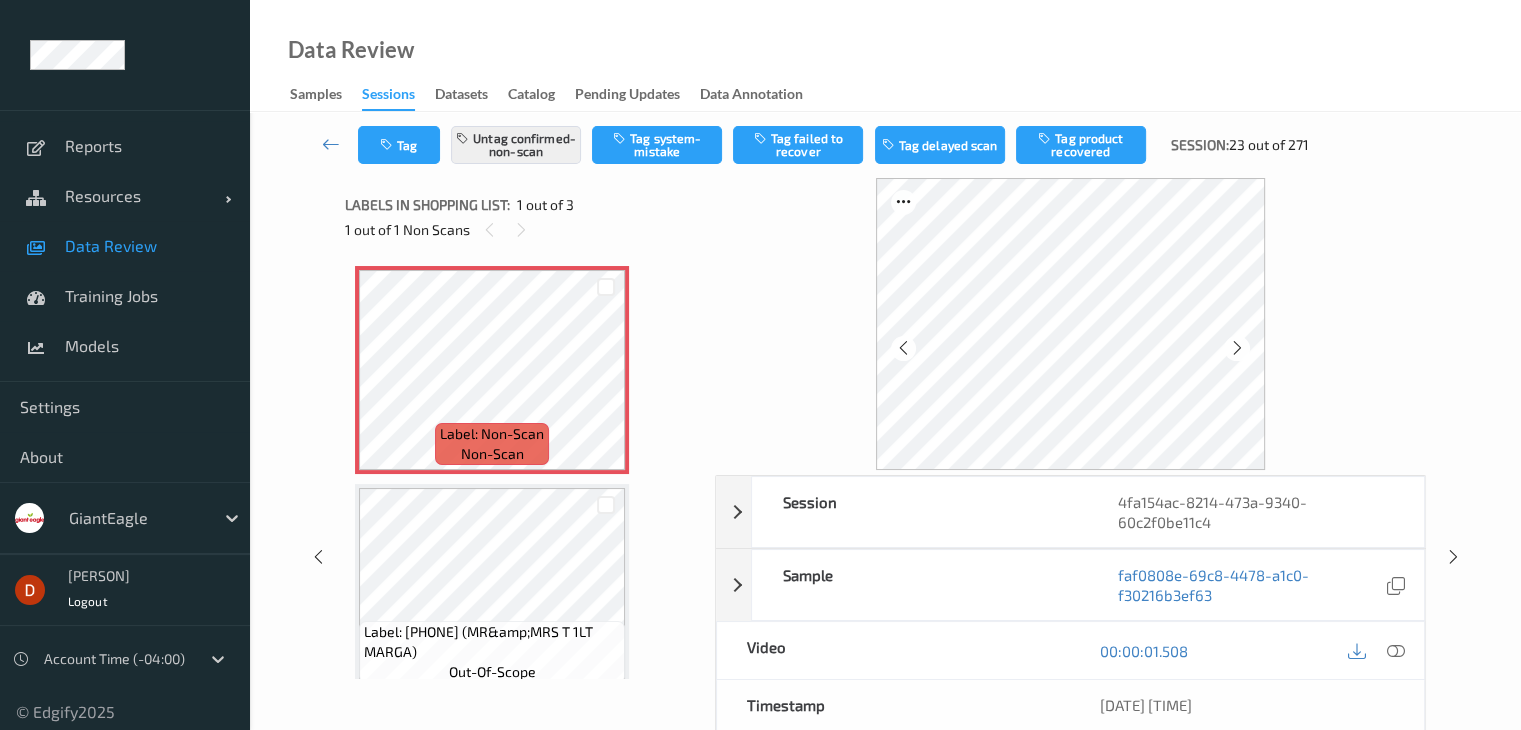 drag, startPoint x: 1055, startPoint y: 143, endPoint x: 1042, endPoint y: 164, distance: 24.698177 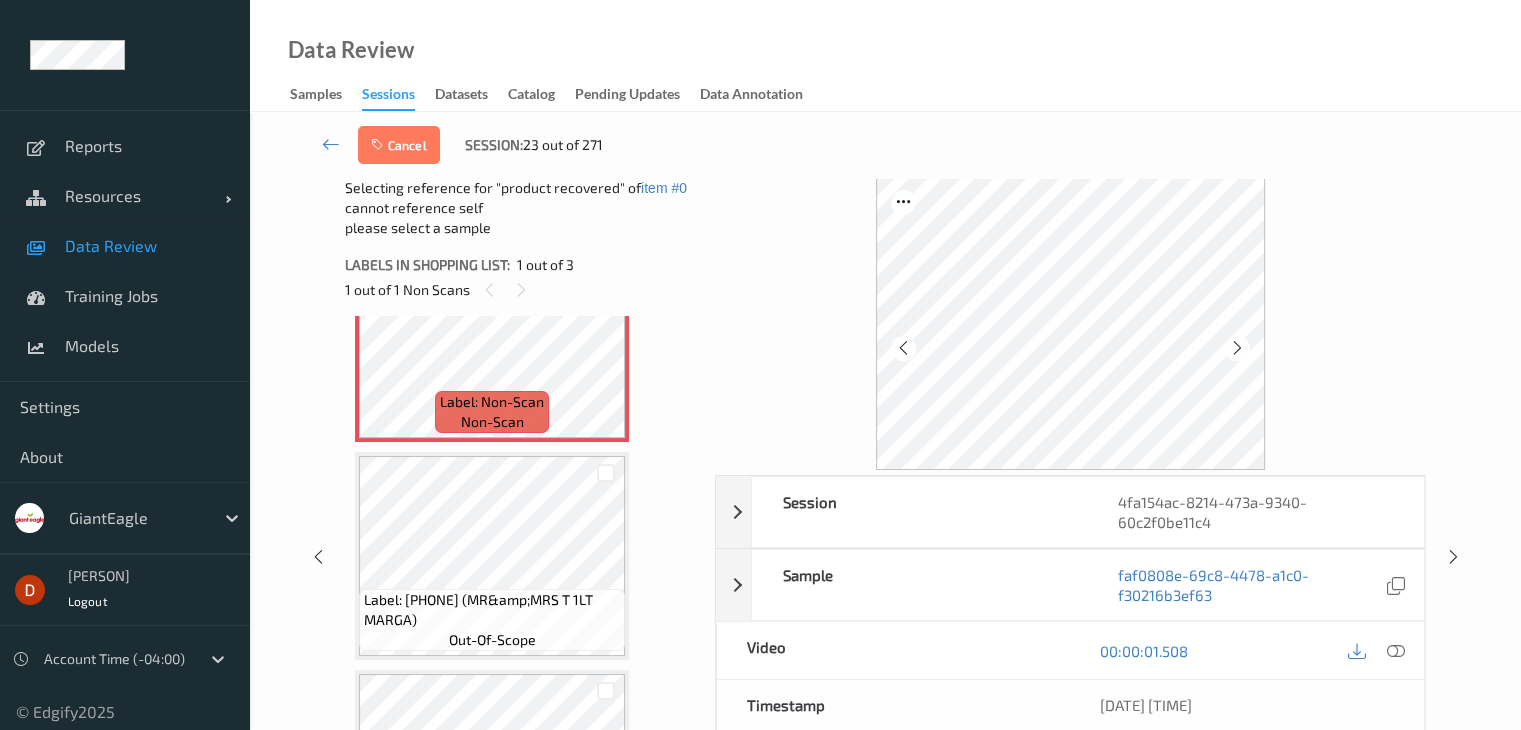 scroll, scrollTop: 241, scrollLeft: 0, axis: vertical 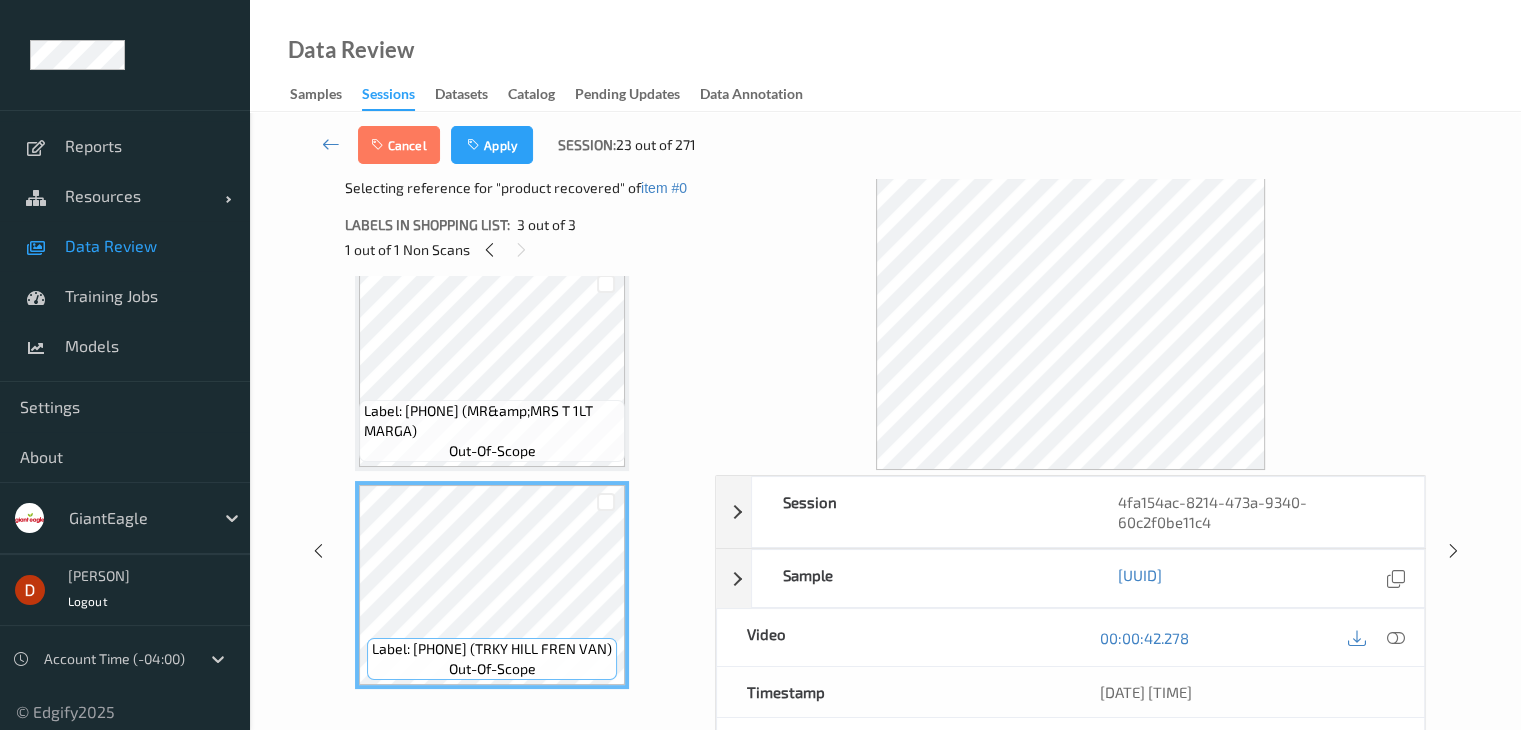 click on "Apply" at bounding box center [492, 145] 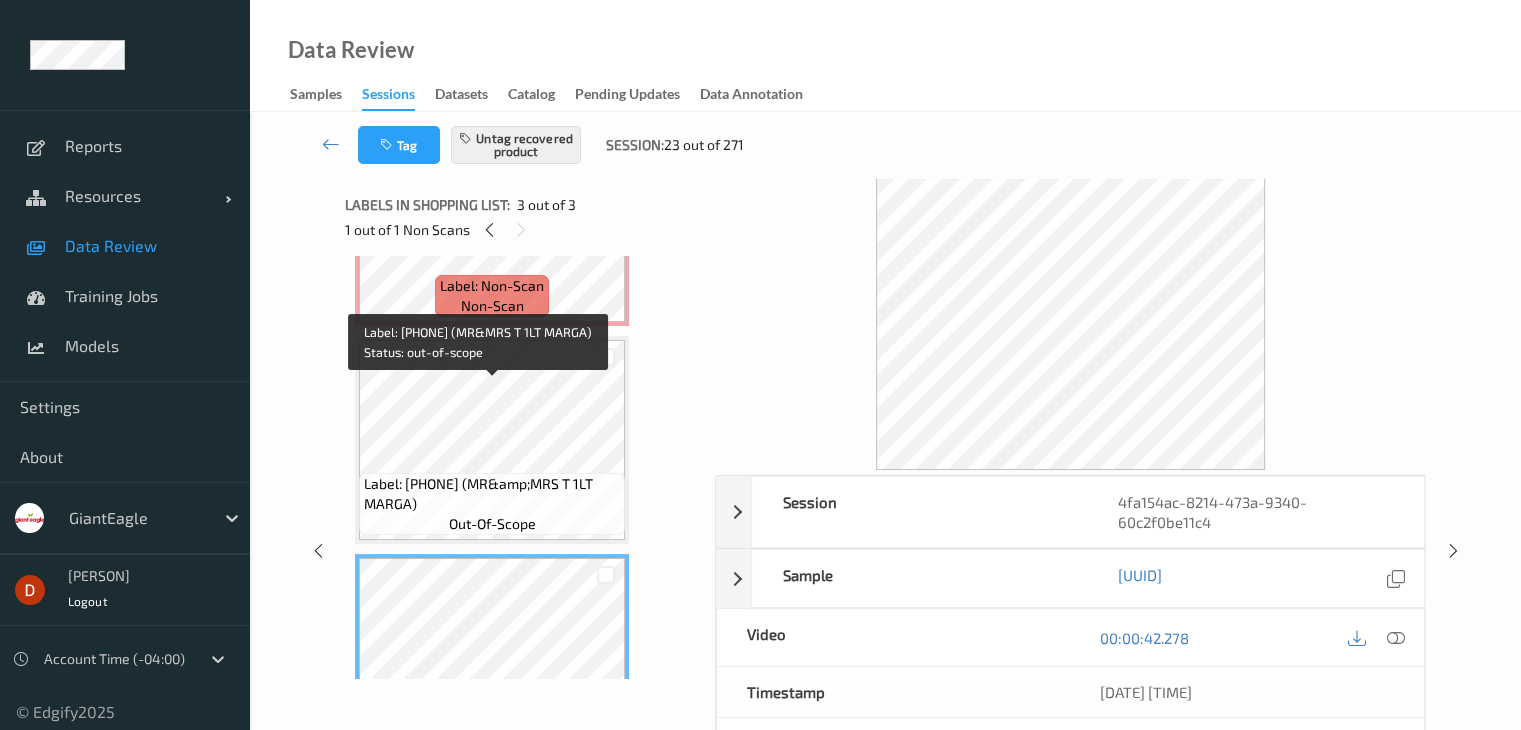 scroll, scrollTop: 0, scrollLeft: 0, axis: both 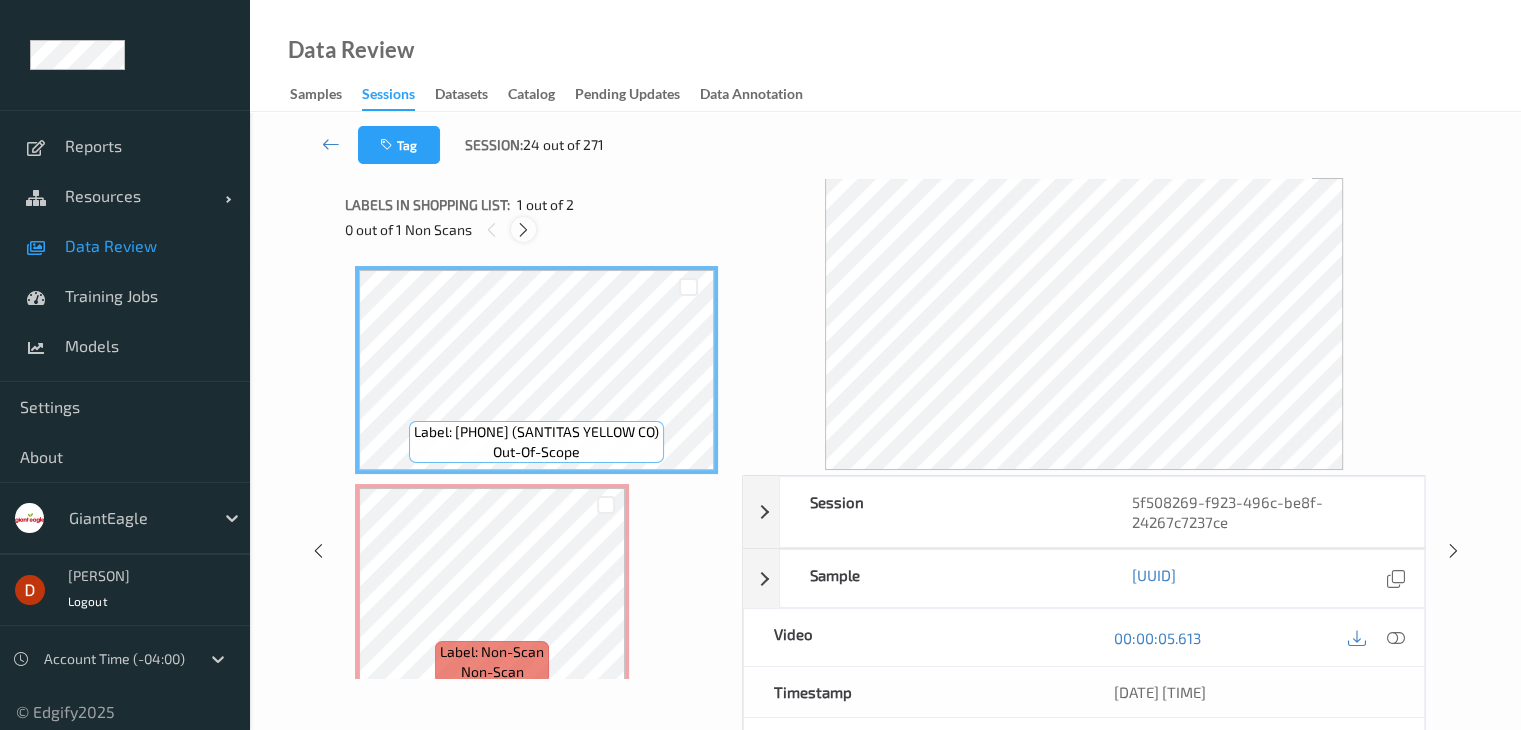 click at bounding box center (523, 230) 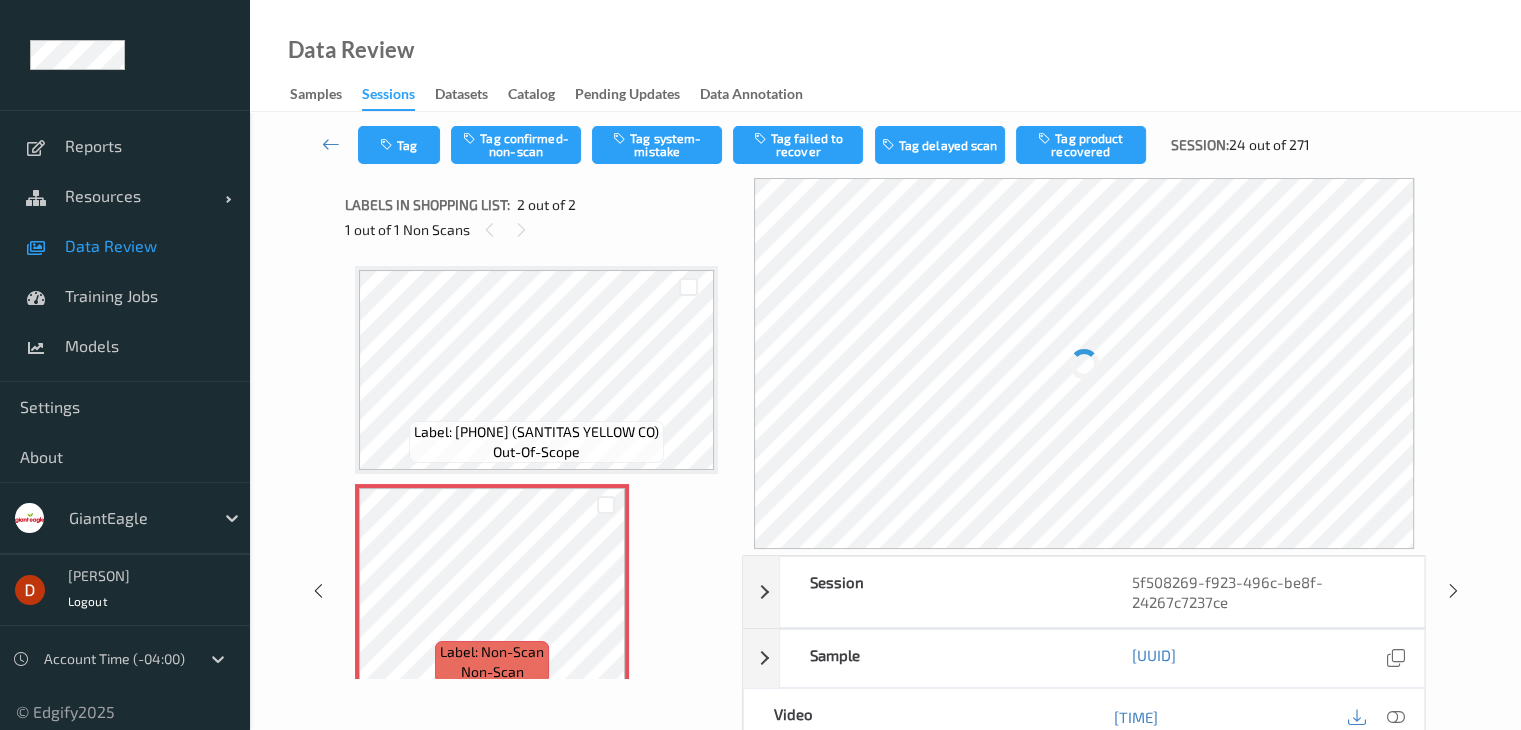 scroll, scrollTop: 10, scrollLeft: 0, axis: vertical 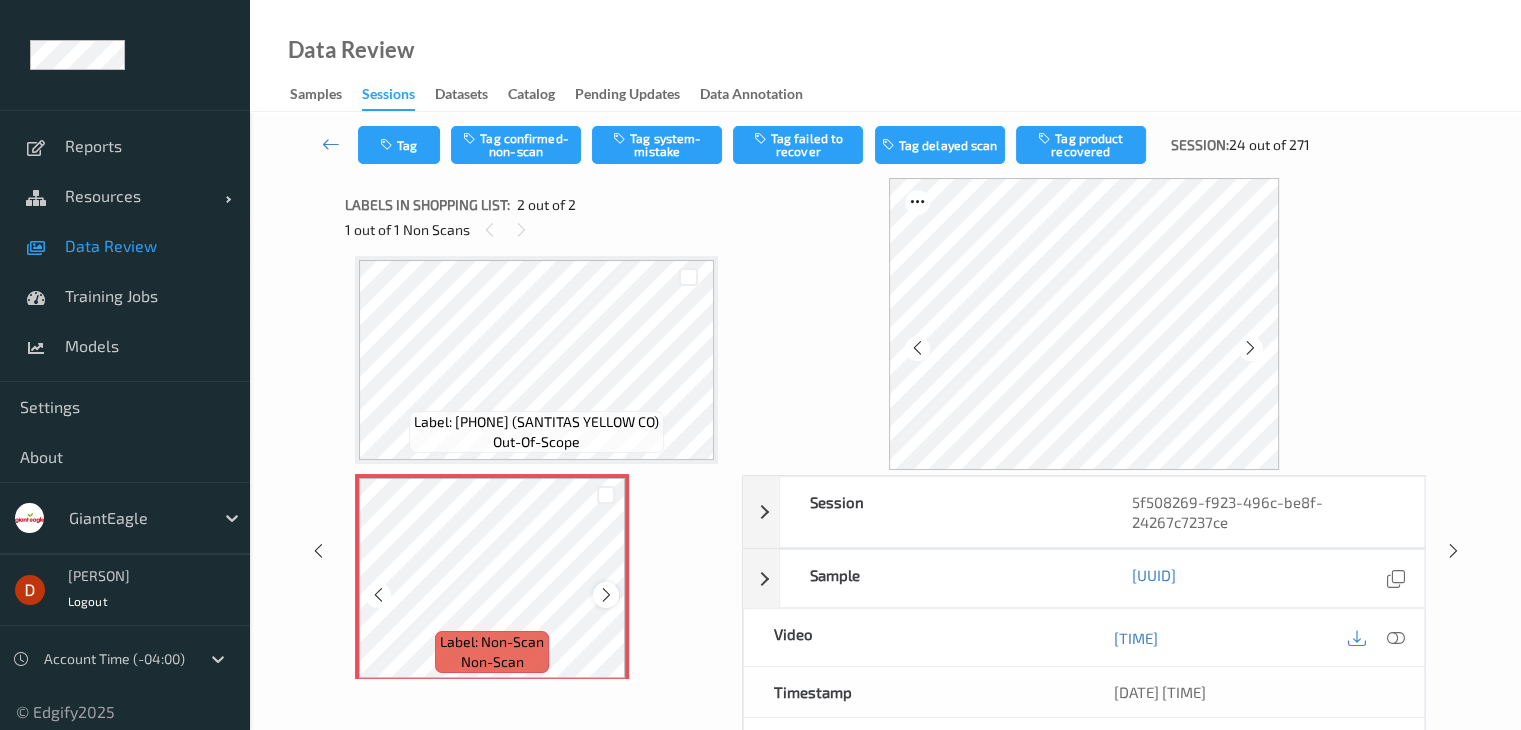 click at bounding box center [606, 595] 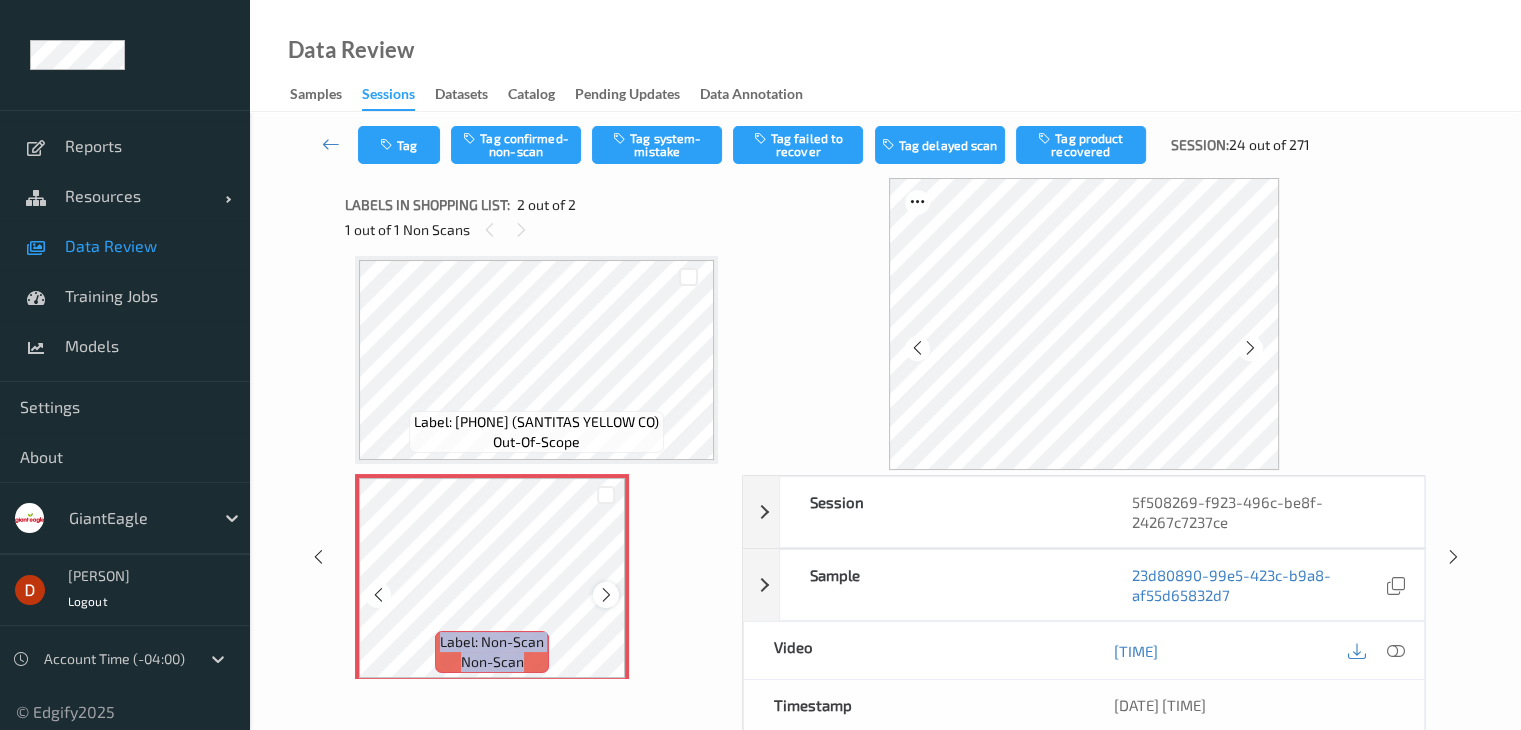 click at bounding box center [606, 595] 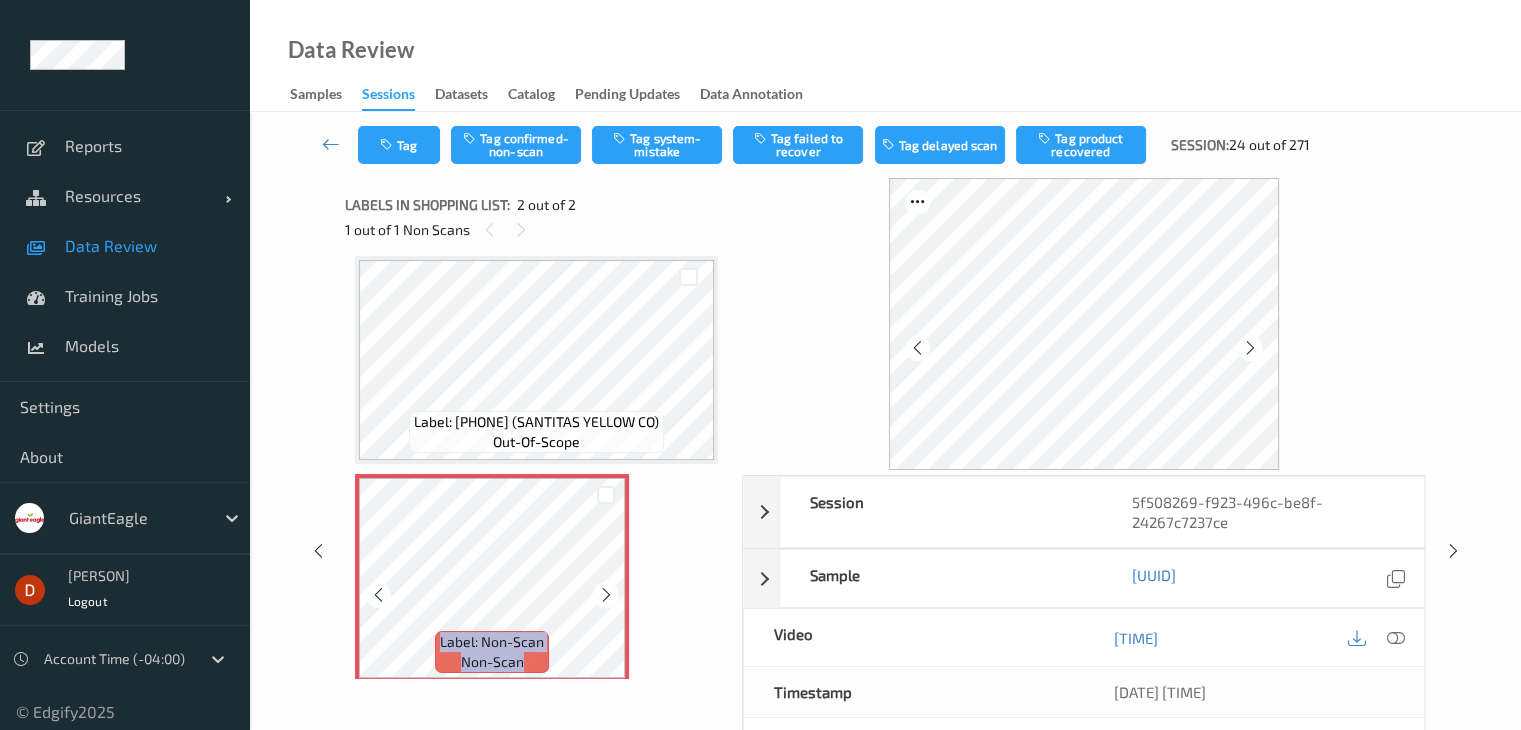 click at bounding box center [606, 595] 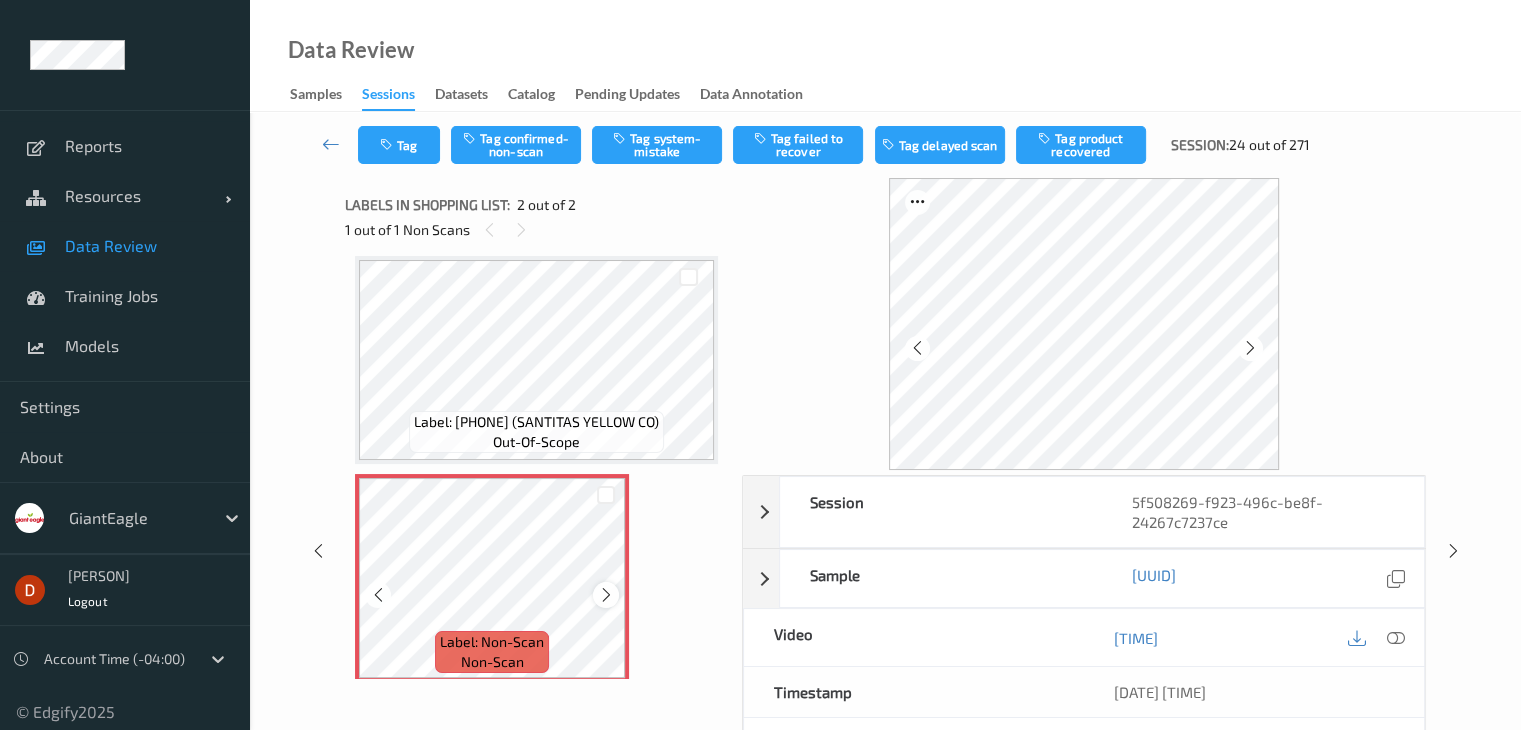 click at bounding box center [606, 595] 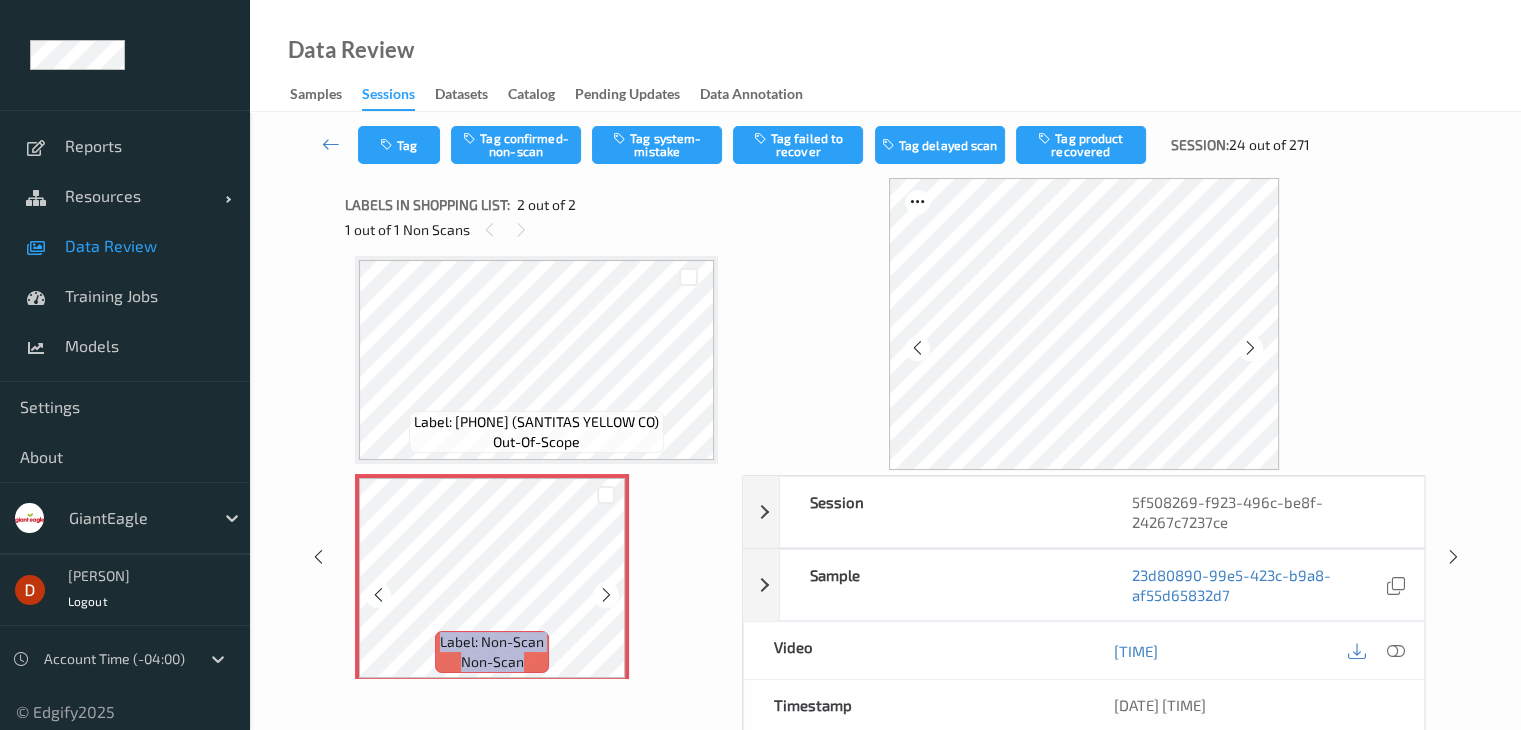 click at bounding box center (606, 595) 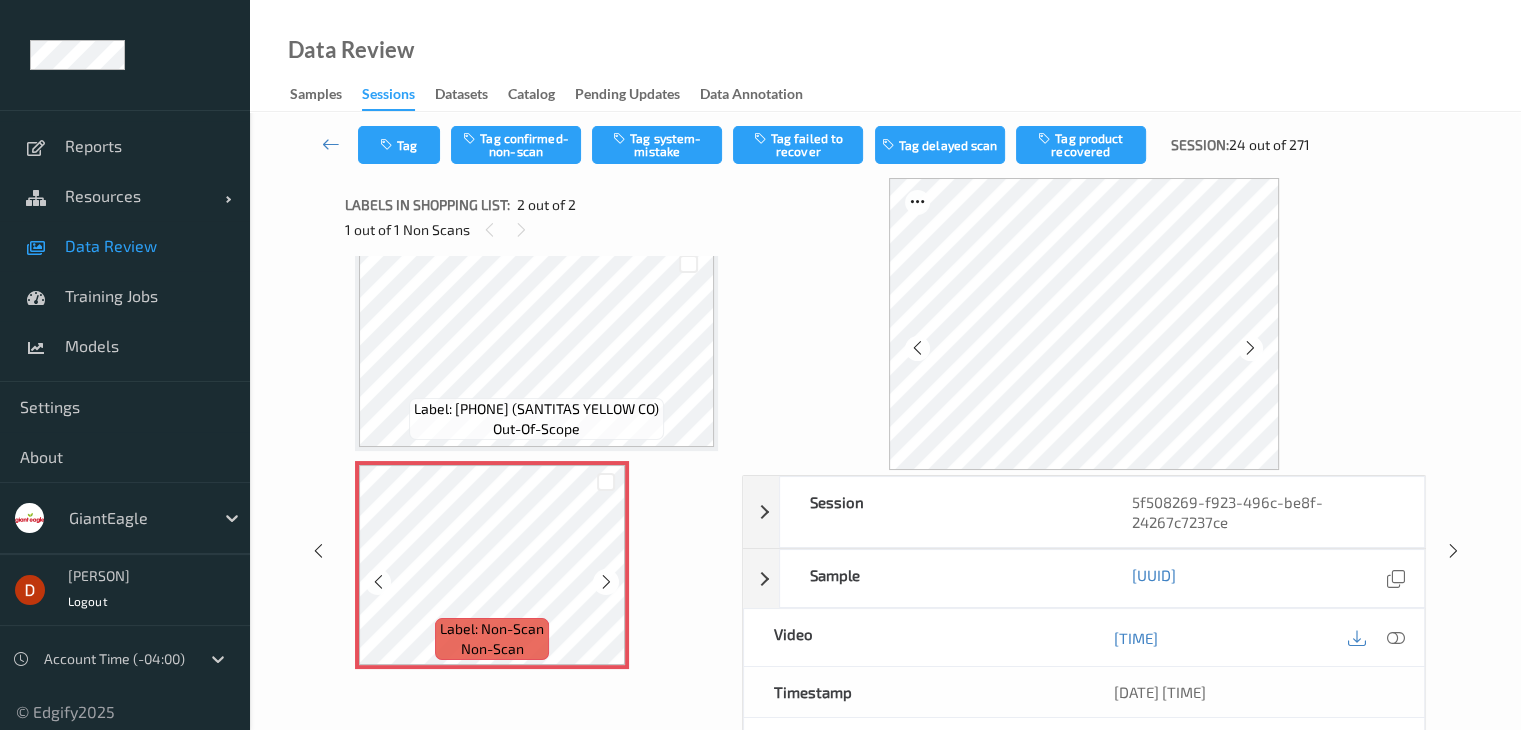 scroll, scrollTop: 0, scrollLeft: 0, axis: both 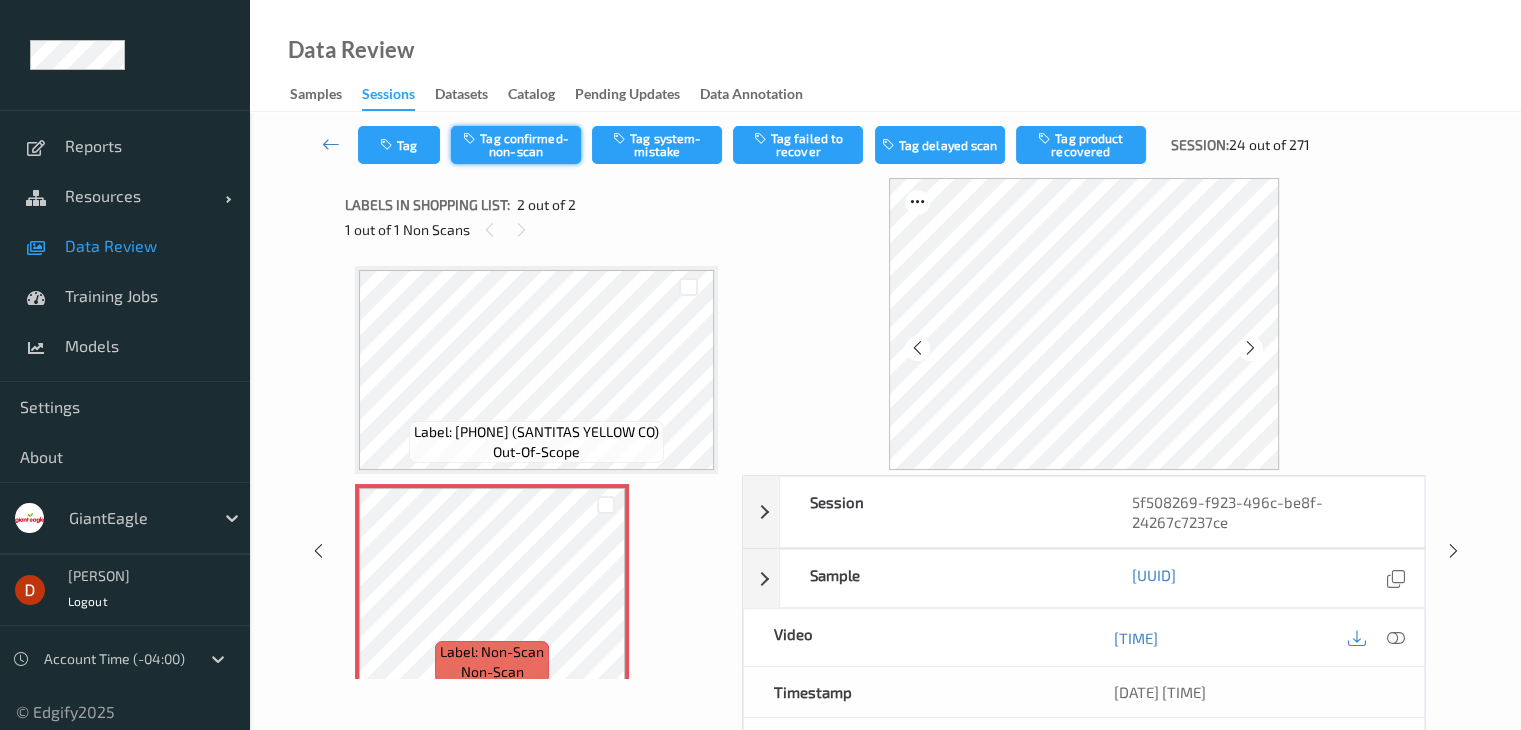 click on "Tag   confirmed-non-scan" at bounding box center (516, 145) 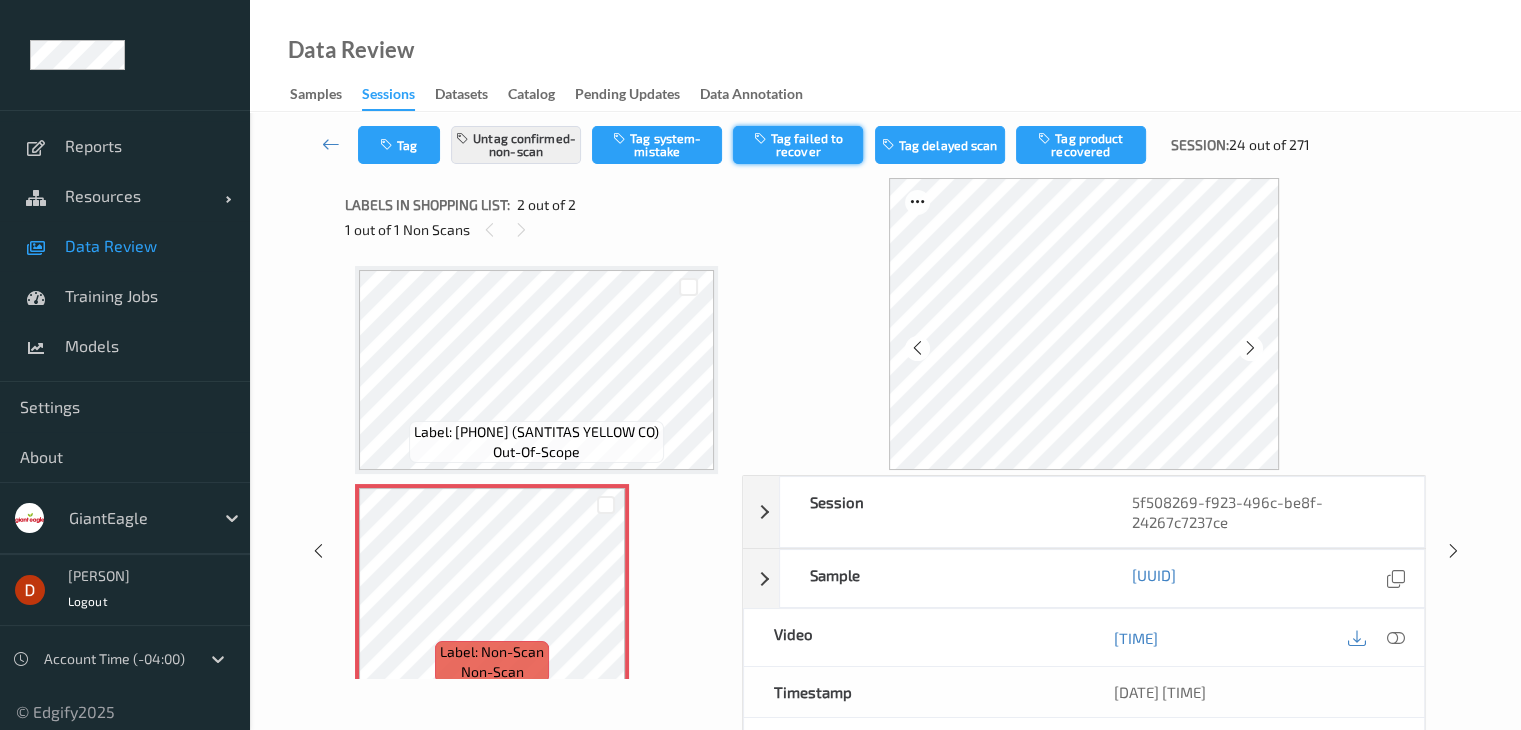click on "Tag   failed to recover" at bounding box center (798, 145) 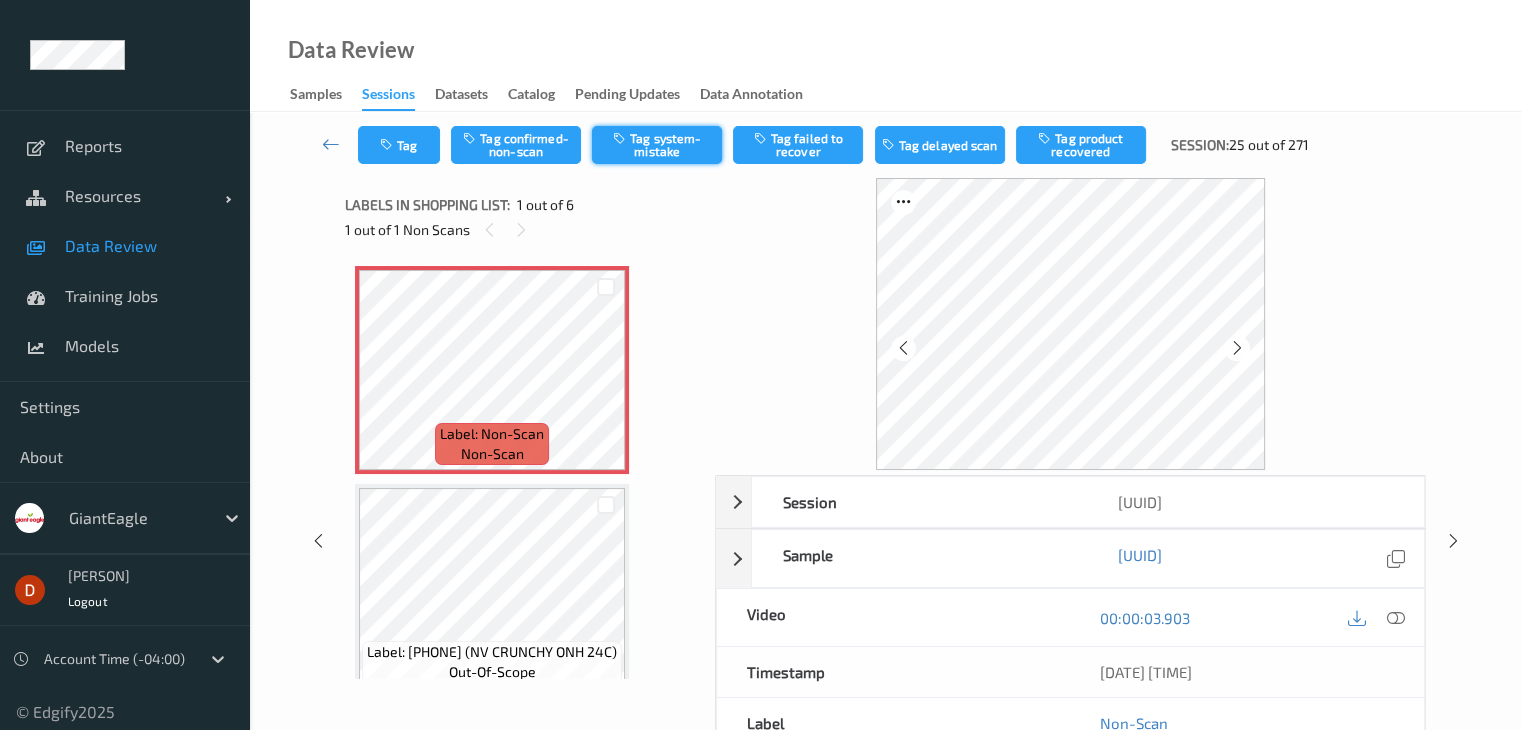 click on "Tag   system-mistake" at bounding box center (657, 145) 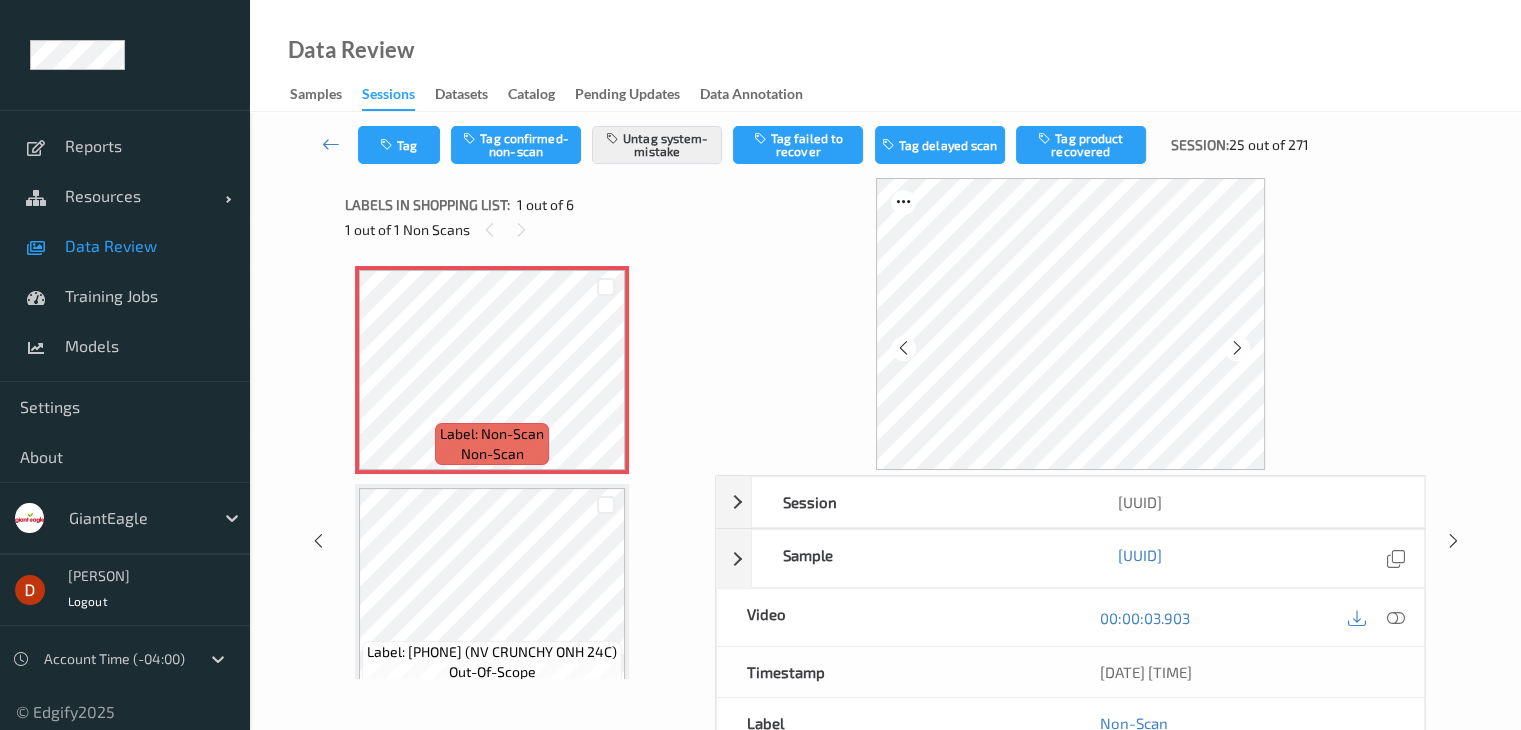 type 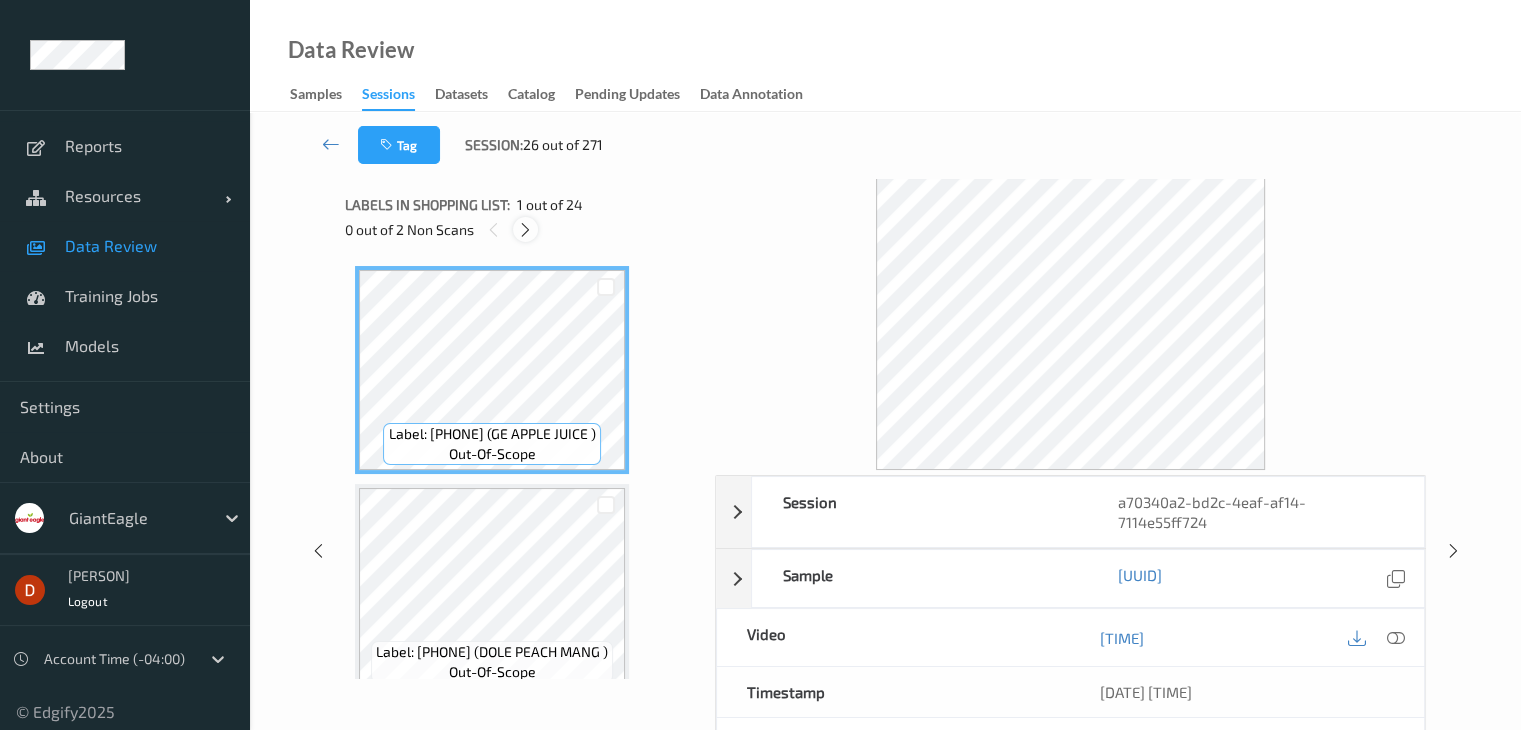 click at bounding box center [525, 230] 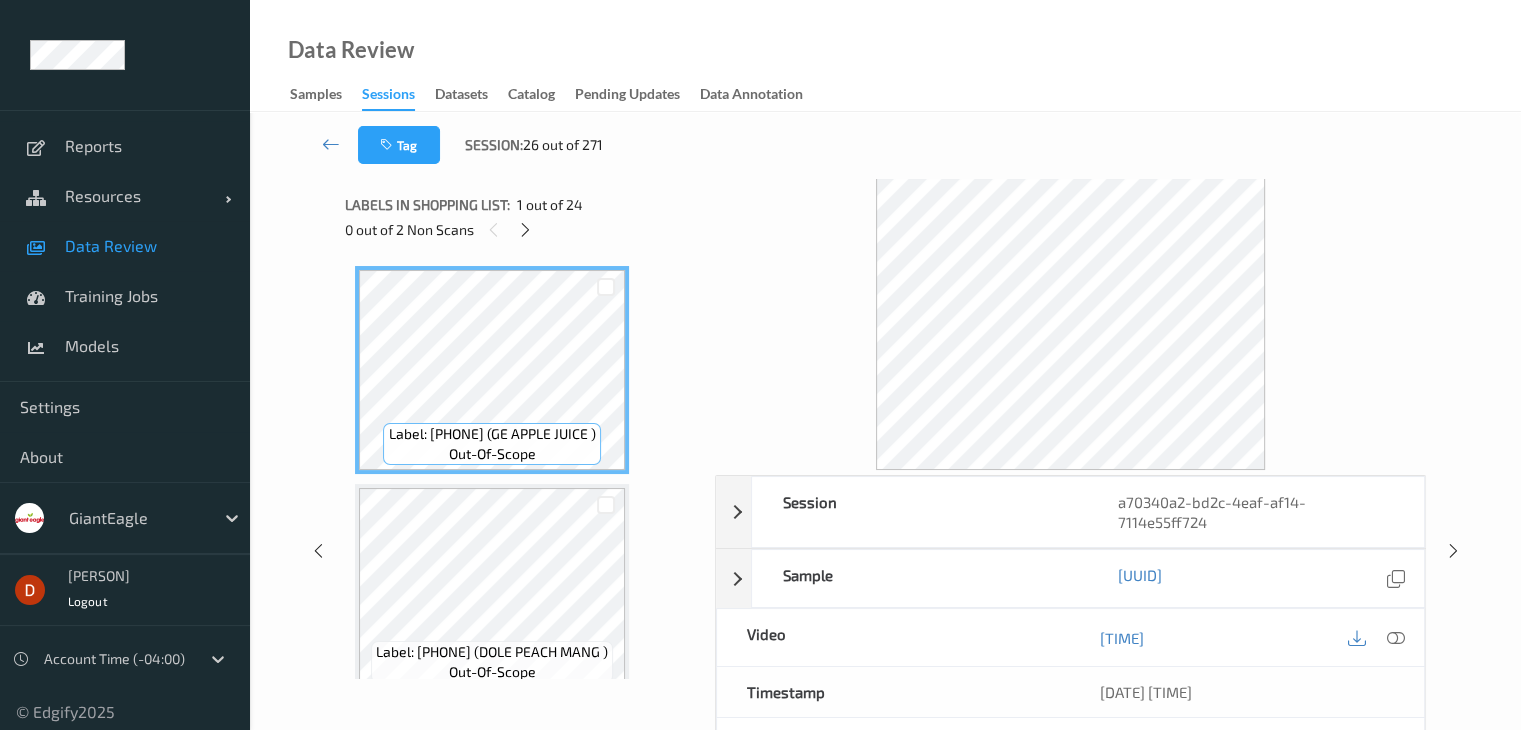 scroll, scrollTop: 3716, scrollLeft: 0, axis: vertical 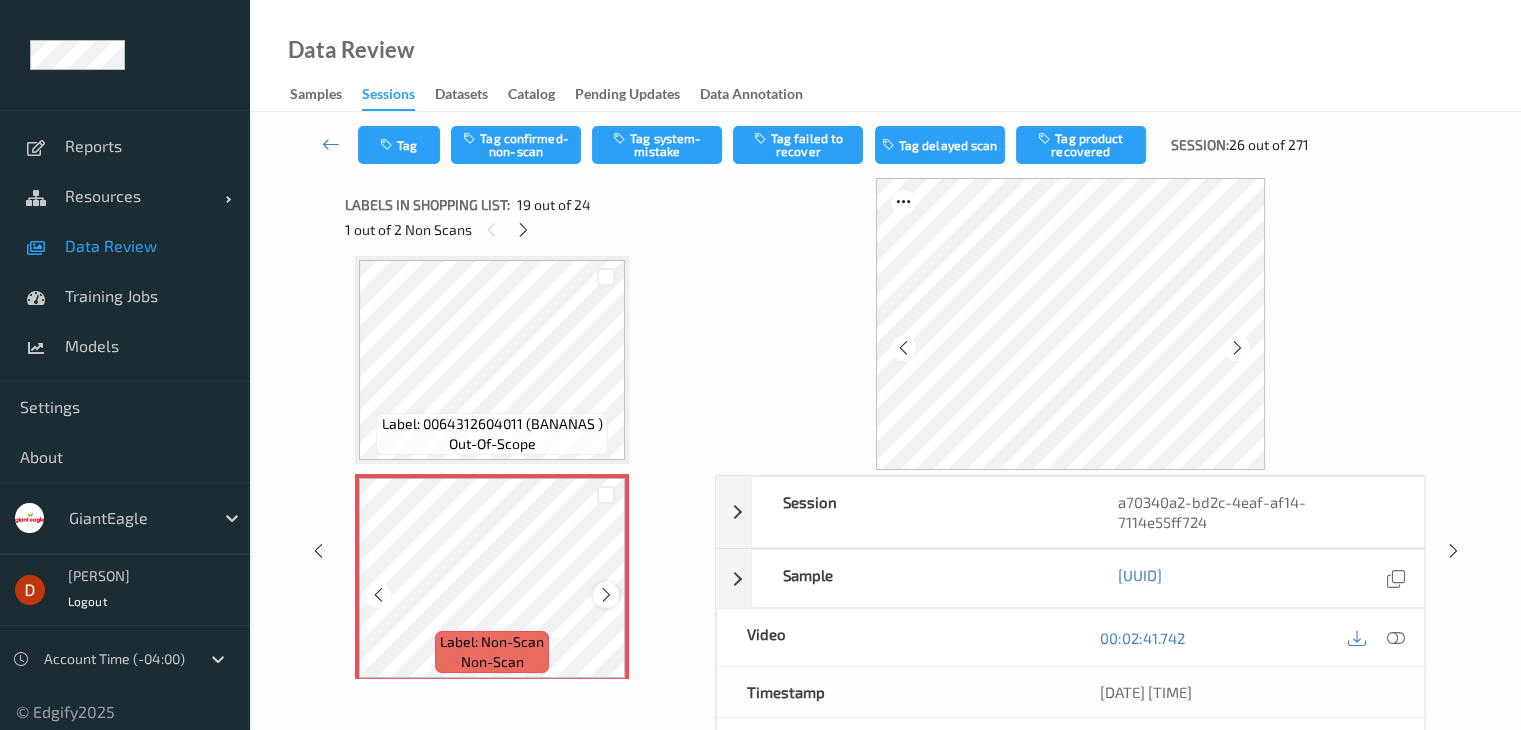 click at bounding box center [605, 594] 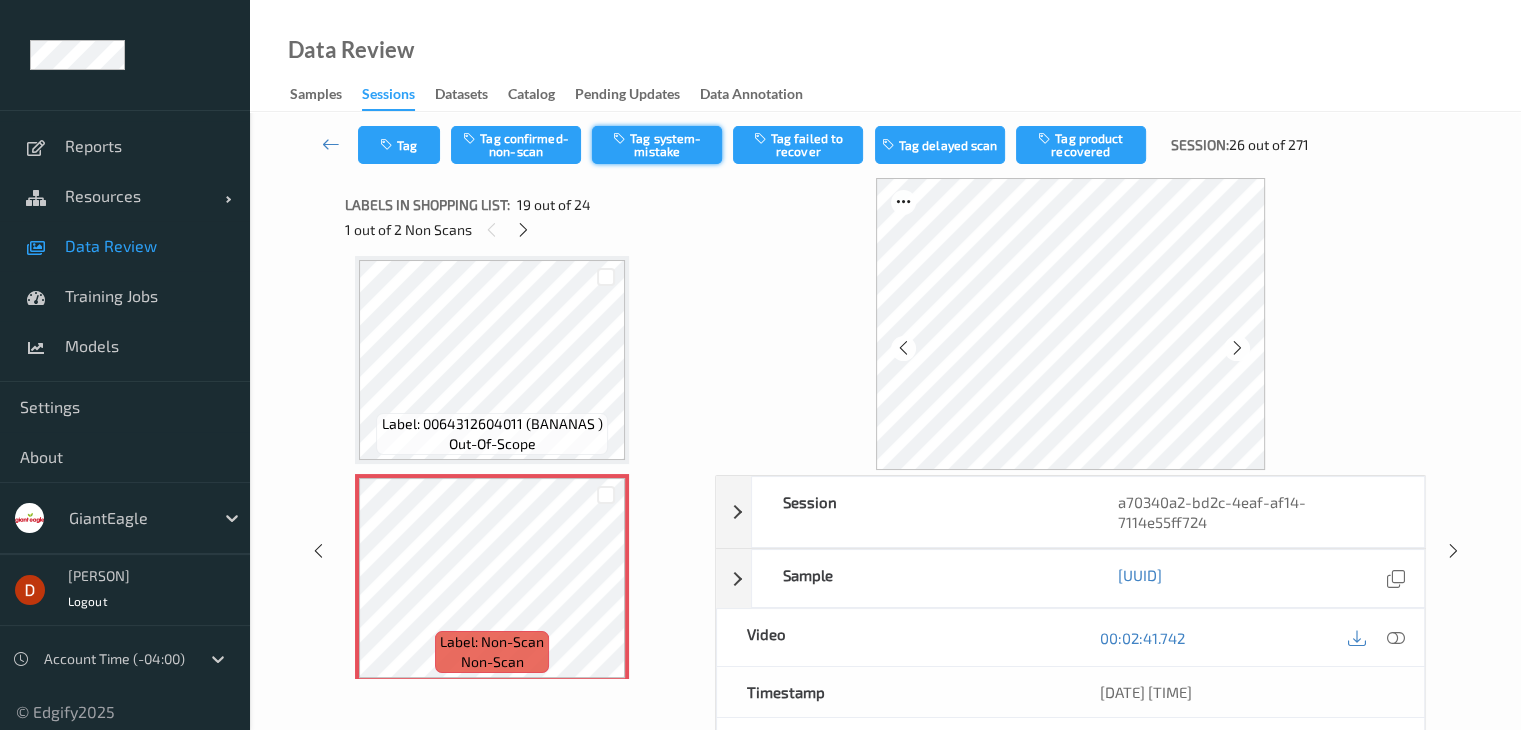 click at bounding box center (621, 138) 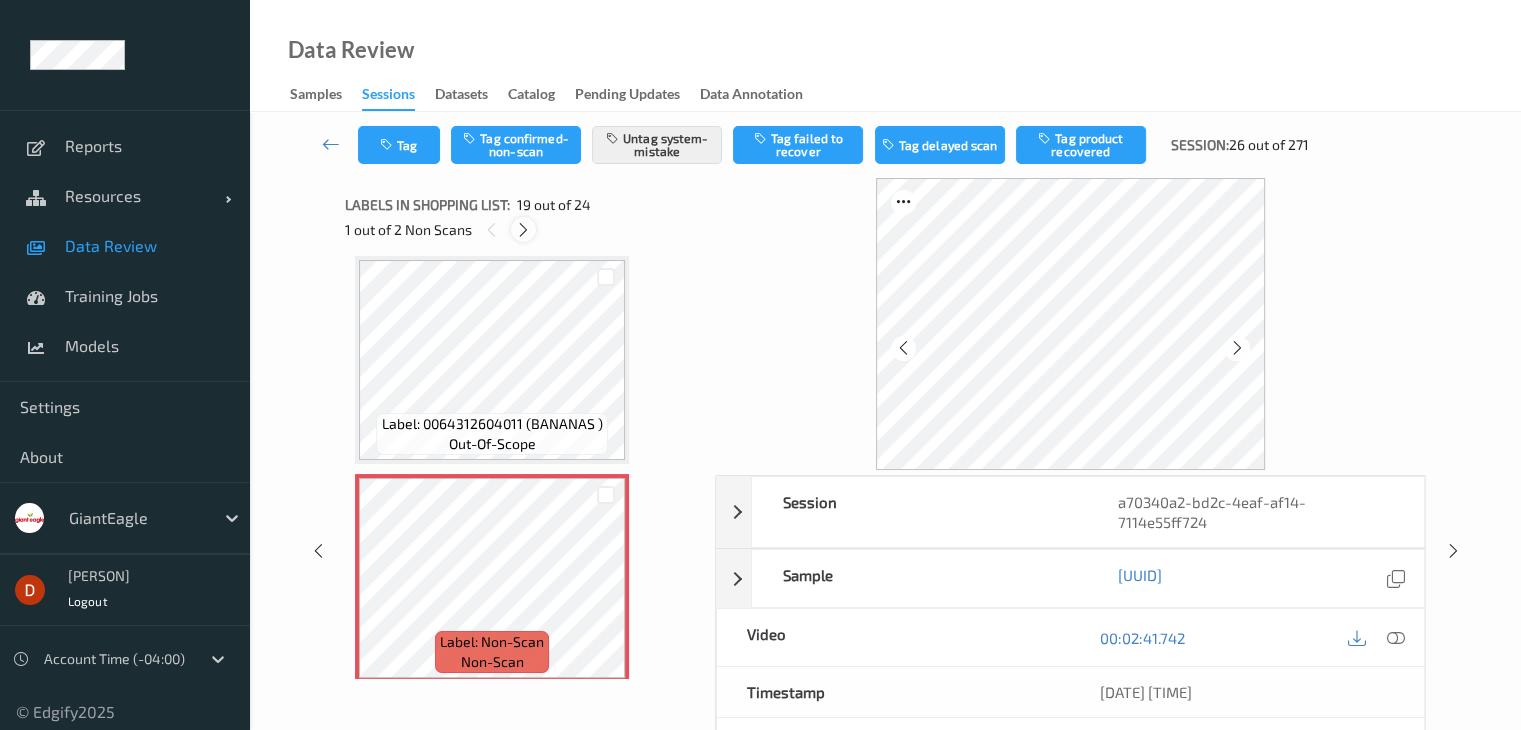 click at bounding box center [523, 229] 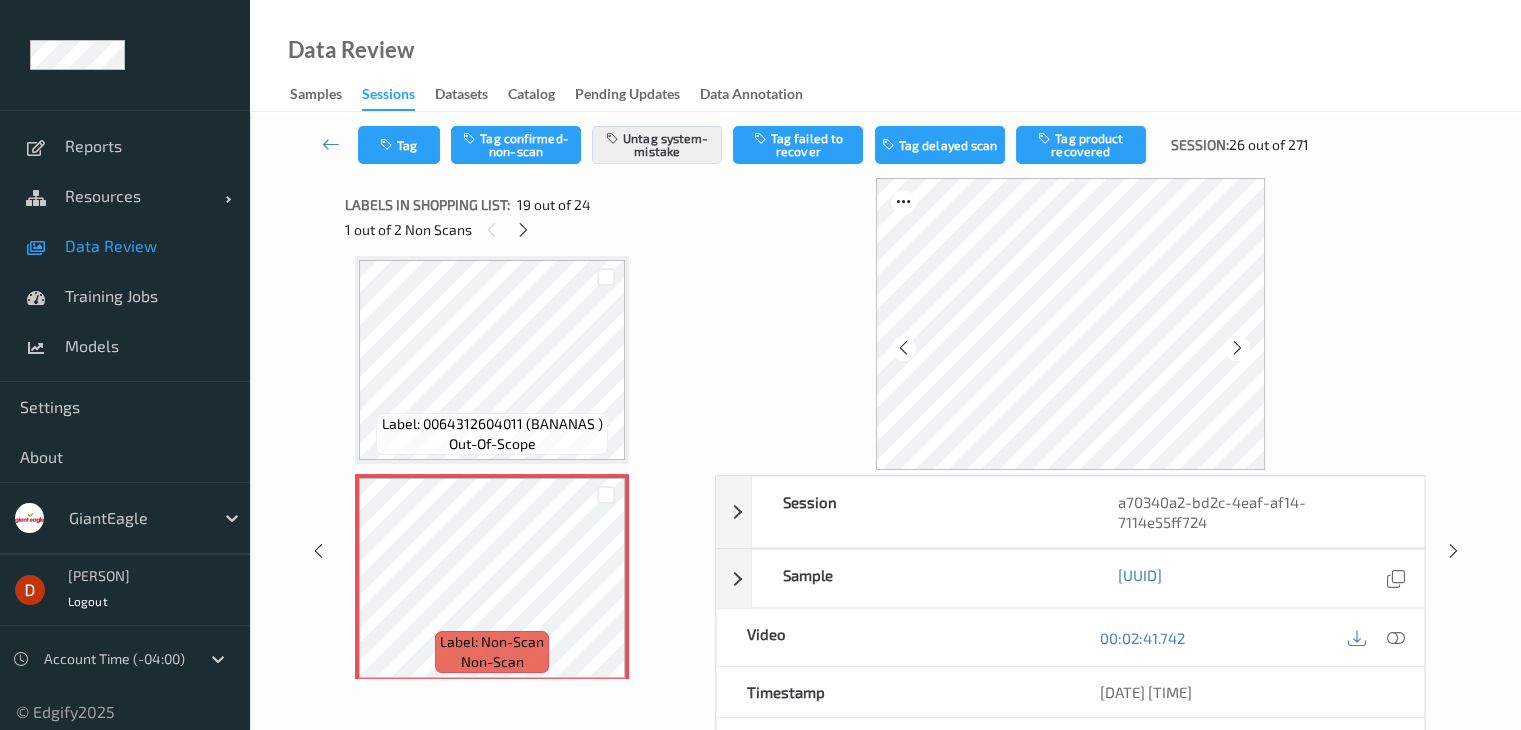scroll, scrollTop: 4152, scrollLeft: 0, axis: vertical 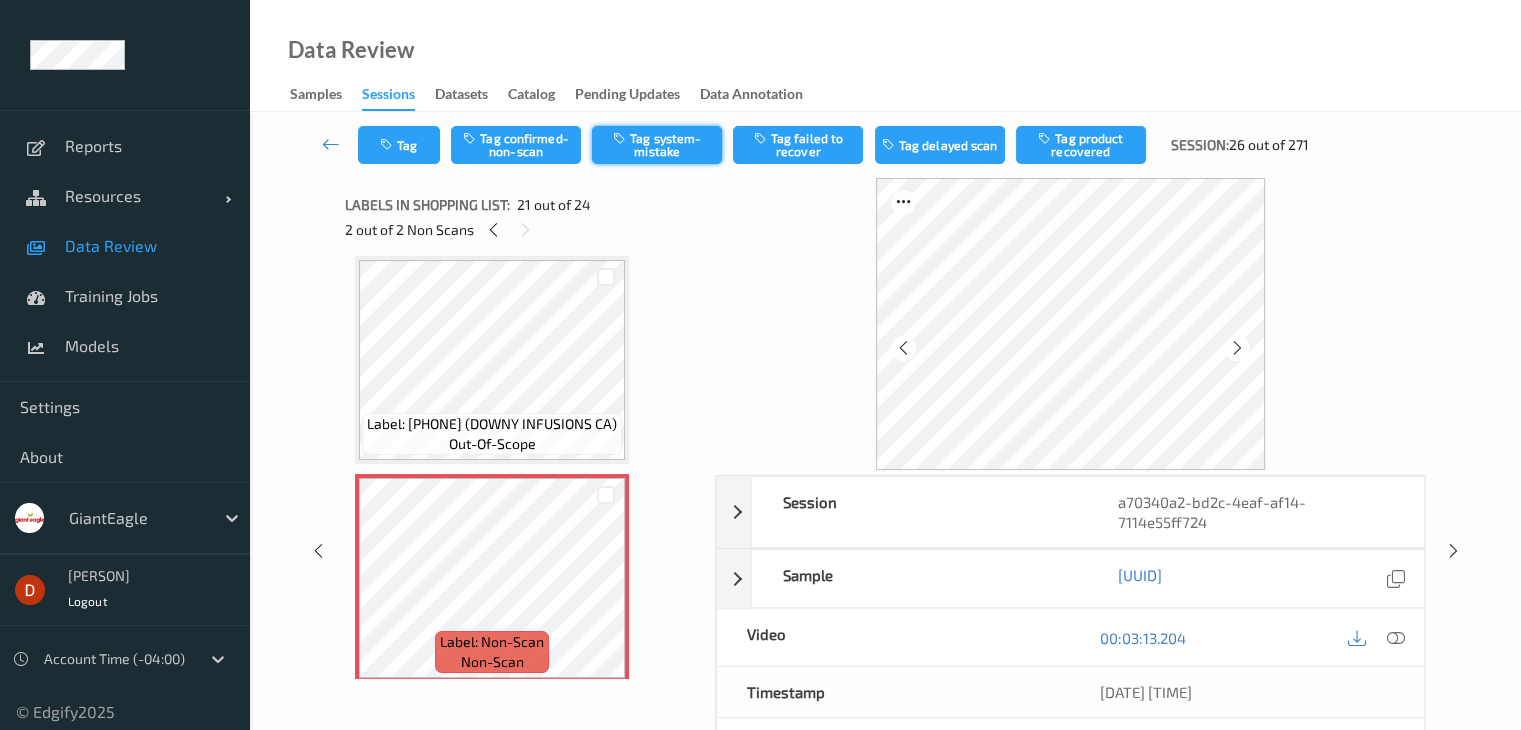 click on "Tag   system-mistake" at bounding box center [657, 145] 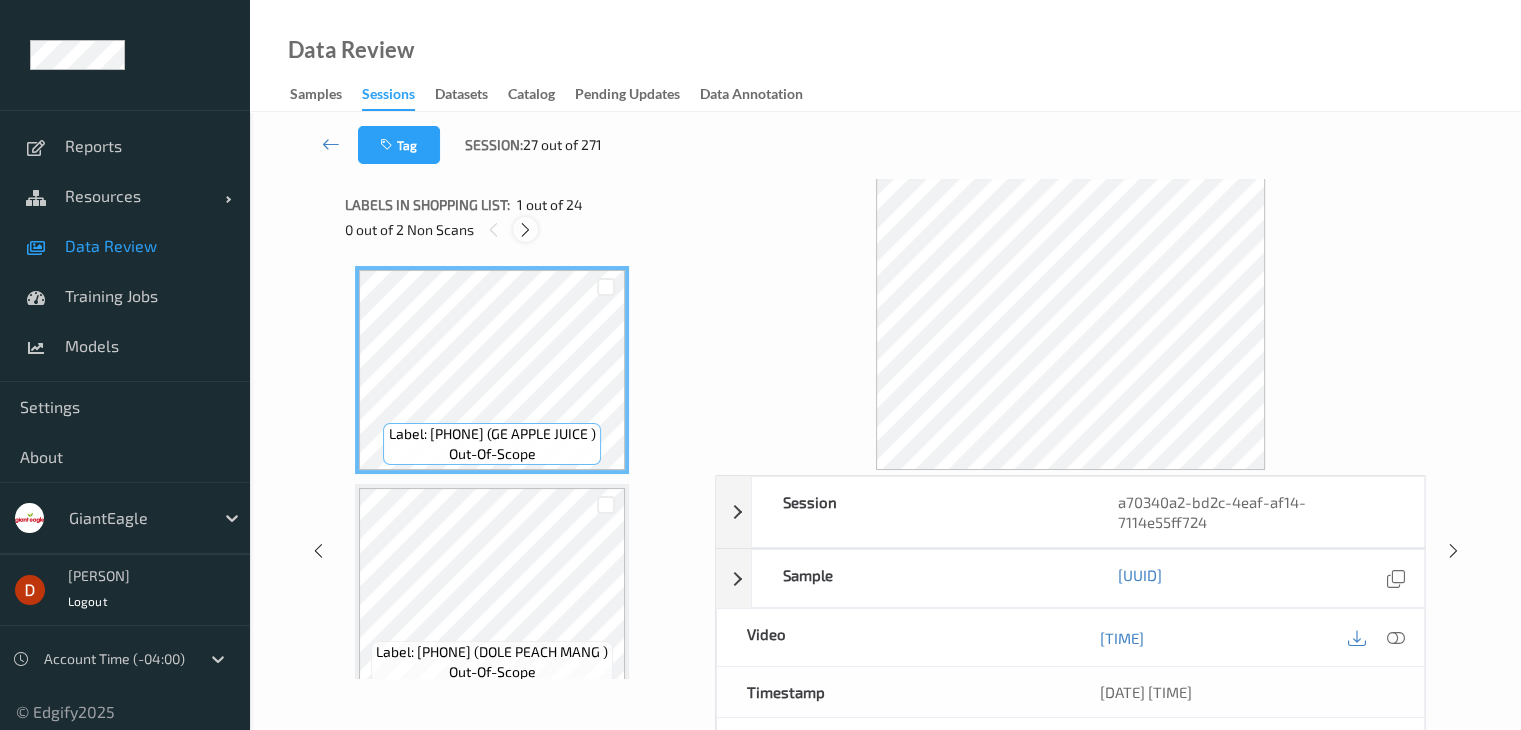 click at bounding box center (525, 230) 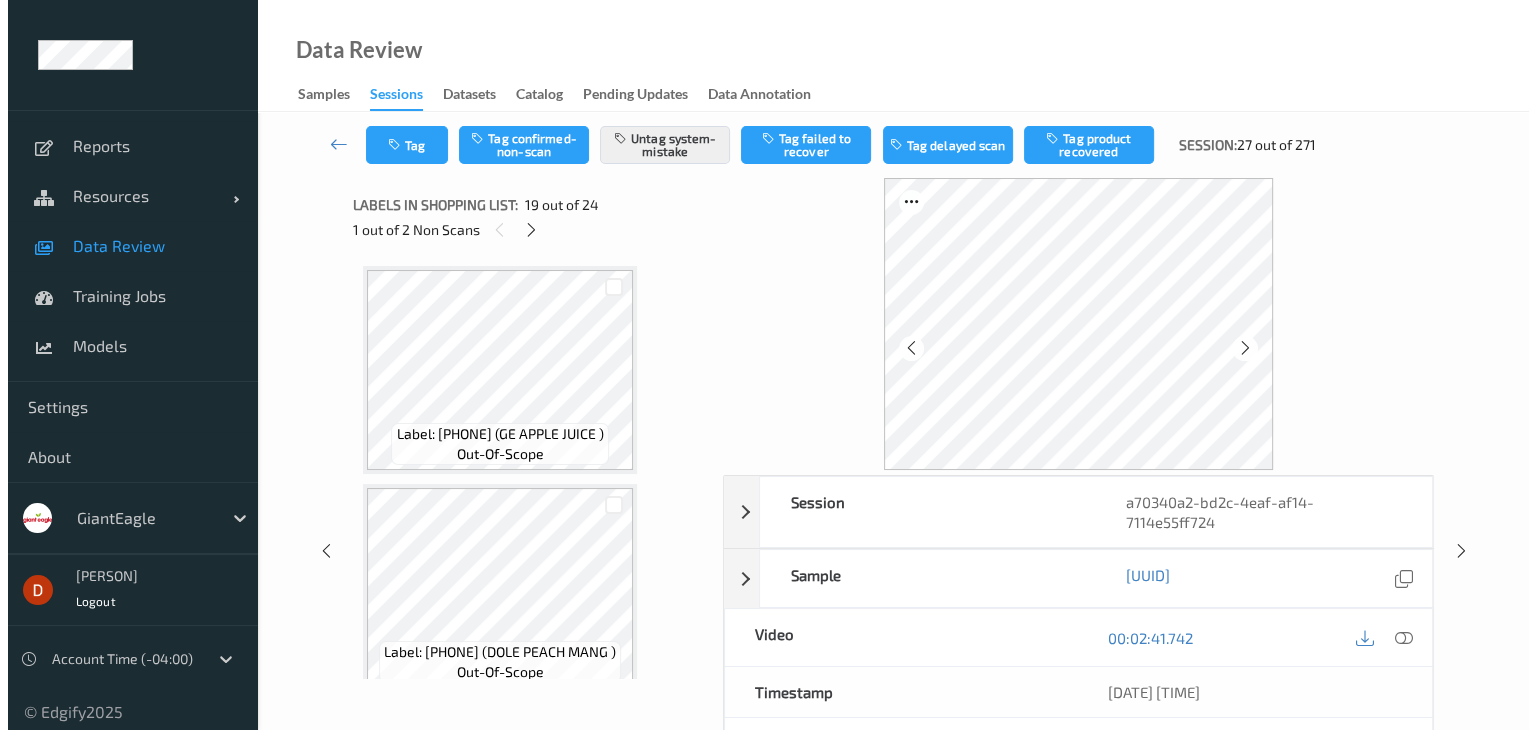 scroll, scrollTop: 3716, scrollLeft: 0, axis: vertical 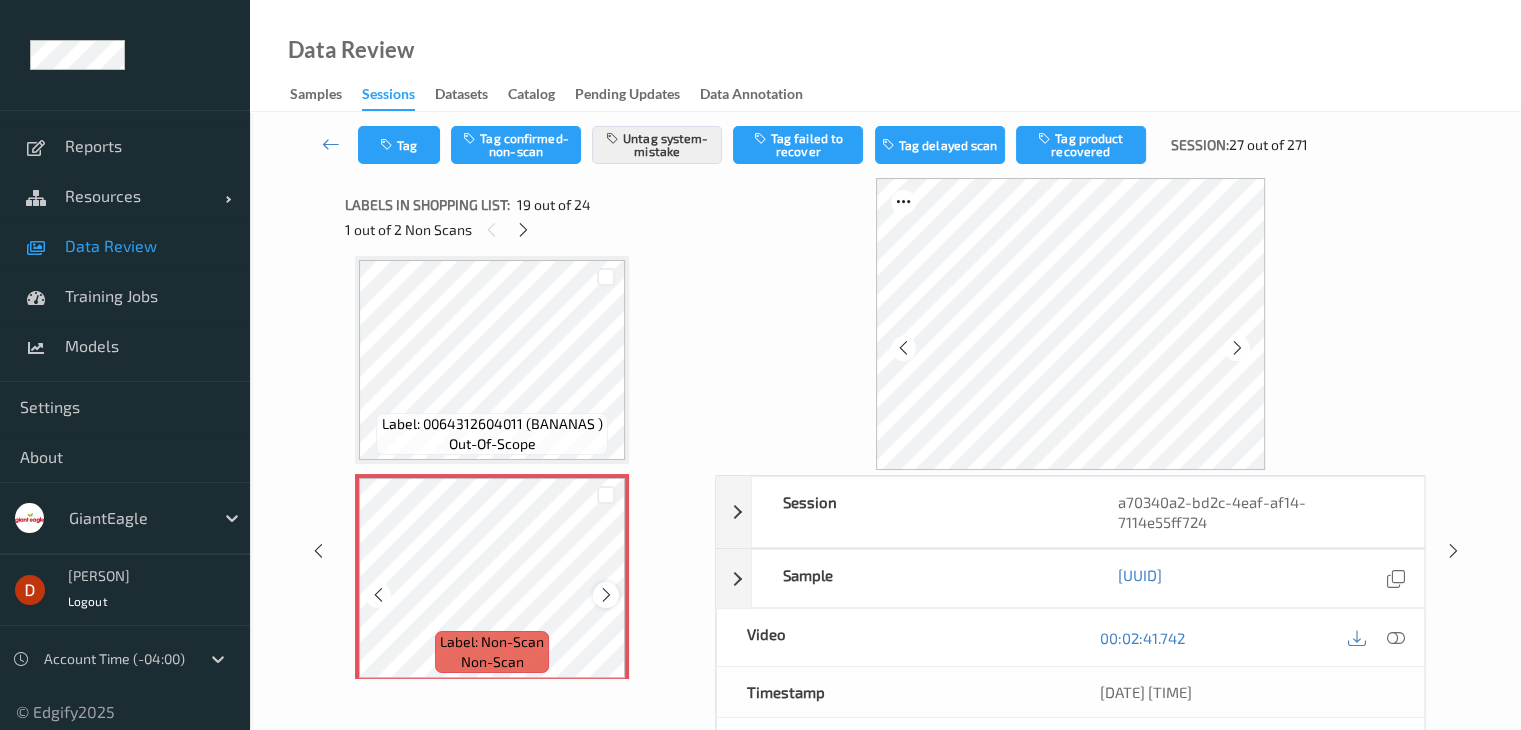 click at bounding box center [606, 595] 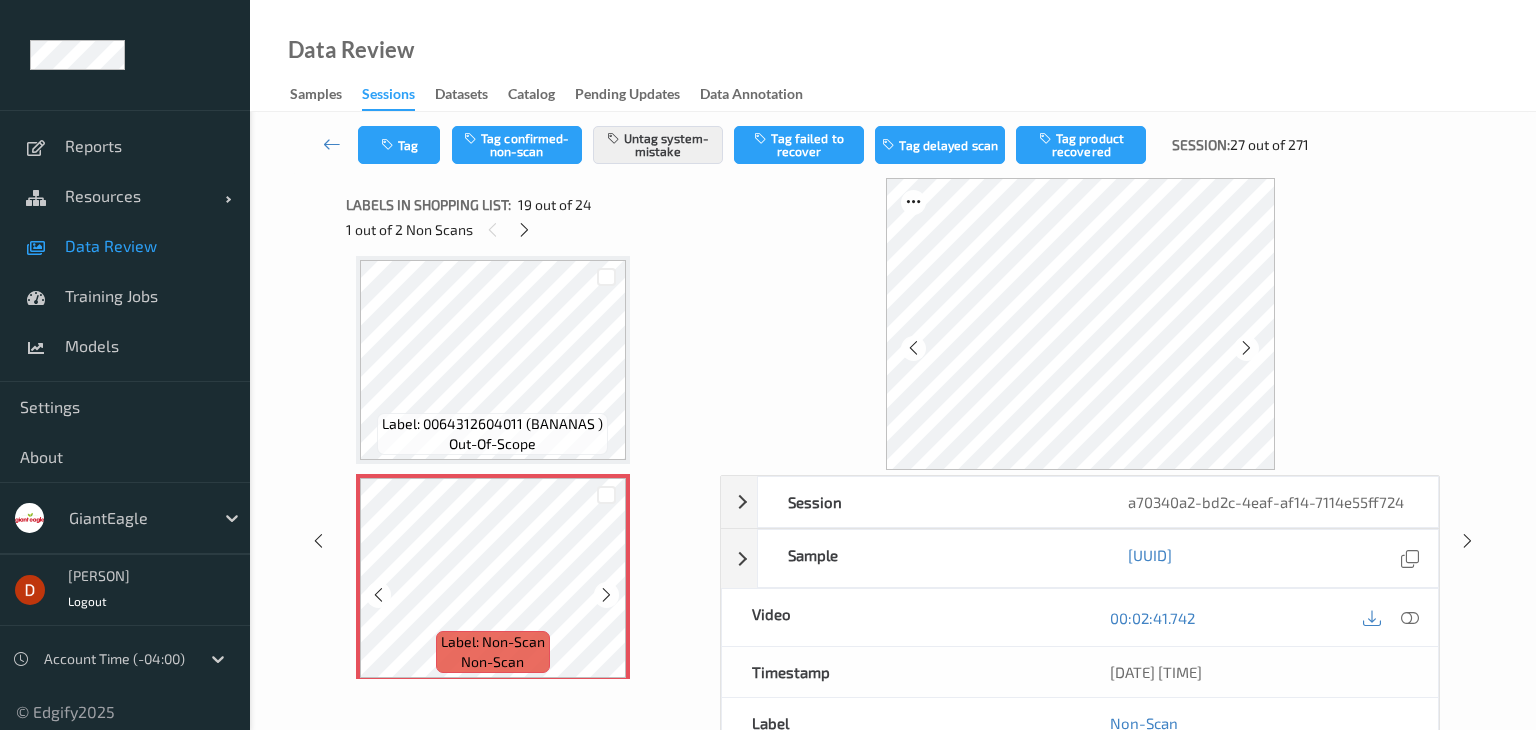 drag, startPoint x: 605, startPoint y: 595, endPoint x: 603, endPoint y: 573, distance: 22.090721 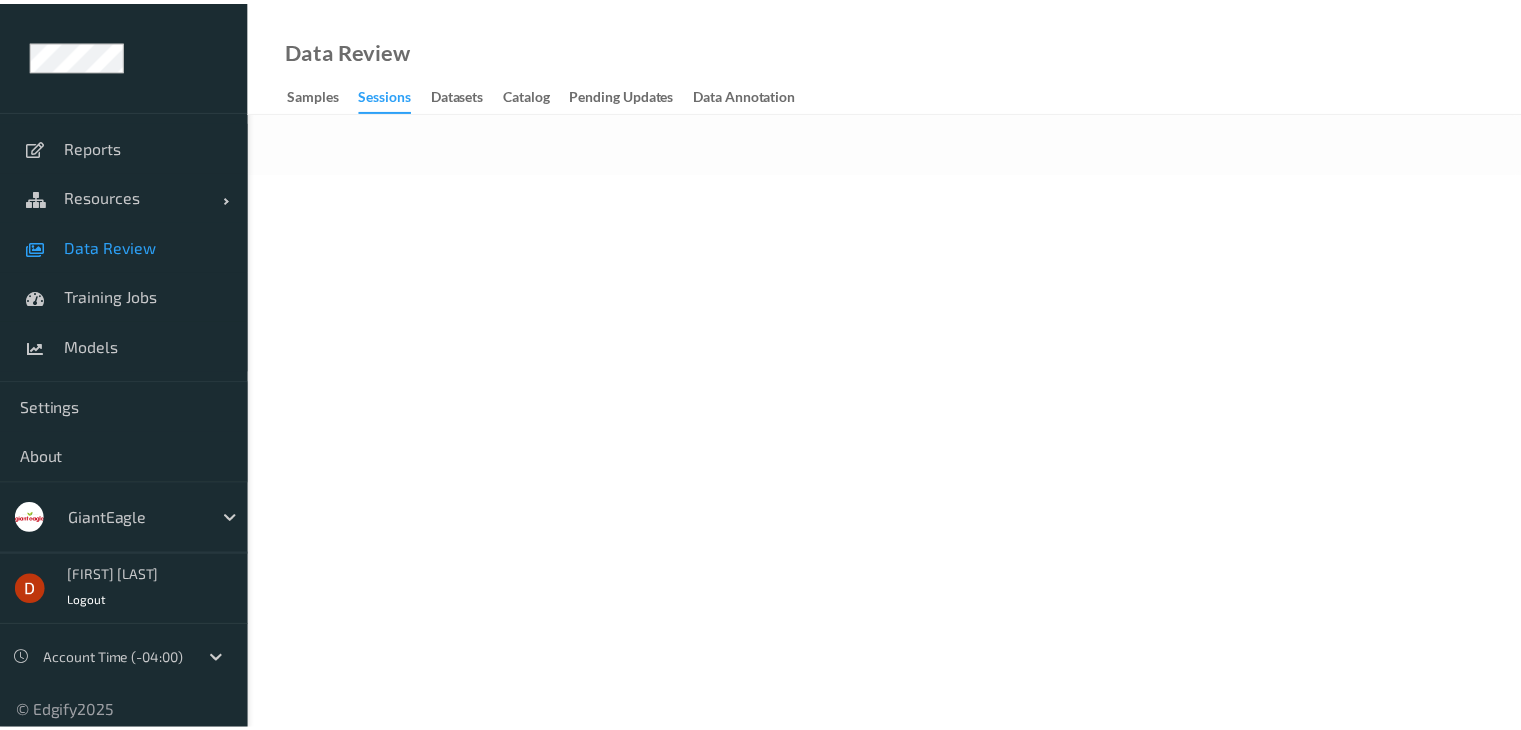 scroll, scrollTop: 0, scrollLeft: 0, axis: both 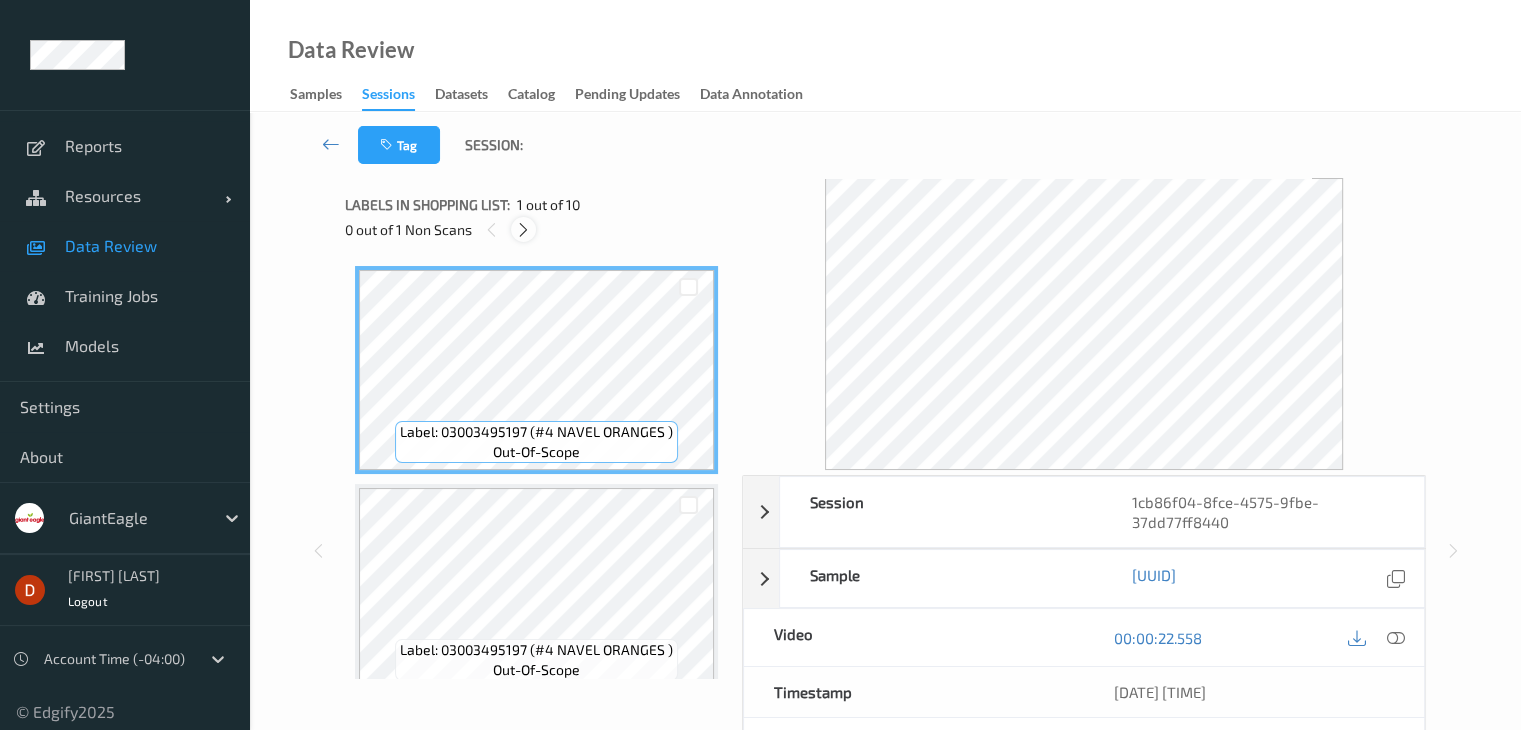 click at bounding box center (523, 229) 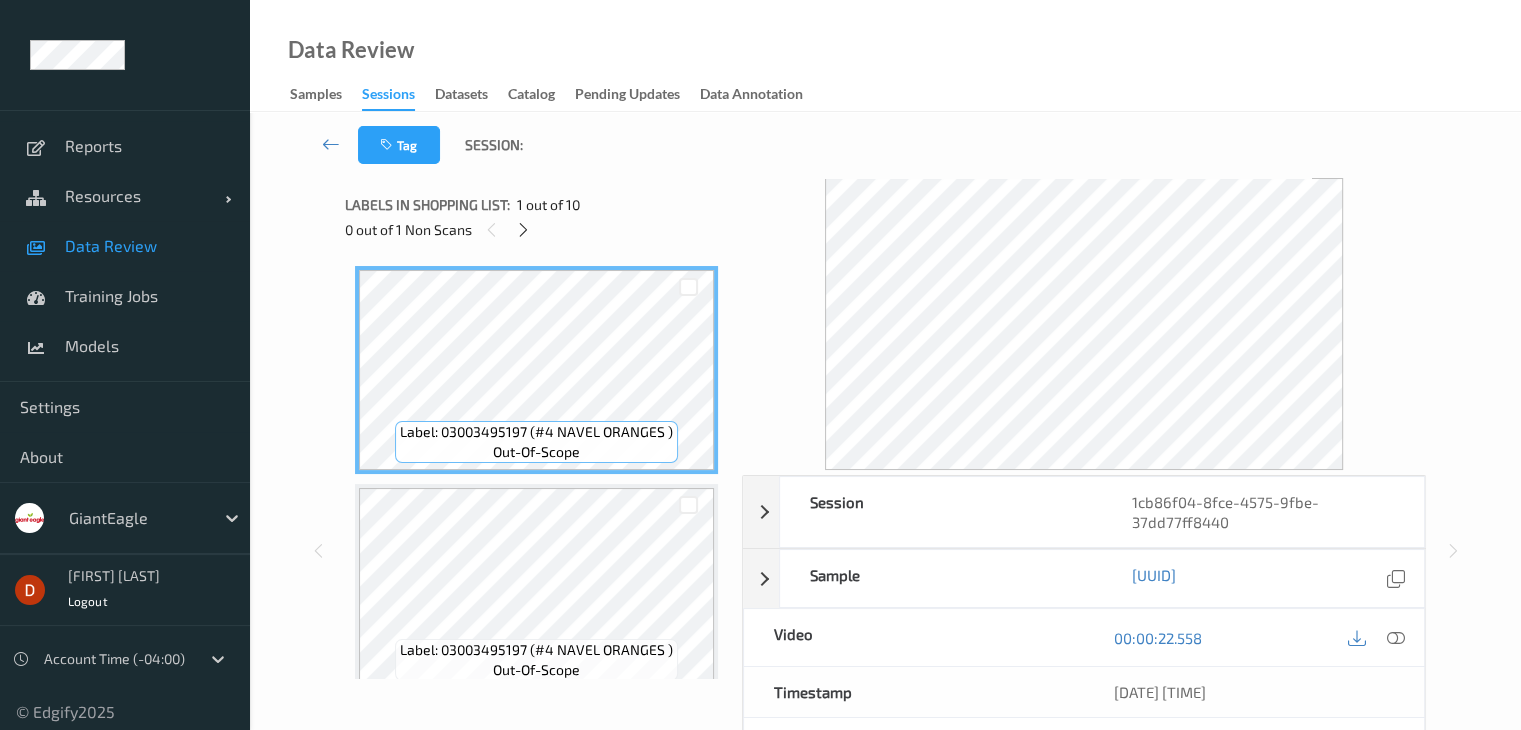 scroll, scrollTop: 1754, scrollLeft: 0, axis: vertical 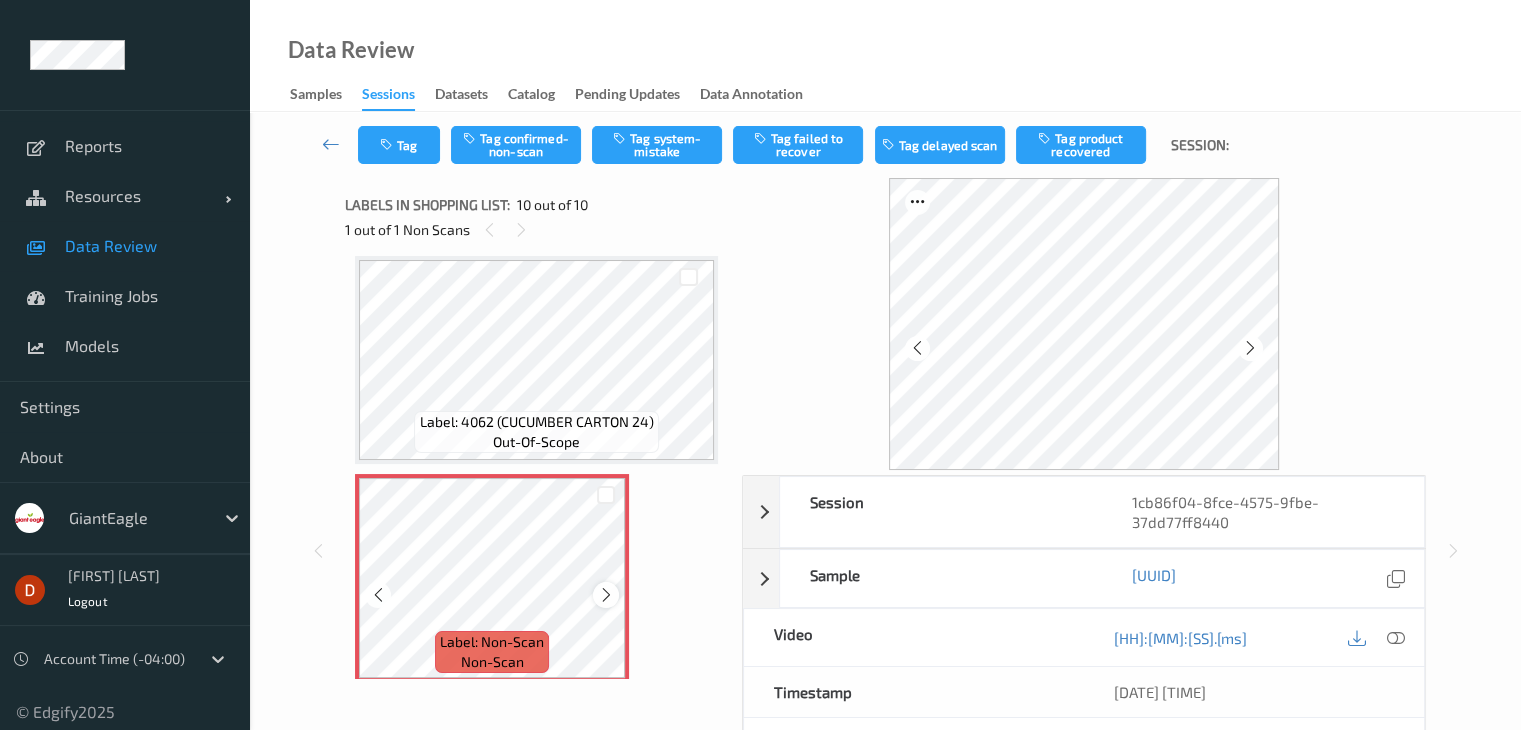 click at bounding box center (605, 594) 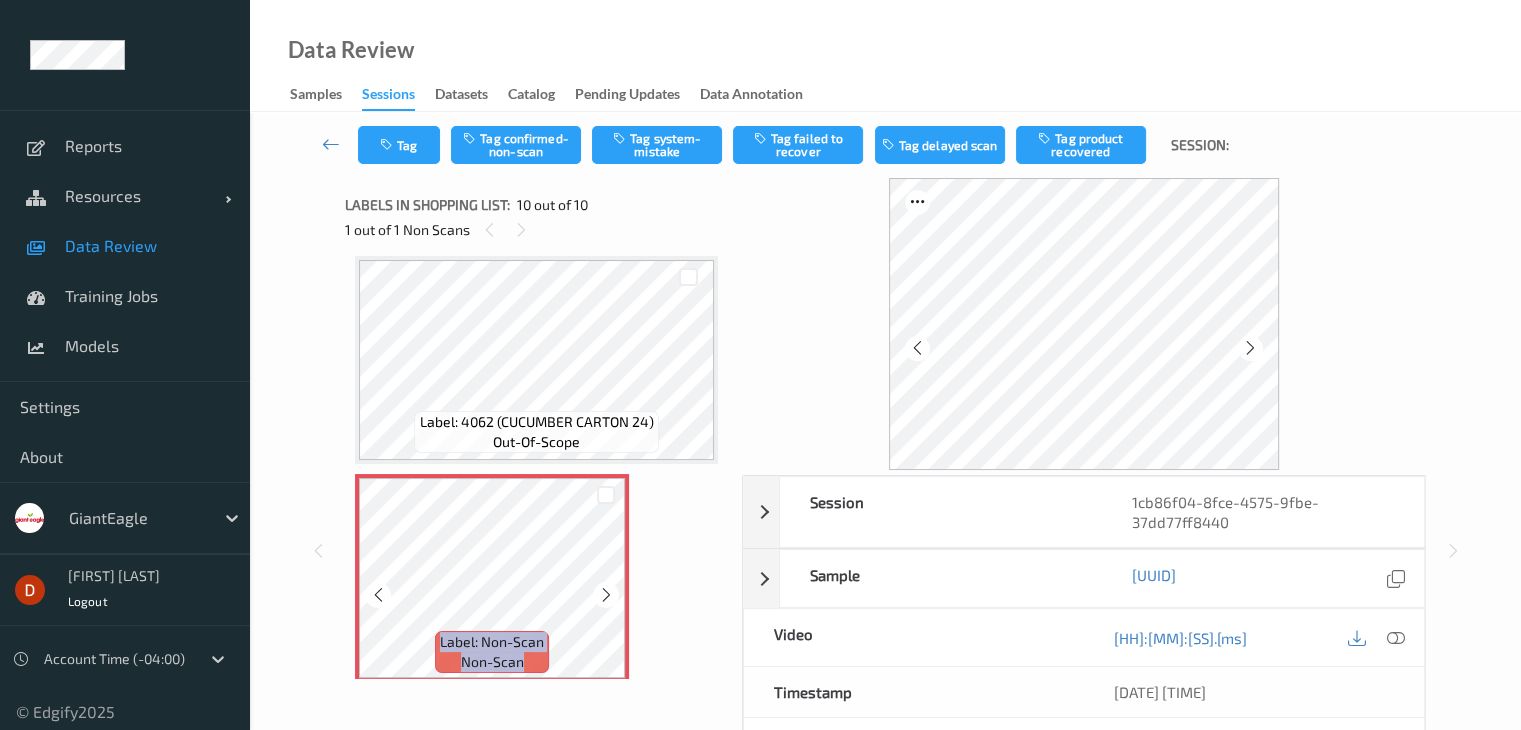click at bounding box center [606, 595] 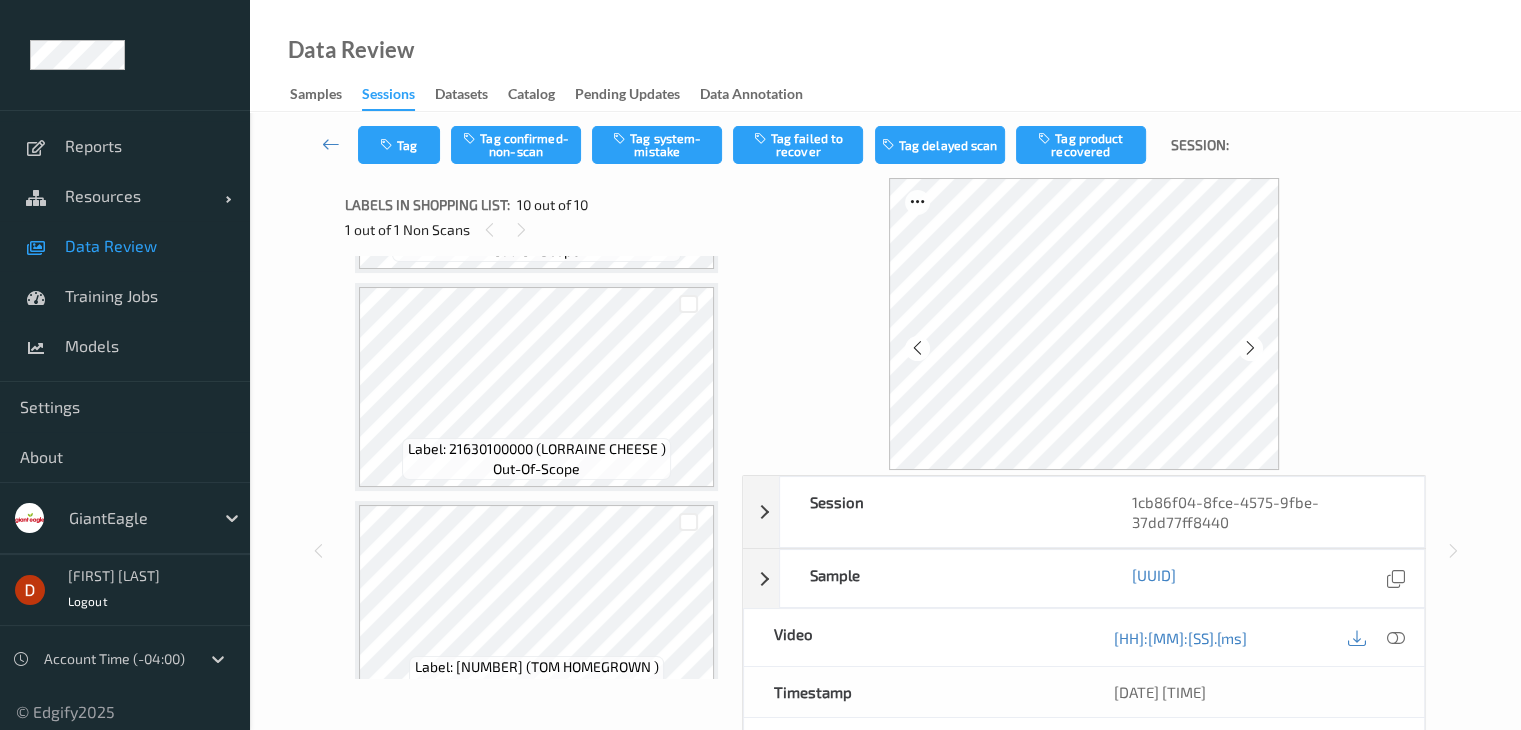 scroll, scrollTop: 1767, scrollLeft: 0, axis: vertical 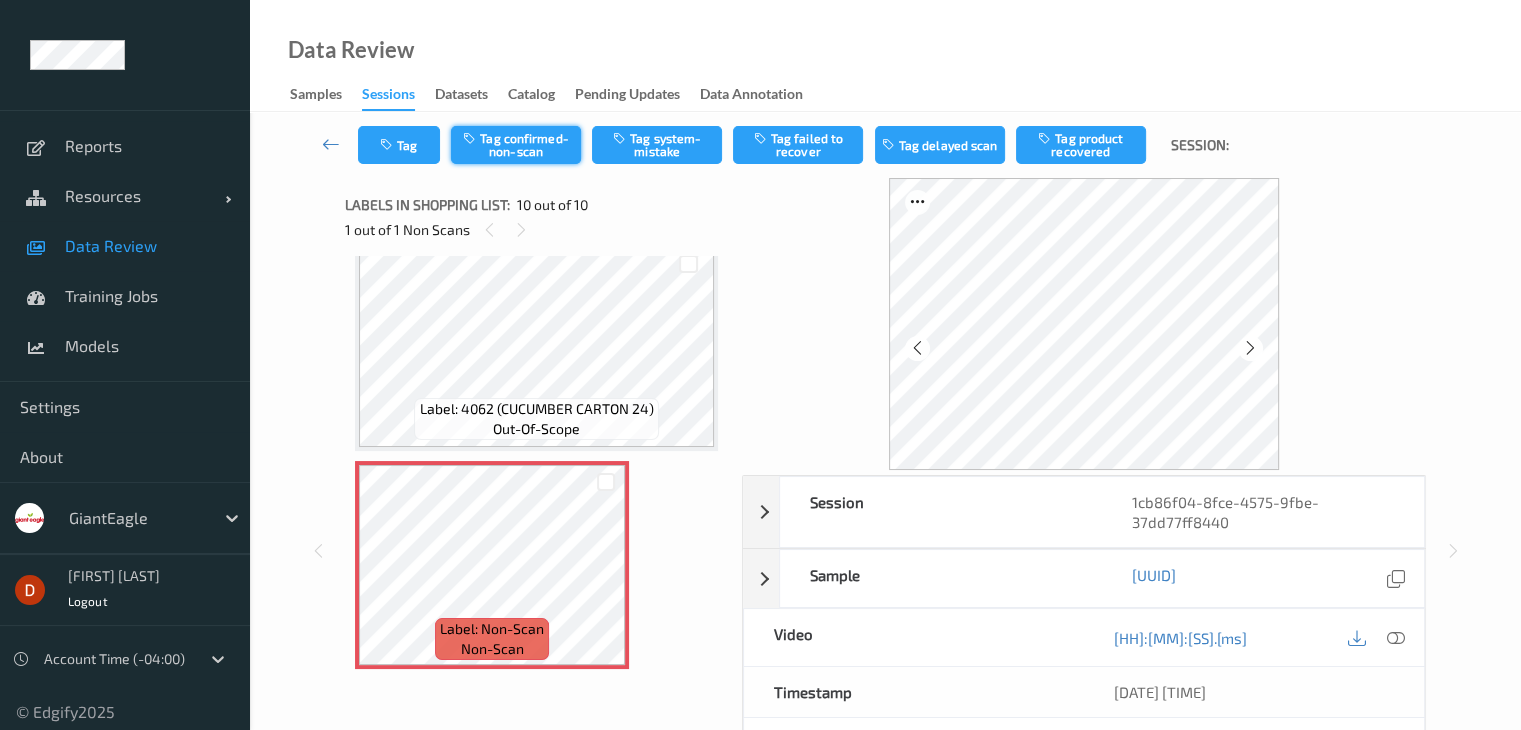 click on "Tag   confirmed-non-scan" at bounding box center (516, 145) 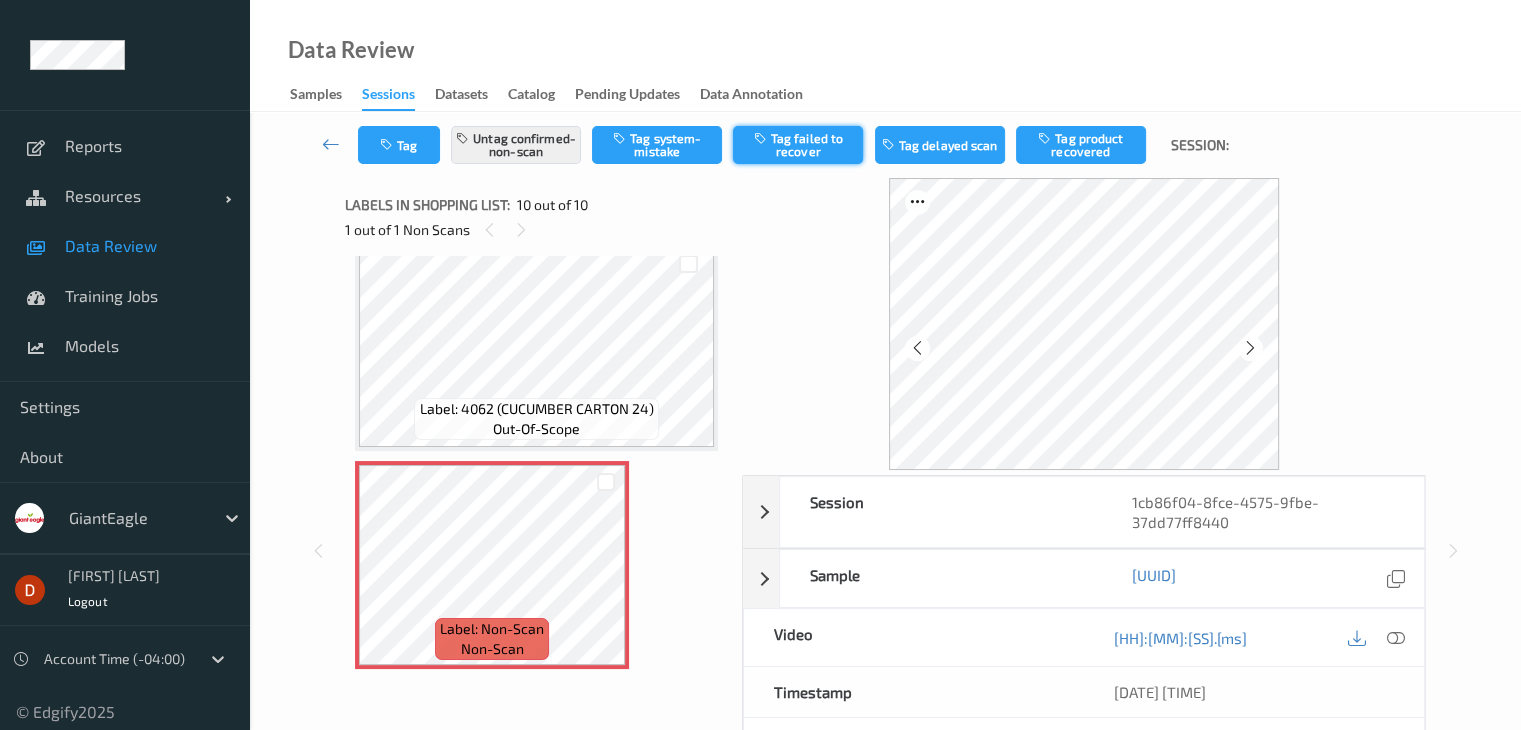 click on "Tag   failed to recover" at bounding box center [798, 145] 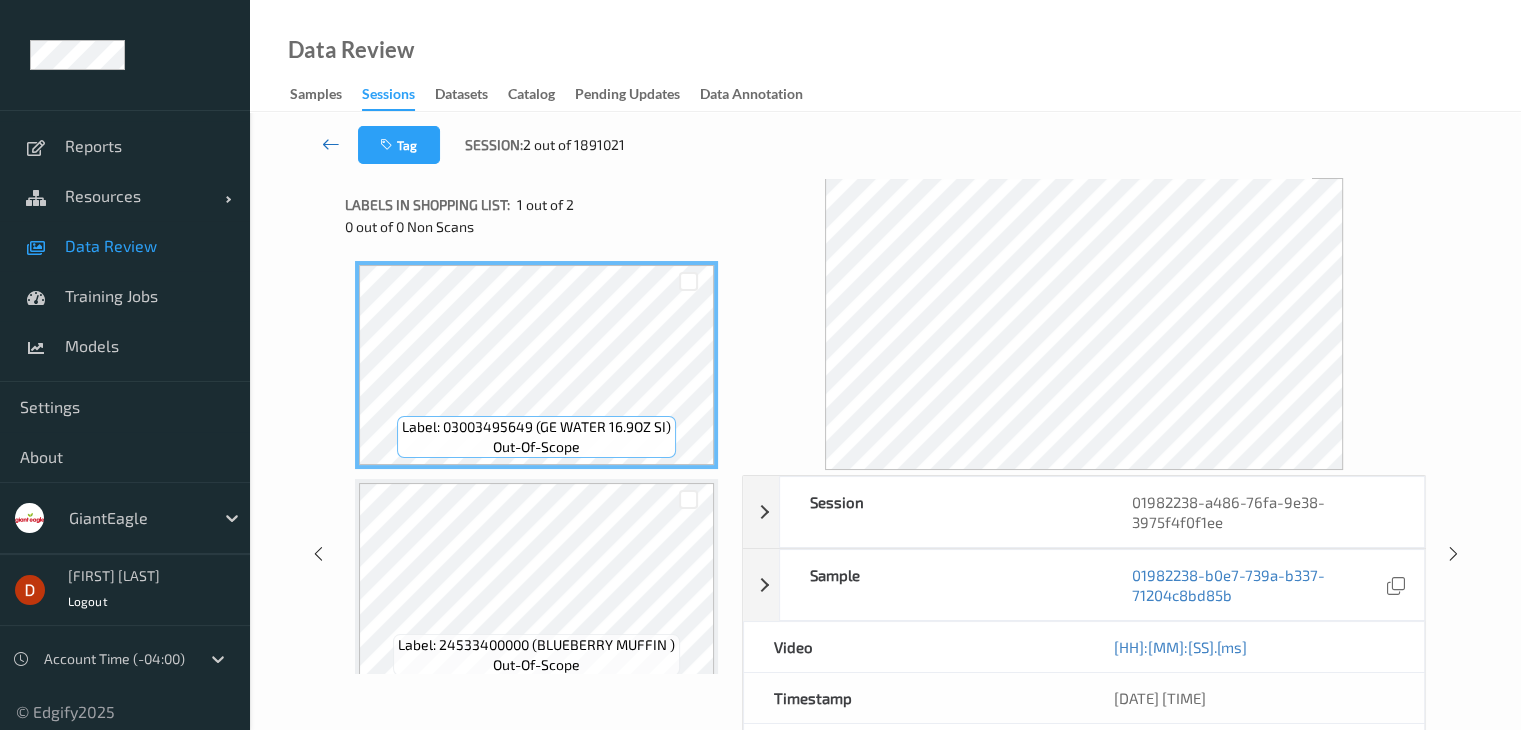 click at bounding box center (331, 144) 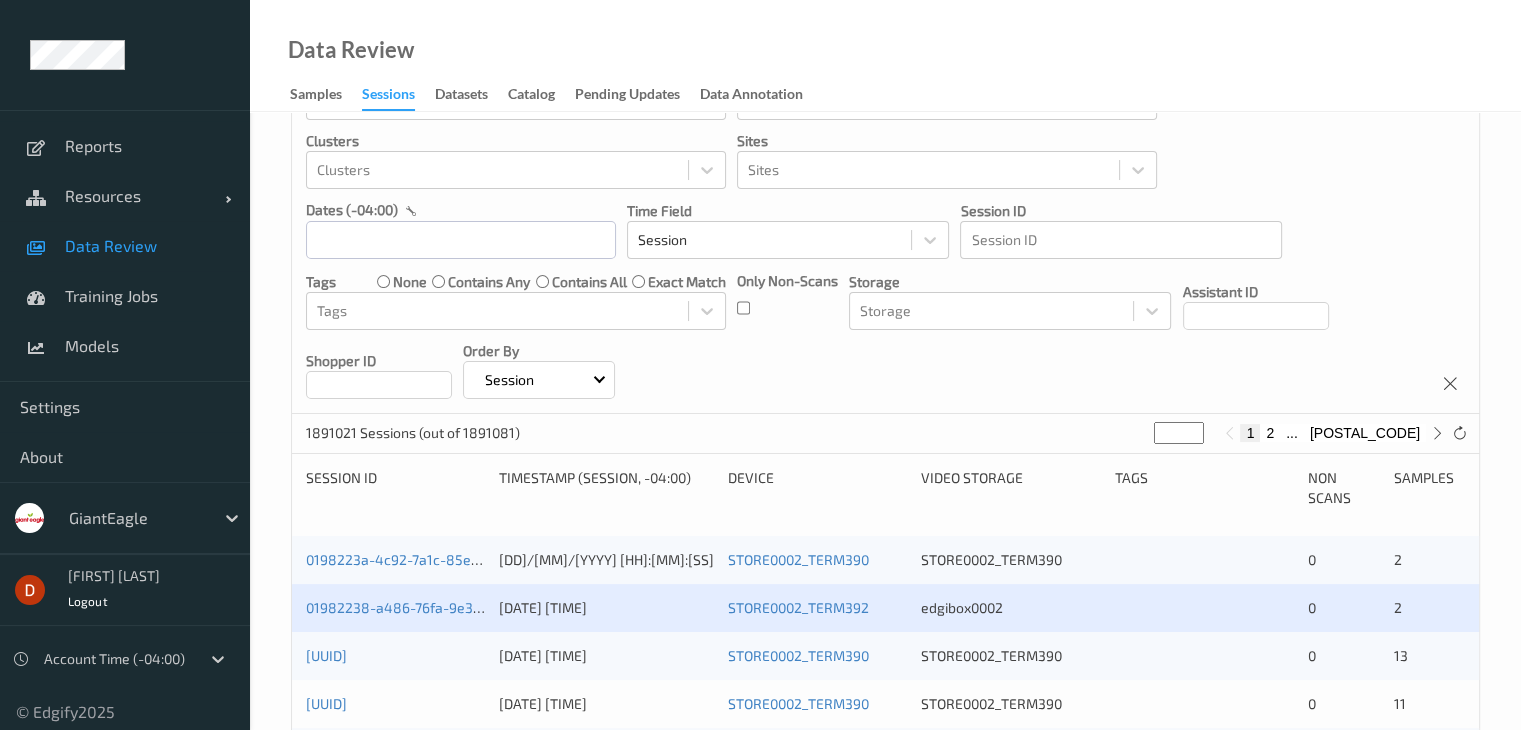 scroll, scrollTop: 0, scrollLeft: 0, axis: both 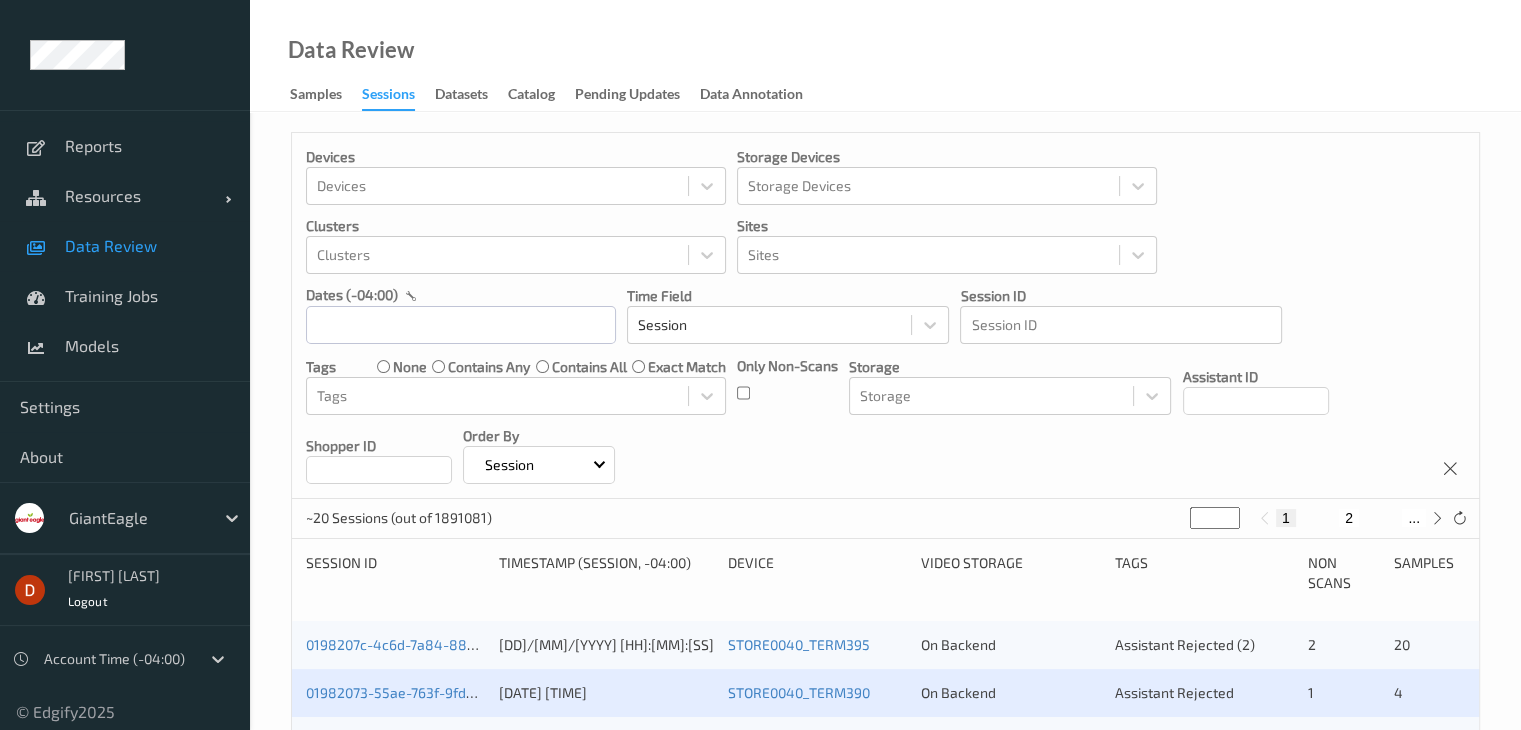 click on "Devices Devices Storage Devices Storage Devices Clusters Clusters Sites Sites dates (-04:00) Time Field Session Session ID Session ID Tags none contains any contains all exact match Tags Only Non-Scans Storage Storage Assistant ID Shopper ID Order By Session" at bounding box center (885, 316) 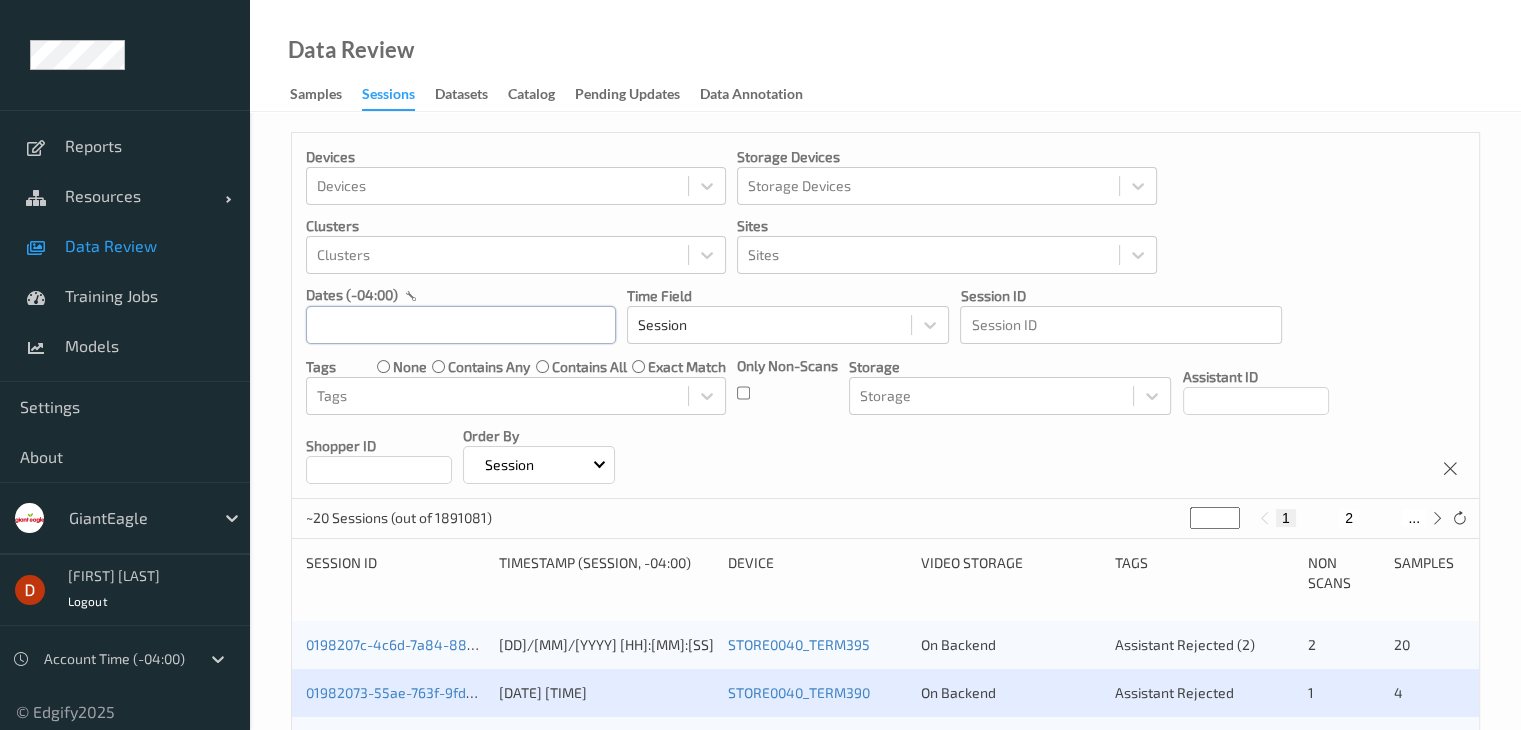 click at bounding box center (461, 325) 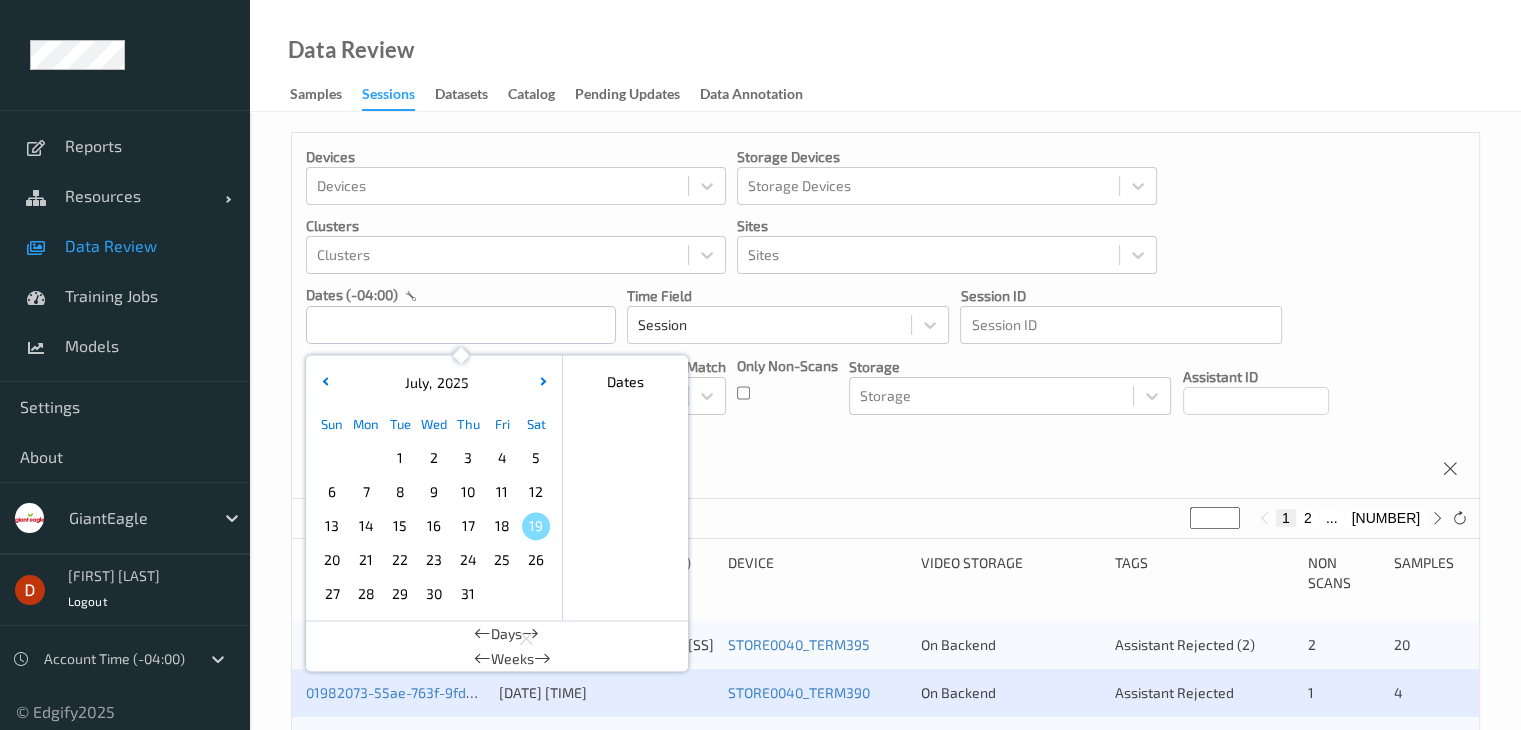 click on "13" at bounding box center [332, 526] 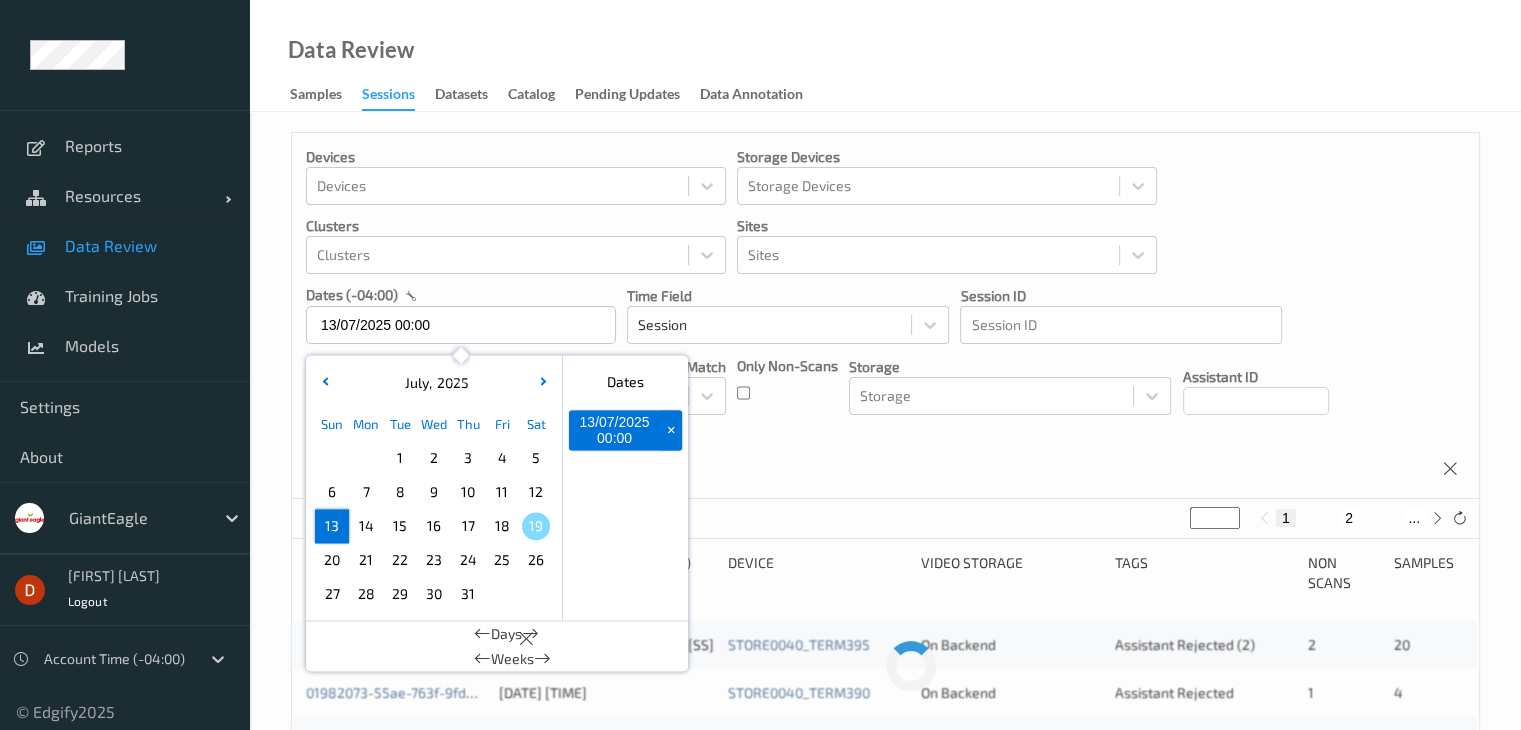 click on "13" at bounding box center (332, 526) 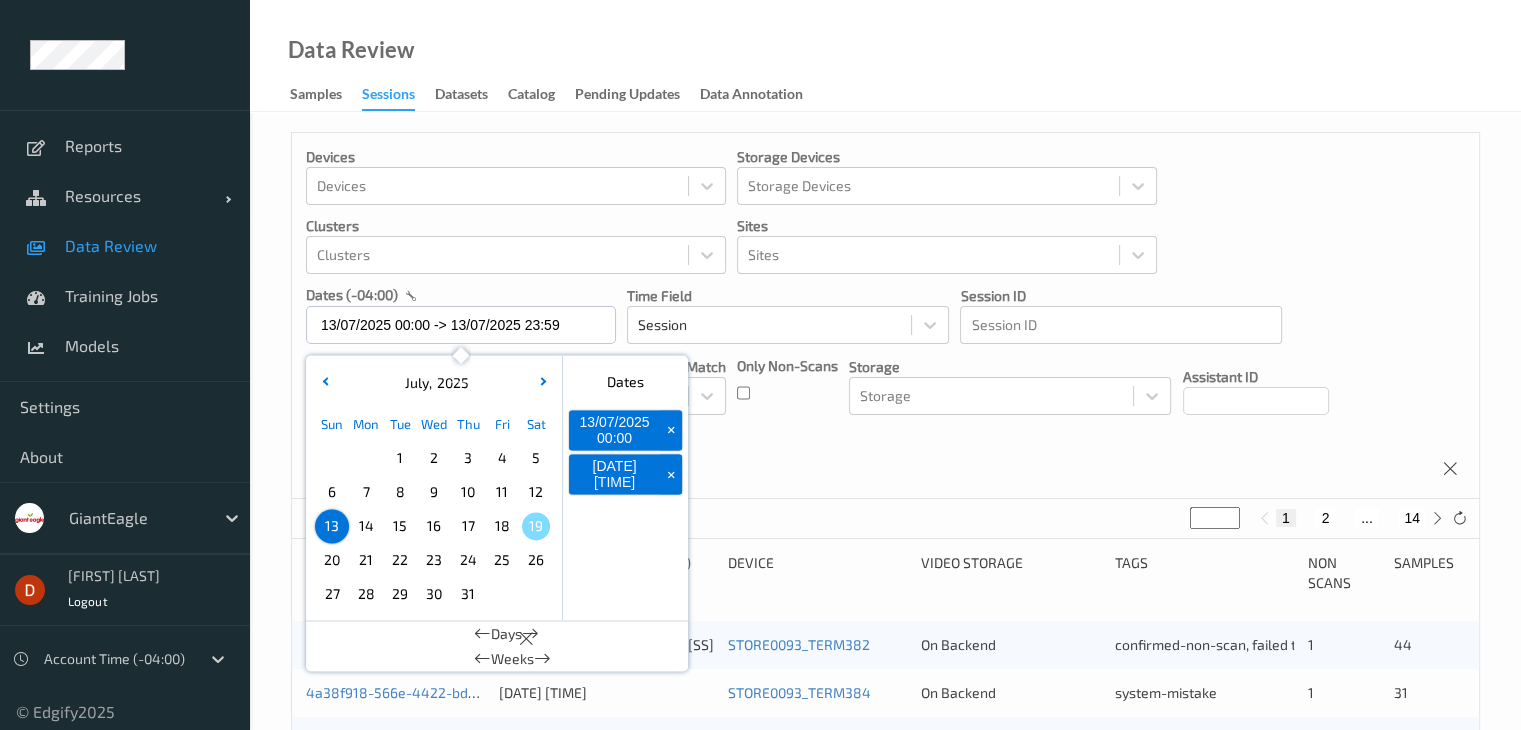 drag, startPoint x: 843, startPoint y: 469, endPoint x: 863, endPoint y: 476, distance: 21.189621 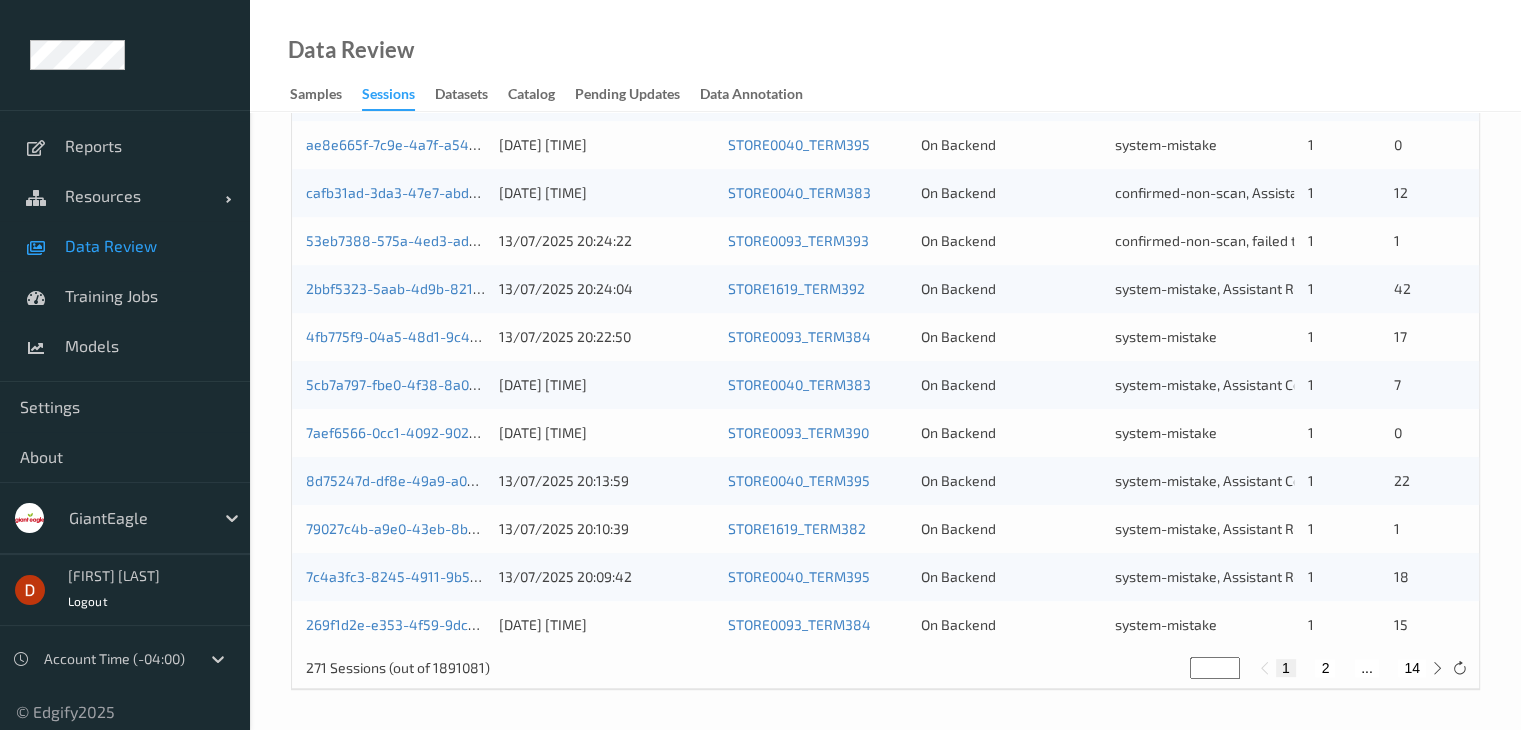 click on "2" at bounding box center [1325, 668] 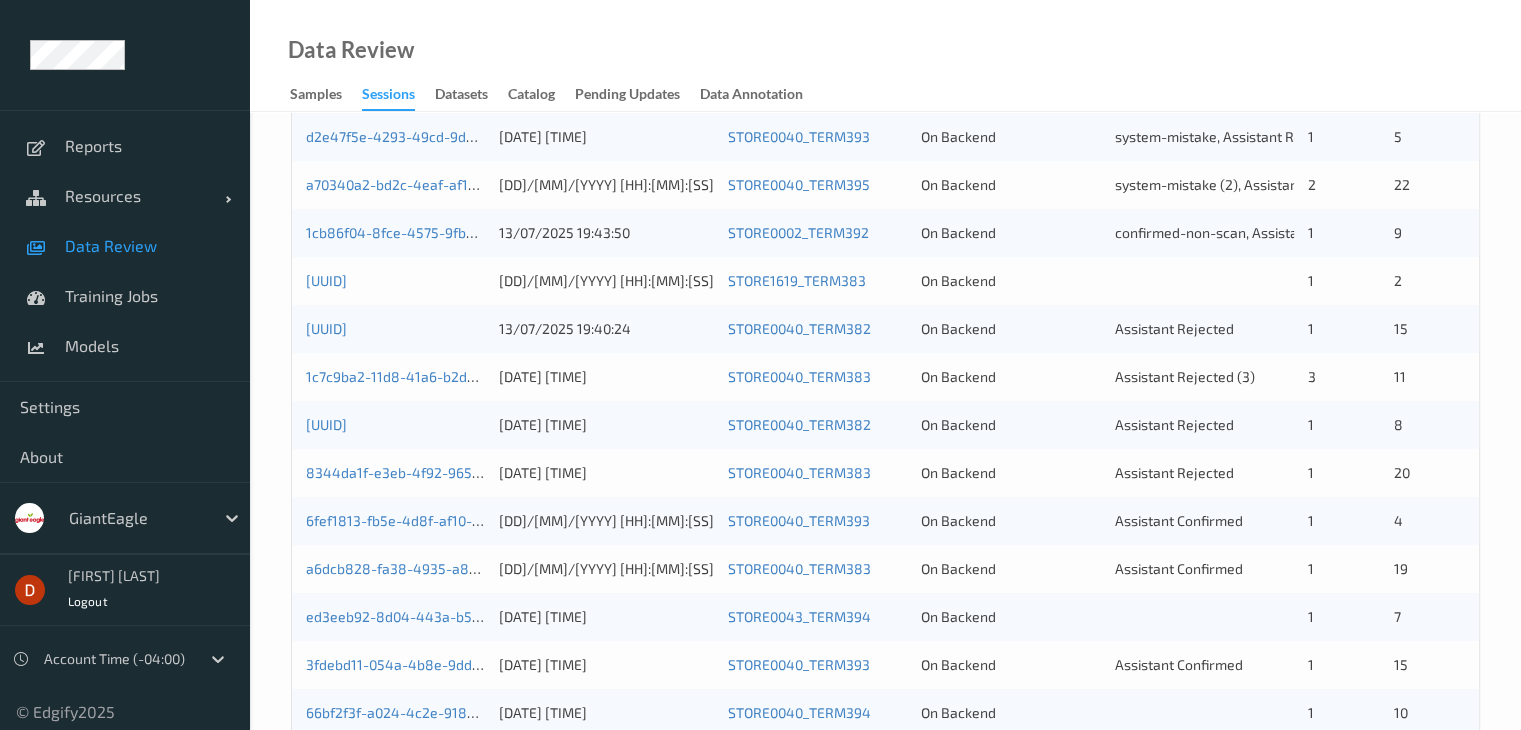 scroll, scrollTop: 500, scrollLeft: 0, axis: vertical 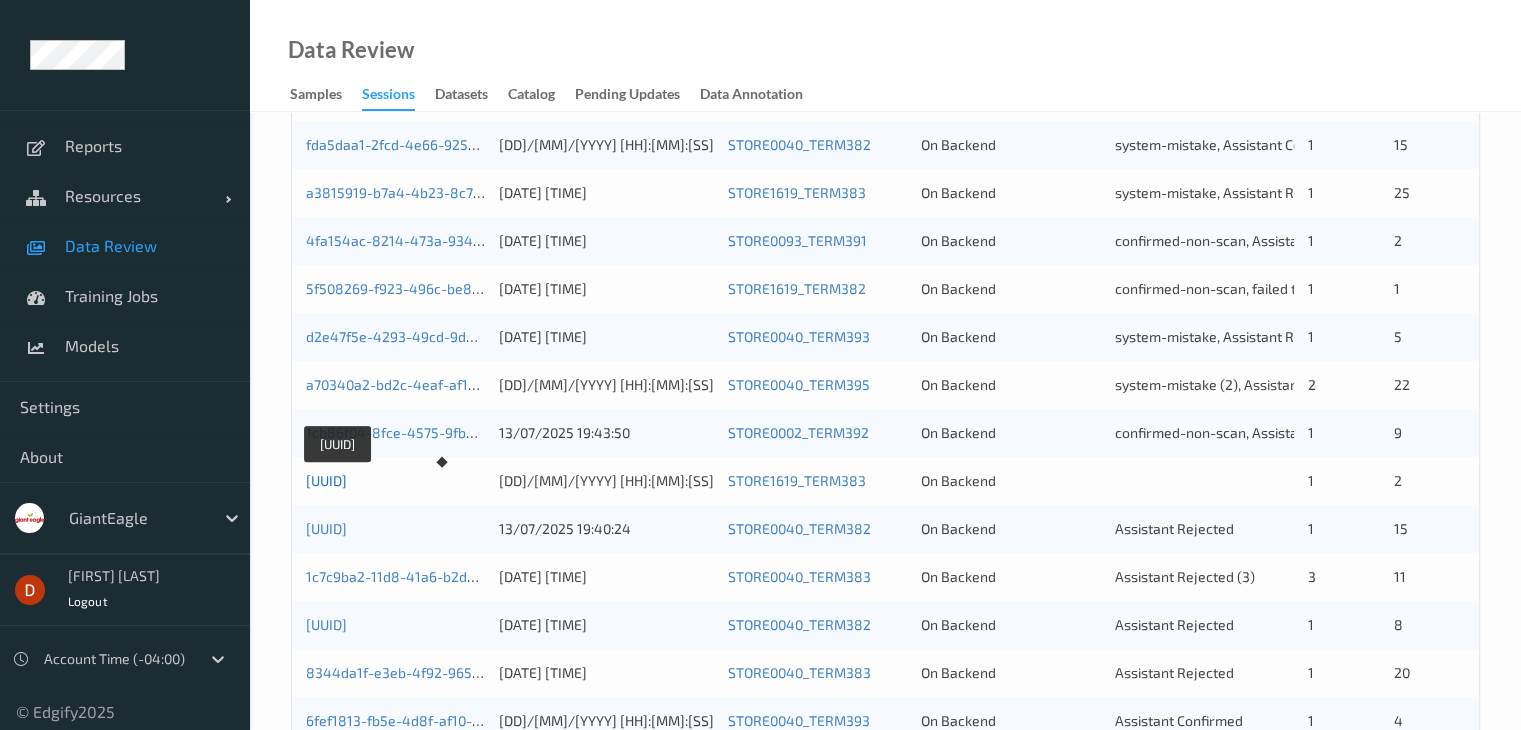 click on "[UUID]" at bounding box center (326, 480) 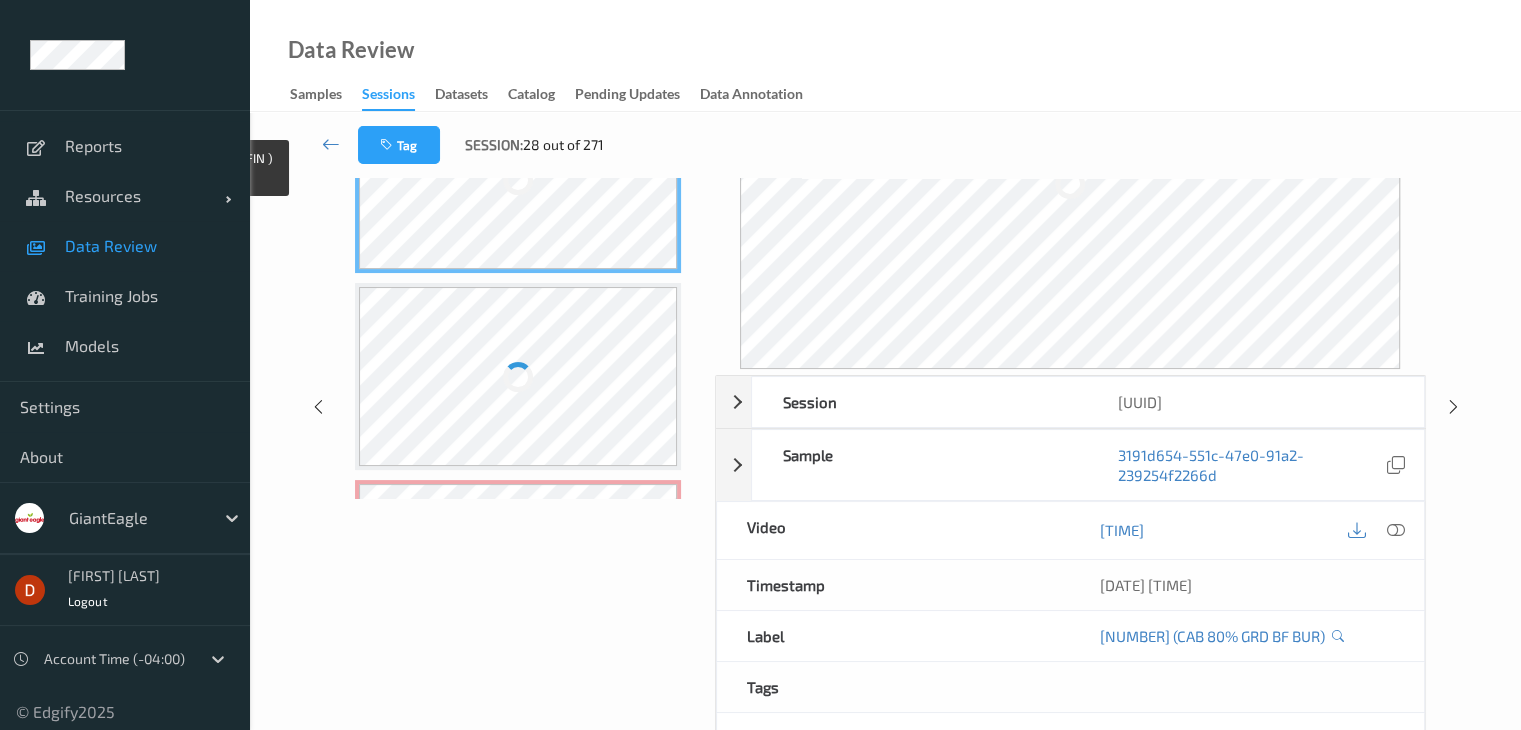 scroll, scrollTop: 0, scrollLeft: 0, axis: both 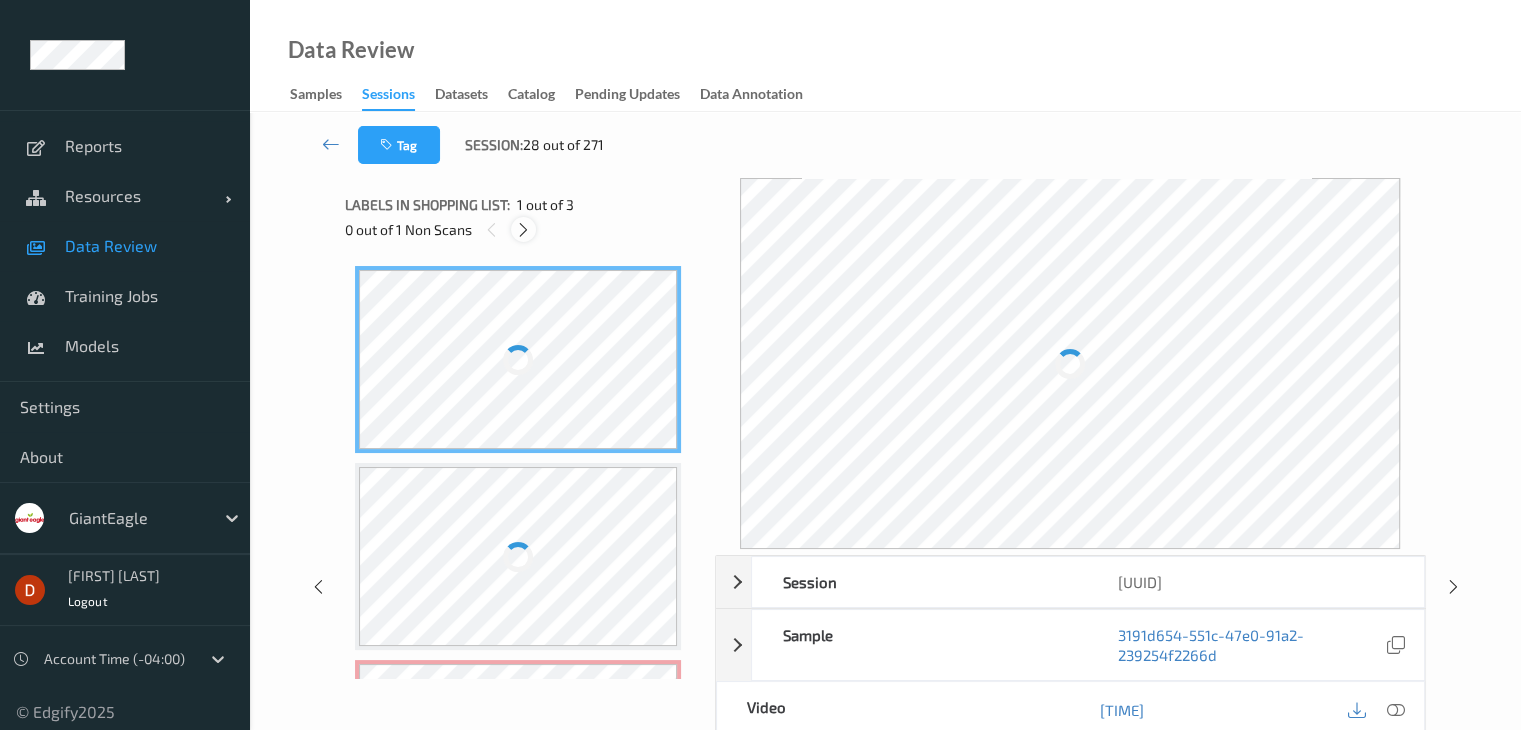 click at bounding box center [523, 230] 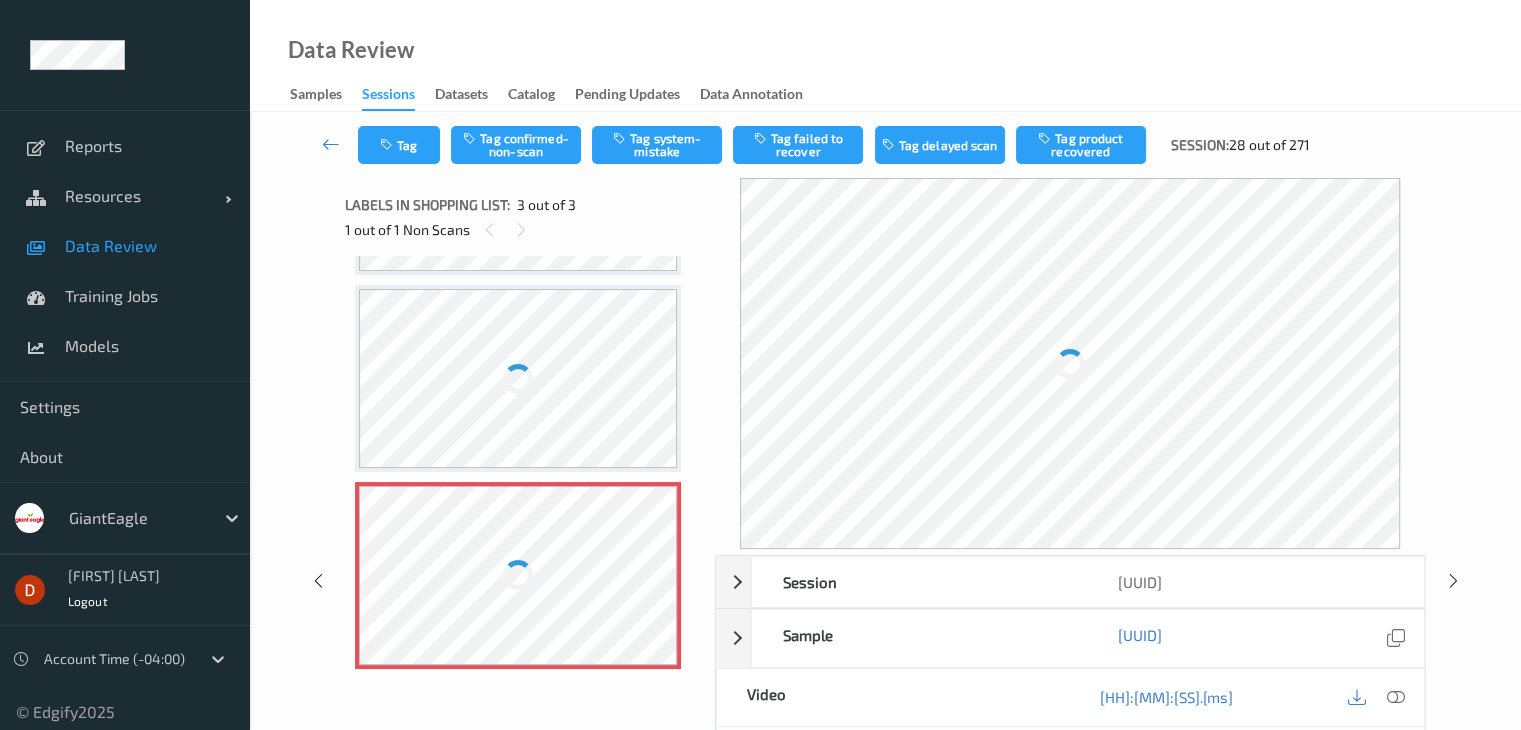 scroll, scrollTop: 199, scrollLeft: 0, axis: vertical 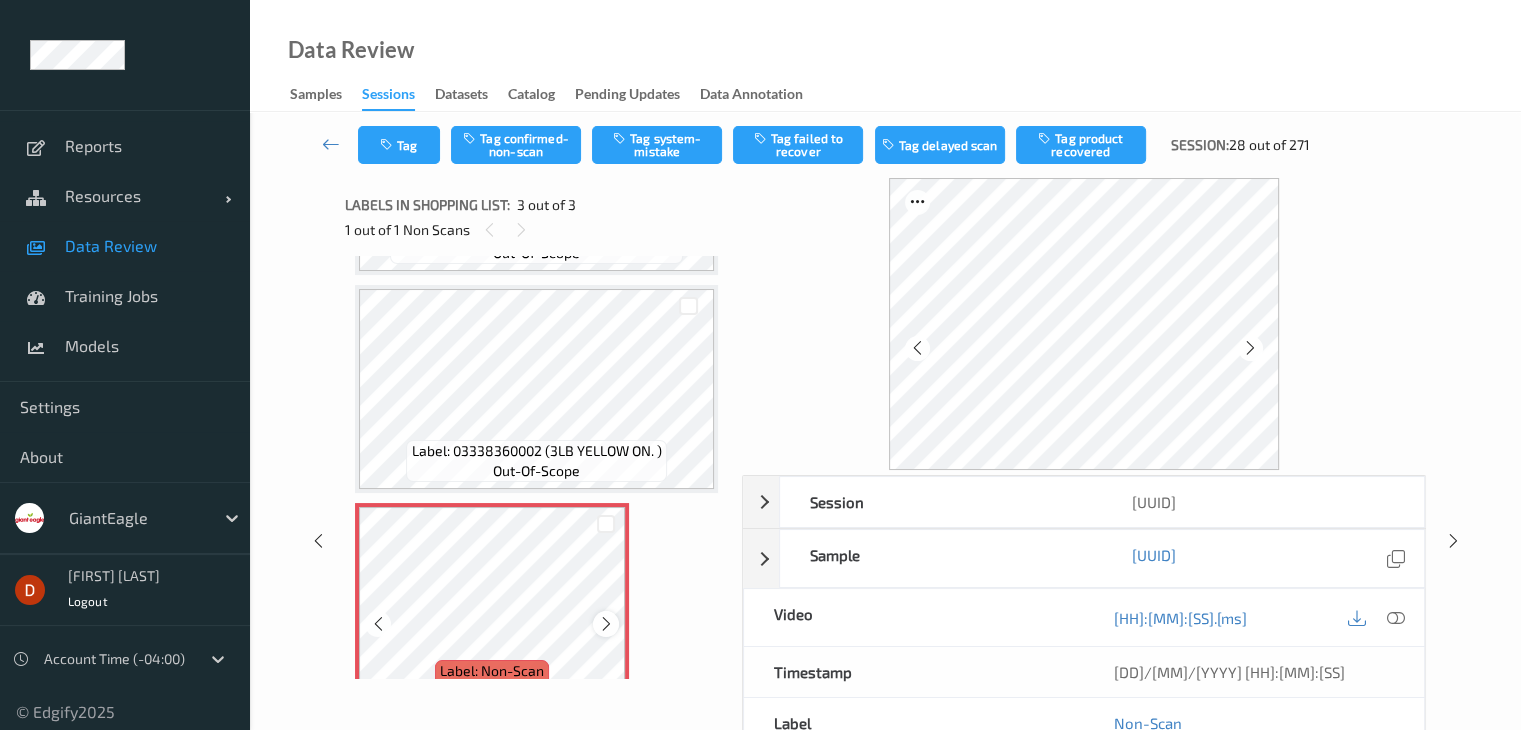 click at bounding box center (606, 624) 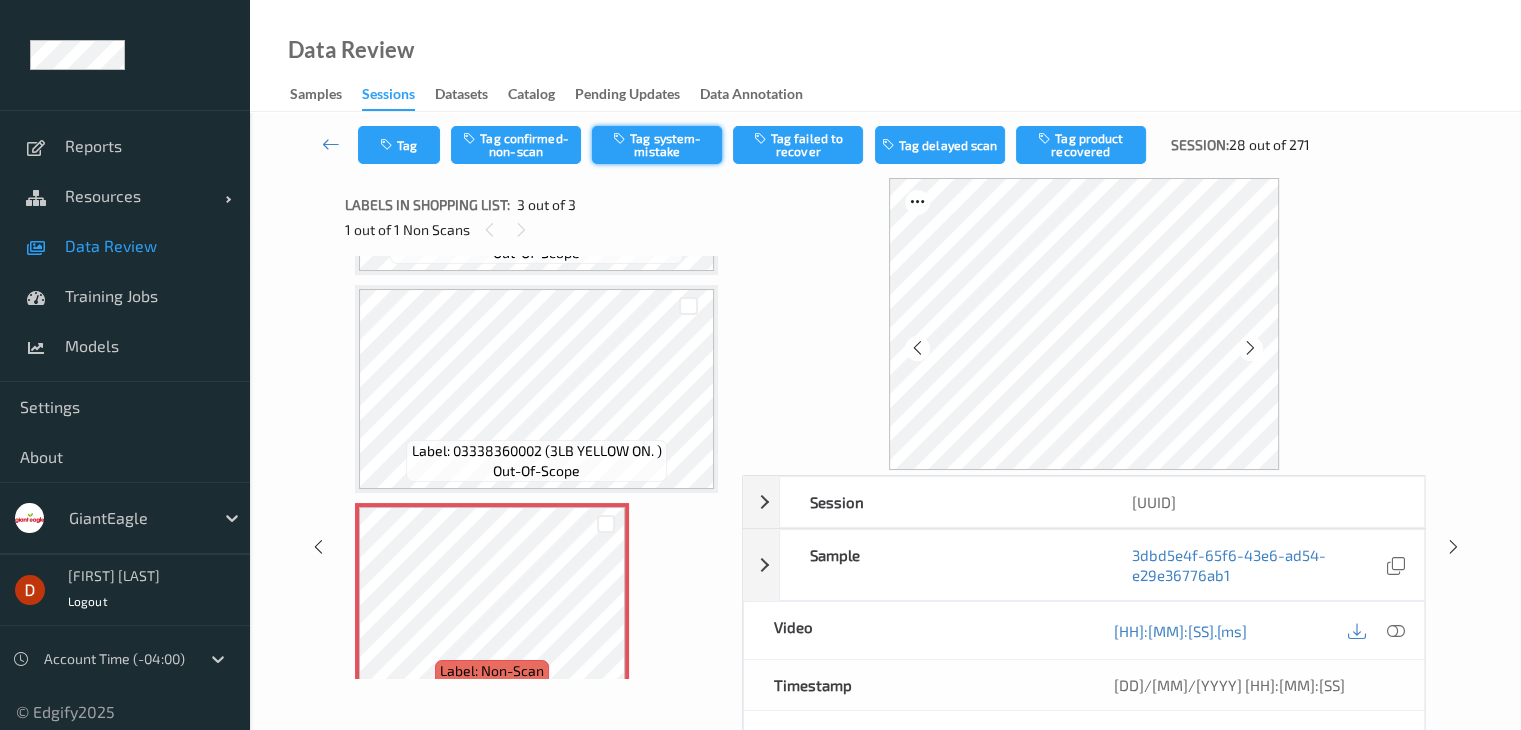 click on "Tag   system-mistake" at bounding box center (657, 145) 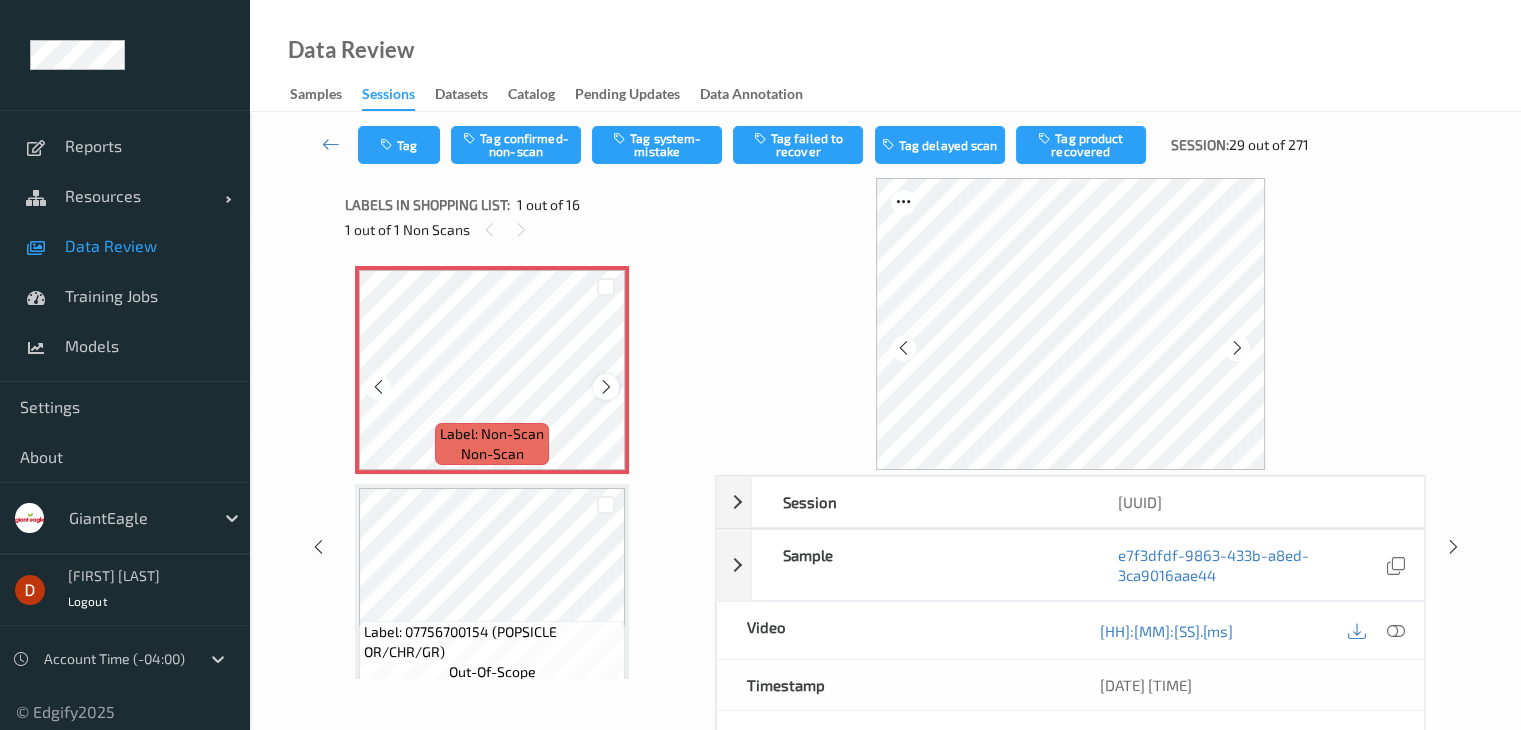 click at bounding box center [606, 387] 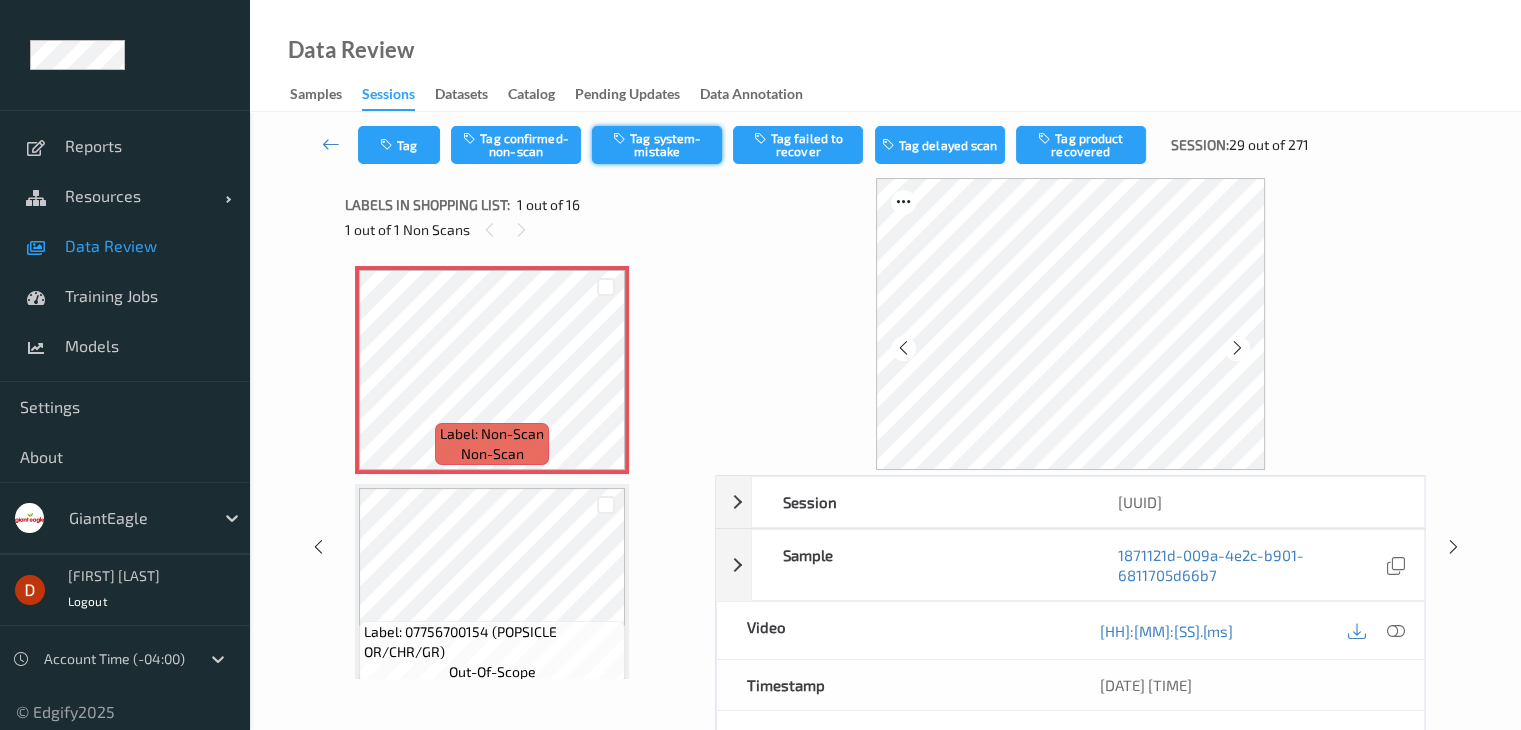 click at bounding box center [621, 138] 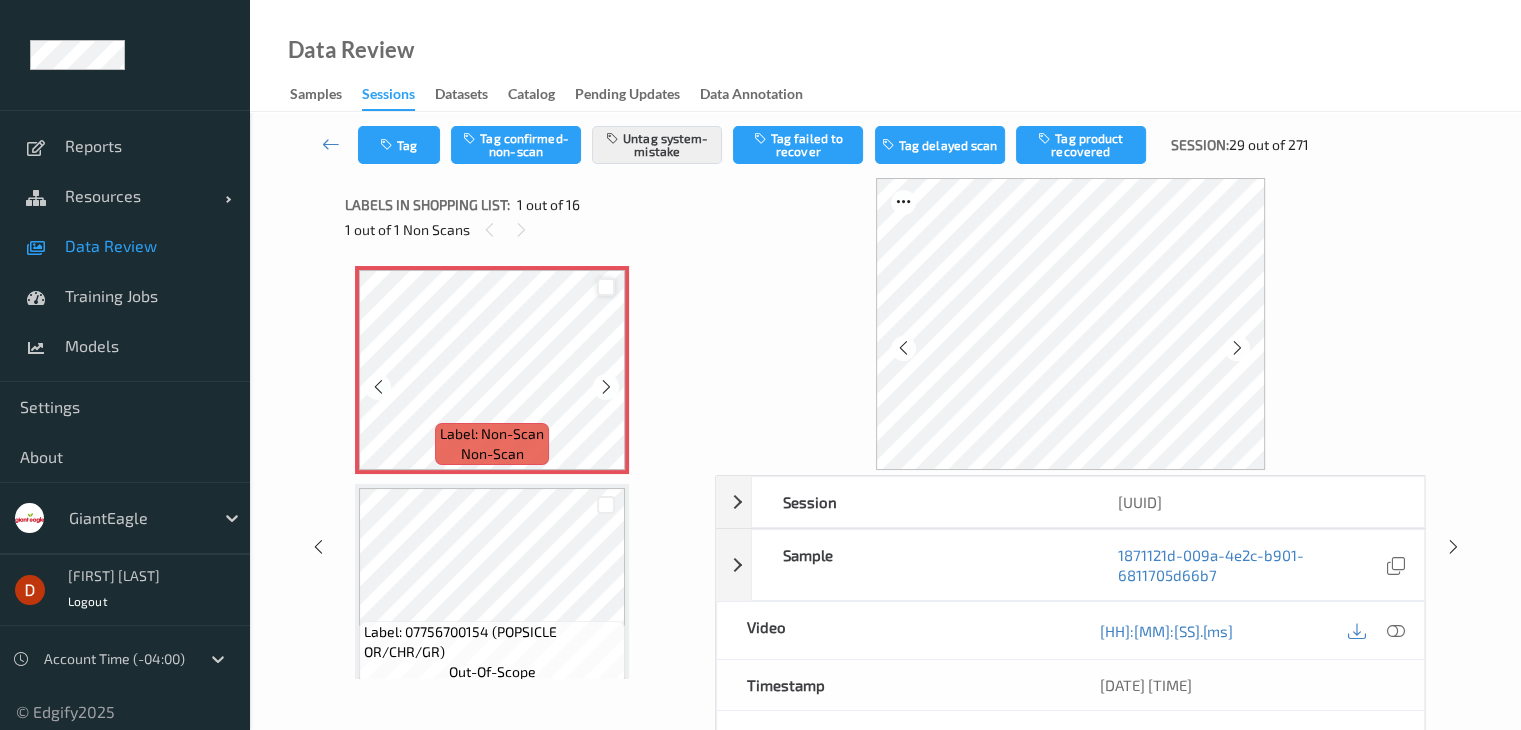 type 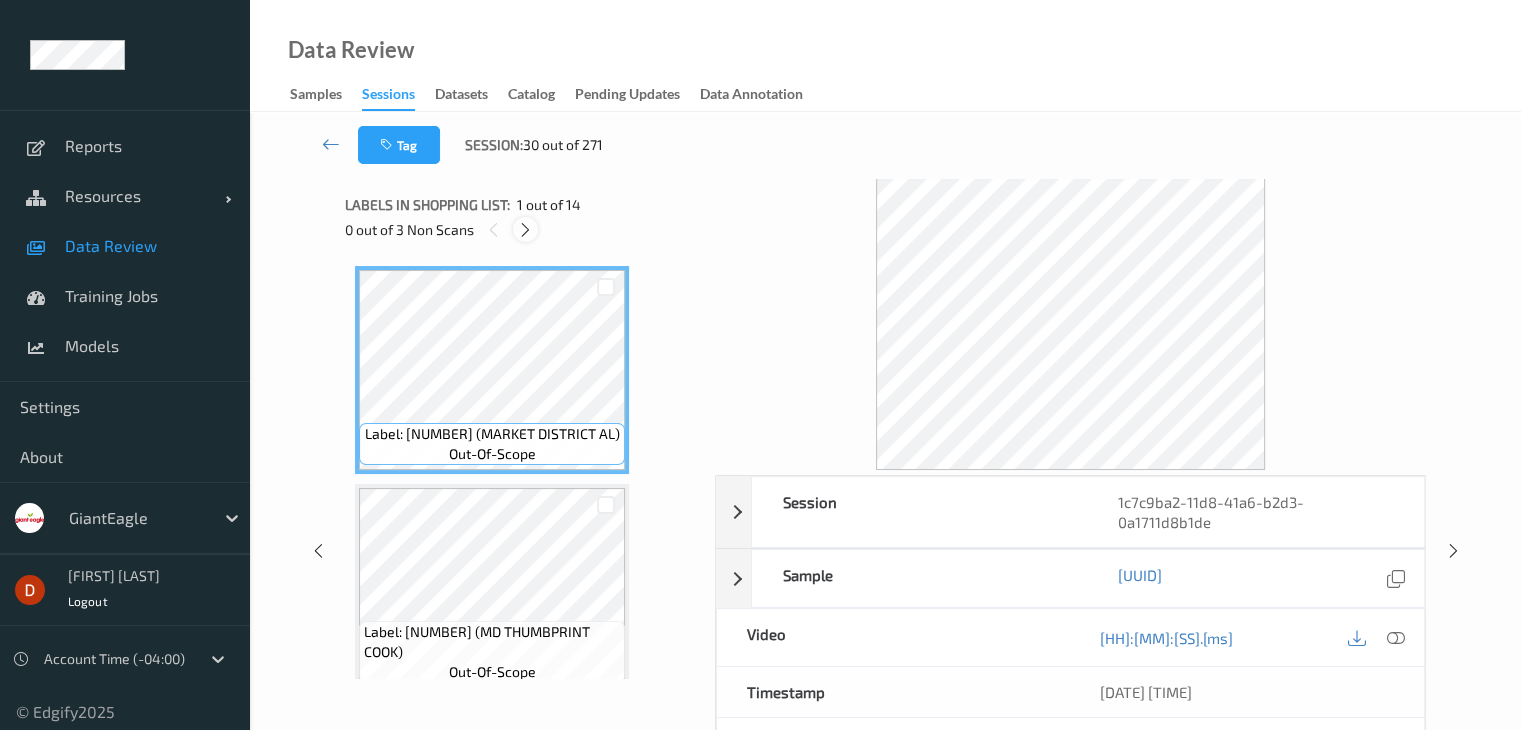 click at bounding box center [525, 230] 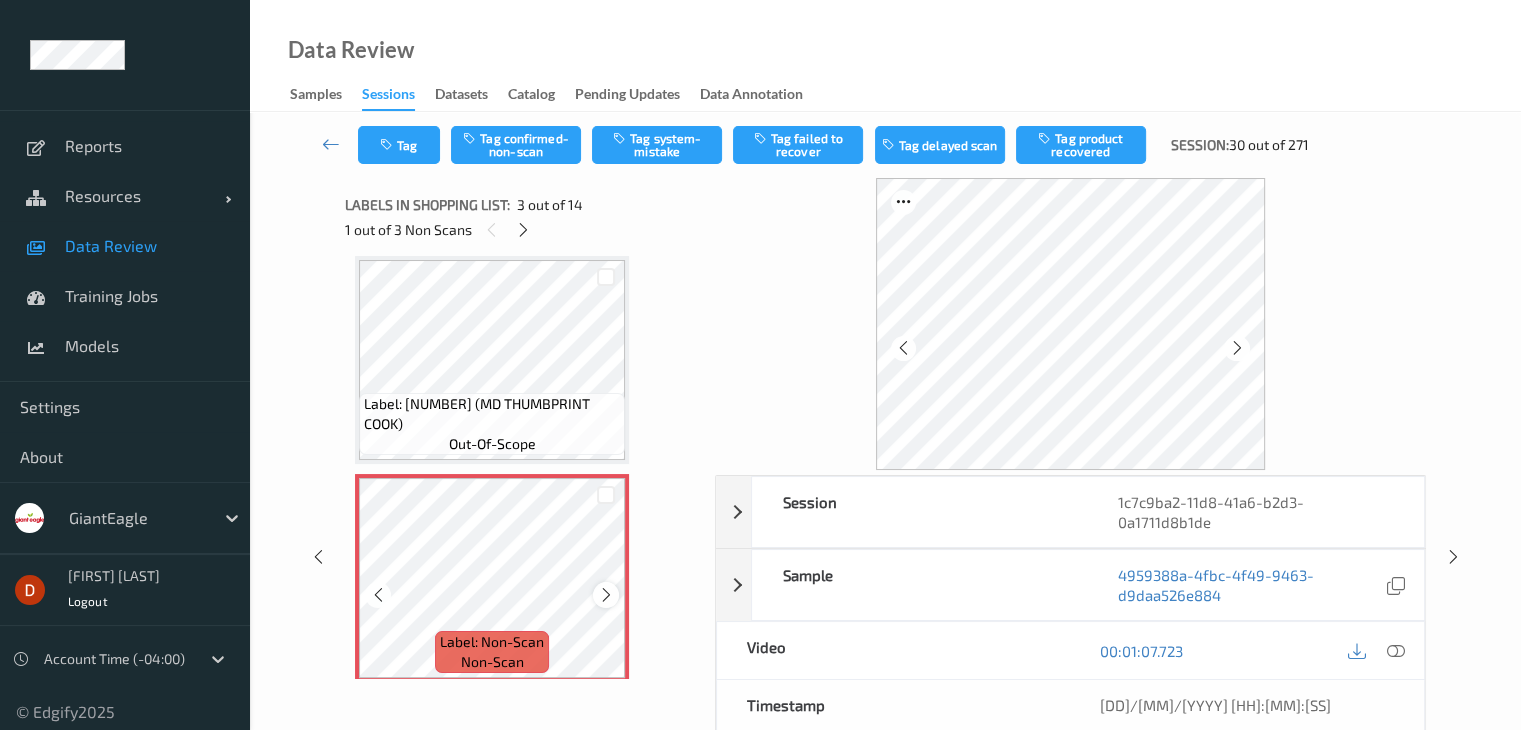 click at bounding box center (606, 595) 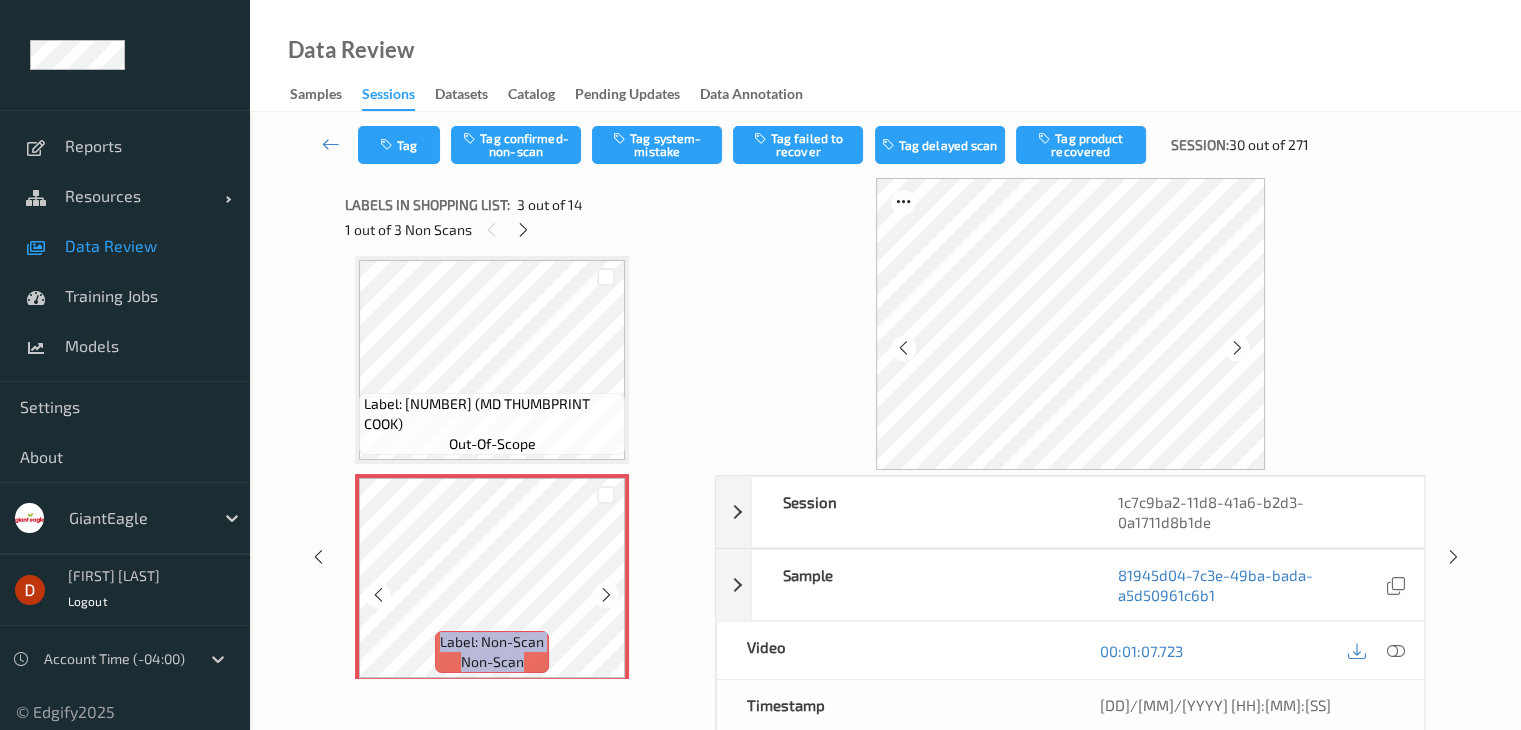 click at bounding box center [606, 595] 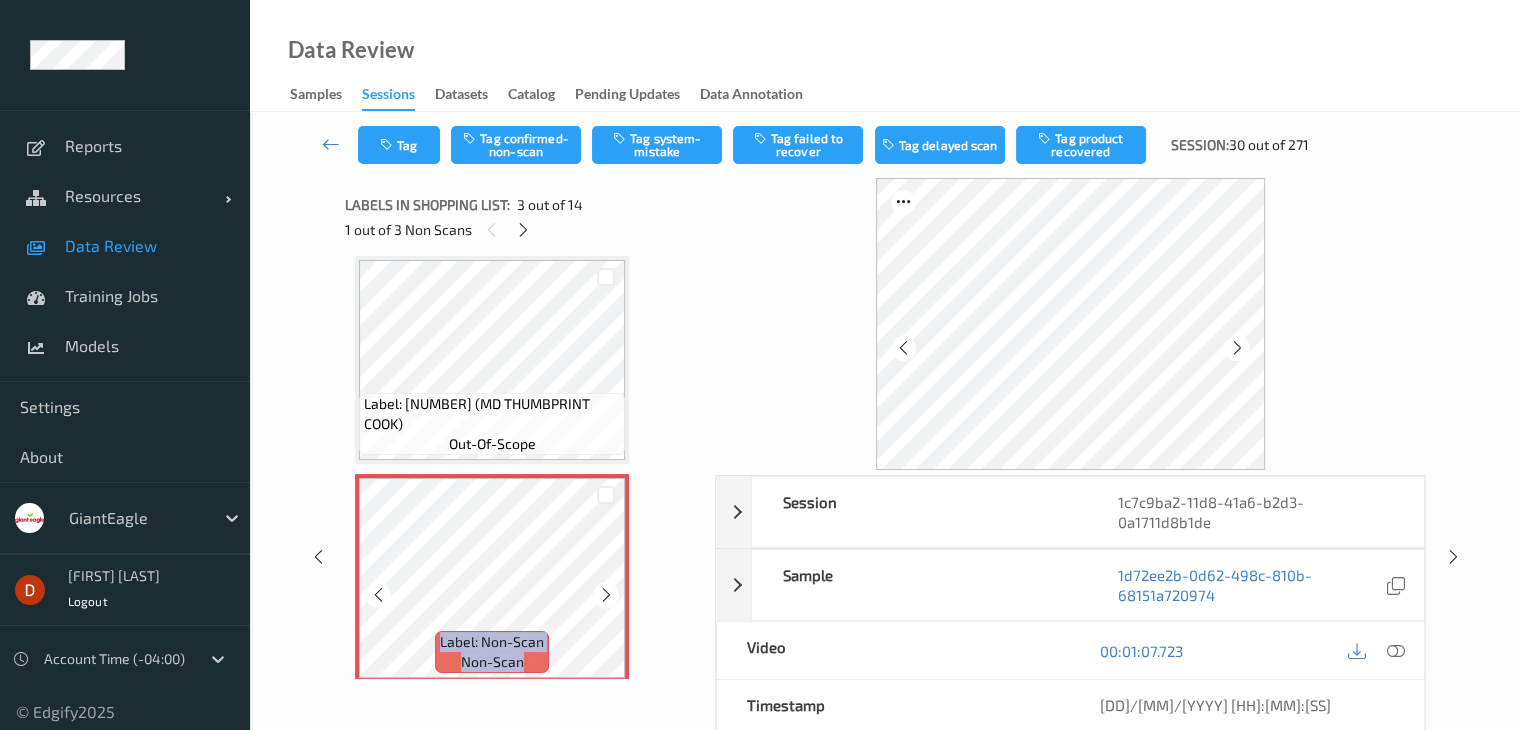 click at bounding box center [606, 595] 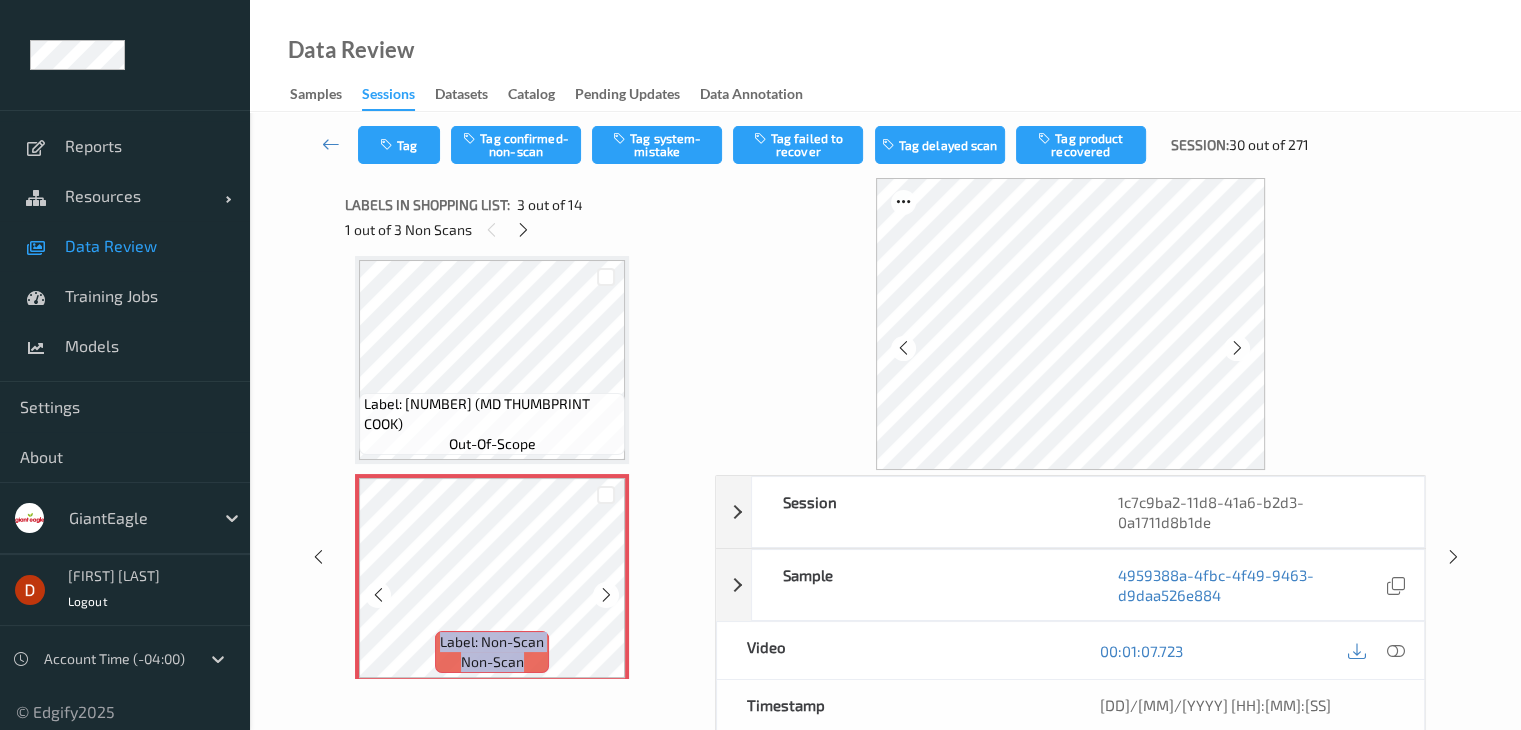 click at bounding box center [606, 595] 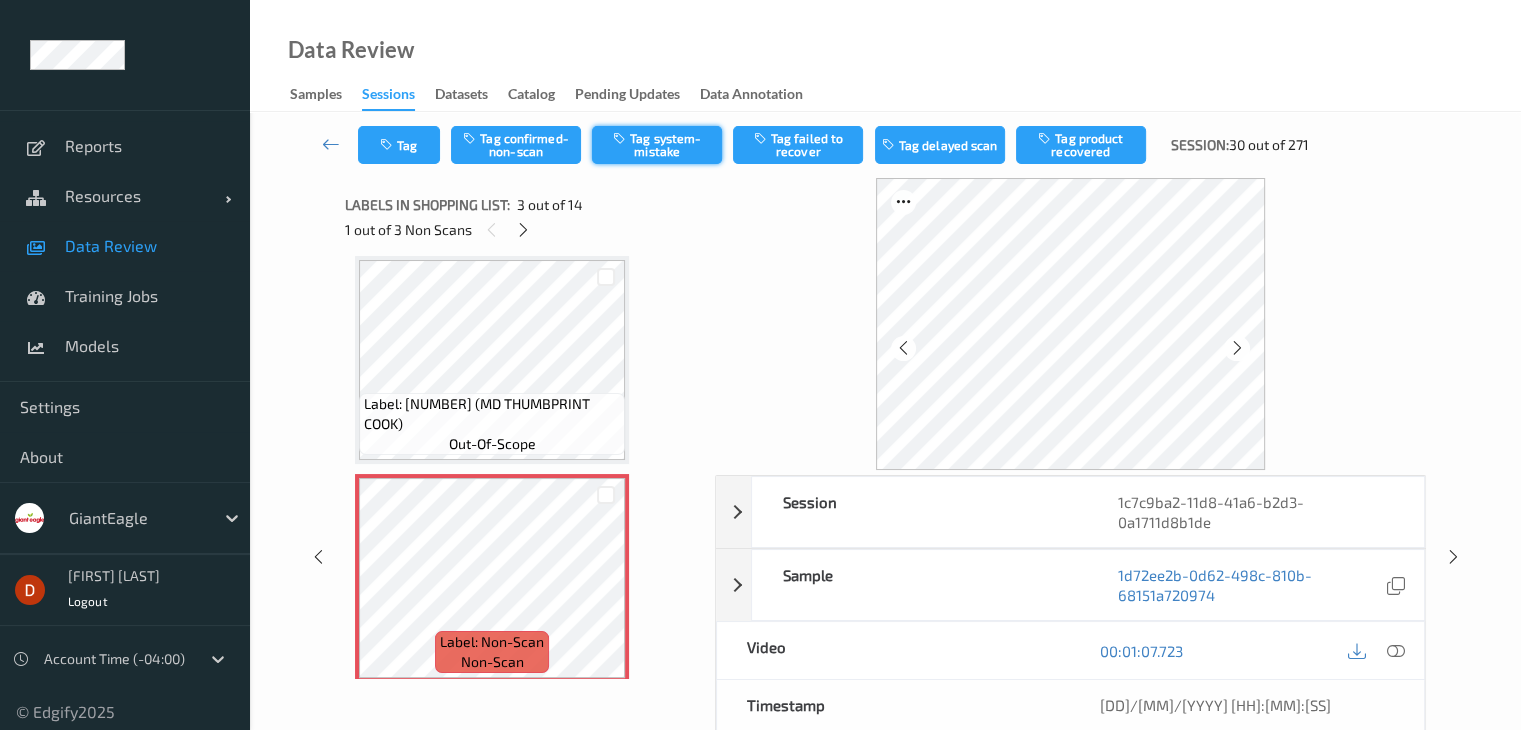 click at bounding box center (621, 138) 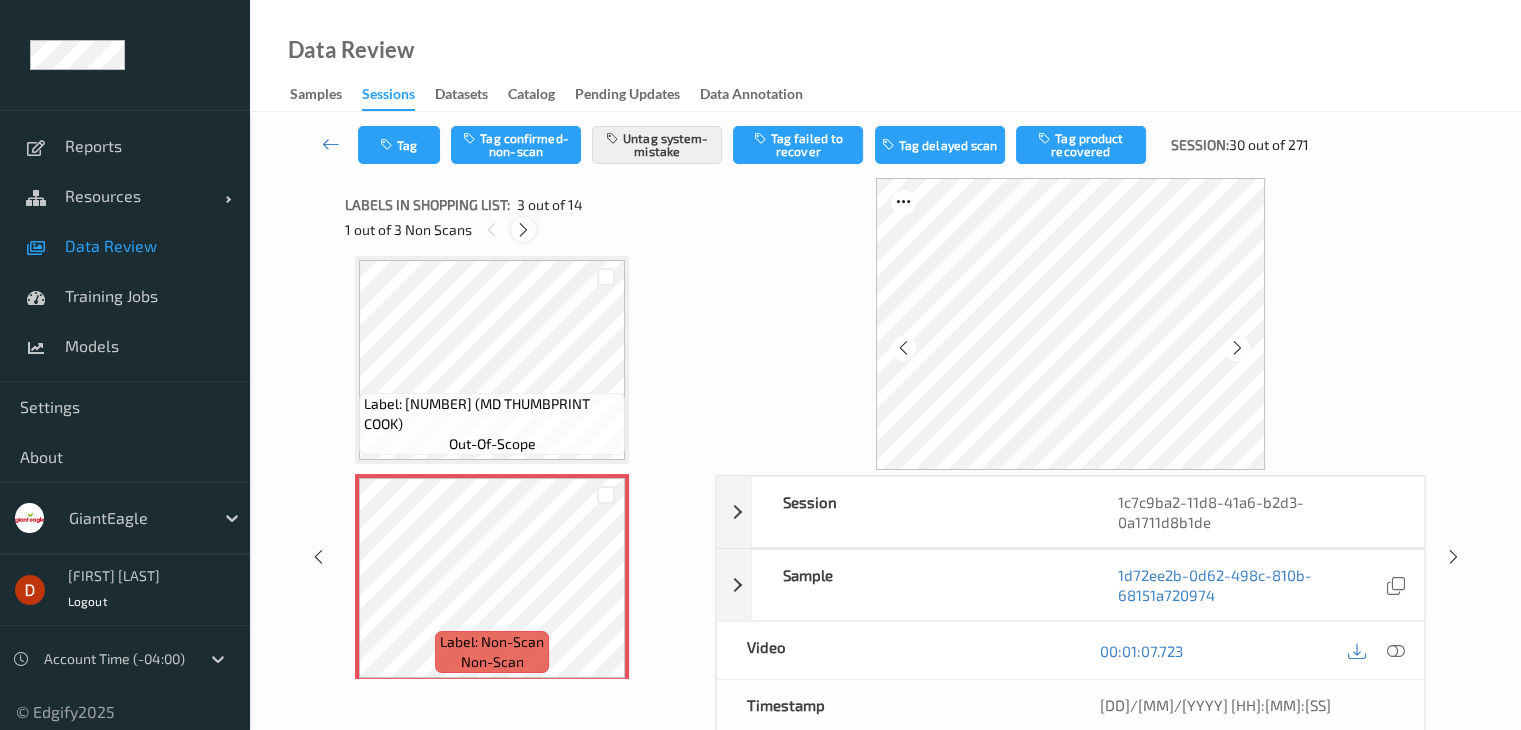 click at bounding box center (523, 229) 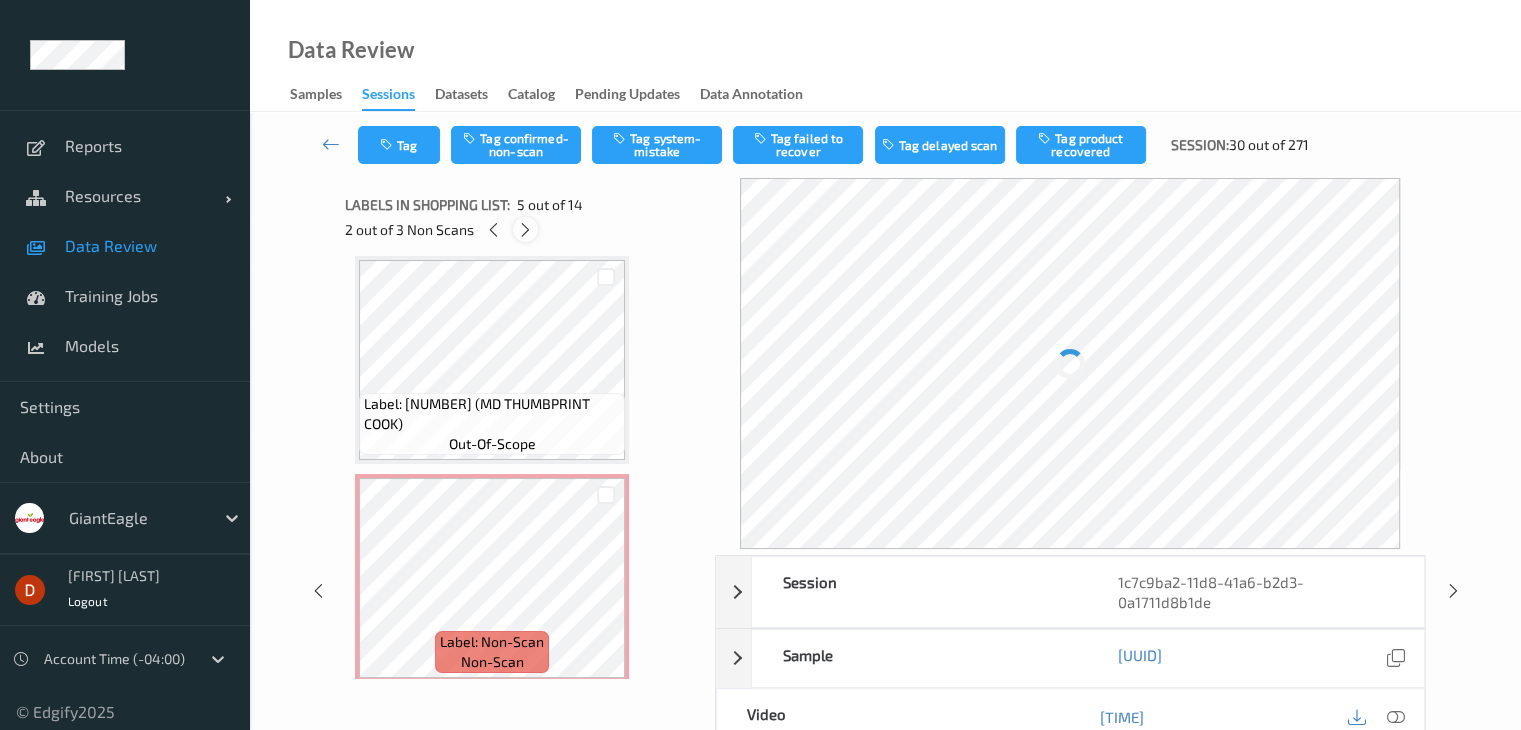 scroll, scrollTop: 664, scrollLeft: 0, axis: vertical 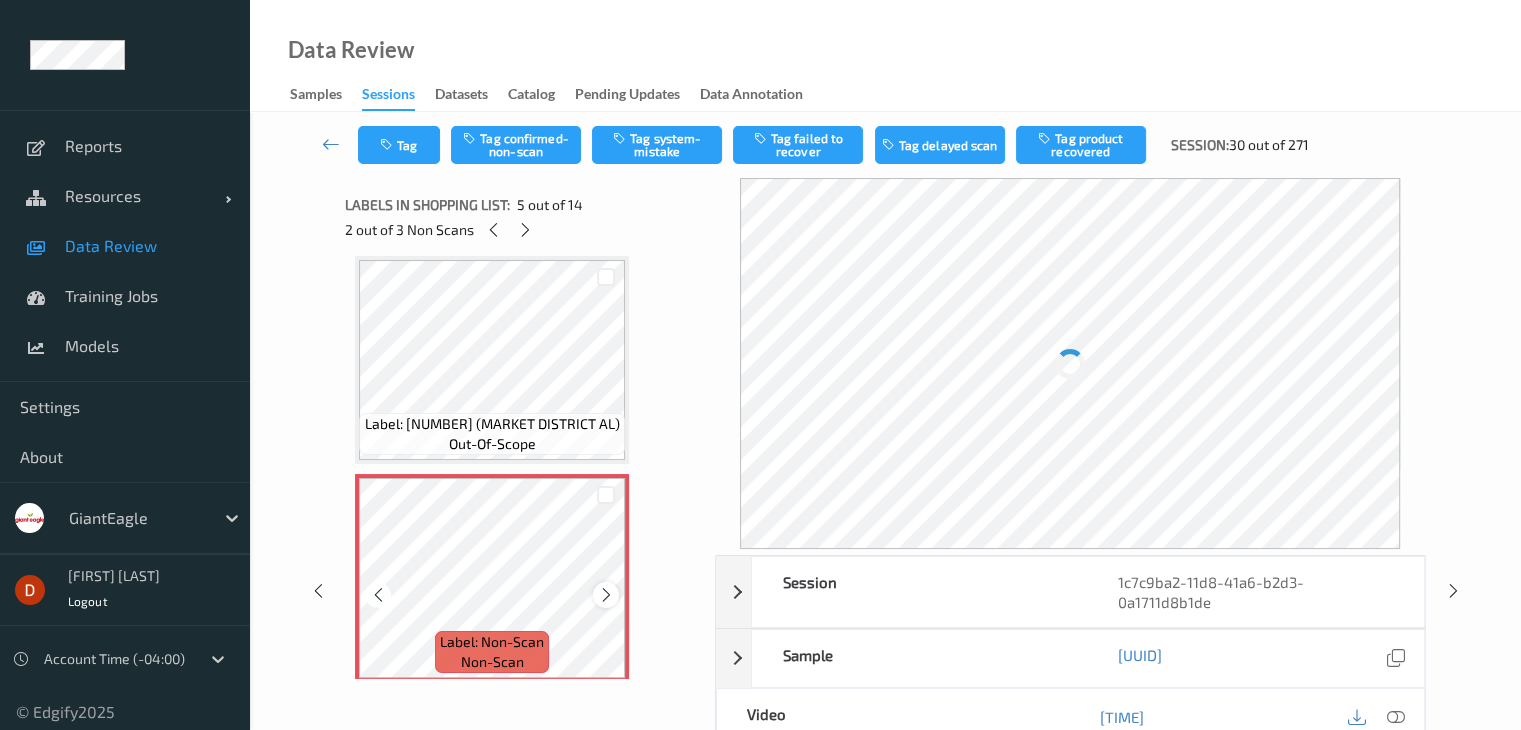 click at bounding box center [606, 595] 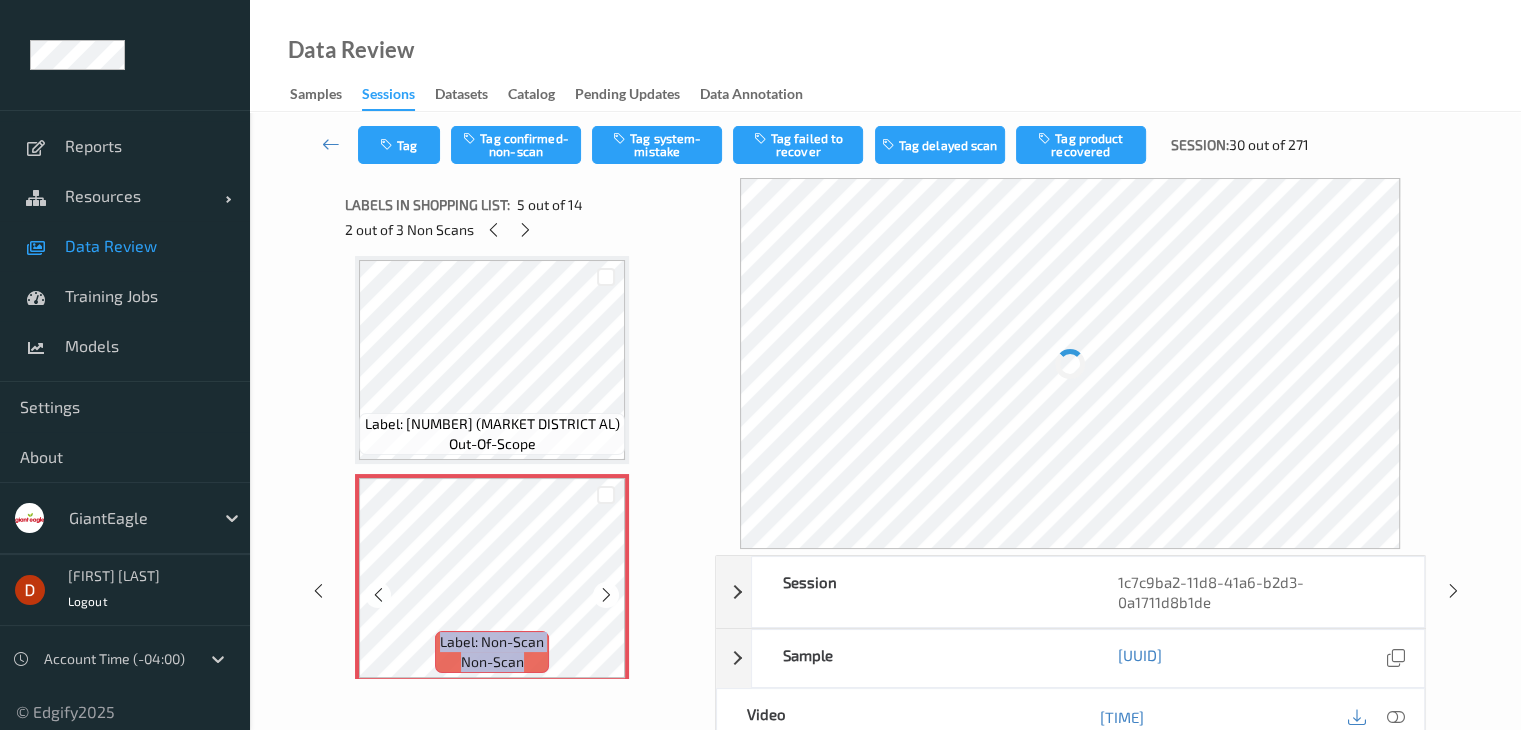 click at bounding box center [606, 595] 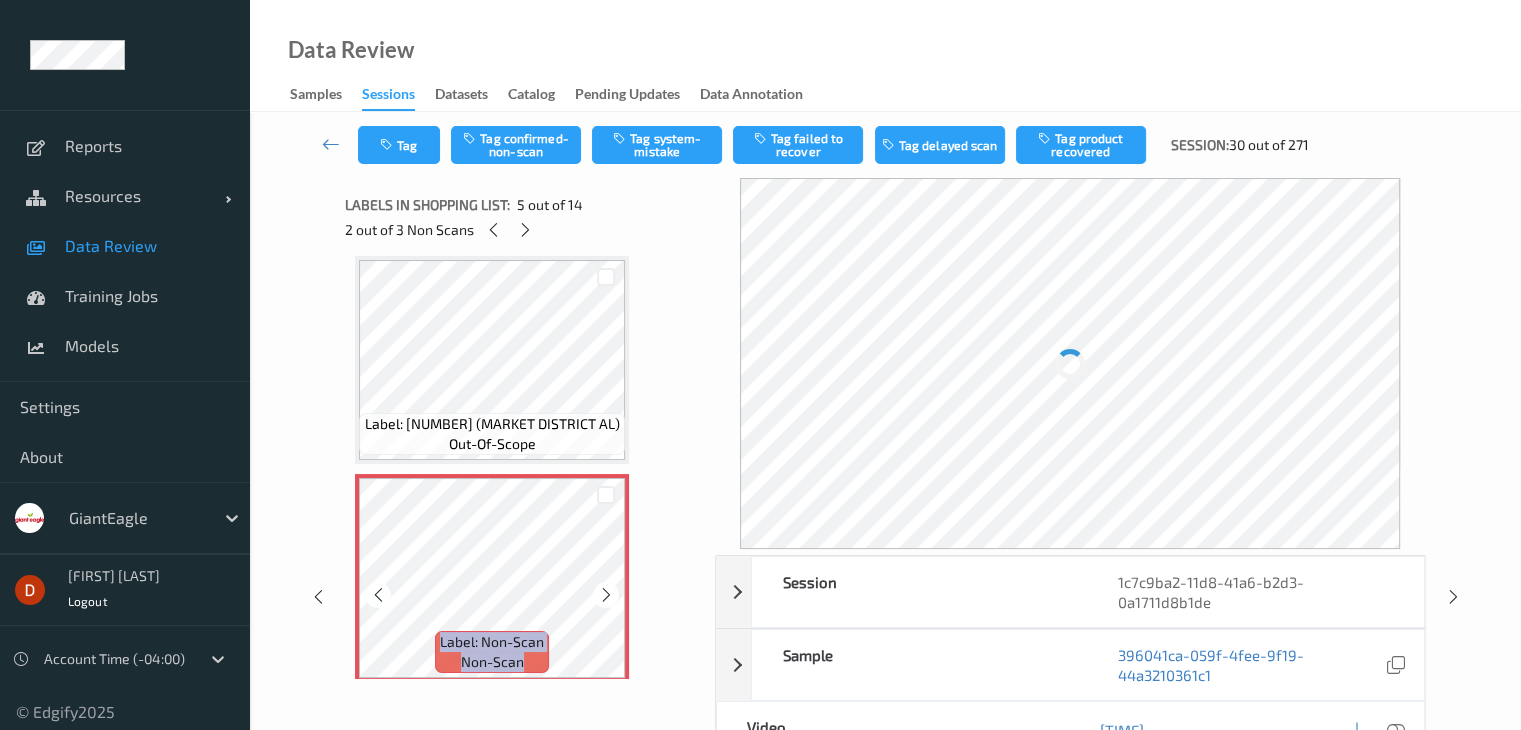 click at bounding box center (606, 595) 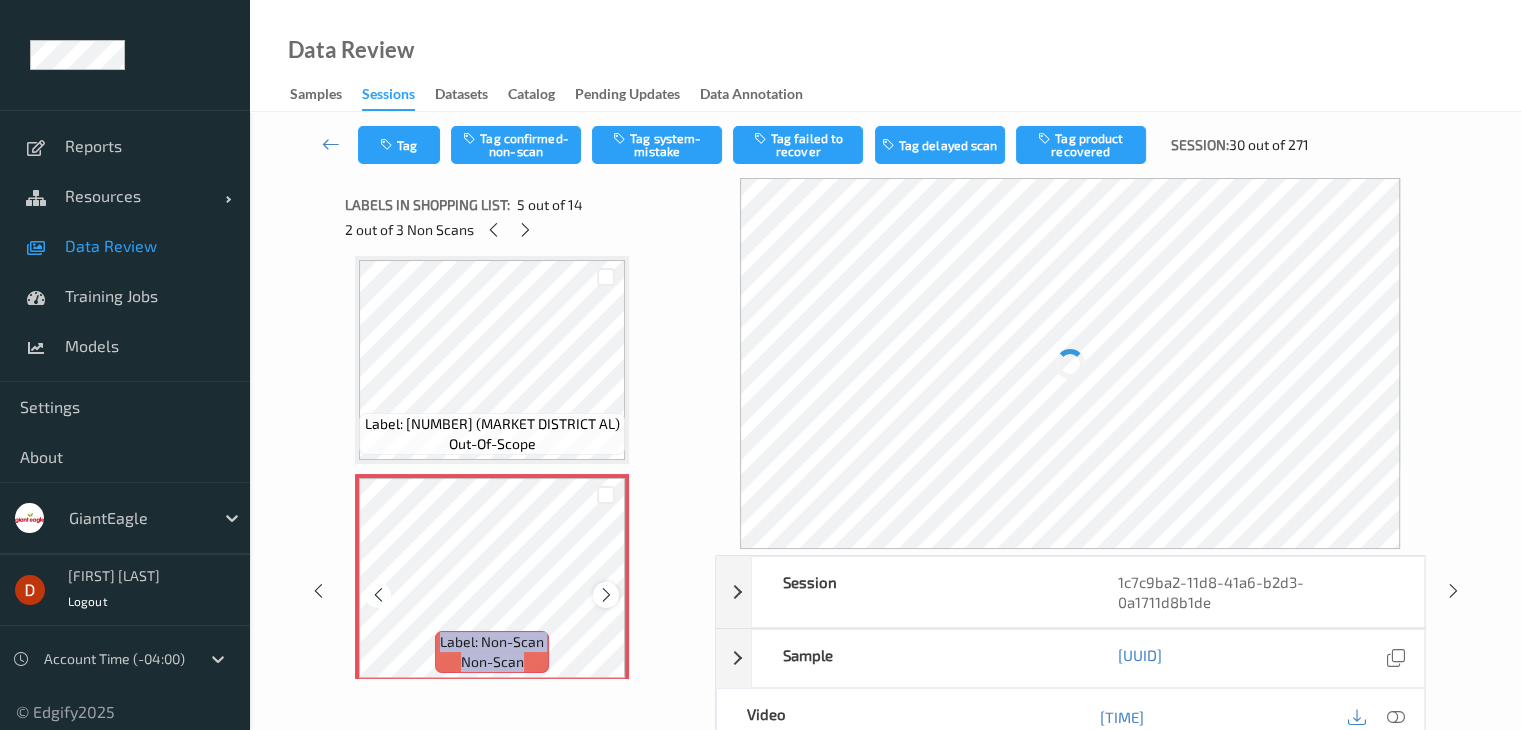 click at bounding box center (606, 595) 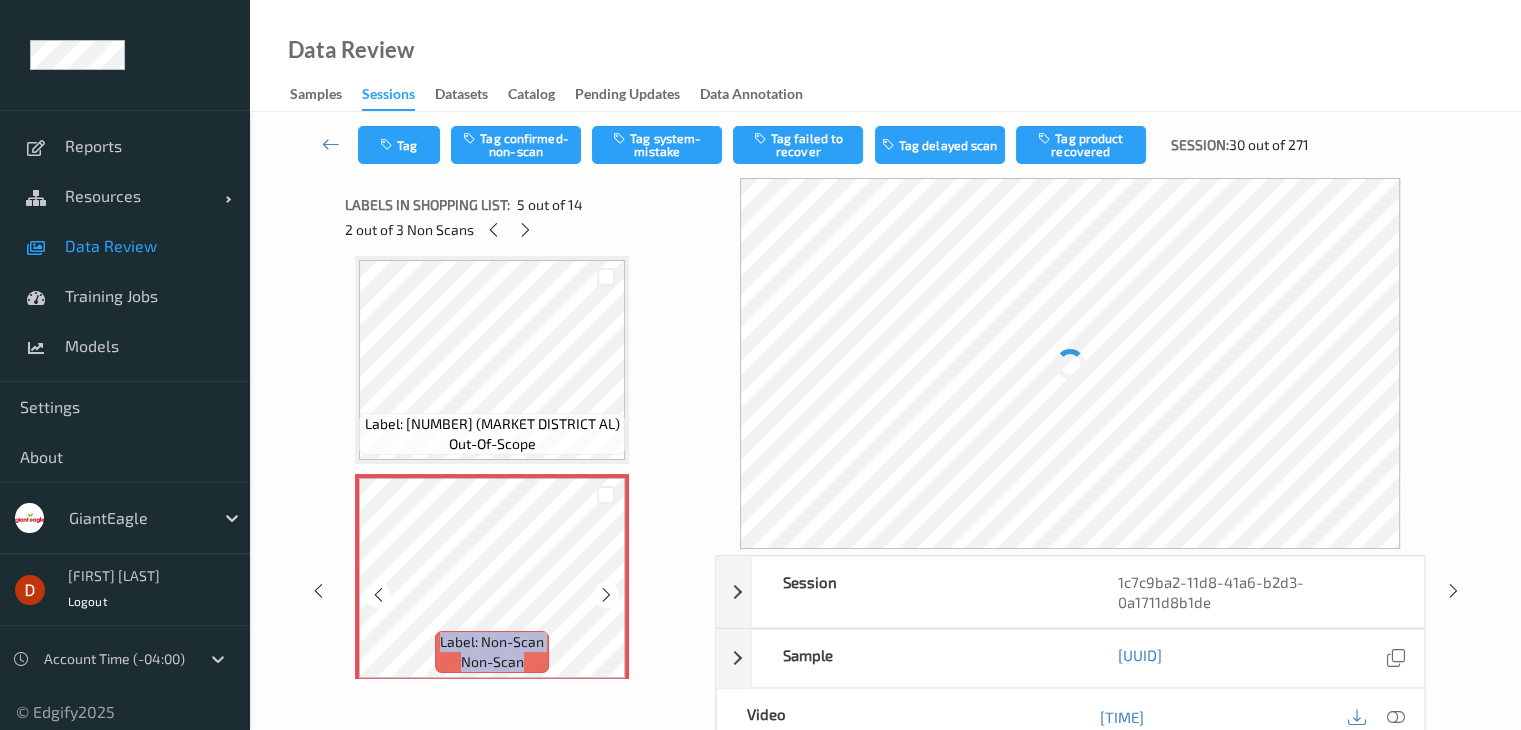 click at bounding box center (606, 595) 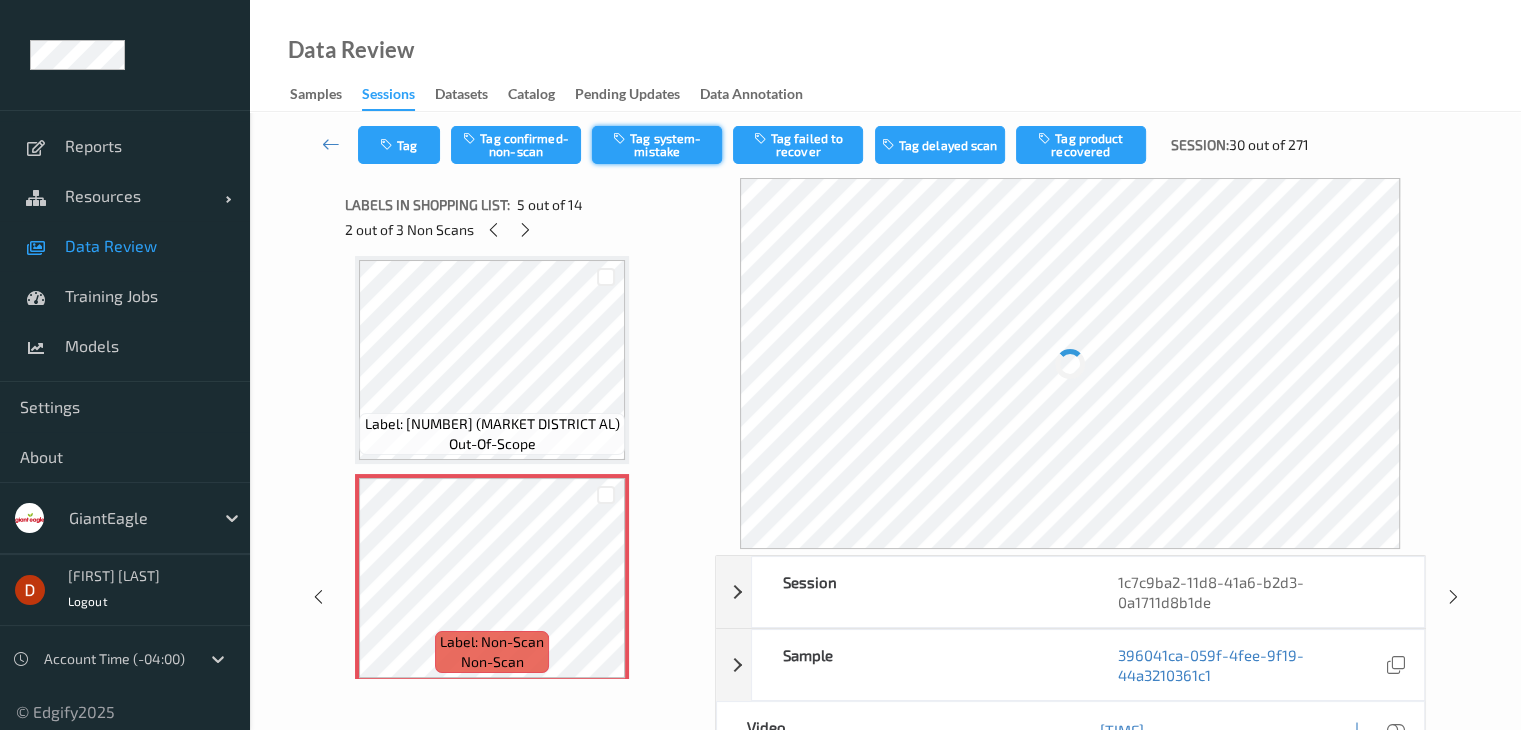 click on "Tag   system-mistake" at bounding box center [657, 145] 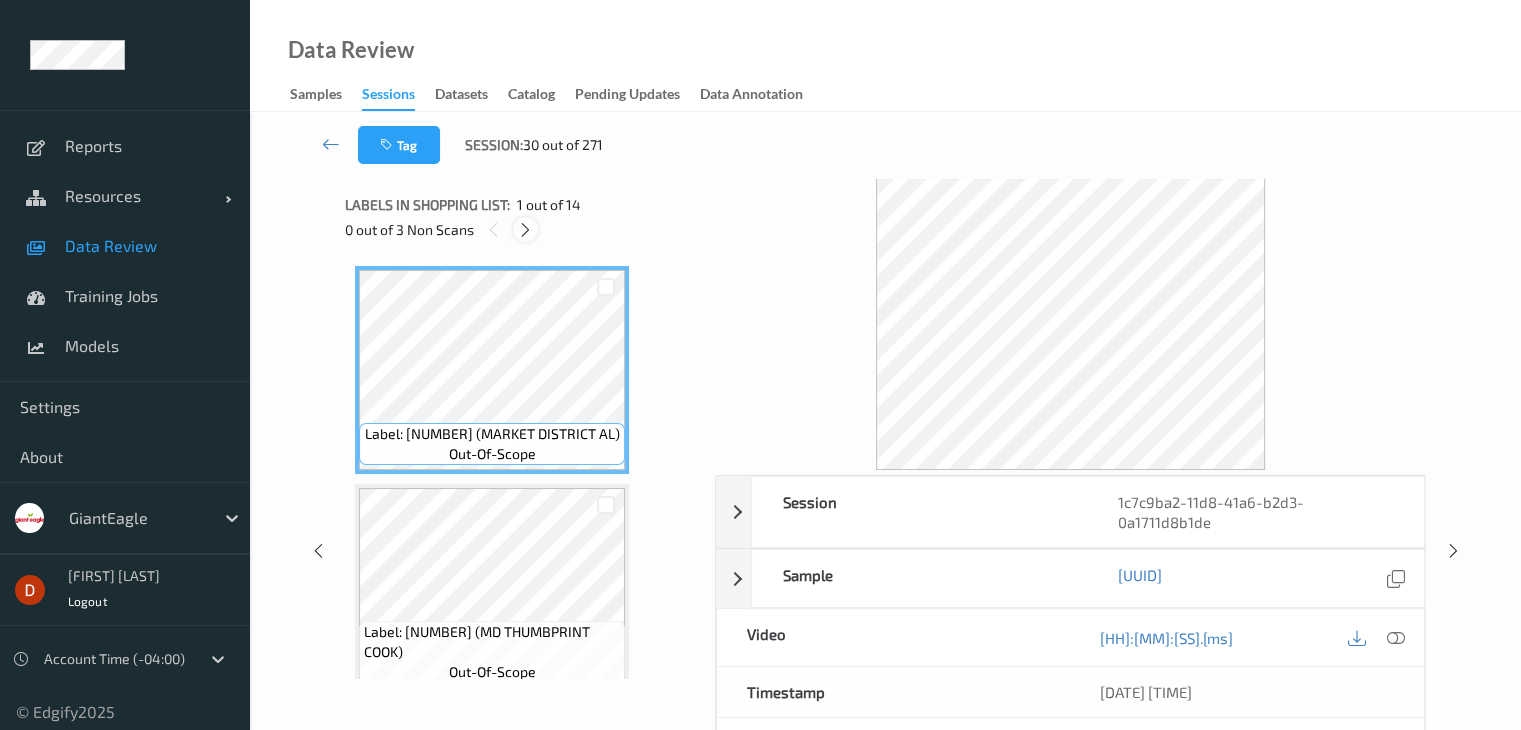 click at bounding box center (525, 230) 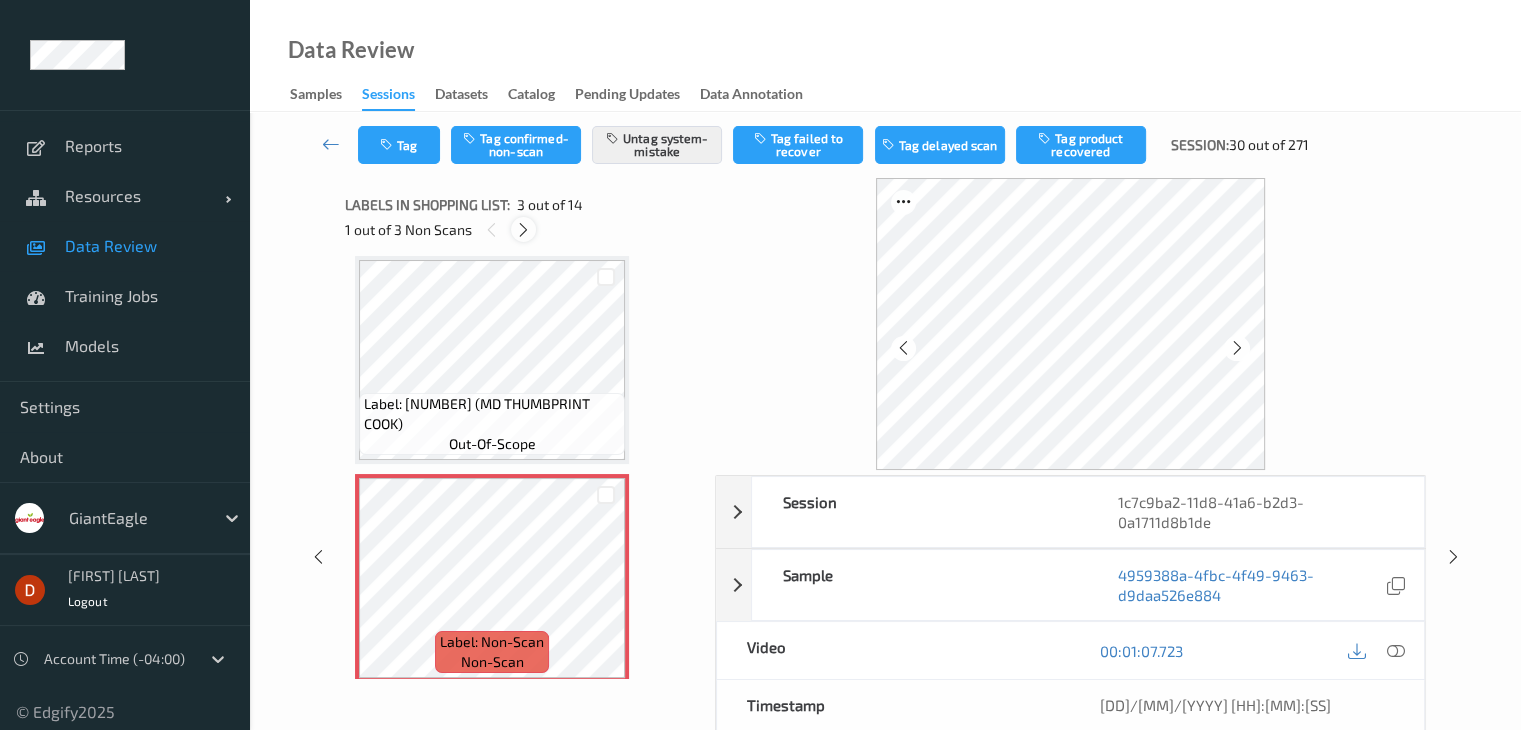 click at bounding box center [523, 230] 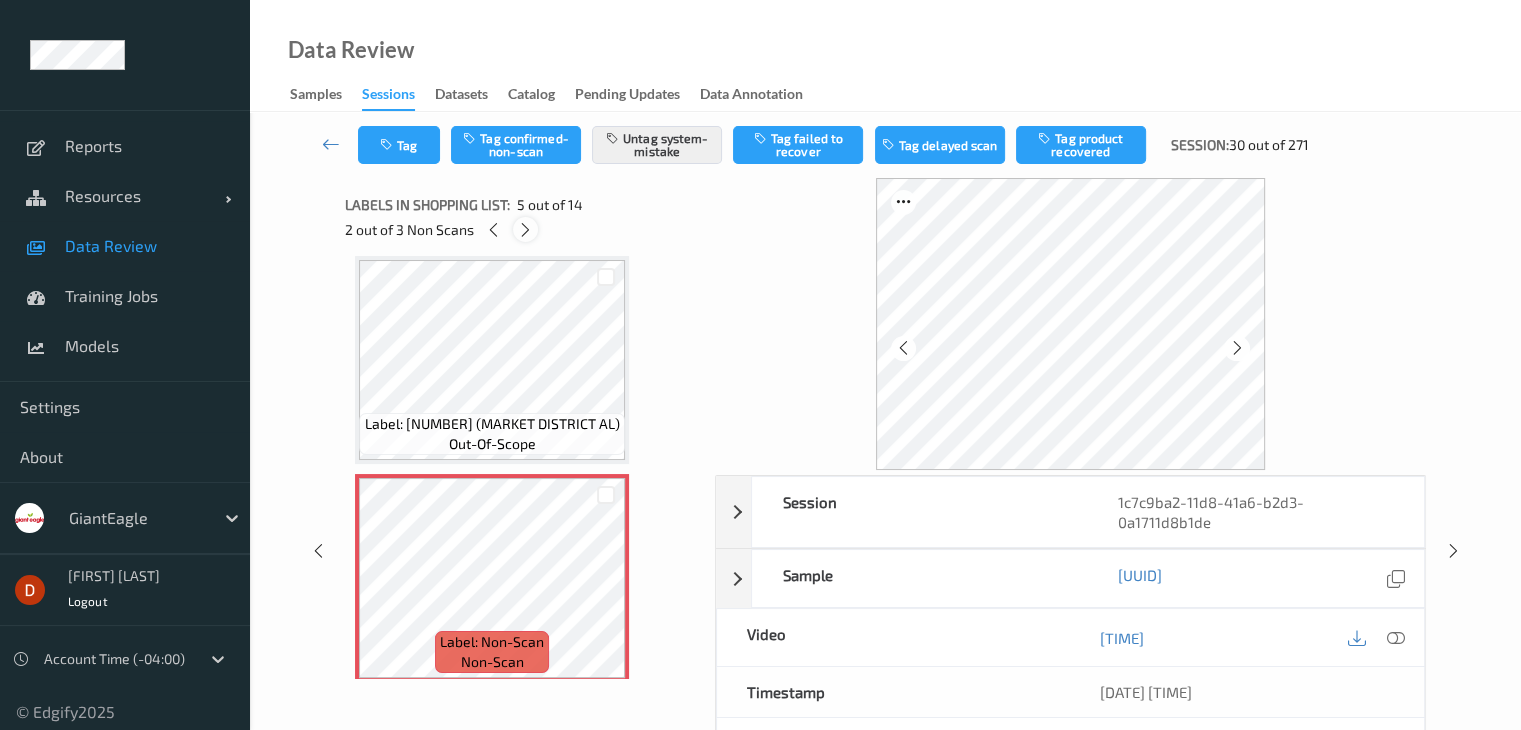 click at bounding box center (525, 230) 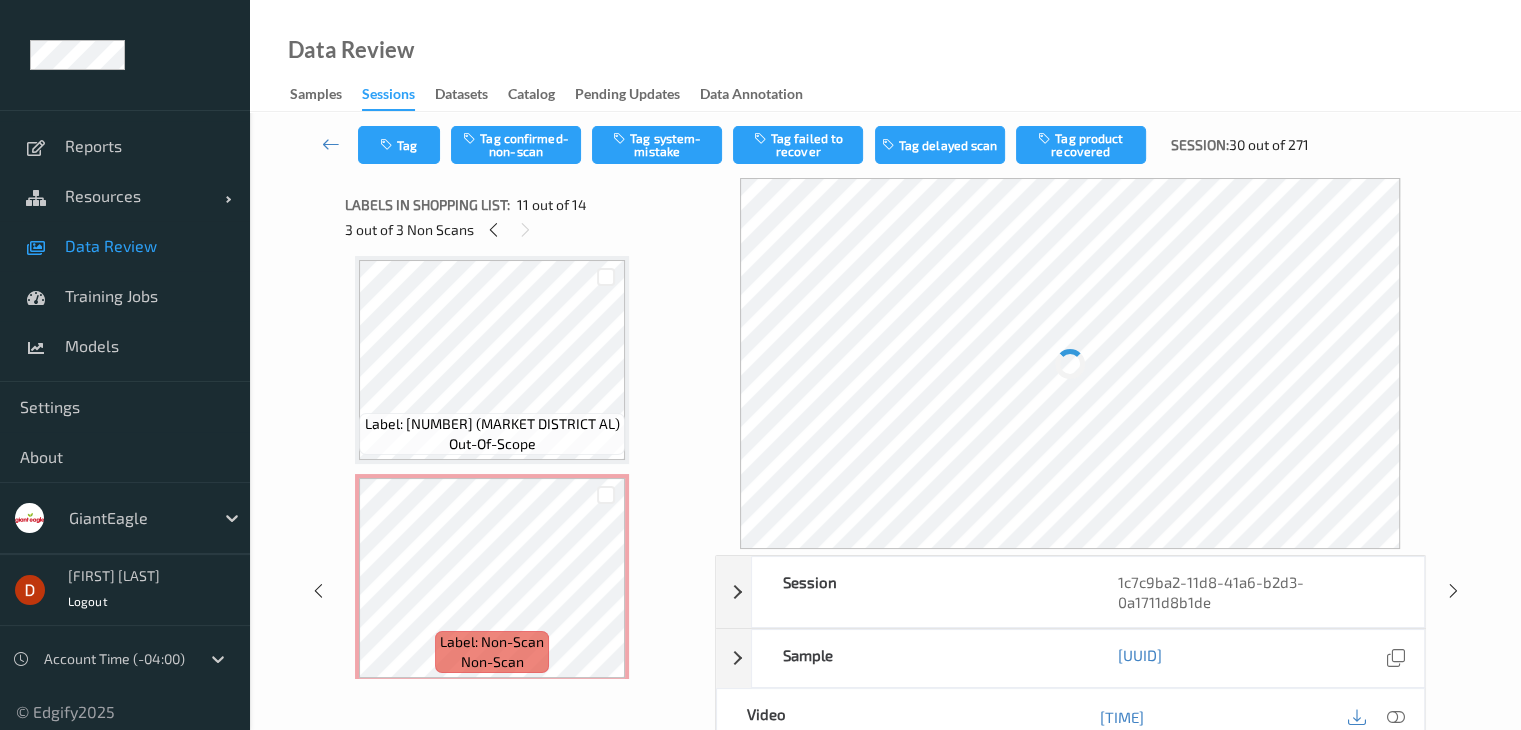 scroll, scrollTop: 1972, scrollLeft: 0, axis: vertical 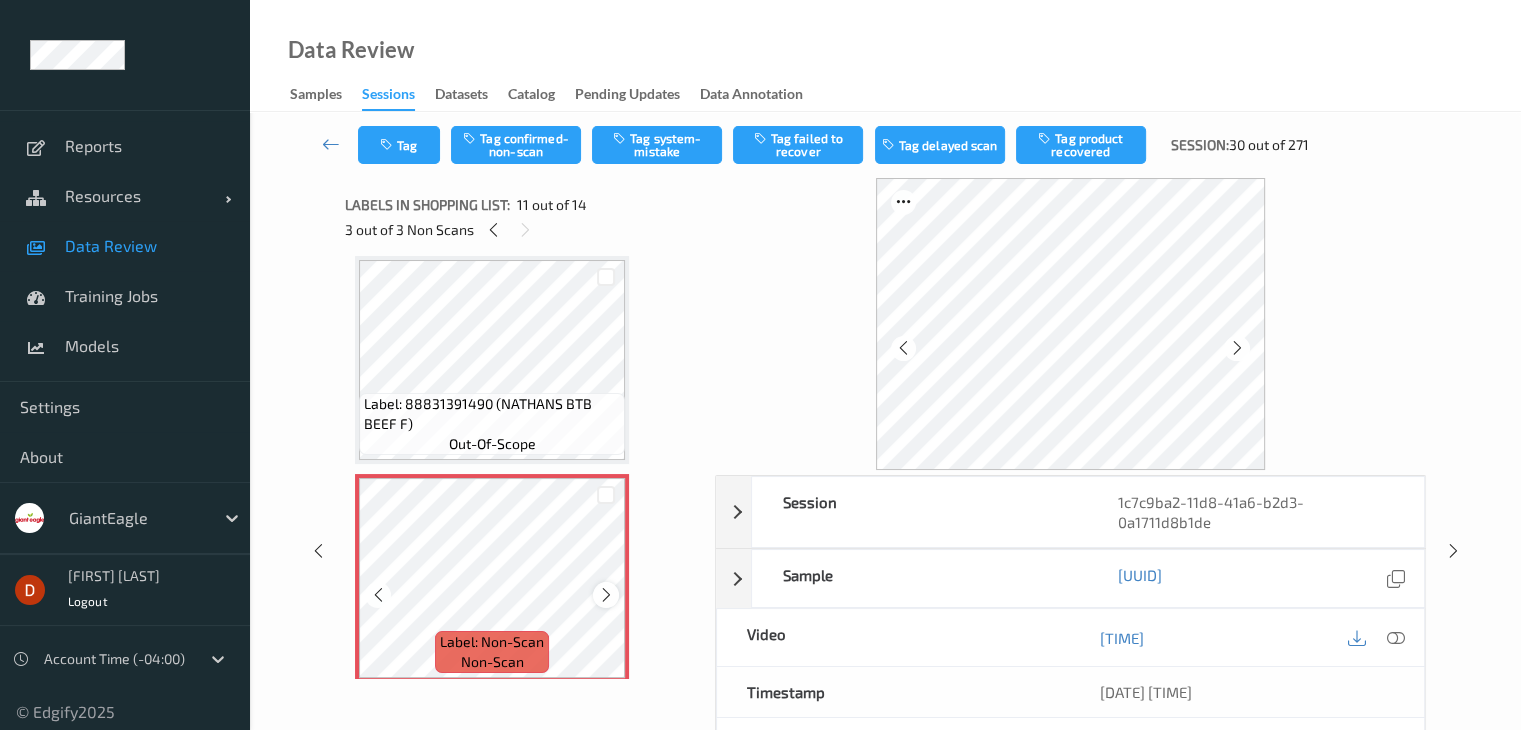 click at bounding box center [606, 595] 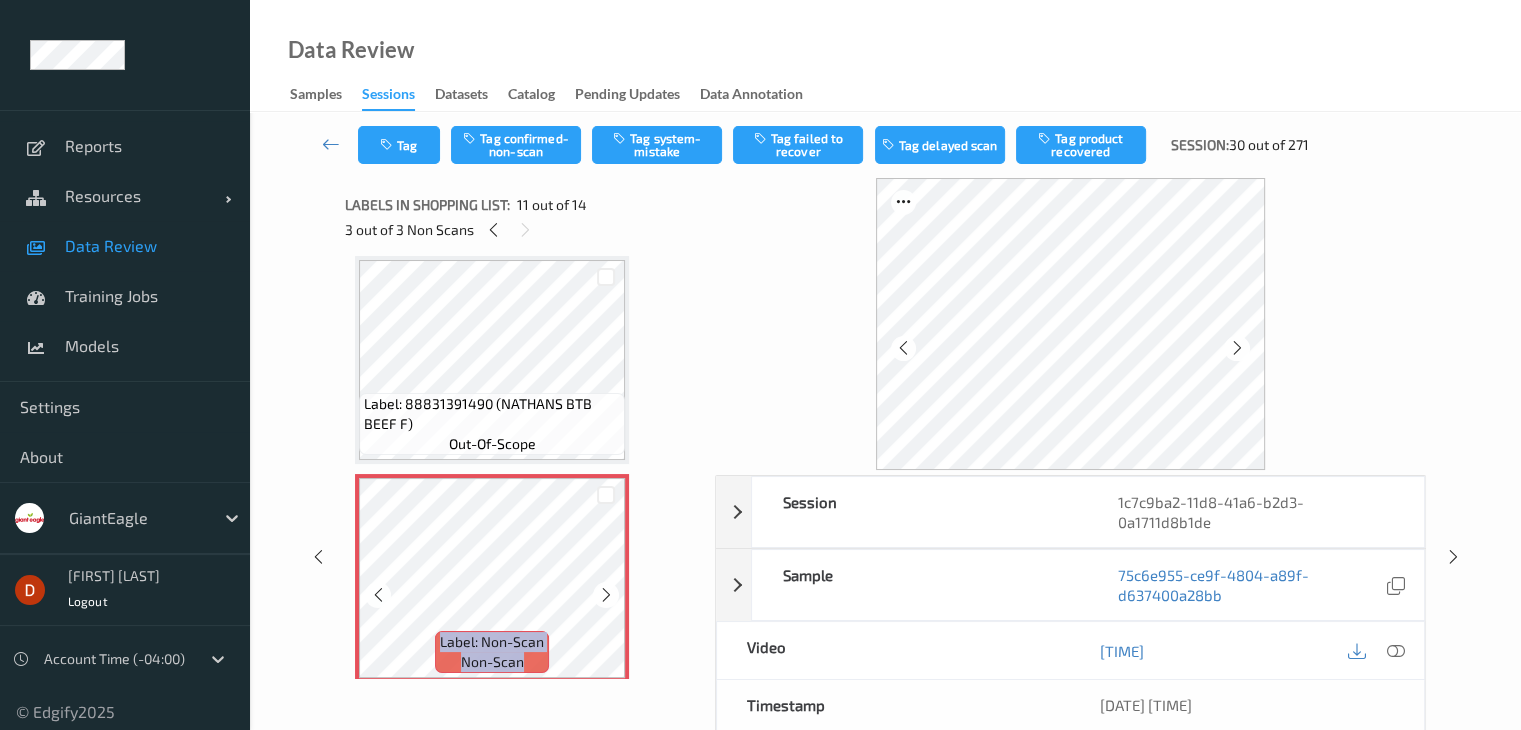 click at bounding box center (606, 595) 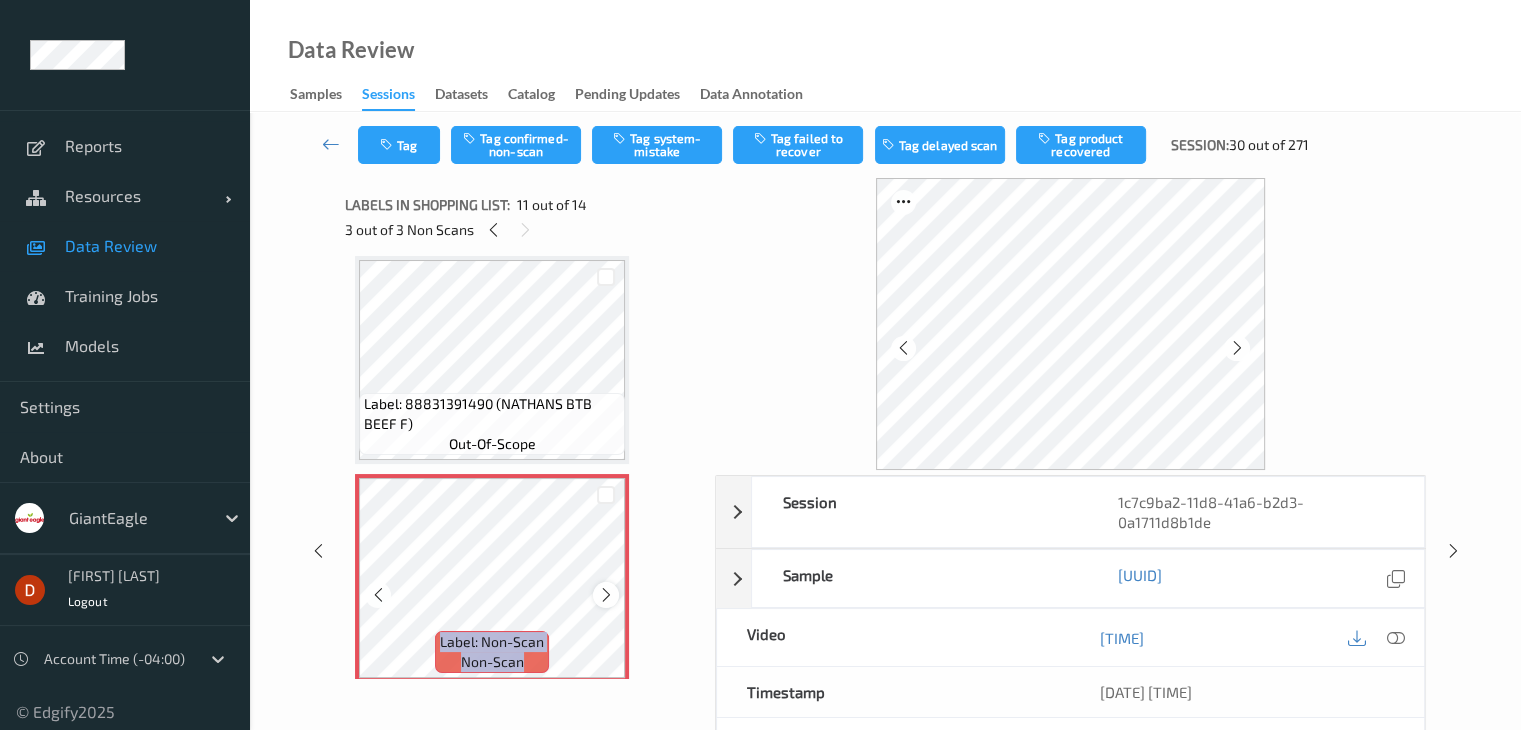 click at bounding box center (606, 595) 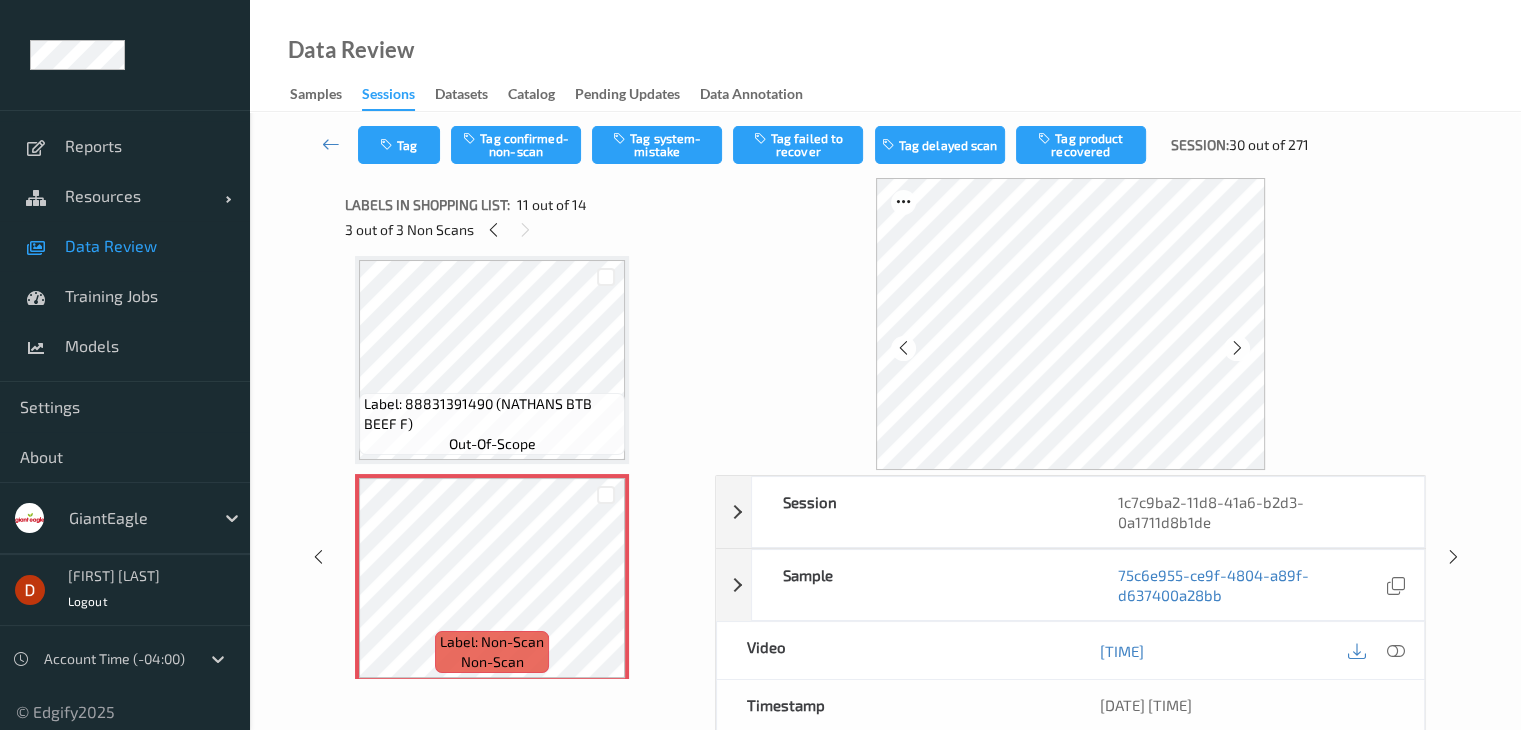 click on "Label: 88831391490 (NATHANS BTB BEEF F)" at bounding box center [492, 414] 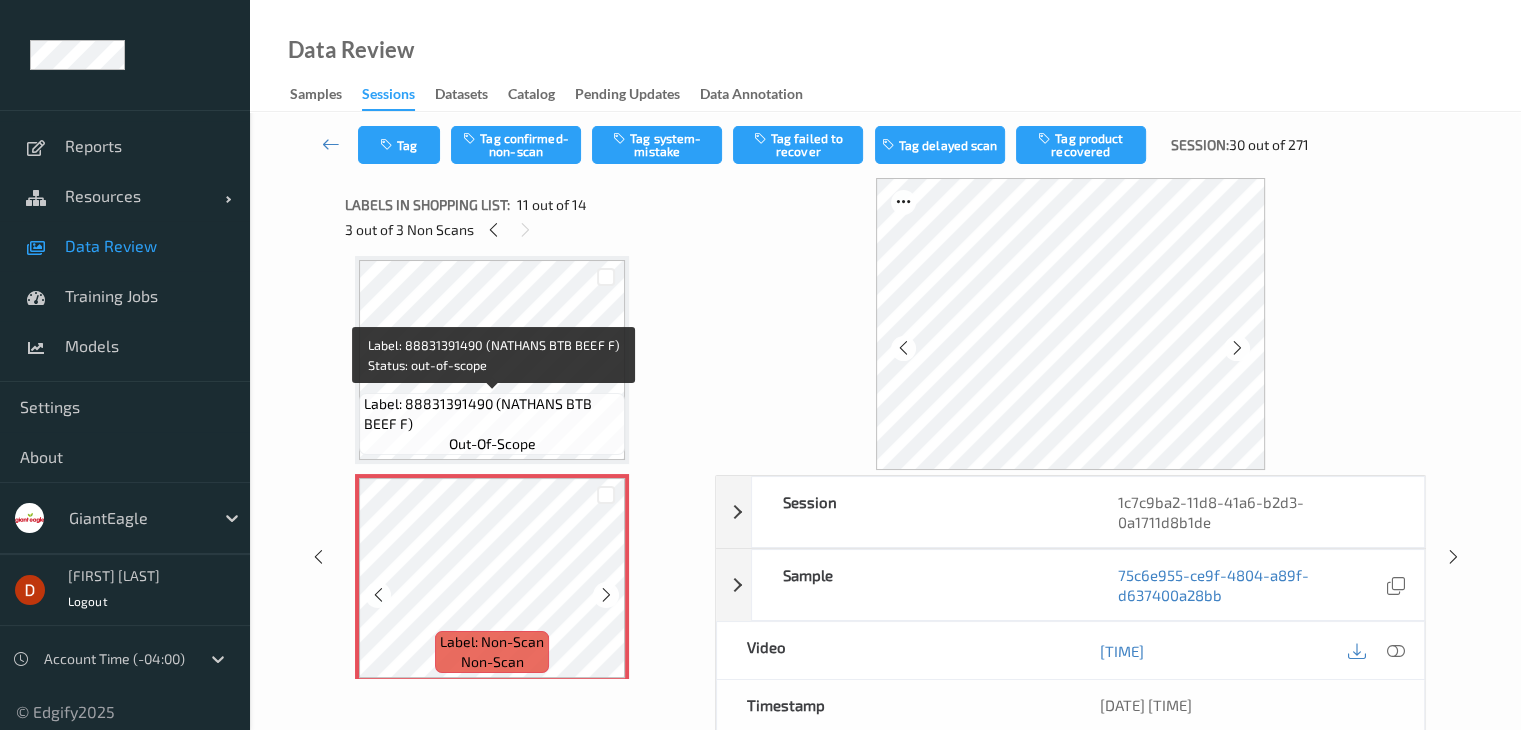 scroll, scrollTop: 2272, scrollLeft: 0, axis: vertical 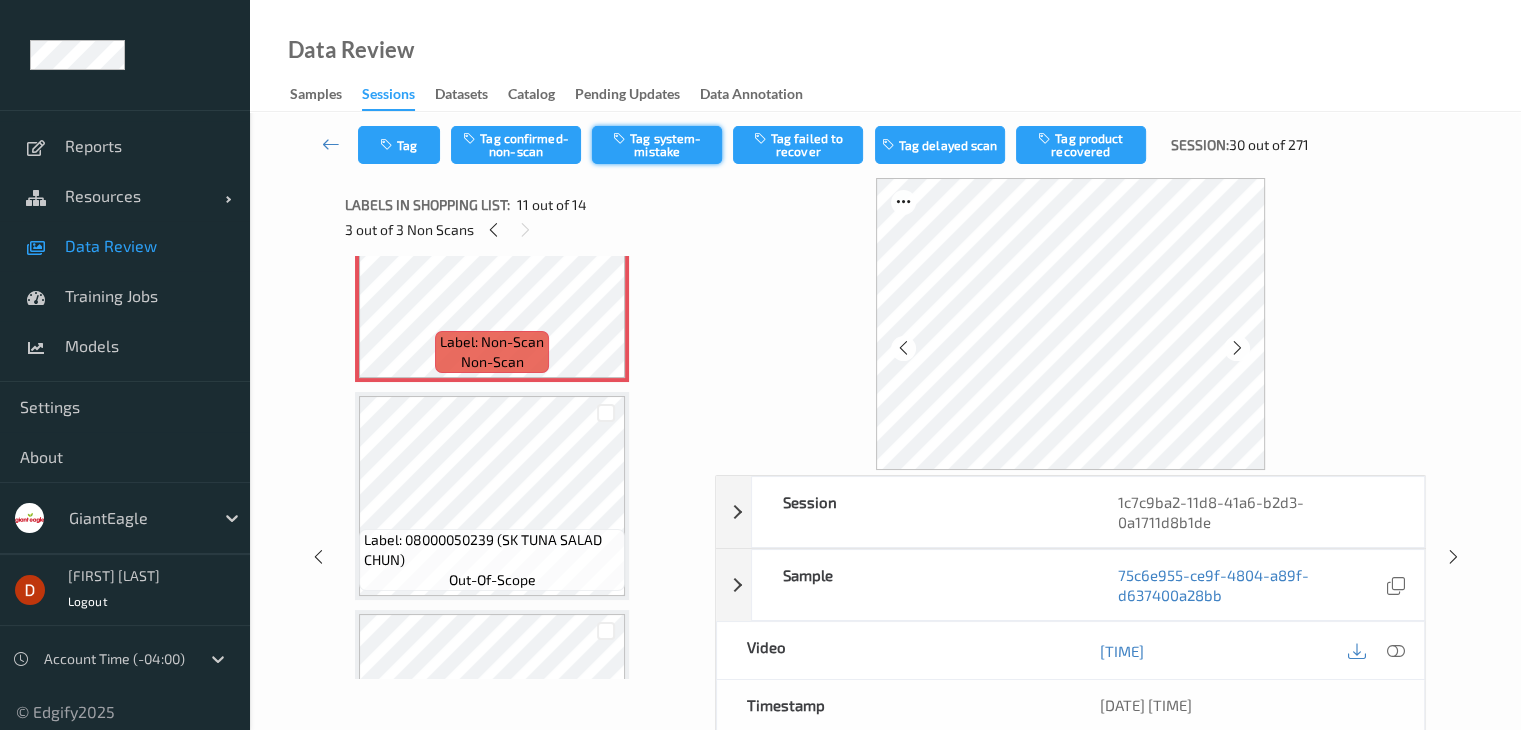 click at bounding box center [621, 138] 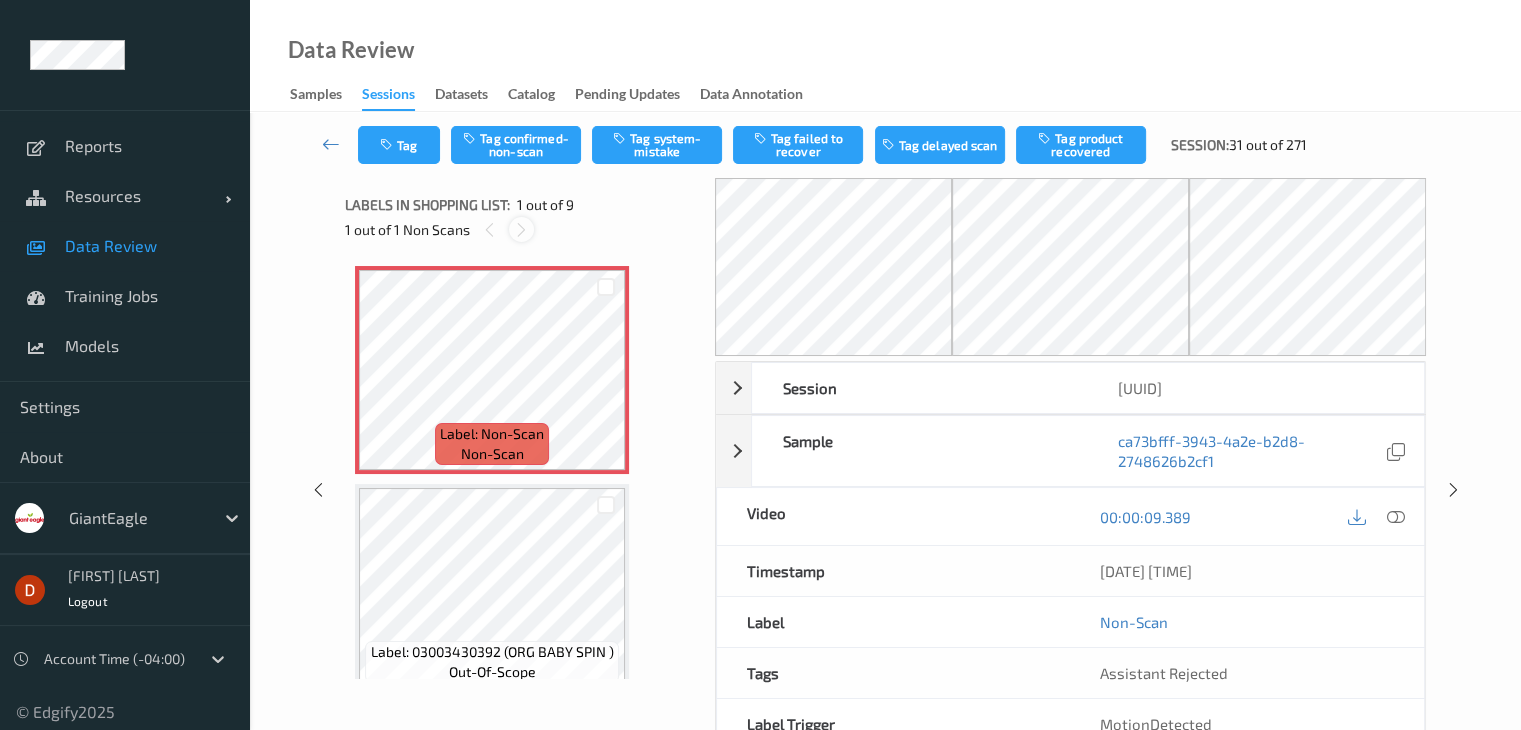 click at bounding box center [521, 230] 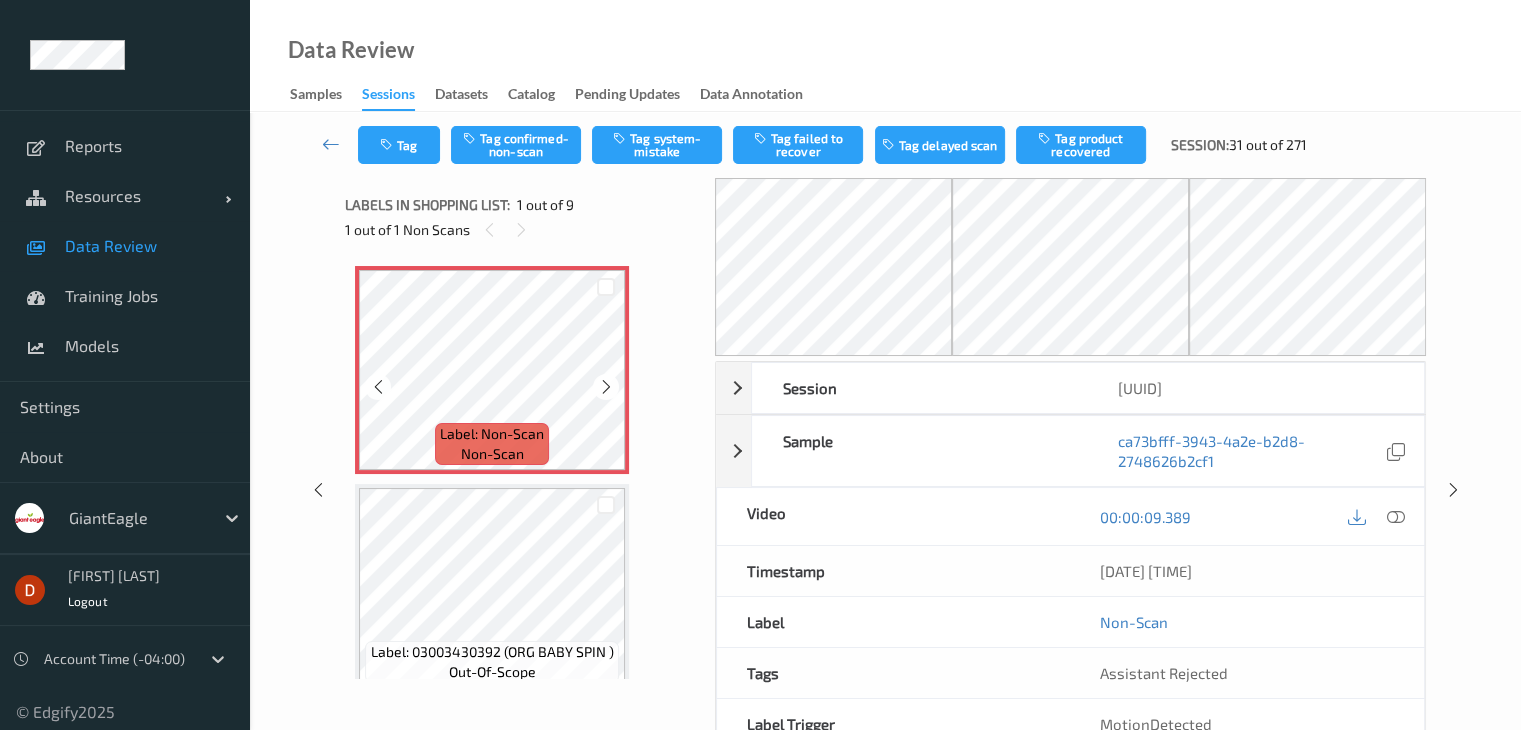 click on "Label: Non-Scan non-scan" at bounding box center [492, 444] 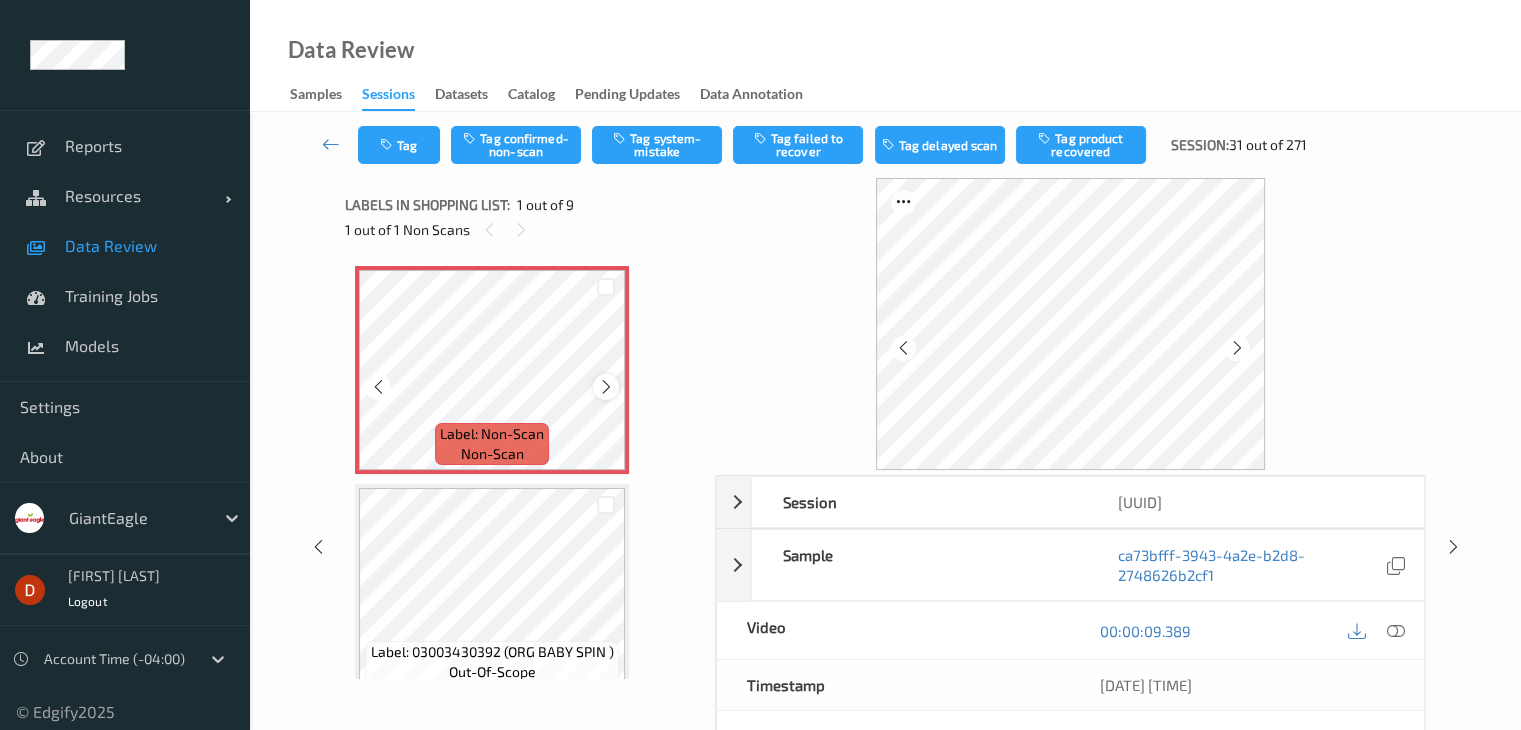 click at bounding box center (606, 387) 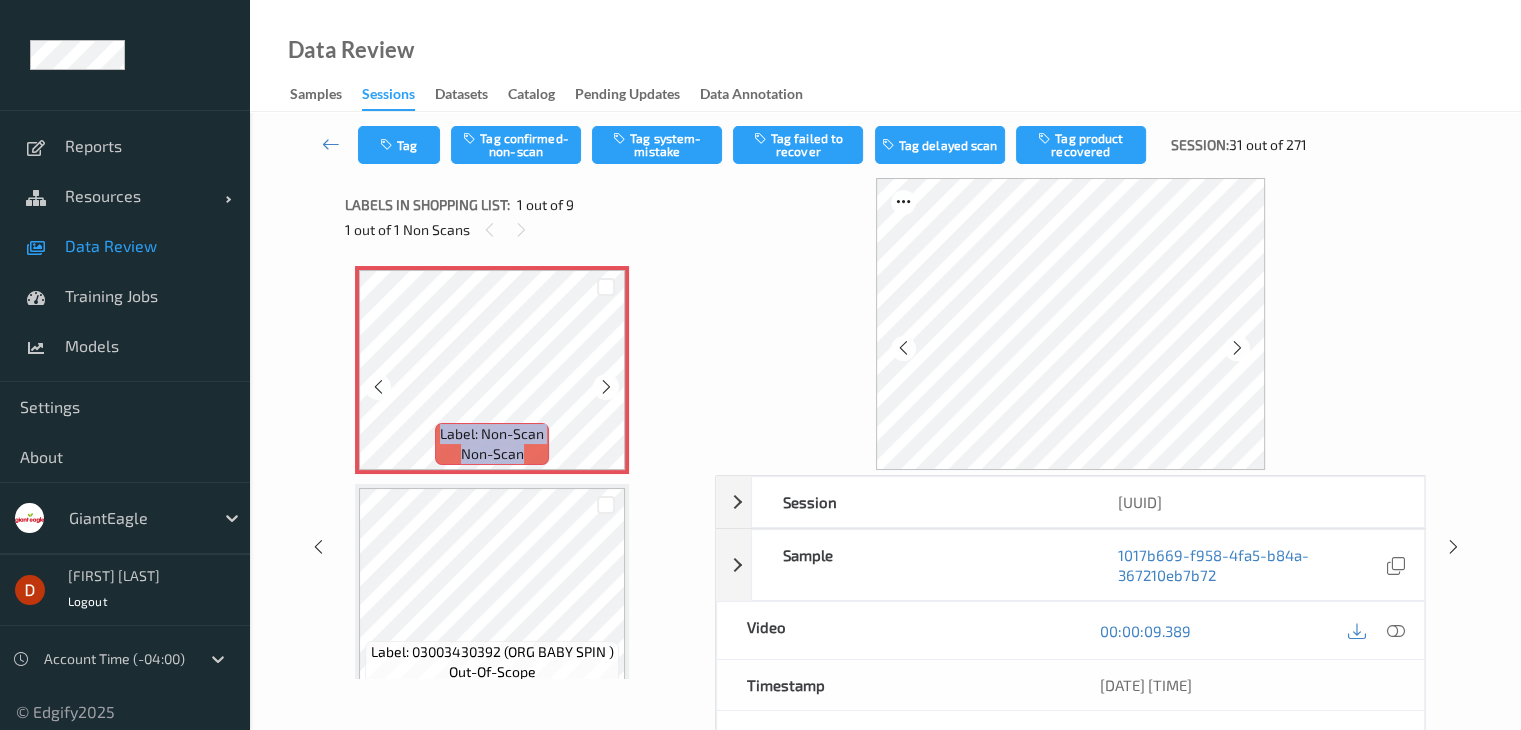 click at bounding box center [606, 387] 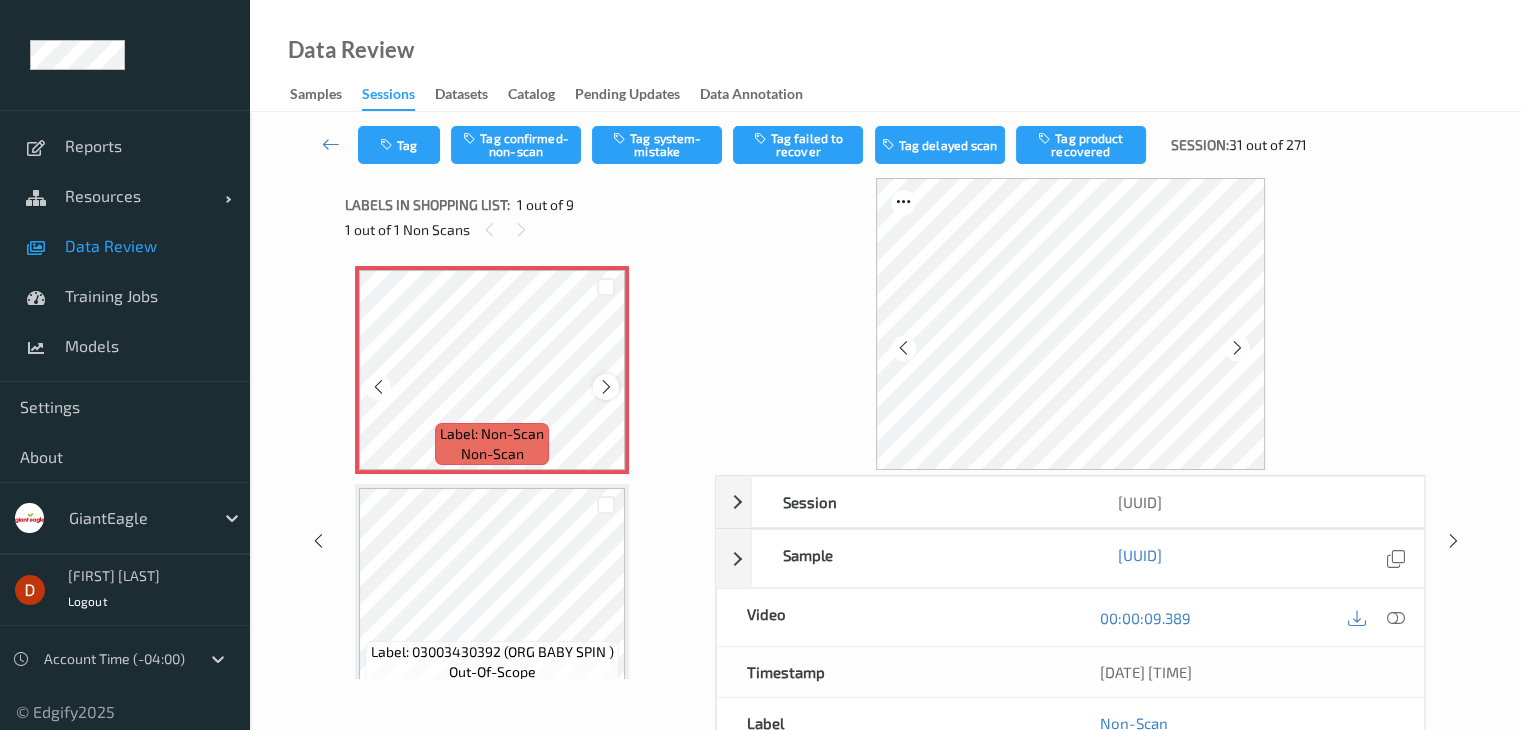 click at bounding box center [606, 387] 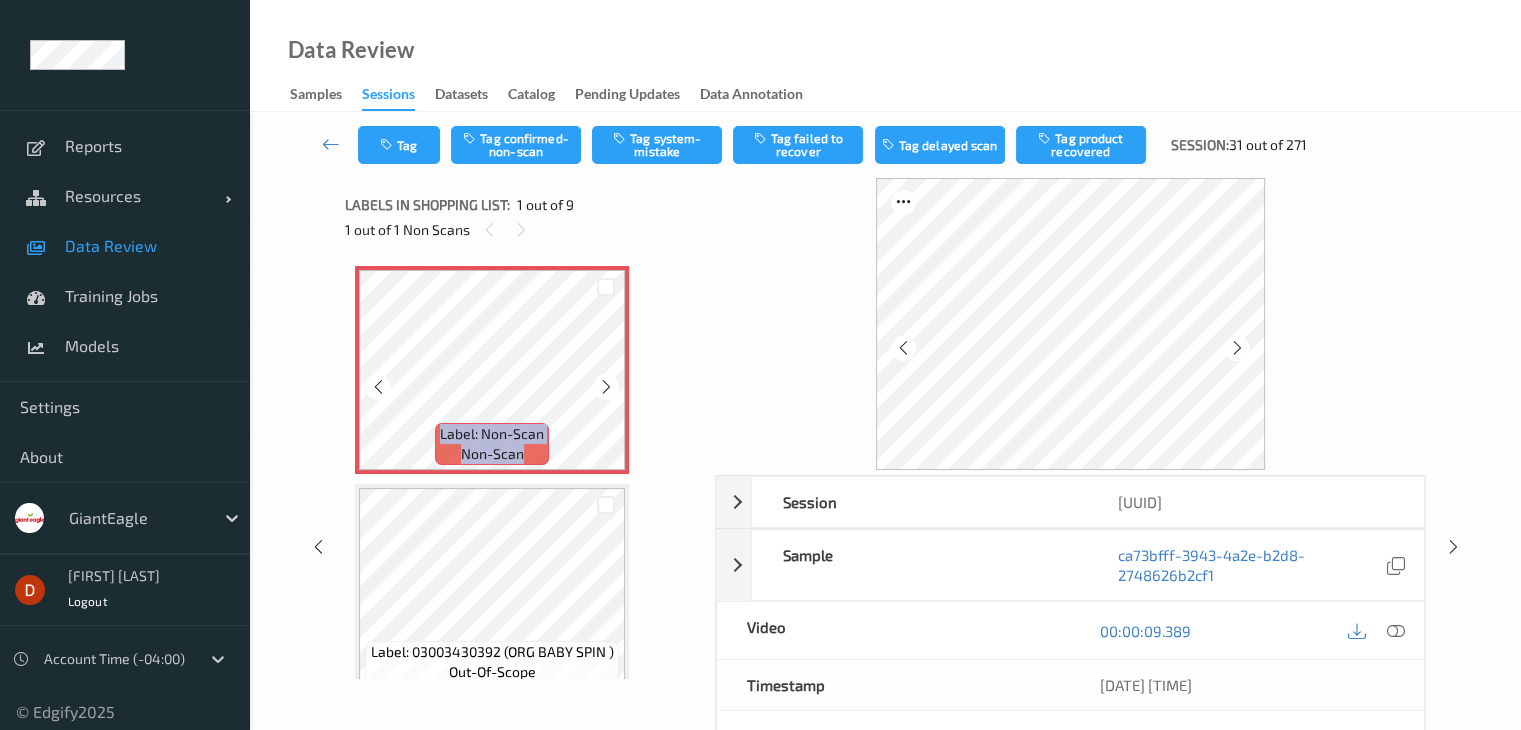 click at bounding box center [606, 387] 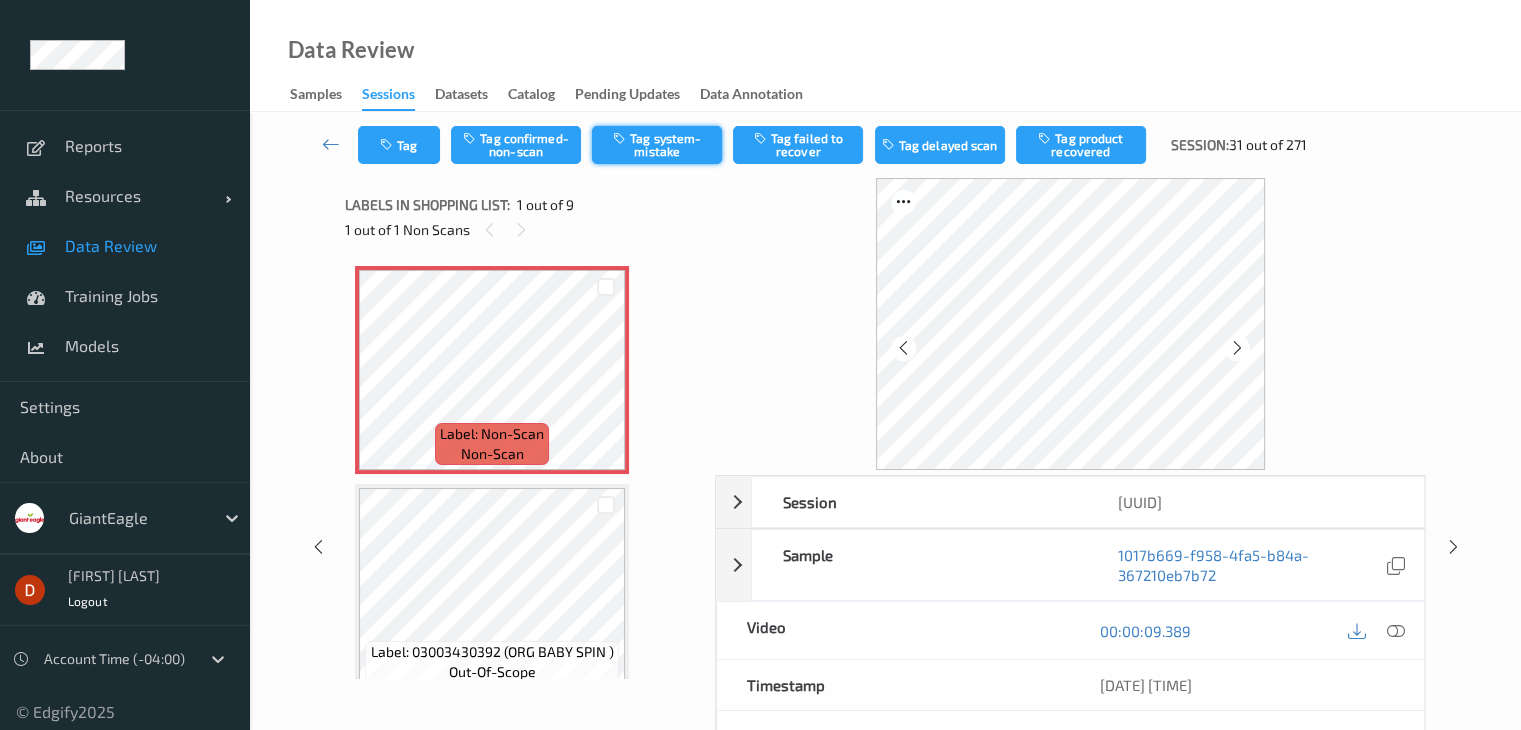 click on "Tag   system-mistake" at bounding box center (657, 145) 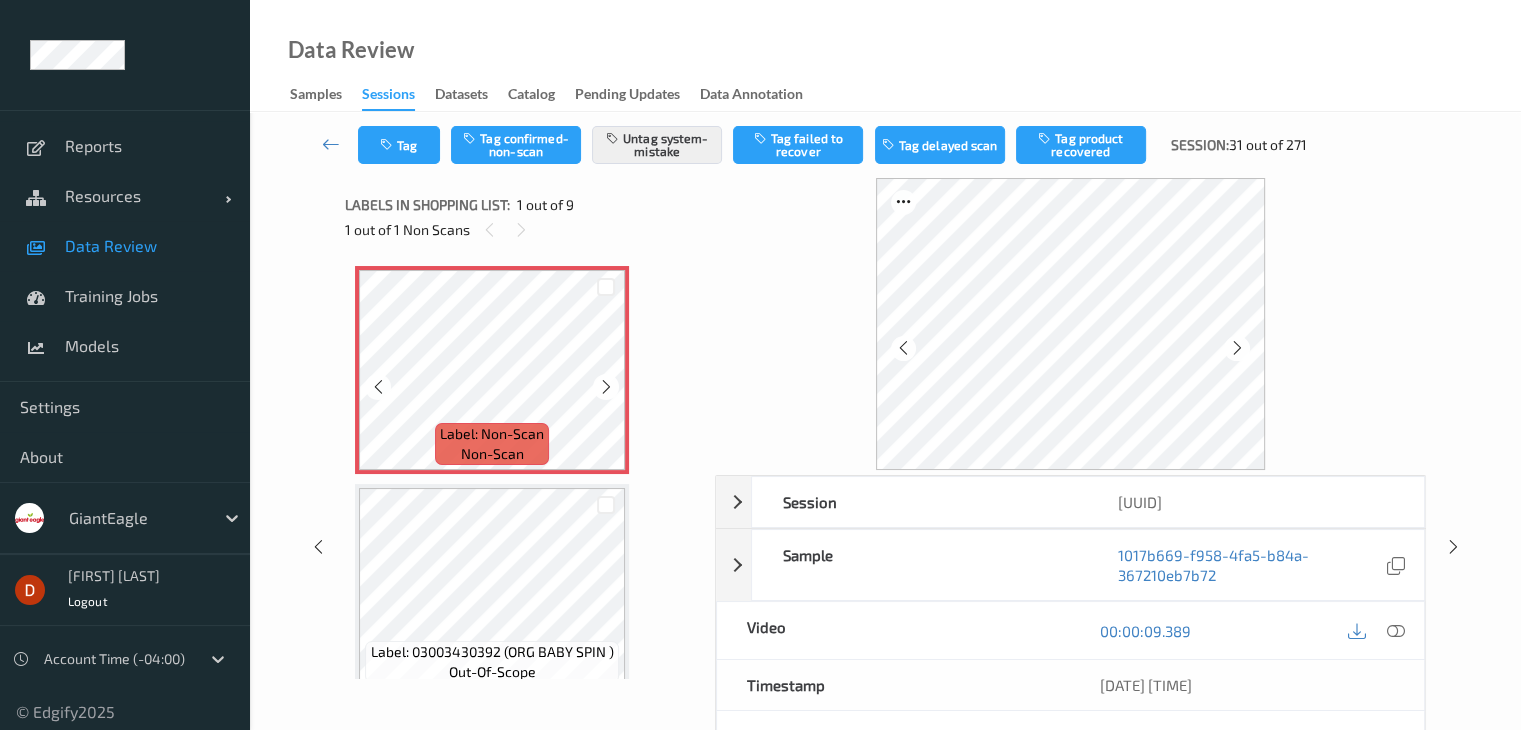 type 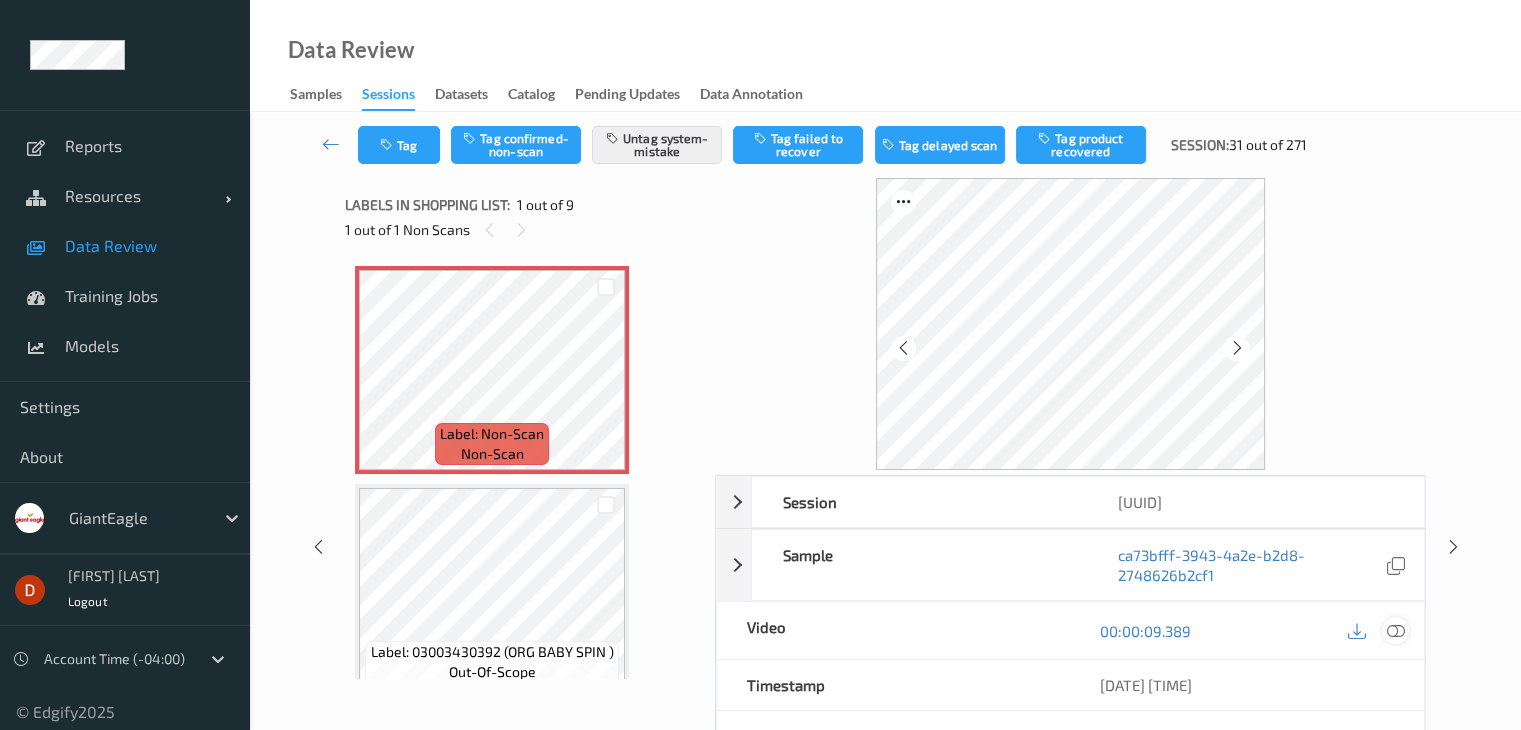click at bounding box center (1395, 631) 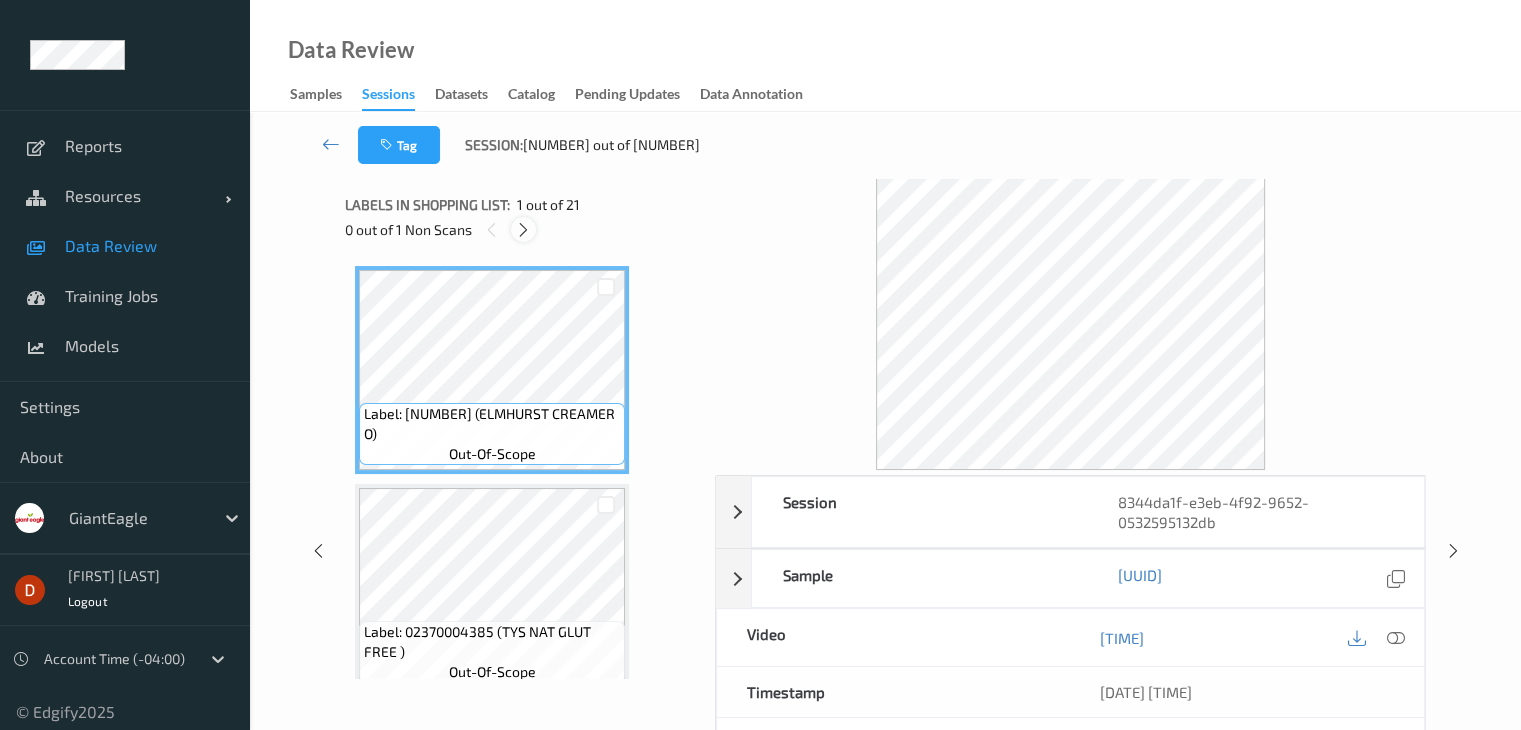 click at bounding box center (523, 230) 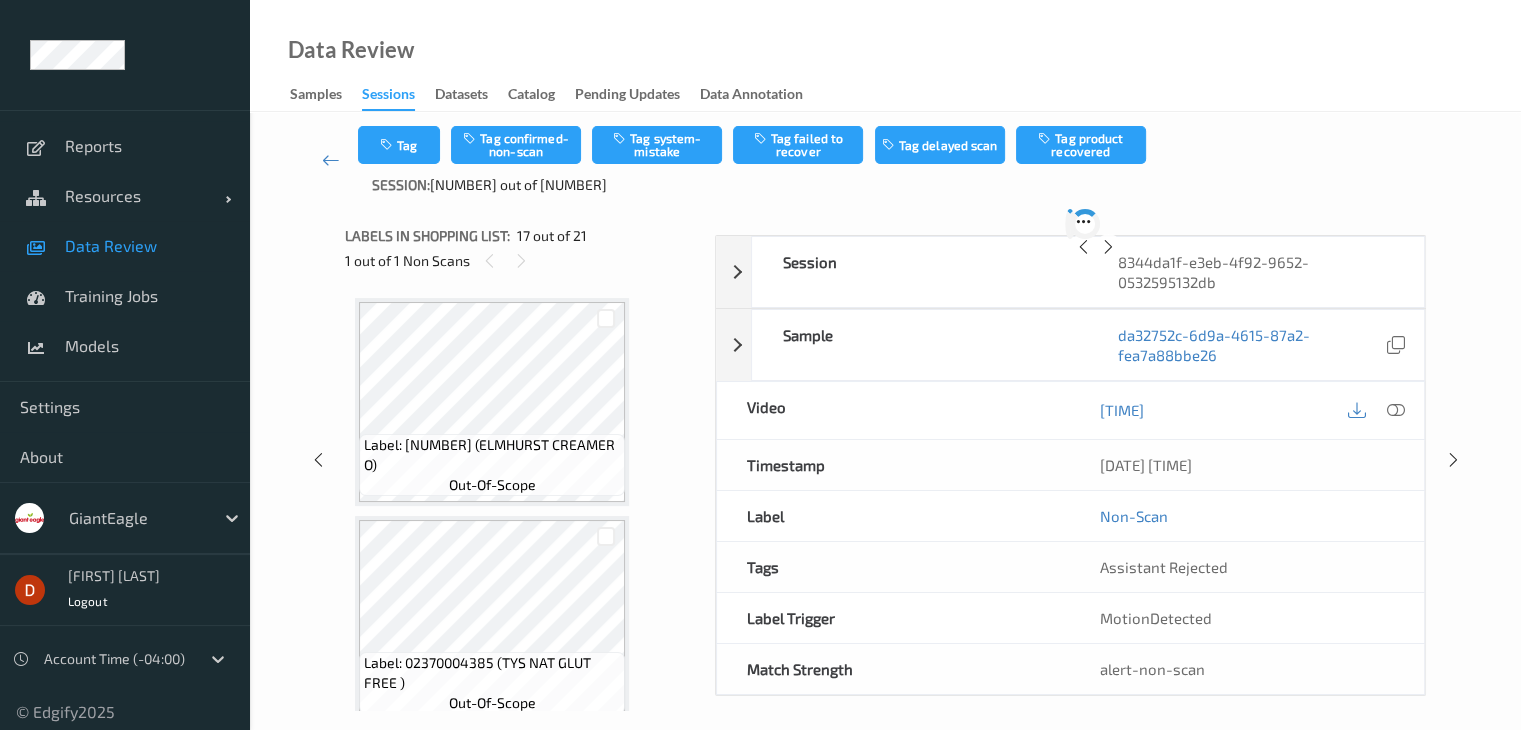 scroll, scrollTop: 3280, scrollLeft: 0, axis: vertical 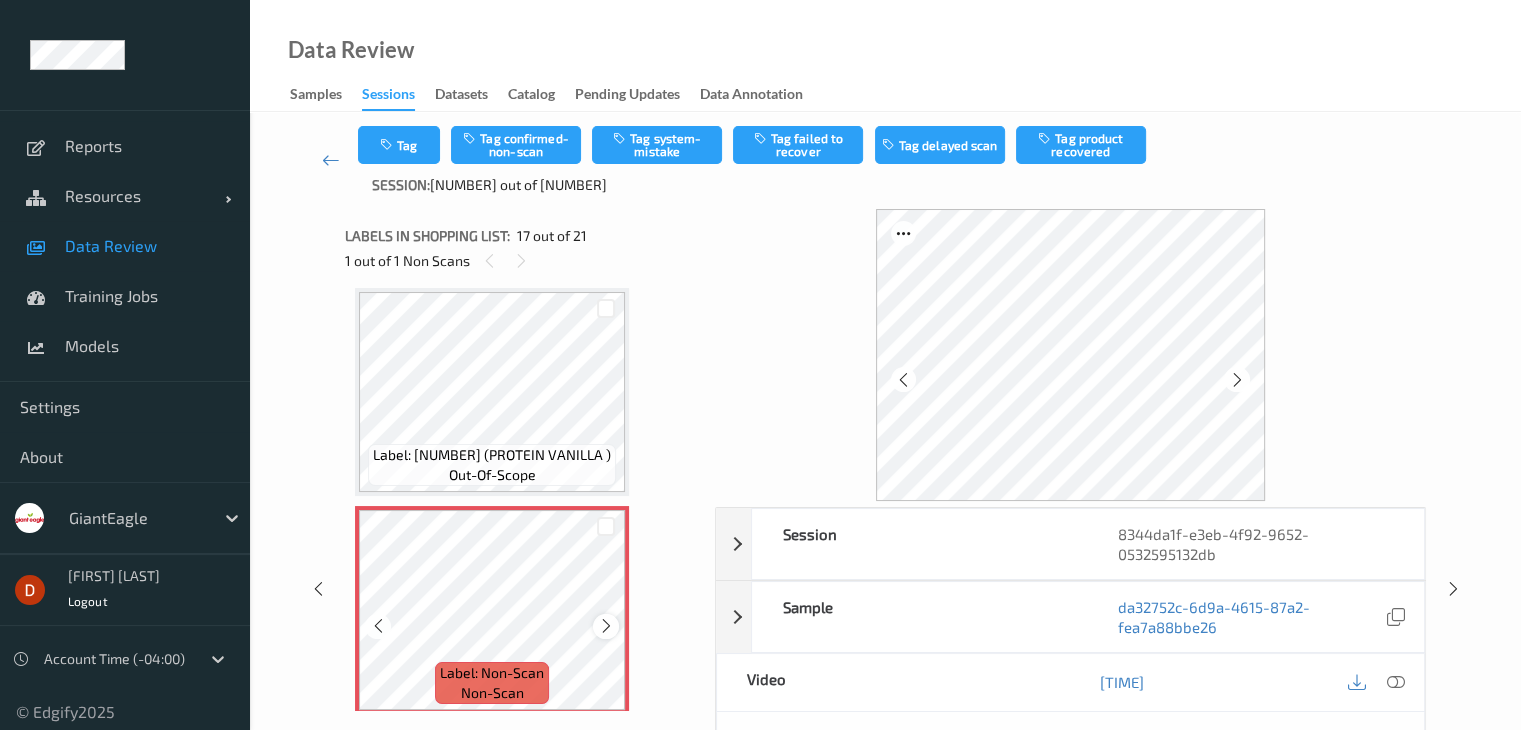click at bounding box center [606, 626] 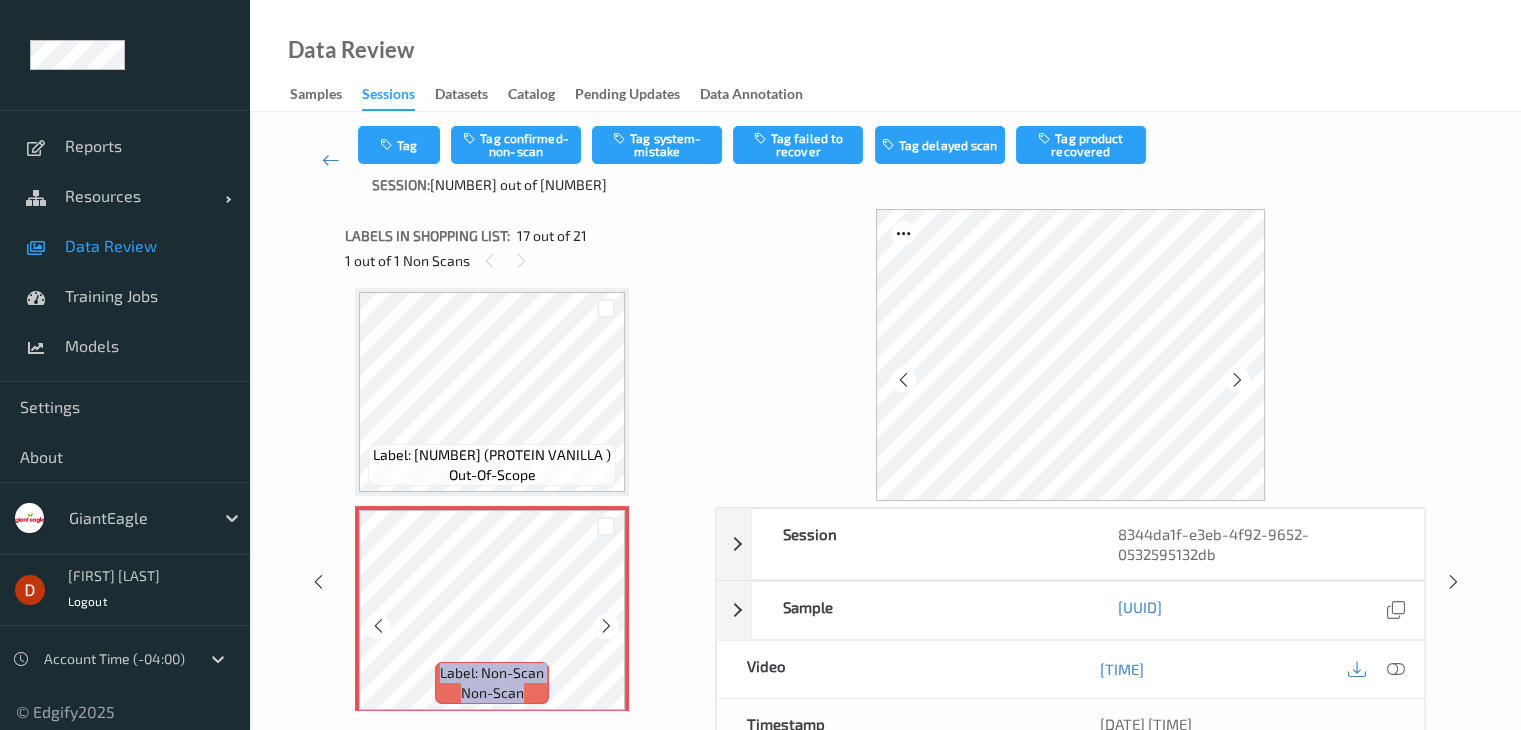 click at bounding box center [606, 626] 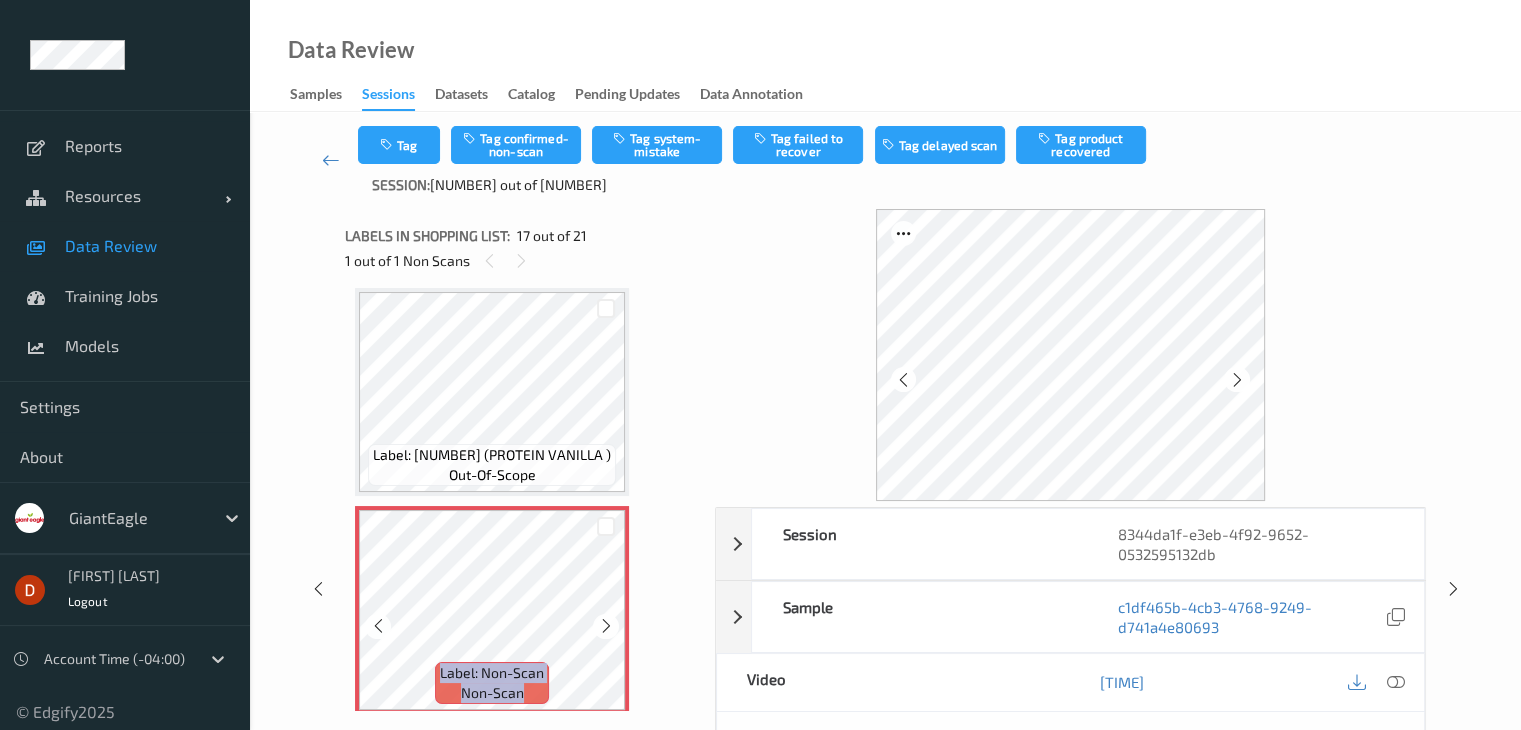 click at bounding box center [606, 626] 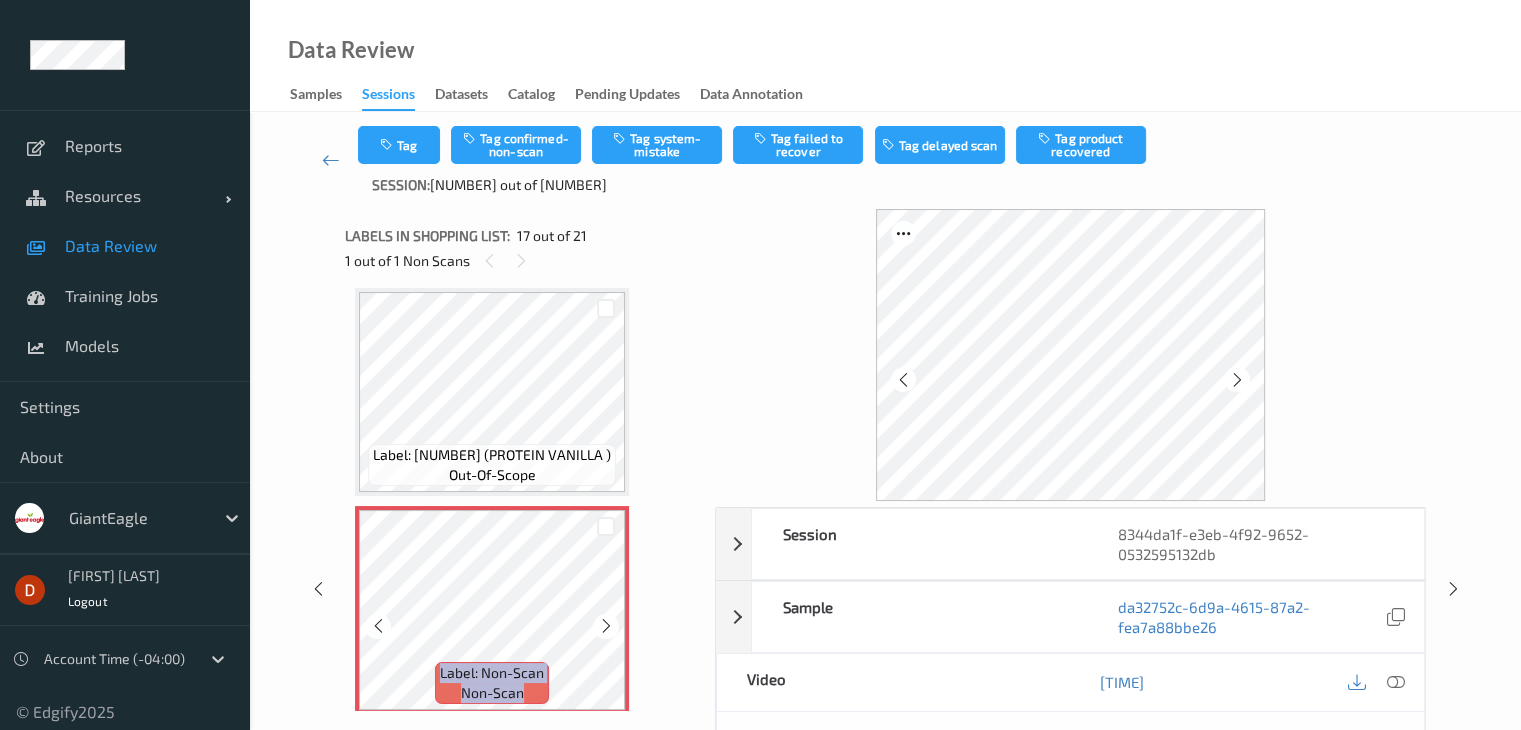 click at bounding box center (606, 626) 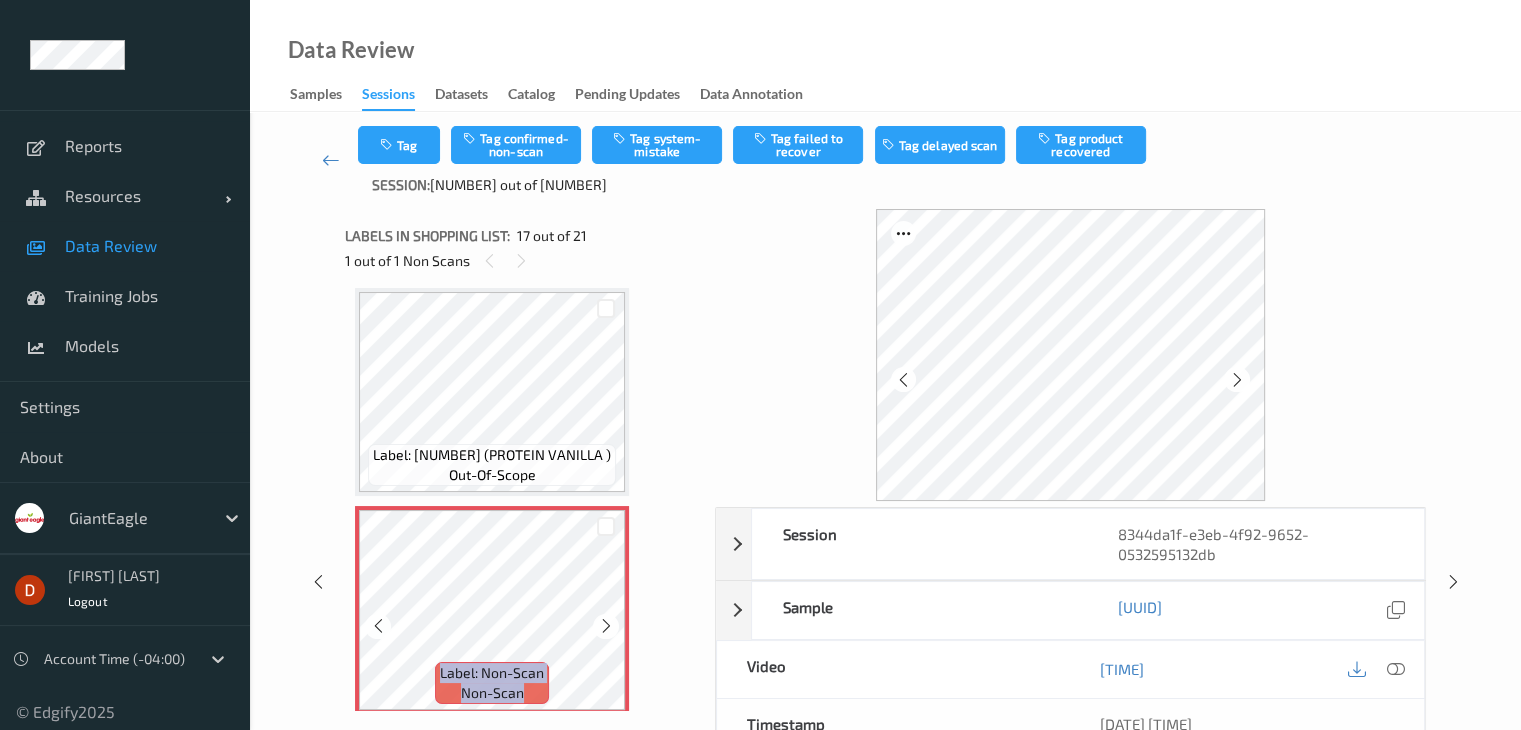 click at bounding box center (606, 626) 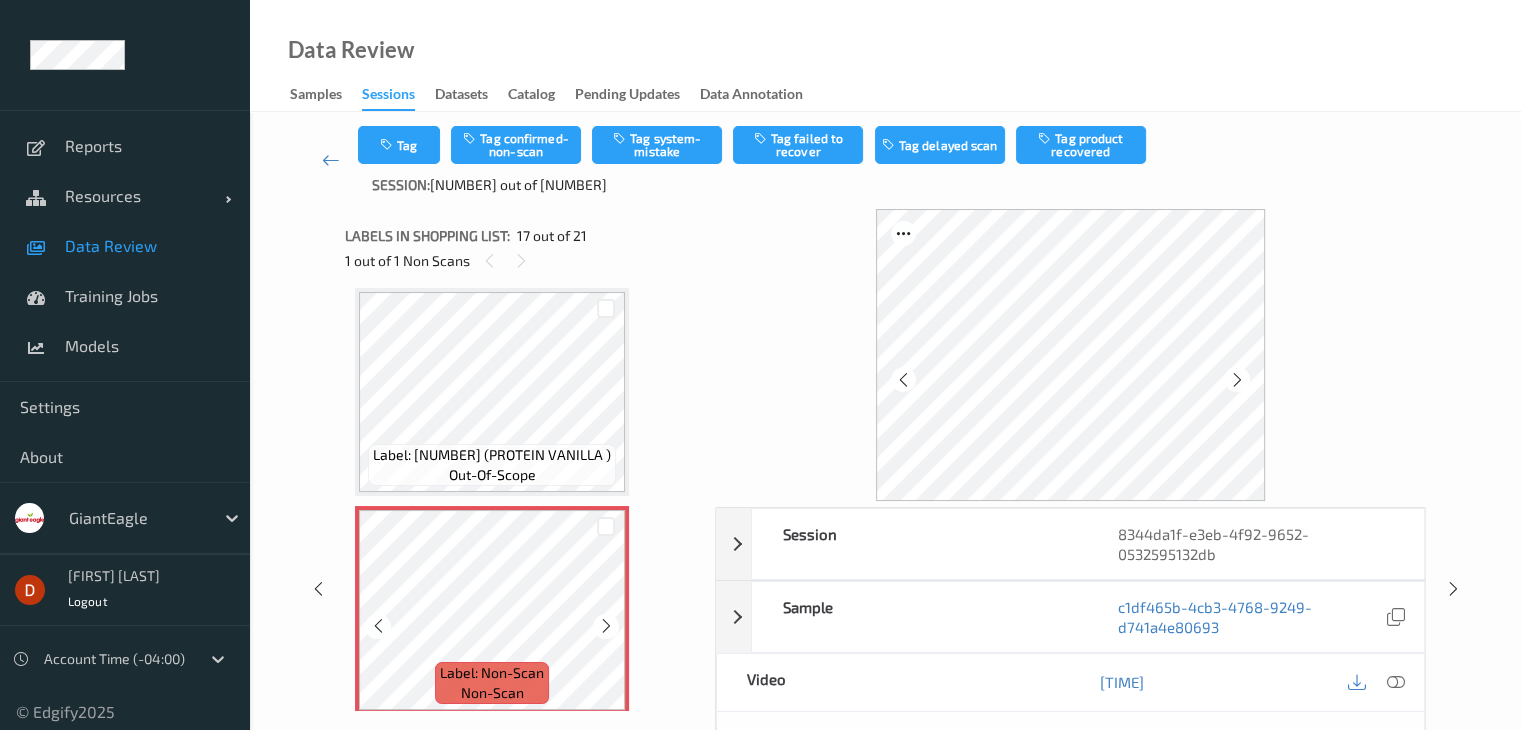 scroll, scrollTop: 3580, scrollLeft: 0, axis: vertical 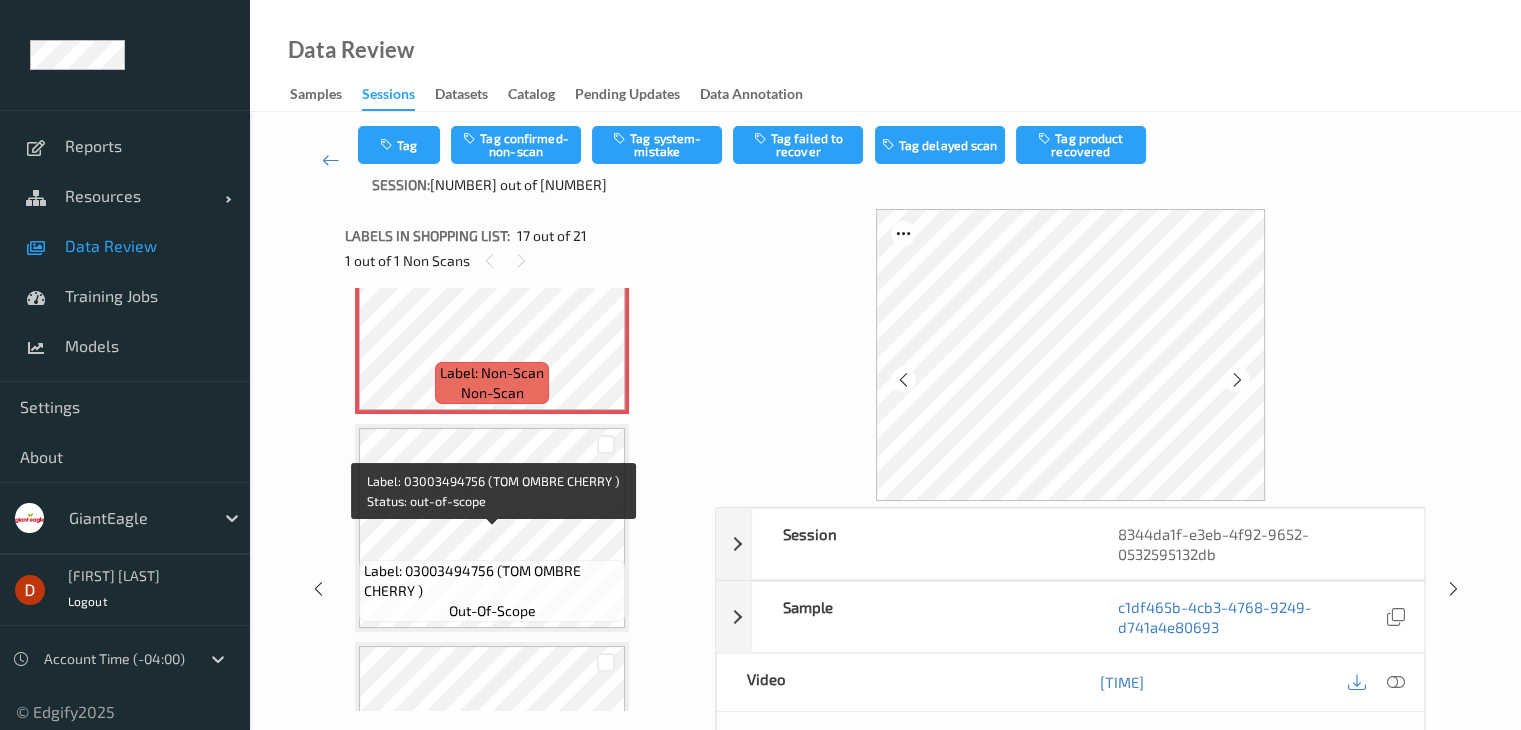 click on "Label: 03003494756 (TOM OMBRE CHERRY  )" at bounding box center (492, 581) 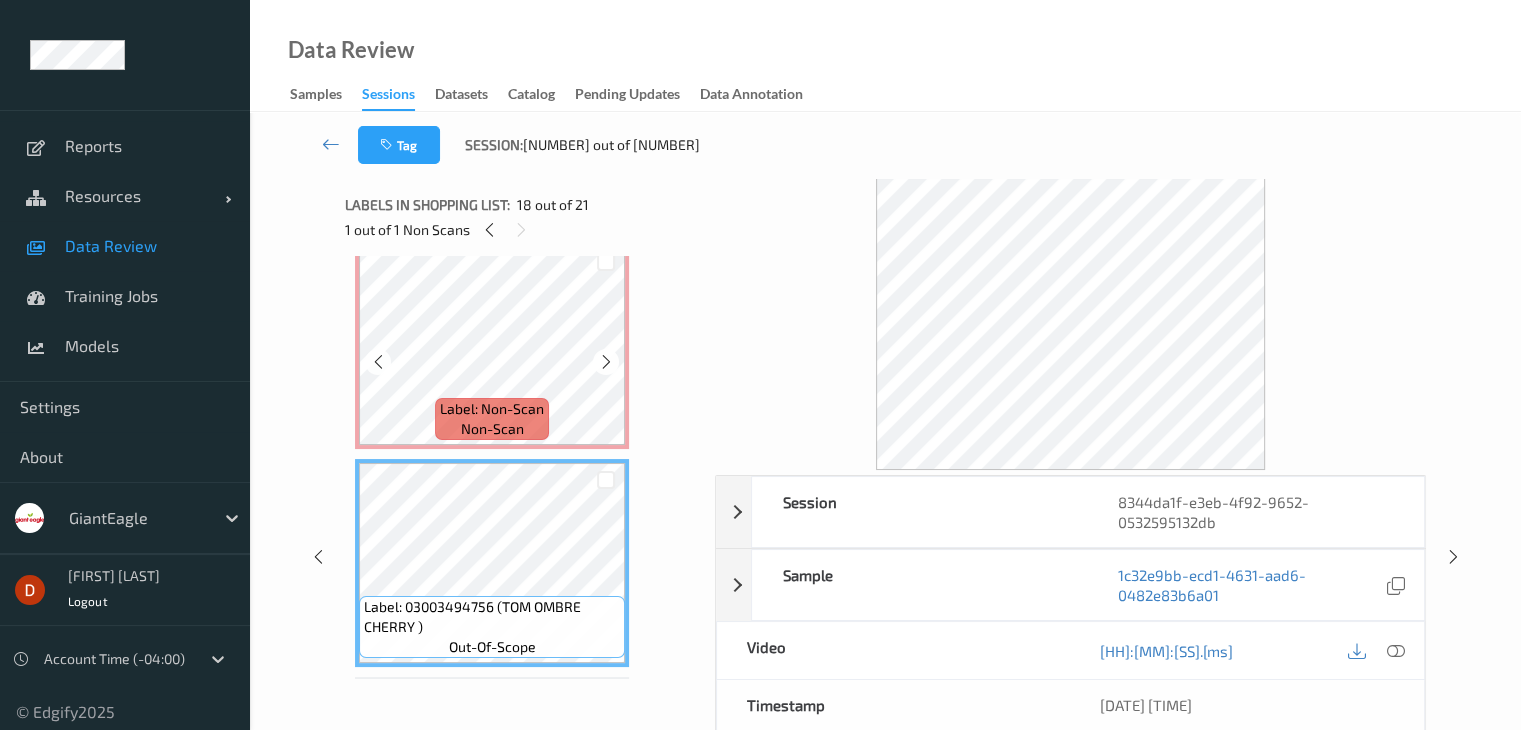 scroll, scrollTop: 3380, scrollLeft: 0, axis: vertical 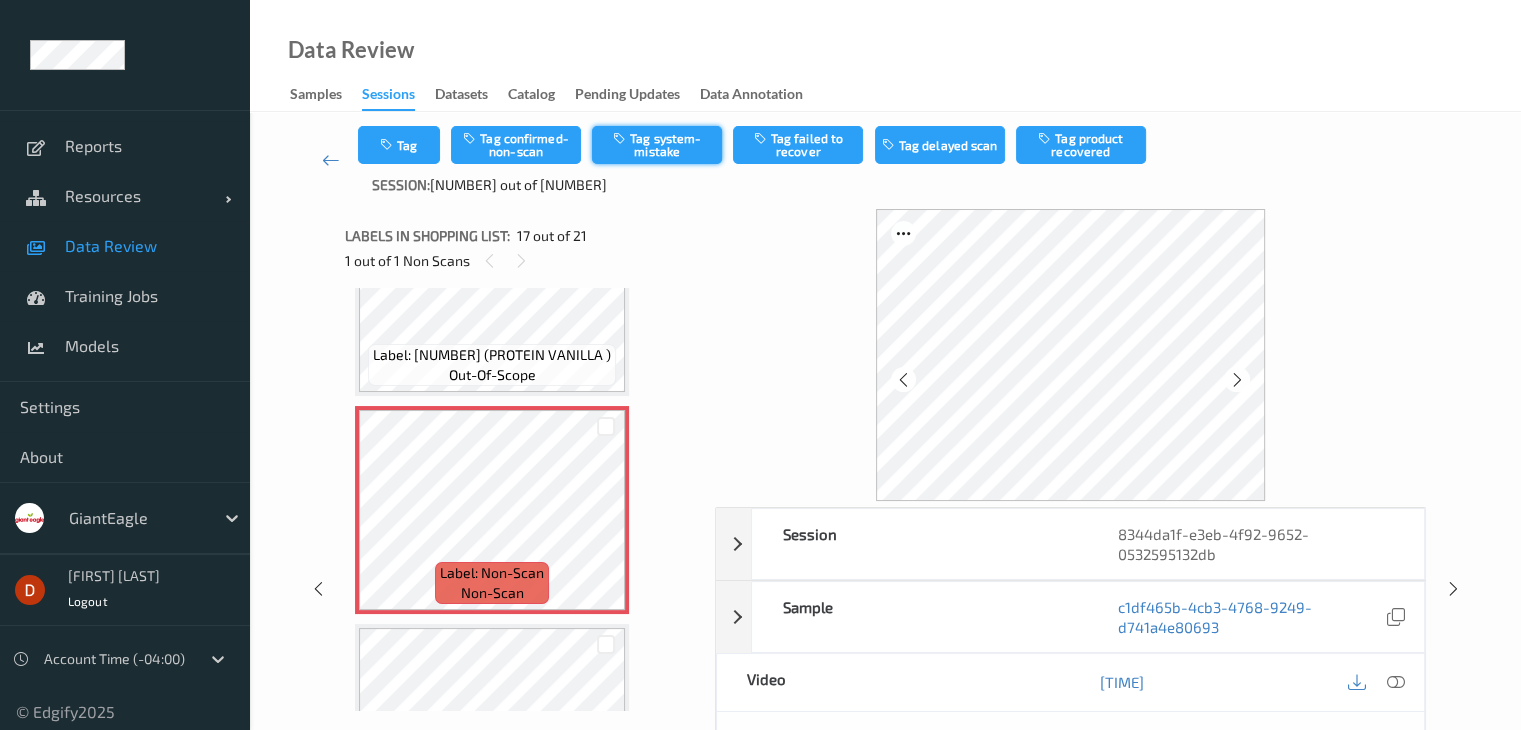 click at bounding box center (621, 138) 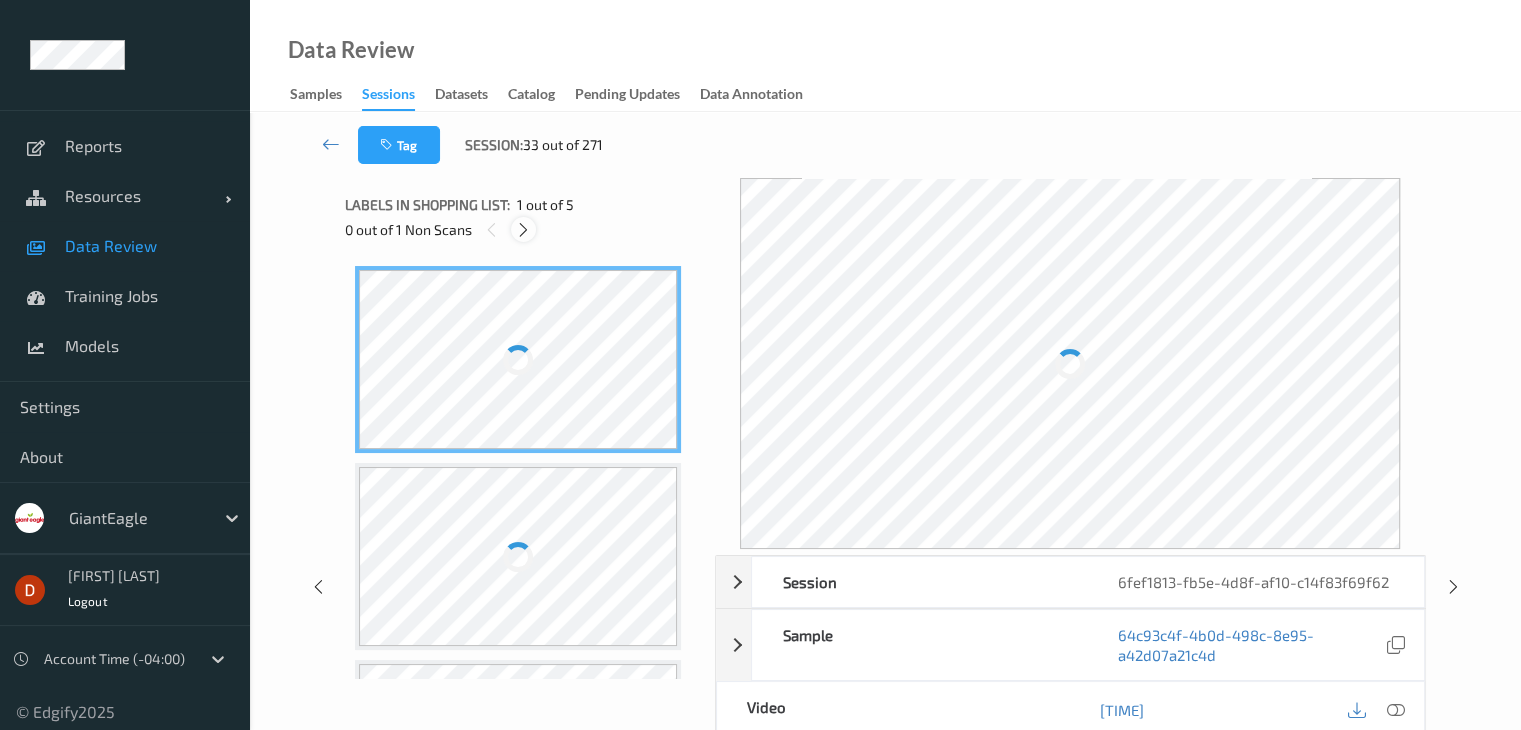 click at bounding box center (523, 230) 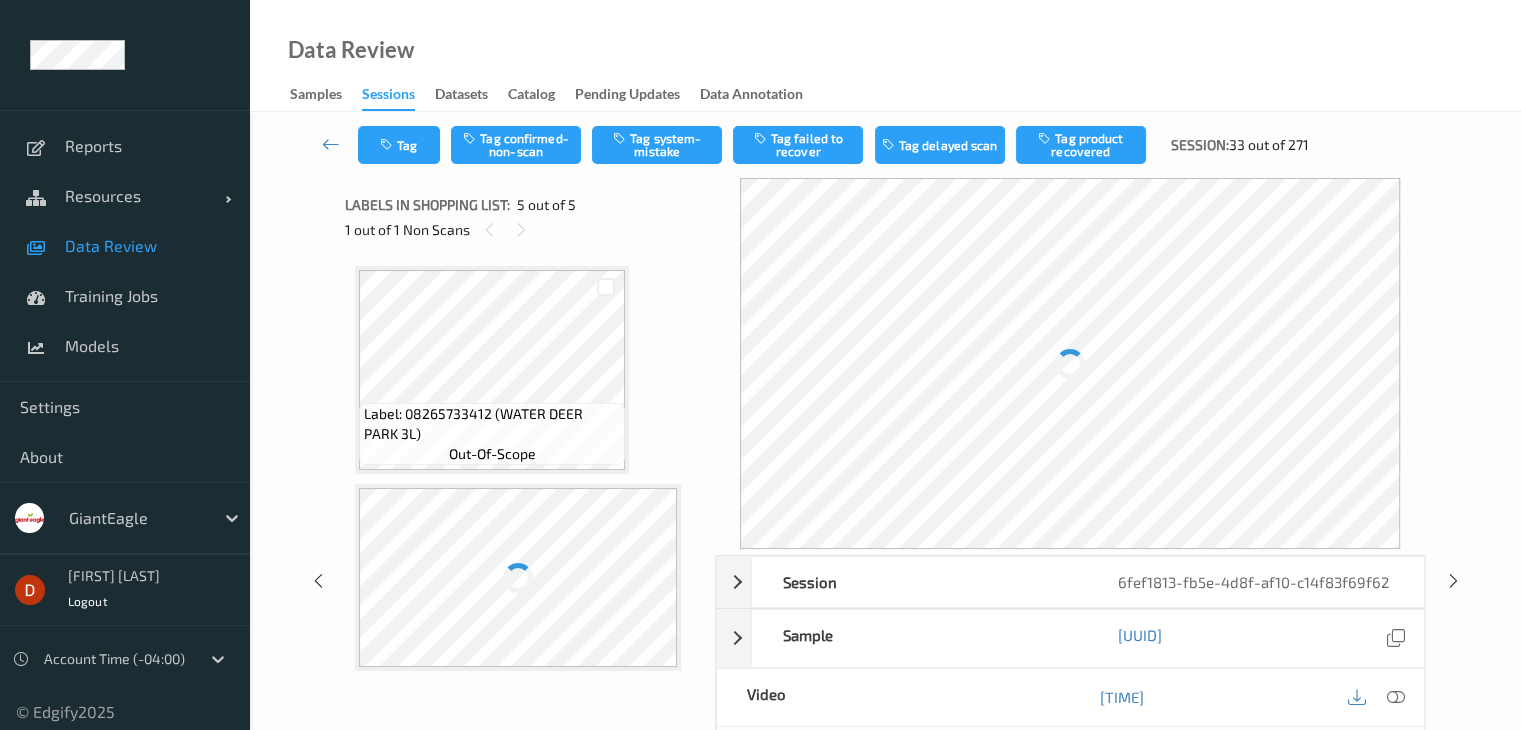 scroll, scrollTop: 635, scrollLeft: 0, axis: vertical 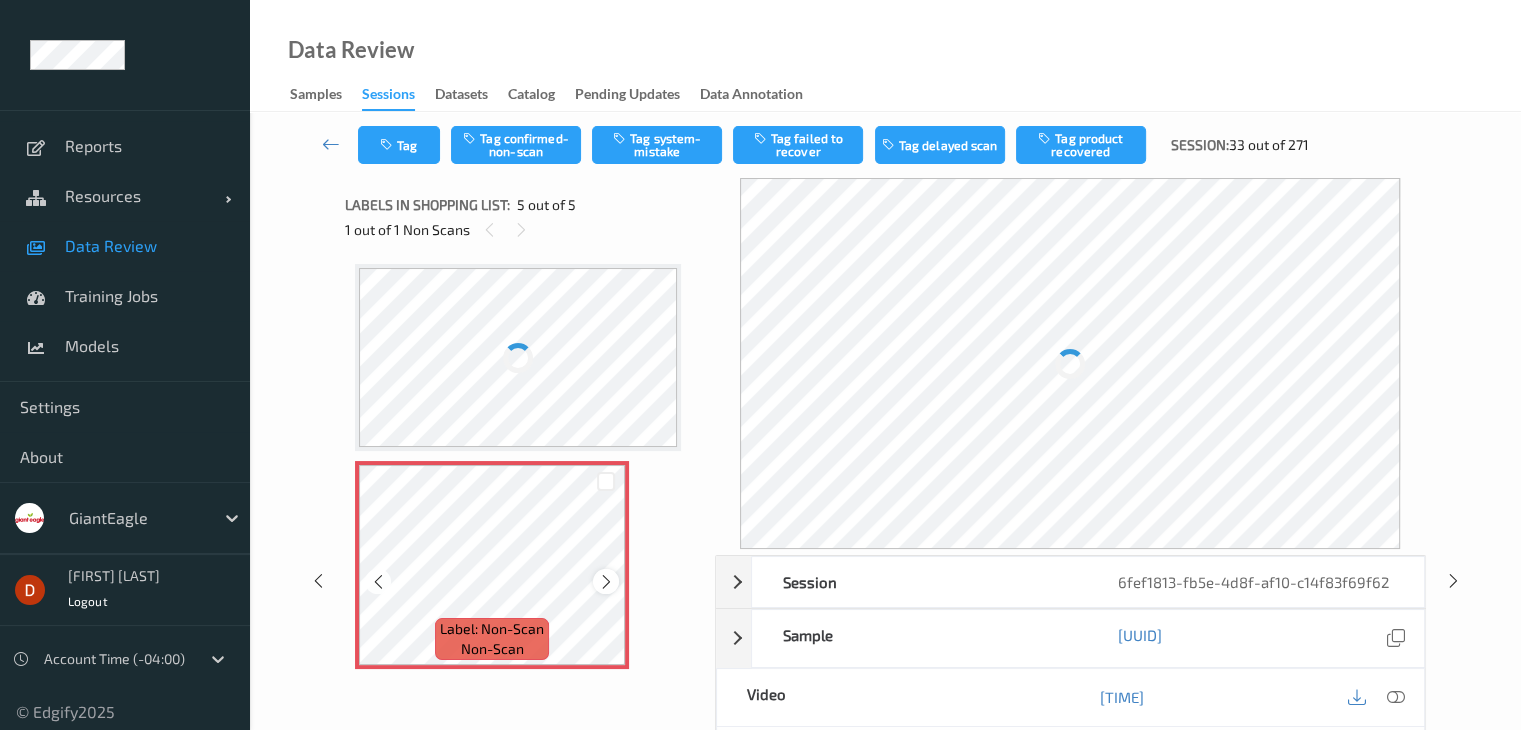 click at bounding box center (606, 582) 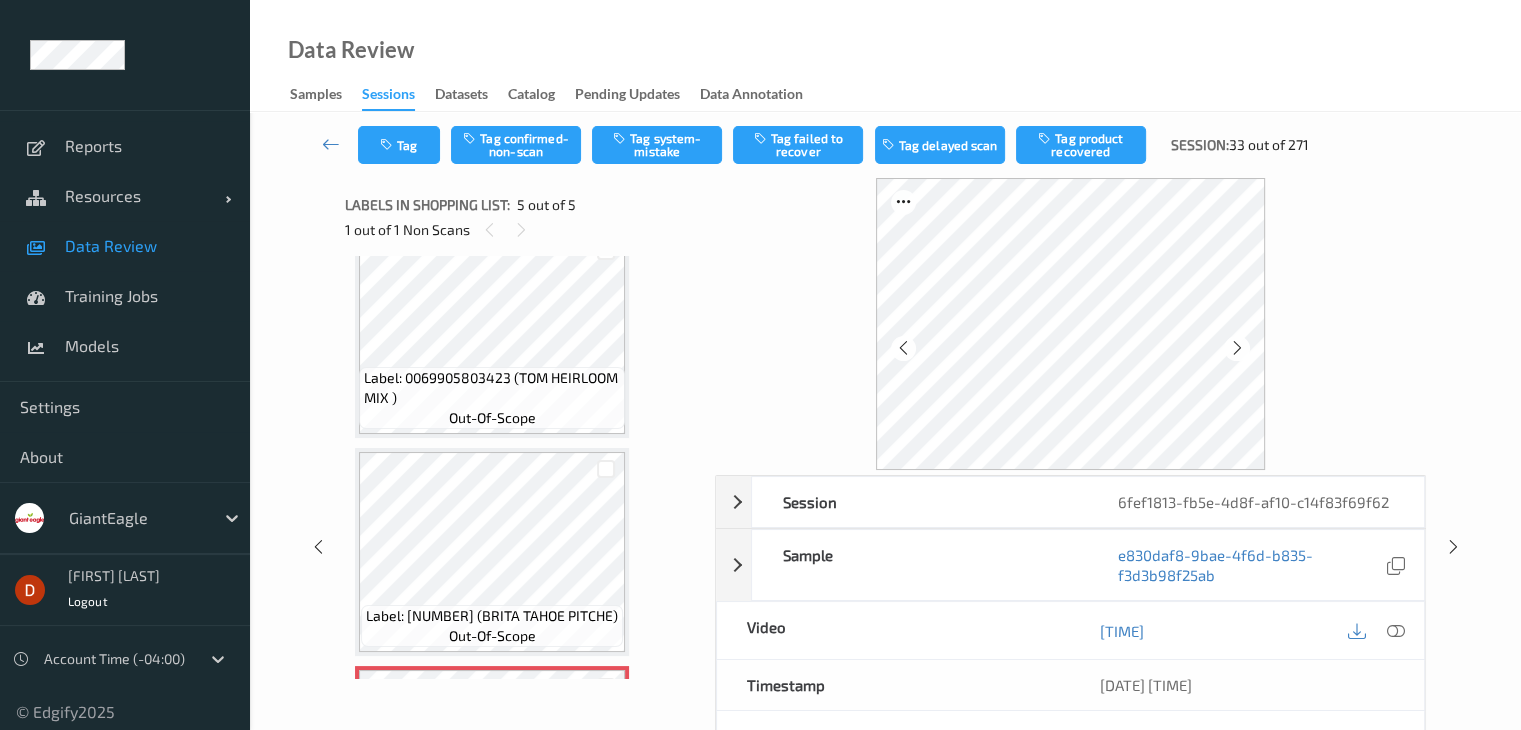 scroll, scrollTop: 643, scrollLeft: 0, axis: vertical 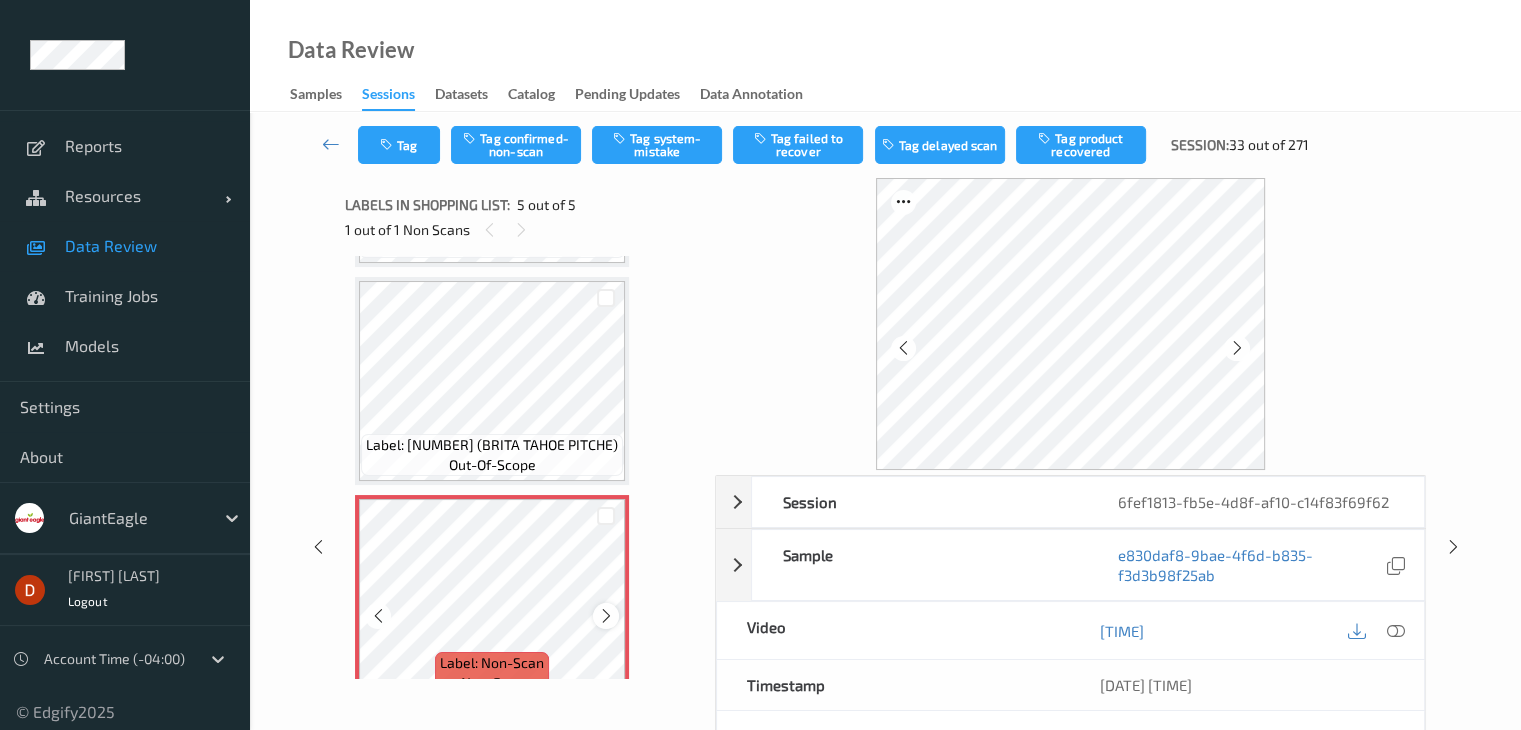 click at bounding box center [606, 616] 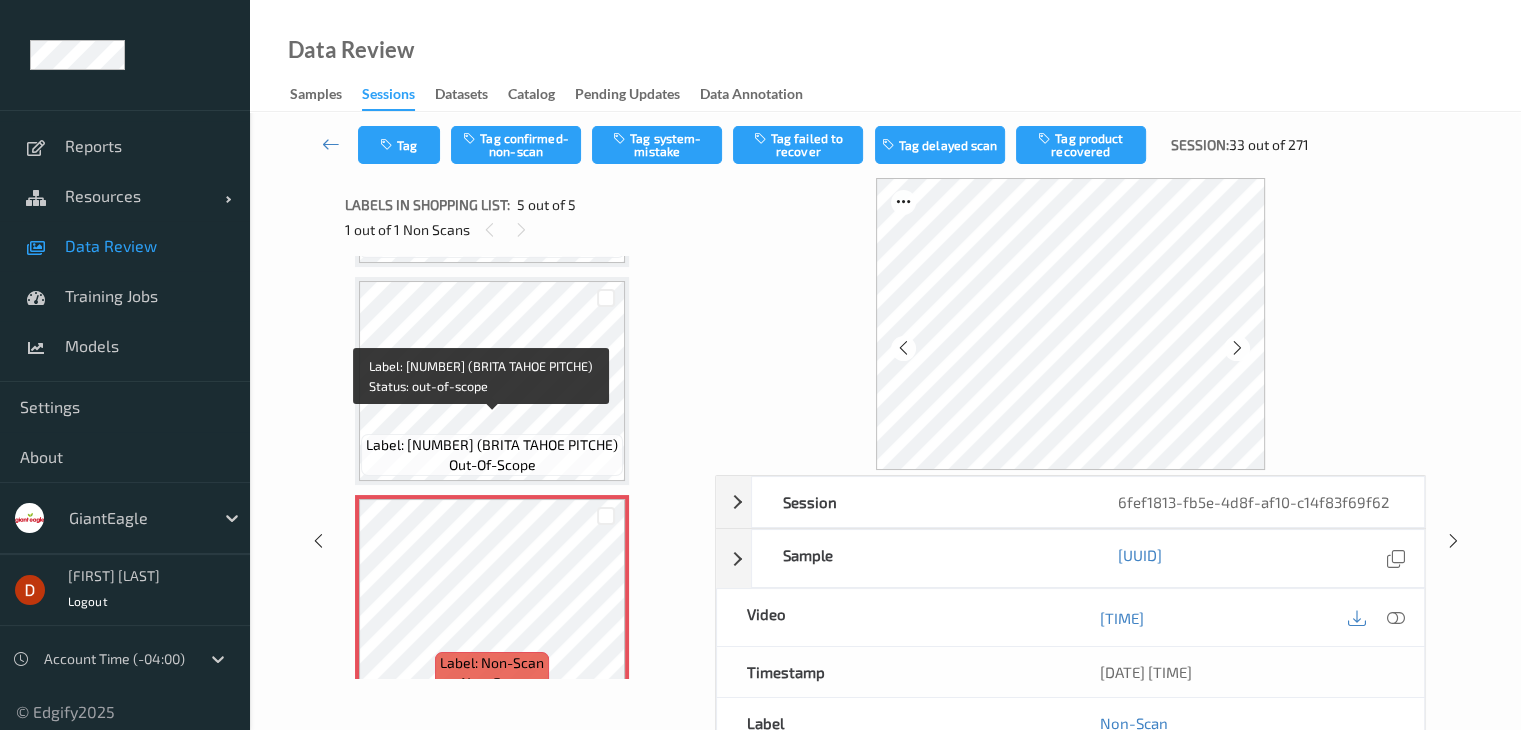 click on "Label: [NUMBER] (BRITA TAHOE PITCHE)" at bounding box center [492, 445] 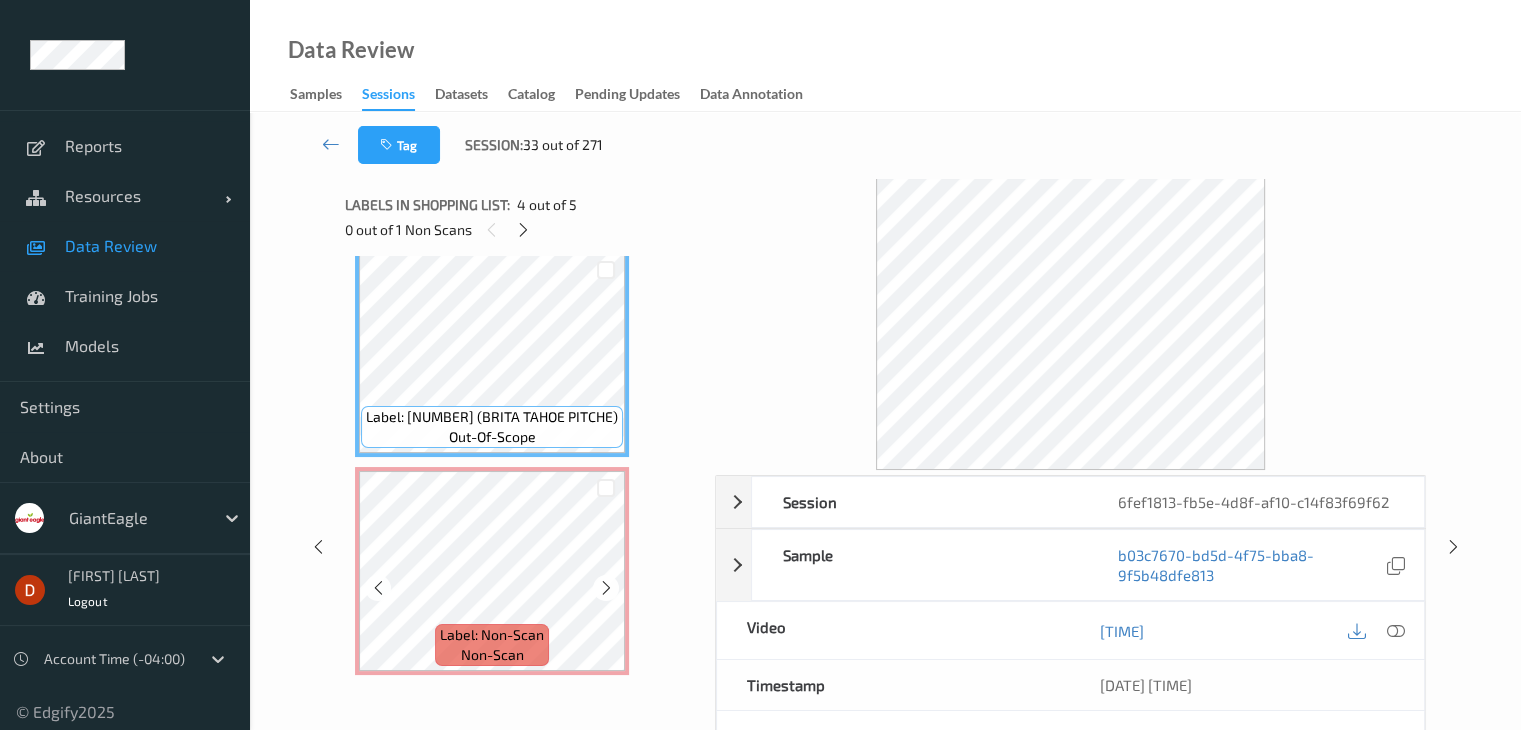 scroll, scrollTop: 677, scrollLeft: 0, axis: vertical 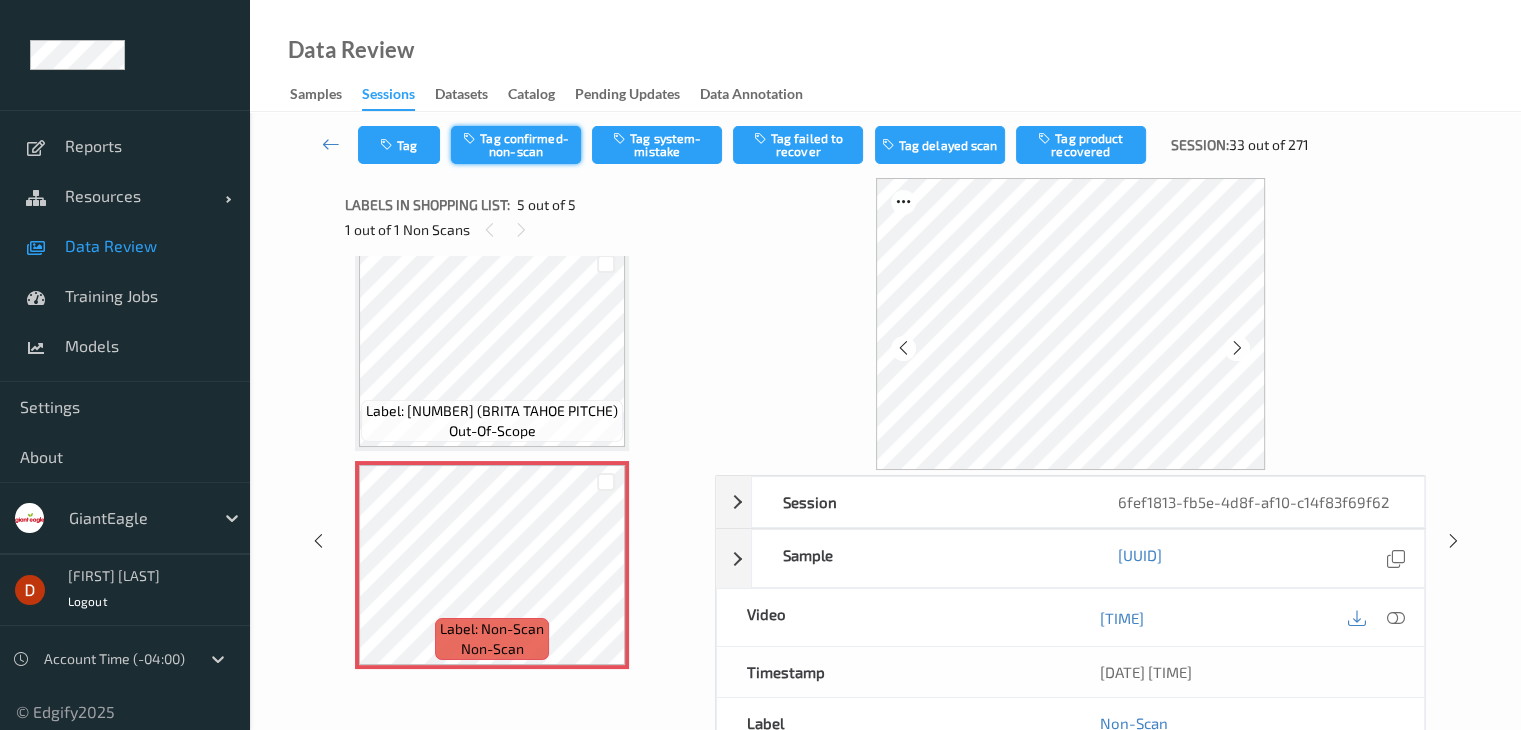 click on "Tag   confirmed-non-scan" at bounding box center [516, 145] 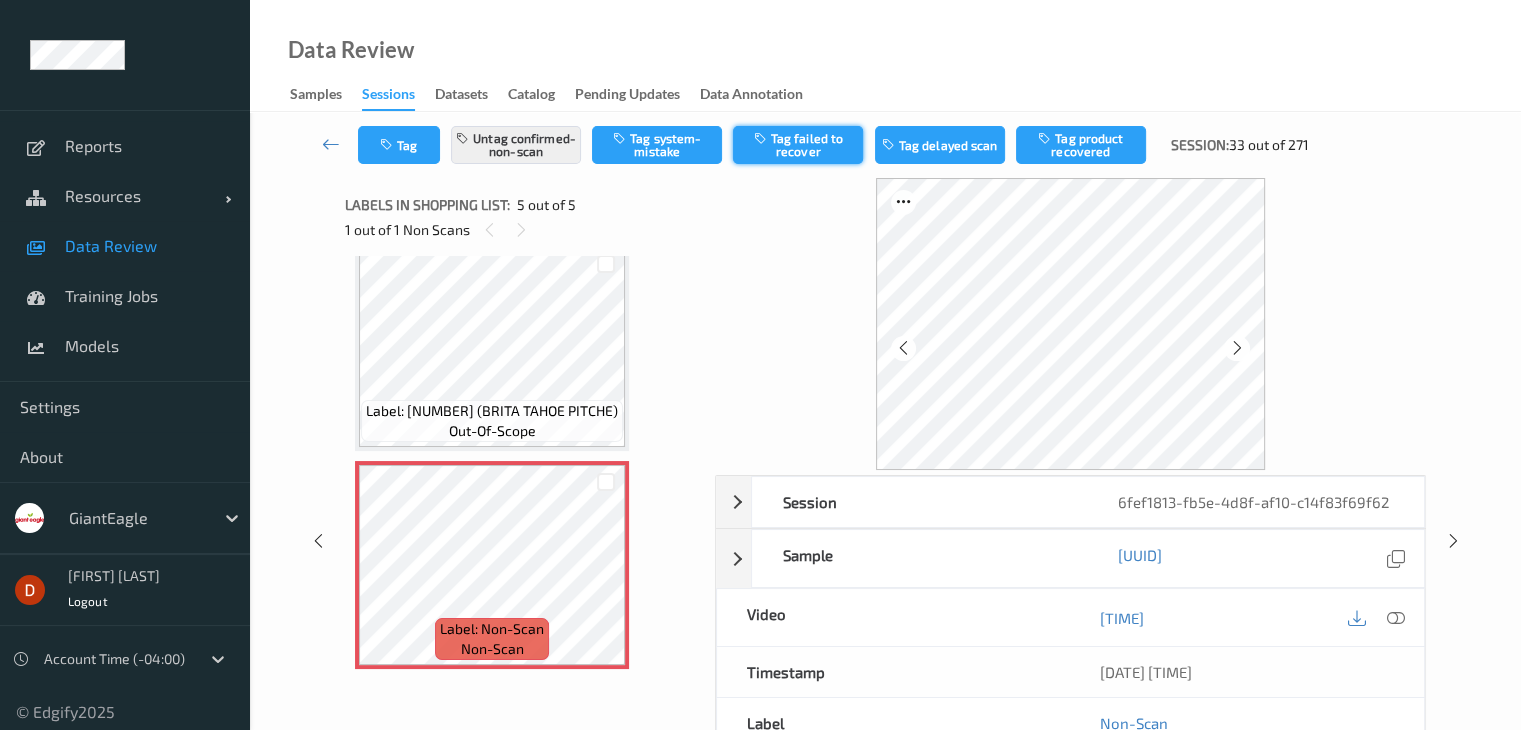 click on "Tag   failed to recover" at bounding box center [798, 145] 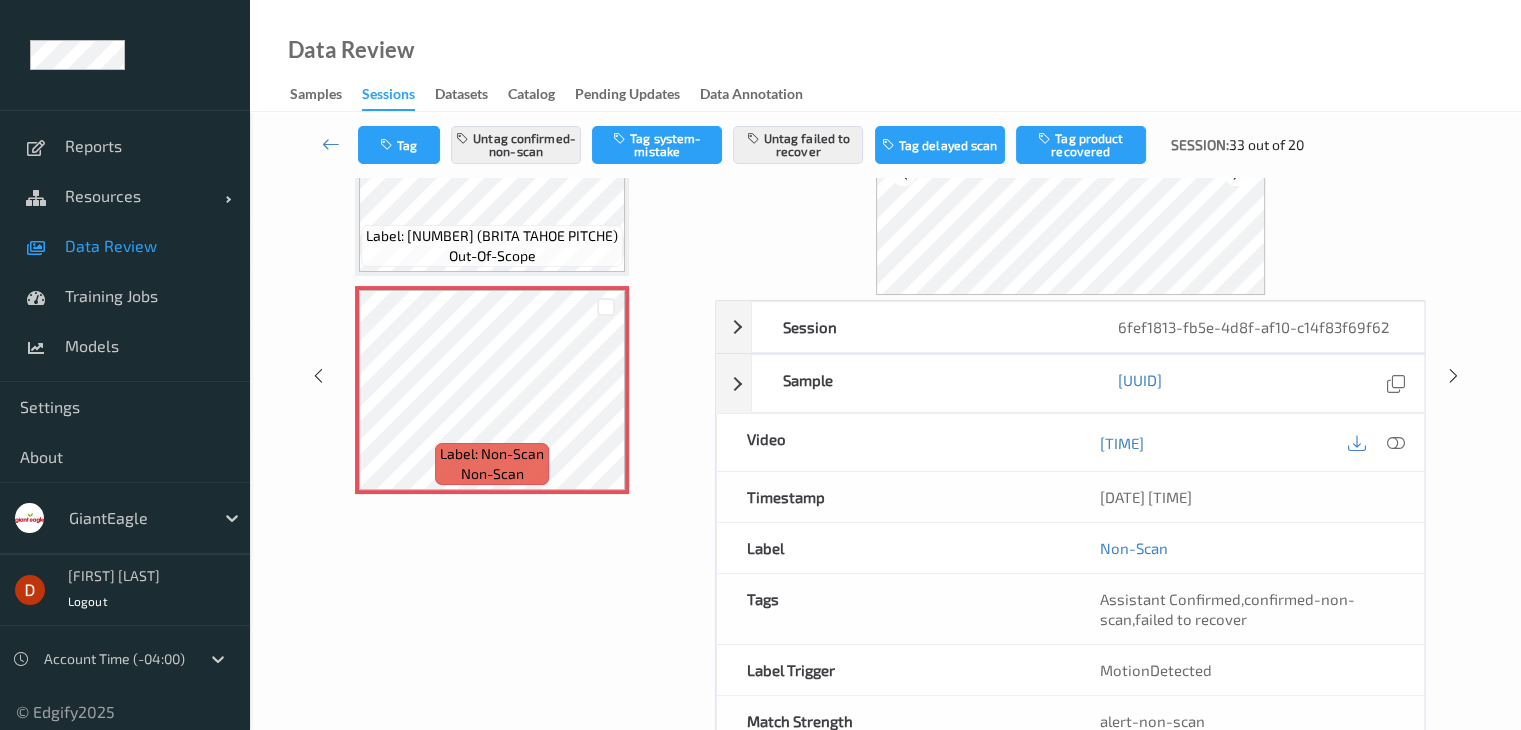 scroll, scrollTop: 200, scrollLeft: 0, axis: vertical 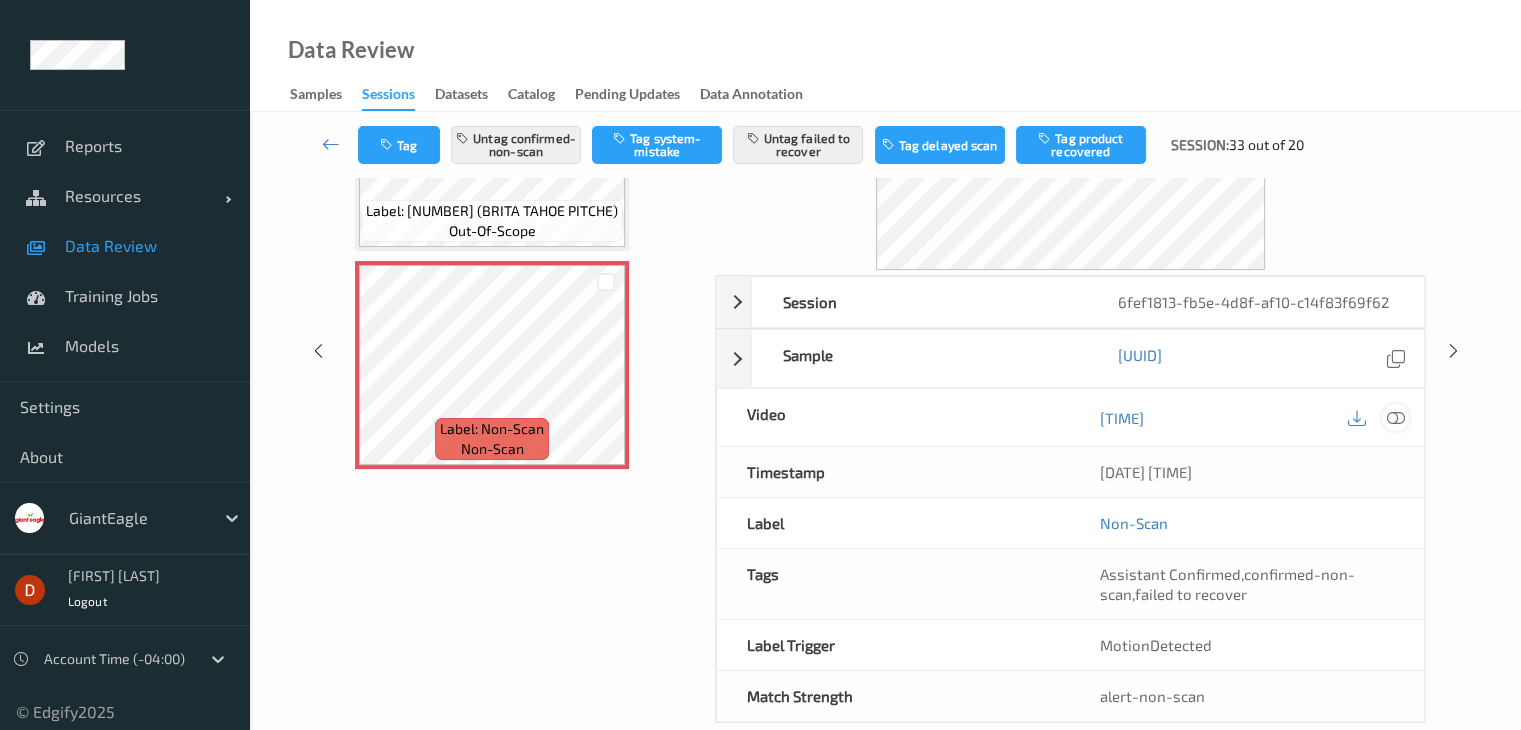 click at bounding box center (1395, 418) 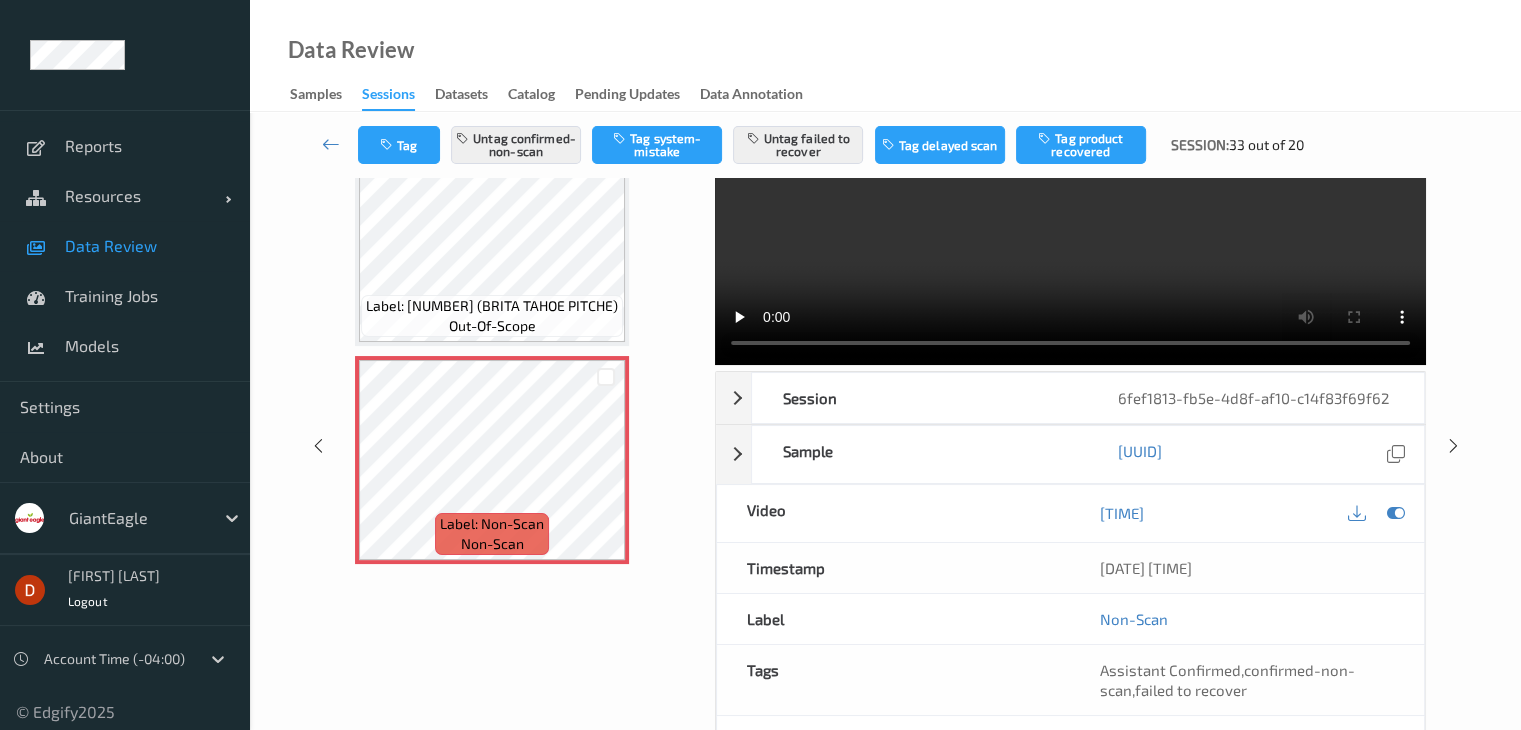 scroll, scrollTop: 0, scrollLeft: 0, axis: both 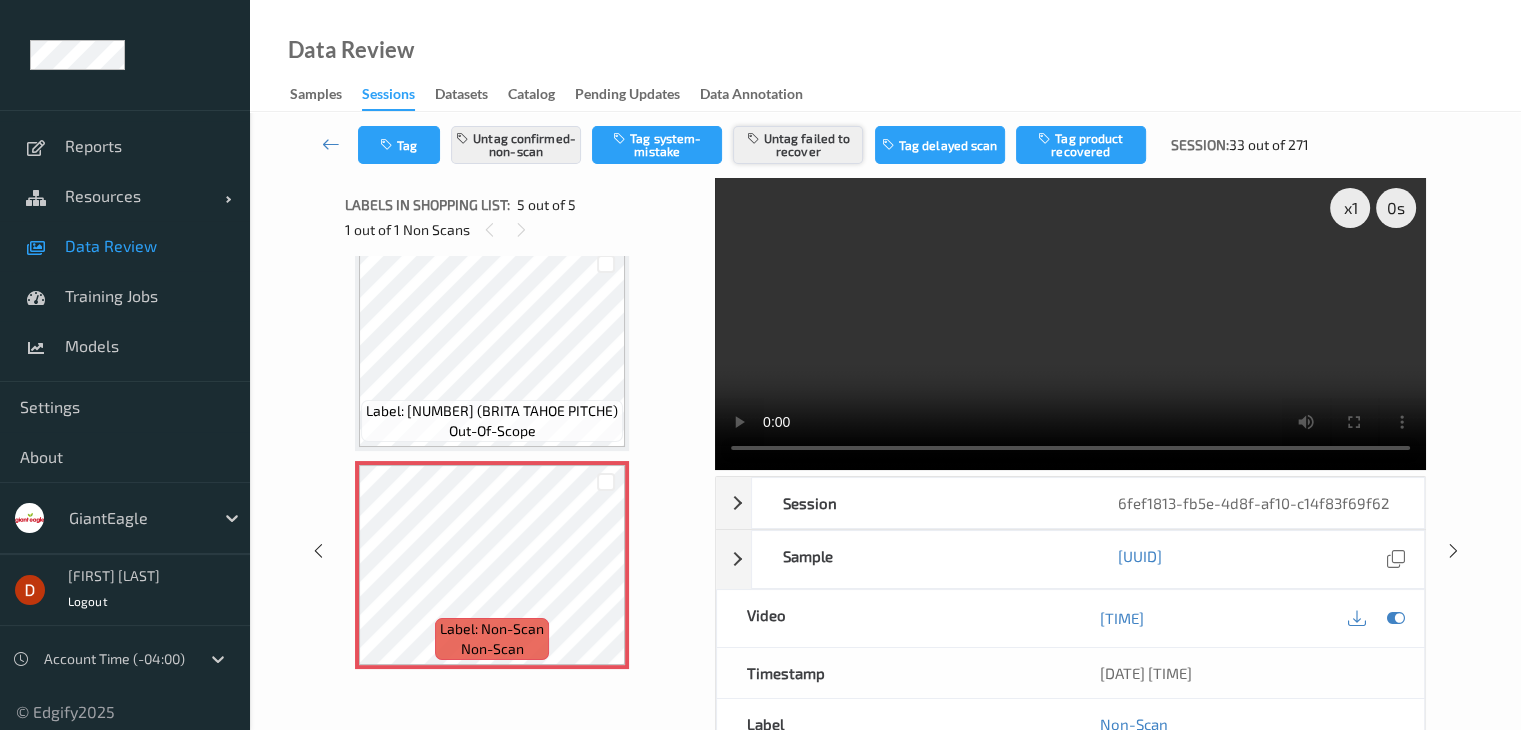click on "Untag   failed to recover" at bounding box center [798, 145] 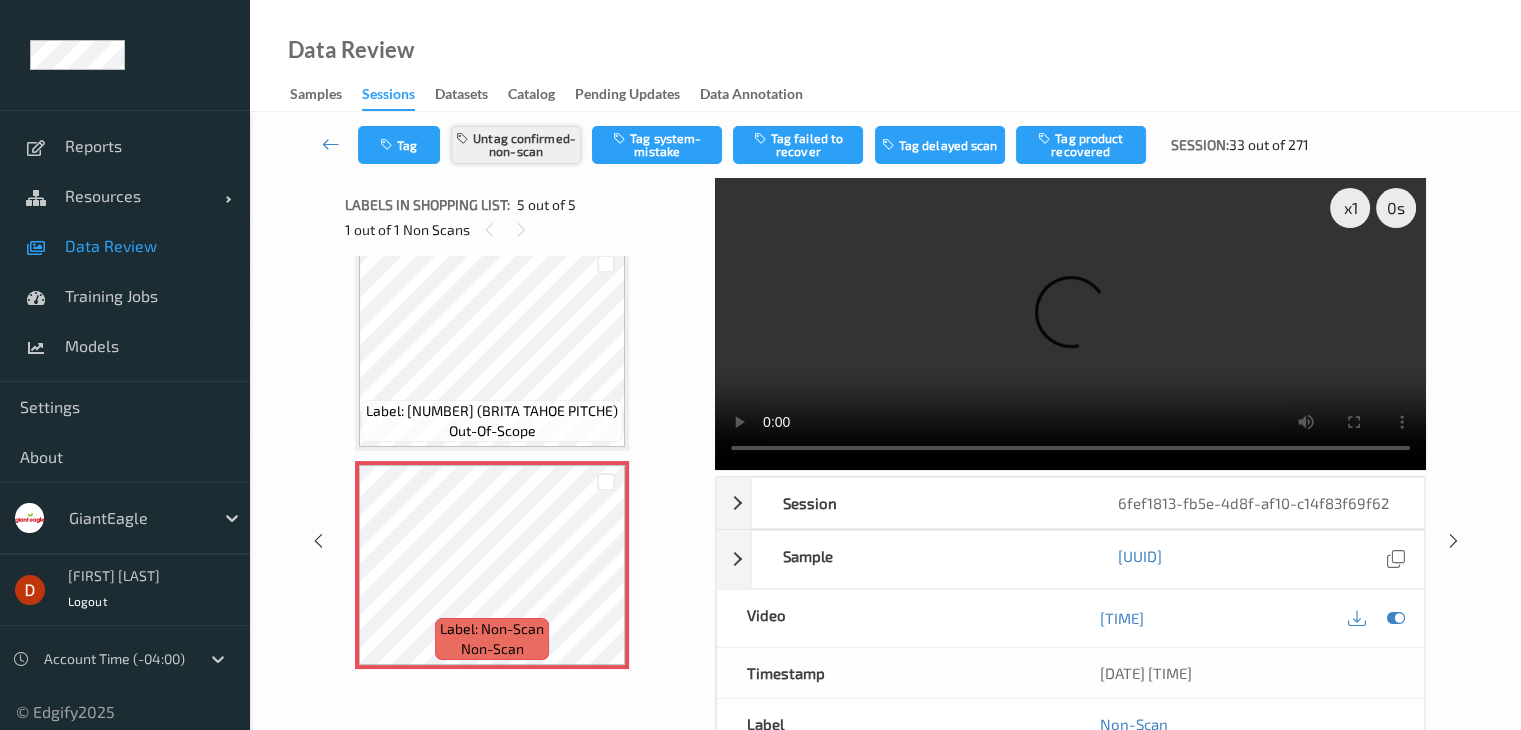 click on "Untag   confirmed-non-scan" at bounding box center (516, 145) 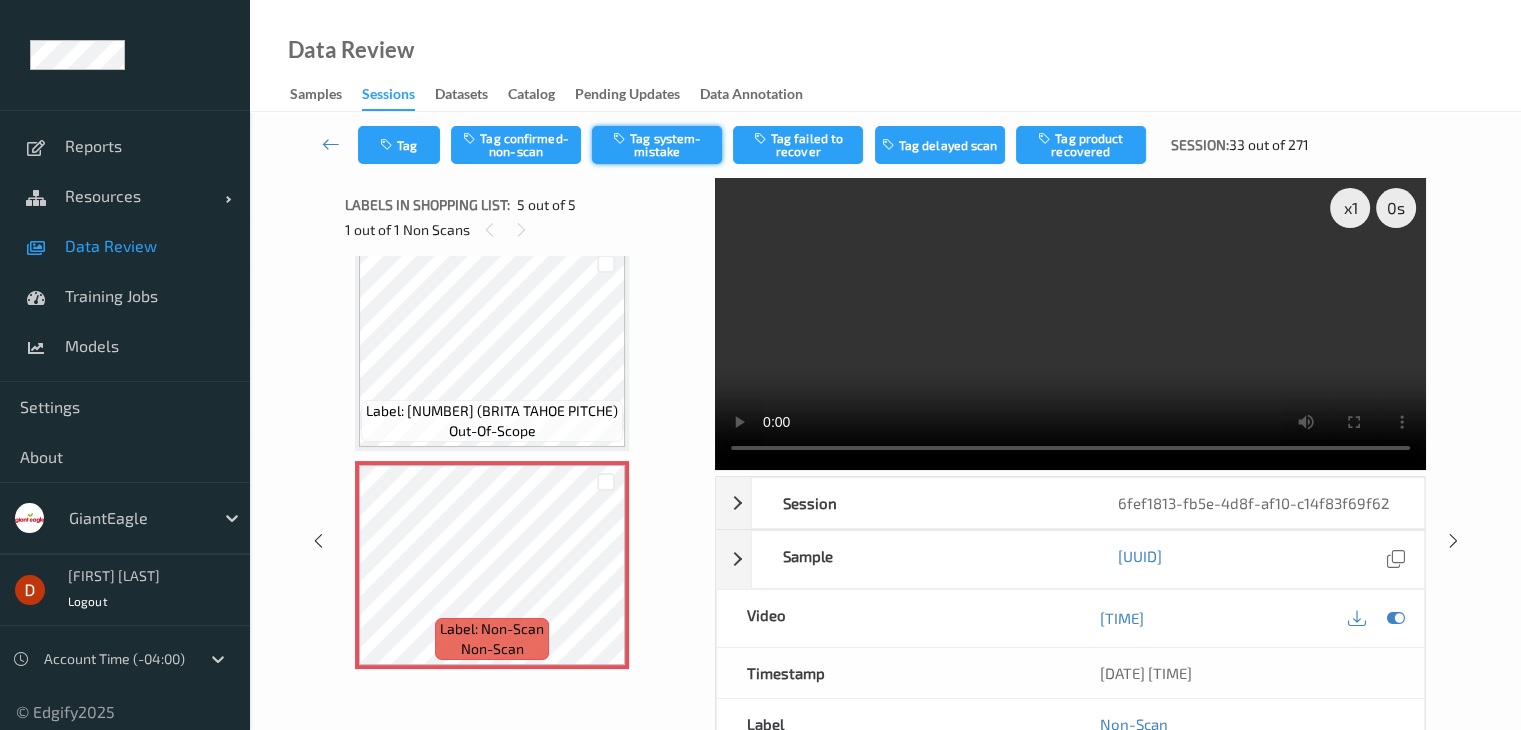 click on "Tag   system-mistake" at bounding box center [657, 145] 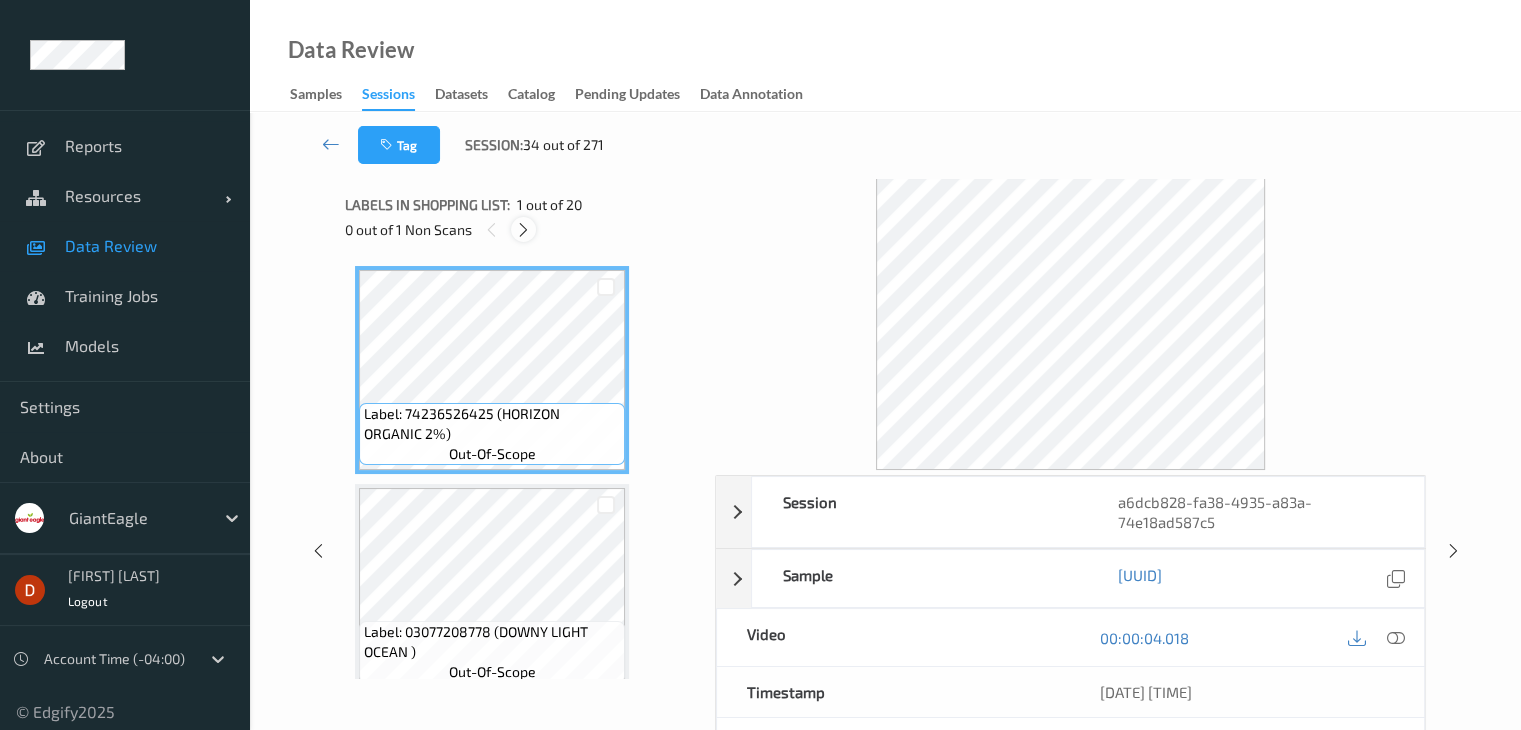 click at bounding box center [523, 230] 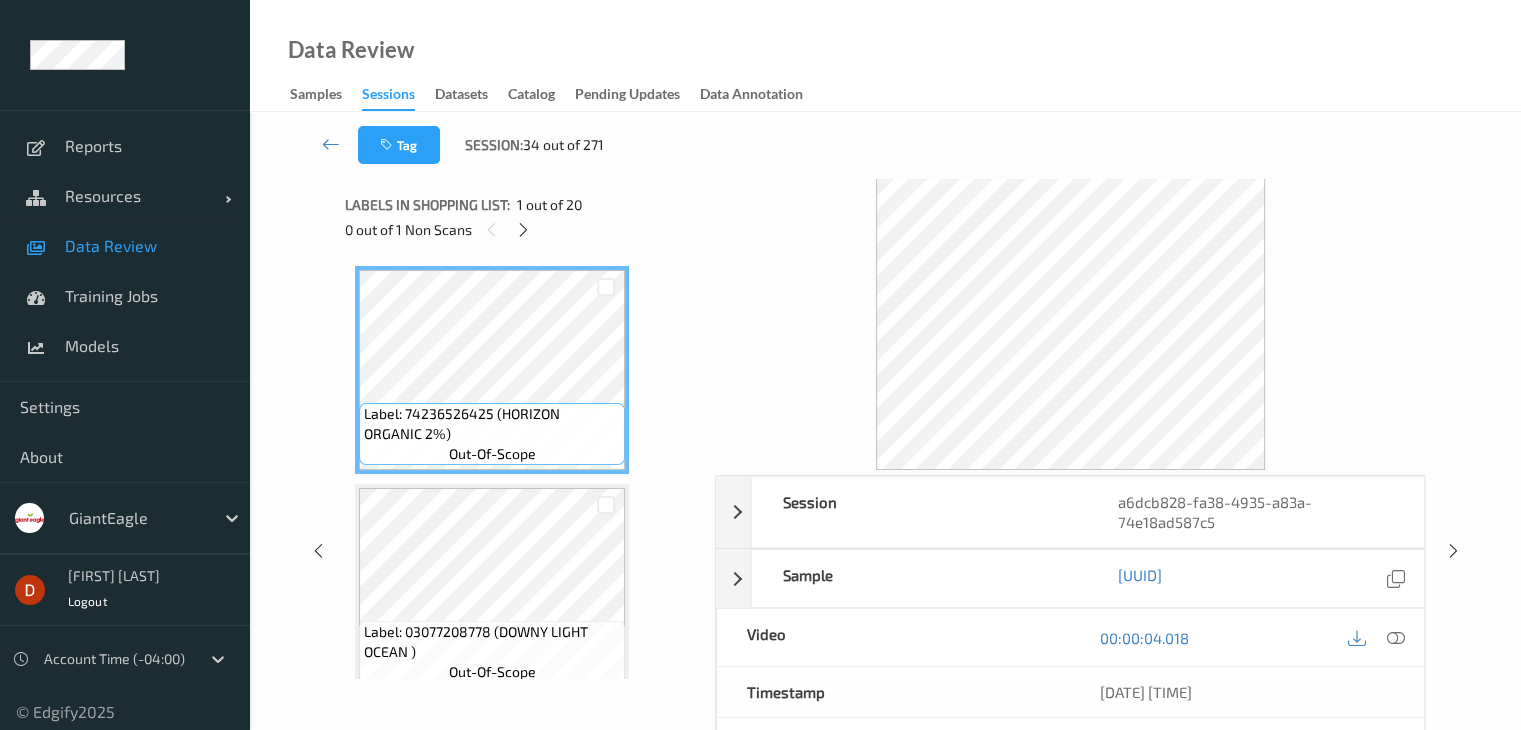scroll, scrollTop: 3280, scrollLeft: 0, axis: vertical 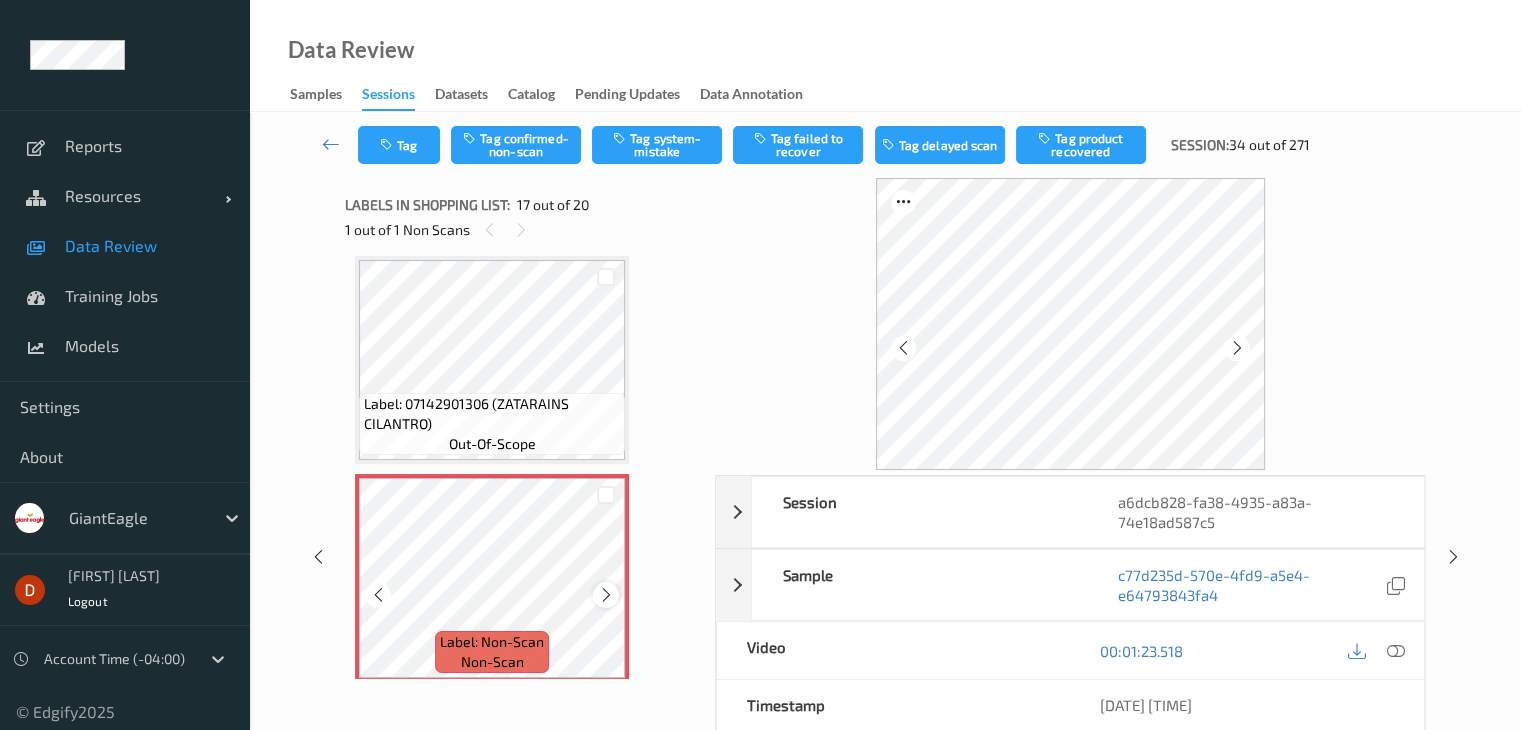 click at bounding box center [606, 595] 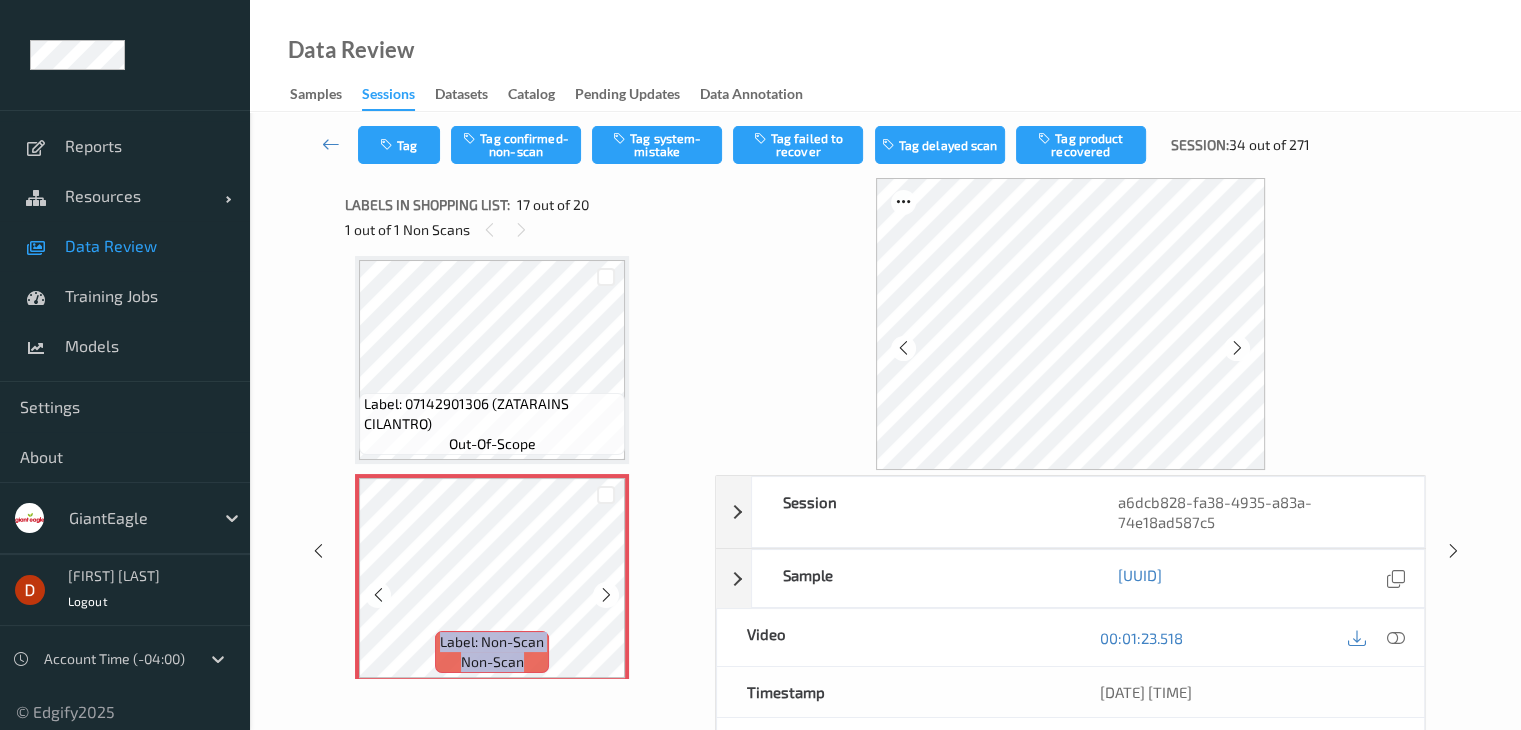 click at bounding box center (606, 595) 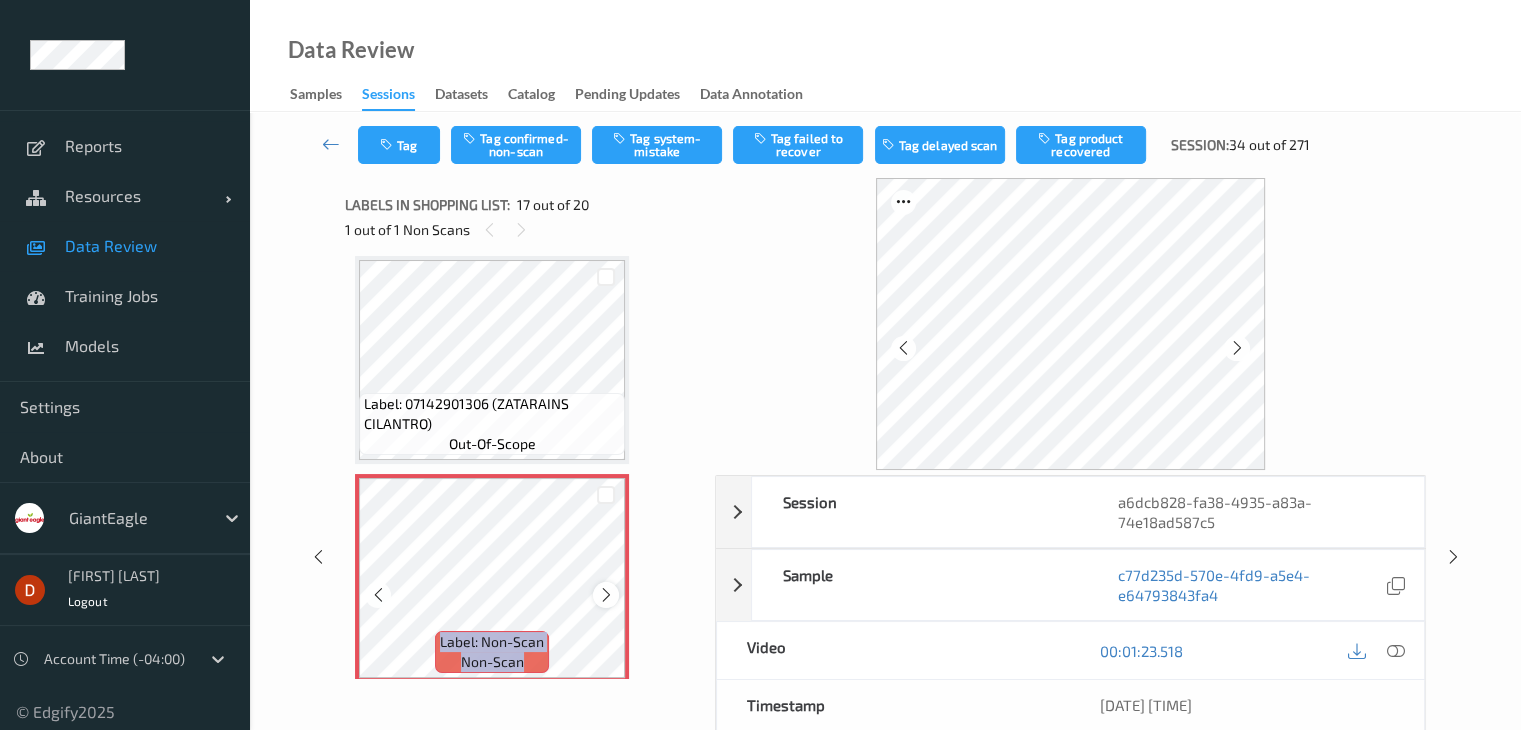 click at bounding box center (606, 595) 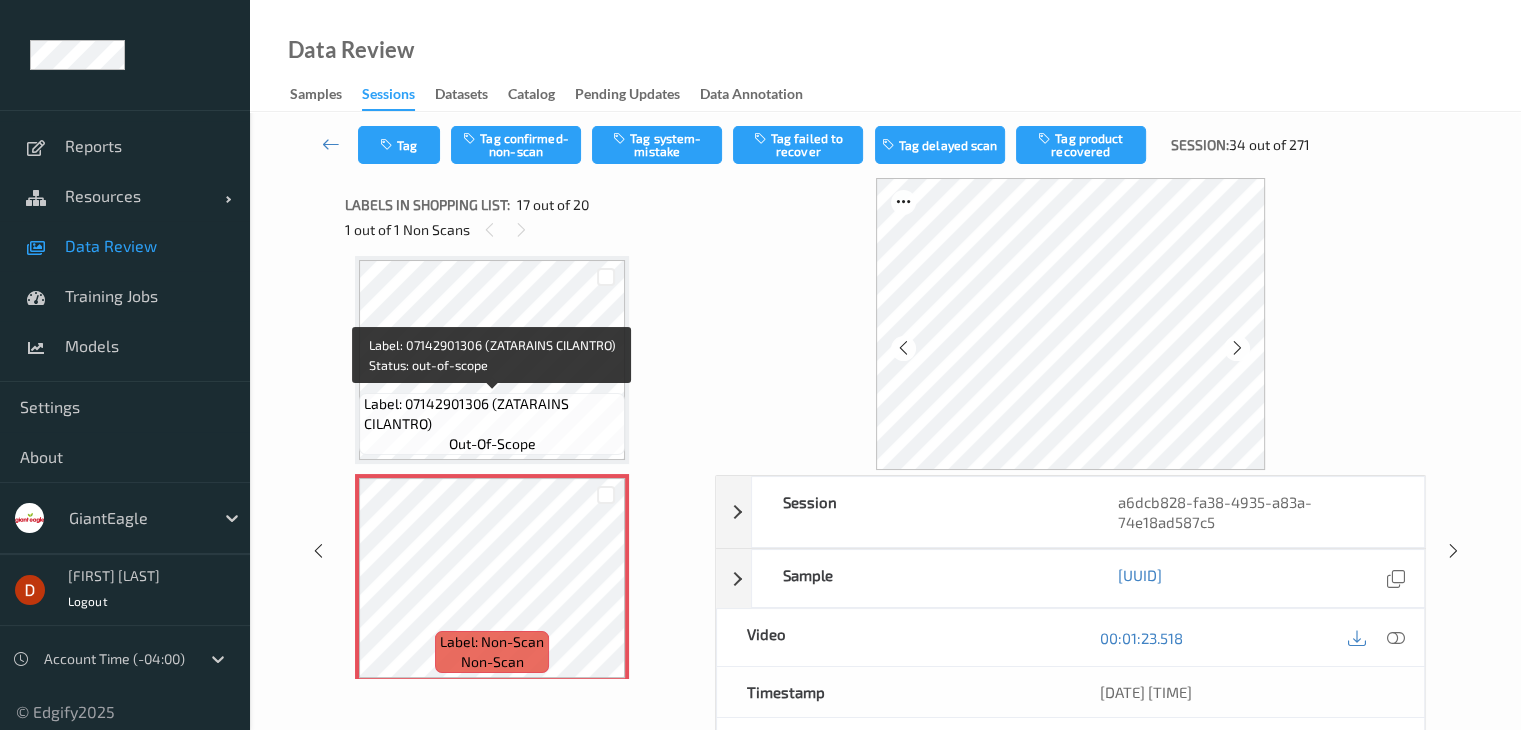 click on "Label: 07142901306 (ZATARAINS CILANTRO)" at bounding box center (492, 414) 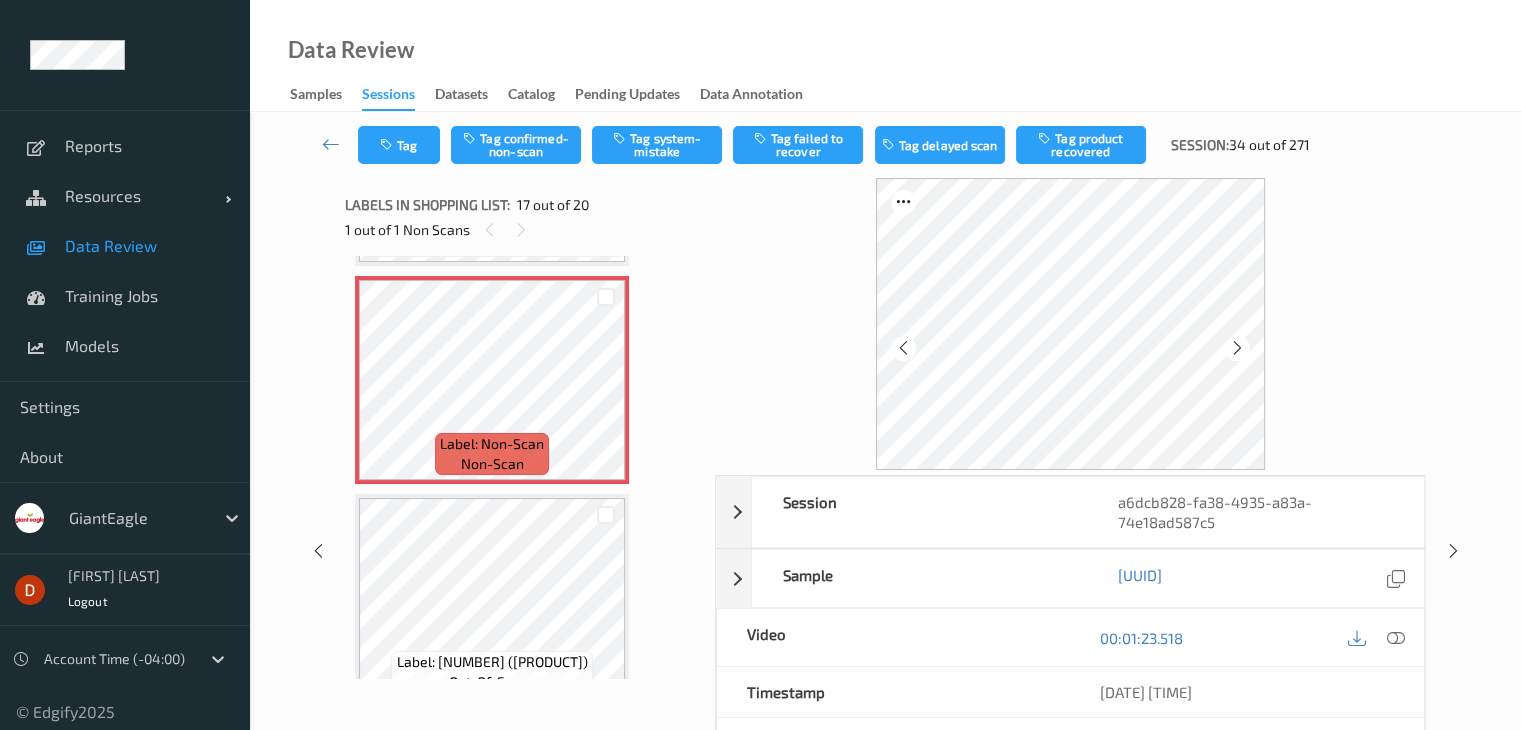 scroll, scrollTop: 3480, scrollLeft: 0, axis: vertical 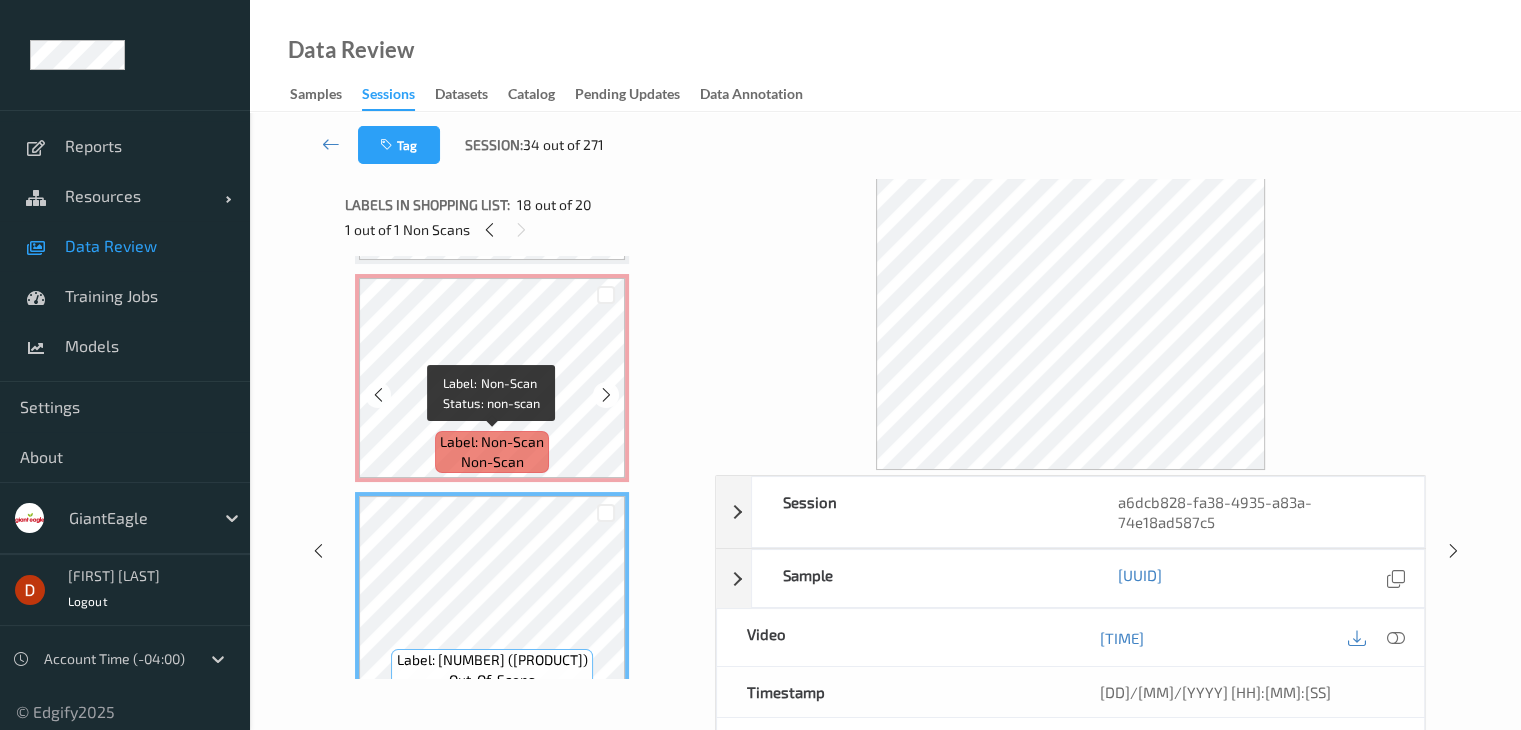 click on "Label: Non-Scan" at bounding box center (492, 442) 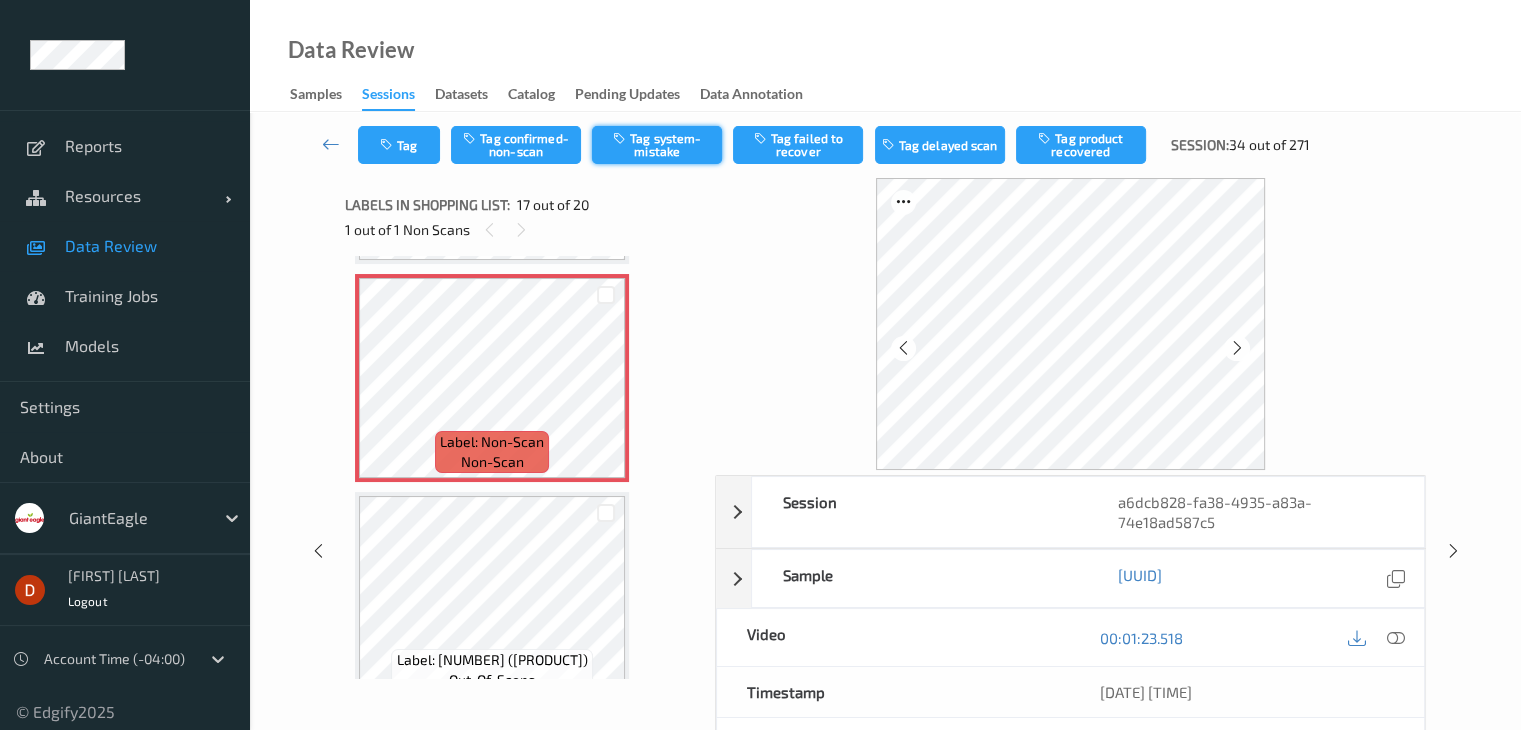 click on "Tag   system-mistake" at bounding box center [657, 145] 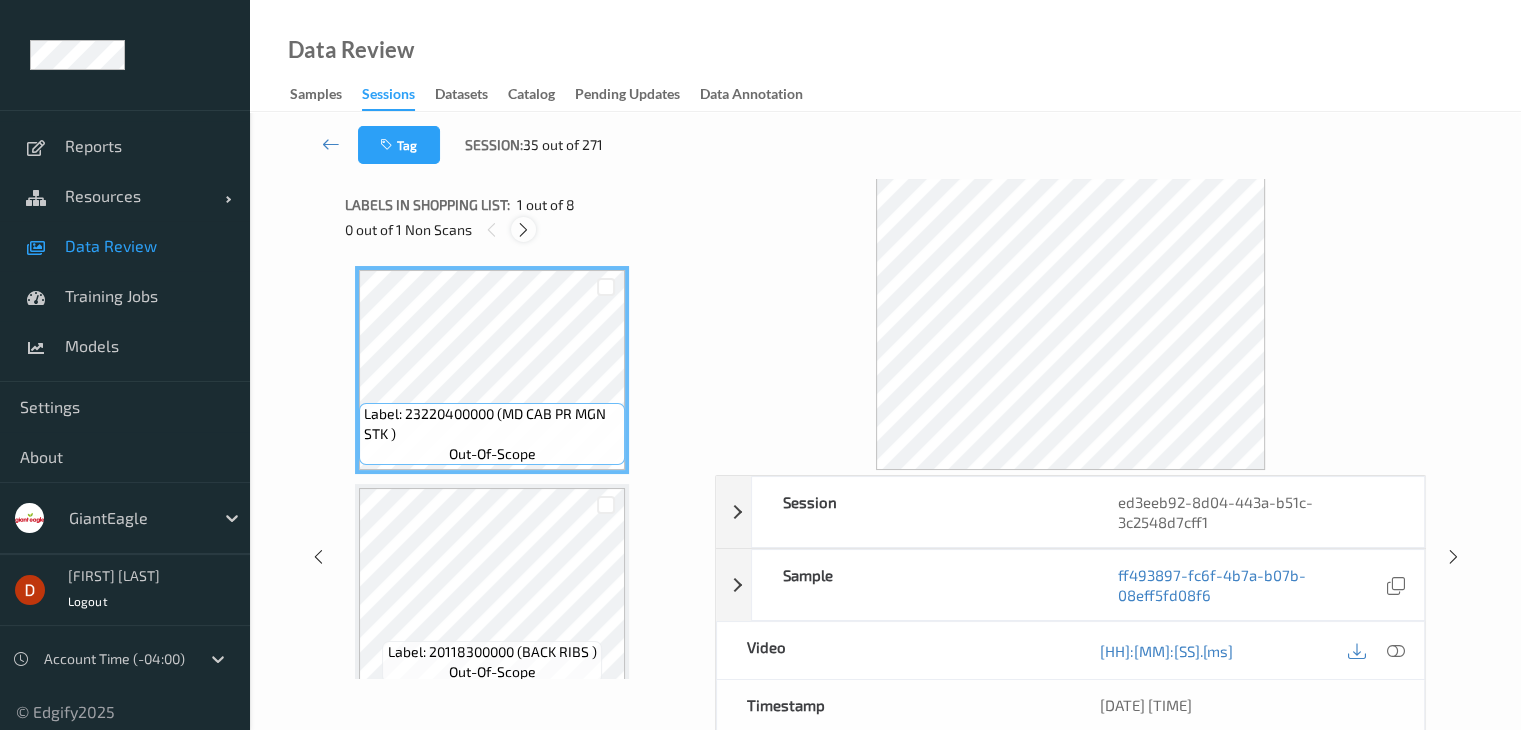 click at bounding box center [523, 230] 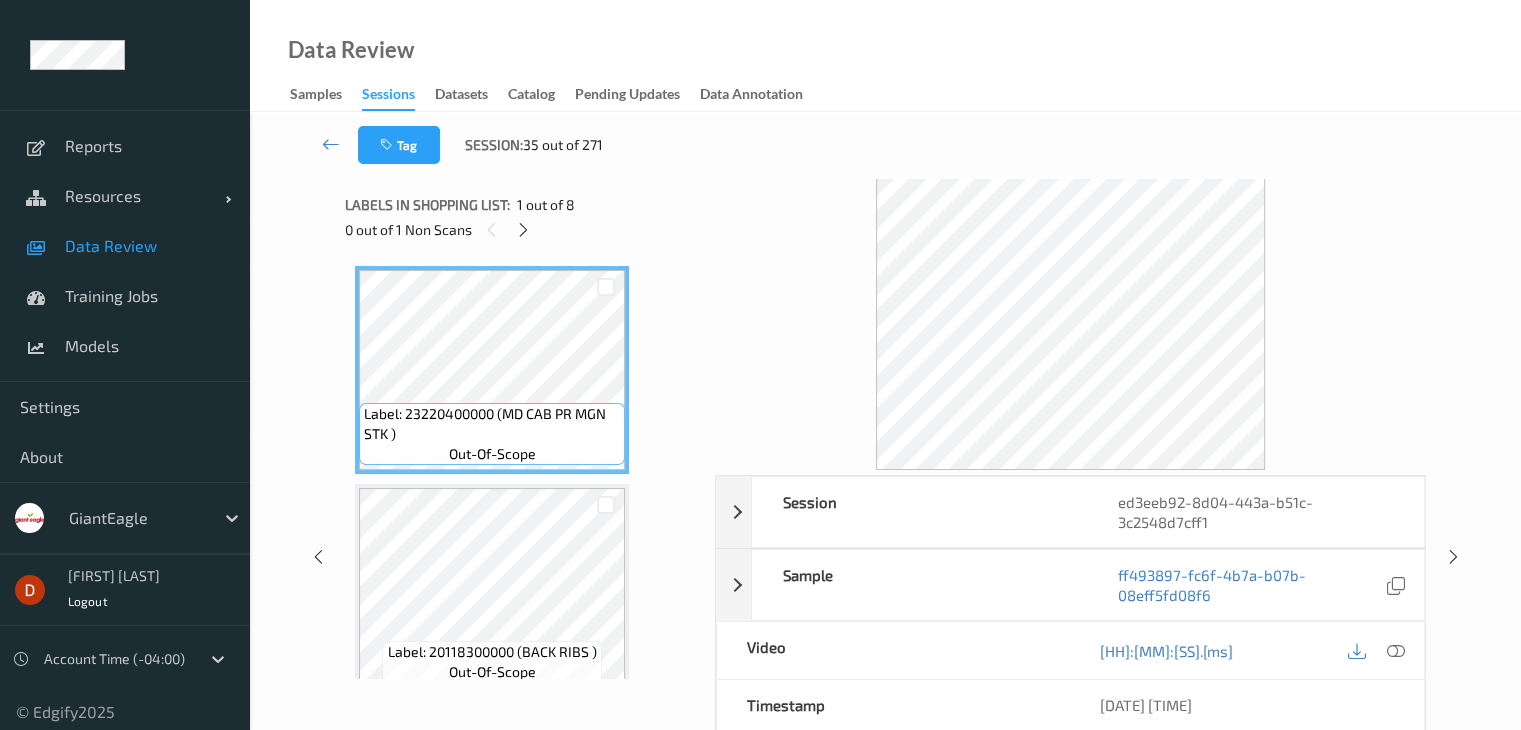 scroll, scrollTop: 1318, scrollLeft: 0, axis: vertical 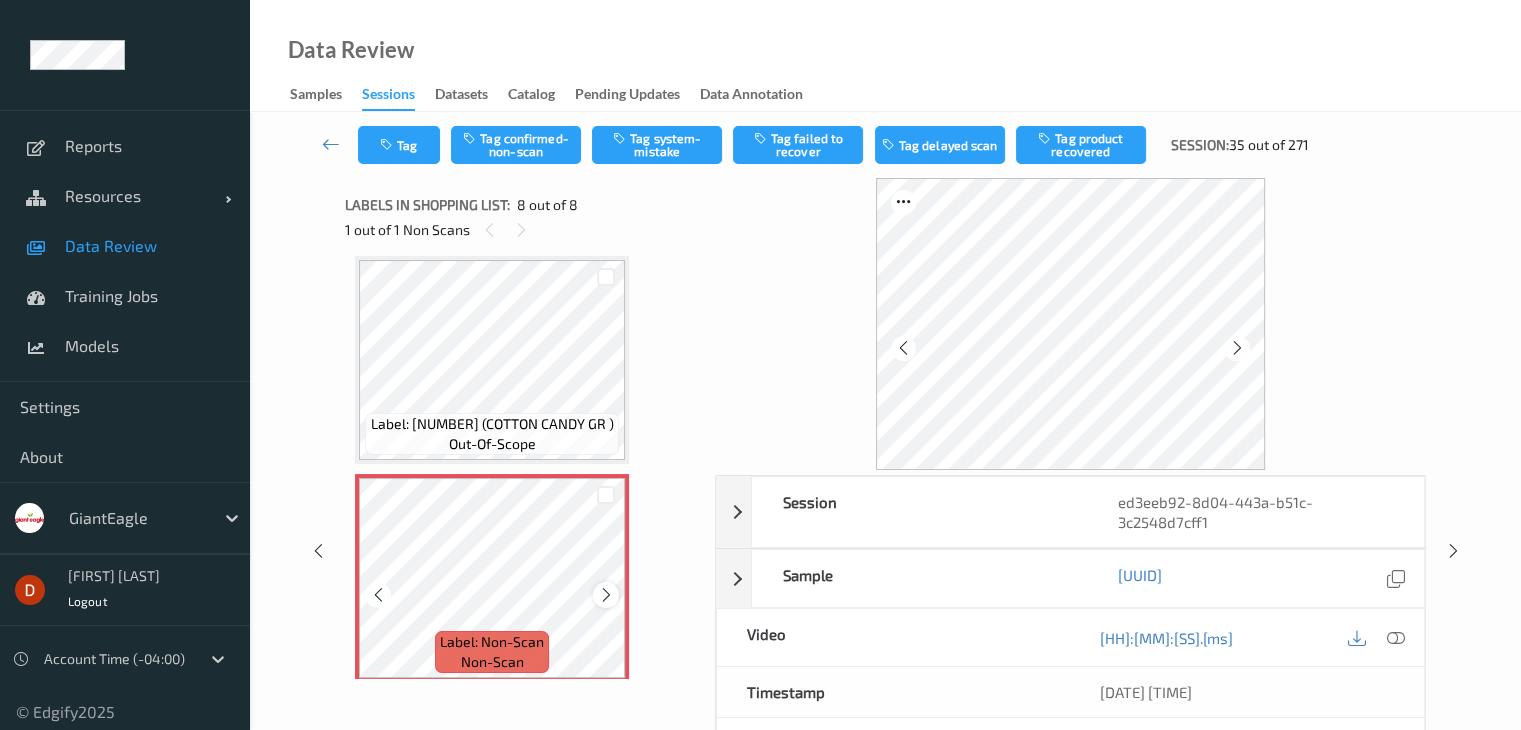 click at bounding box center [606, 595] 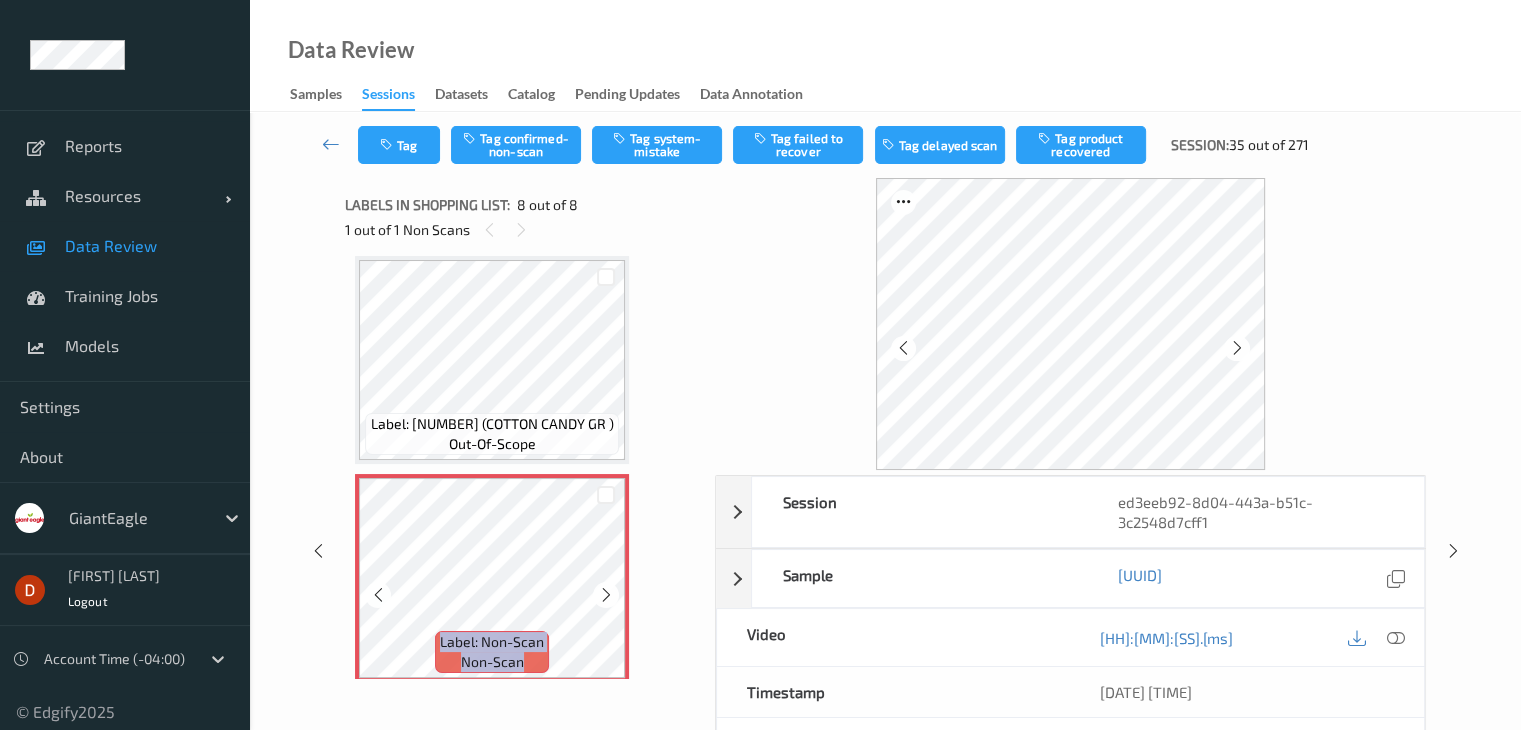 click at bounding box center (606, 595) 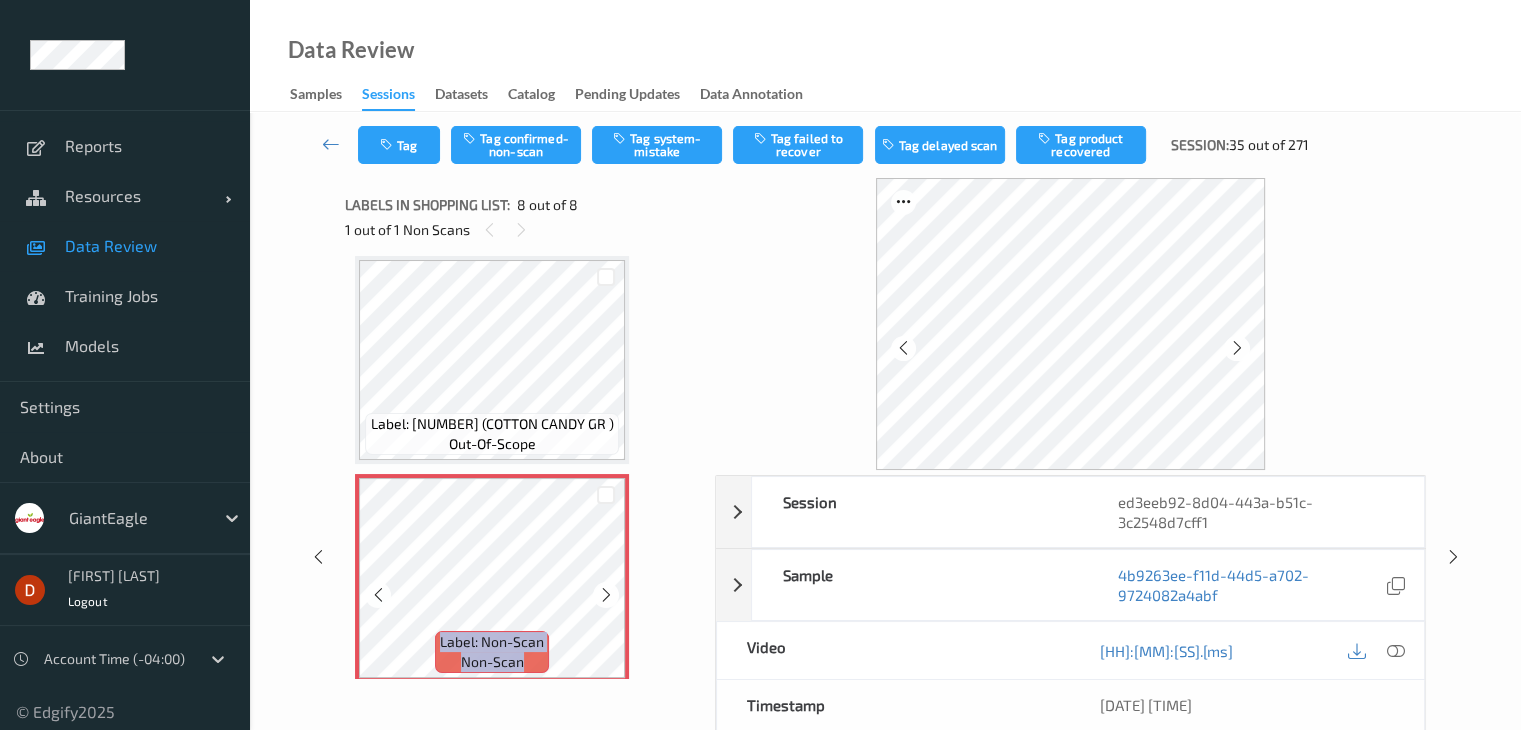 click at bounding box center (606, 595) 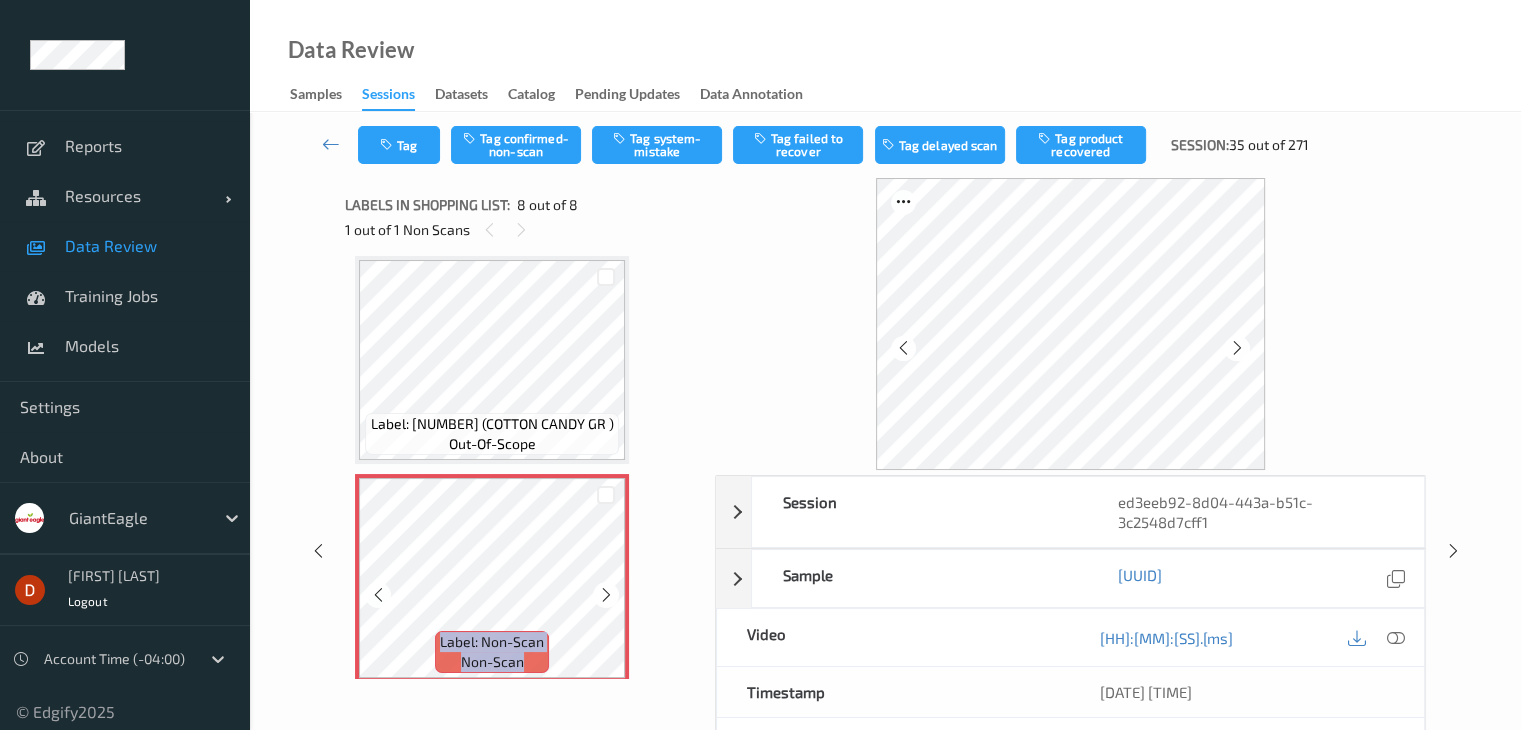 click at bounding box center (606, 595) 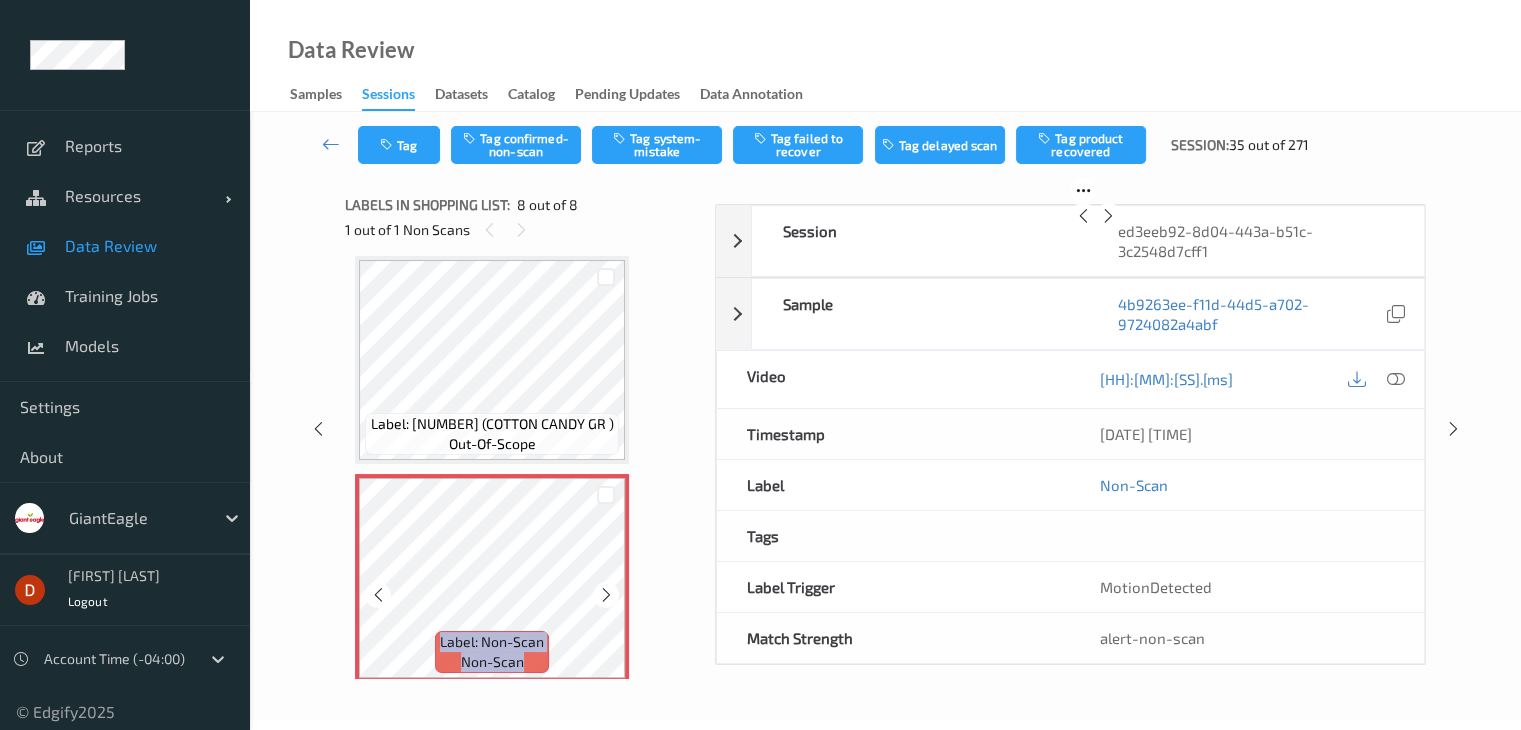 click at bounding box center [606, 595] 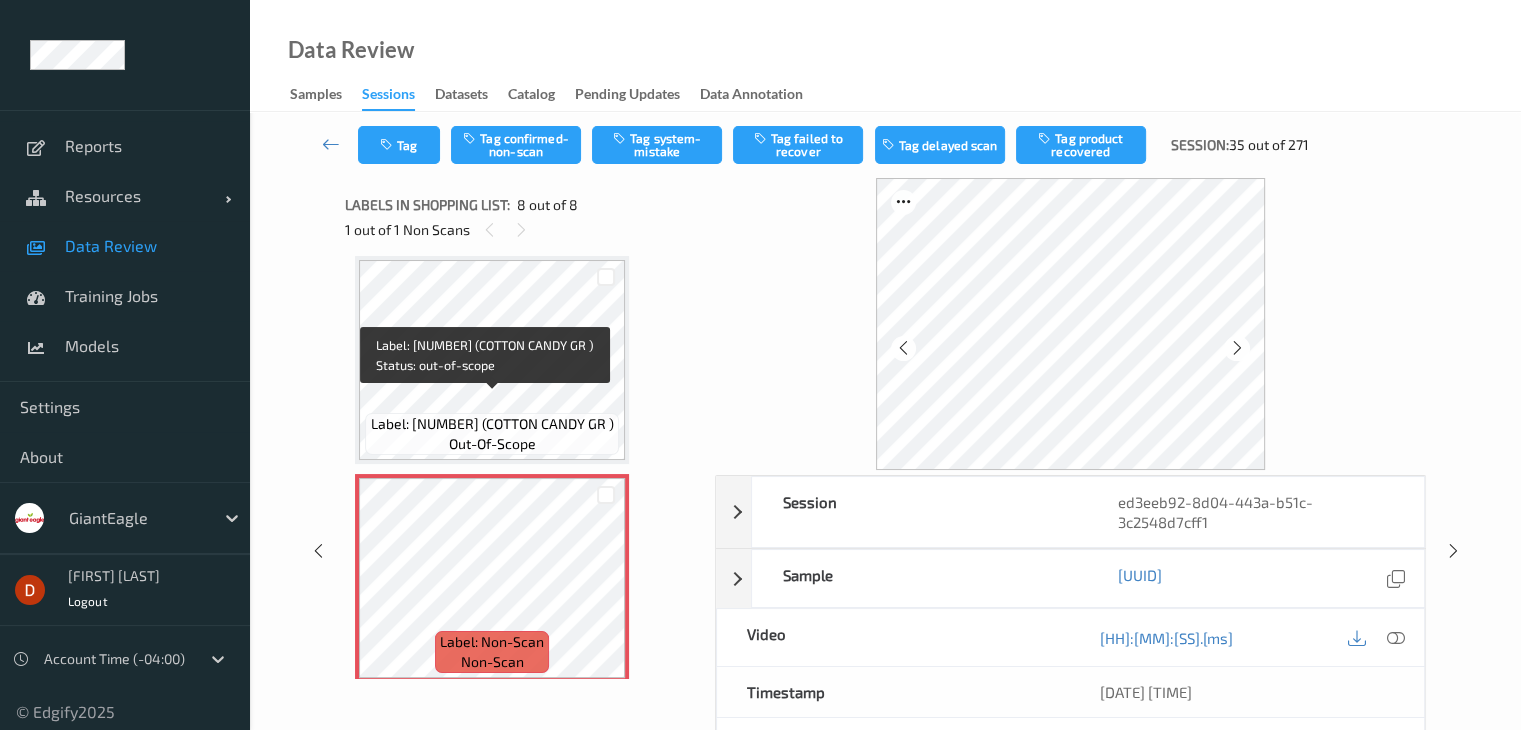 click on "Label: [NUMBER] (COTTON CANDY GR   )" at bounding box center [492, 424] 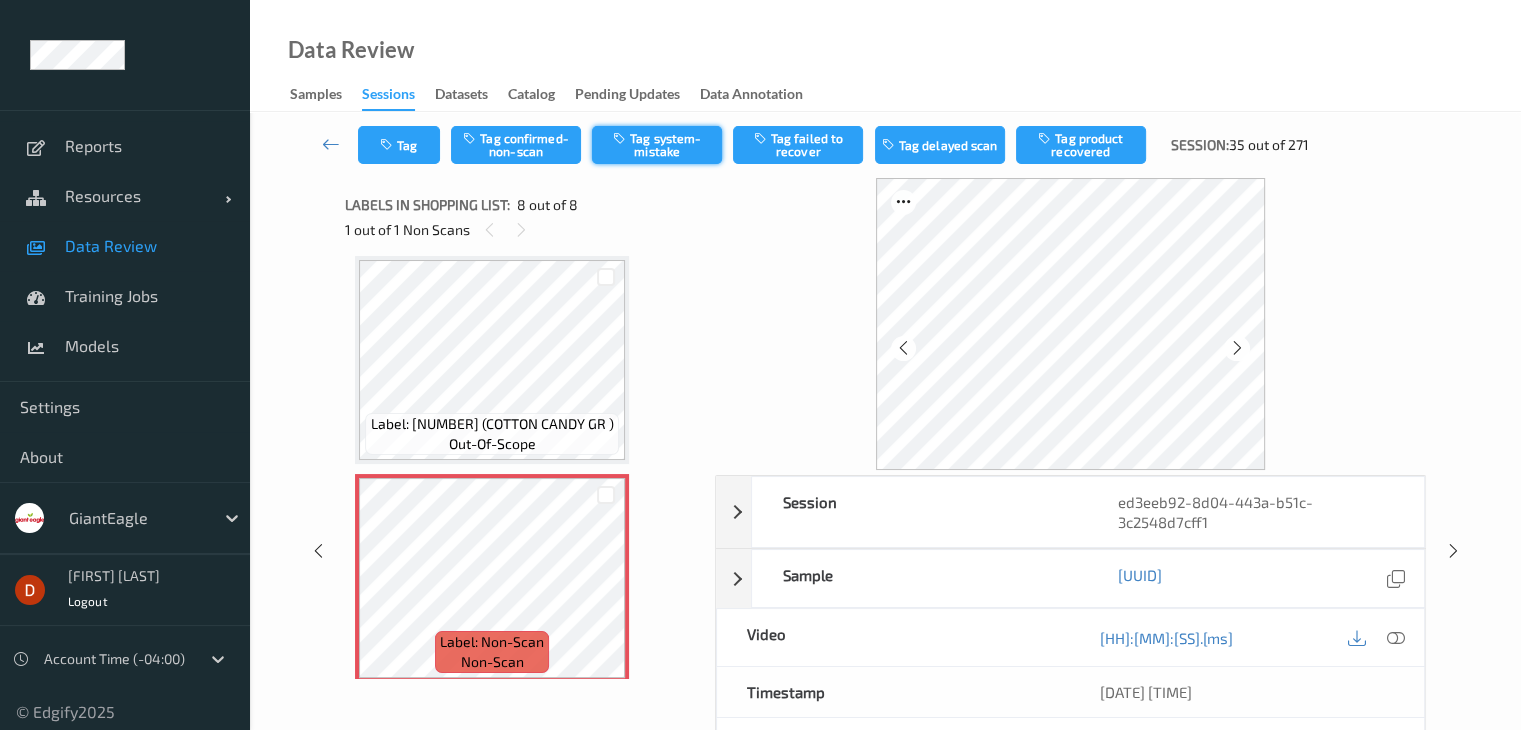 click at bounding box center [621, 138] 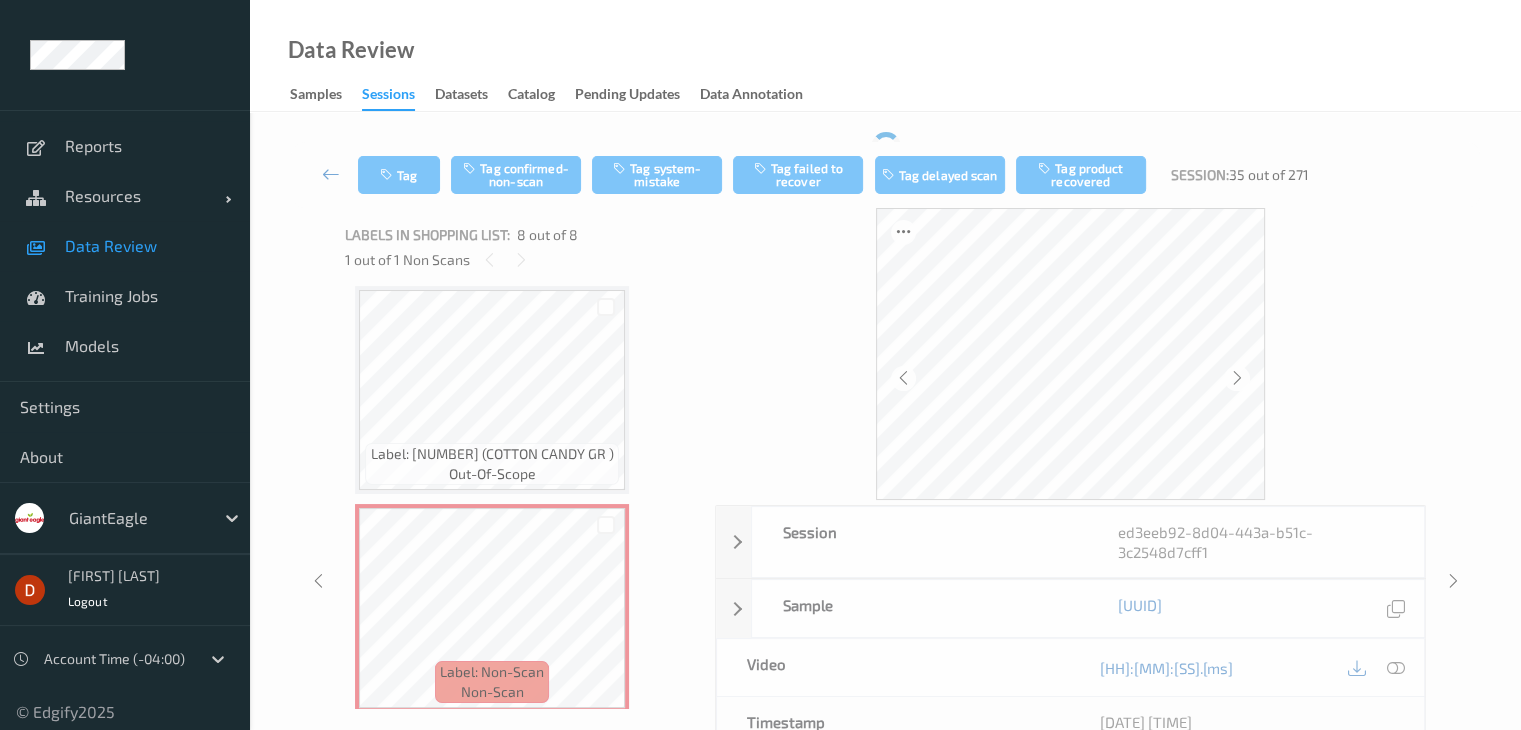 click at bounding box center [331, 174] 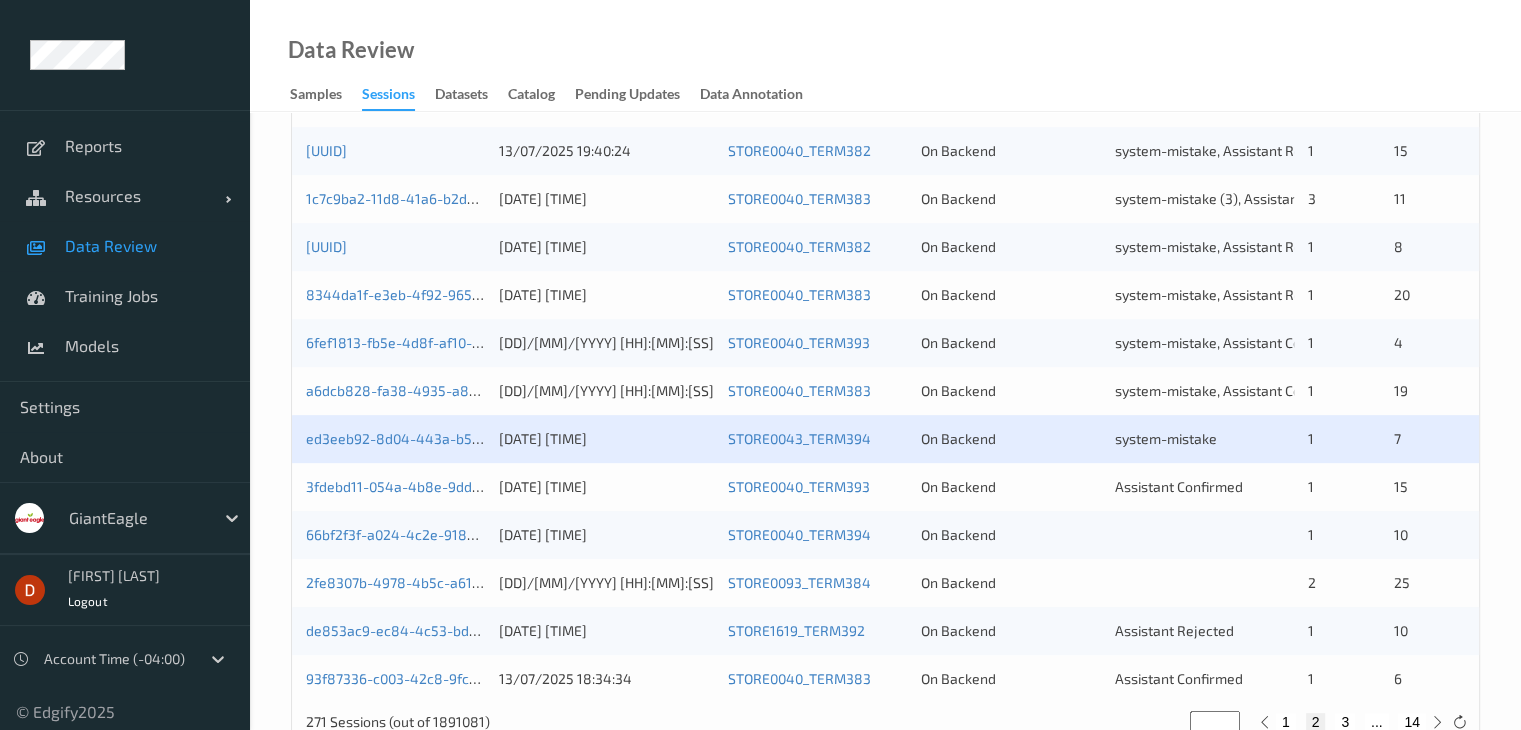 scroll, scrollTop: 900, scrollLeft: 0, axis: vertical 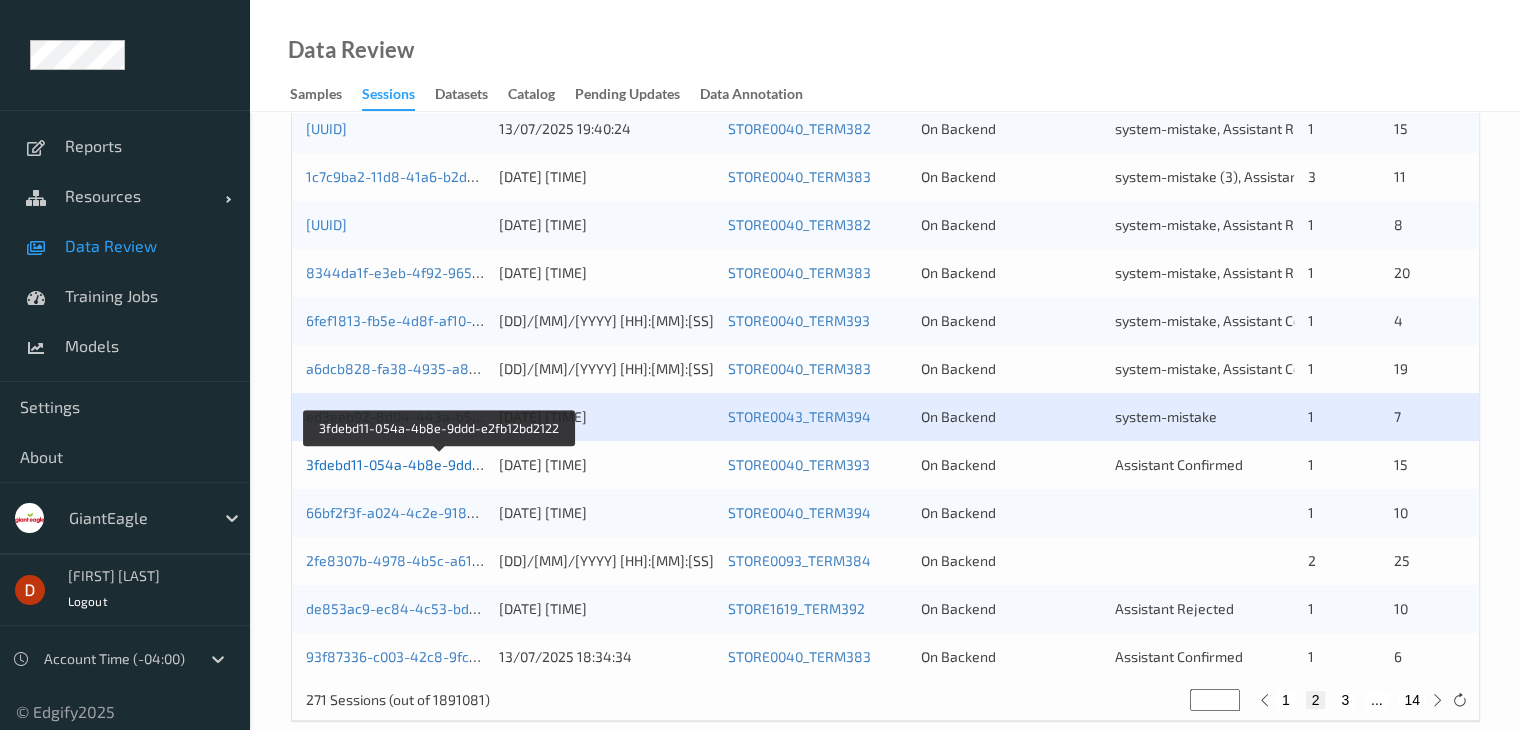 click on "3fdebd11-054a-4b8e-9ddd-e2fb12bd2122" at bounding box center [440, 464] 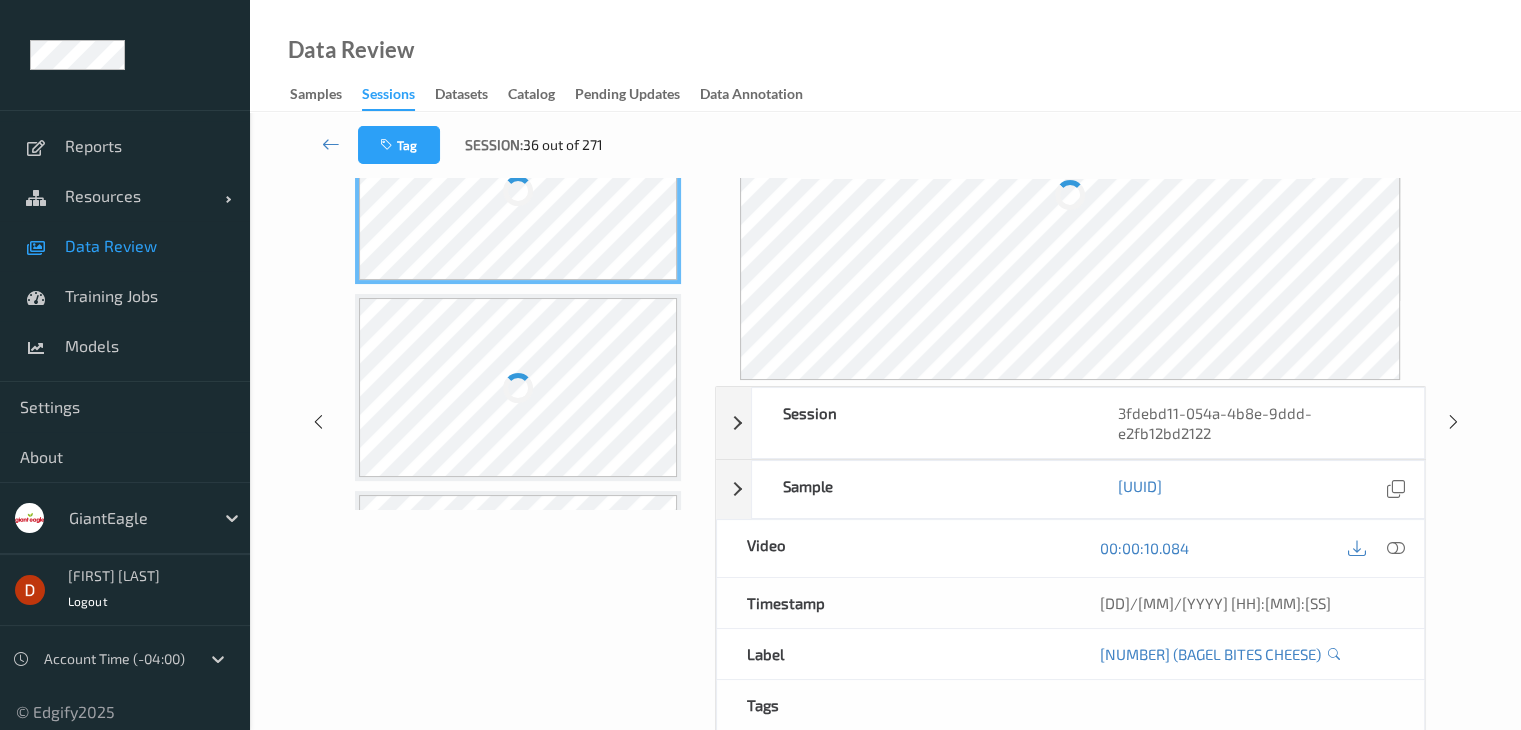 scroll, scrollTop: 0, scrollLeft: 0, axis: both 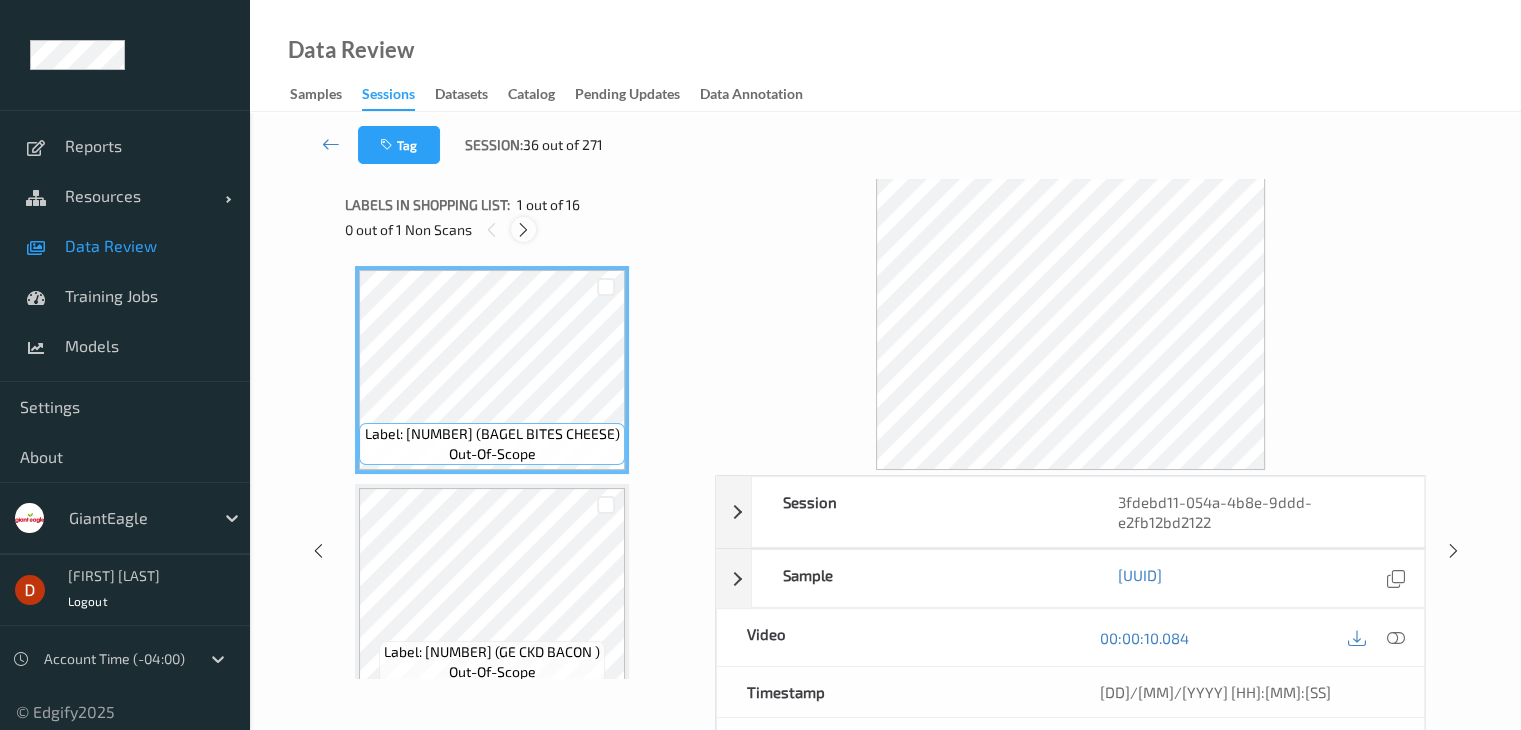 click at bounding box center [523, 230] 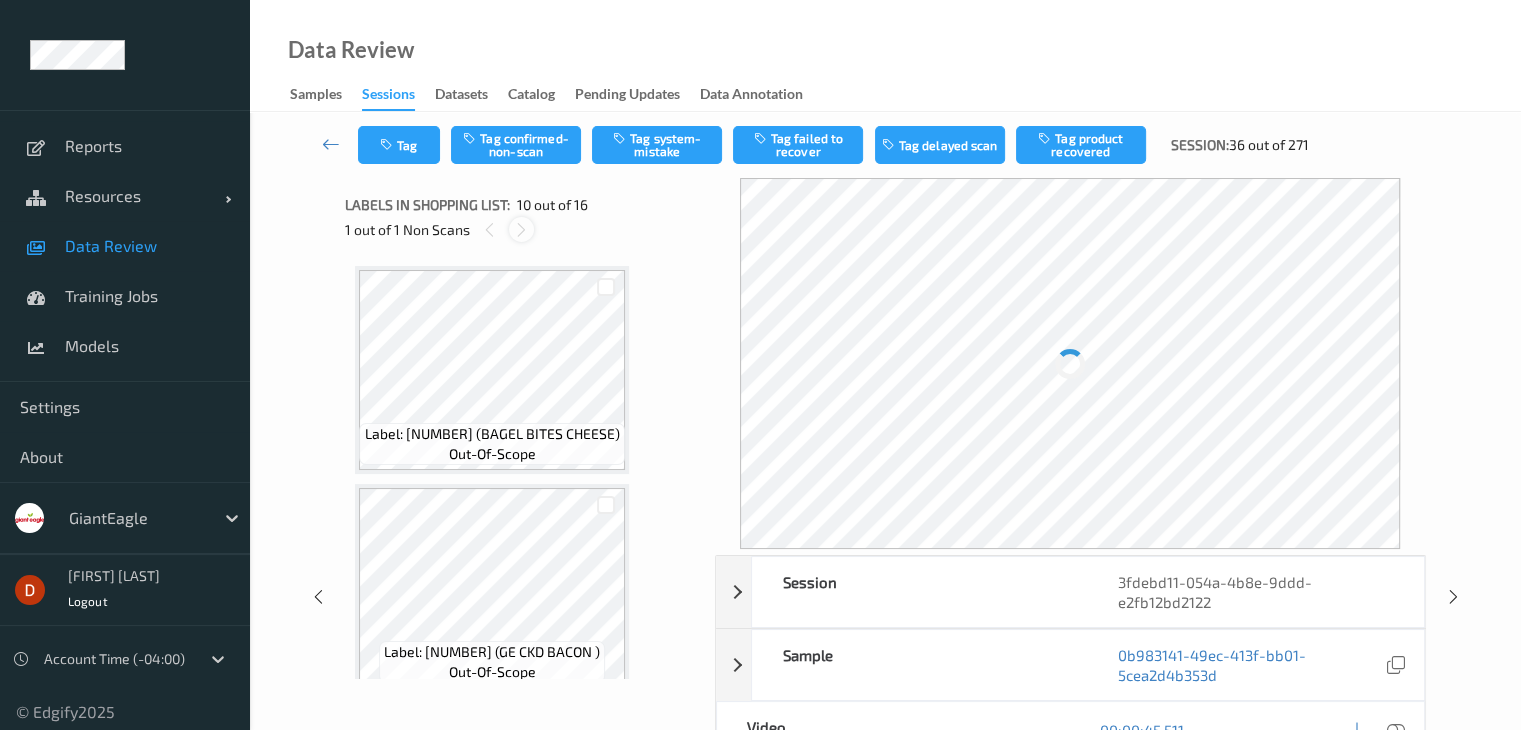 scroll, scrollTop: 1754, scrollLeft: 0, axis: vertical 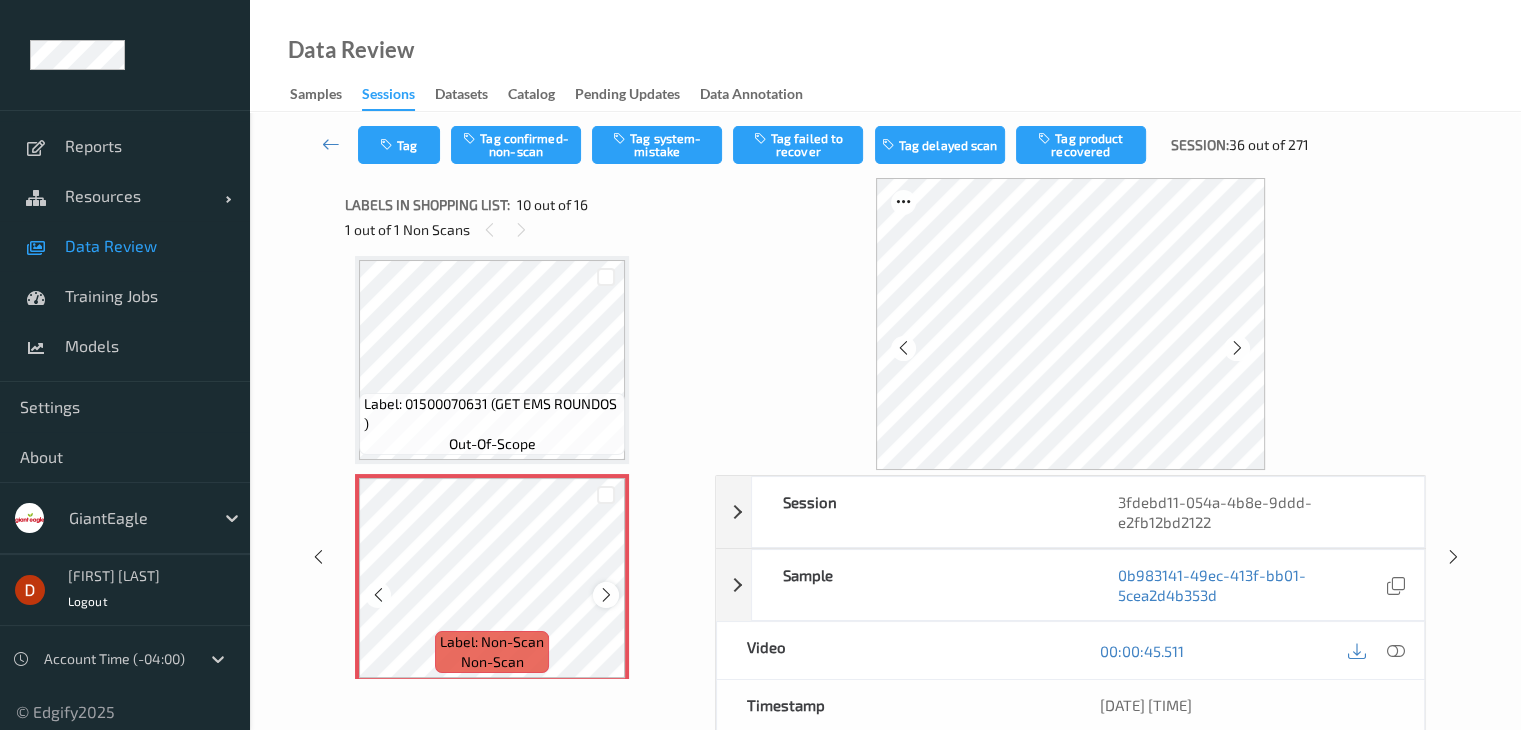 click at bounding box center [606, 595] 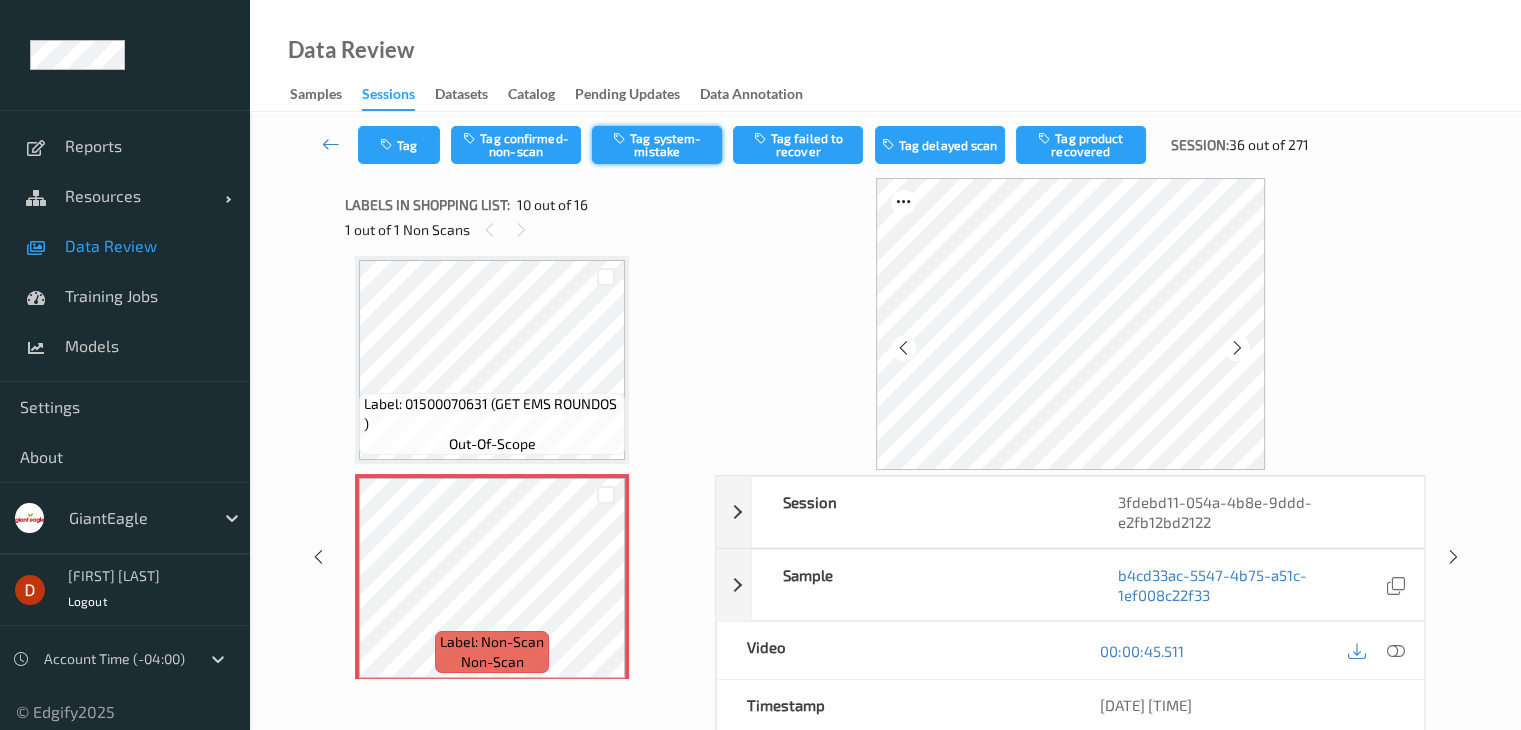 click on "Tag   system-mistake" at bounding box center [657, 145] 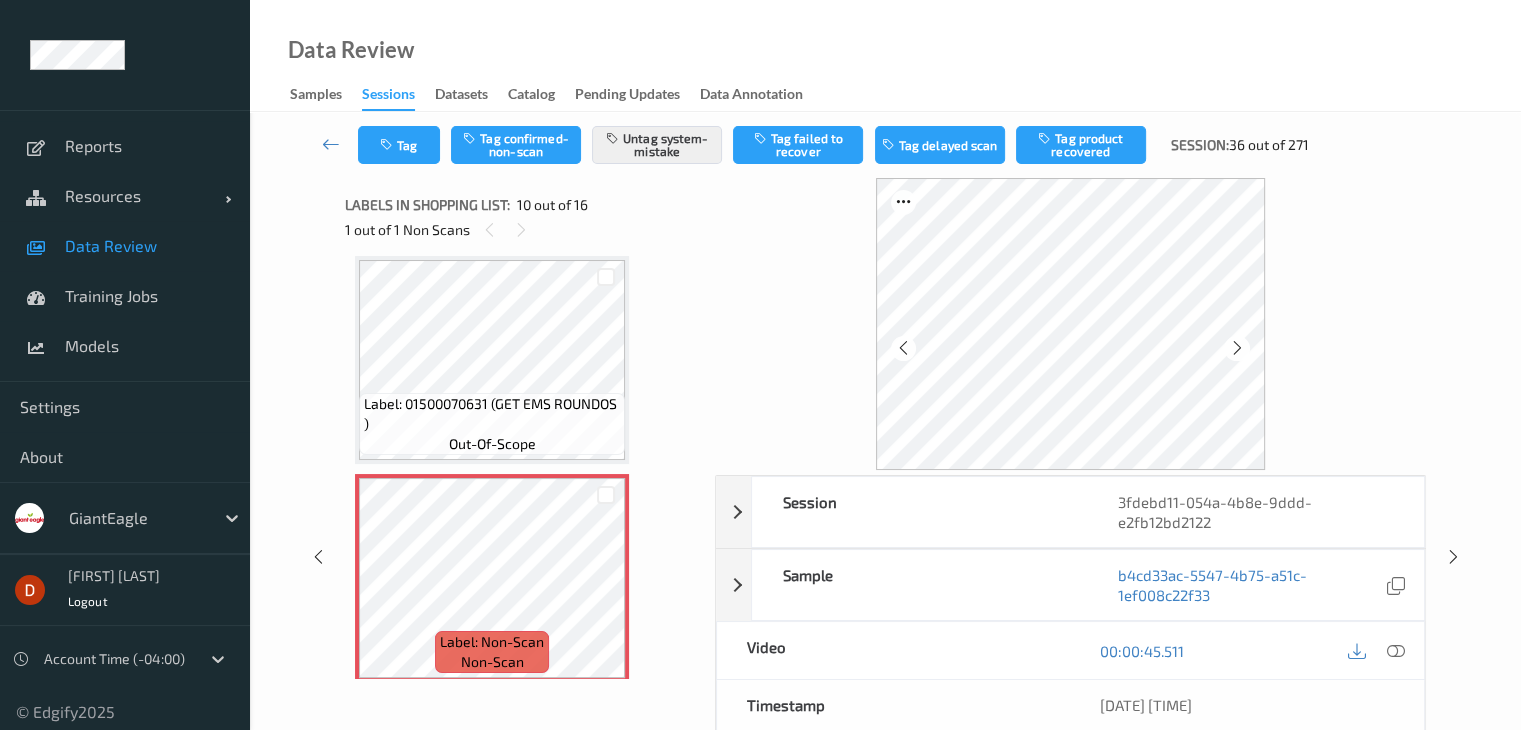 type 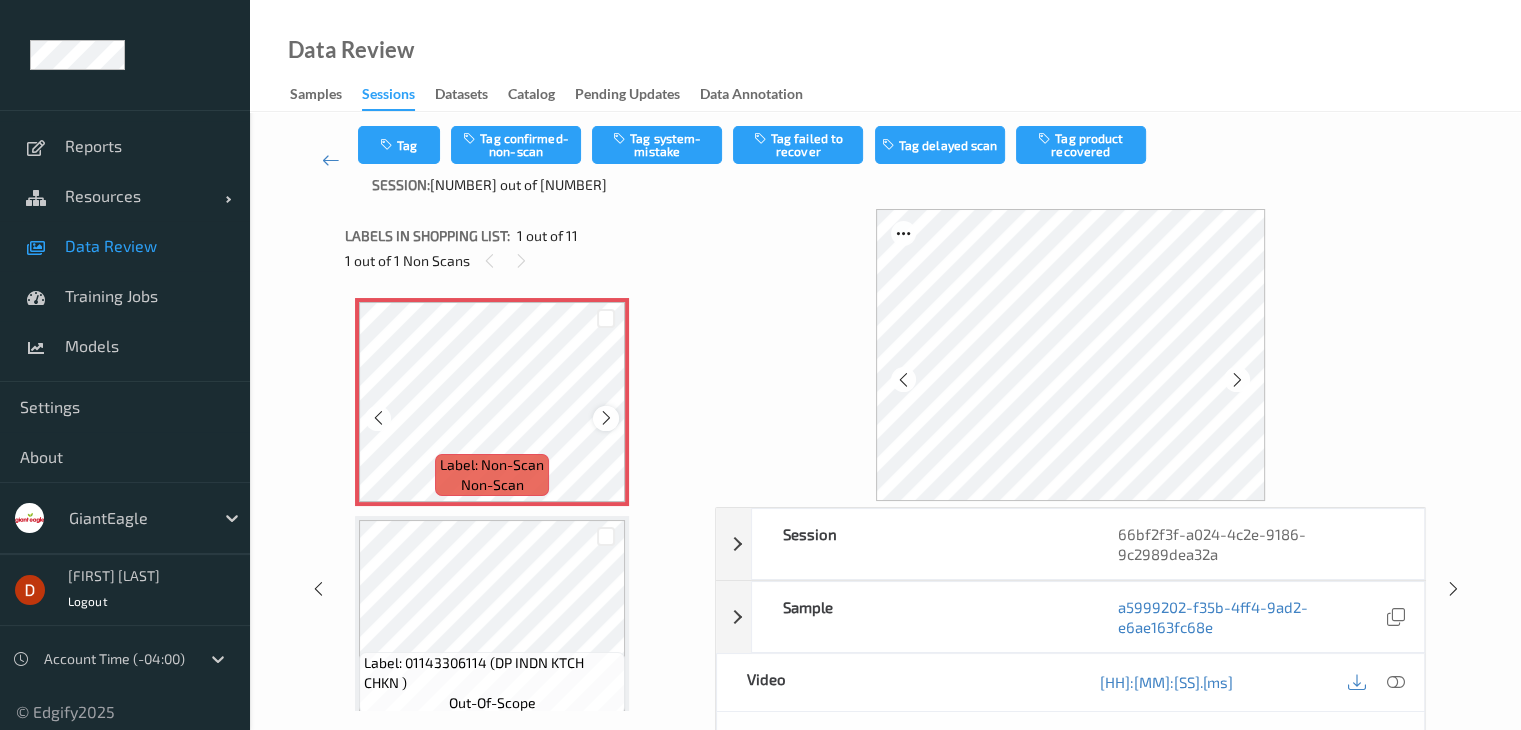 click at bounding box center [605, 418] 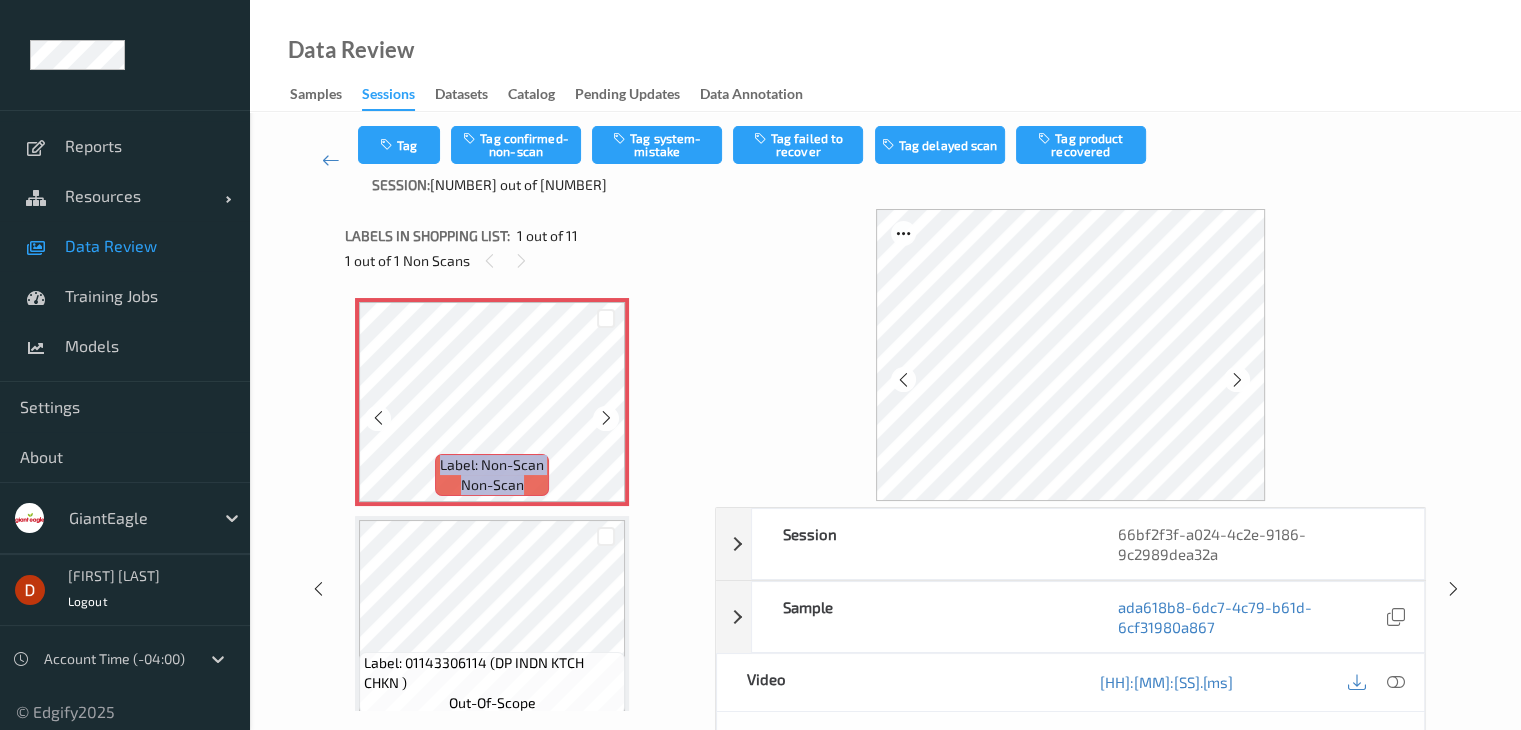 click at bounding box center [605, 418] 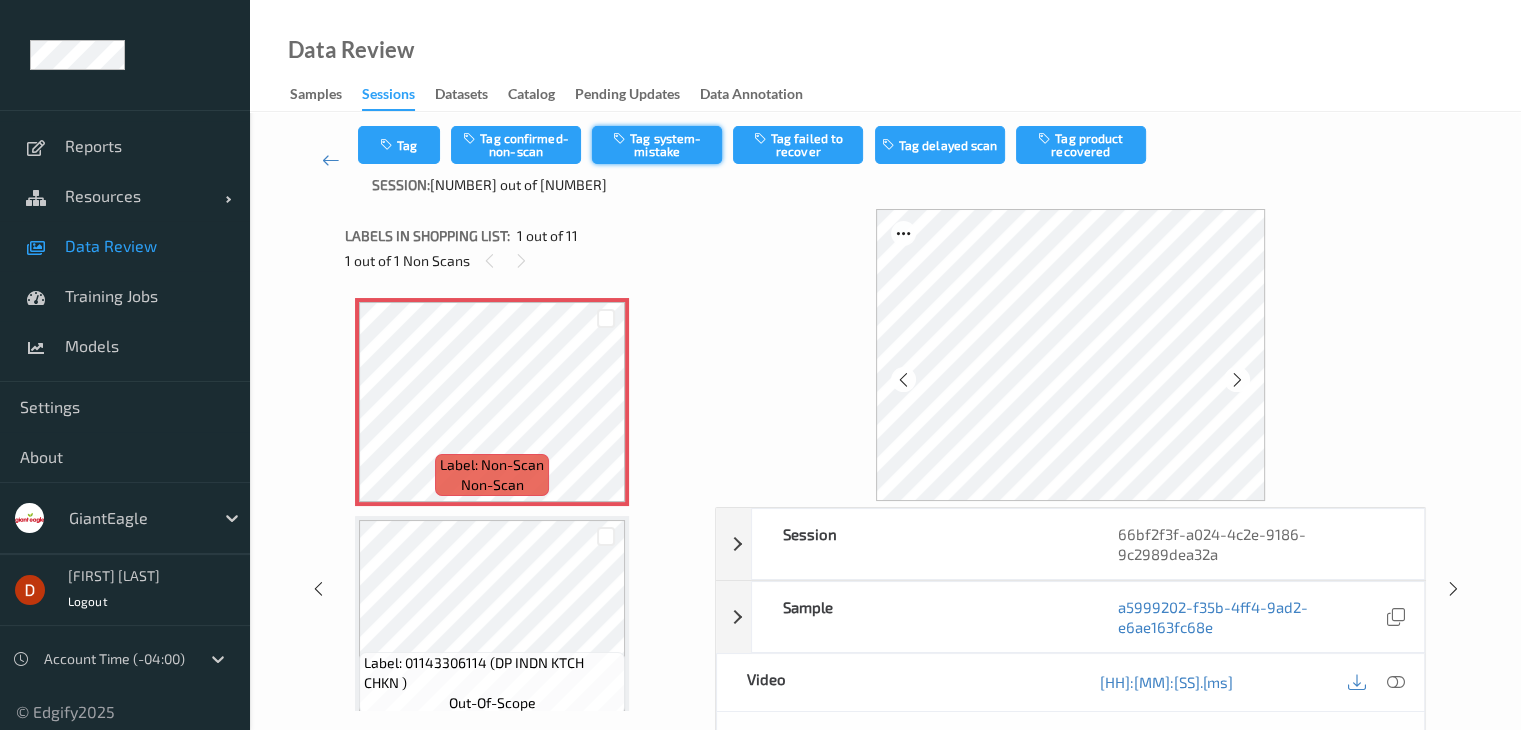 click on "Tag   system-mistake" at bounding box center (657, 145) 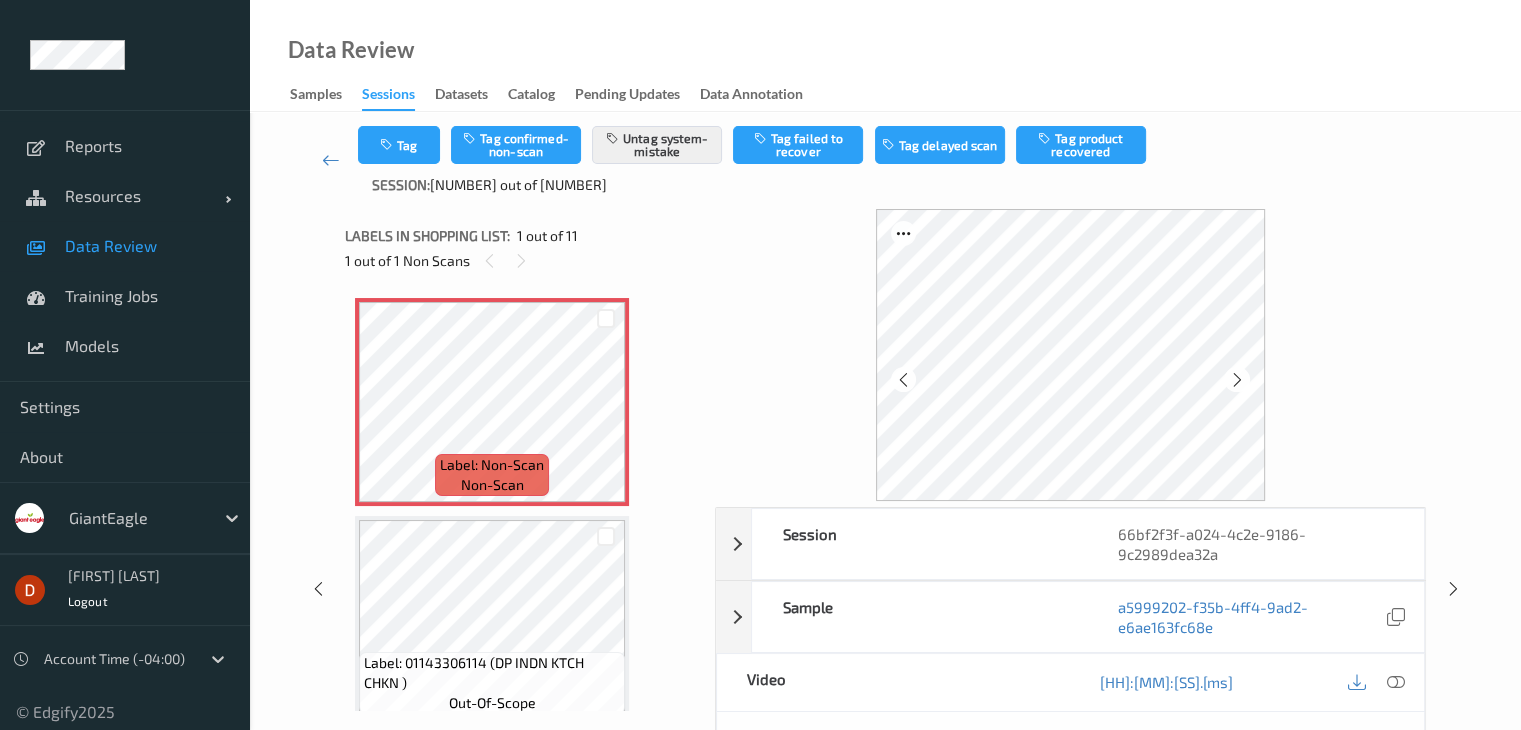 type 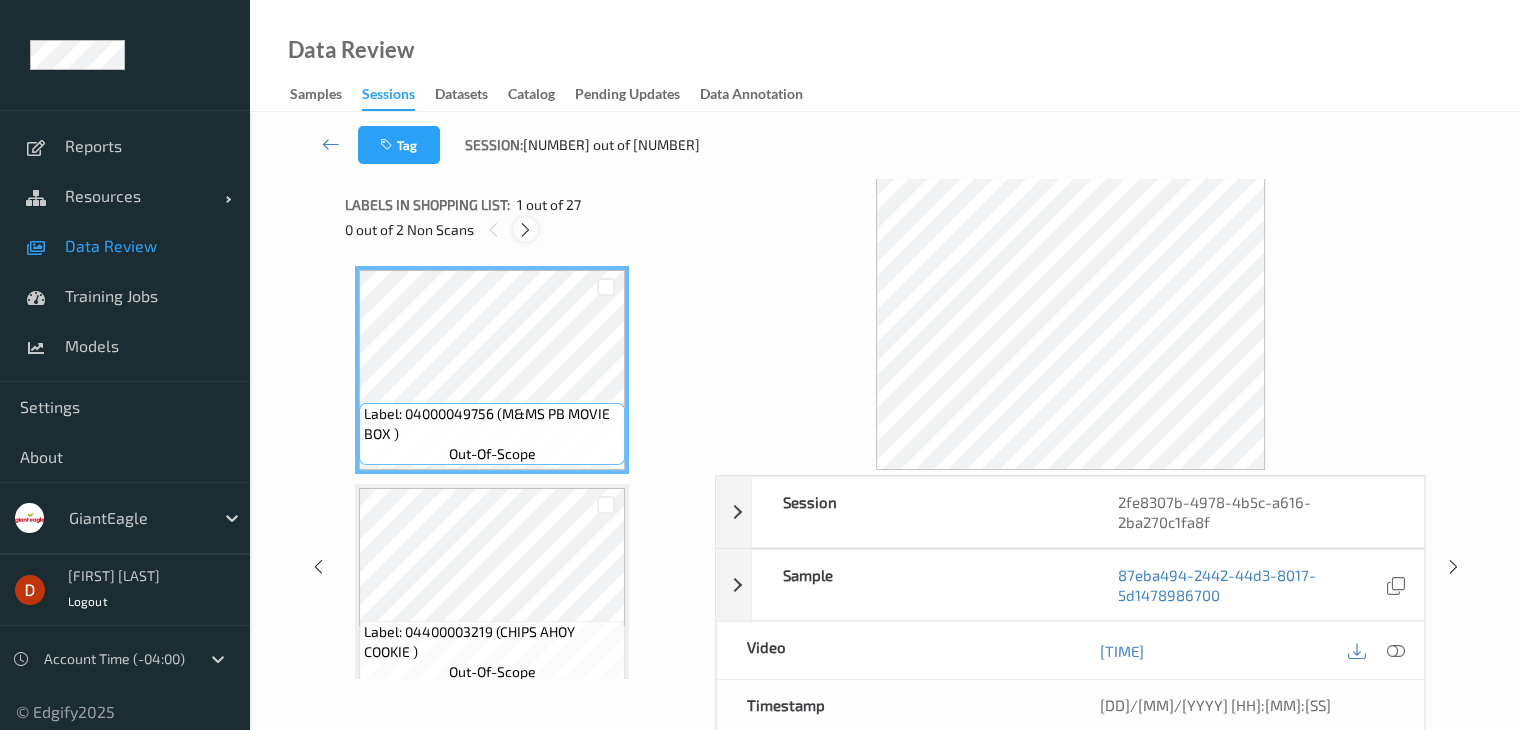 click at bounding box center [525, 230] 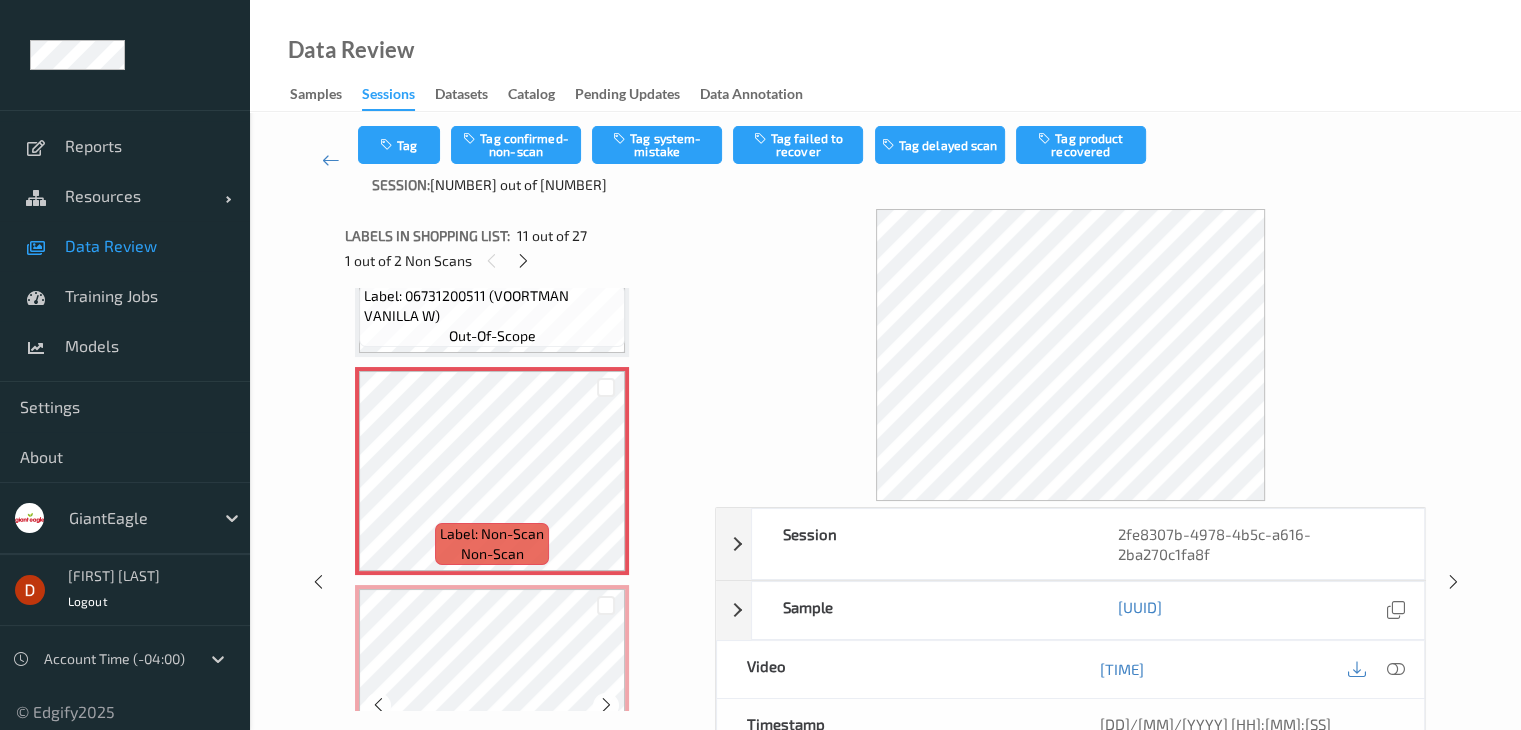 scroll, scrollTop: 2172, scrollLeft: 0, axis: vertical 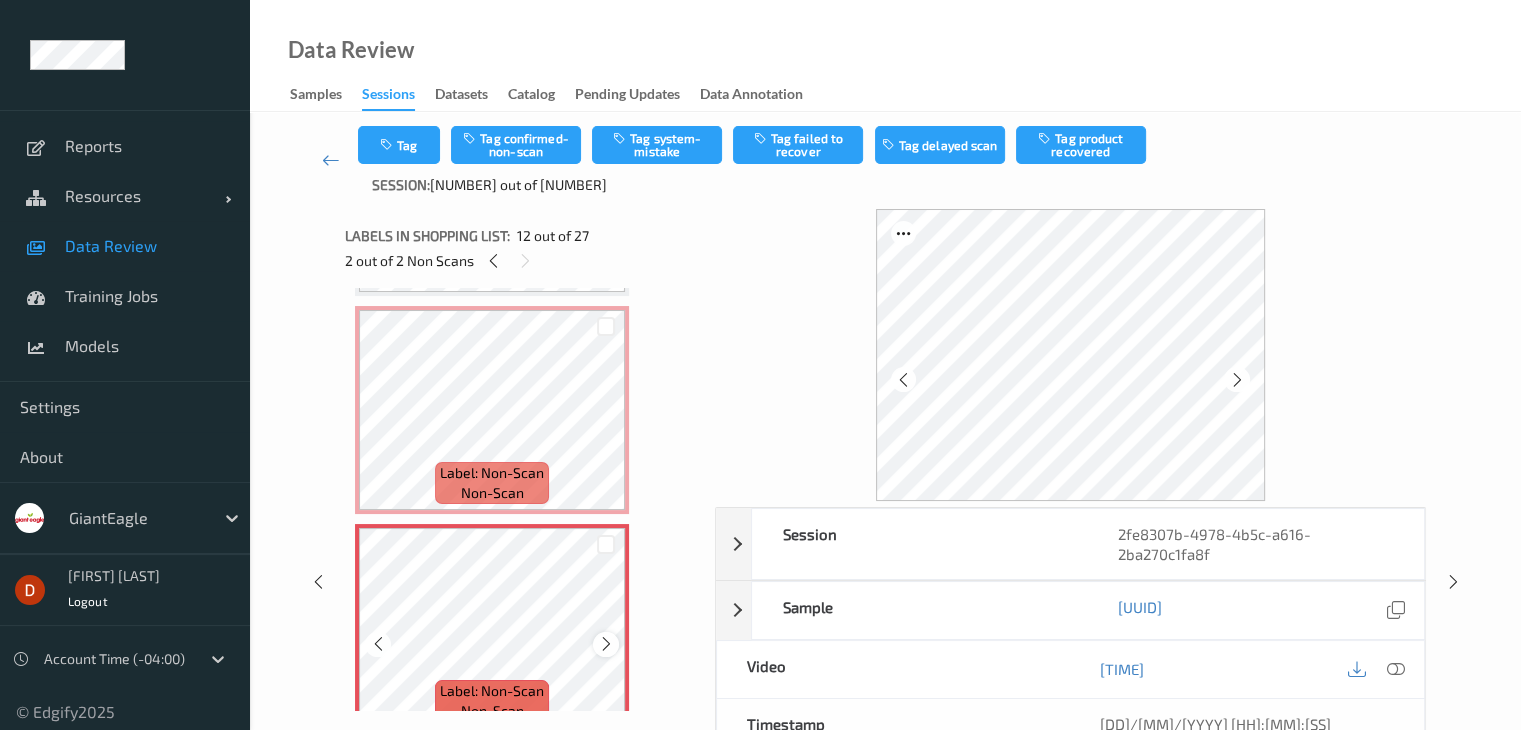 click at bounding box center (606, 644) 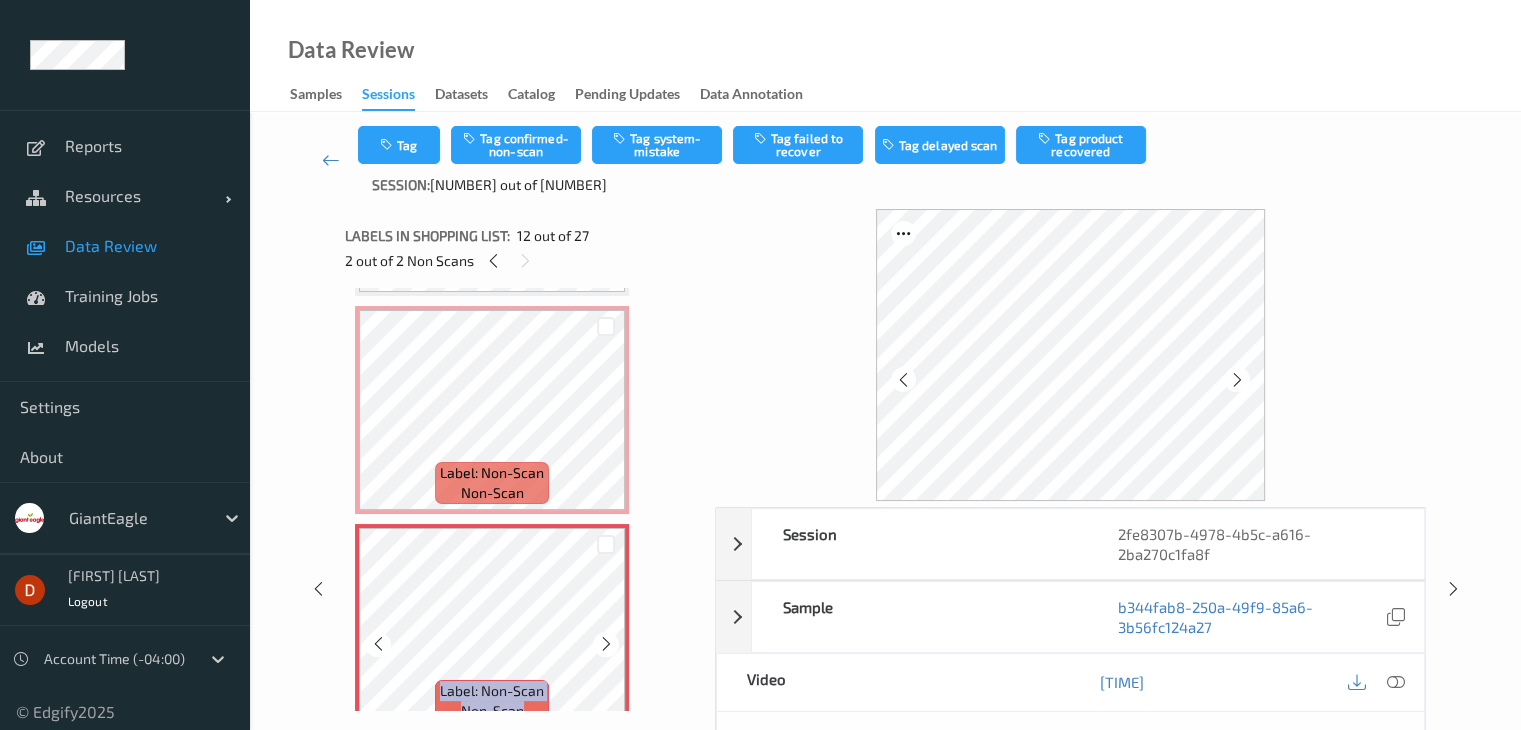 click at bounding box center [606, 644] 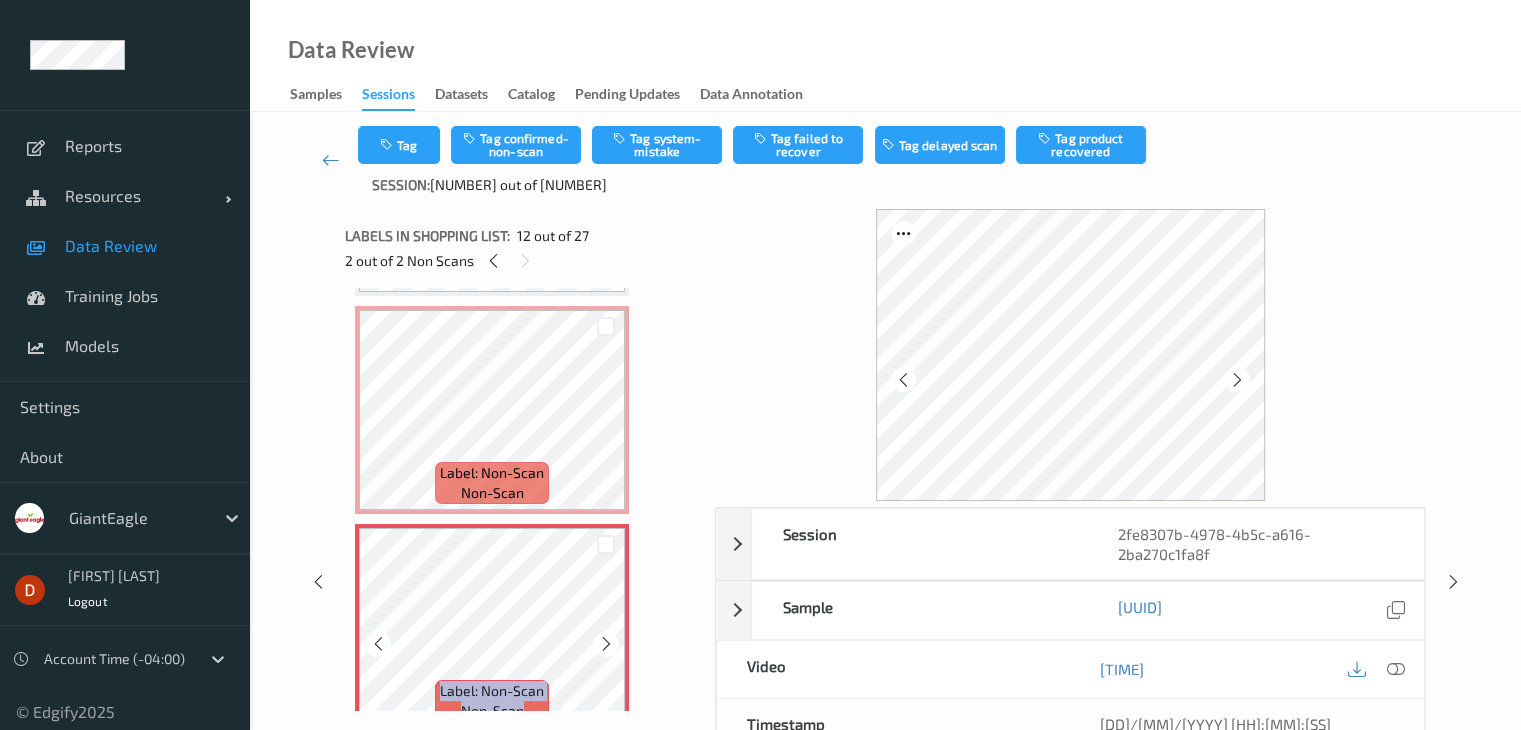 click at bounding box center (606, 644) 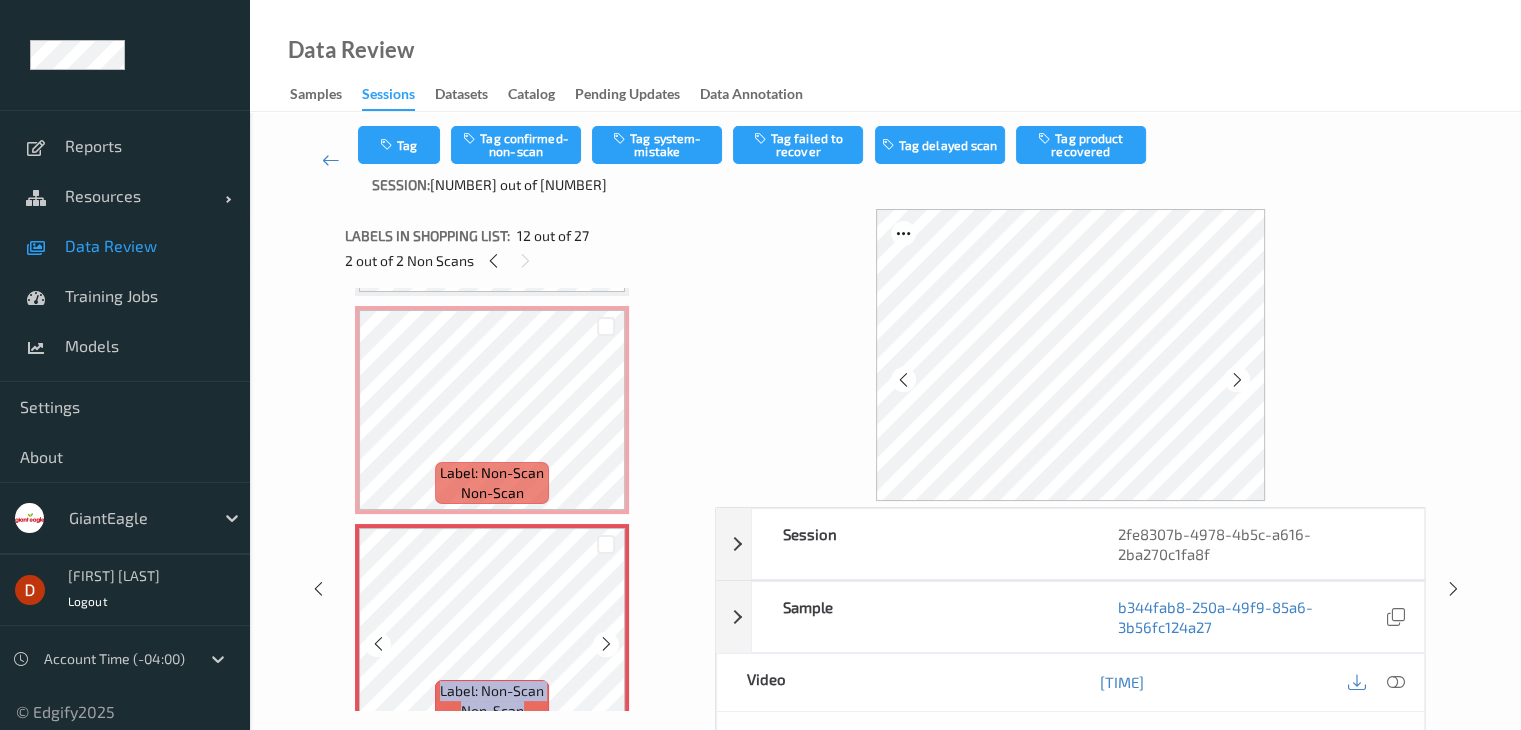 click at bounding box center (606, 644) 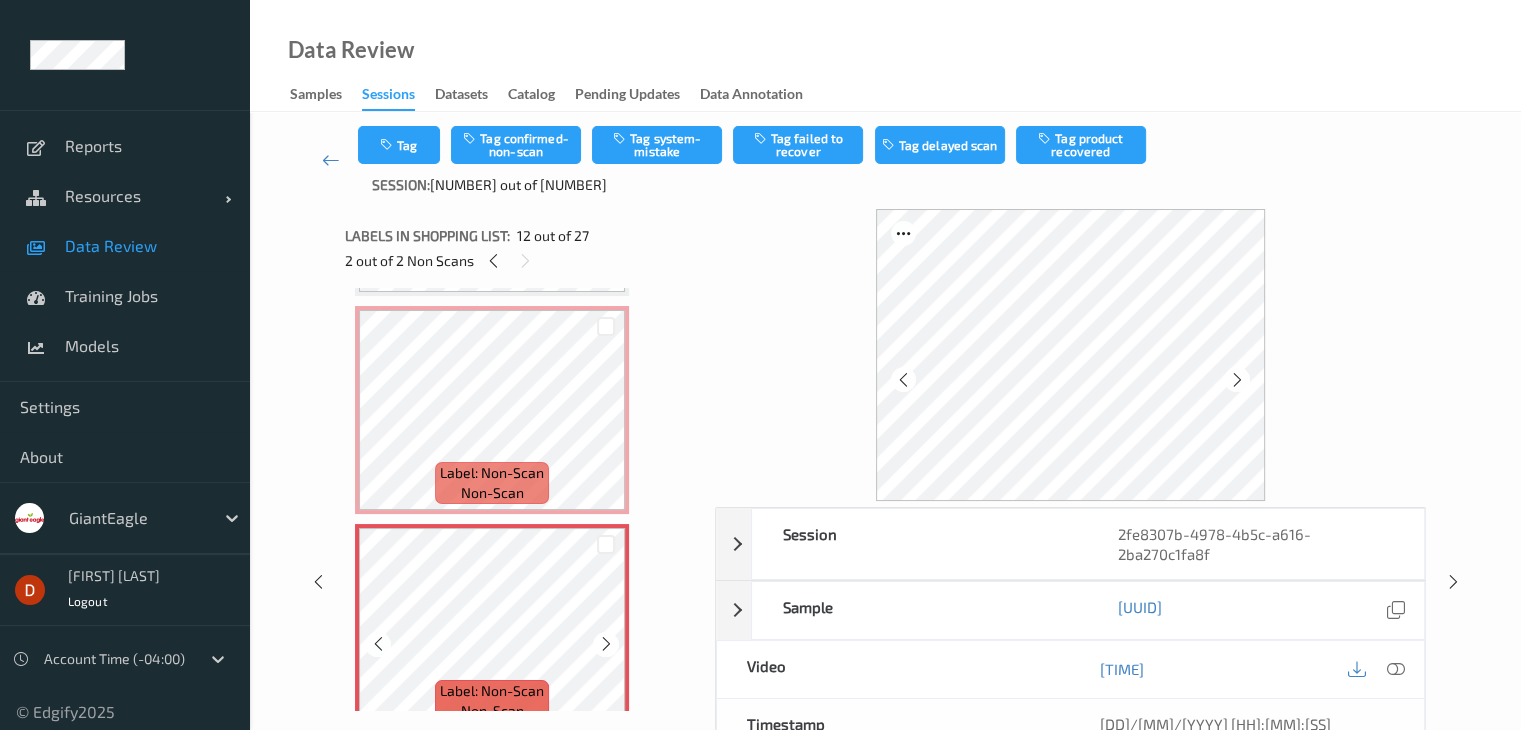 scroll, scrollTop: 2372, scrollLeft: 0, axis: vertical 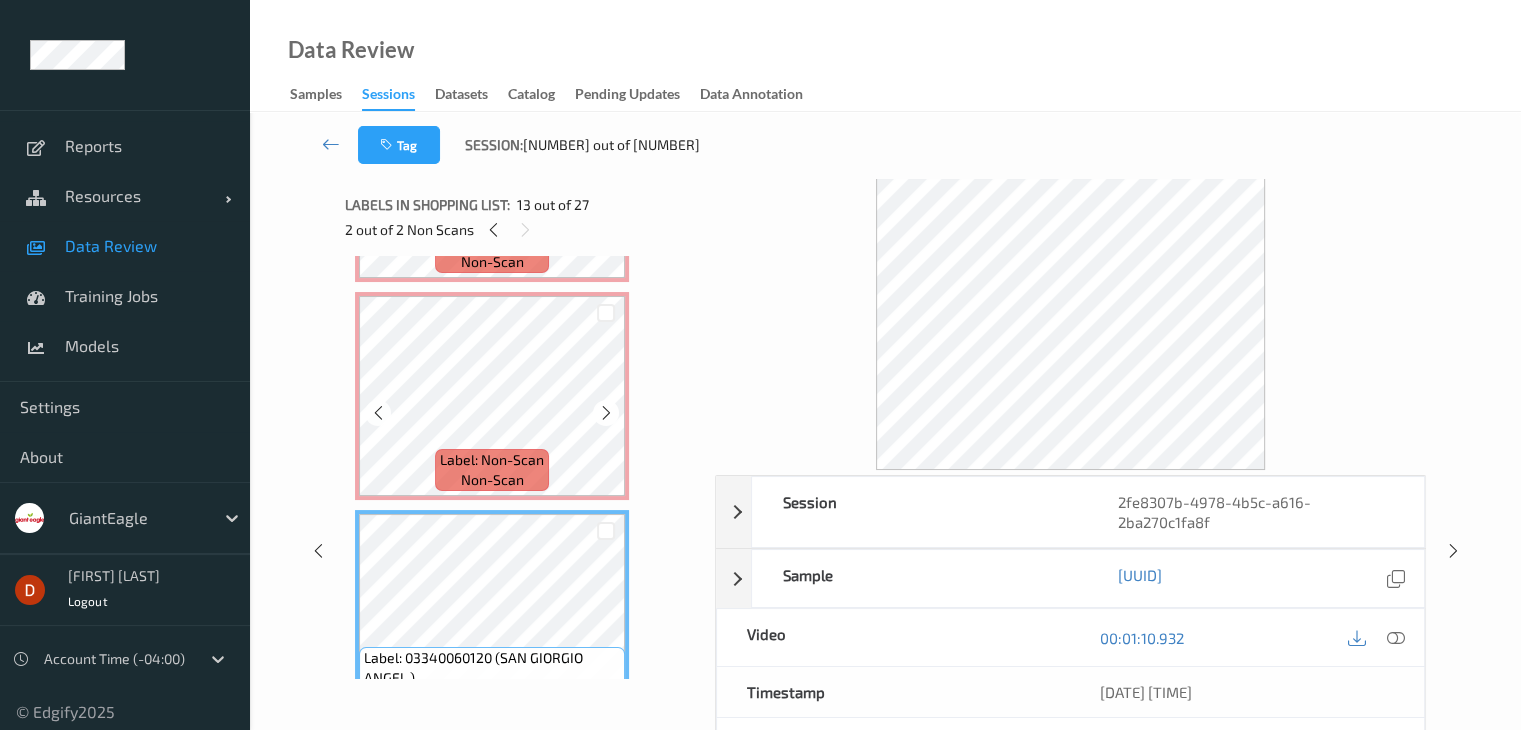 click on "Label: Non-Scan" at bounding box center (492, 460) 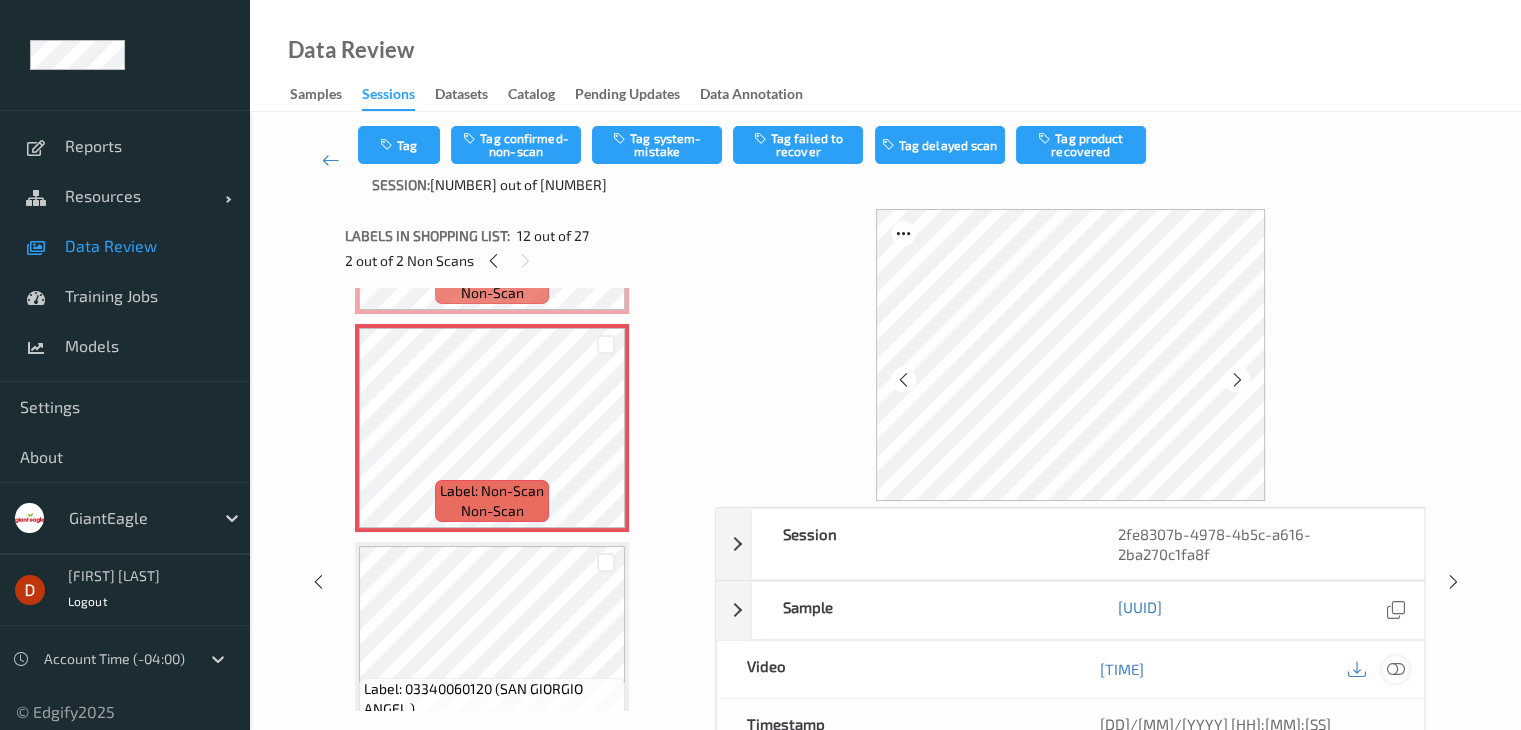 click at bounding box center [1395, 669] 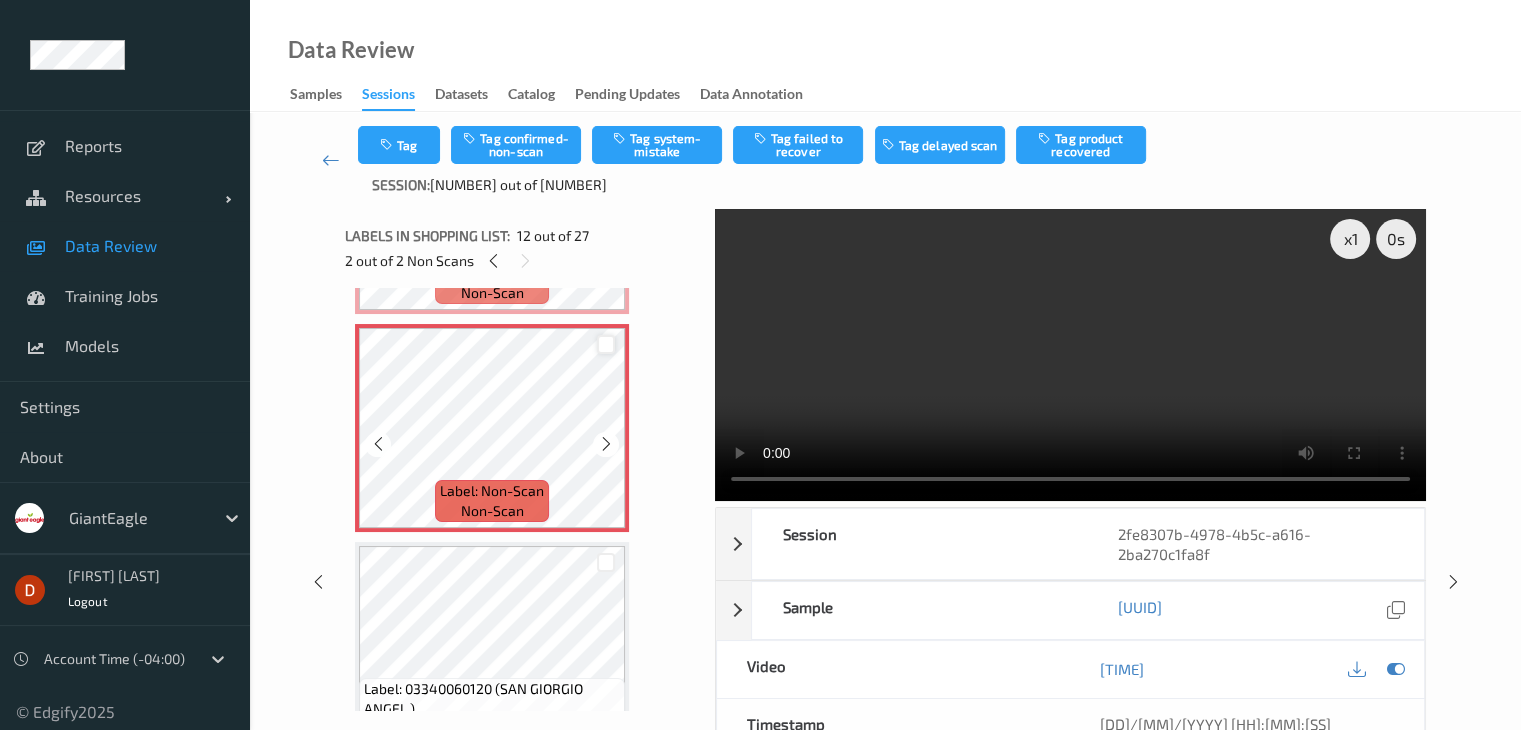 click at bounding box center [606, 344] 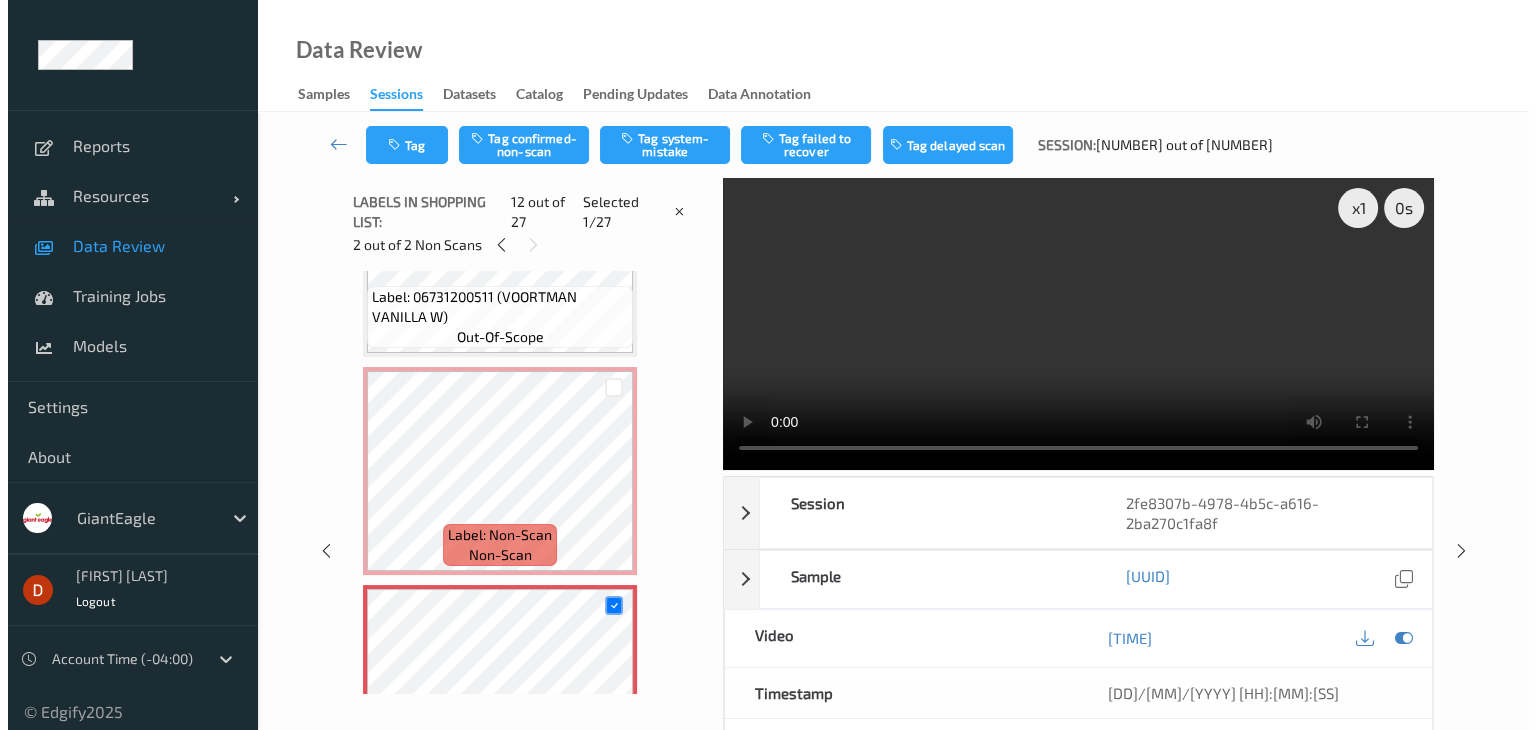 scroll, scrollTop: 2072, scrollLeft: 0, axis: vertical 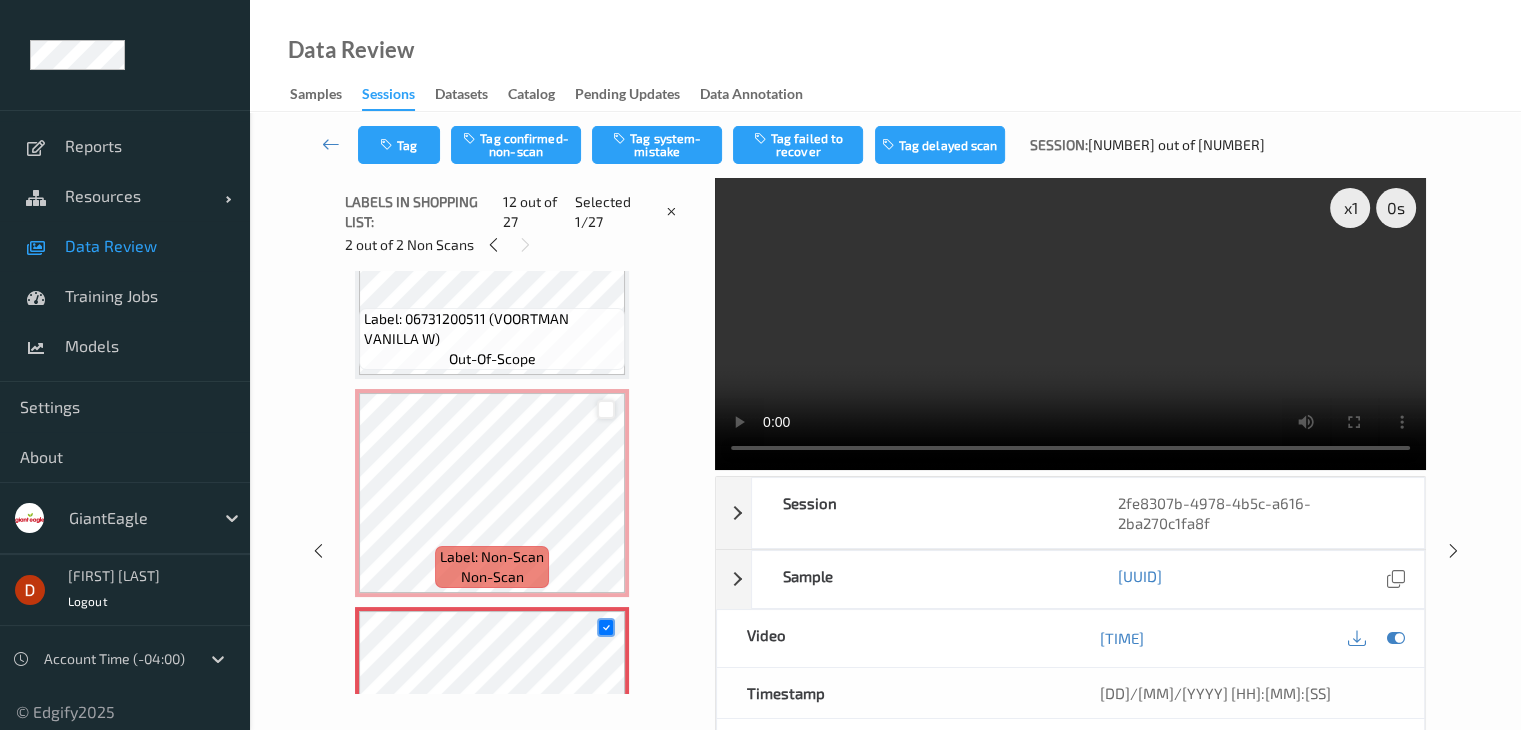 click at bounding box center [606, 409] 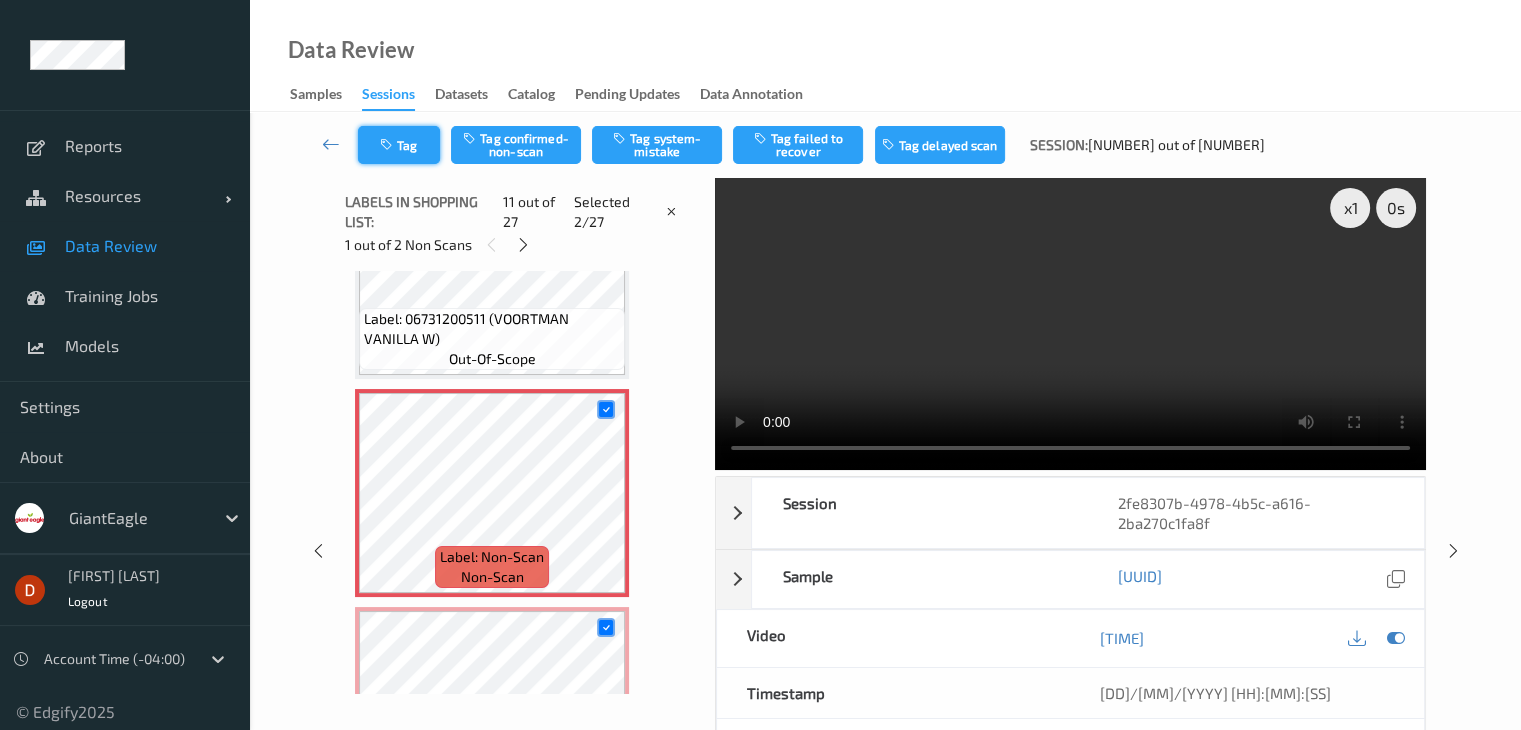 click on "Tag" at bounding box center [399, 145] 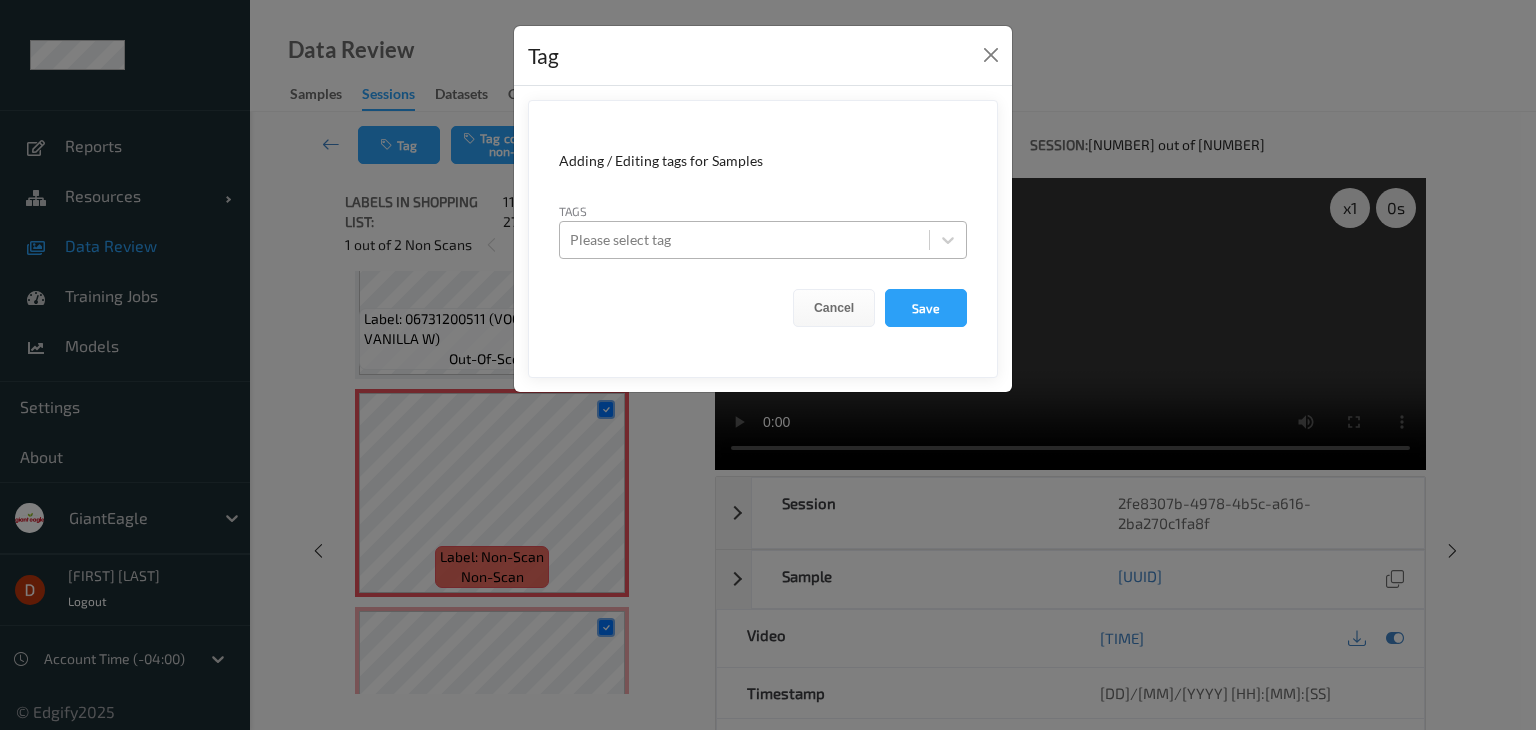 click at bounding box center [744, 240] 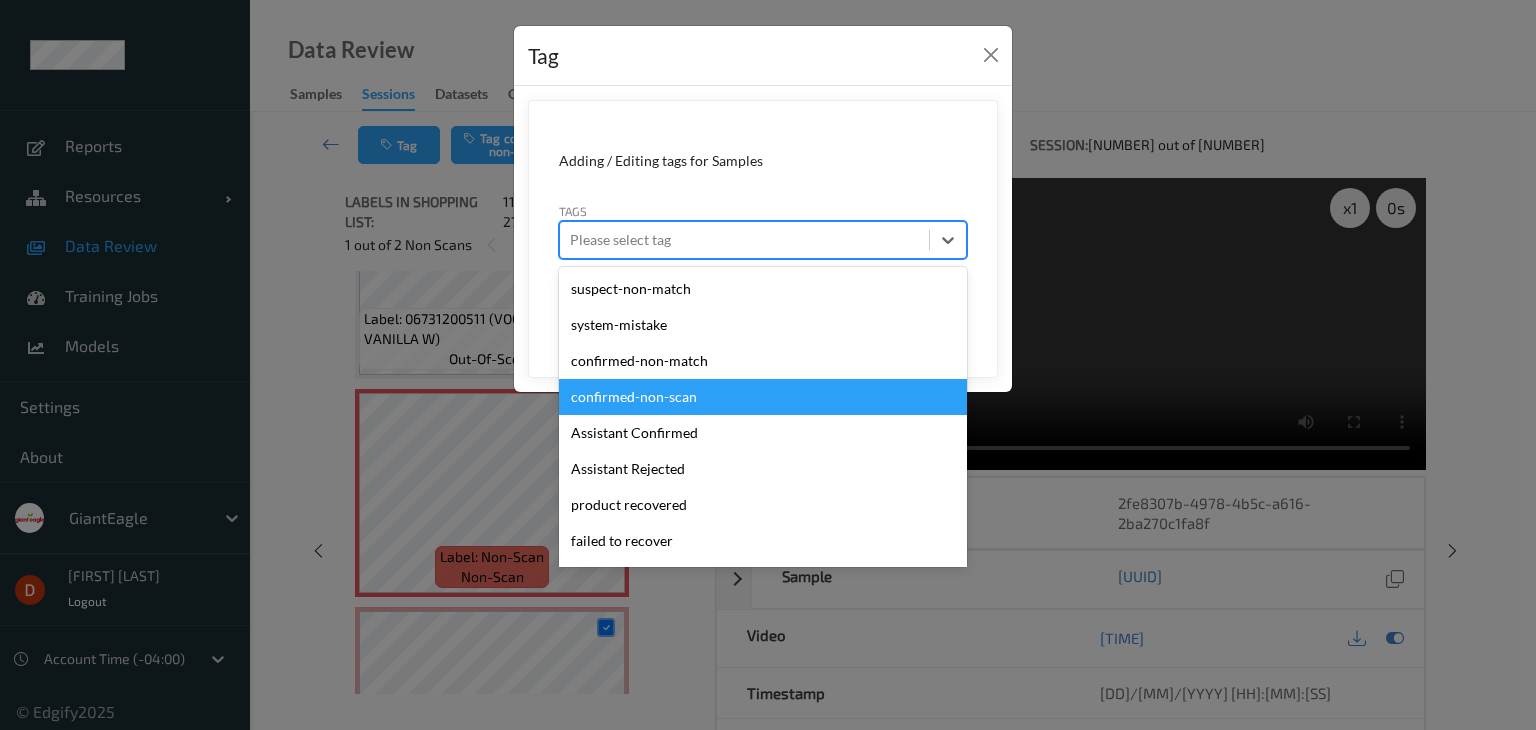 scroll, scrollTop: 212, scrollLeft: 0, axis: vertical 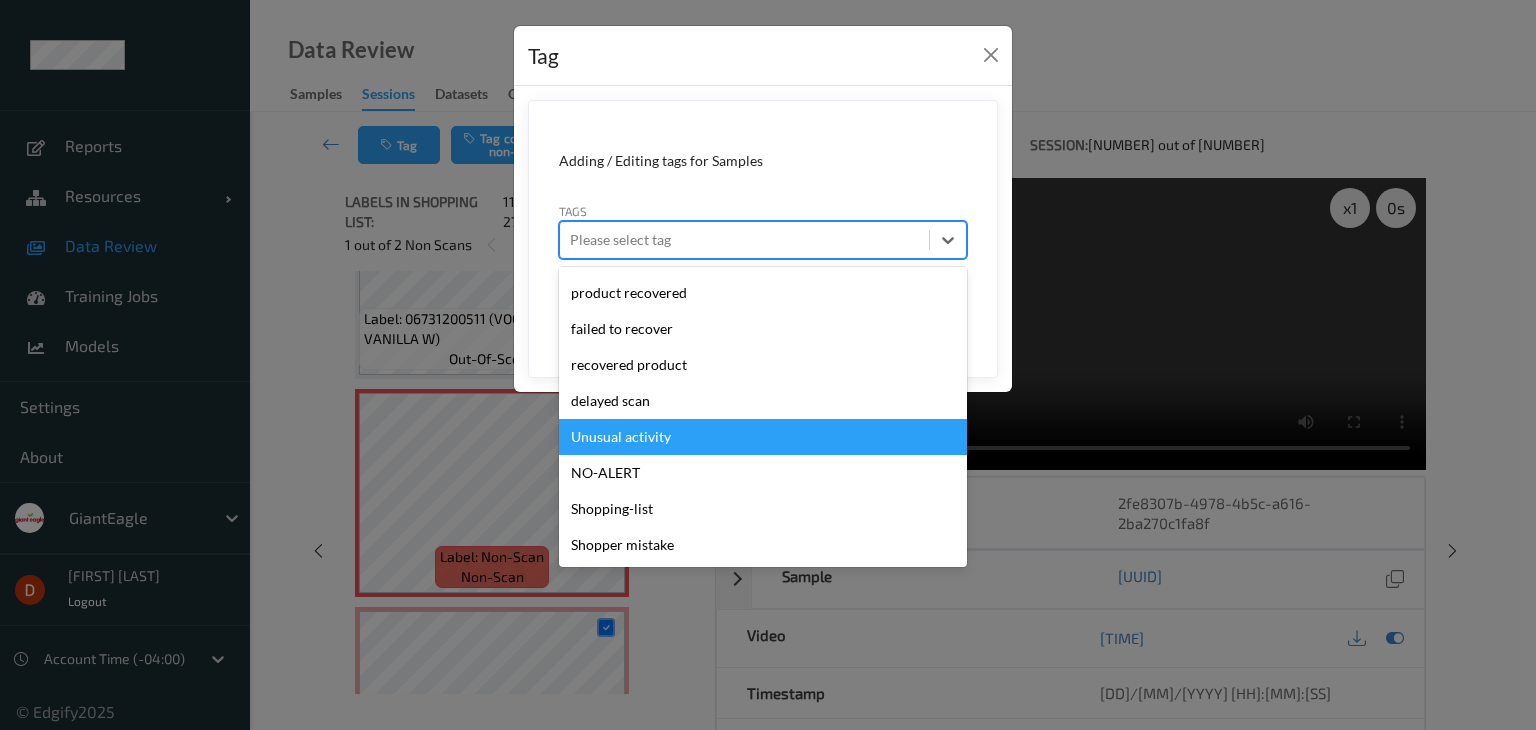 click on "Unusual activity" at bounding box center (763, 437) 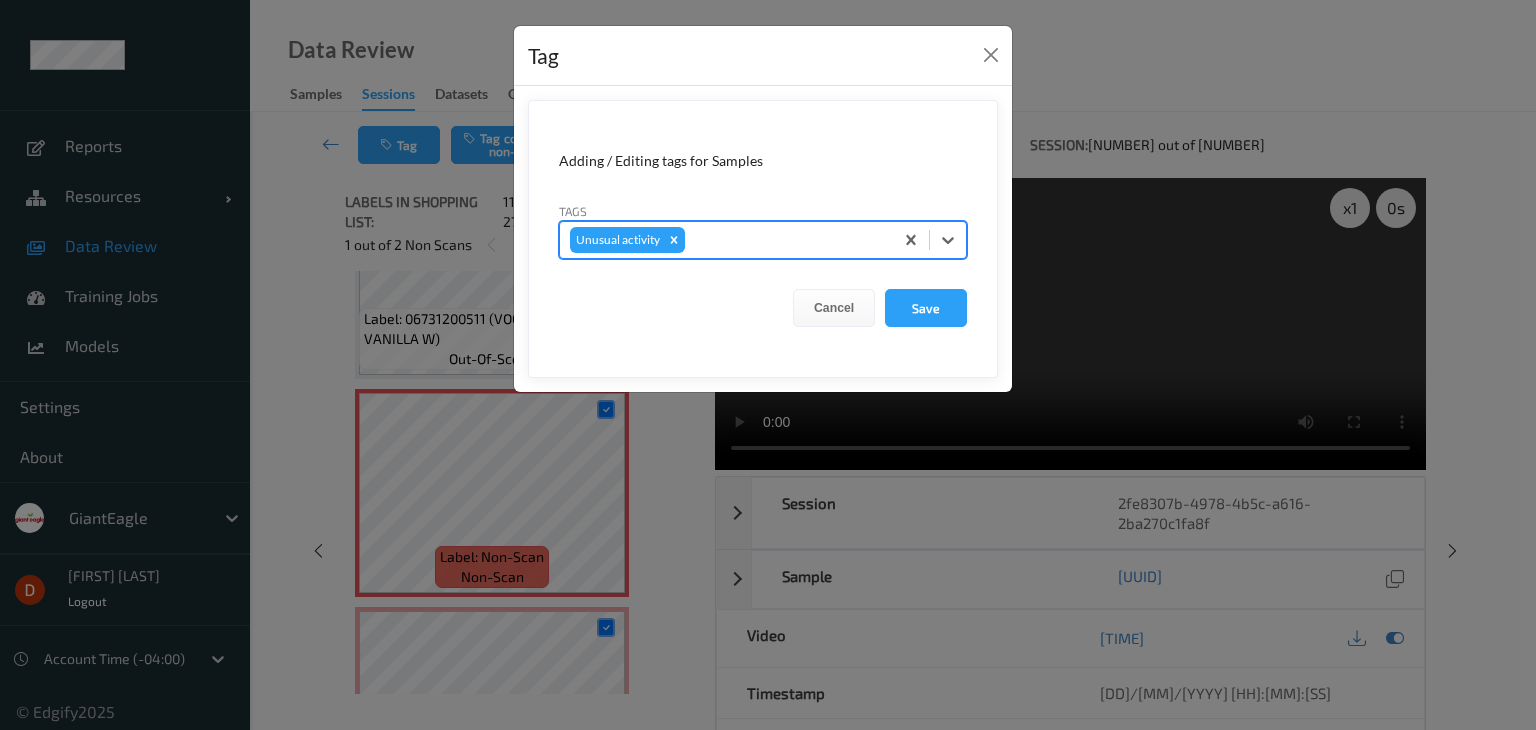 click at bounding box center [786, 240] 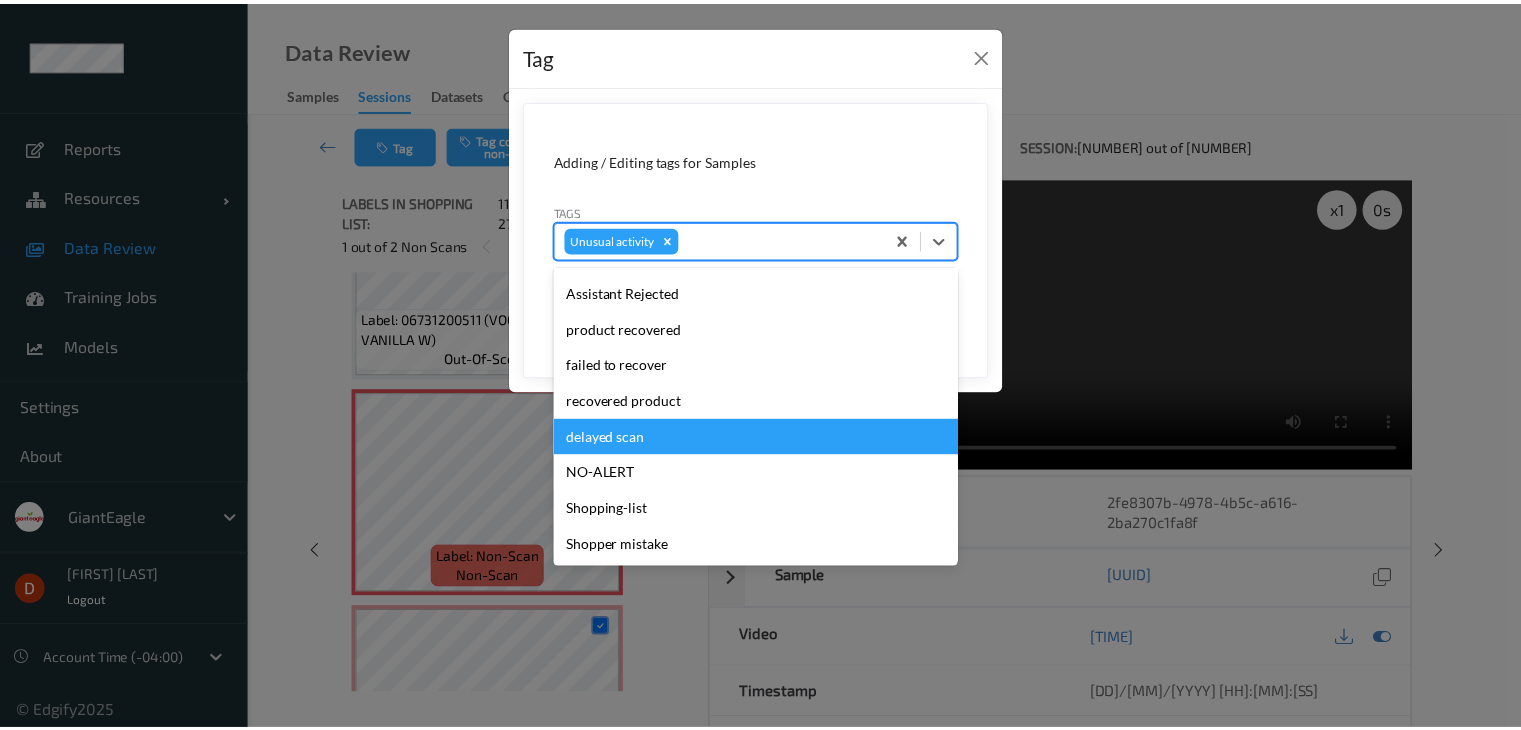 scroll, scrollTop: 0, scrollLeft: 0, axis: both 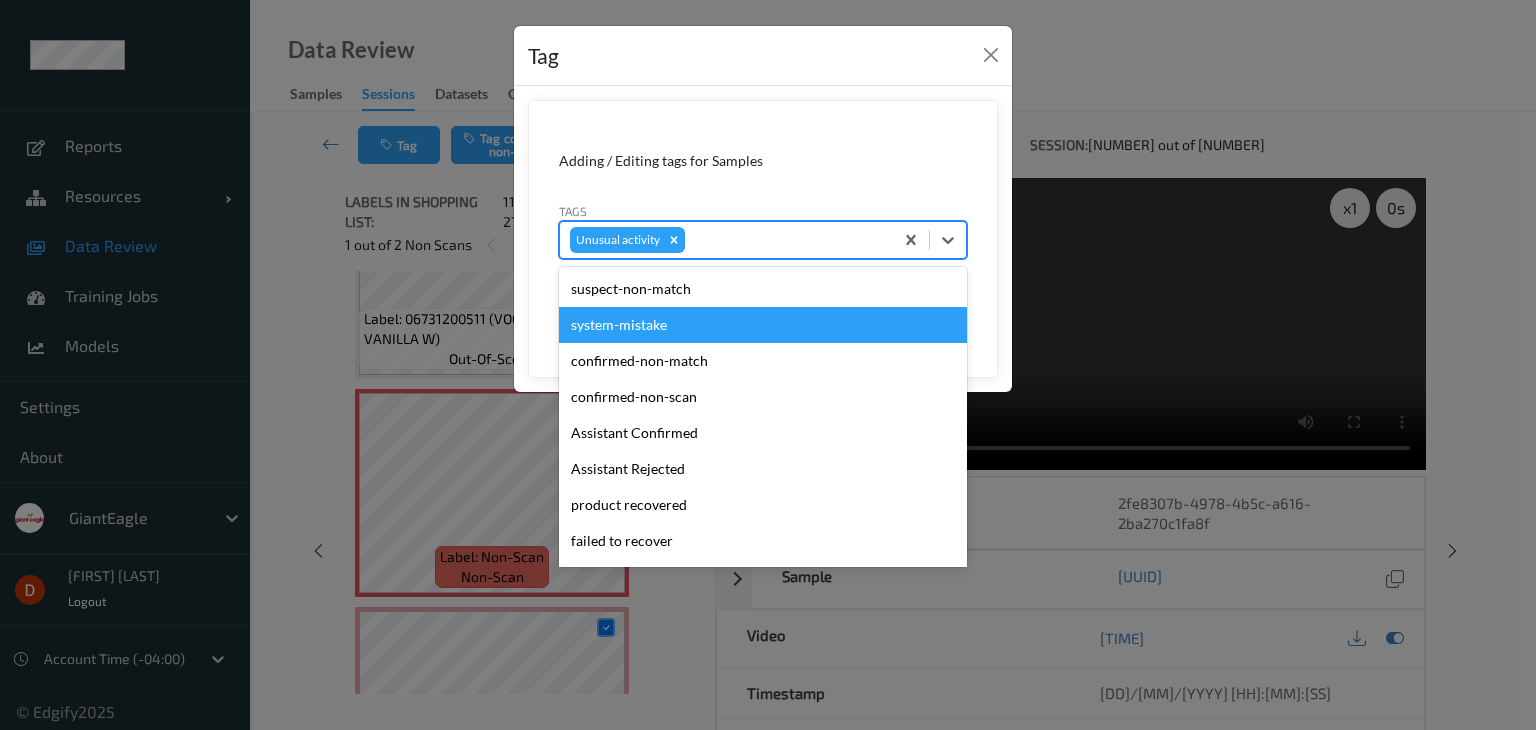click on "system-mistake" at bounding box center (763, 325) 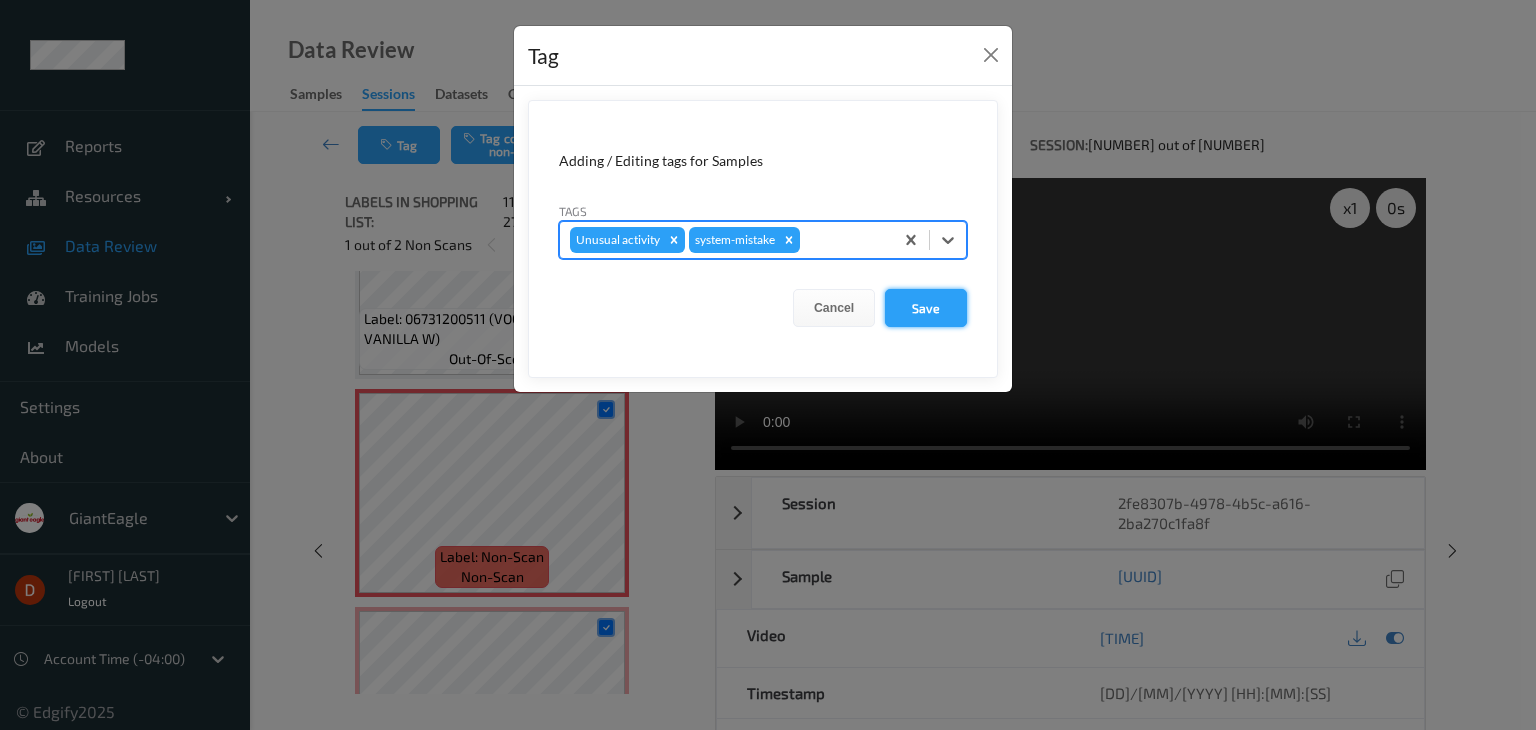 click on "Save" at bounding box center (926, 308) 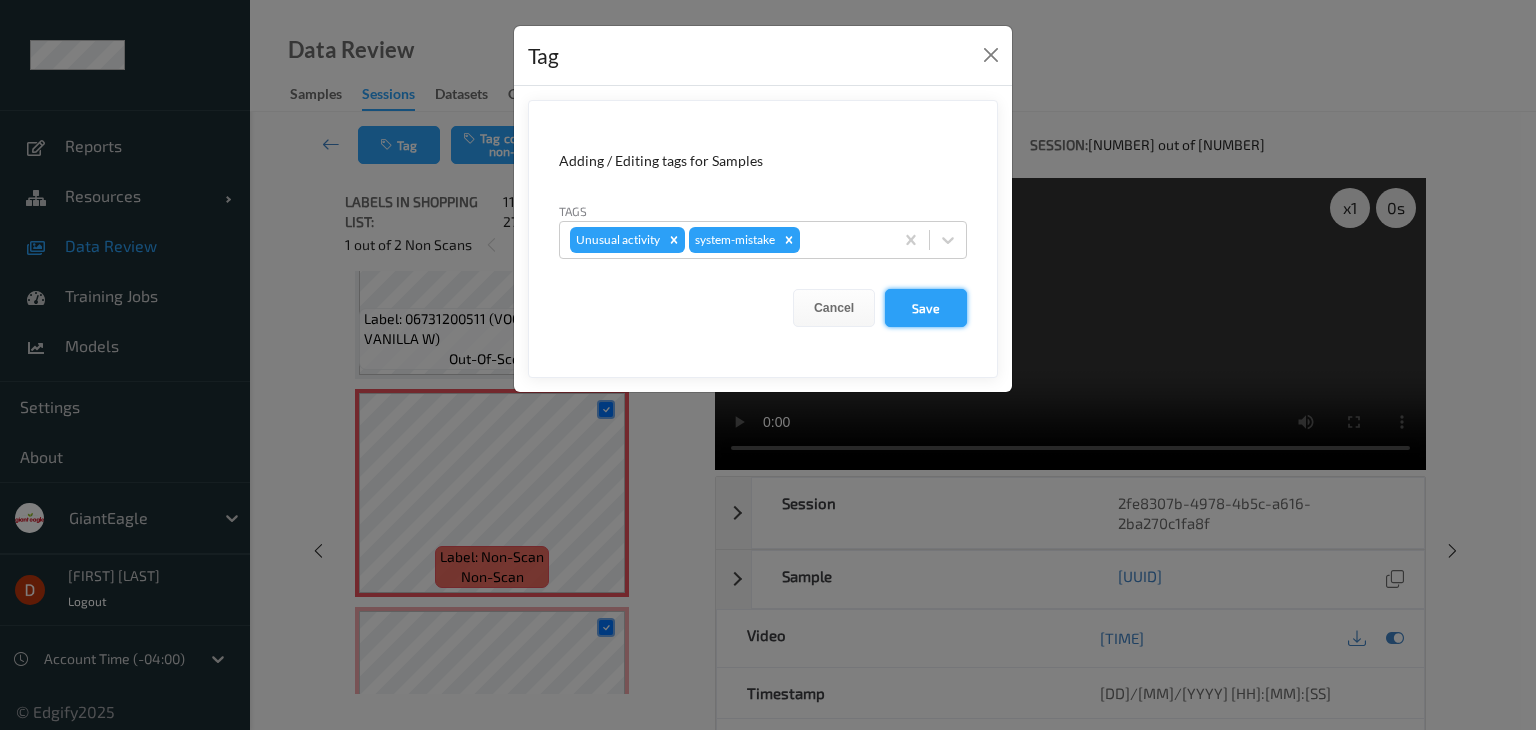 click on "Save" at bounding box center (926, 308) 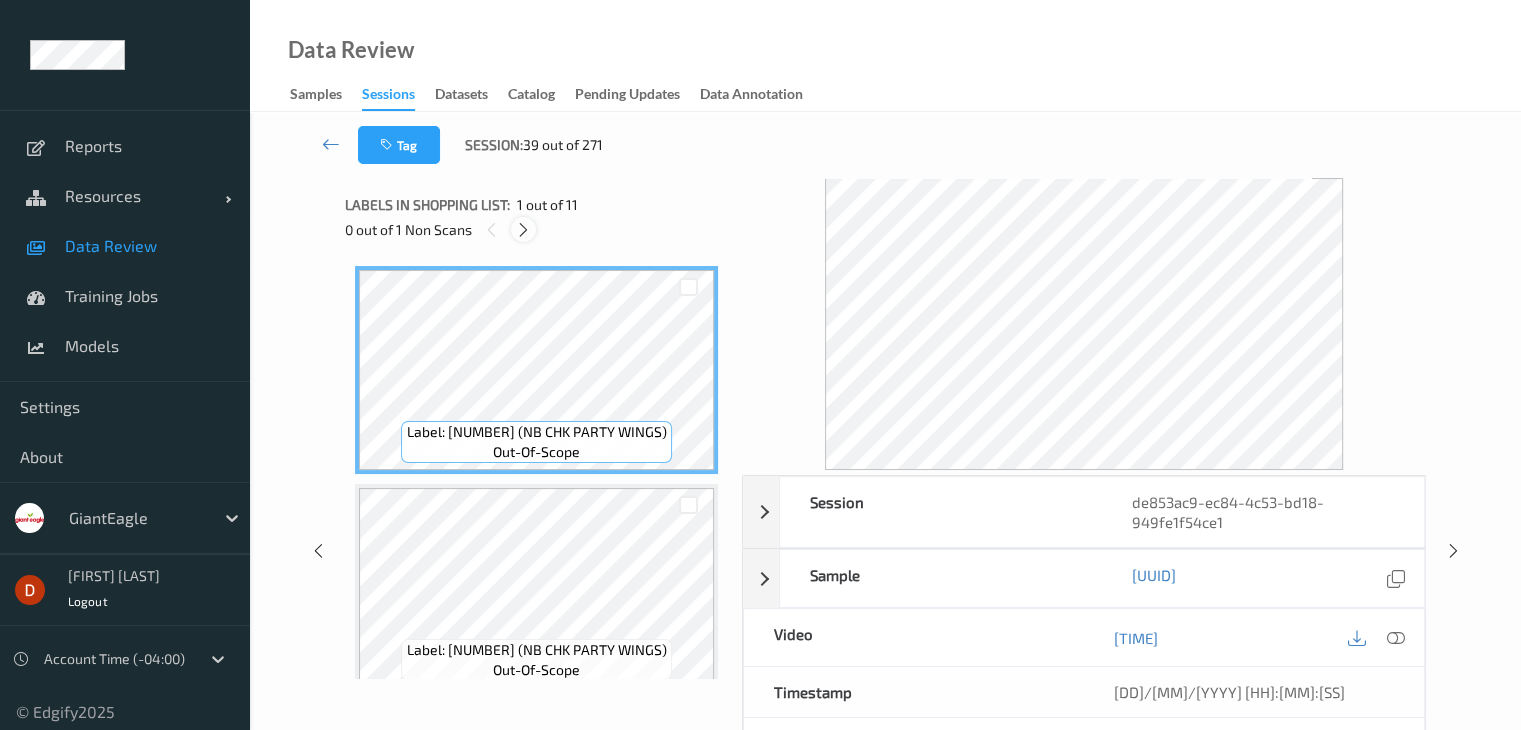 click at bounding box center (523, 230) 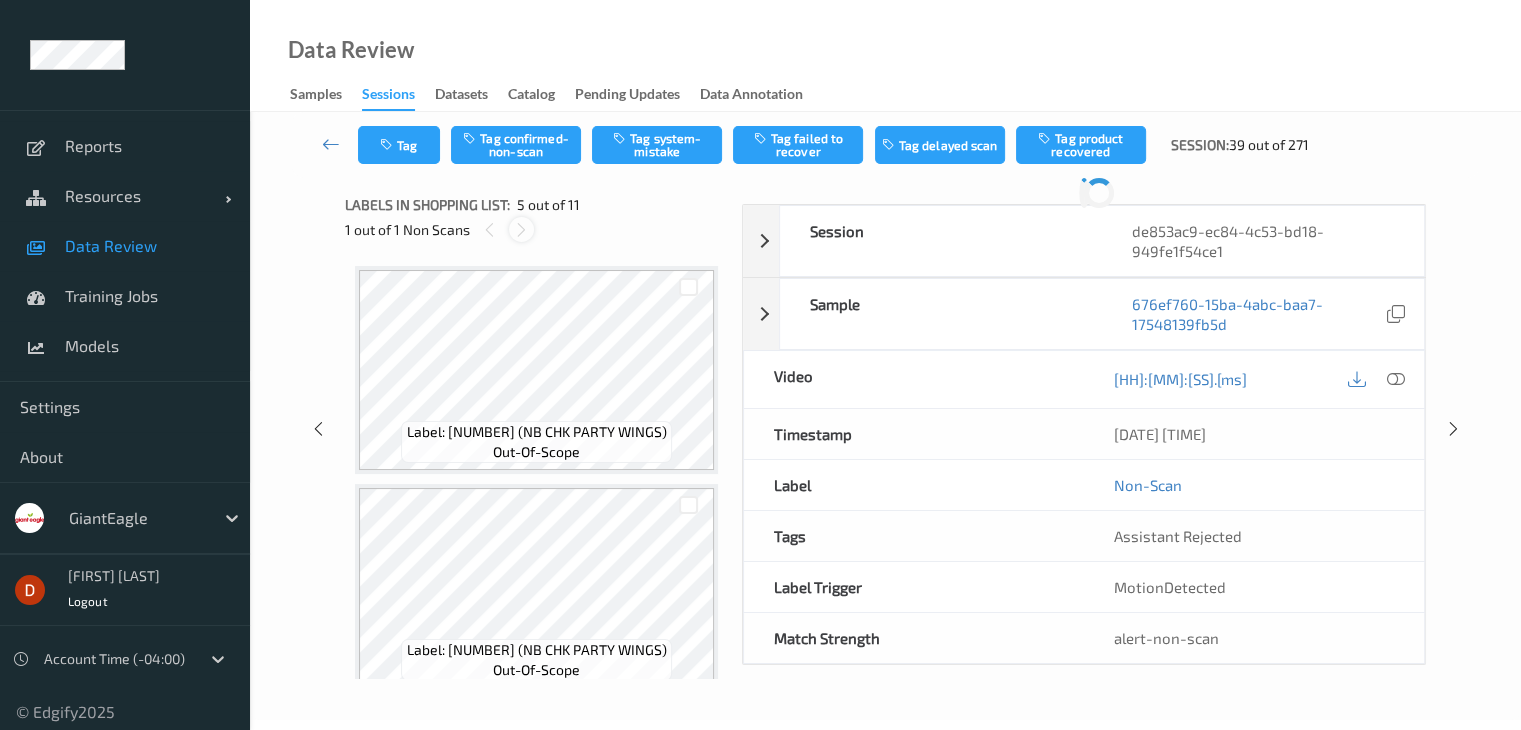 scroll, scrollTop: 664, scrollLeft: 0, axis: vertical 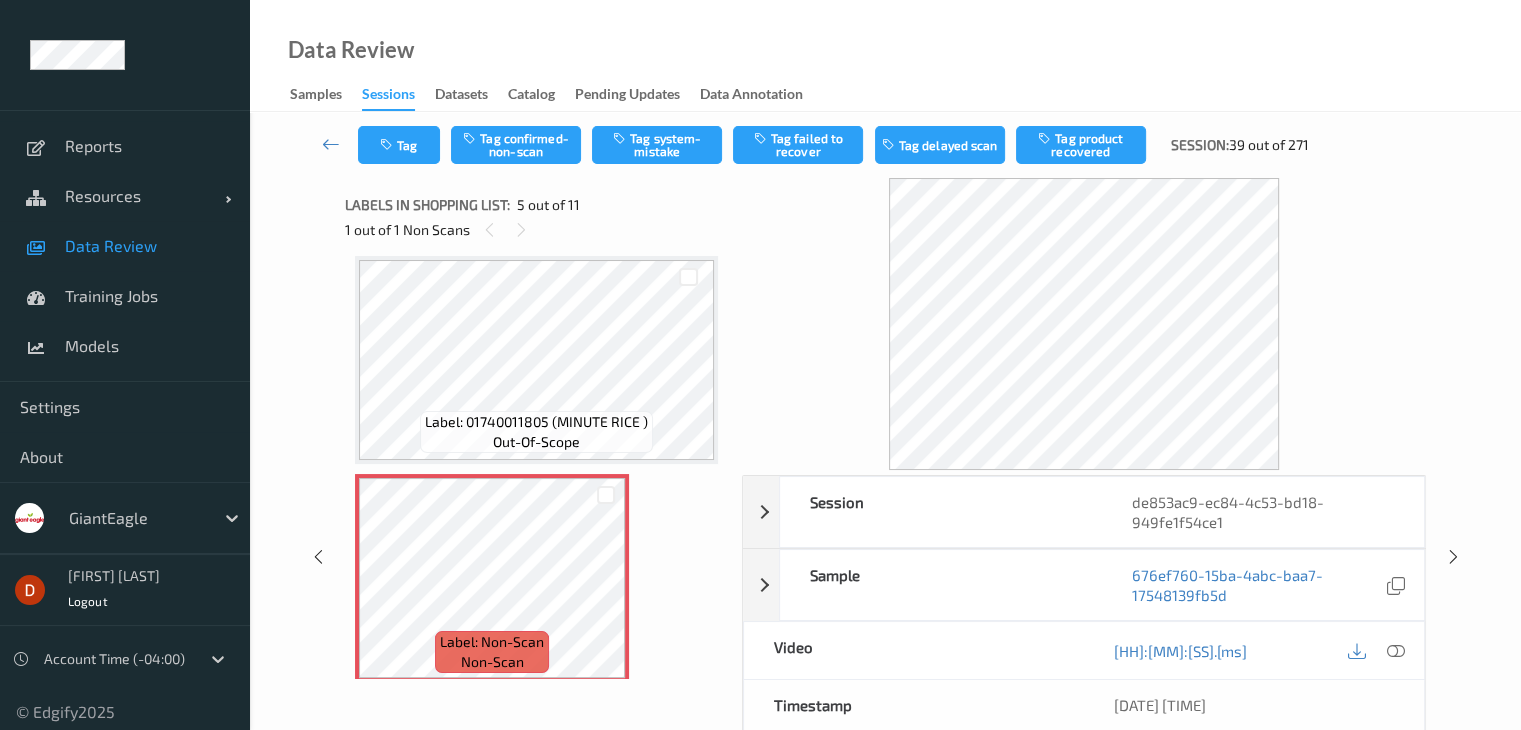 click on "Tag Tag   confirmed-non-scan Tag   system-mistake Tag   failed to recover Tag   delayed scan Tag   product recovered Session: [NUMBER] out of [NUMBER]" at bounding box center (885, 145) 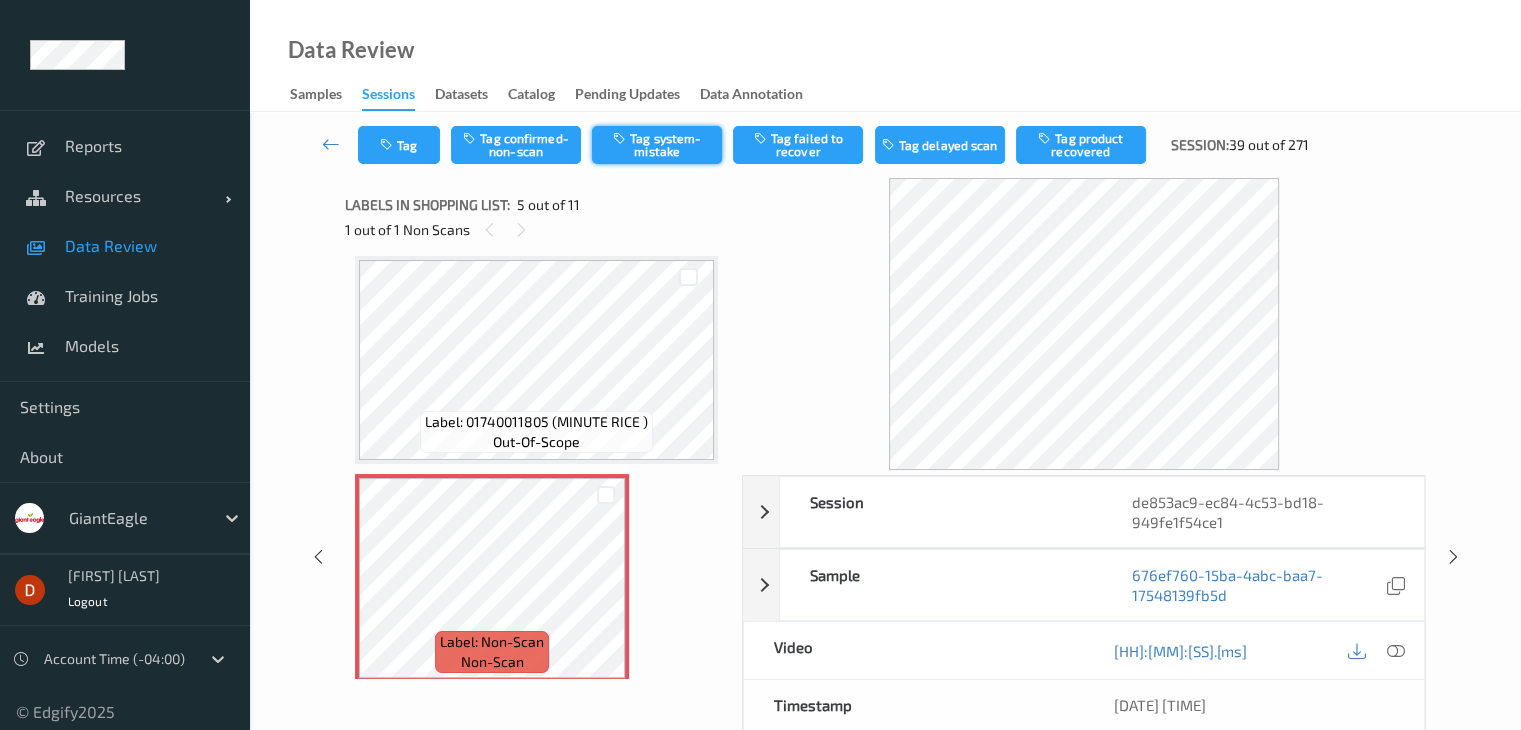 click on "Tag   system-mistake" at bounding box center (657, 145) 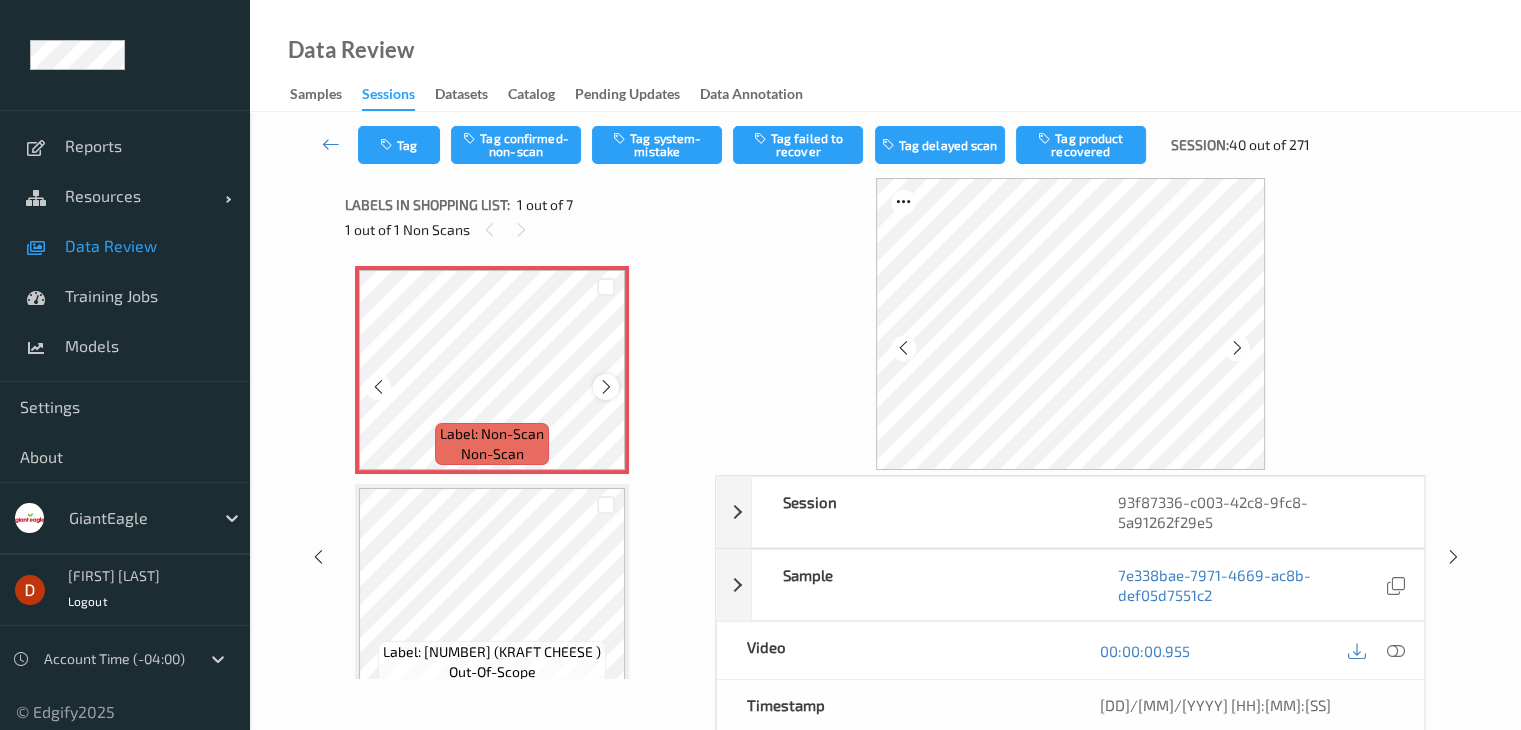 click at bounding box center (606, 387) 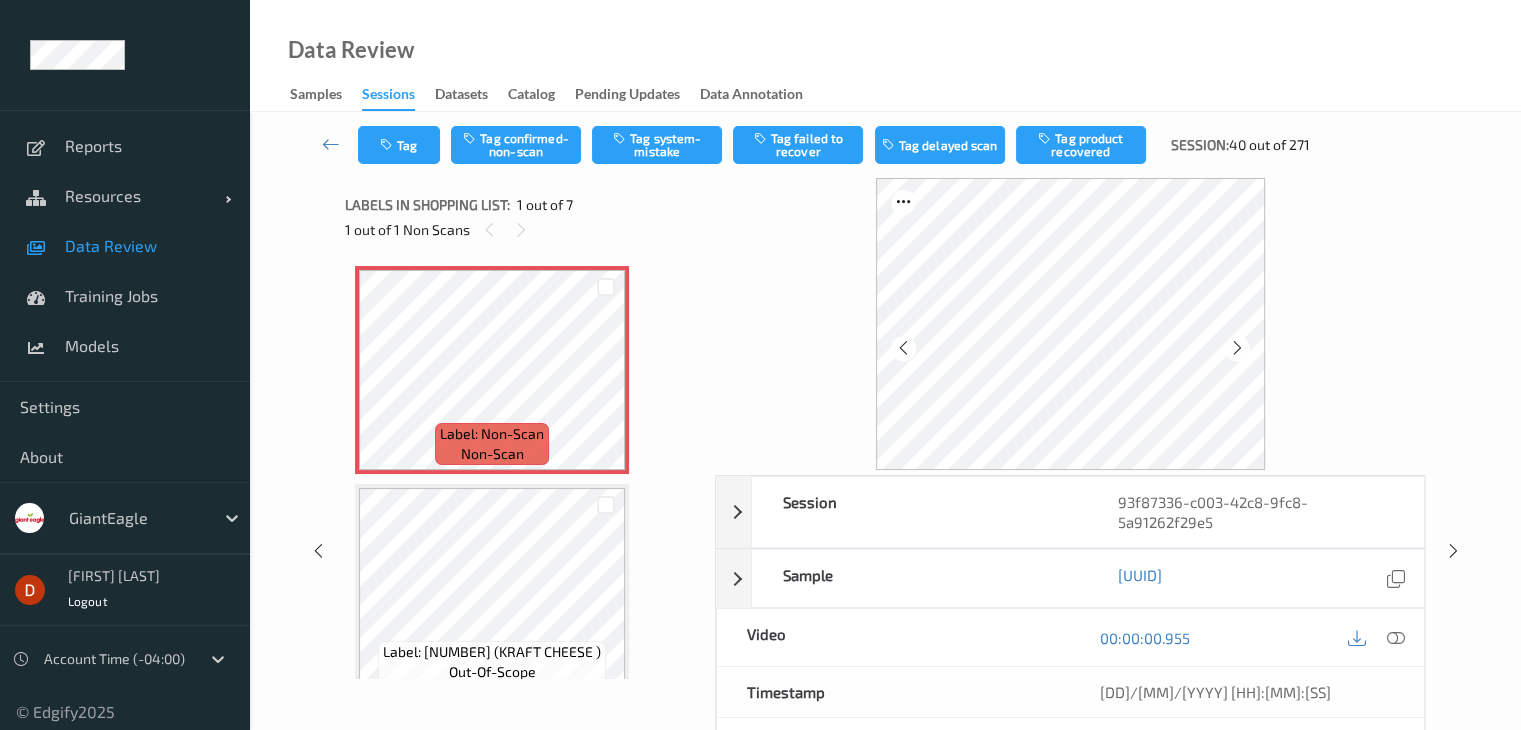 click on "Tag Tag   confirmed-non-scan Tag   system-mistake Tag   failed to recover Tag   delayed scan Tag   product recovered Session: [NUMBER] out of [NUMBER]" at bounding box center [885, 145] 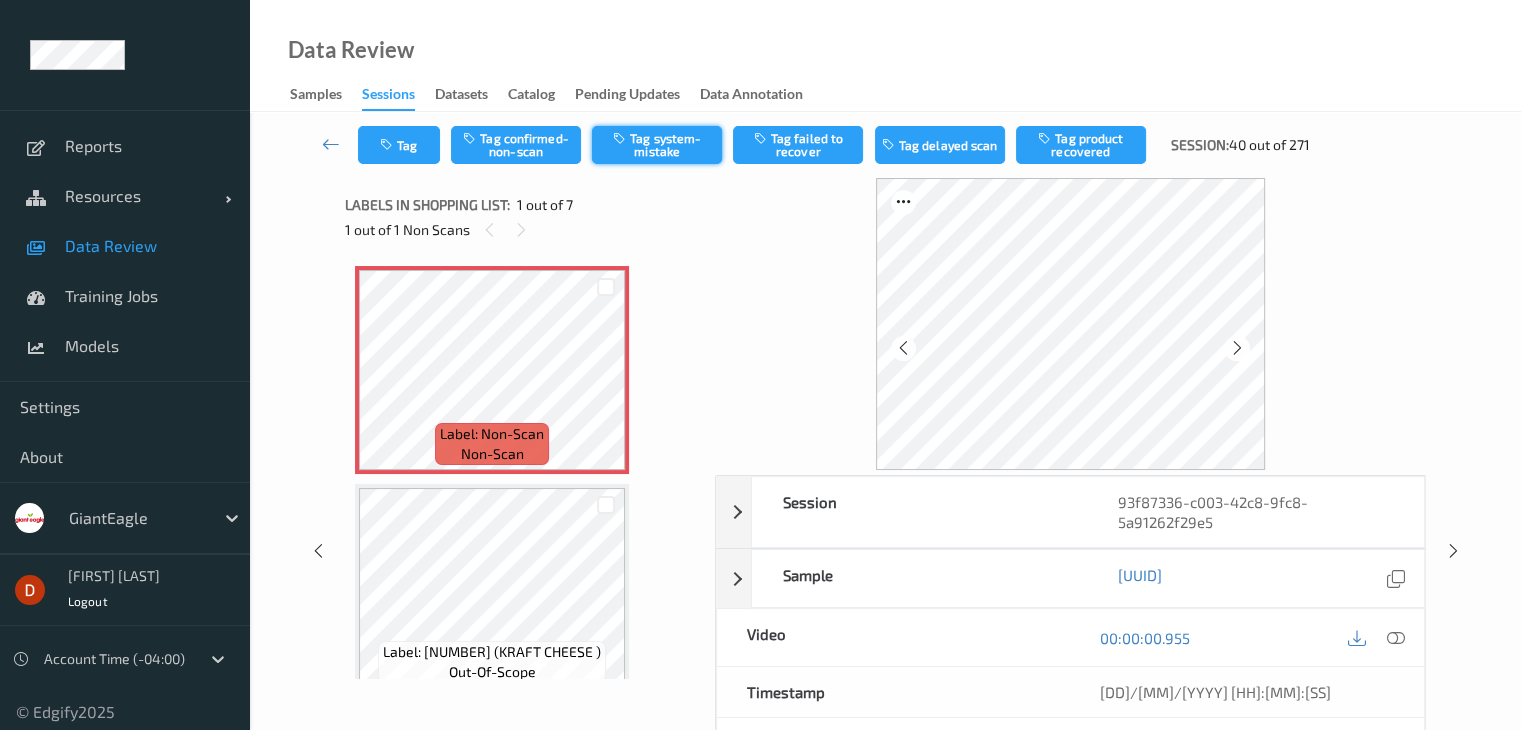 click on "Tag   system-mistake" at bounding box center (657, 145) 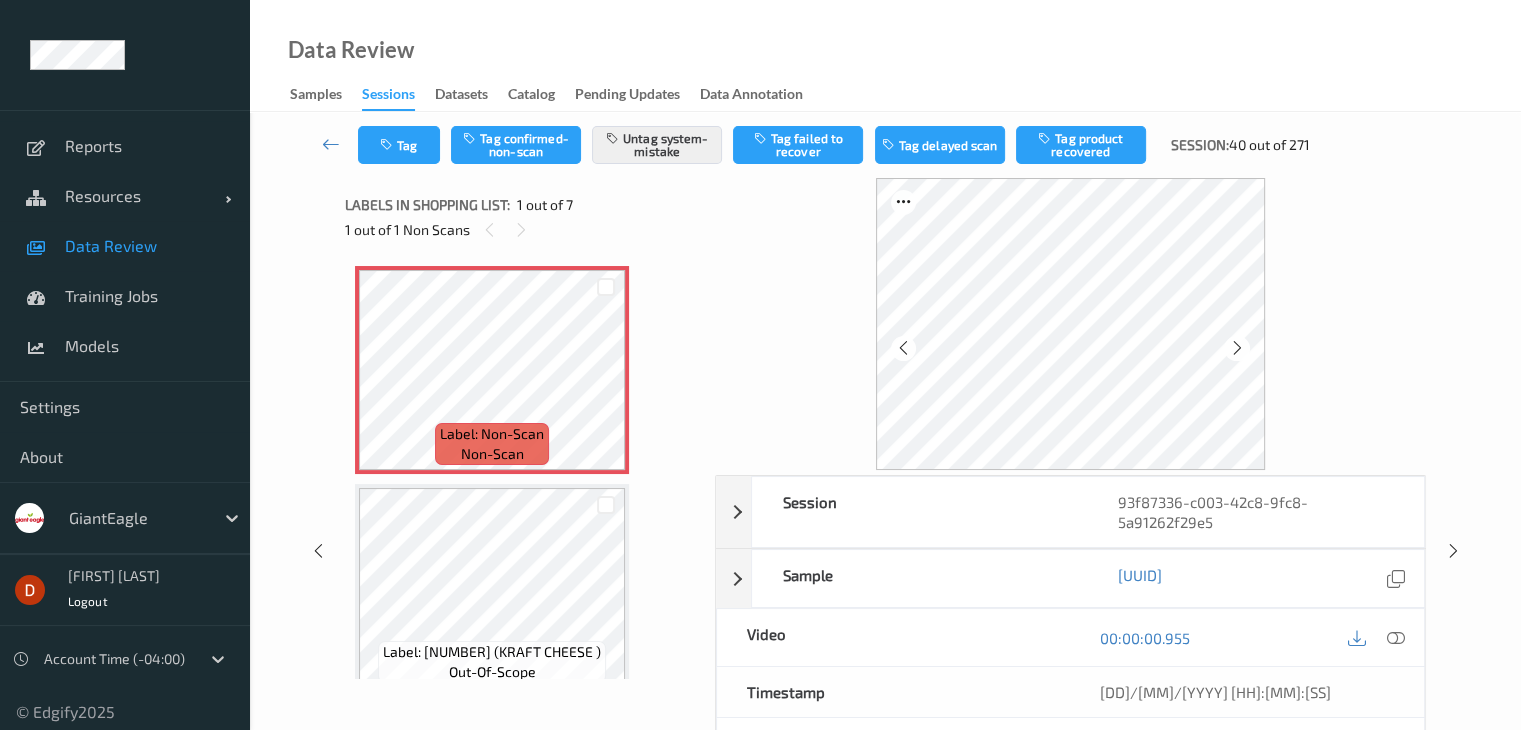 type 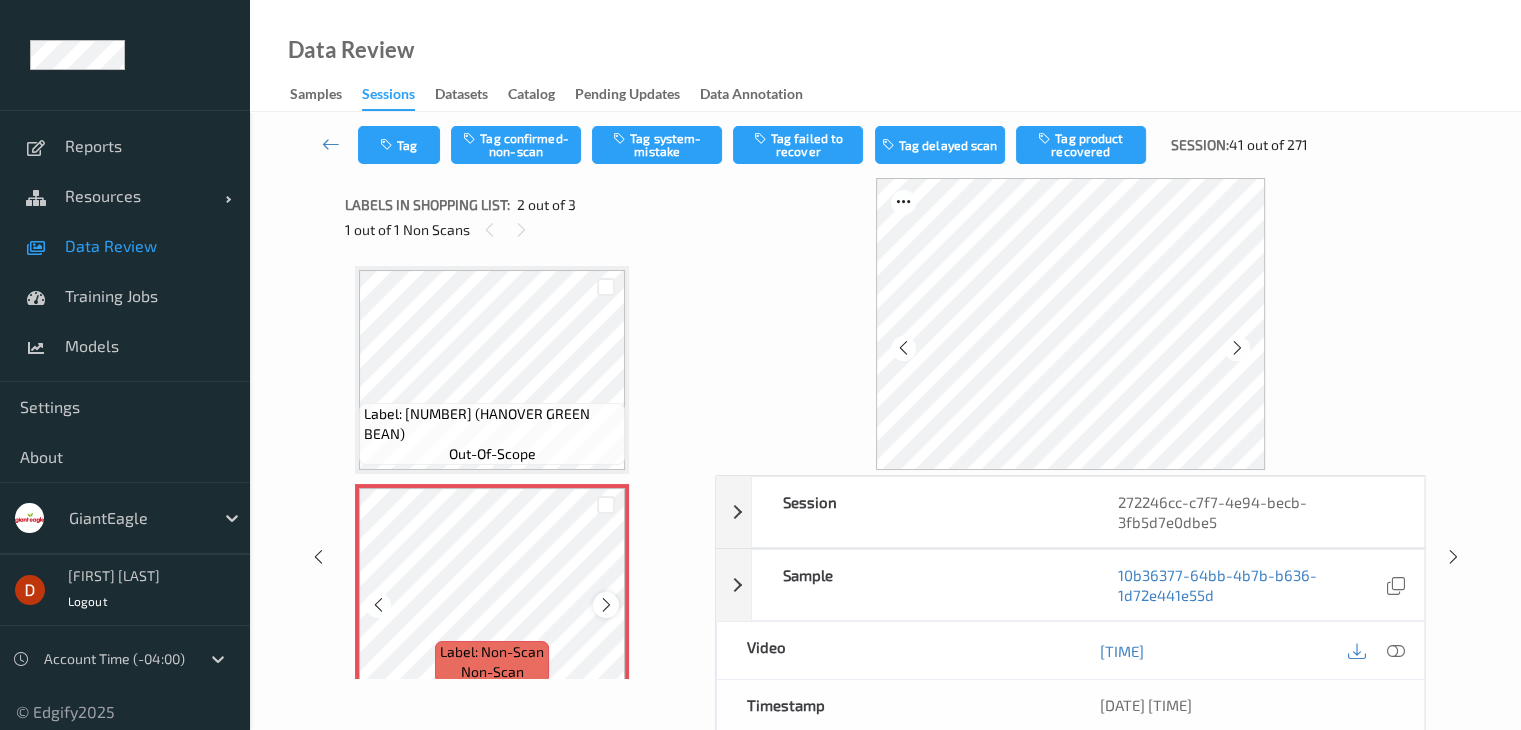 click at bounding box center (606, 605) 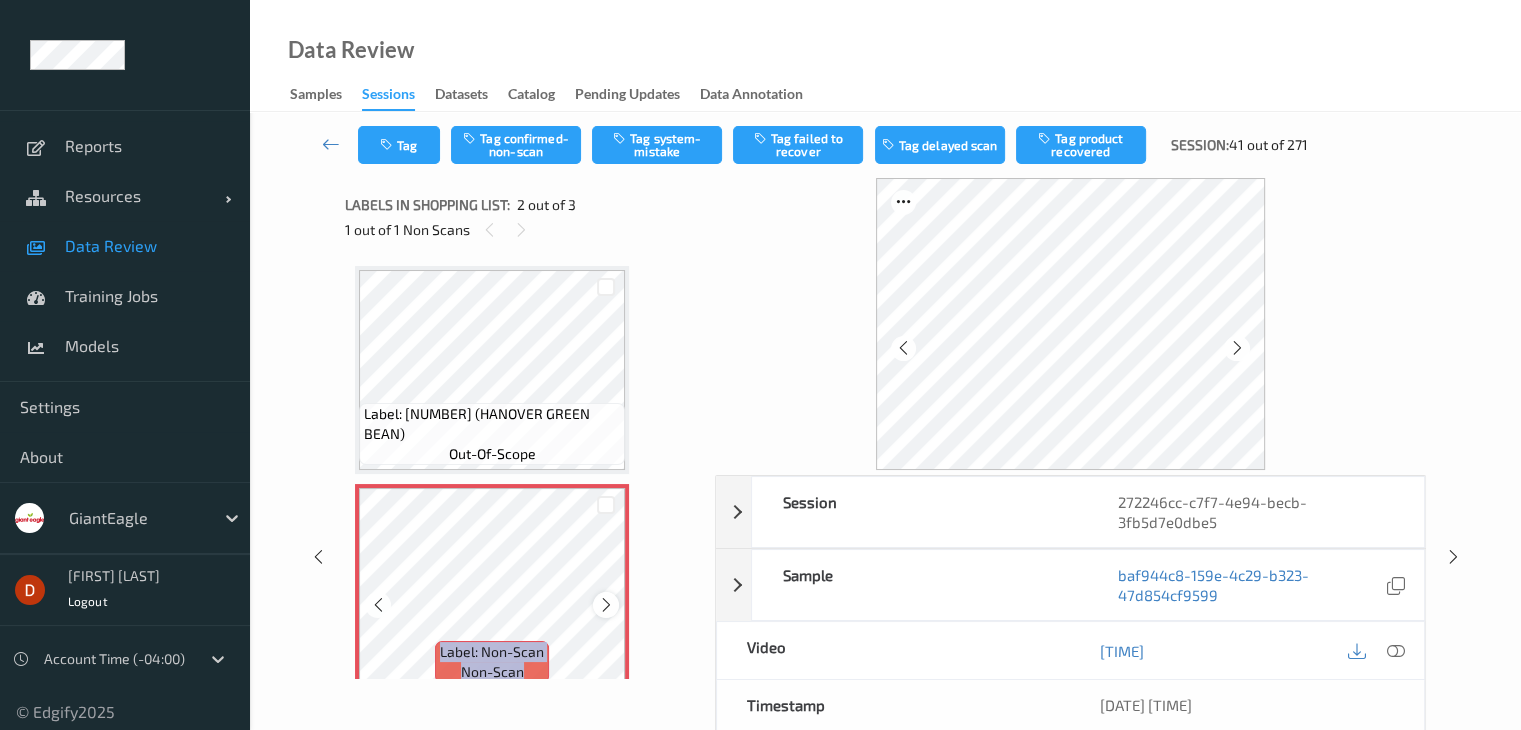 click at bounding box center (606, 605) 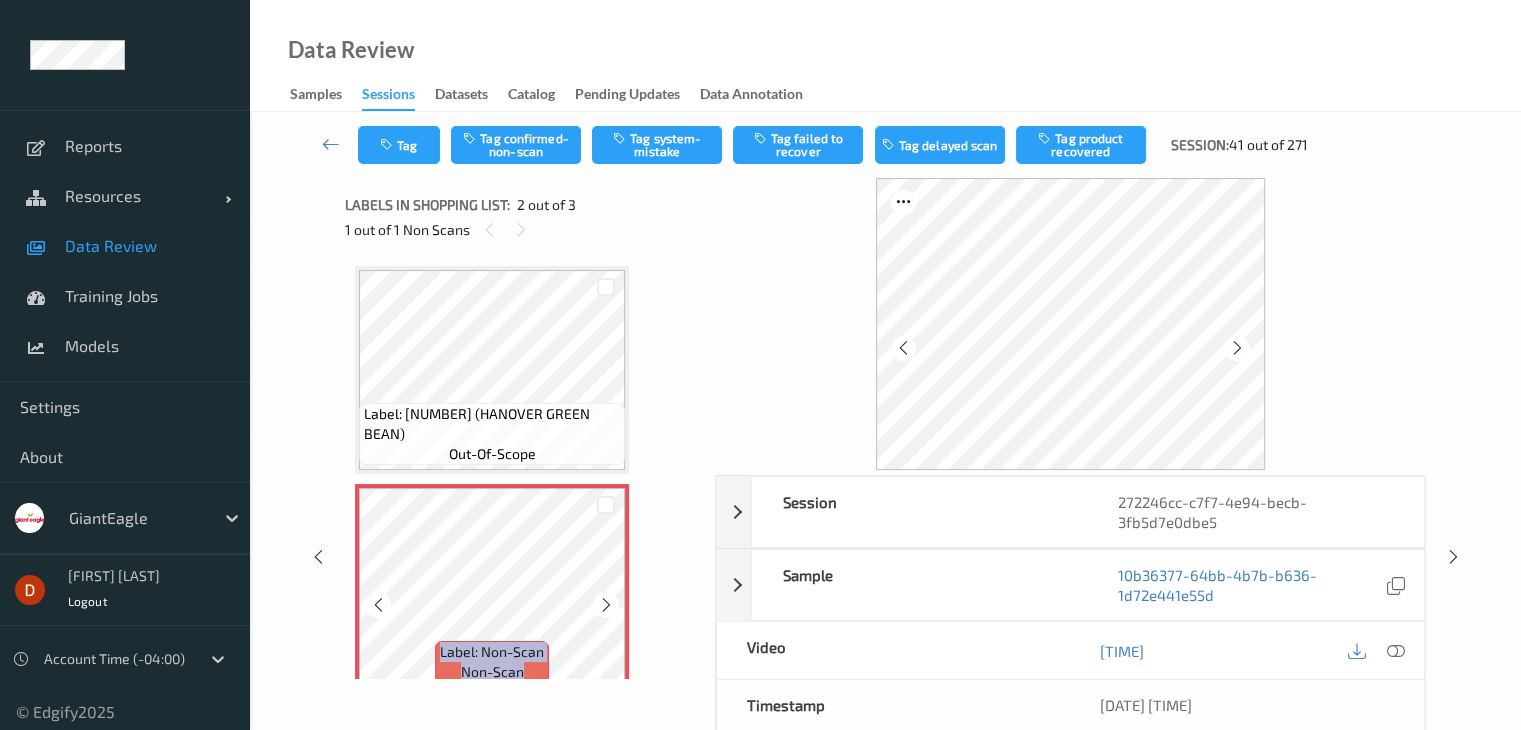 click at bounding box center [606, 605] 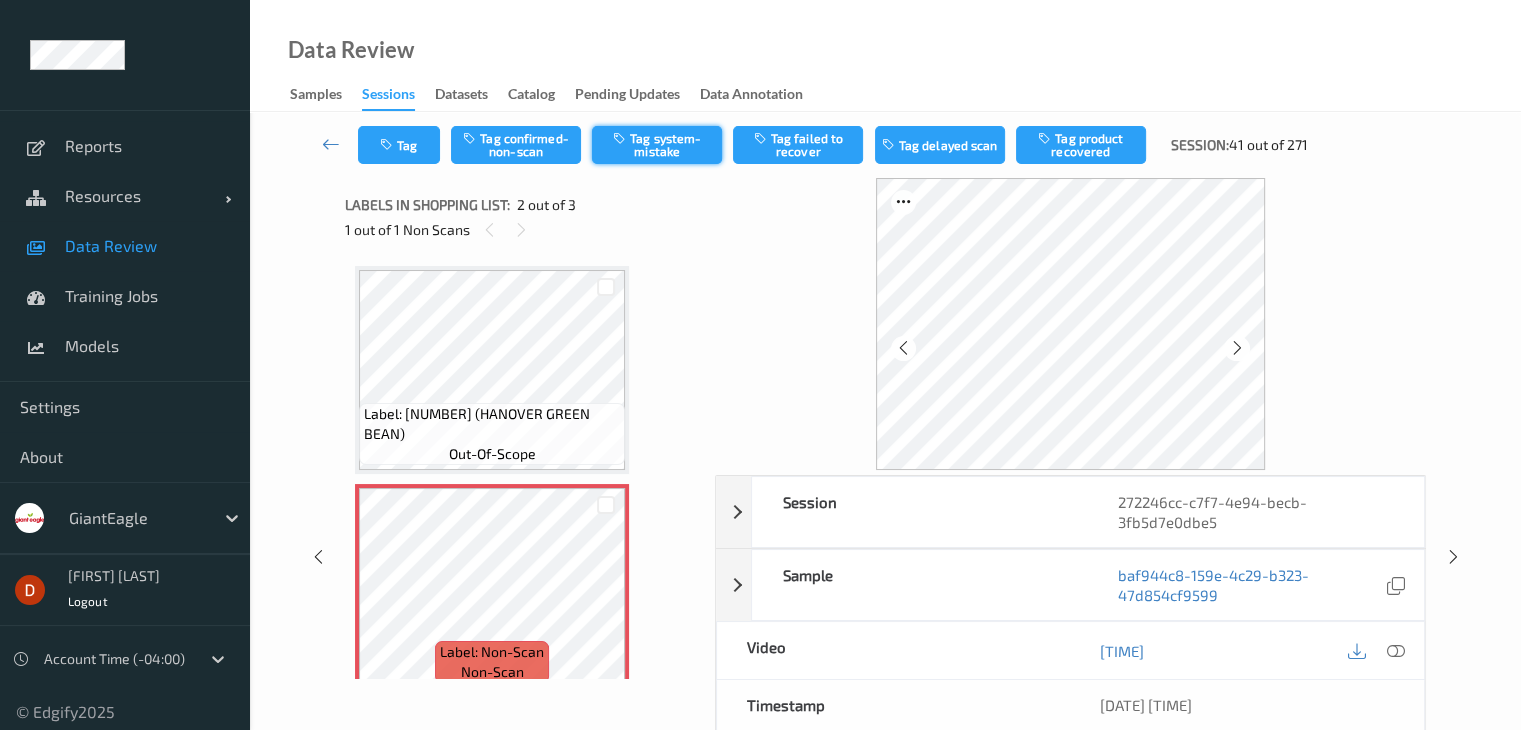 click on "Tag   system-mistake" at bounding box center [657, 145] 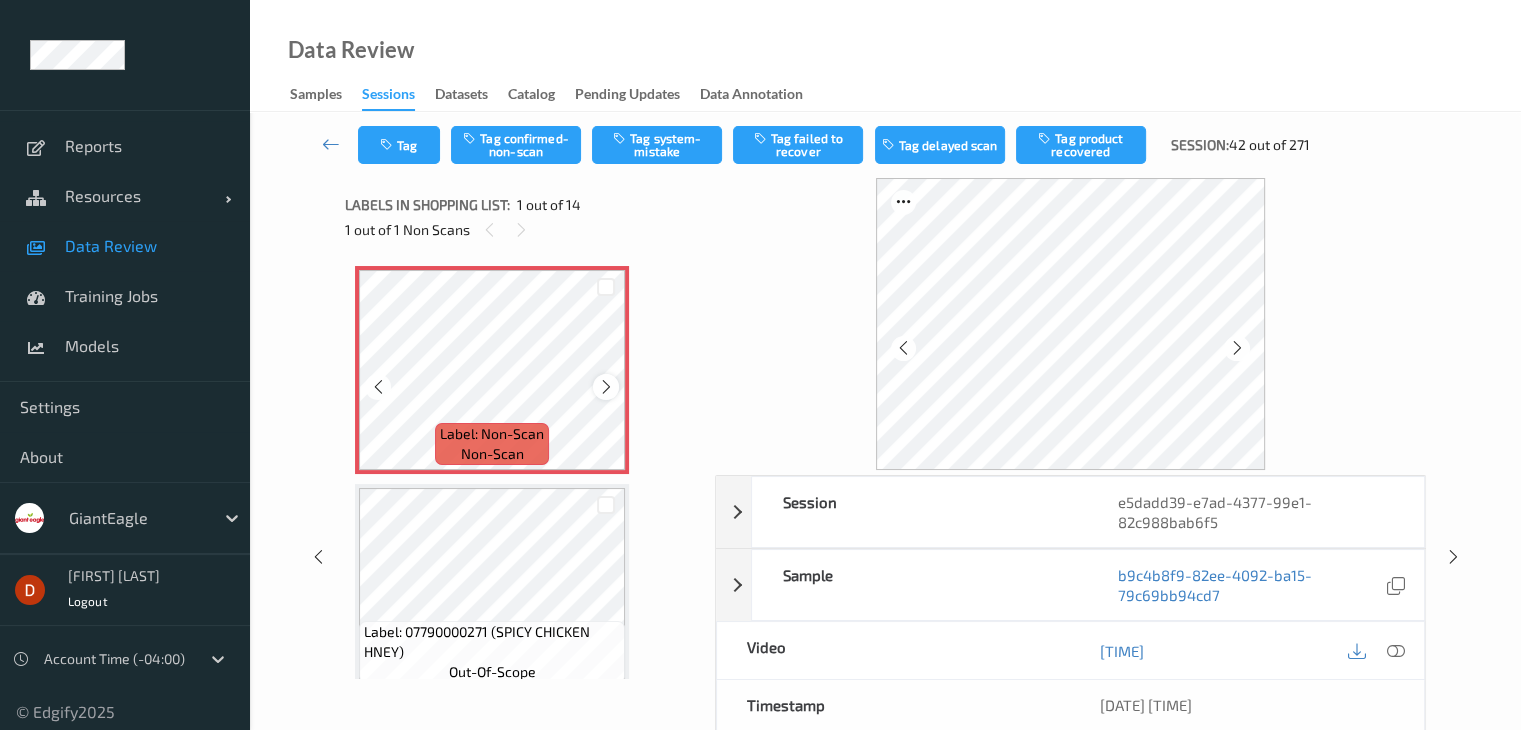 click at bounding box center [606, 387] 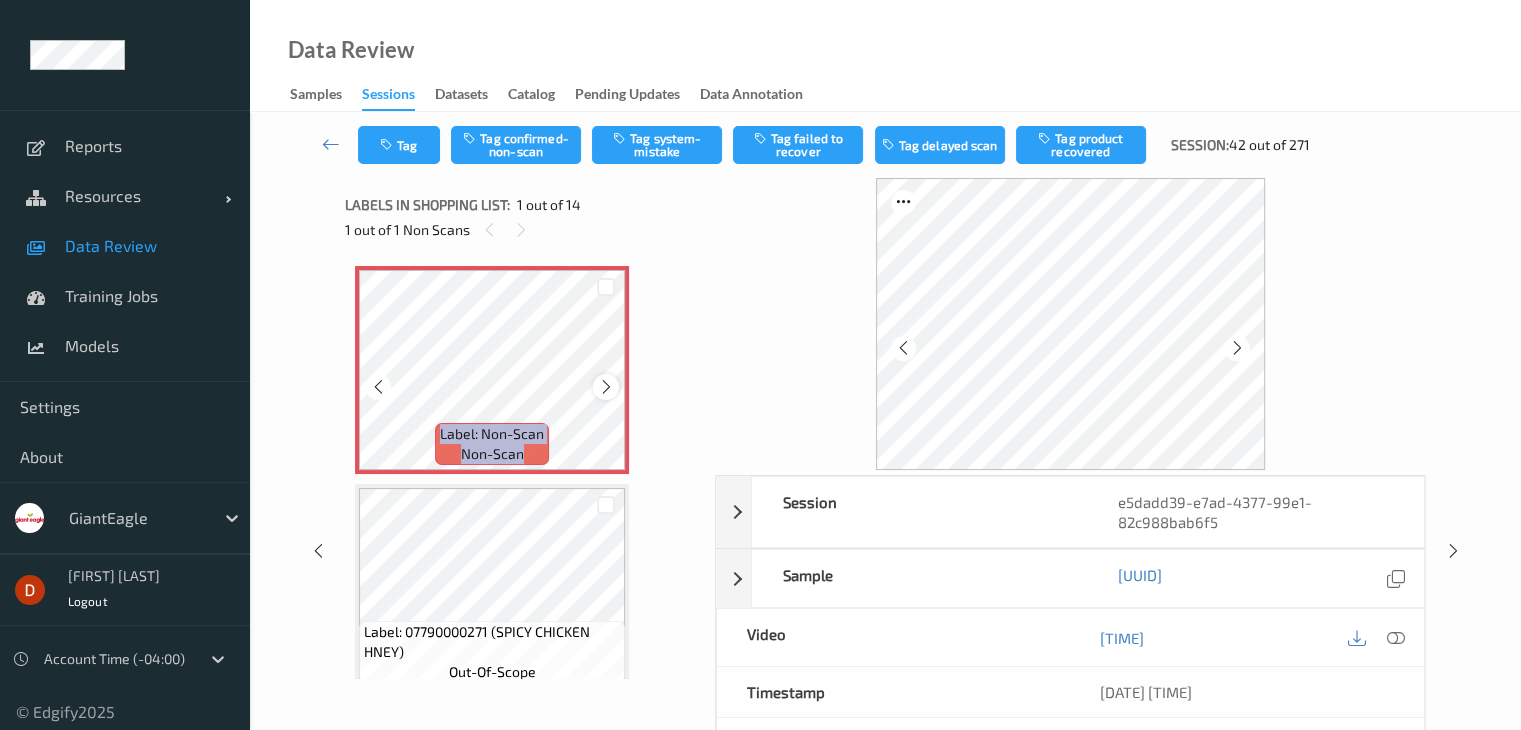 click at bounding box center [606, 387] 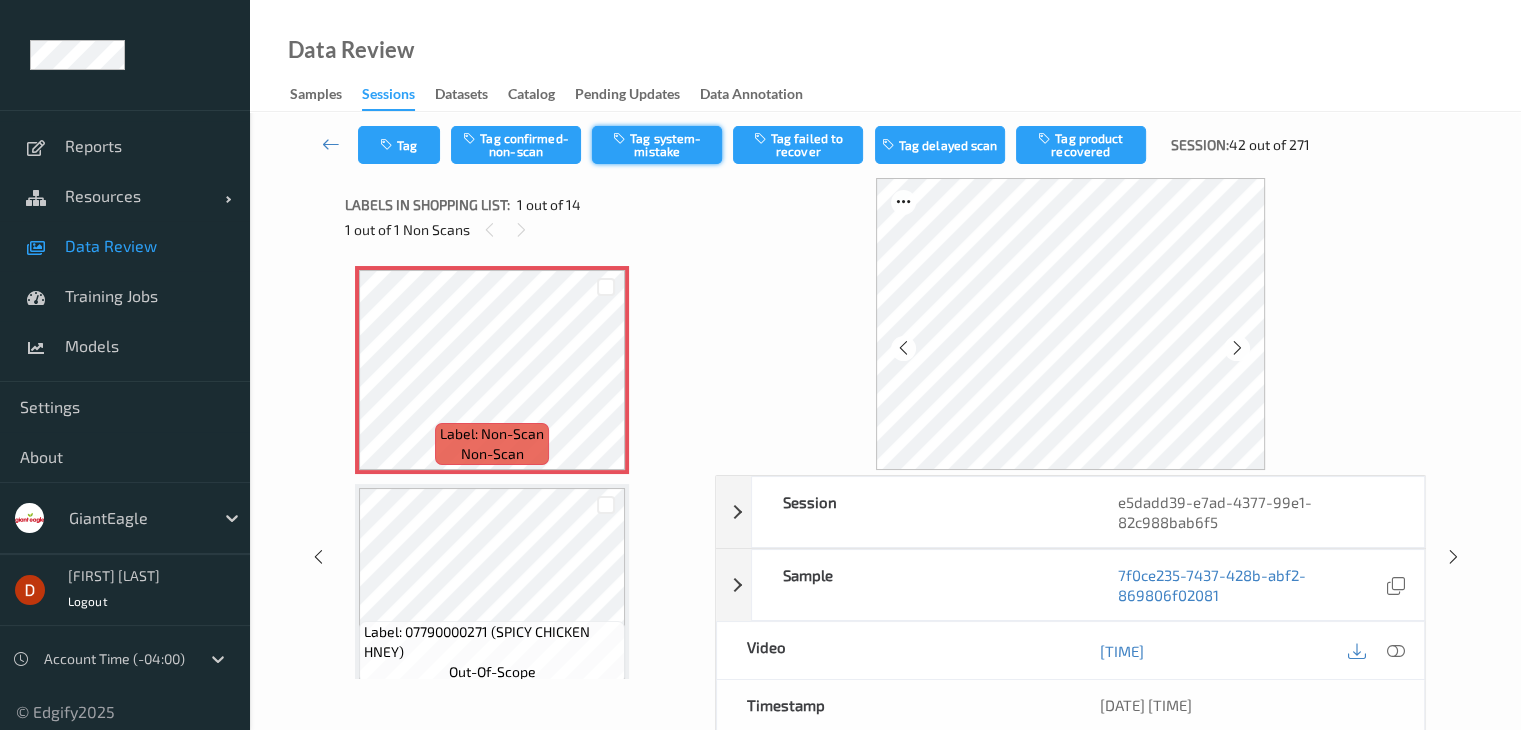 click on "Tag   system-mistake" at bounding box center (657, 145) 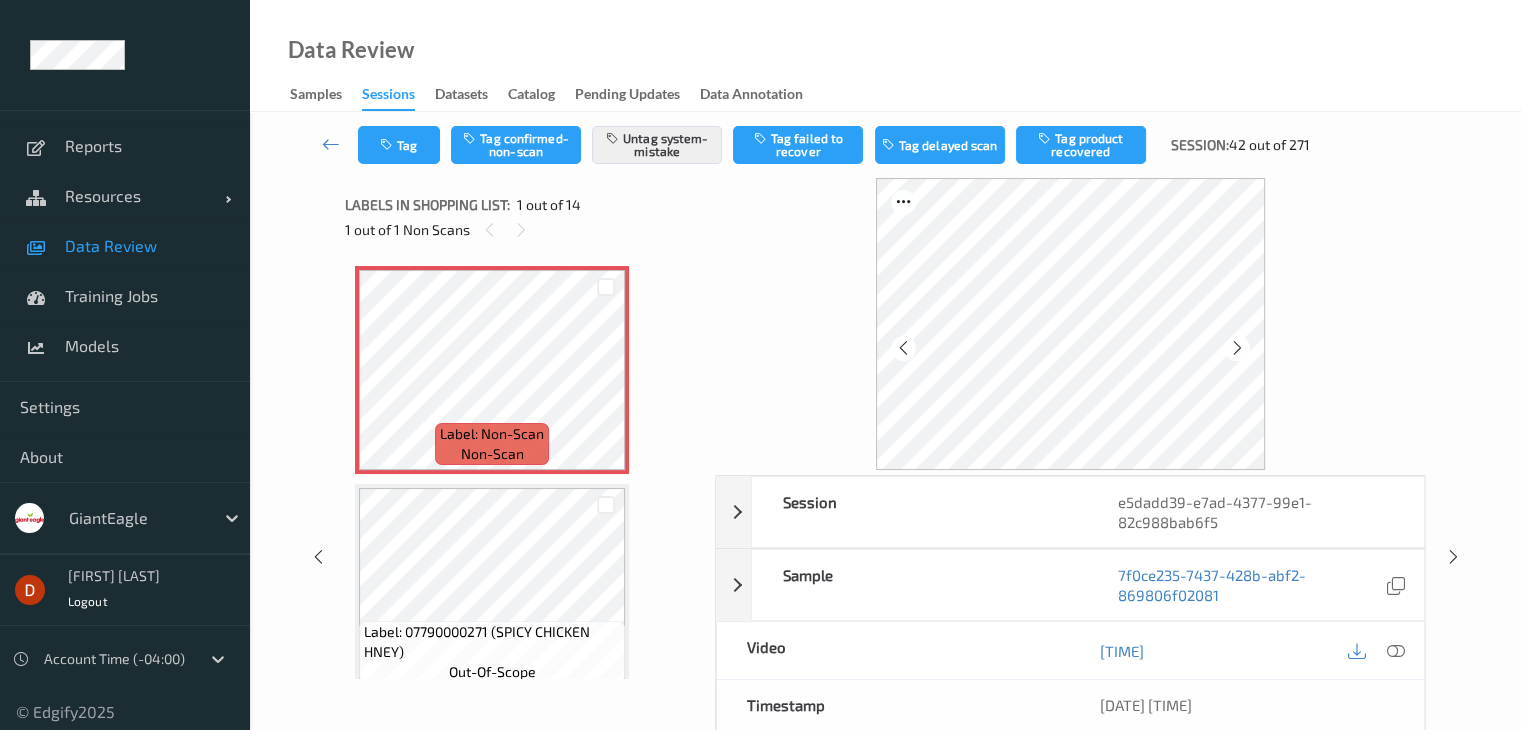 type 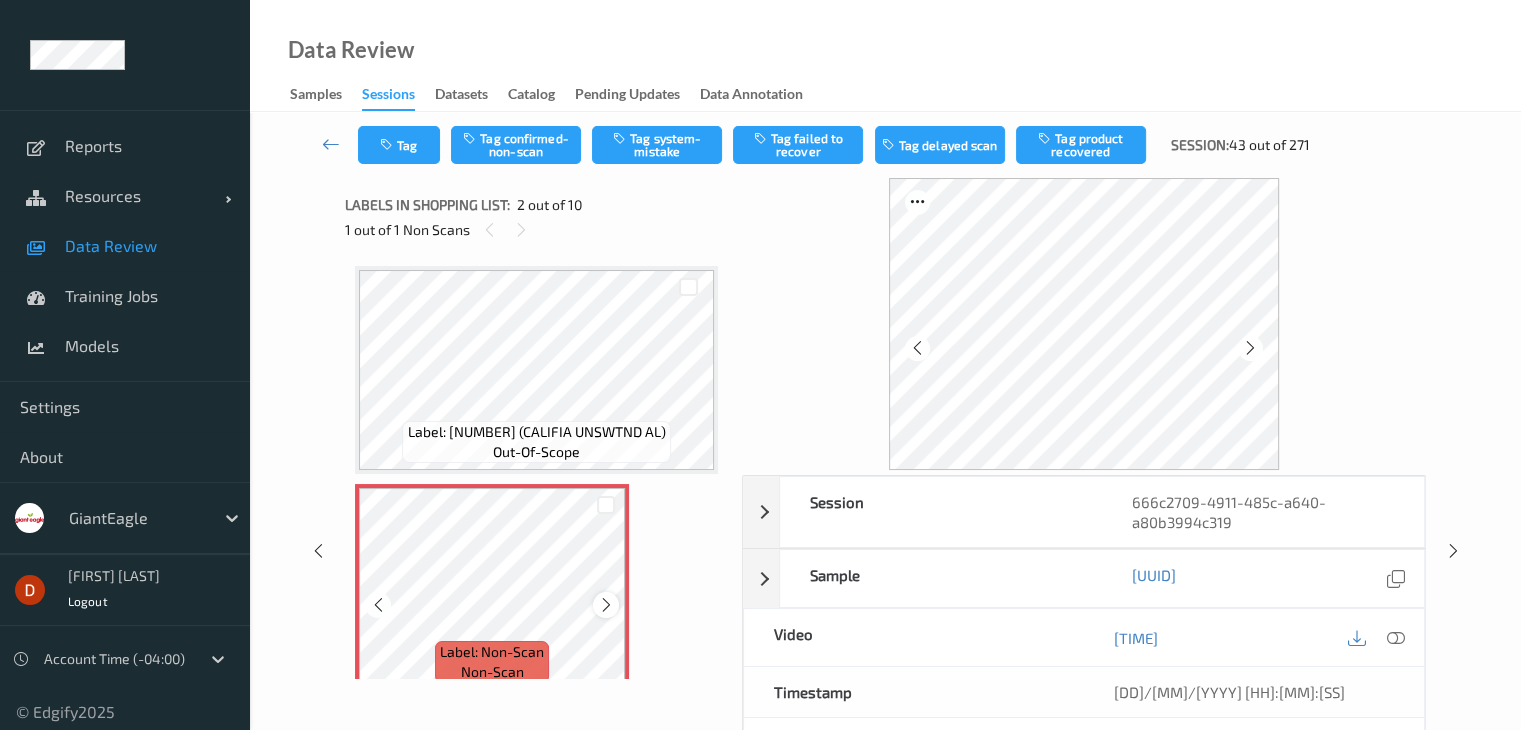 click at bounding box center [606, 605] 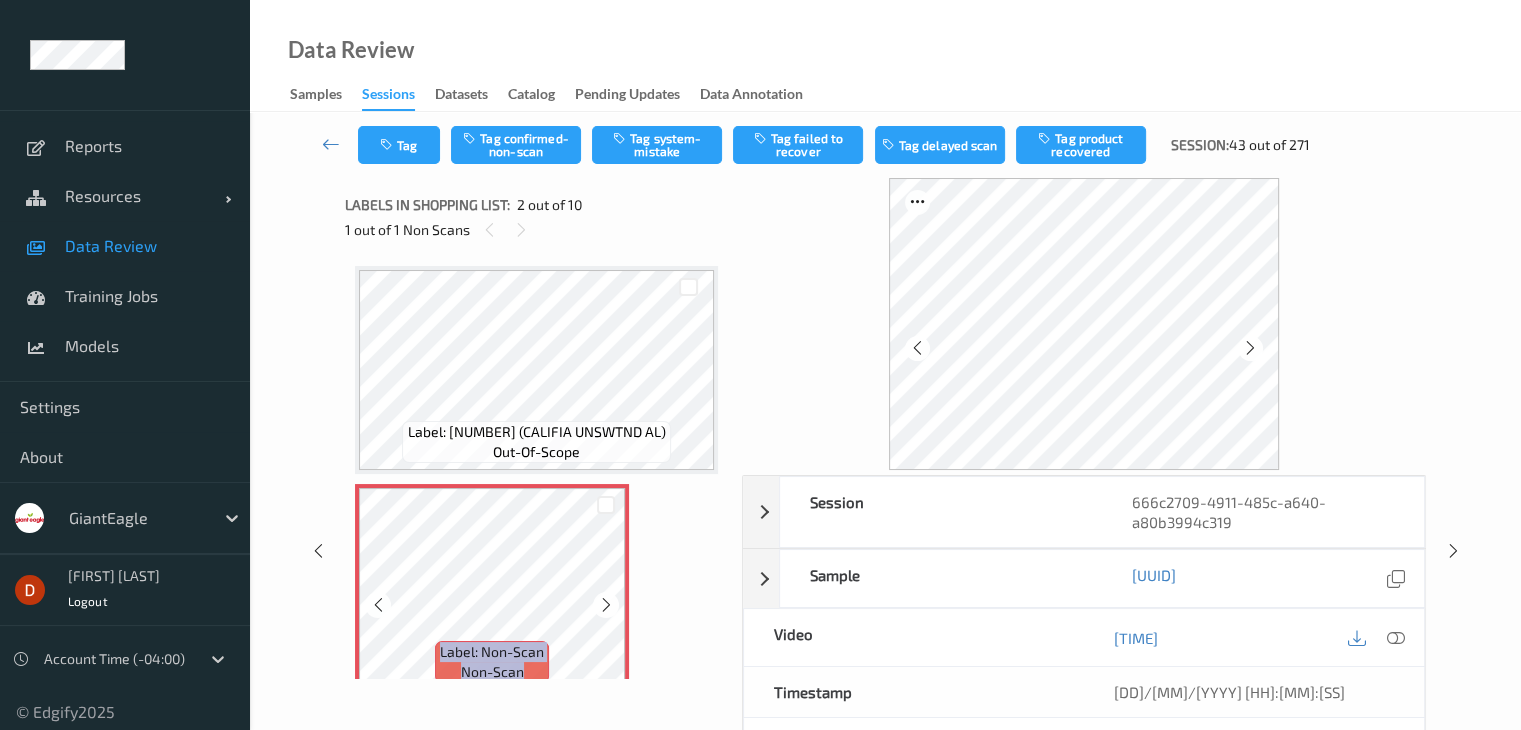 click at bounding box center (606, 605) 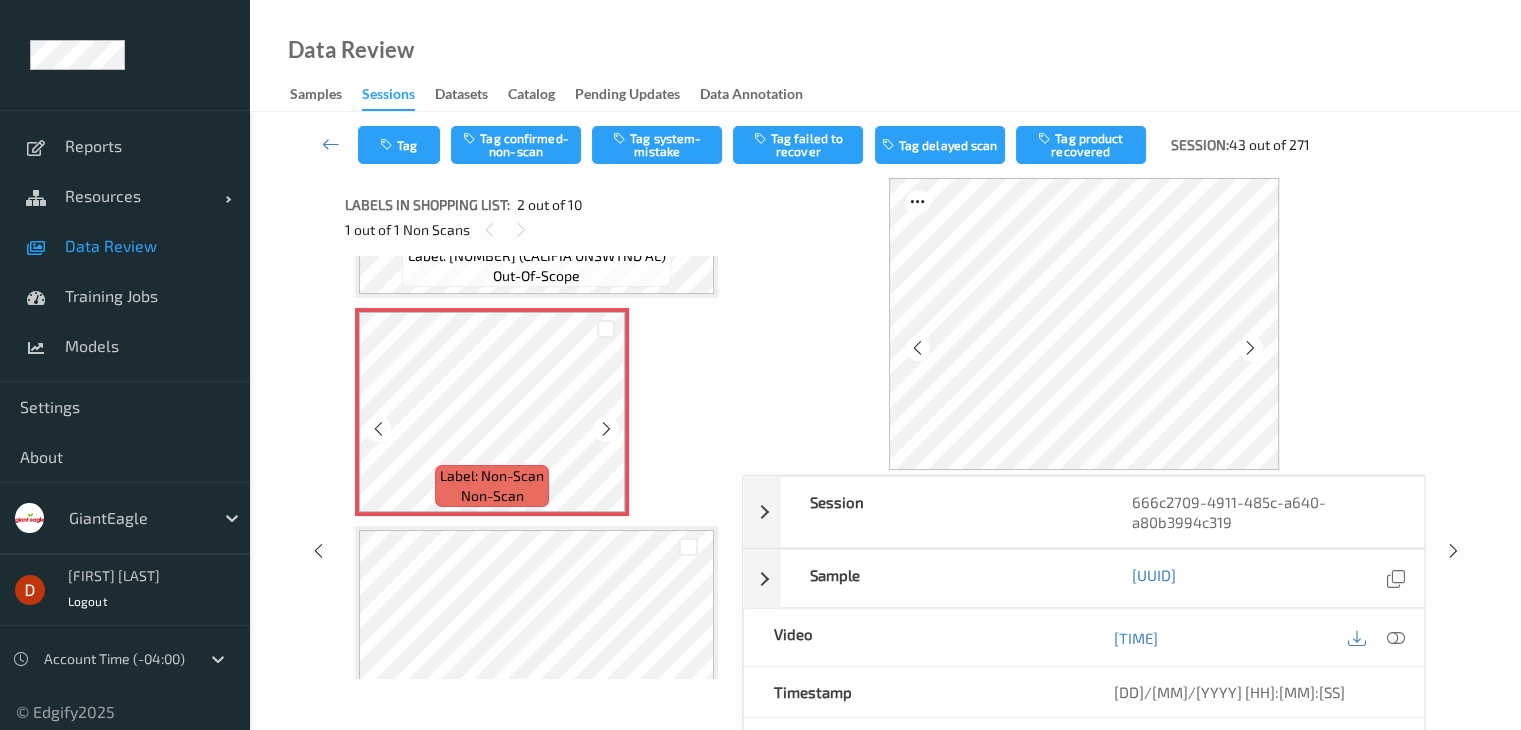 scroll, scrollTop: 200, scrollLeft: 0, axis: vertical 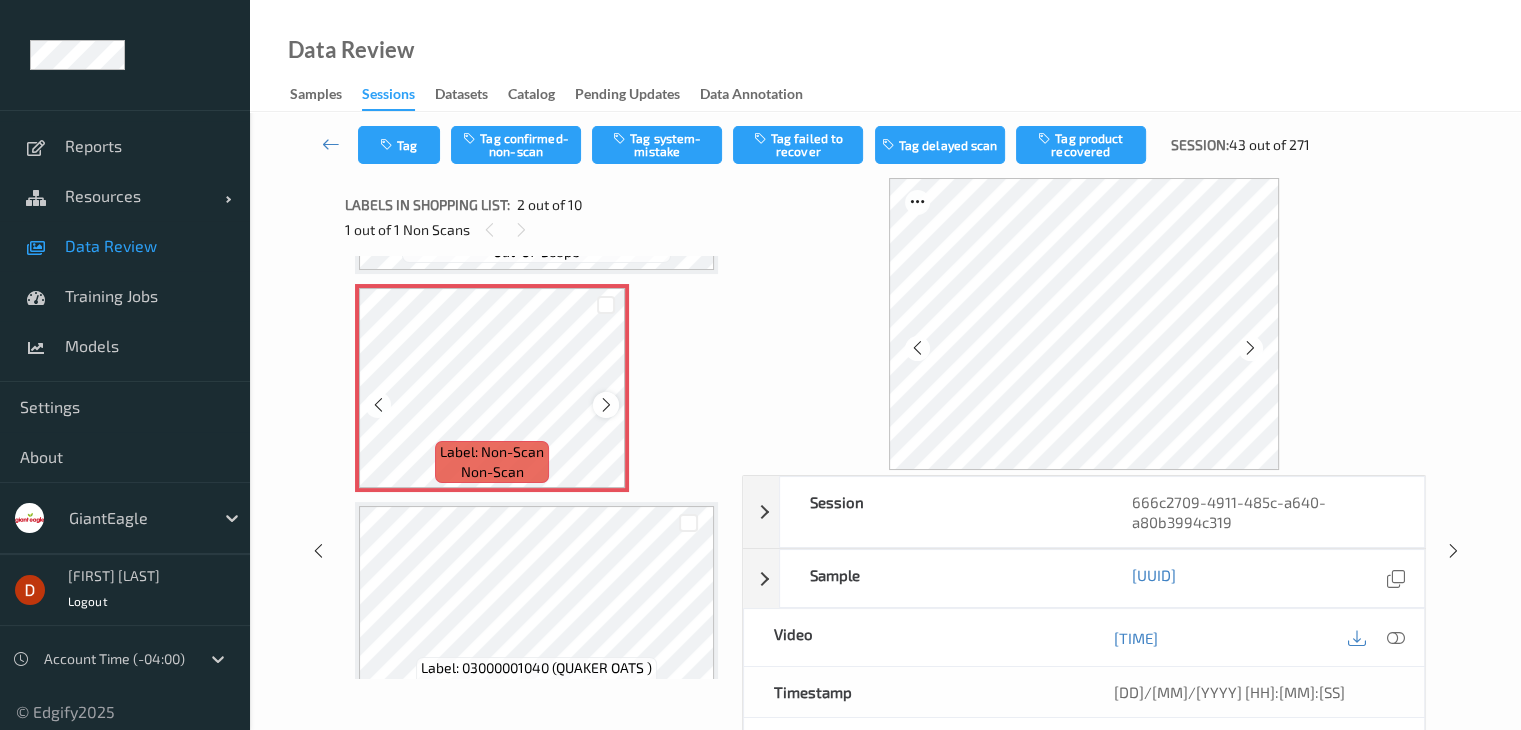 click at bounding box center [606, 405] 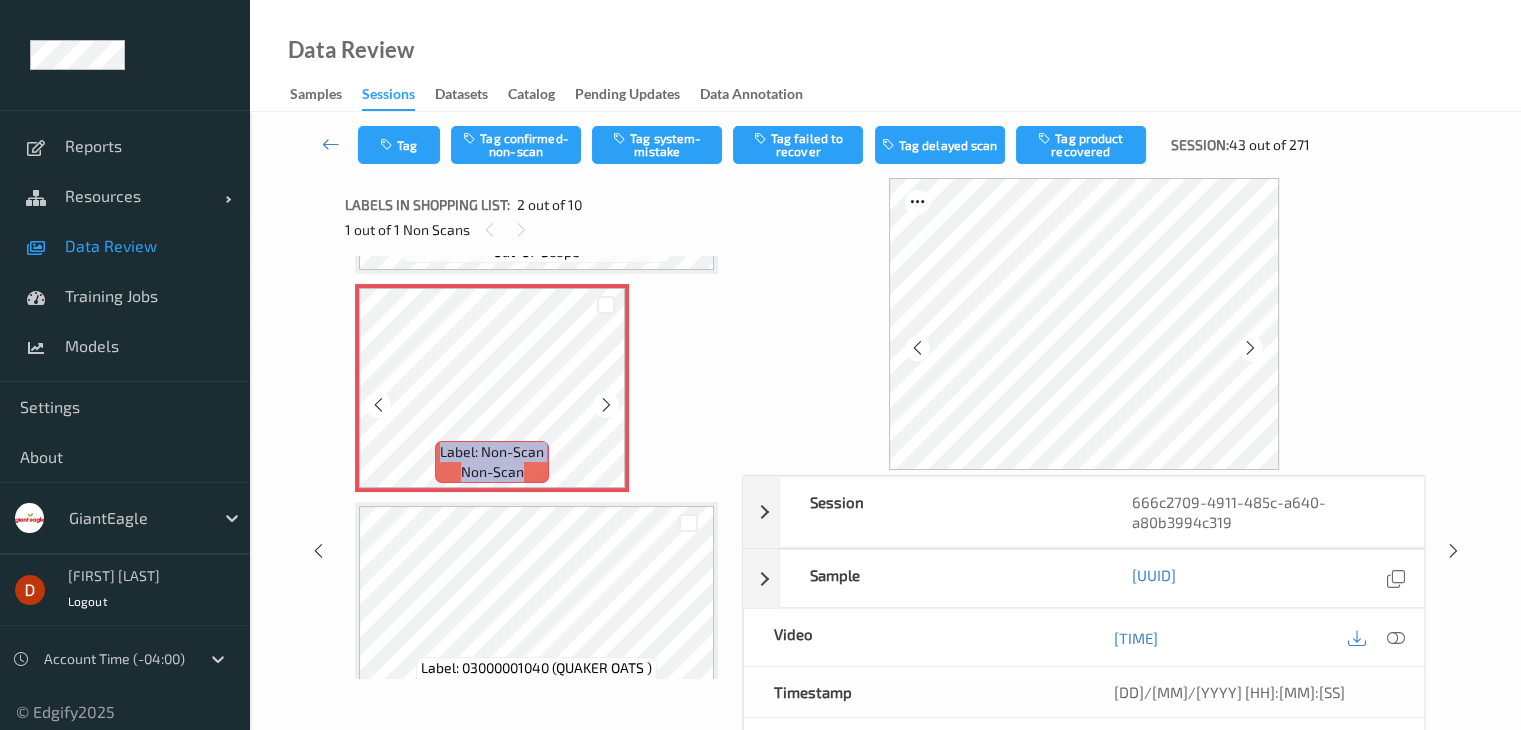 click at bounding box center (606, 405) 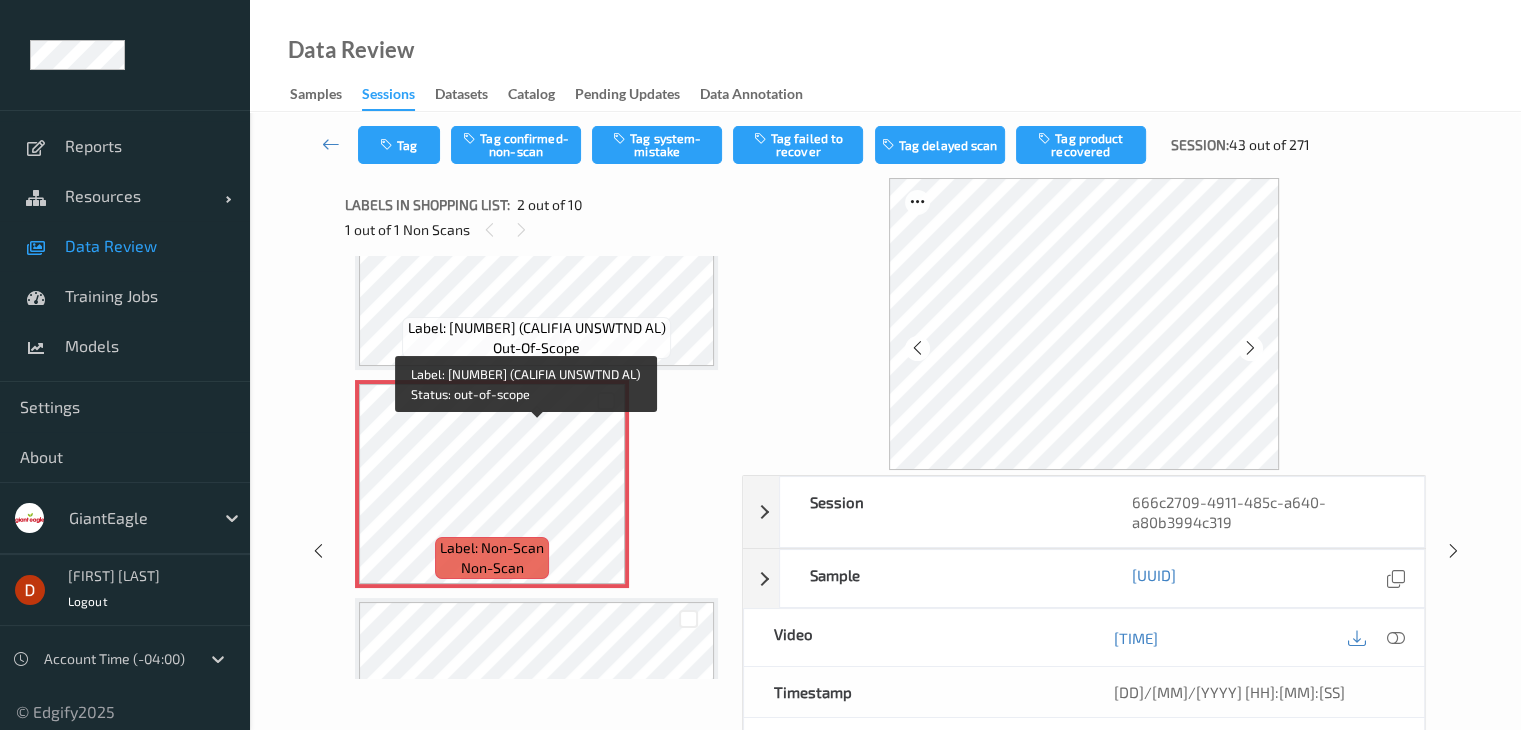 scroll, scrollTop: 300, scrollLeft: 0, axis: vertical 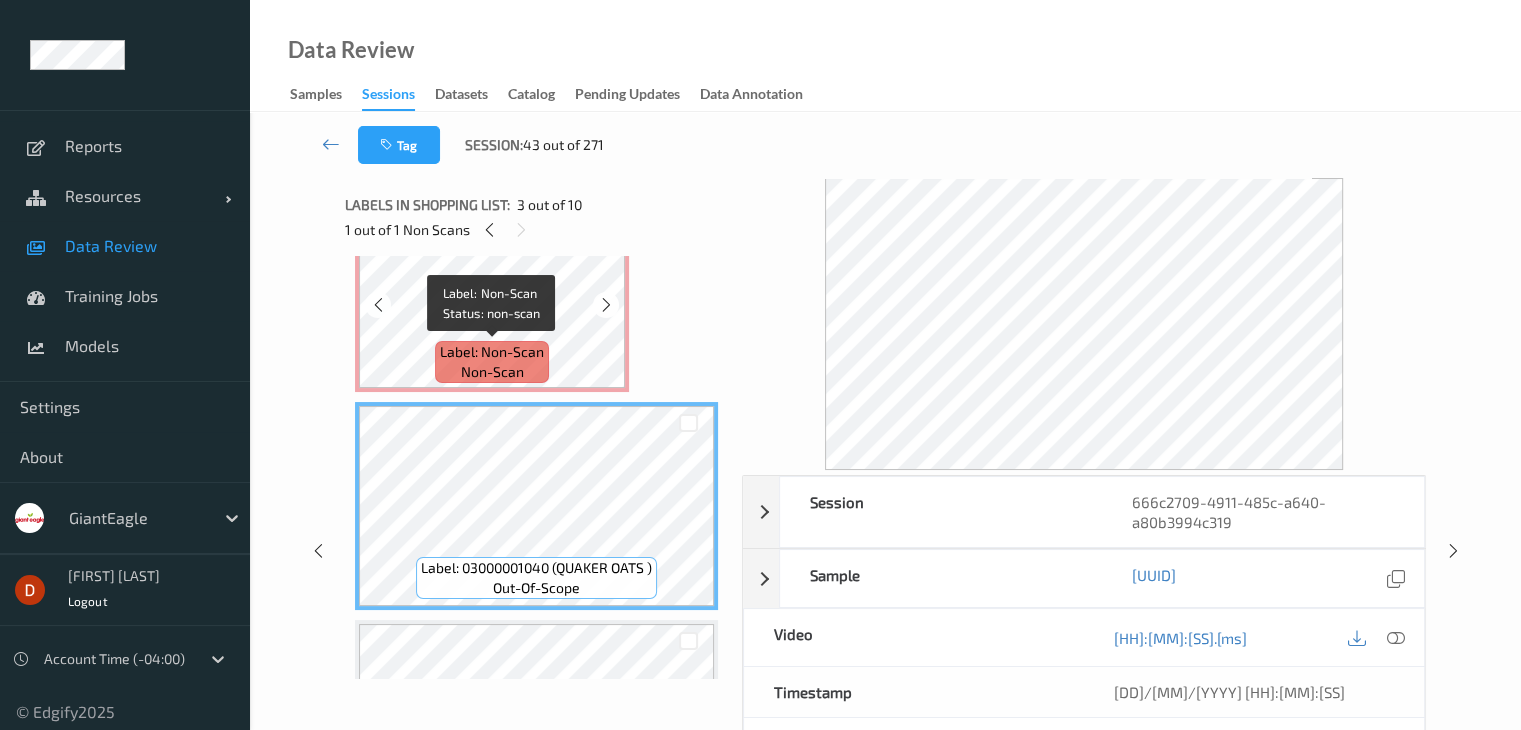 click on "Label: Non-Scan non-scan" at bounding box center (492, 362) 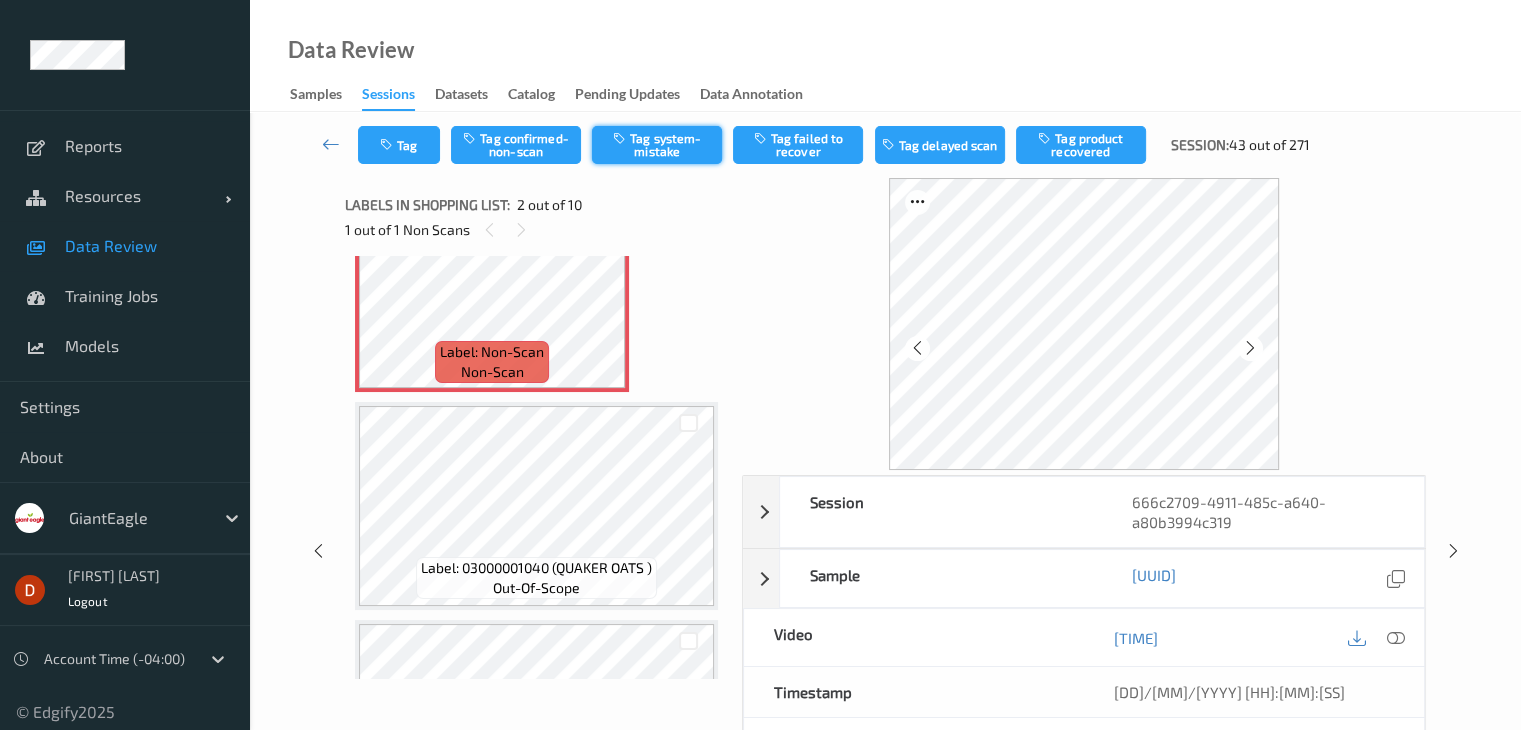 click on "Tag   system-mistake" at bounding box center (657, 145) 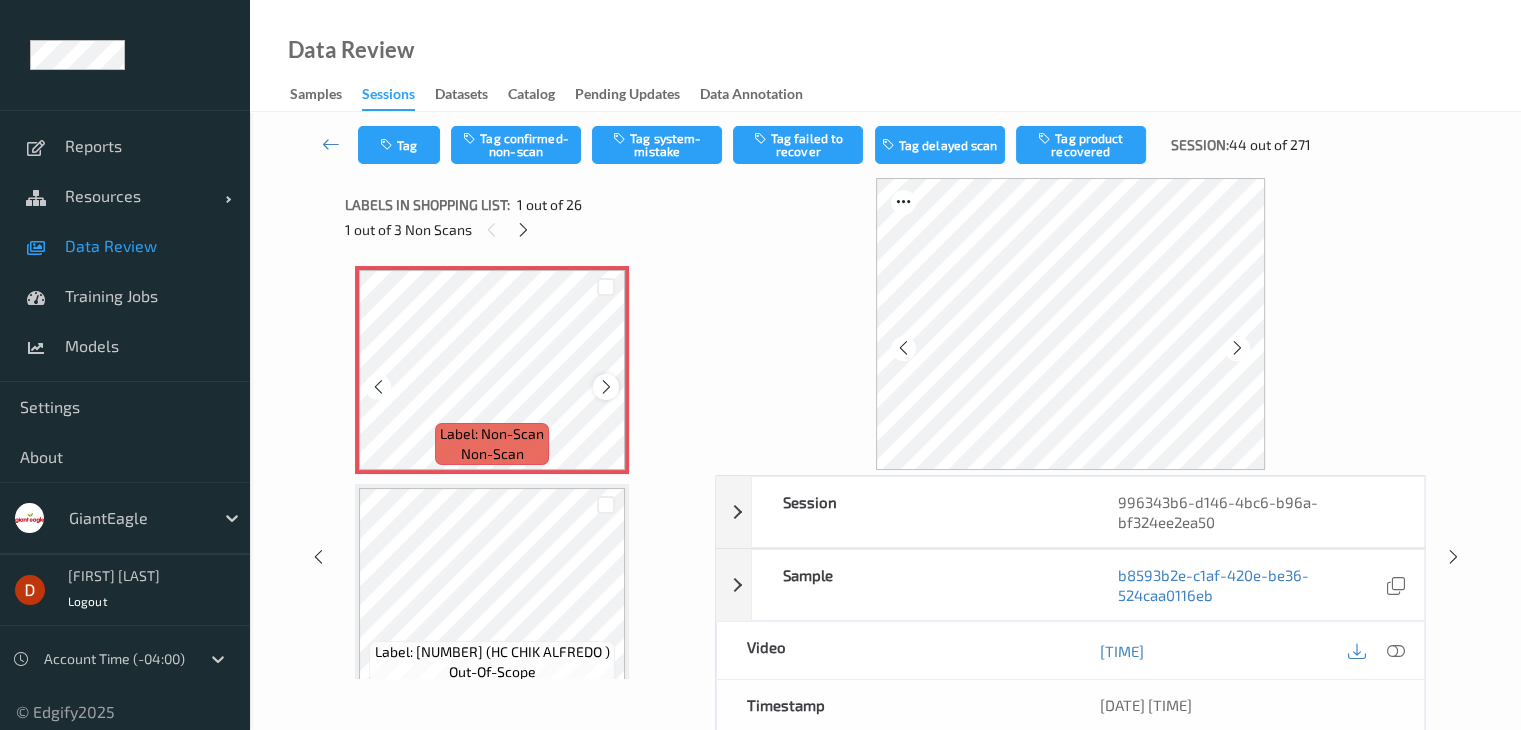 click at bounding box center [606, 387] 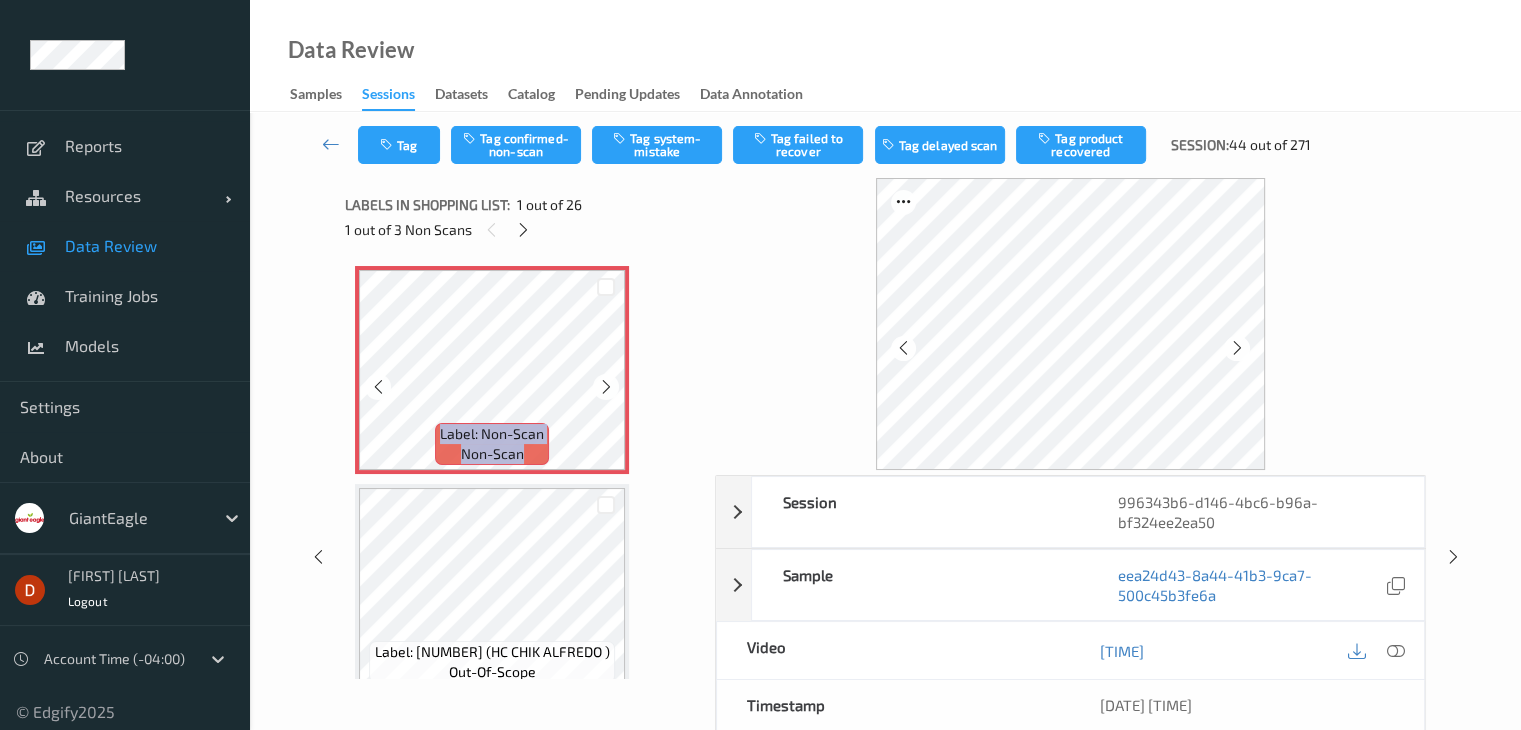 click at bounding box center (606, 387) 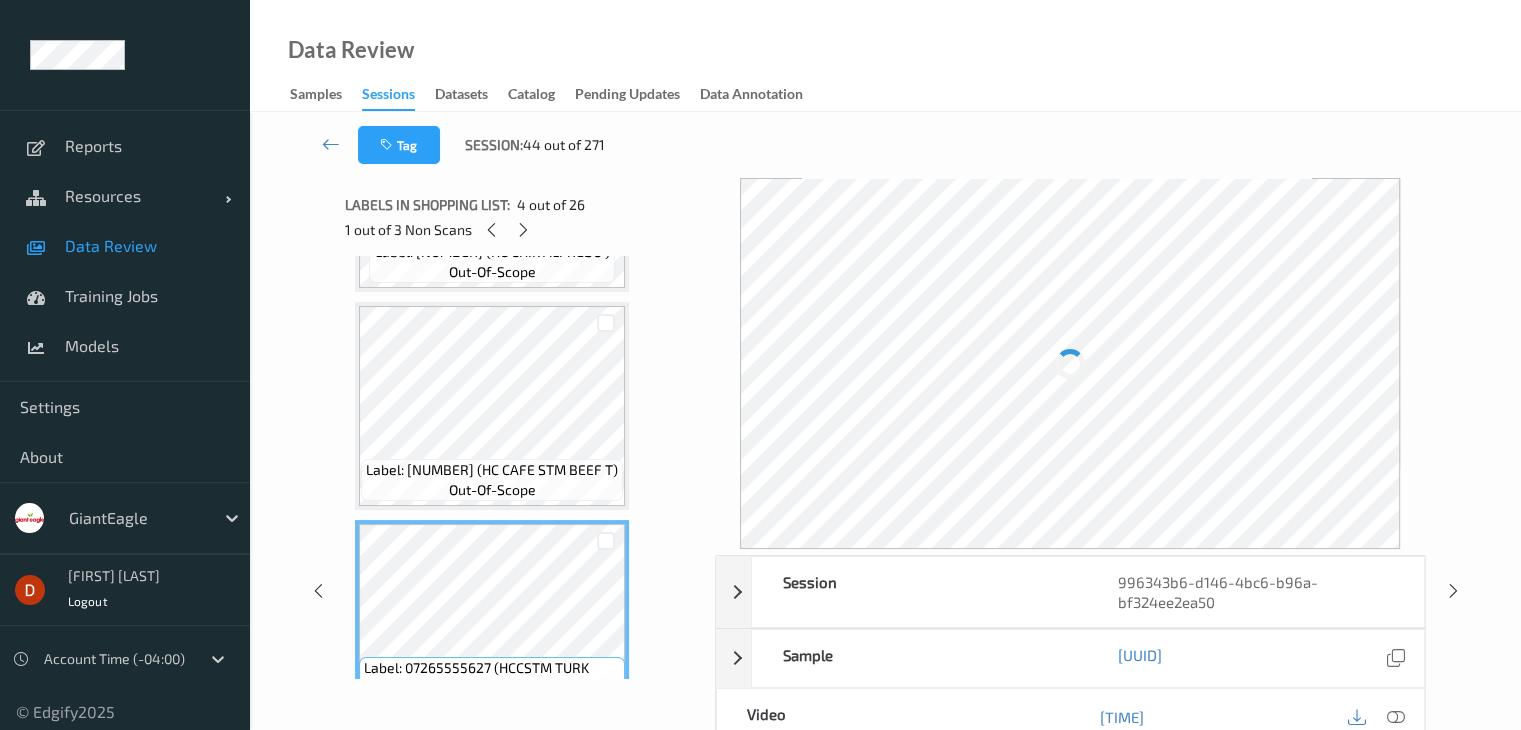 scroll, scrollTop: 0, scrollLeft: 0, axis: both 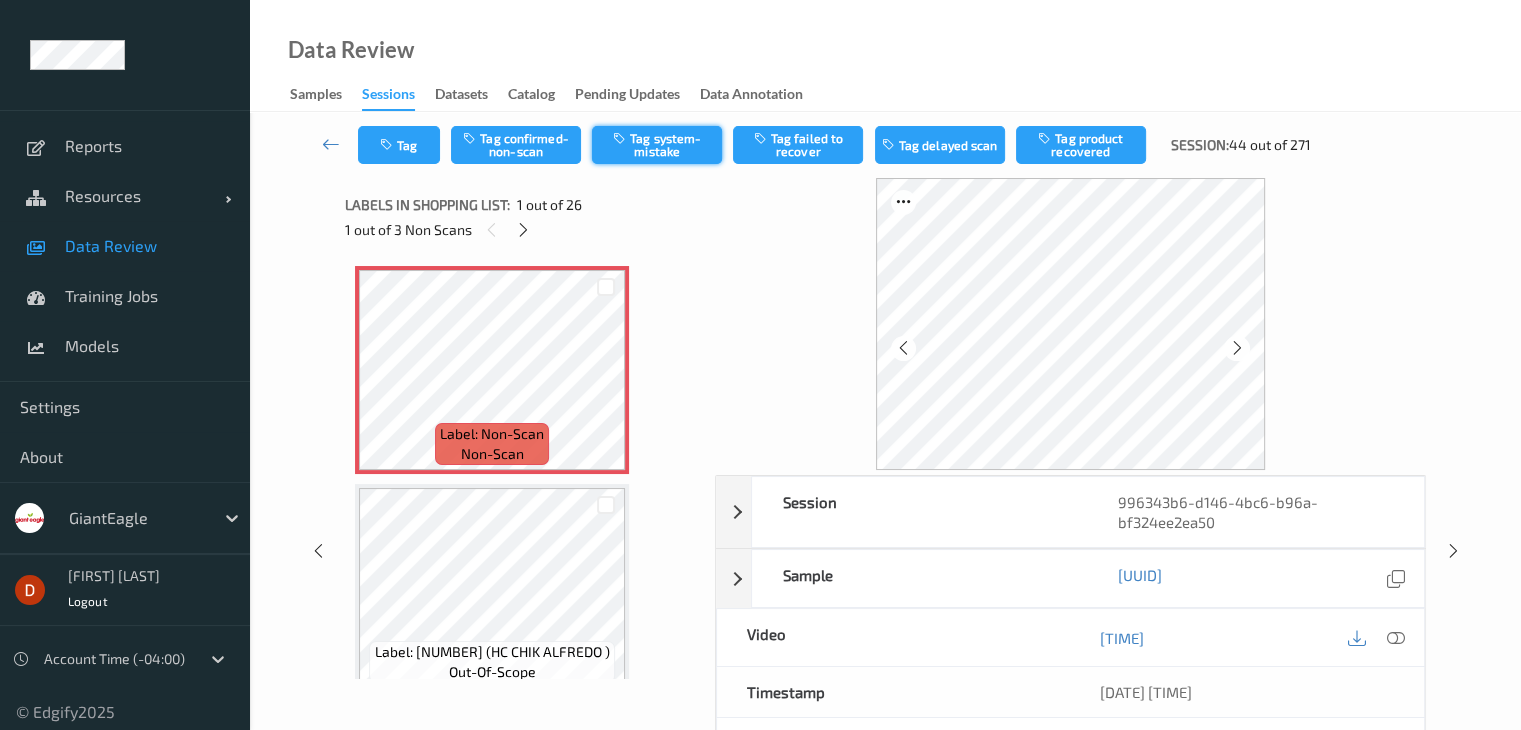 click on "Tag   system-mistake" at bounding box center [657, 145] 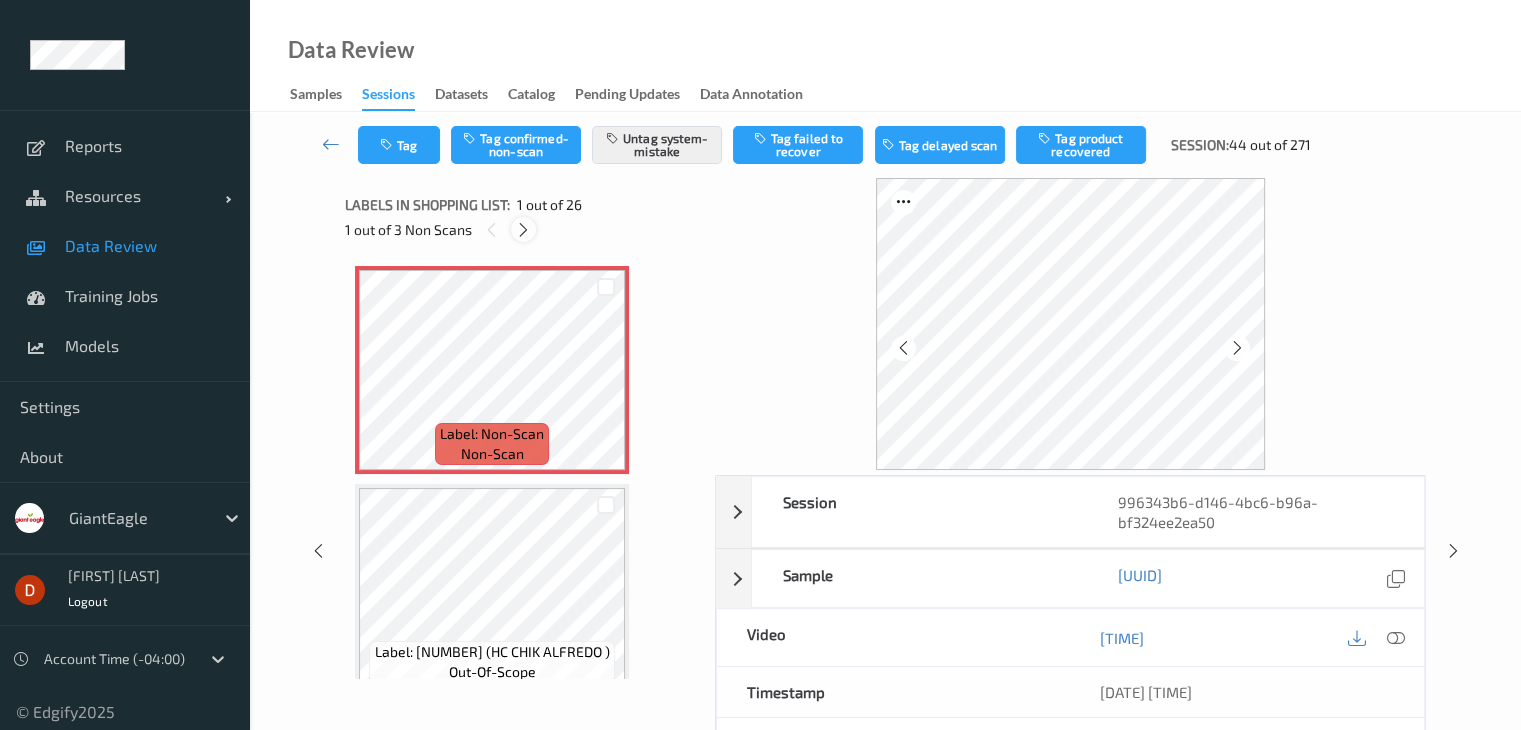 click at bounding box center (523, 230) 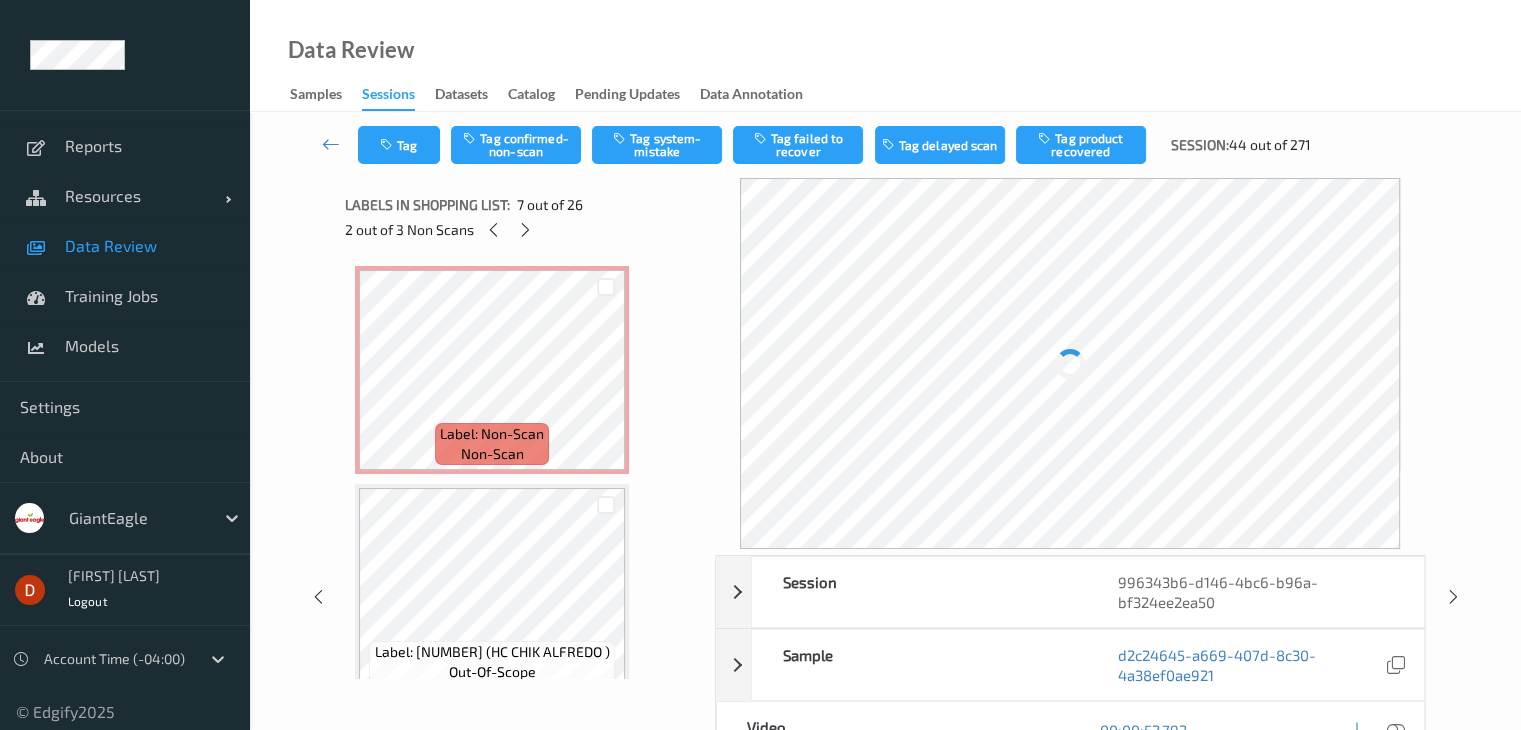 scroll, scrollTop: 1100, scrollLeft: 0, axis: vertical 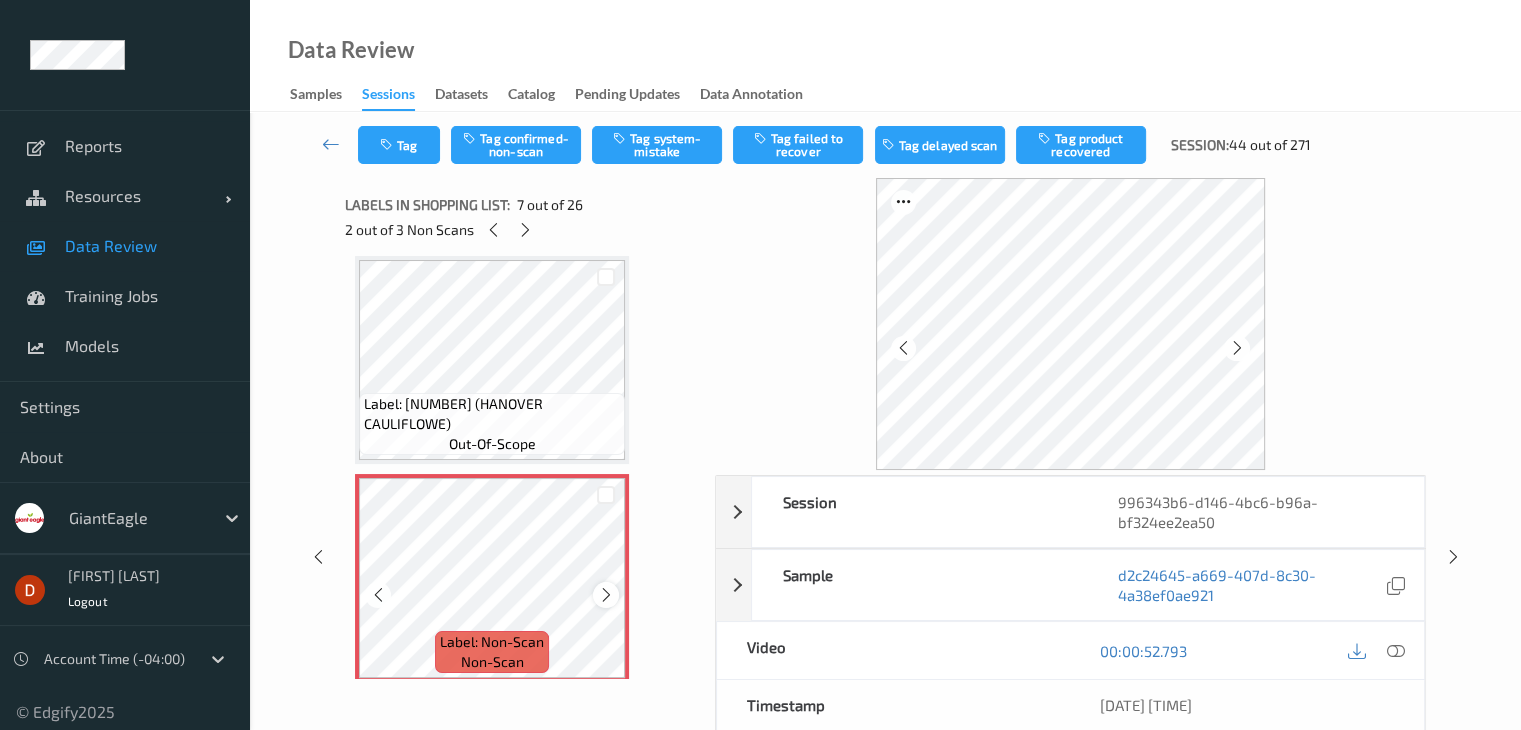 click at bounding box center [606, 595] 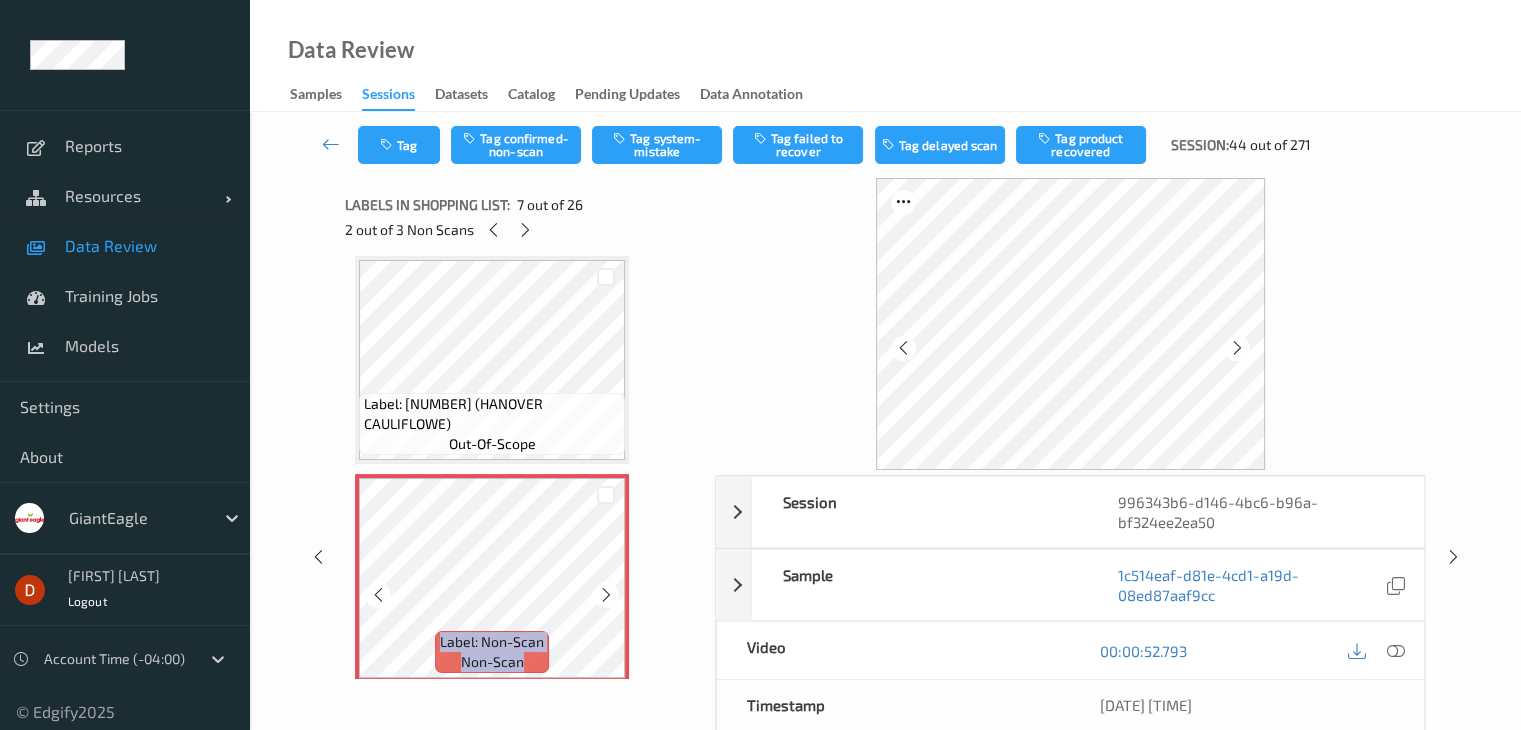 click at bounding box center [606, 595] 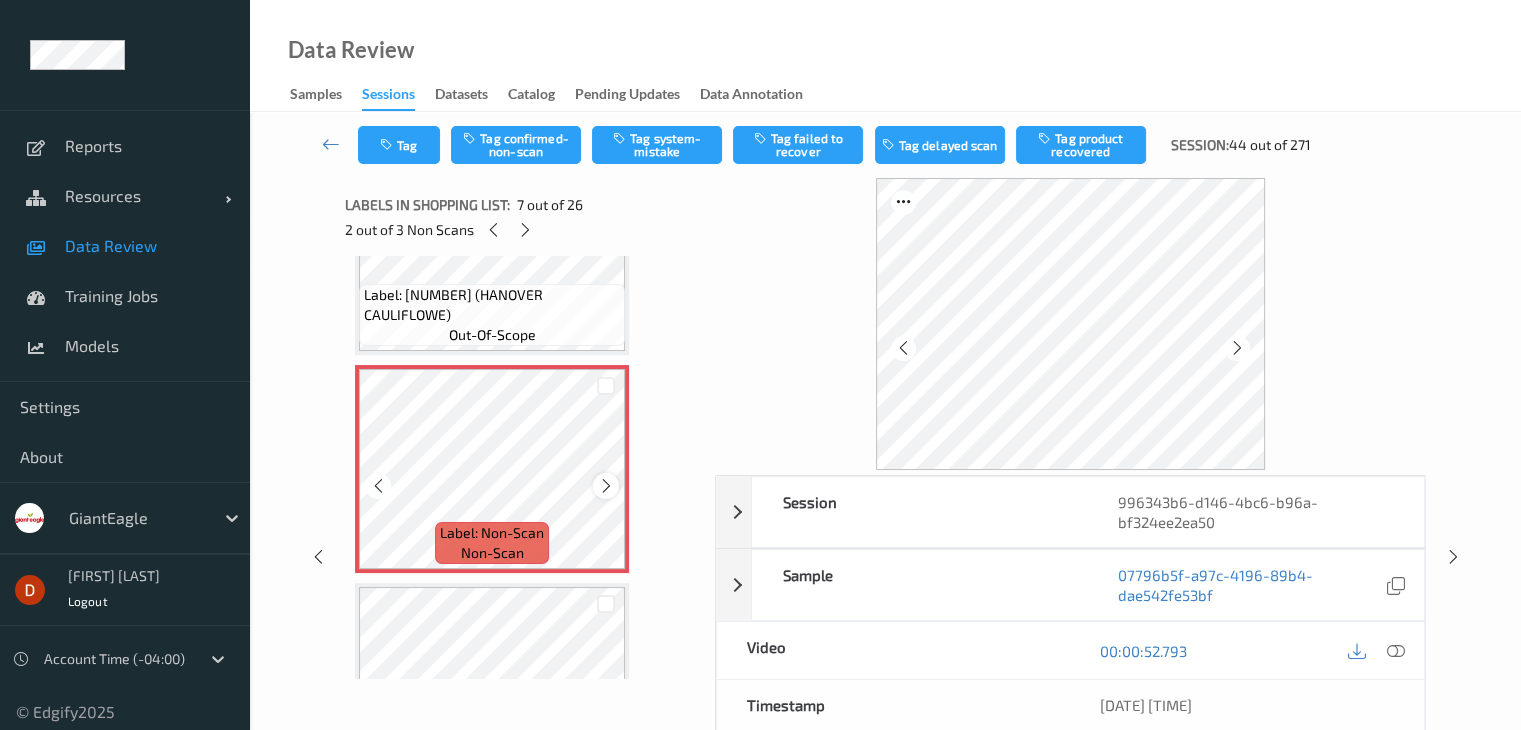 scroll, scrollTop: 1300, scrollLeft: 0, axis: vertical 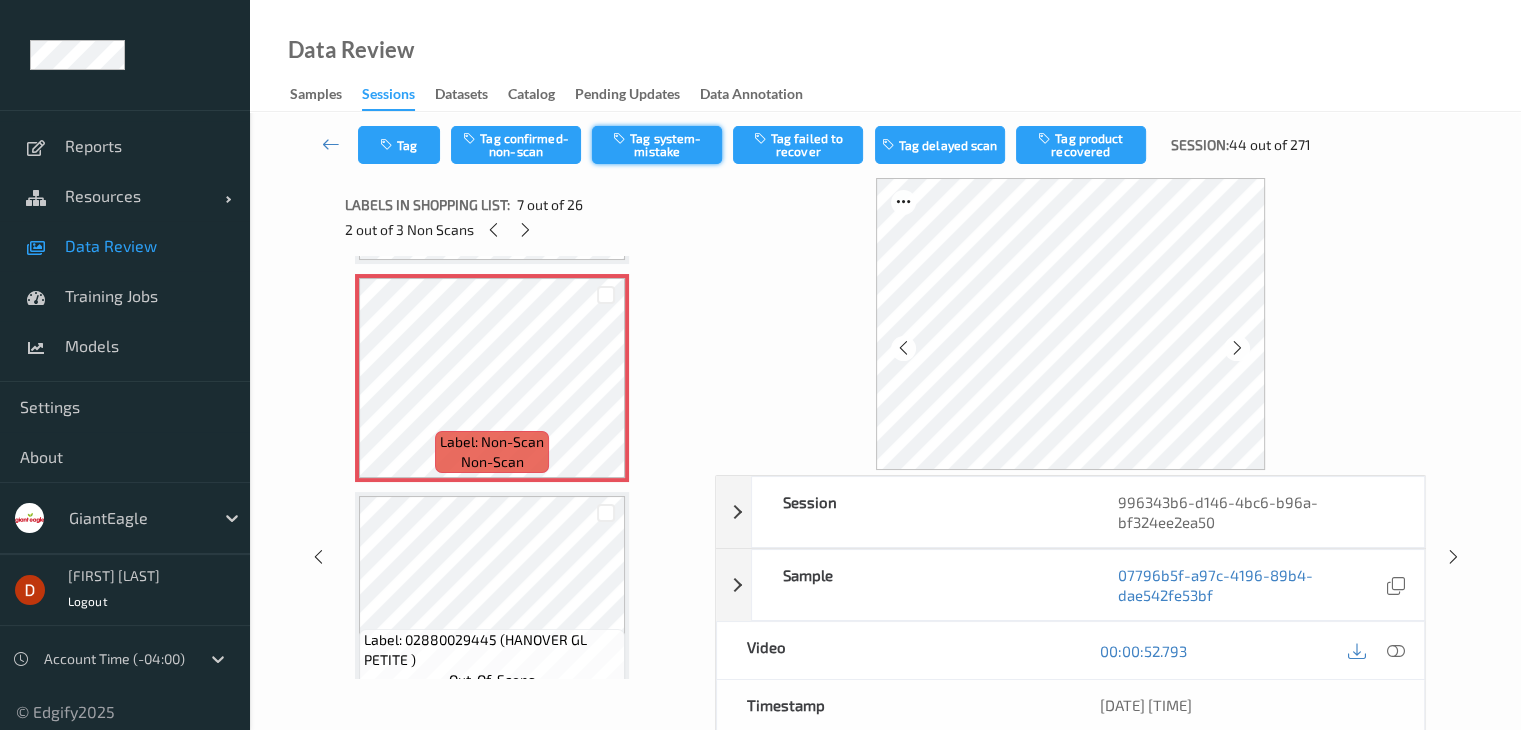click on "Tag   system-mistake" at bounding box center [657, 145] 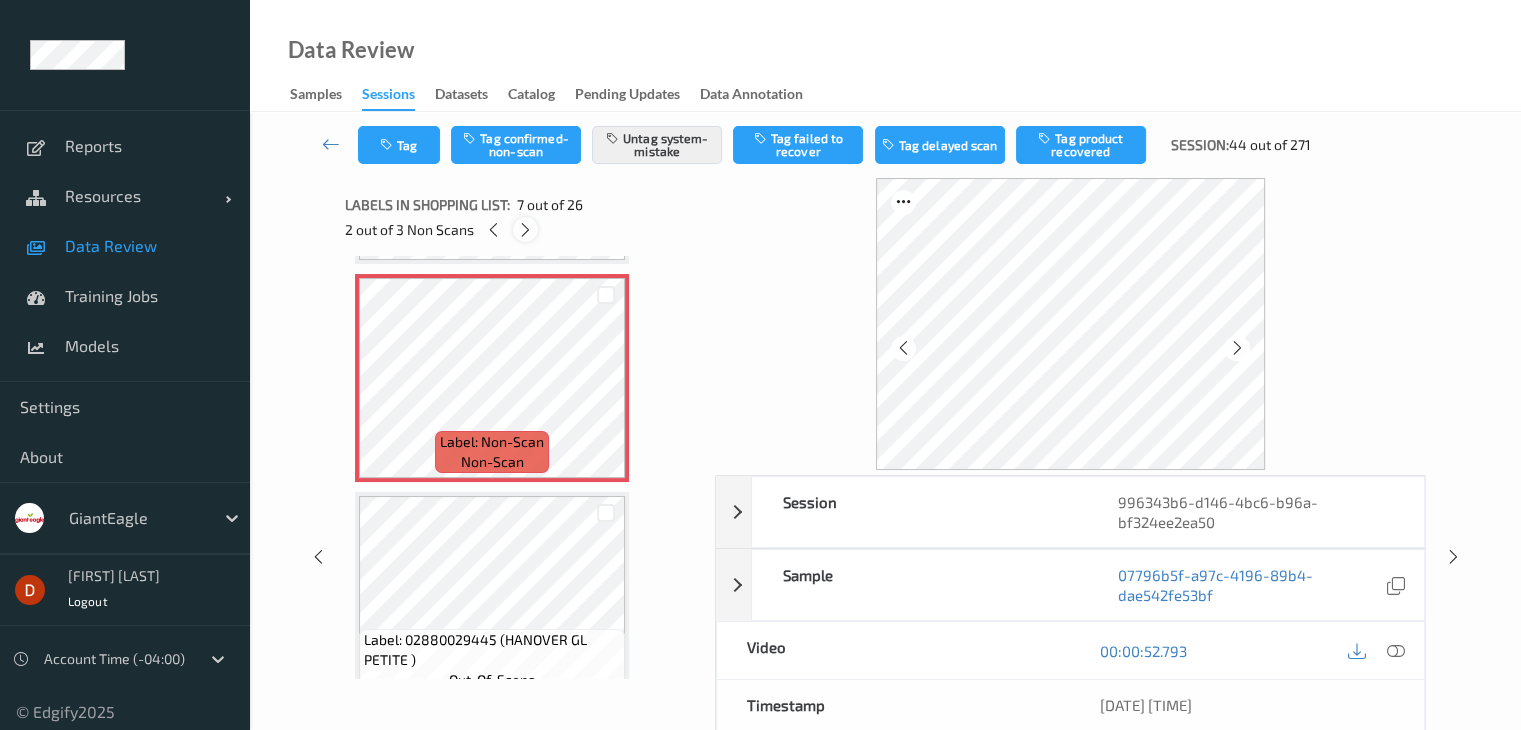 click at bounding box center [525, 230] 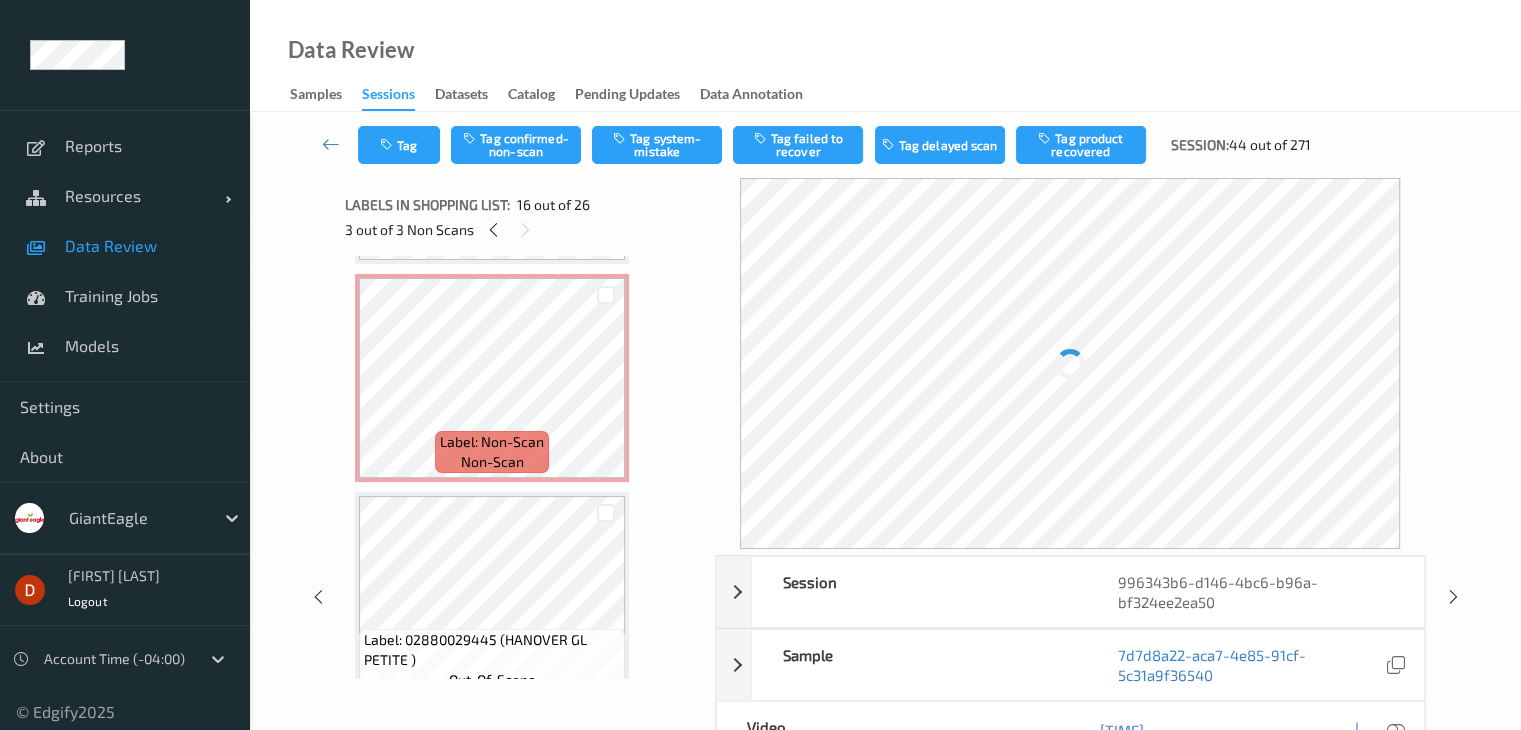 scroll, scrollTop: 3062, scrollLeft: 0, axis: vertical 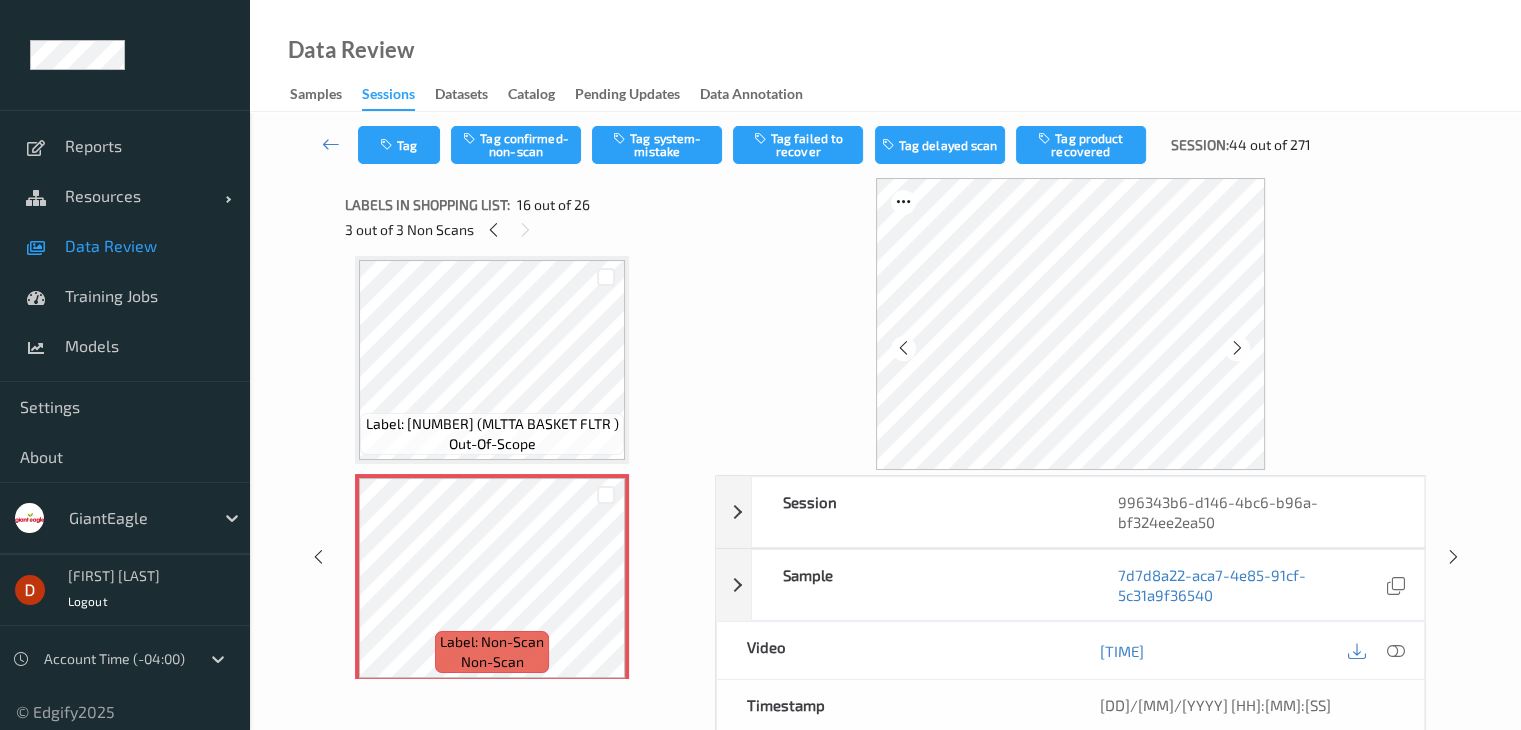 click on "Tag Tag   confirmed-non-scan Tag   system-mistake Tag   failed to recover Tag   delayed scan Tag   product recovered Session: 44 out of 271" at bounding box center [885, 145] 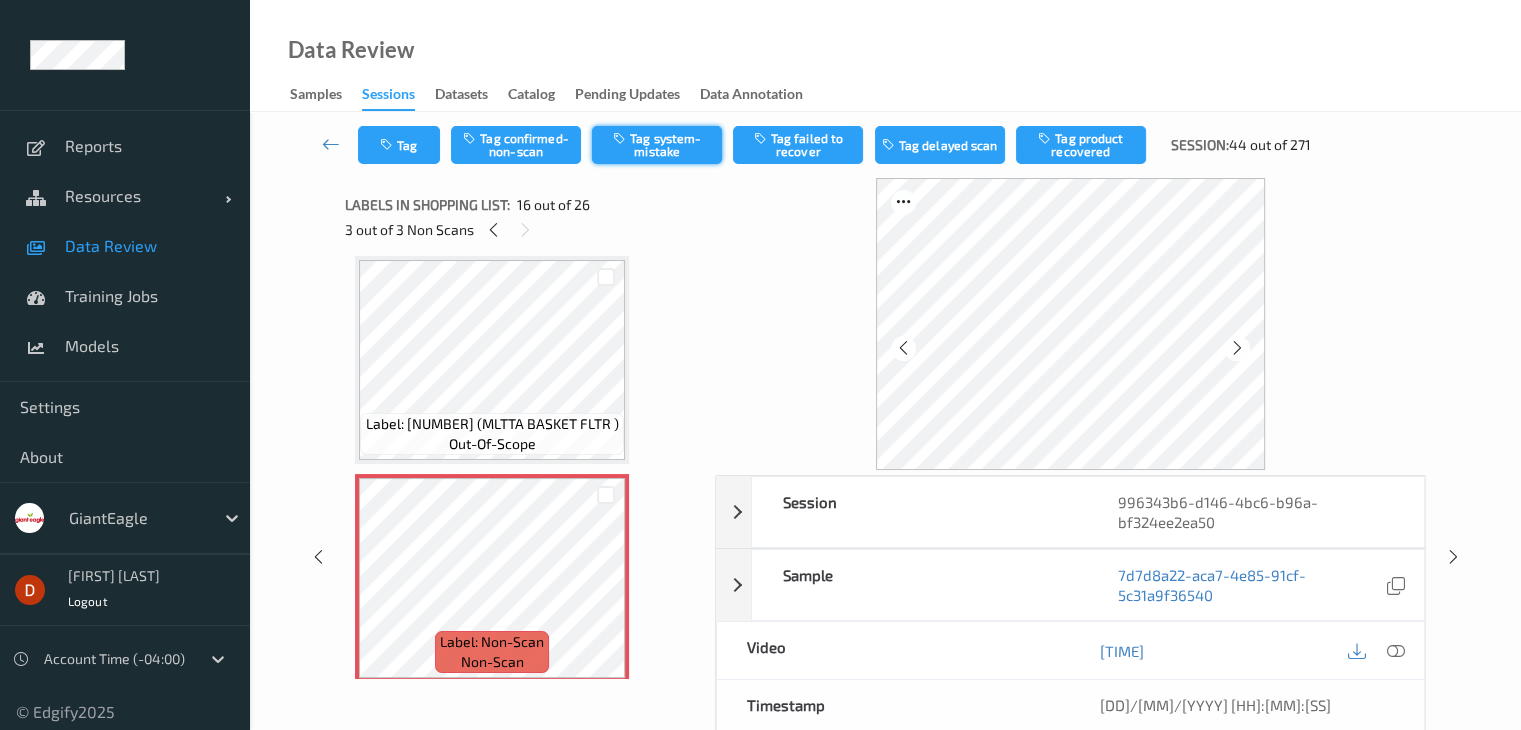 click on "Tag   system-mistake" at bounding box center [657, 145] 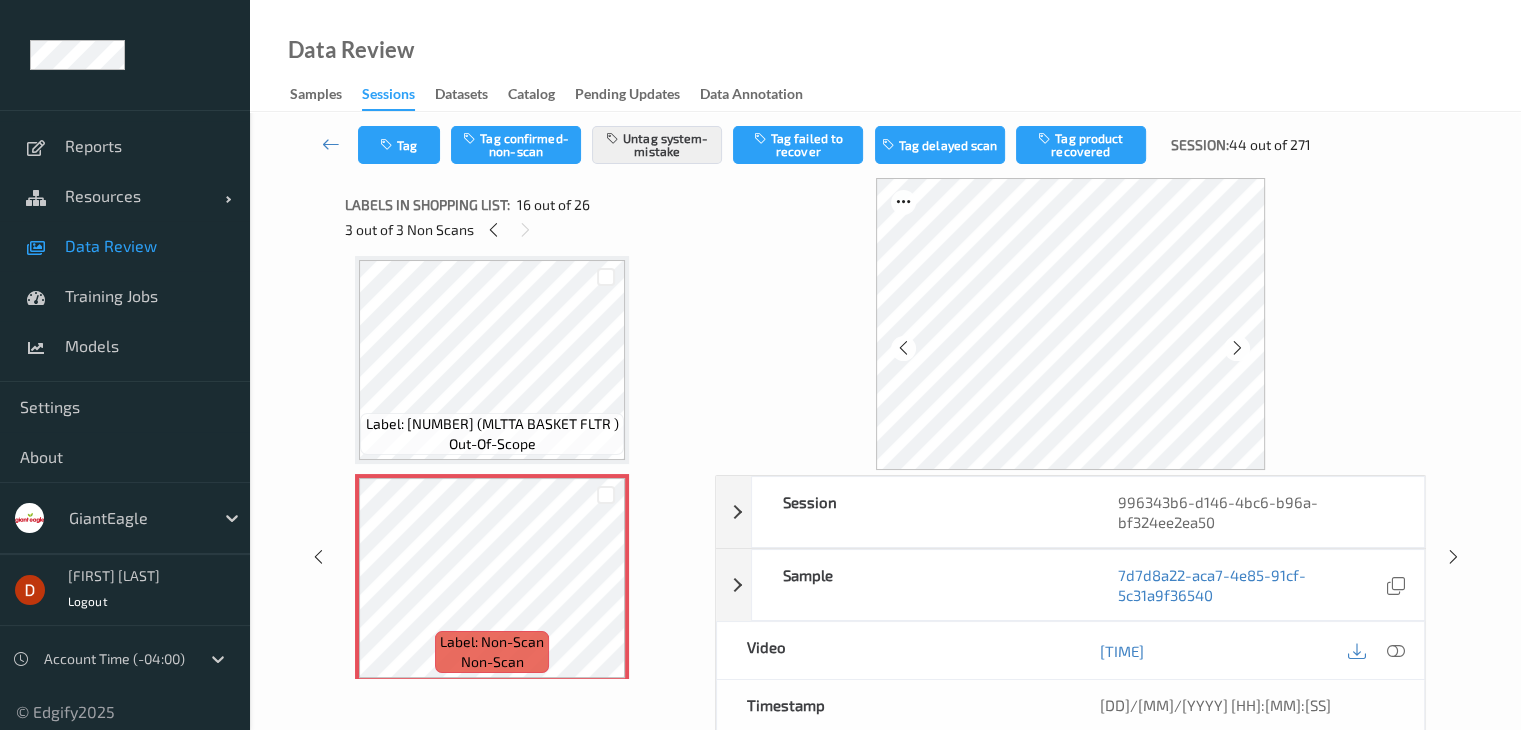 type 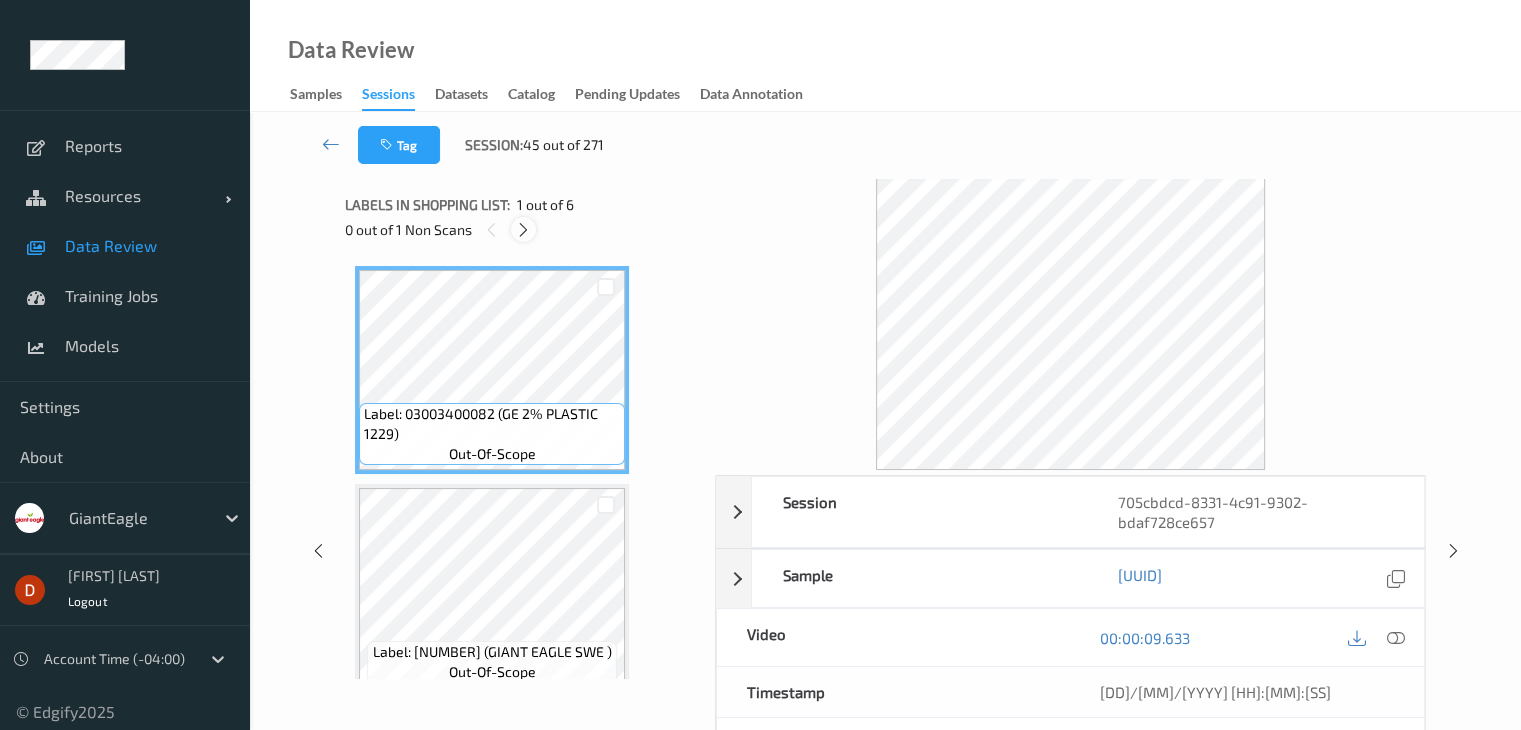 click at bounding box center (523, 230) 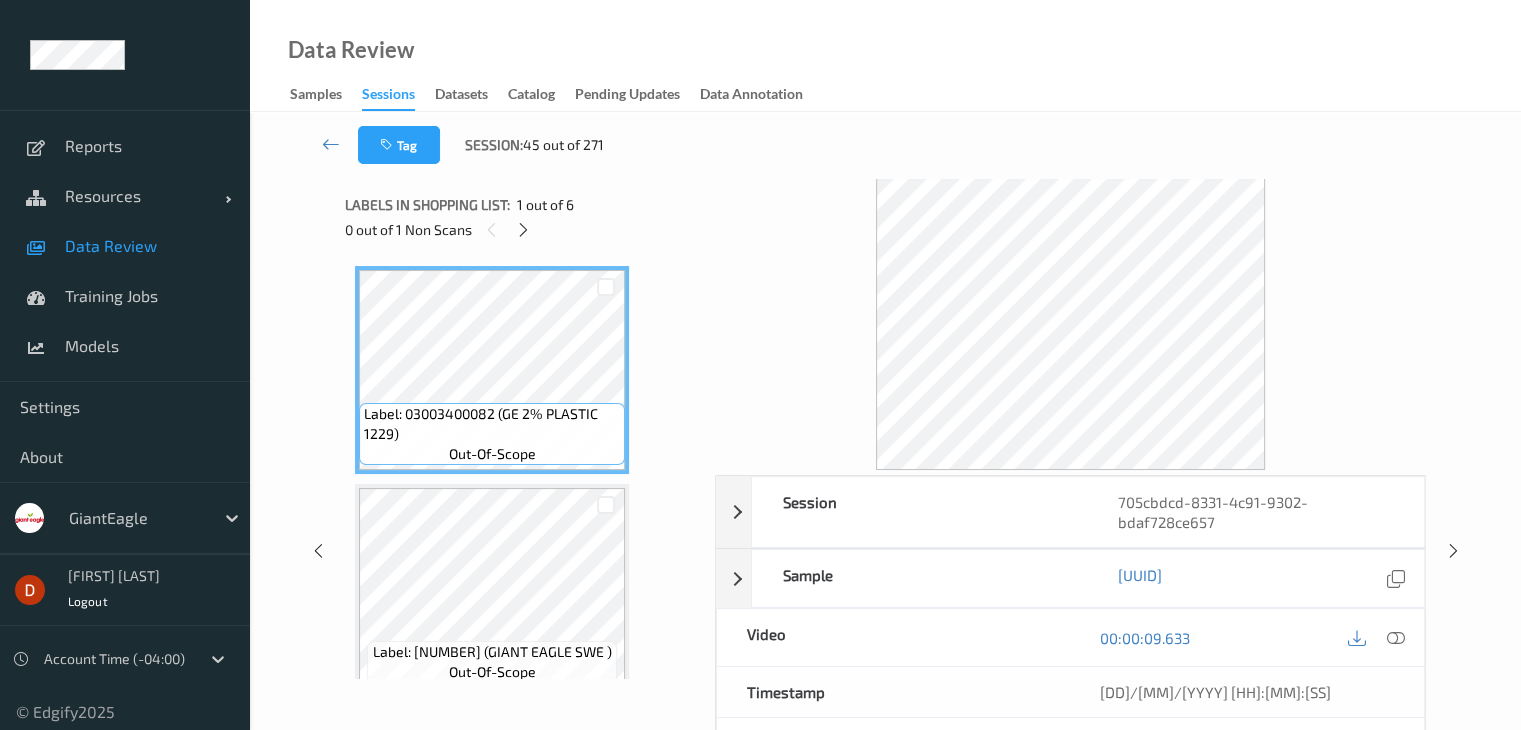scroll, scrollTop: 664, scrollLeft: 0, axis: vertical 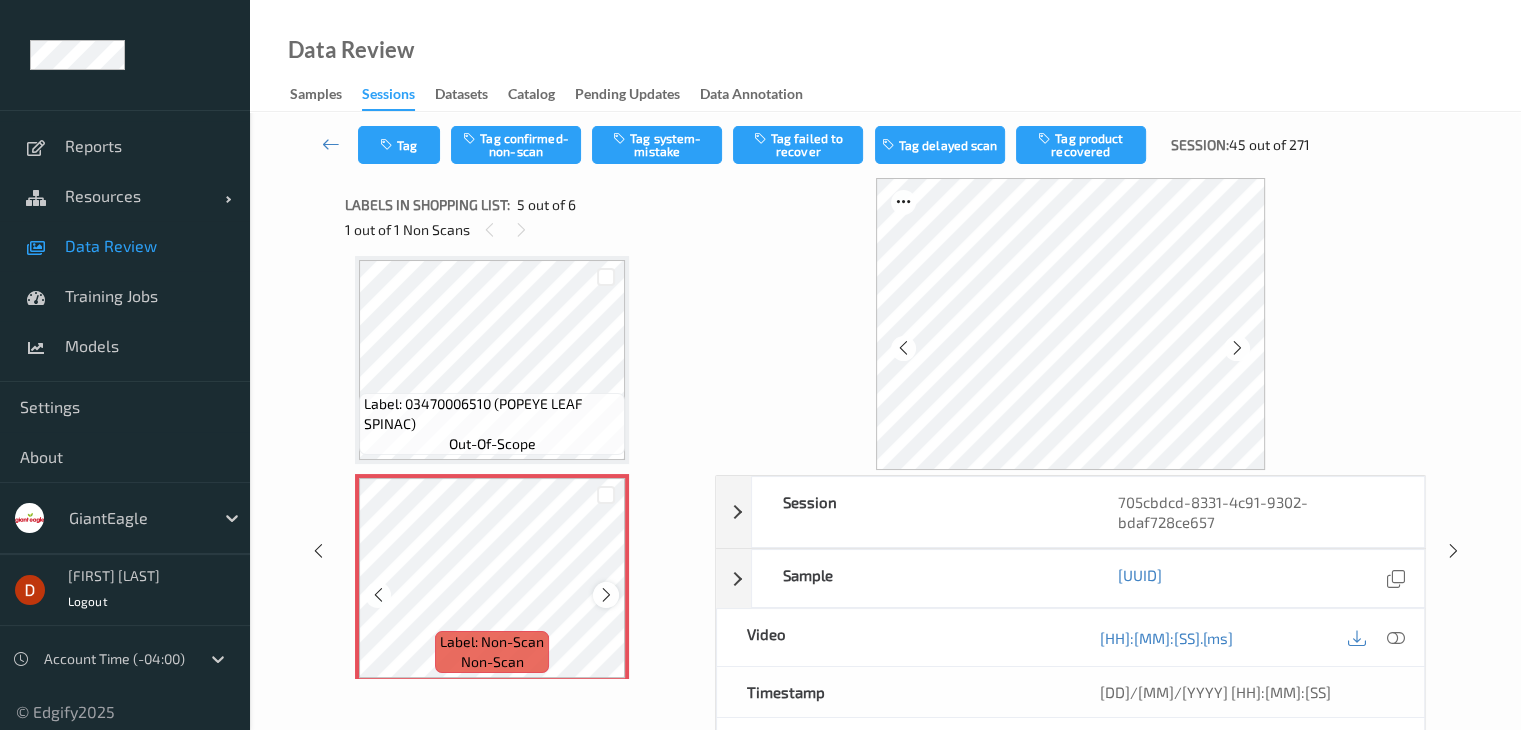 click at bounding box center (606, 595) 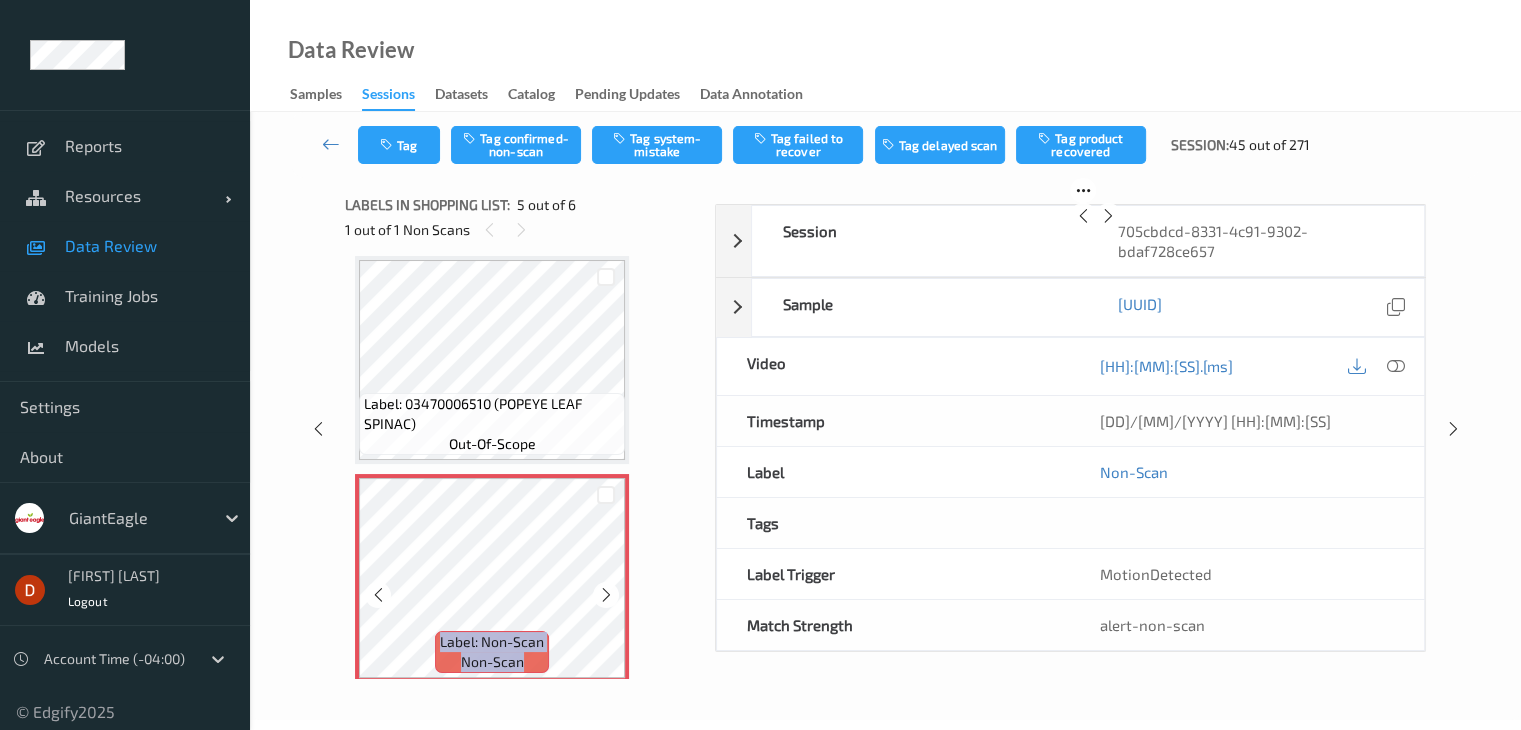 click at bounding box center (606, 595) 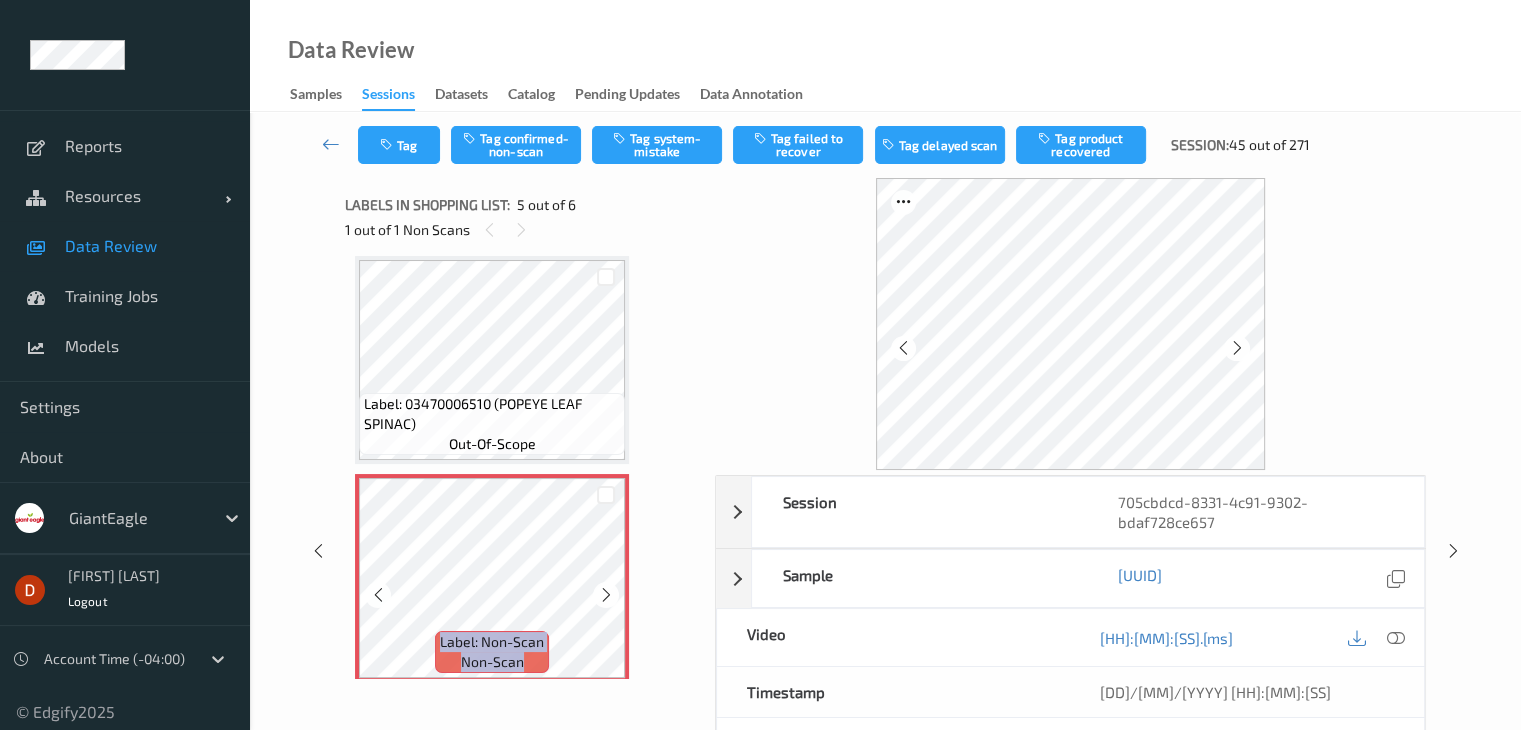 click at bounding box center [606, 595] 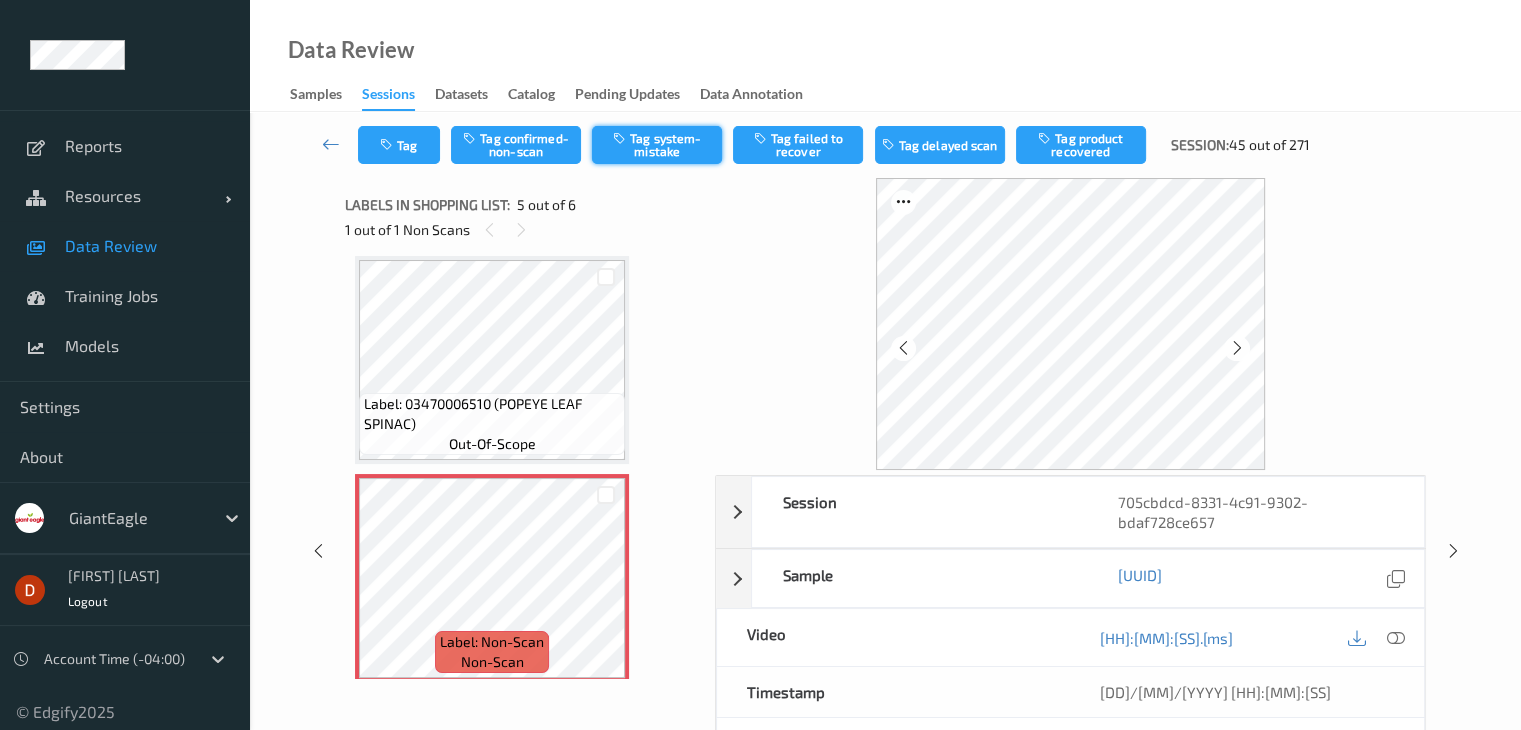 click on "Tag   system-mistake" at bounding box center (657, 145) 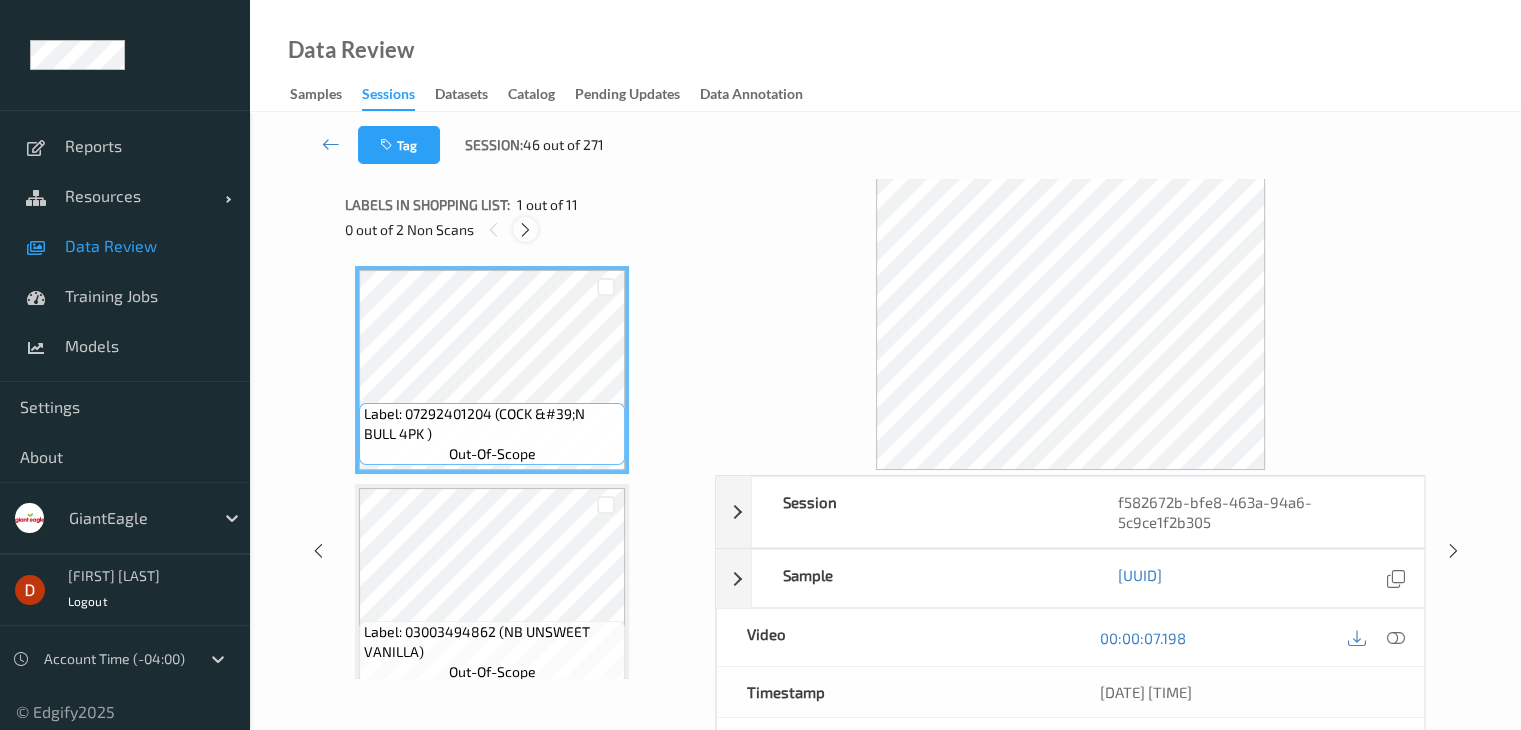 click at bounding box center (525, 229) 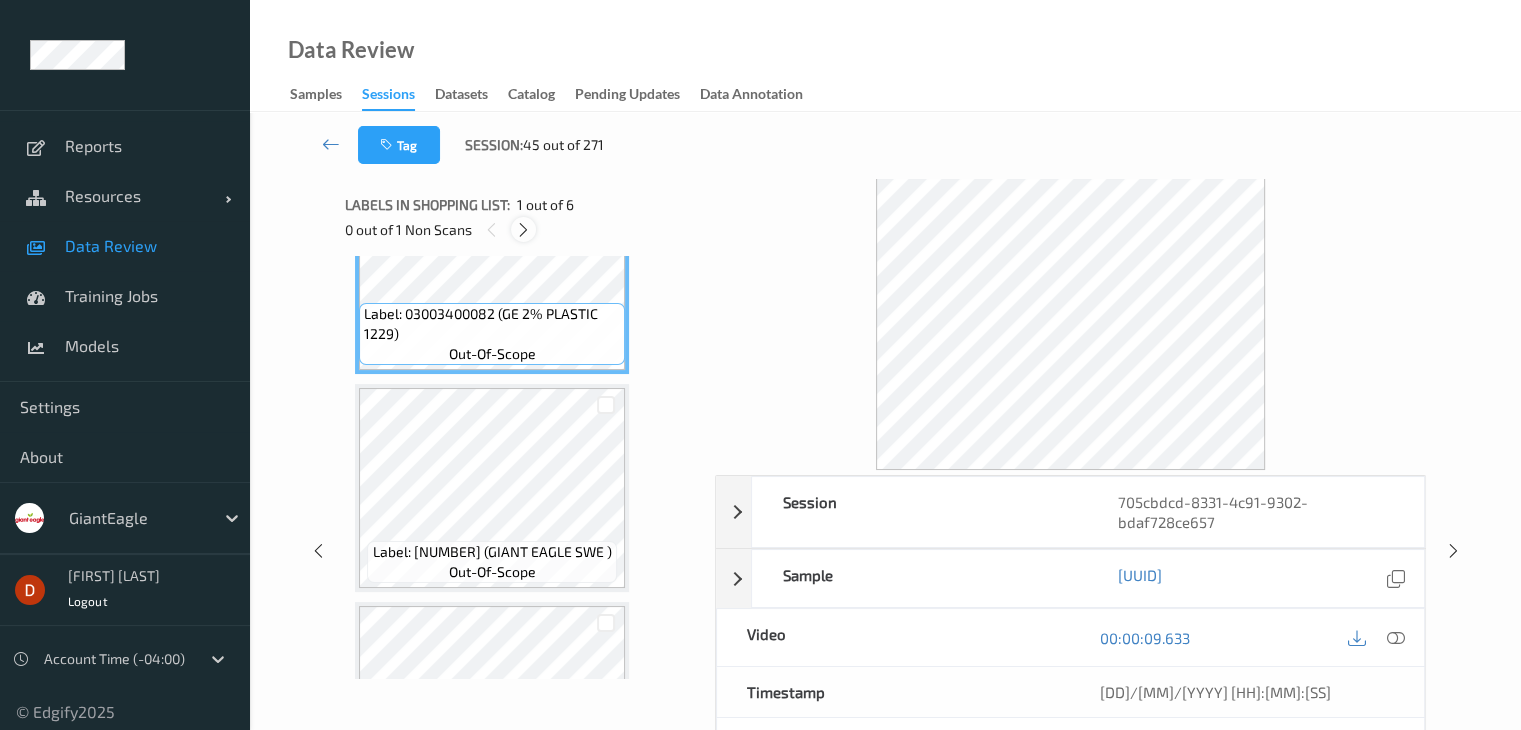 click at bounding box center (523, 229) 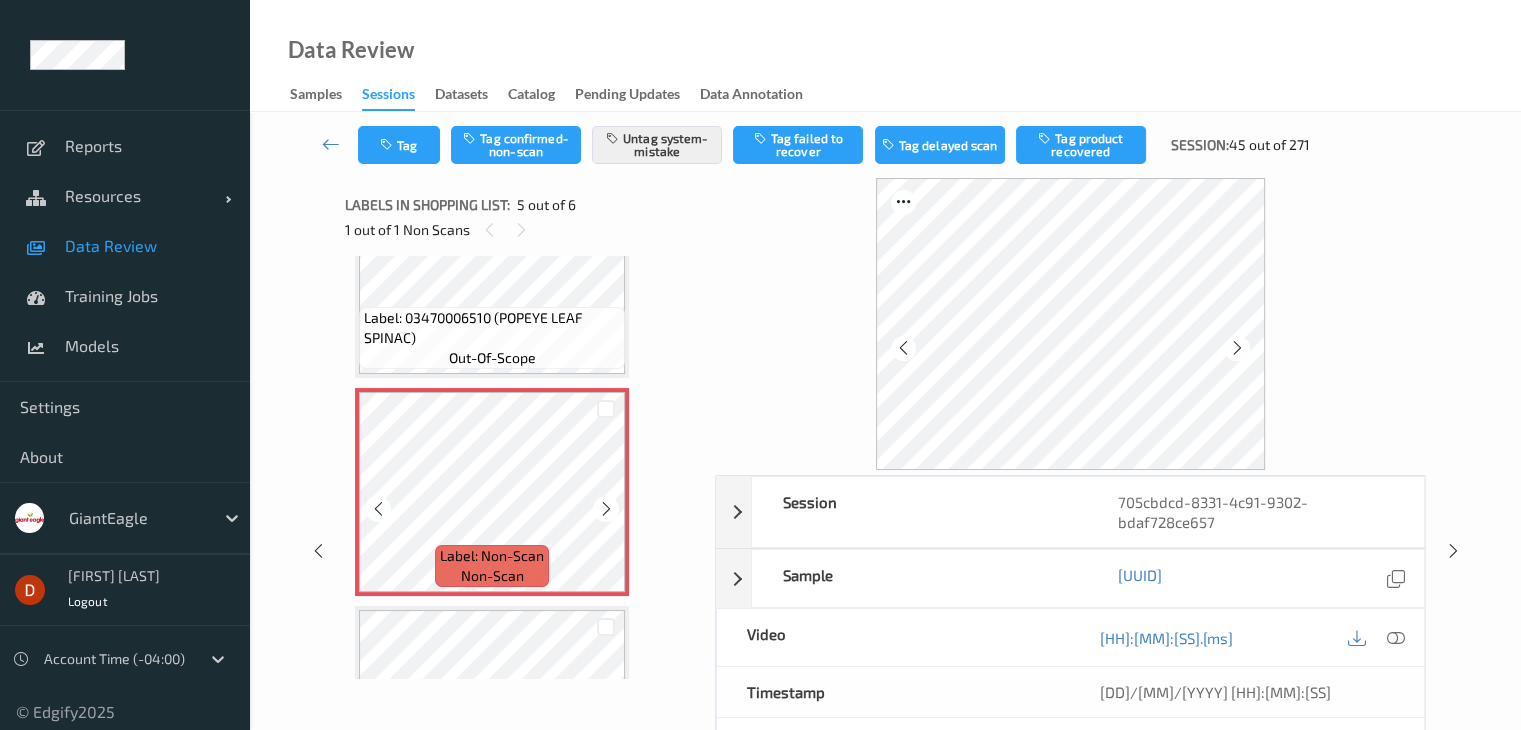 scroll, scrollTop: 795, scrollLeft: 0, axis: vertical 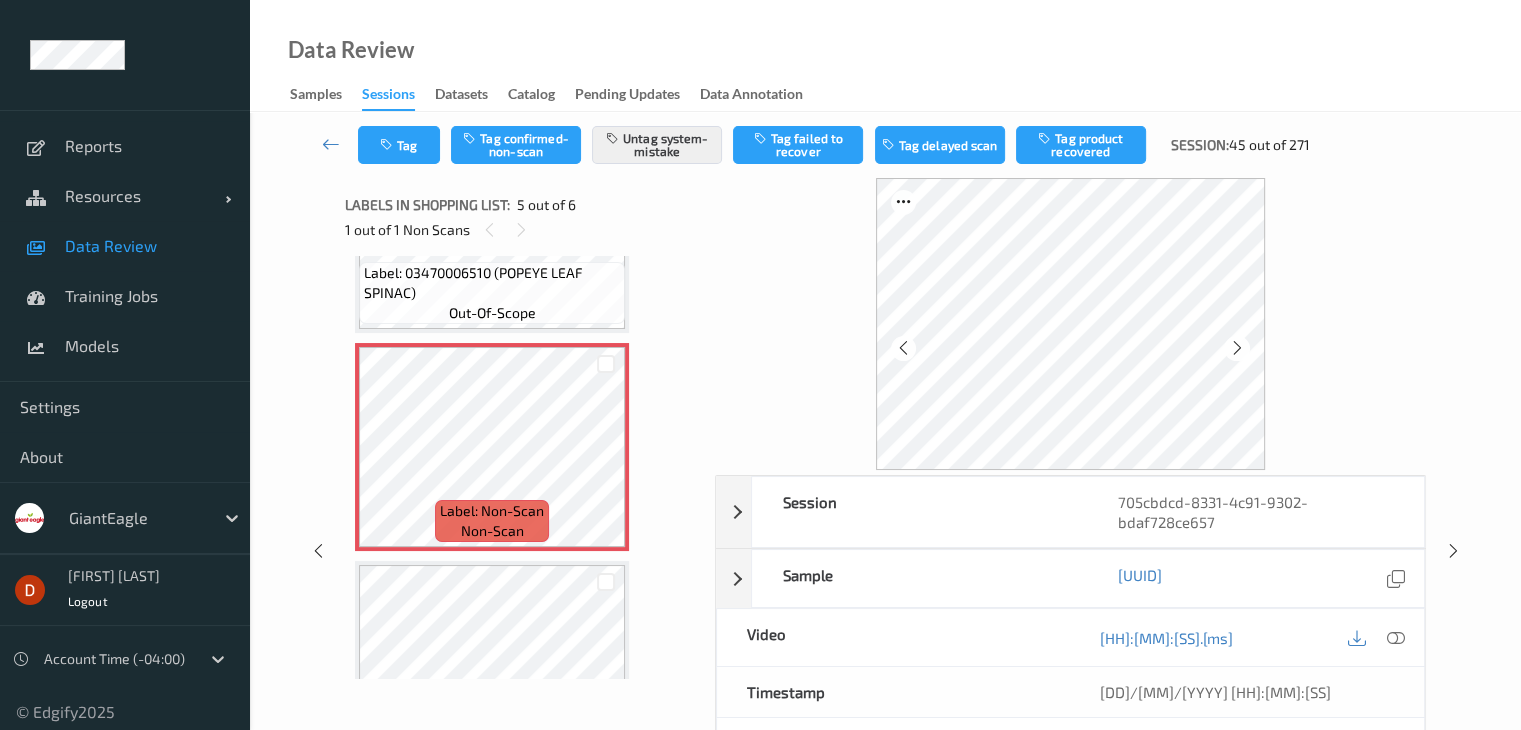 click on "Labels in shopping list: [NUMBER] out of [NUMBER]" at bounding box center (523, 204) 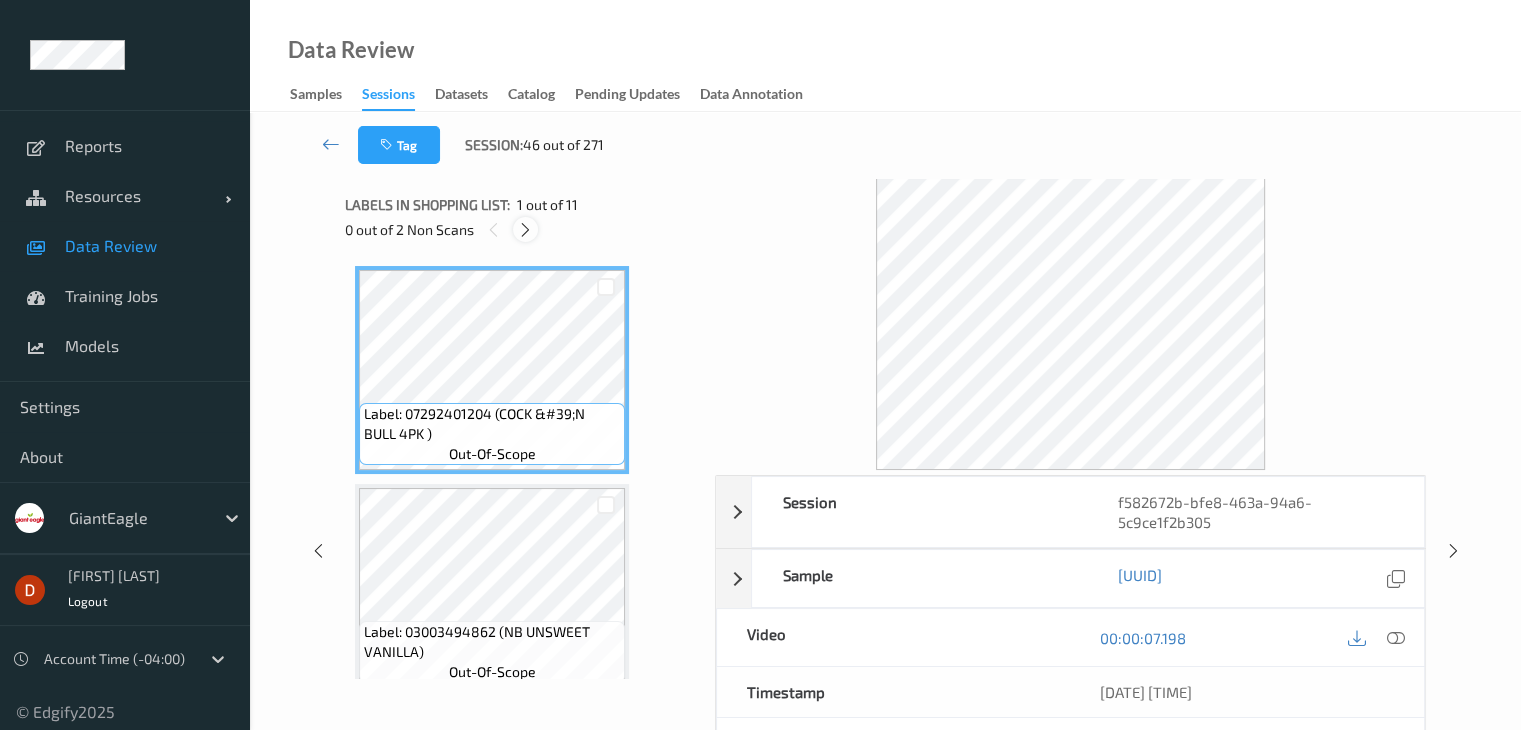 click at bounding box center (525, 230) 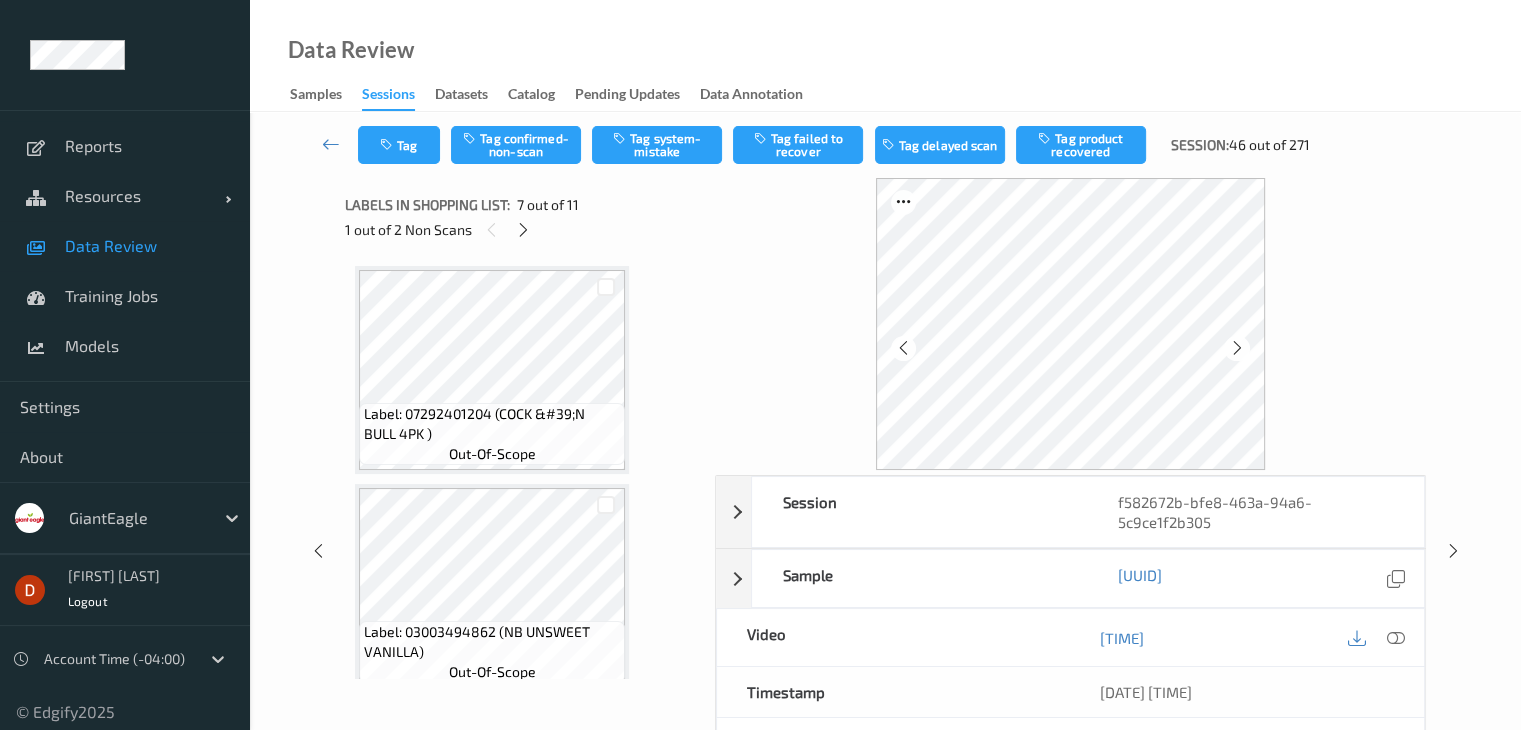 scroll, scrollTop: 1100, scrollLeft: 0, axis: vertical 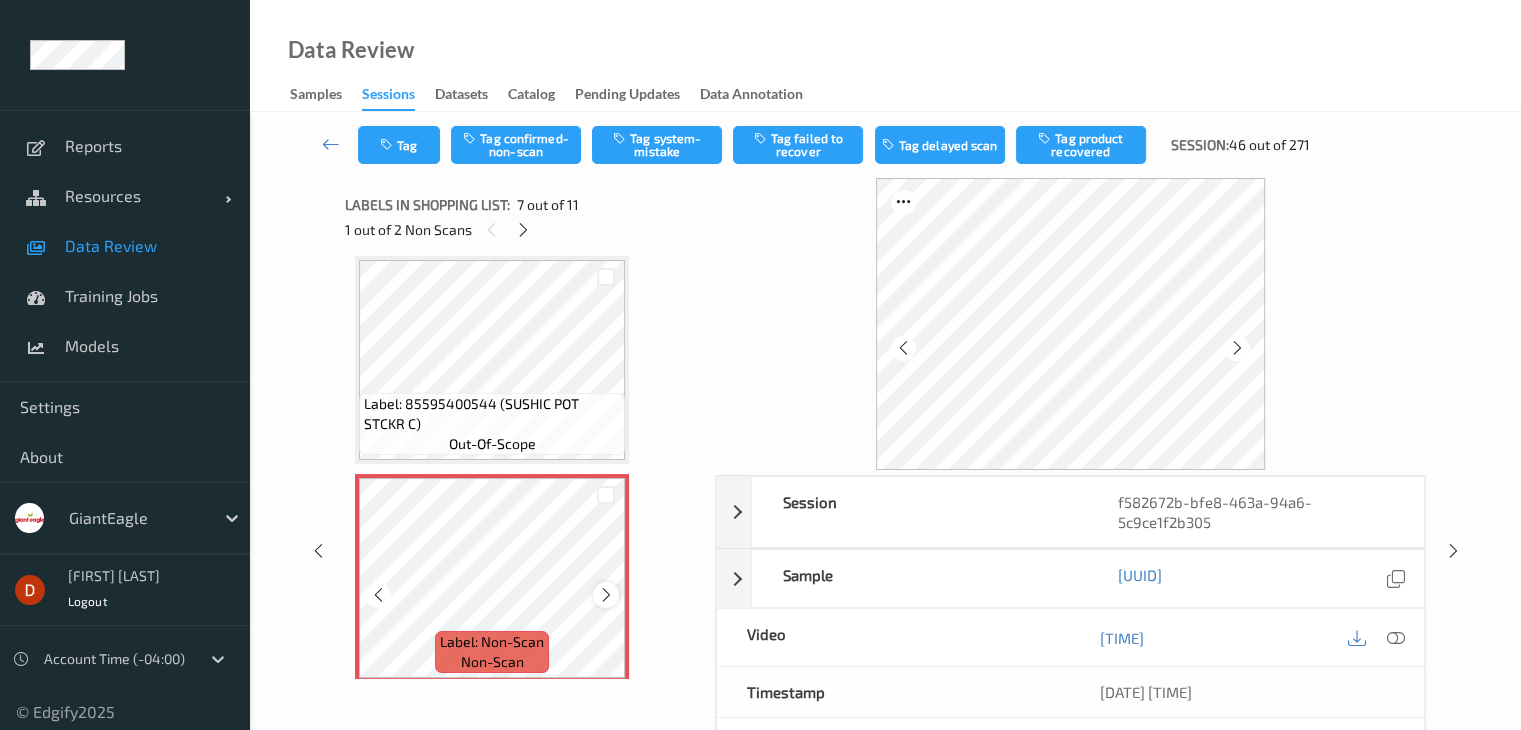 click at bounding box center [606, 595] 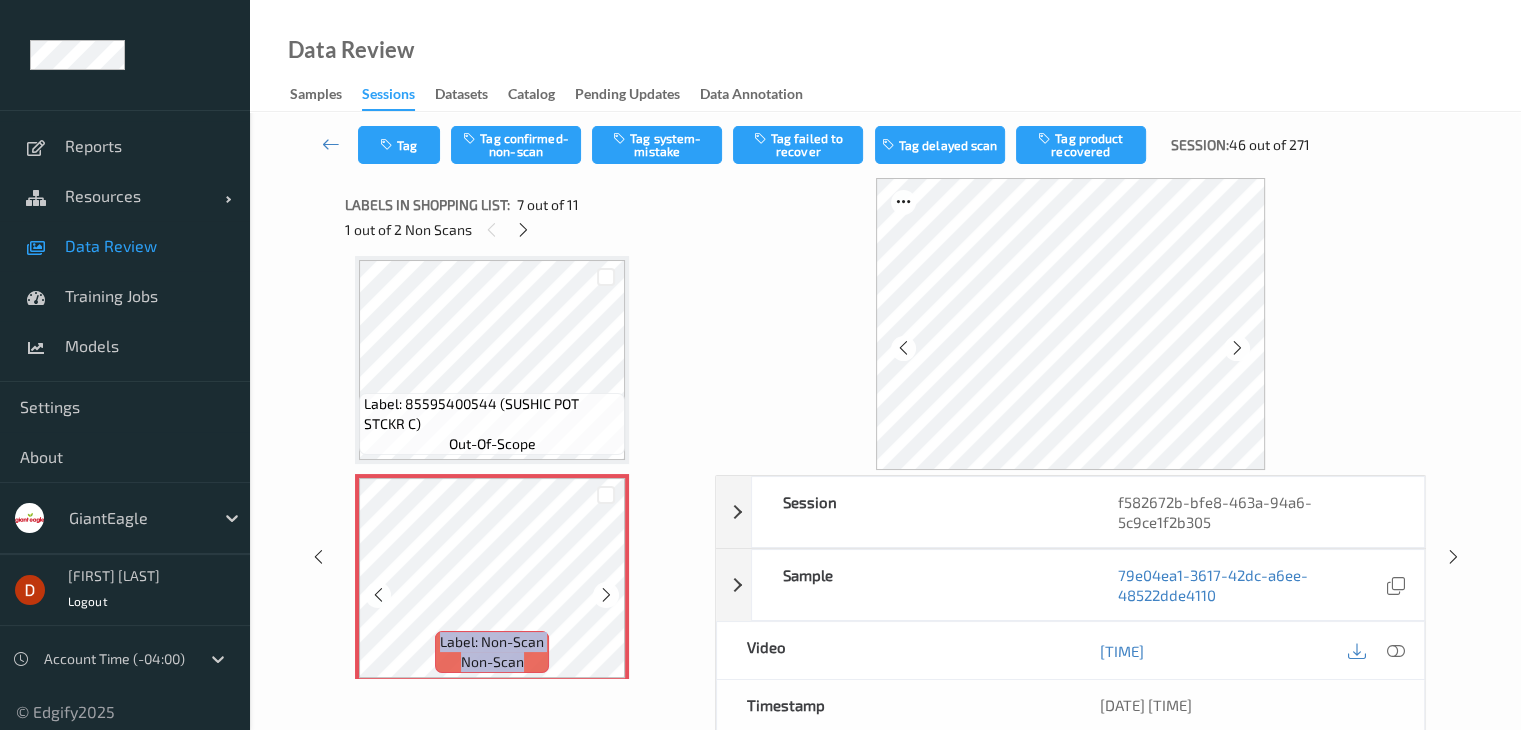 click at bounding box center (606, 595) 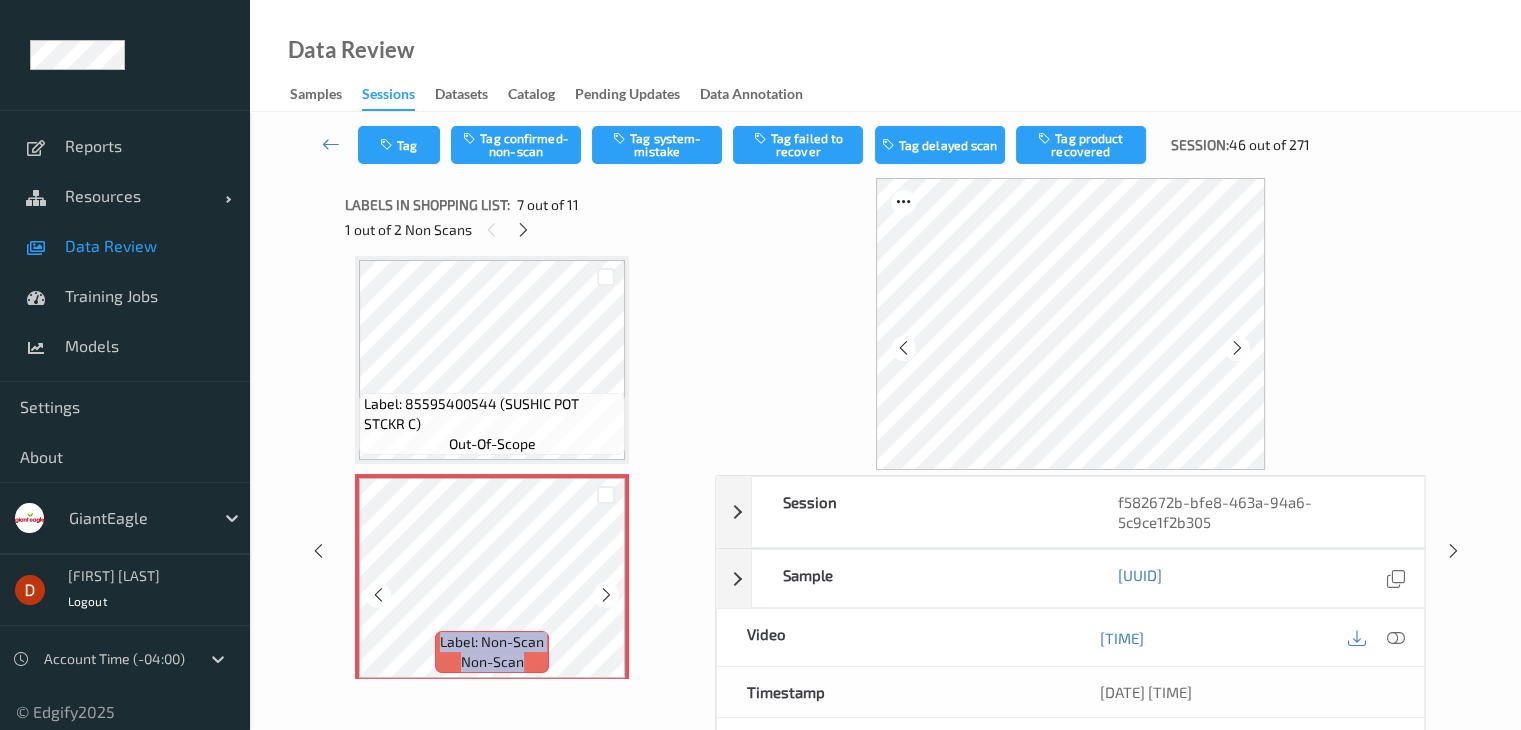 click at bounding box center [606, 595] 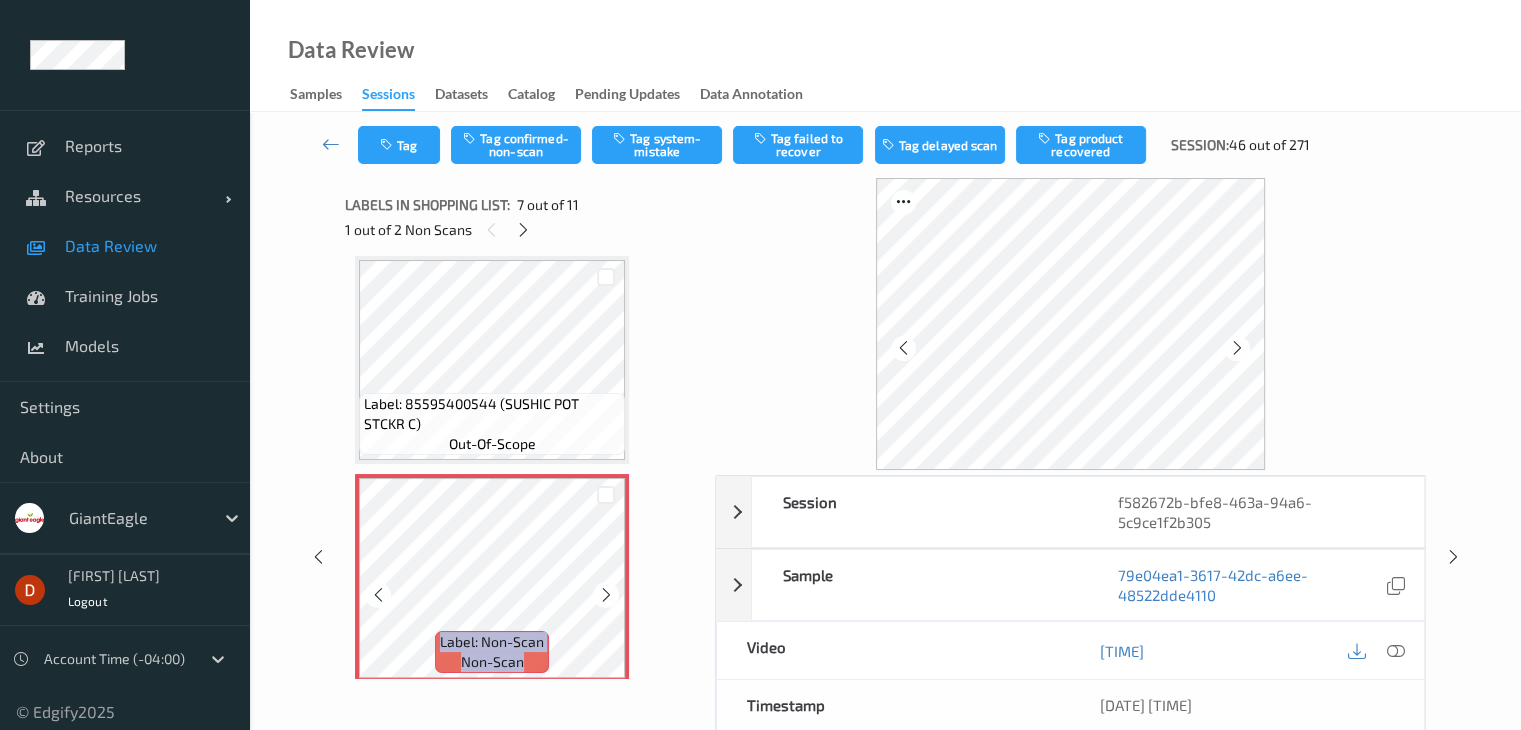 click at bounding box center (606, 595) 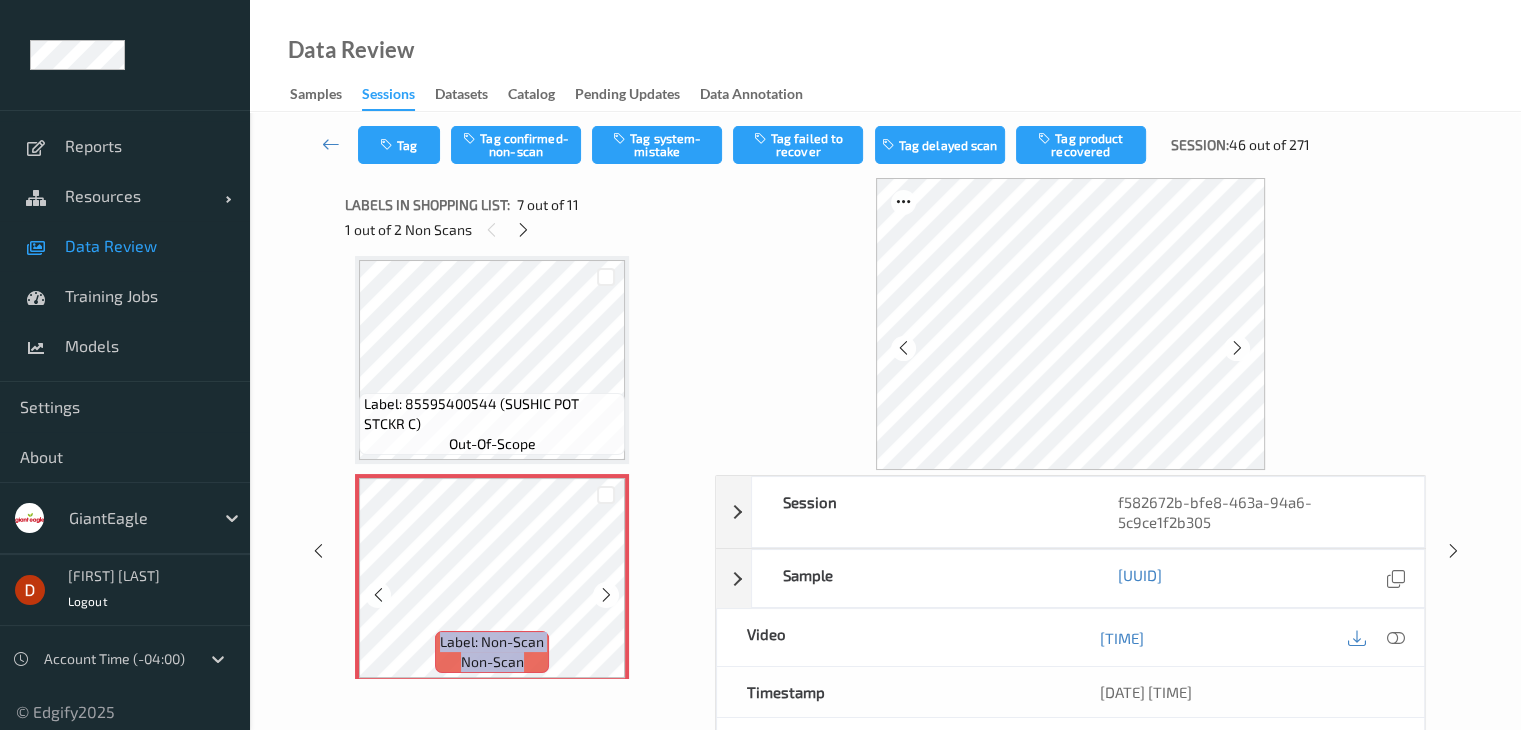 click at bounding box center [606, 595] 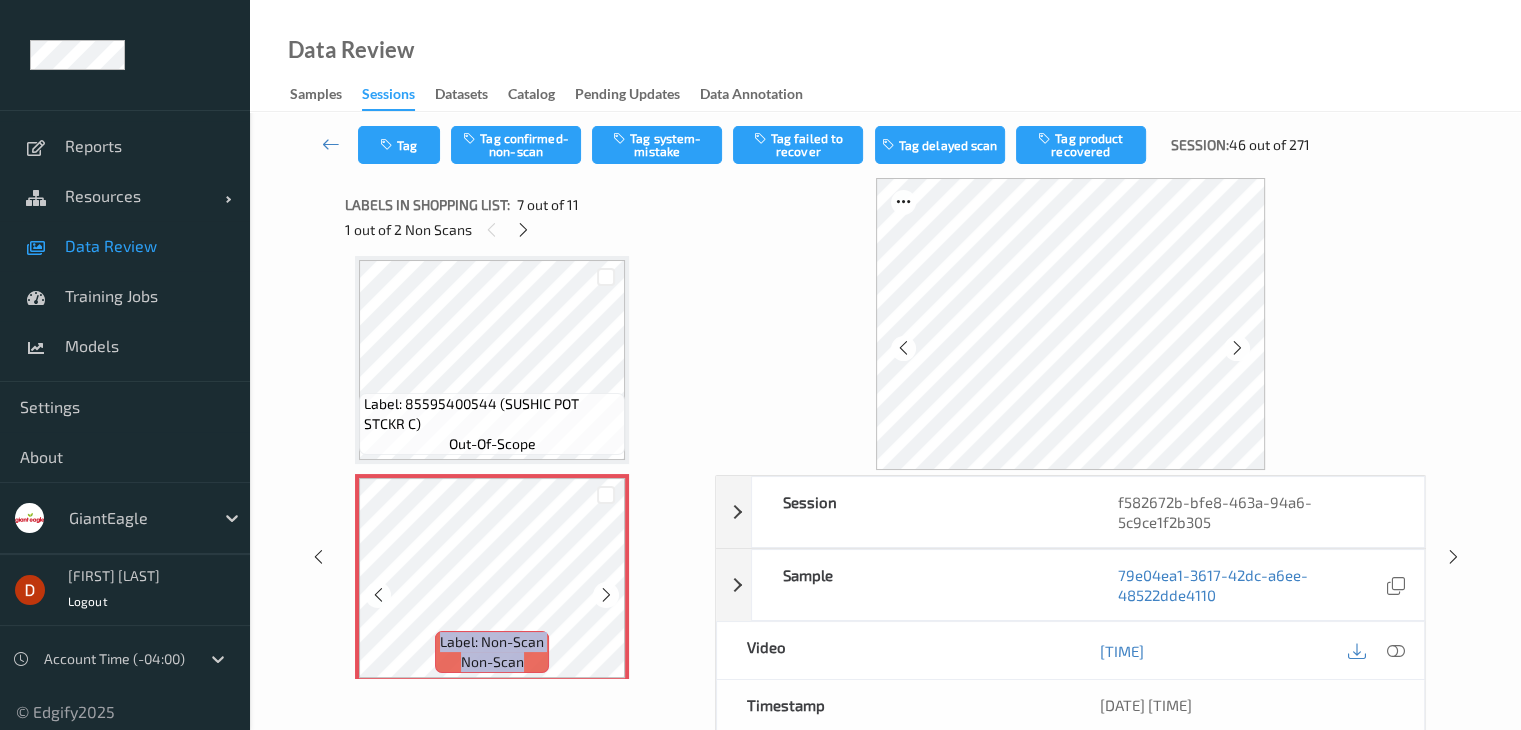click at bounding box center [606, 595] 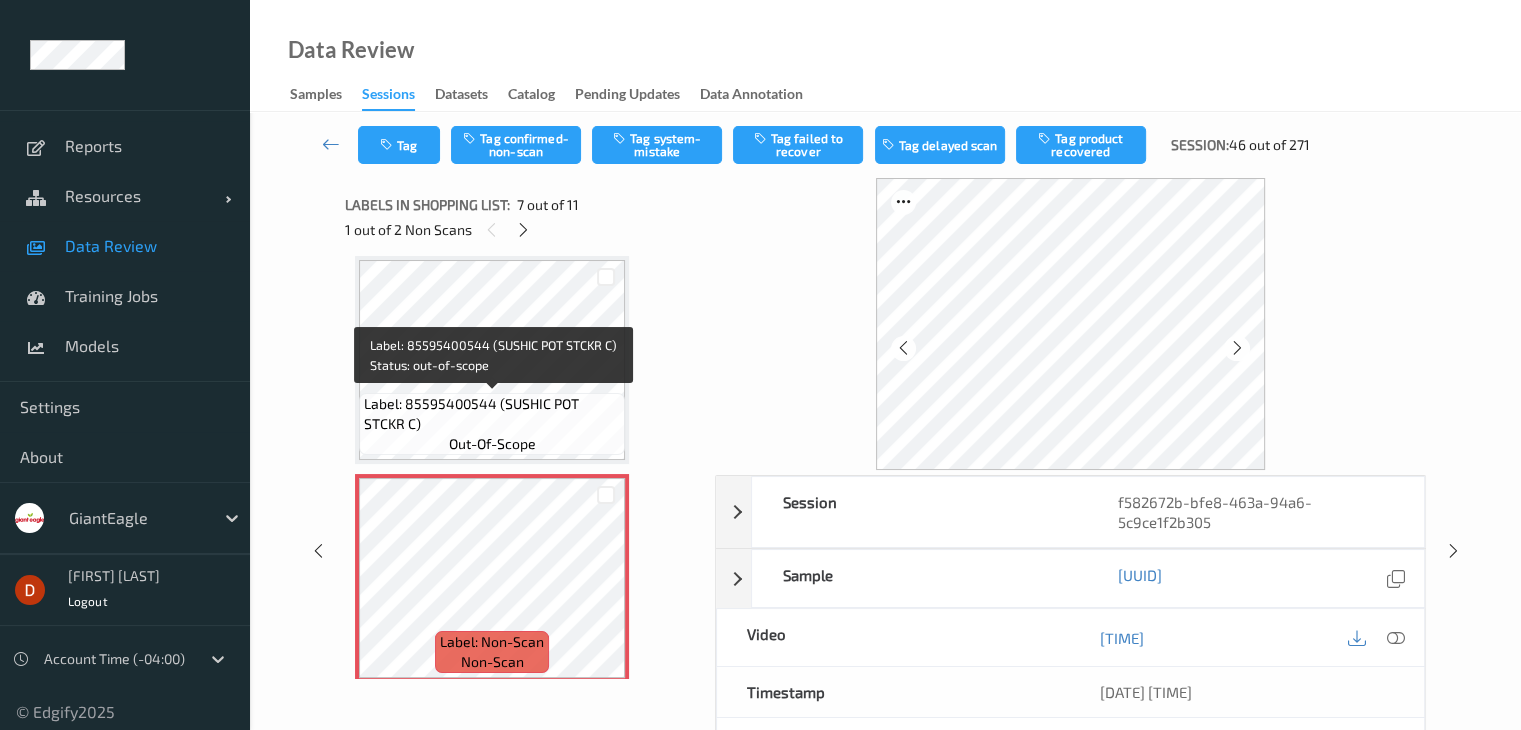 click on "Label: 85595400544 (SUSHIC POT STCKR C)" at bounding box center [492, 414] 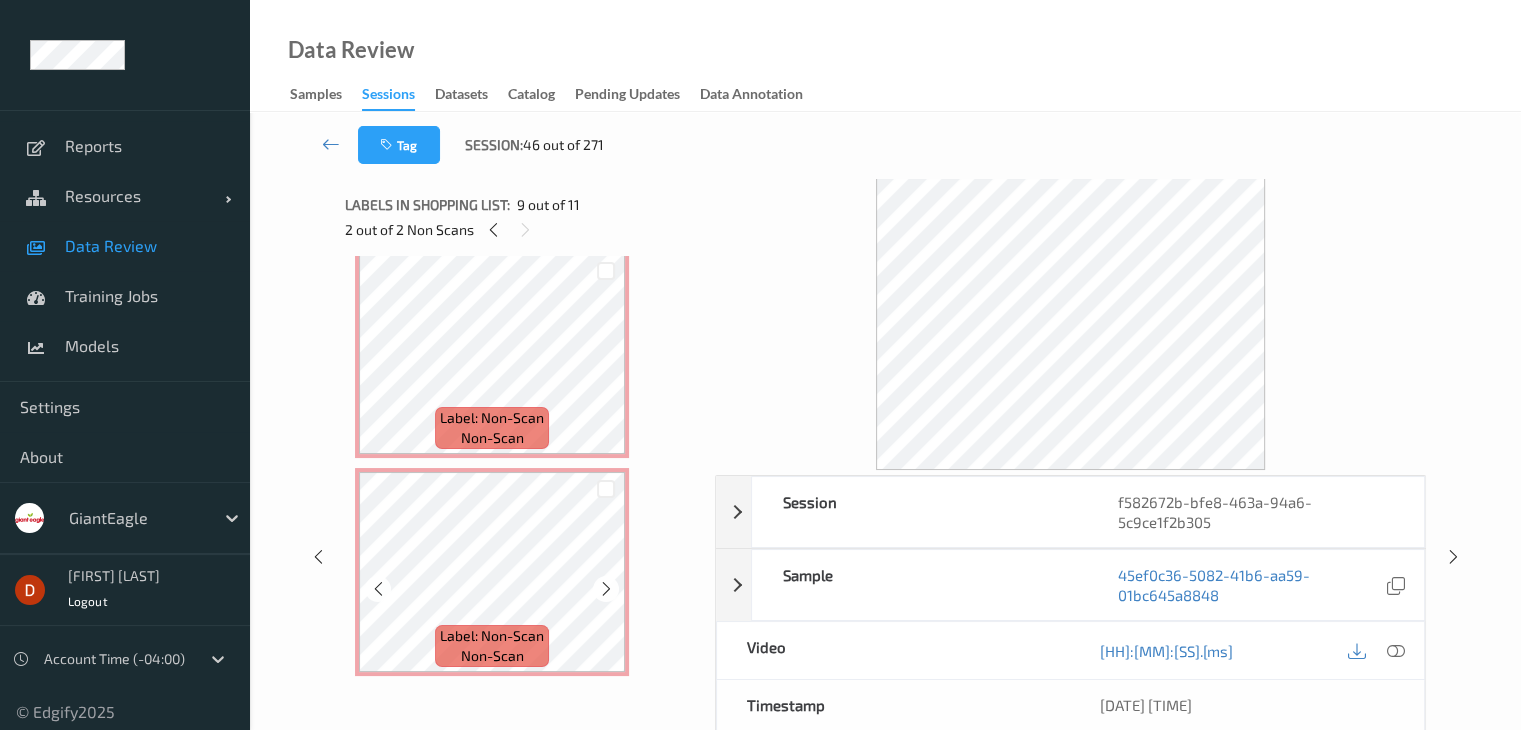 scroll, scrollTop: 1300, scrollLeft: 0, axis: vertical 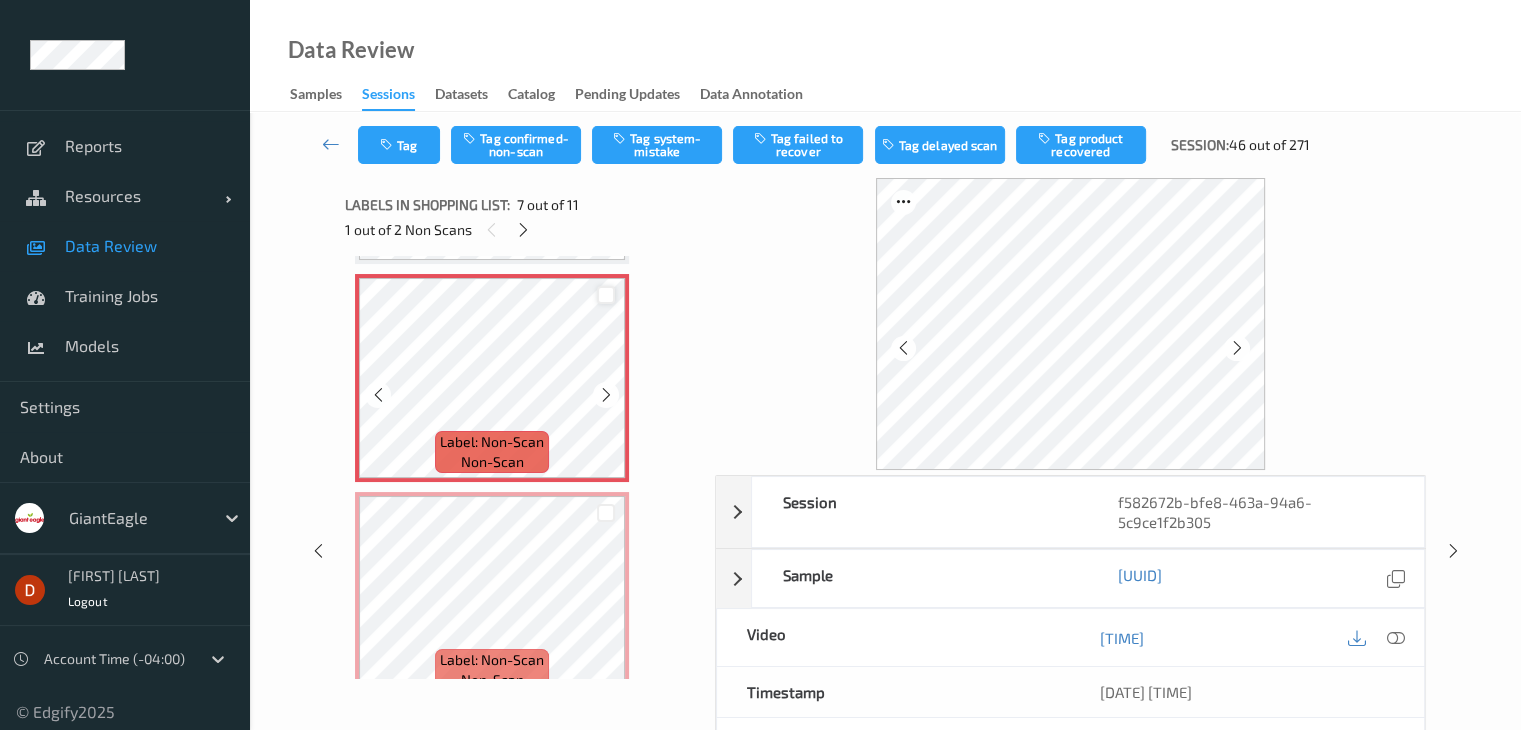 click at bounding box center (606, 295) 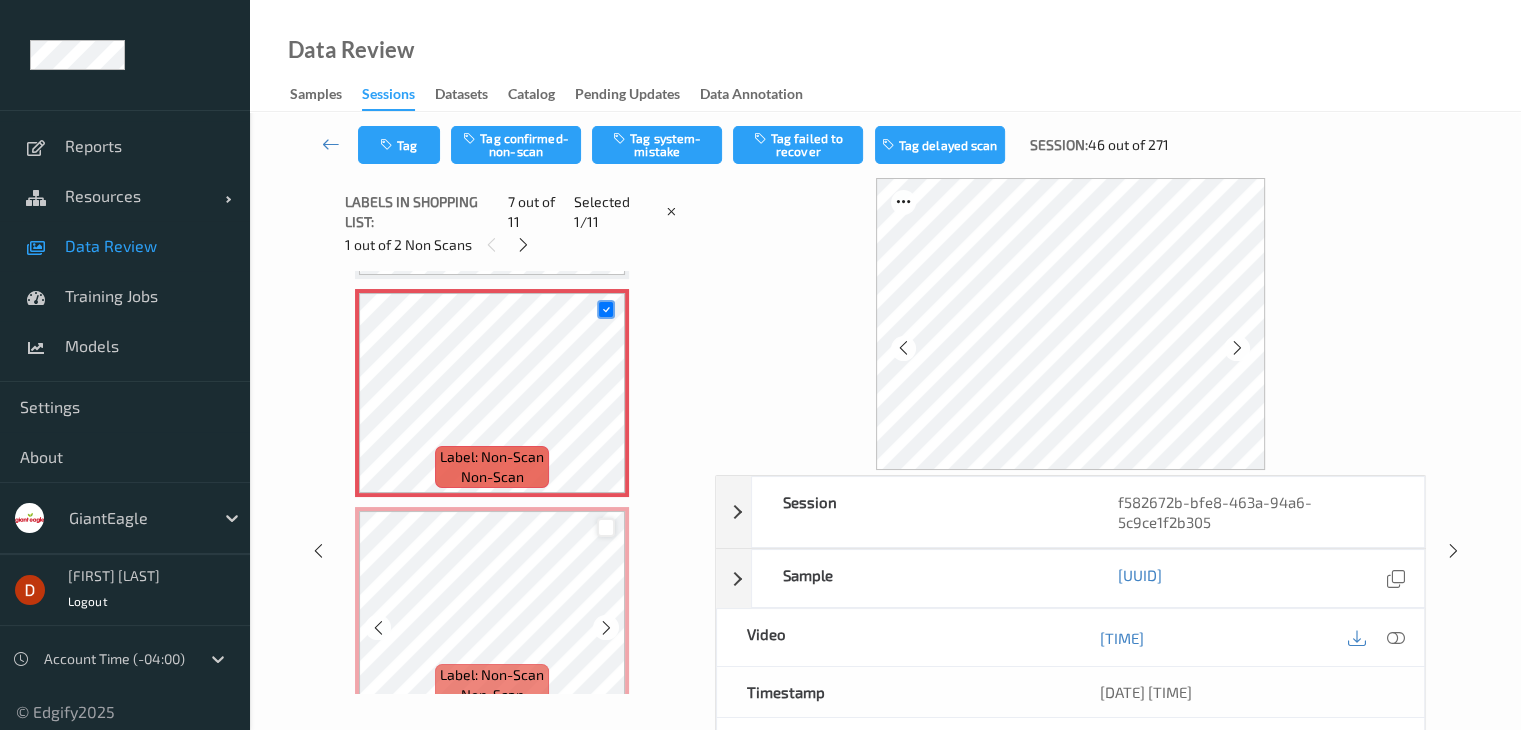 click at bounding box center (606, 527) 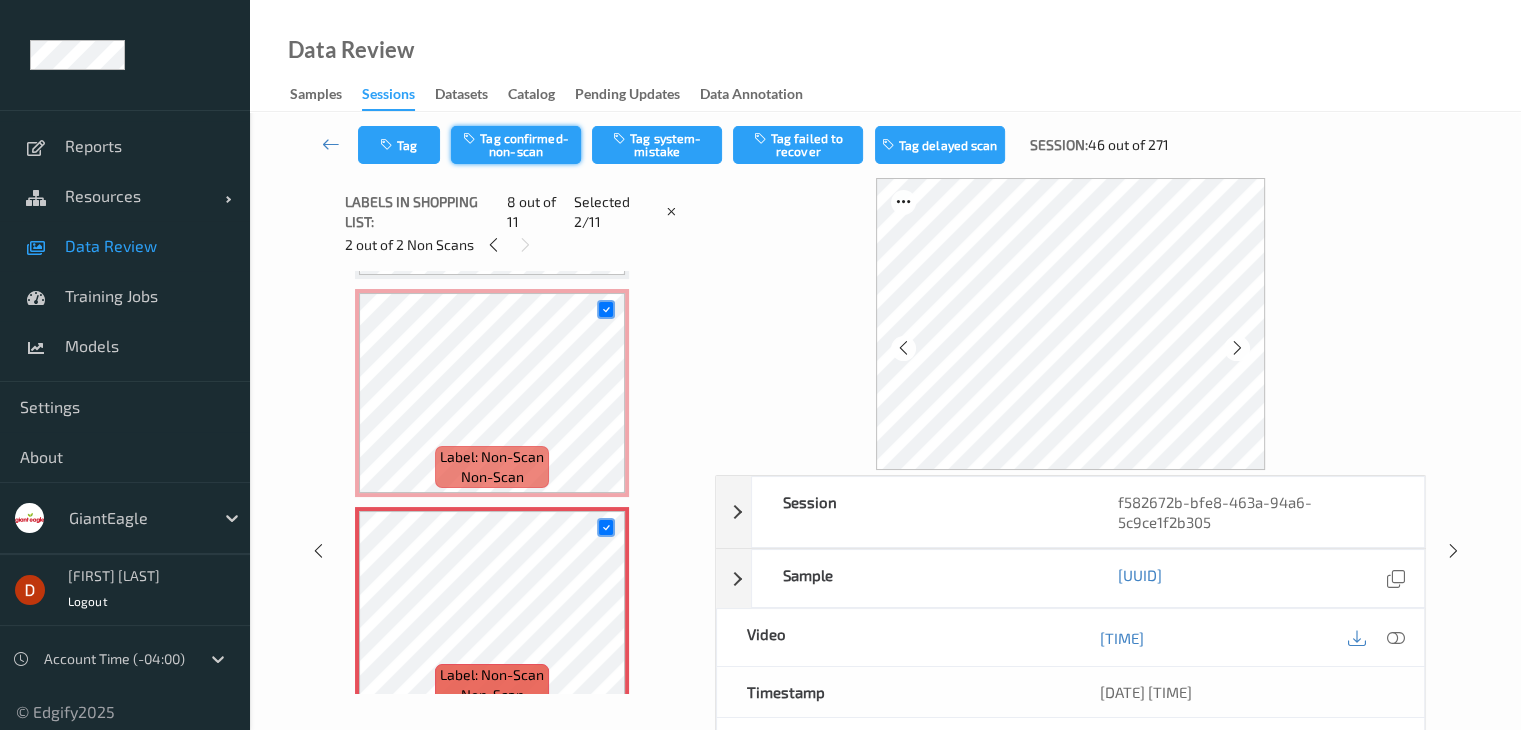 click on "Tag   confirmed-non-scan" at bounding box center [516, 145] 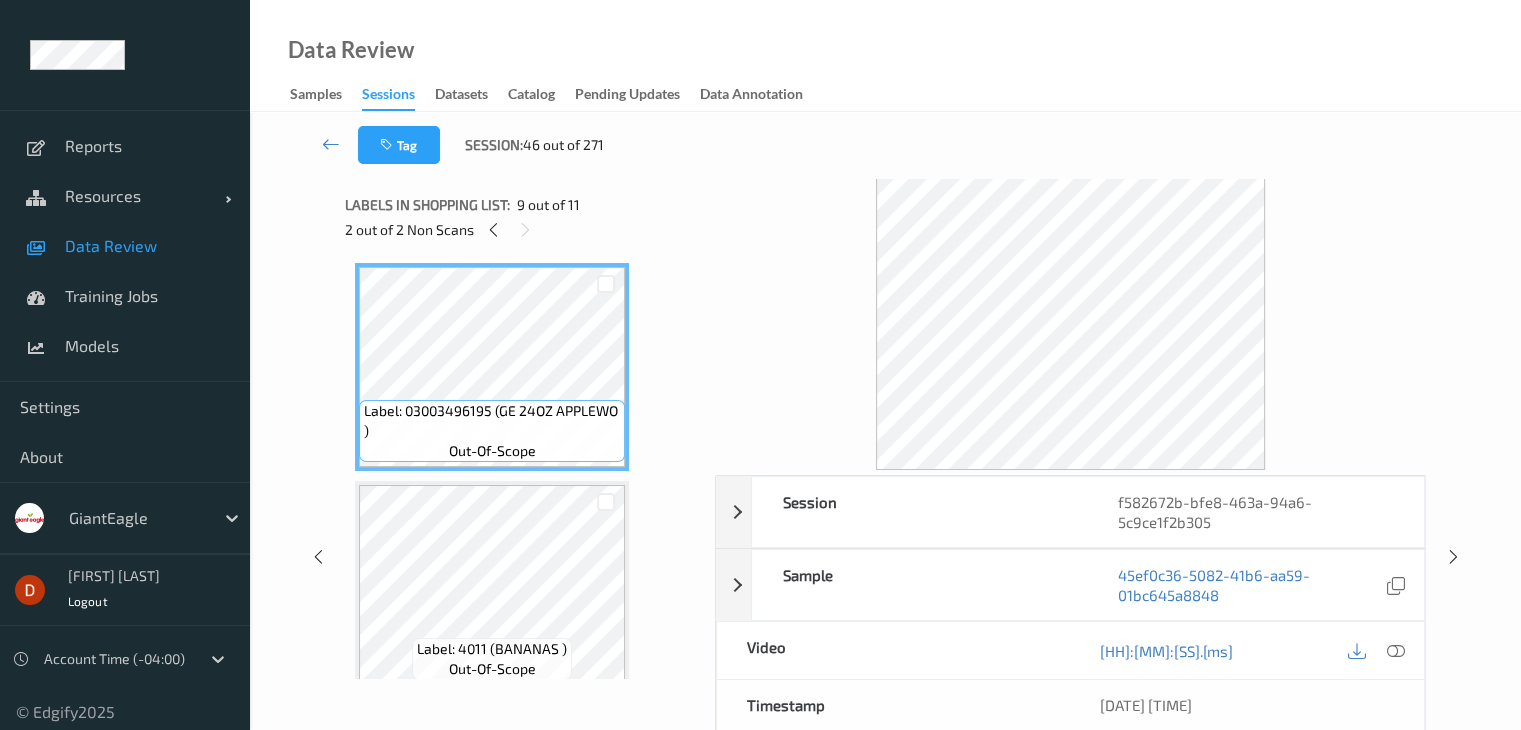 scroll, scrollTop: 1500, scrollLeft: 0, axis: vertical 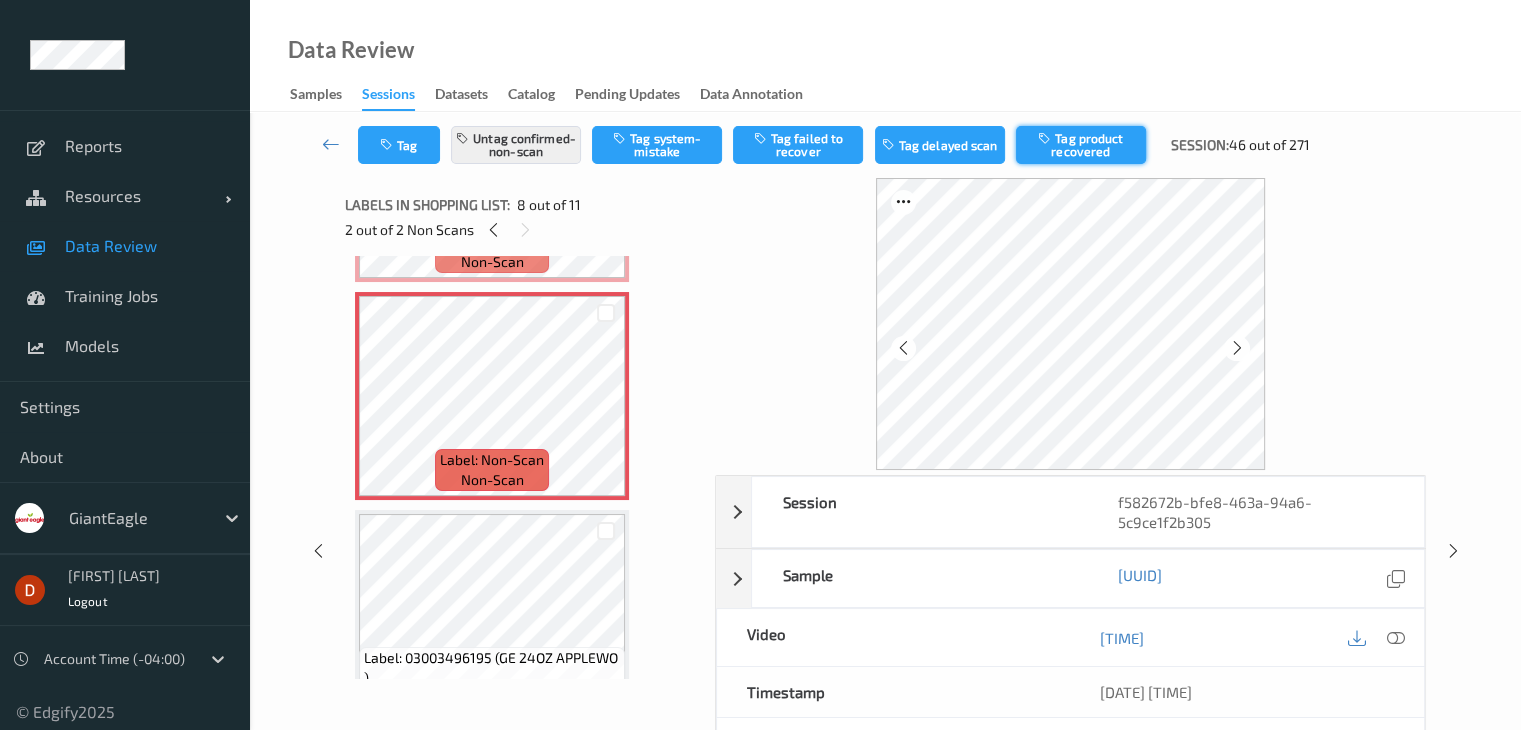 click on "Tag   product recovered" at bounding box center (1081, 145) 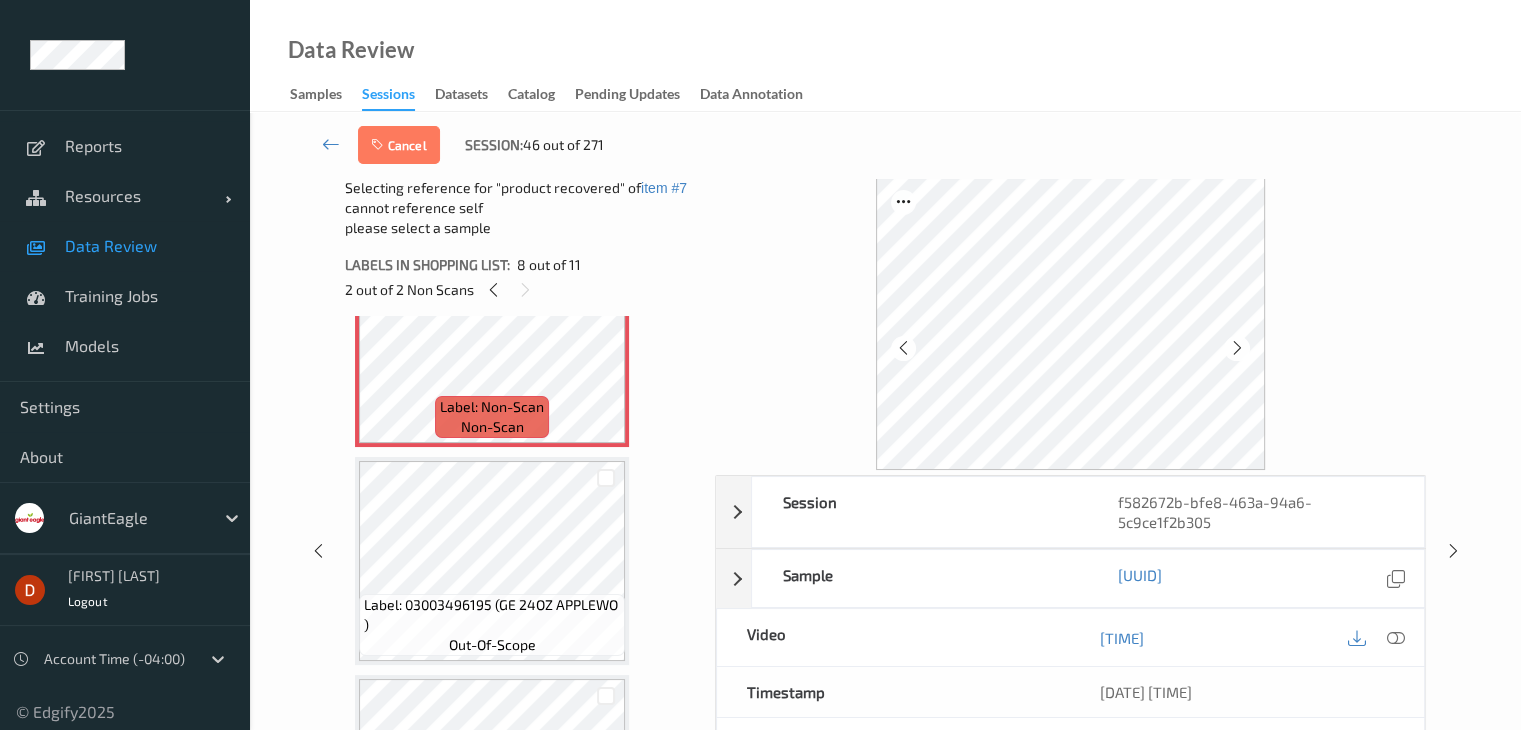 scroll, scrollTop: 1700, scrollLeft: 0, axis: vertical 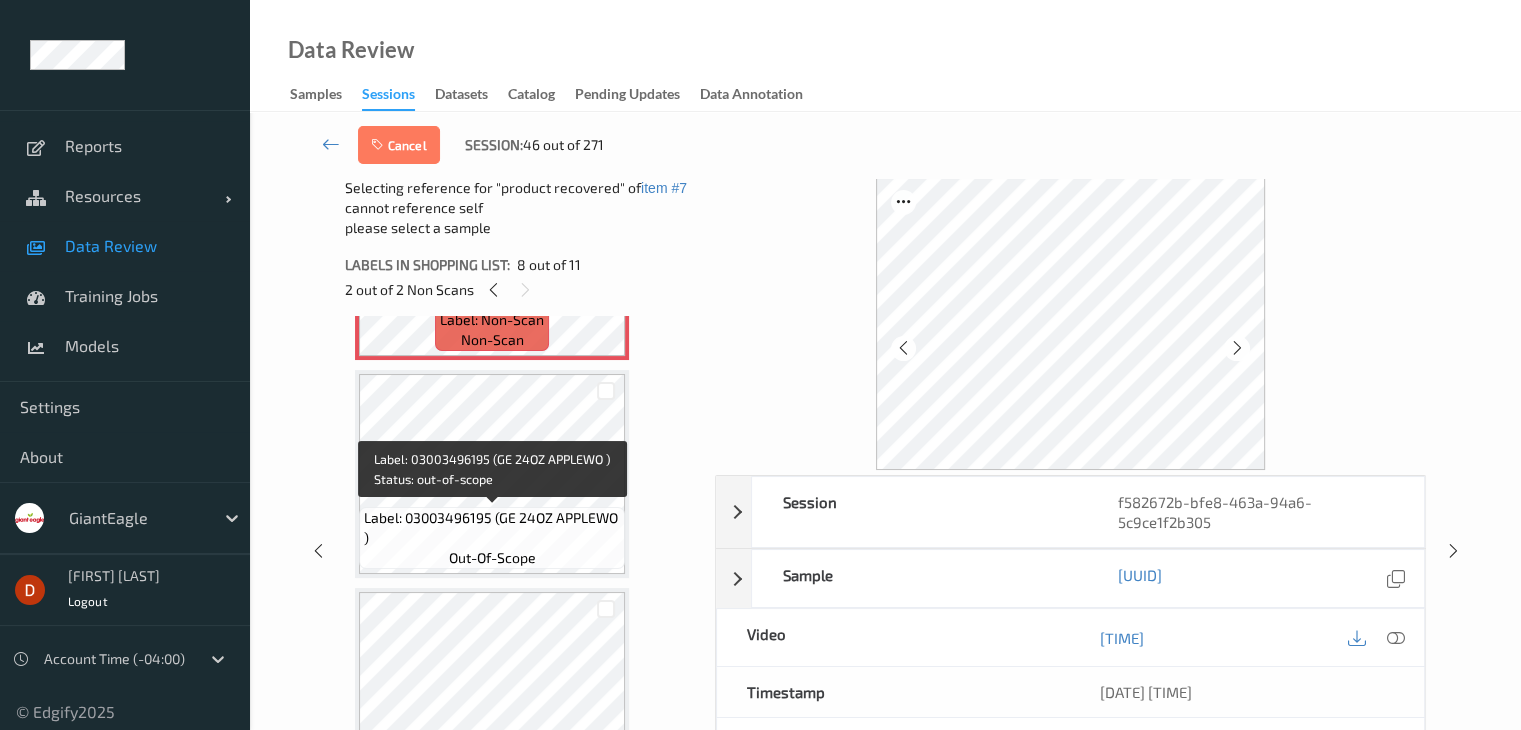 click on "Label: 03003496195 (GE 24OZ APPLEWO   )" at bounding box center [492, 528] 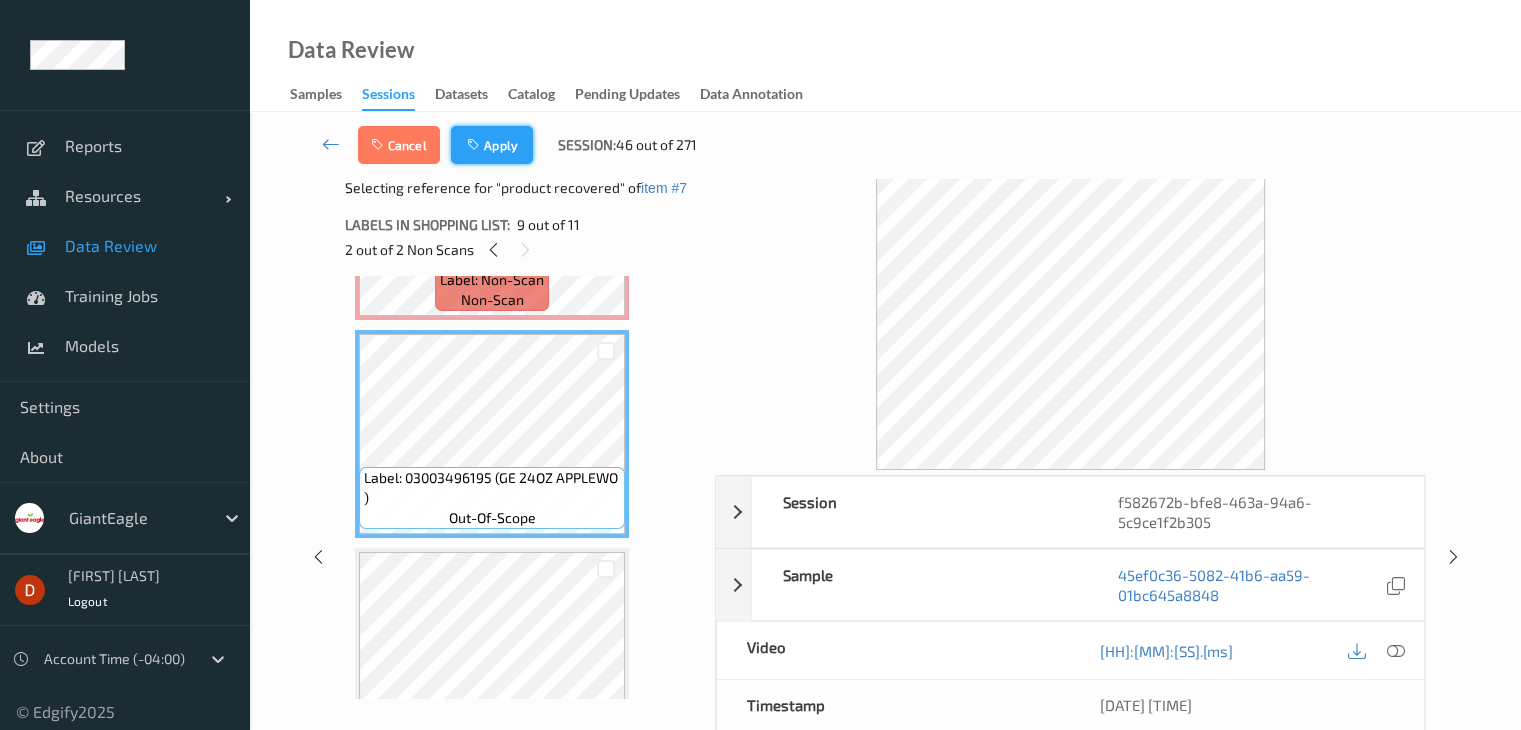 click on "Apply" at bounding box center [492, 145] 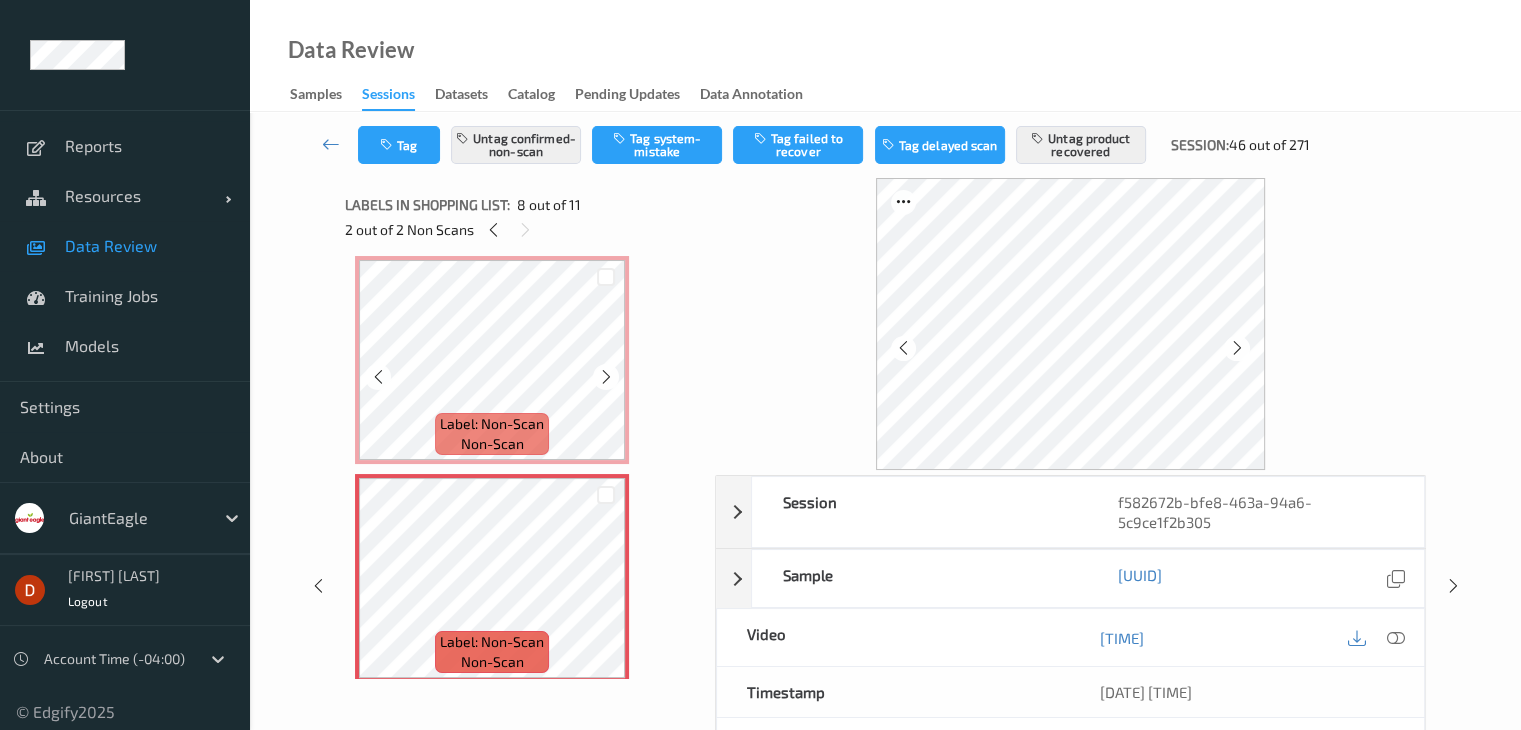 click on "Label: Non-Scan" at bounding box center [492, 424] 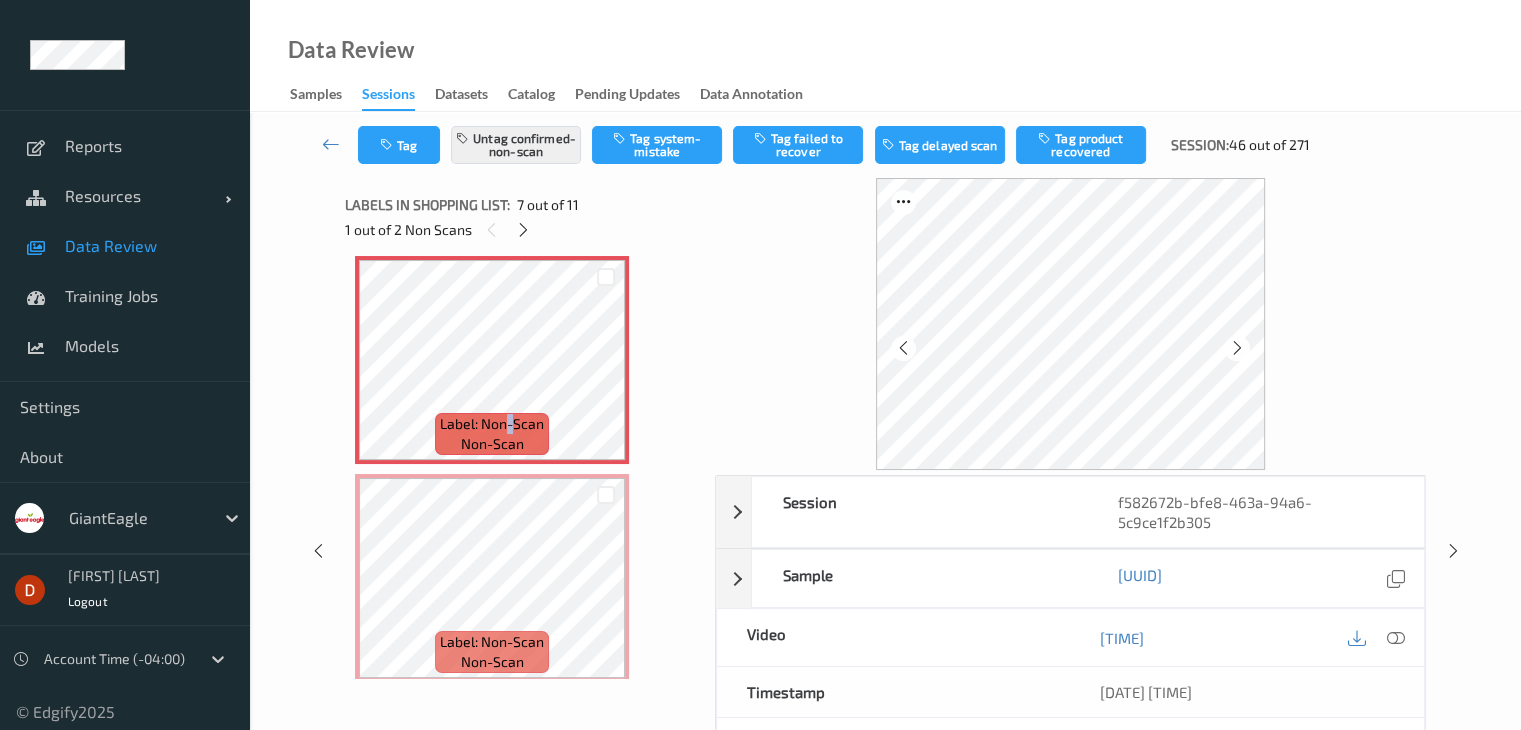drag, startPoint x: 1089, startPoint y: 135, endPoint x: 1066, endPoint y: 160, distance: 33.970577 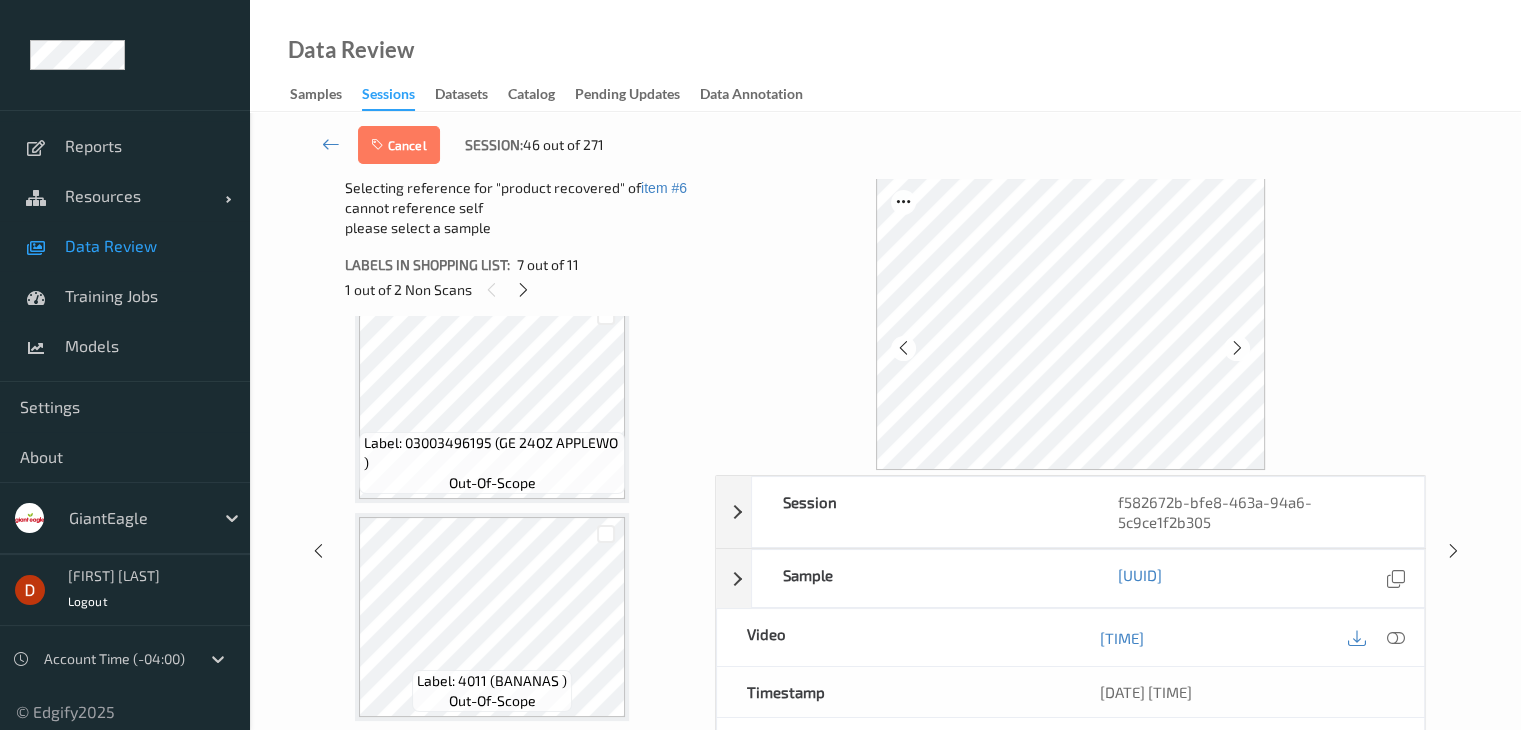 scroll, scrollTop: 1818, scrollLeft: 0, axis: vertical 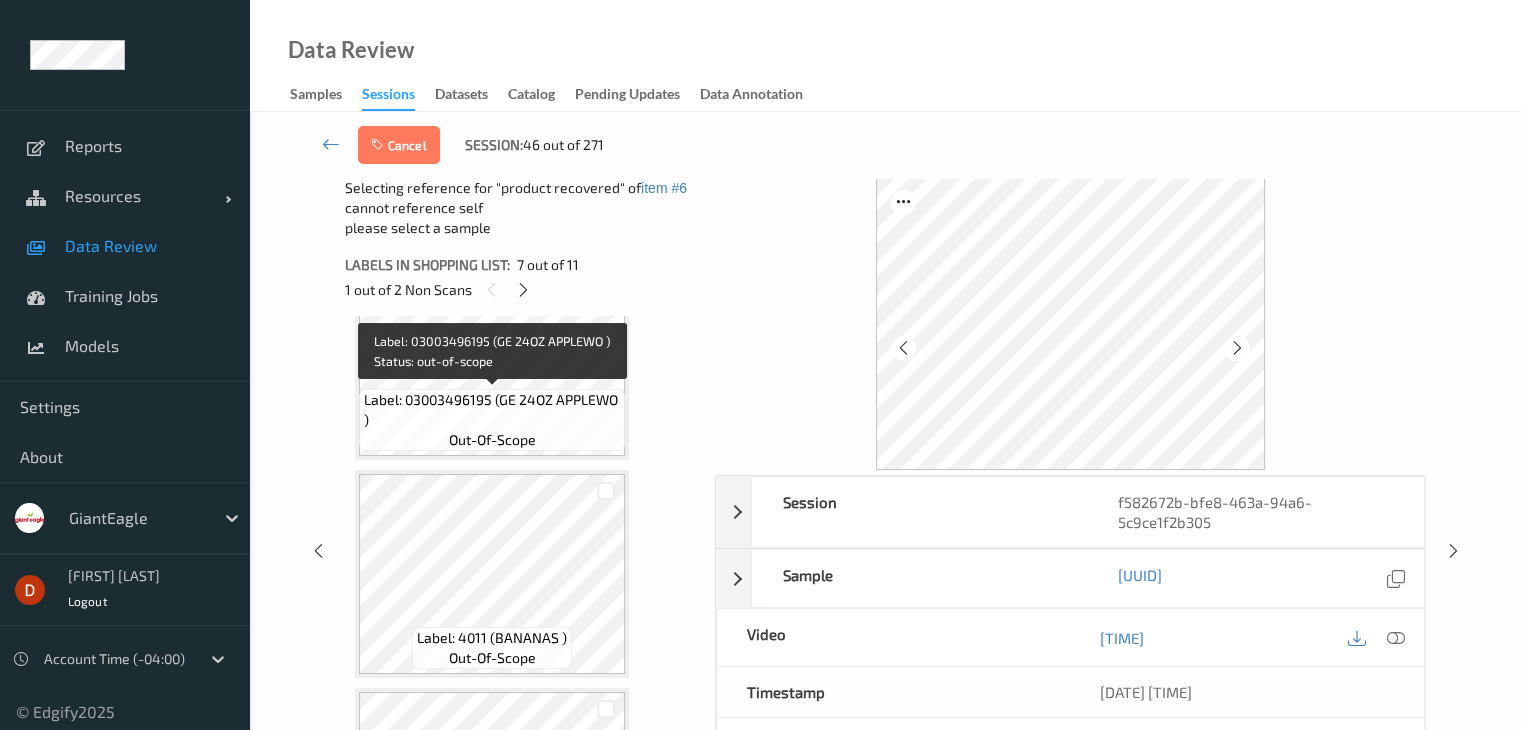 click on "Label: 03003496195 (GE 24OZ APPLEWO   )" at bounding box center [492, 410] 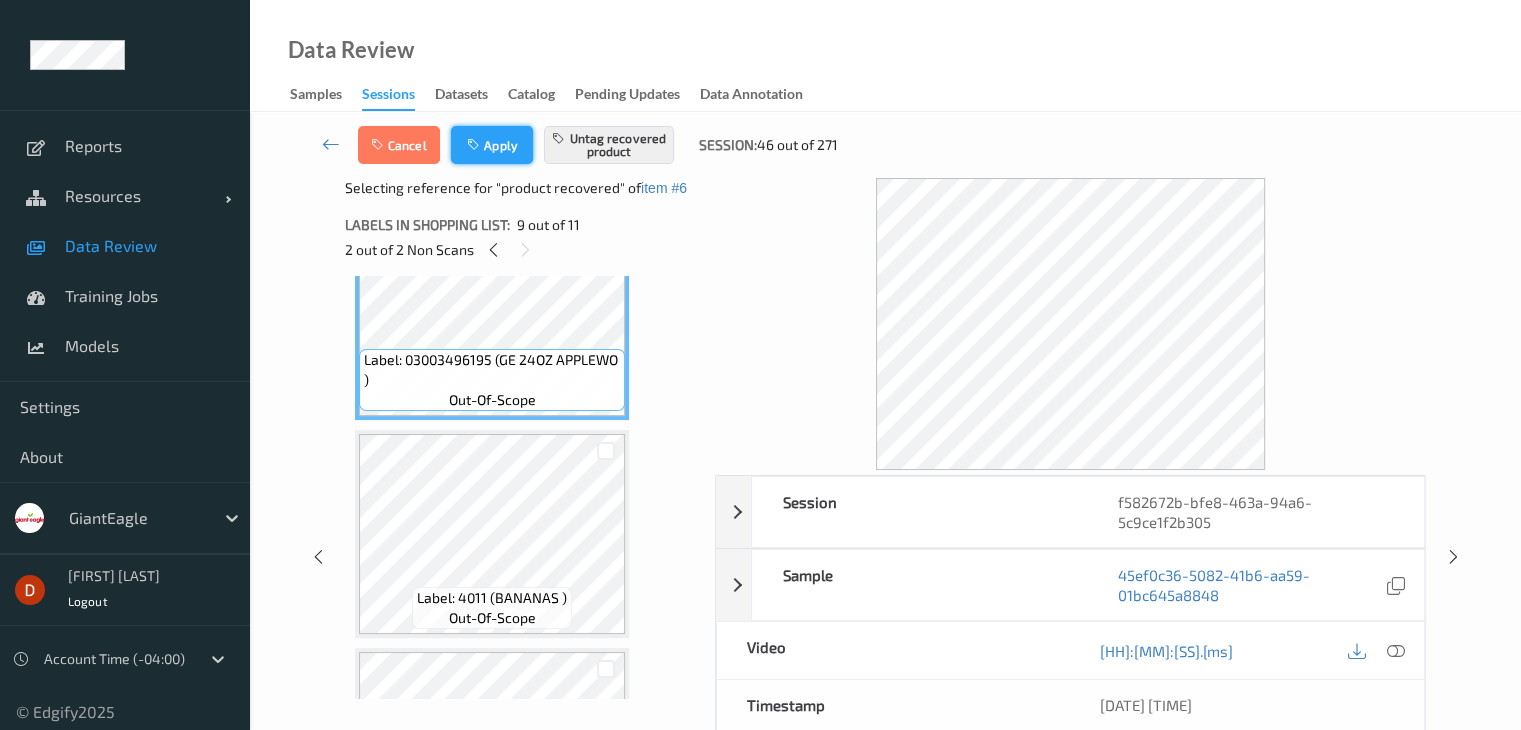 click on "Apply" at bounding box center (492, 145) 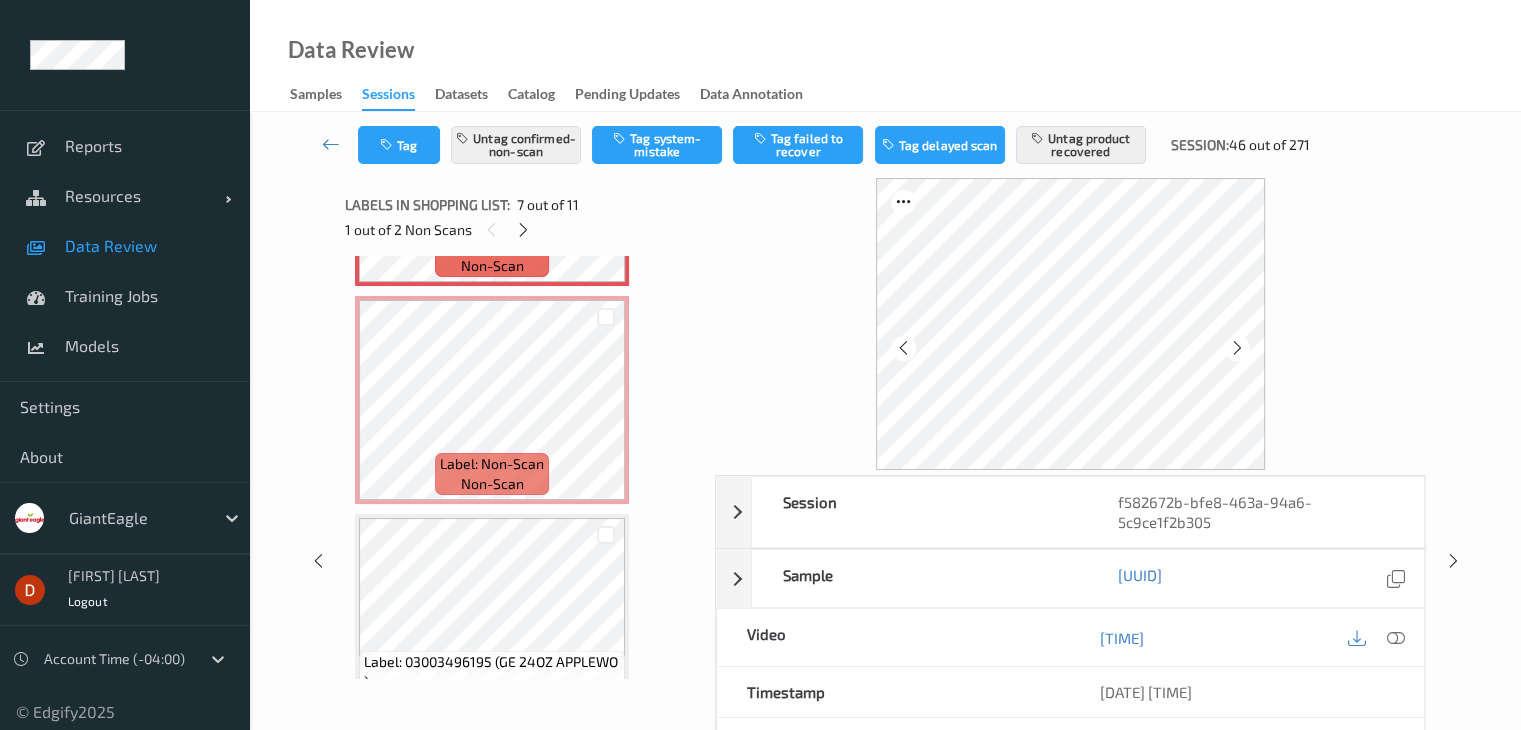 scroll, scrollTop: 1500, scrollLeft: 0, axis: vertical 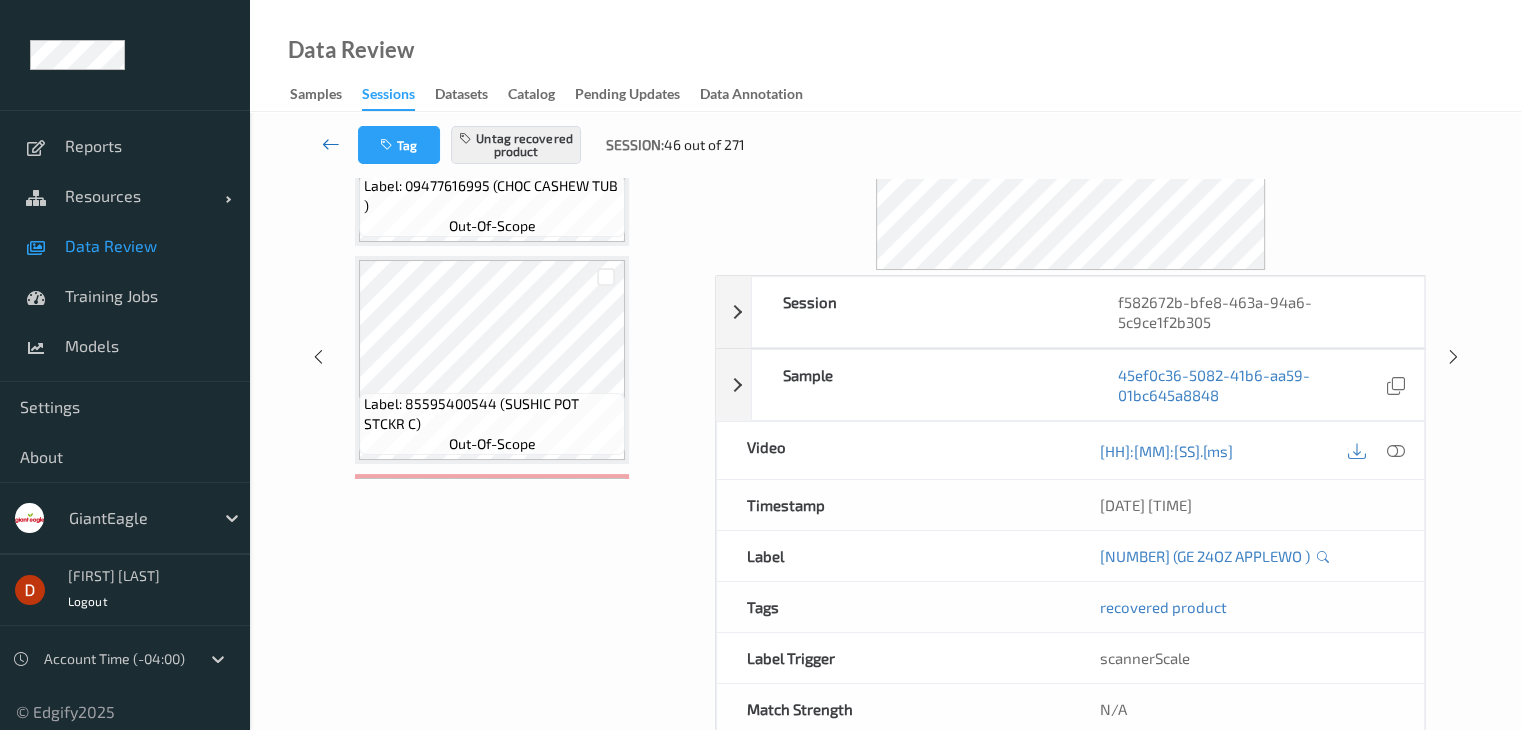 click at bounding box center (331, 144) 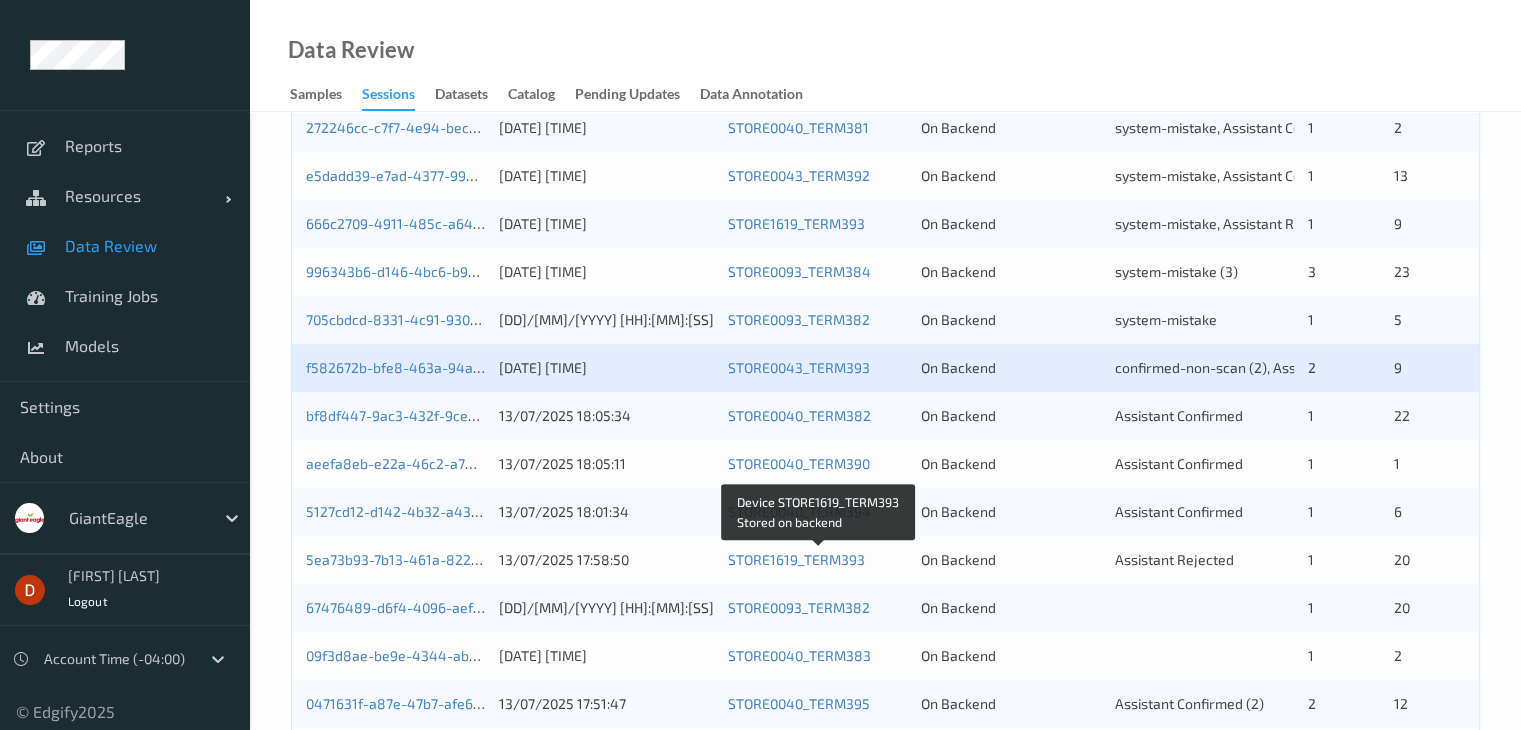 scroll, scrollTop: 600, scrollLeft: 0, axis: vertical 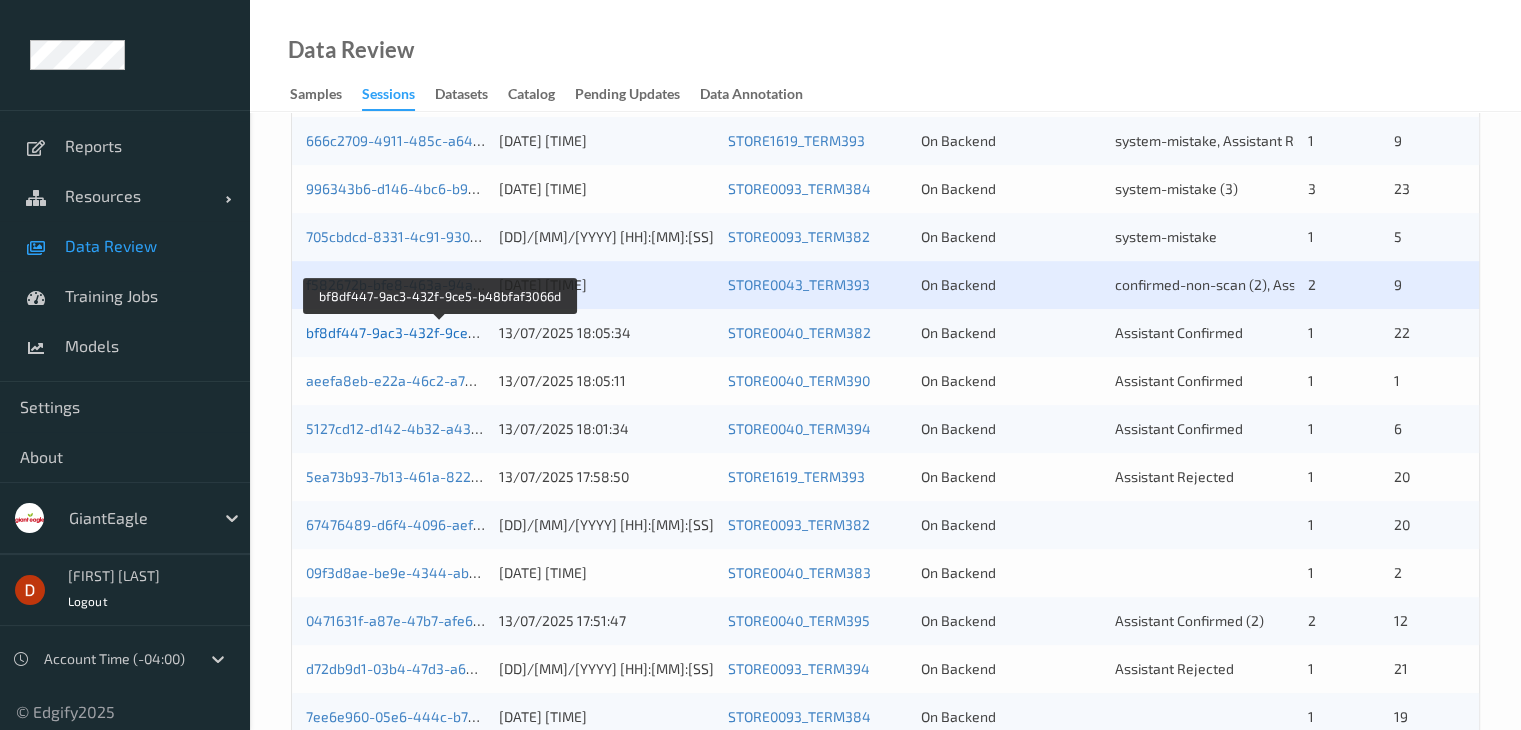 click on "bf8df447-9ac3-432f-9ce5-b48bfaf3066d" at bounding box center [440, 332] 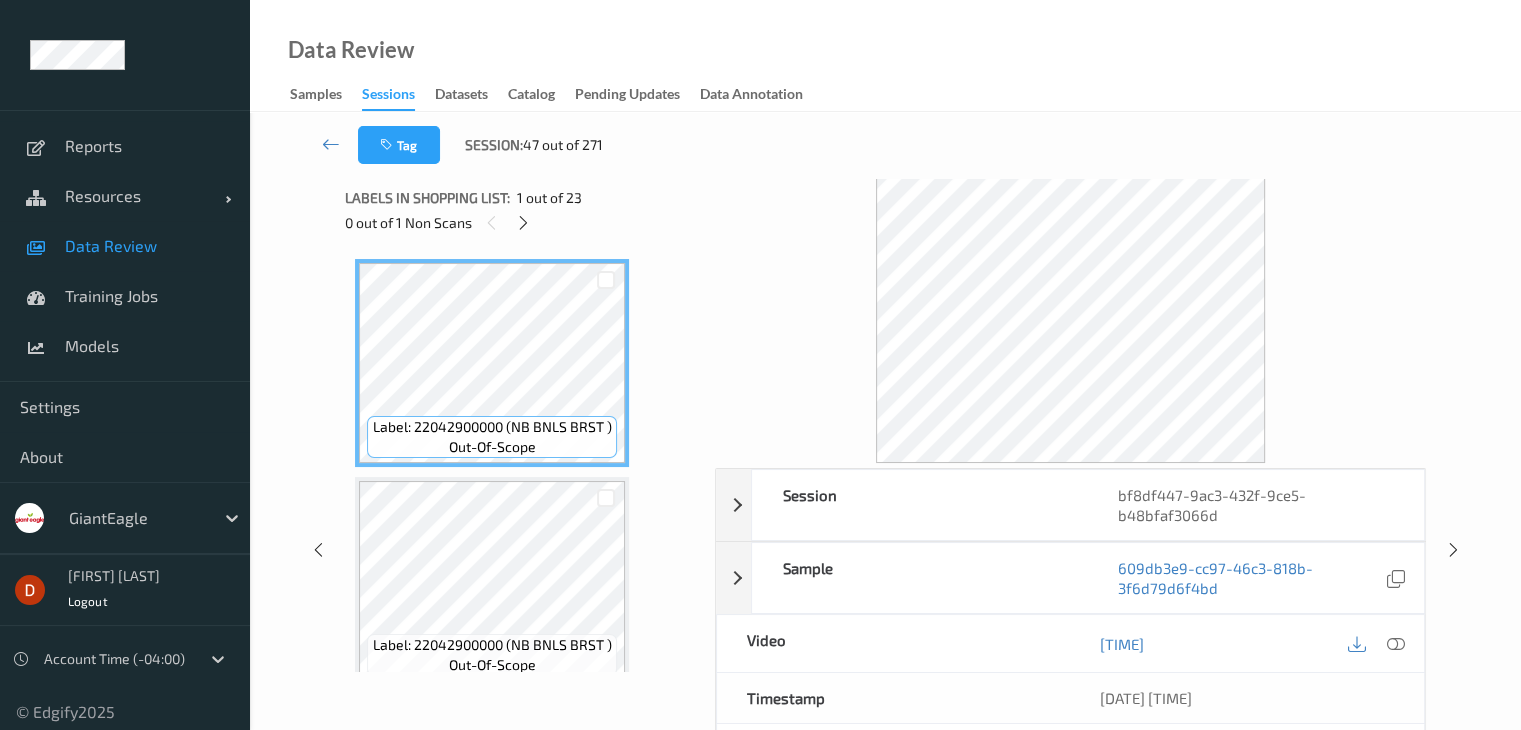 scroll, scrollTop: 0, scrollLeft: 0, axis: both 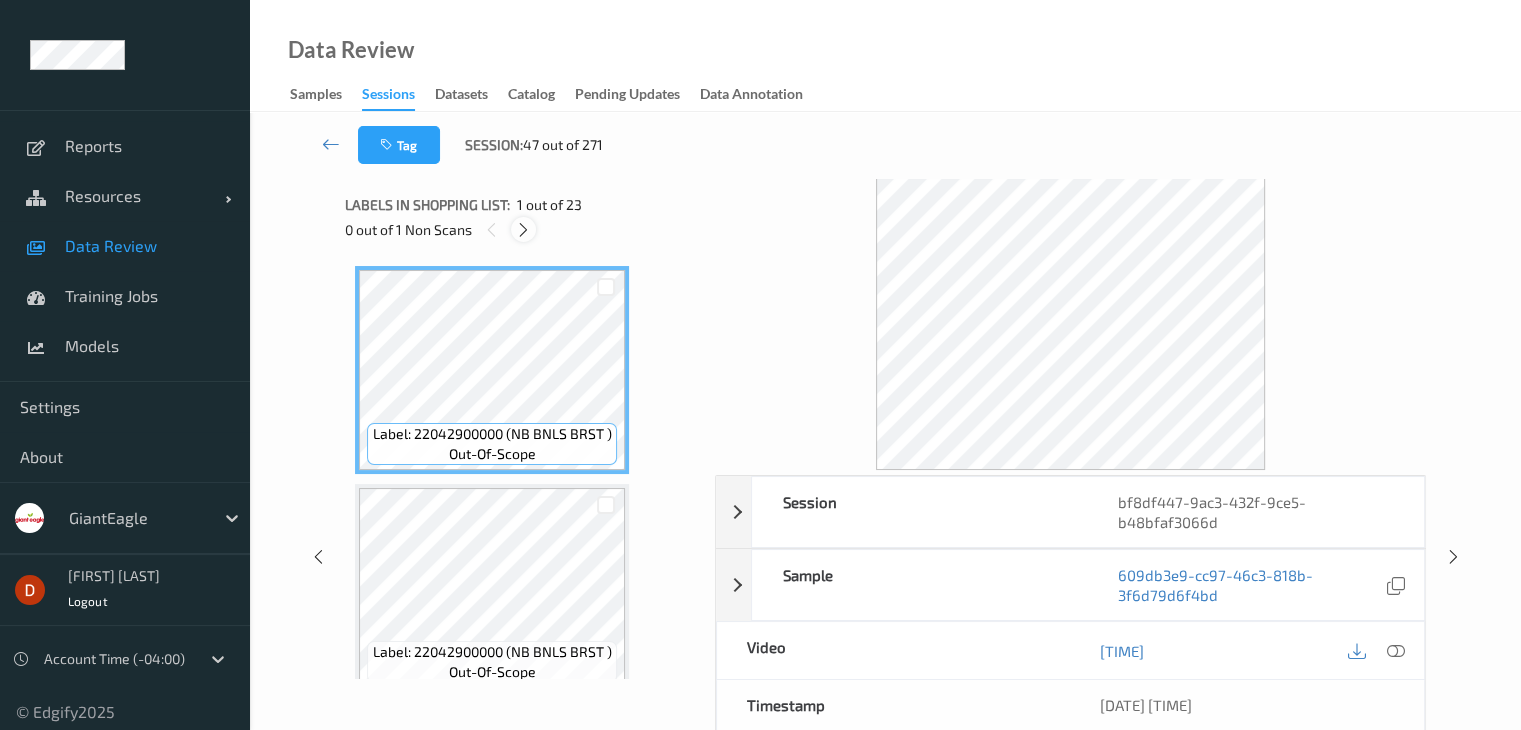 click at bounding box center (523, 230) 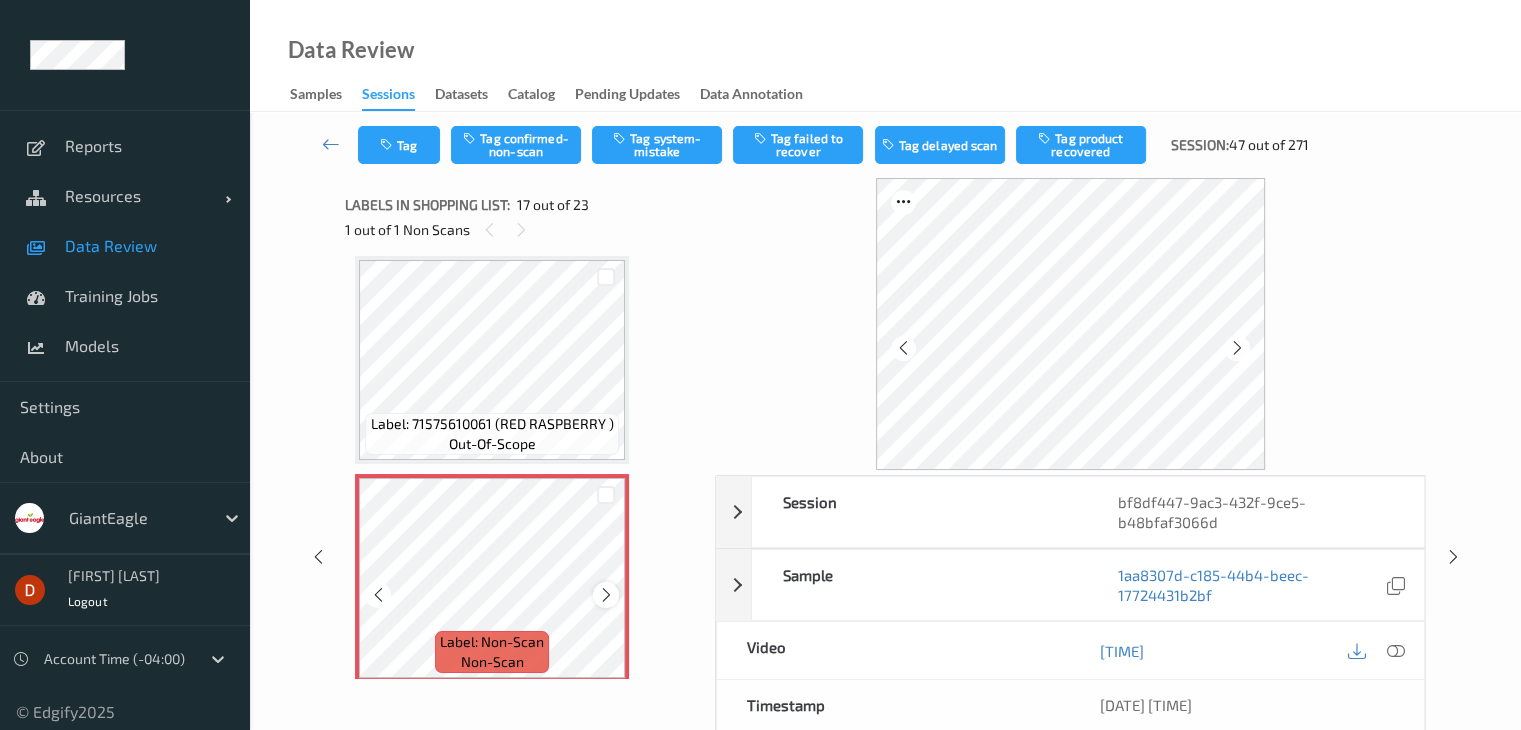 click at bounding box center (606, 595) 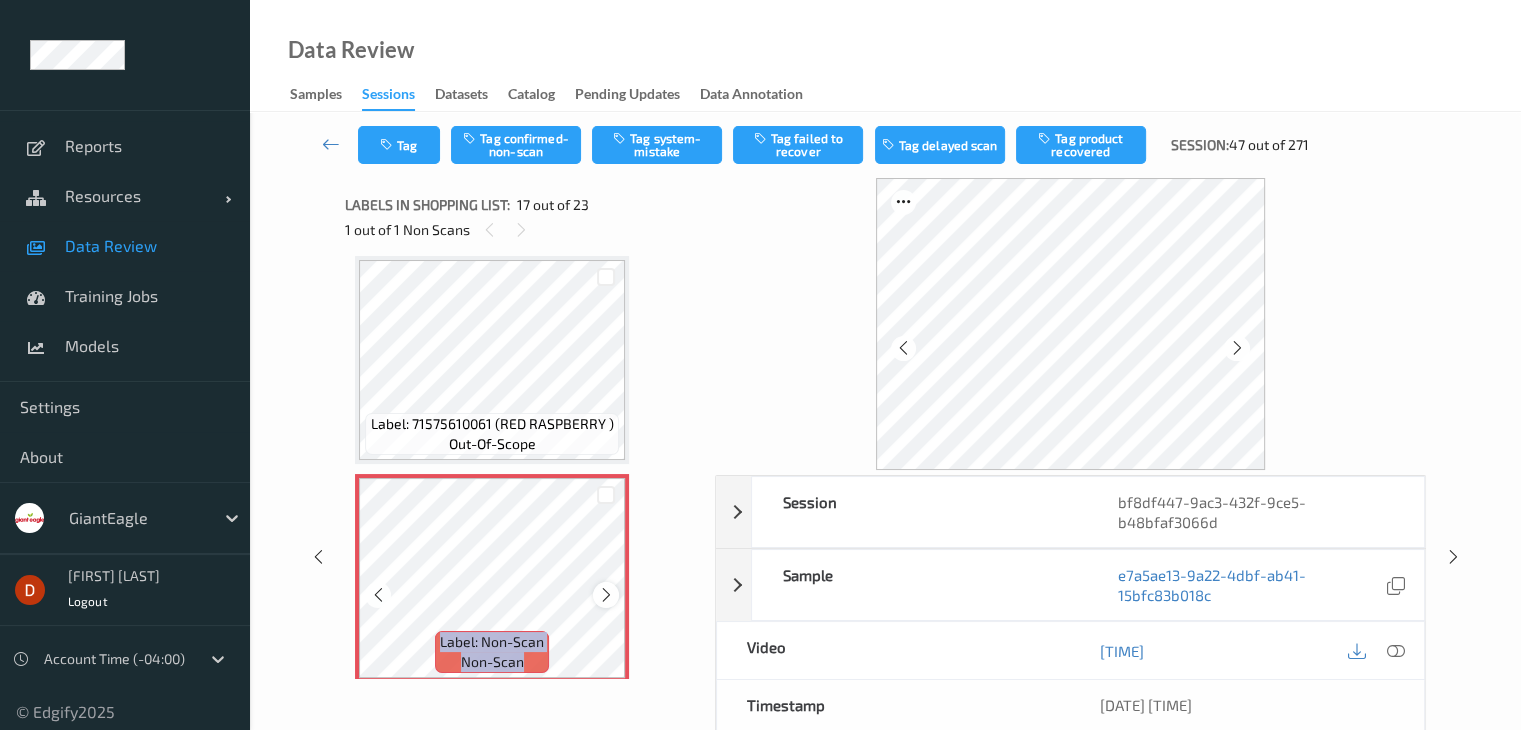 click at bounding box center (606, 595) 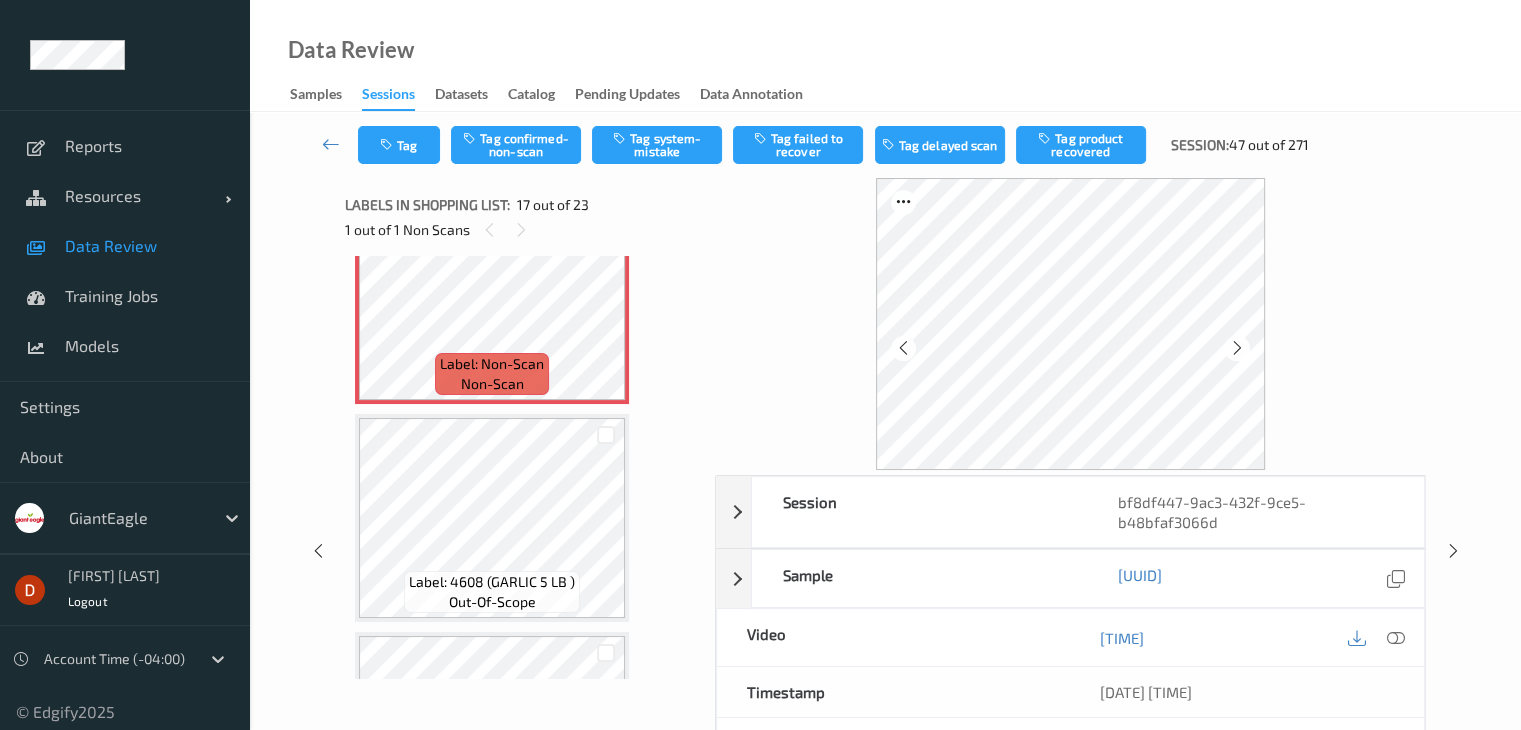 scroll, scrollTop: 3580, scrollLeft: 0, axis: vertical 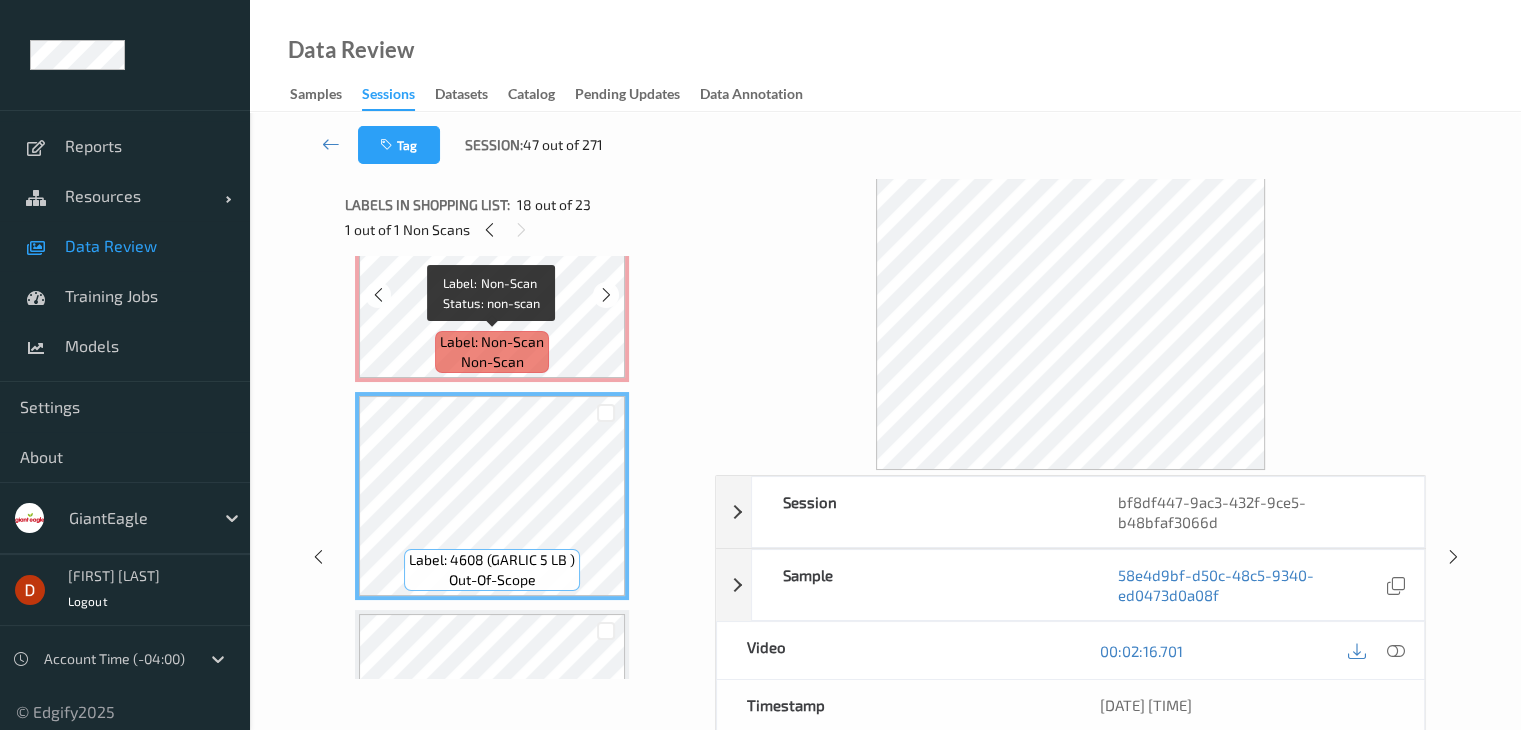 click on "Label: Non-Scan" at bounding box center [492, 342] 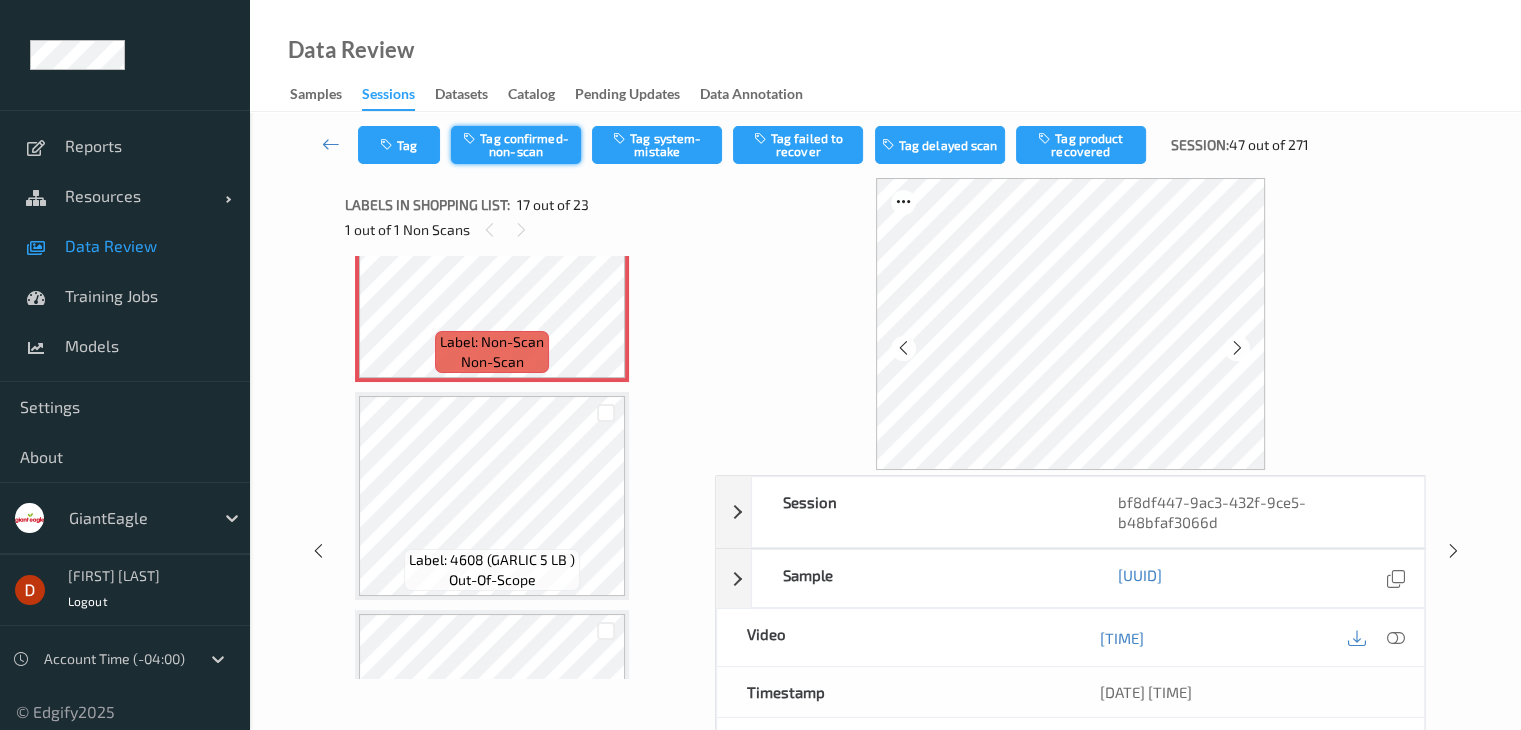 click on "Tag   confirmed-non-scan" at bounding box center (516, 145) 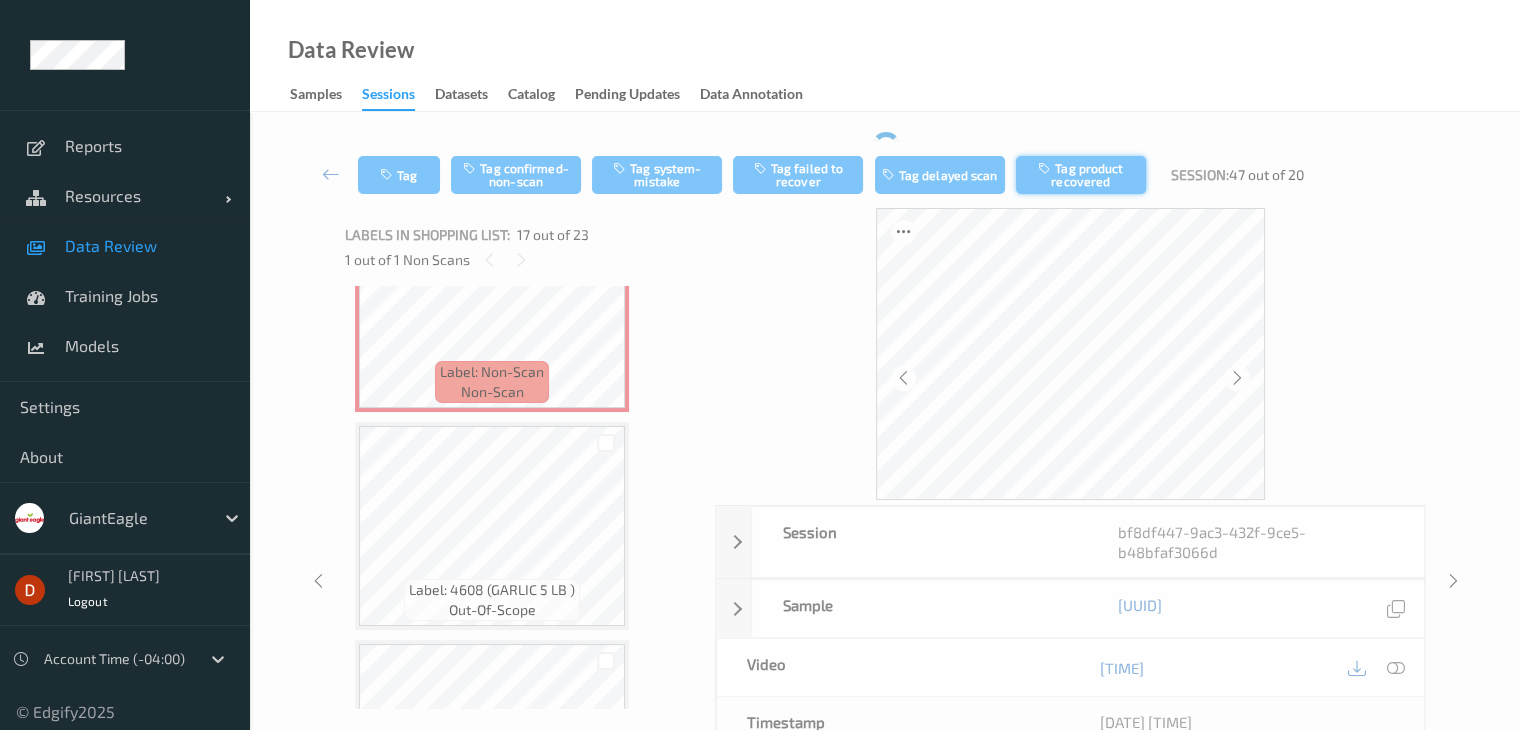 click on "Tag   product recovered" at bounding box center [1081, 175] 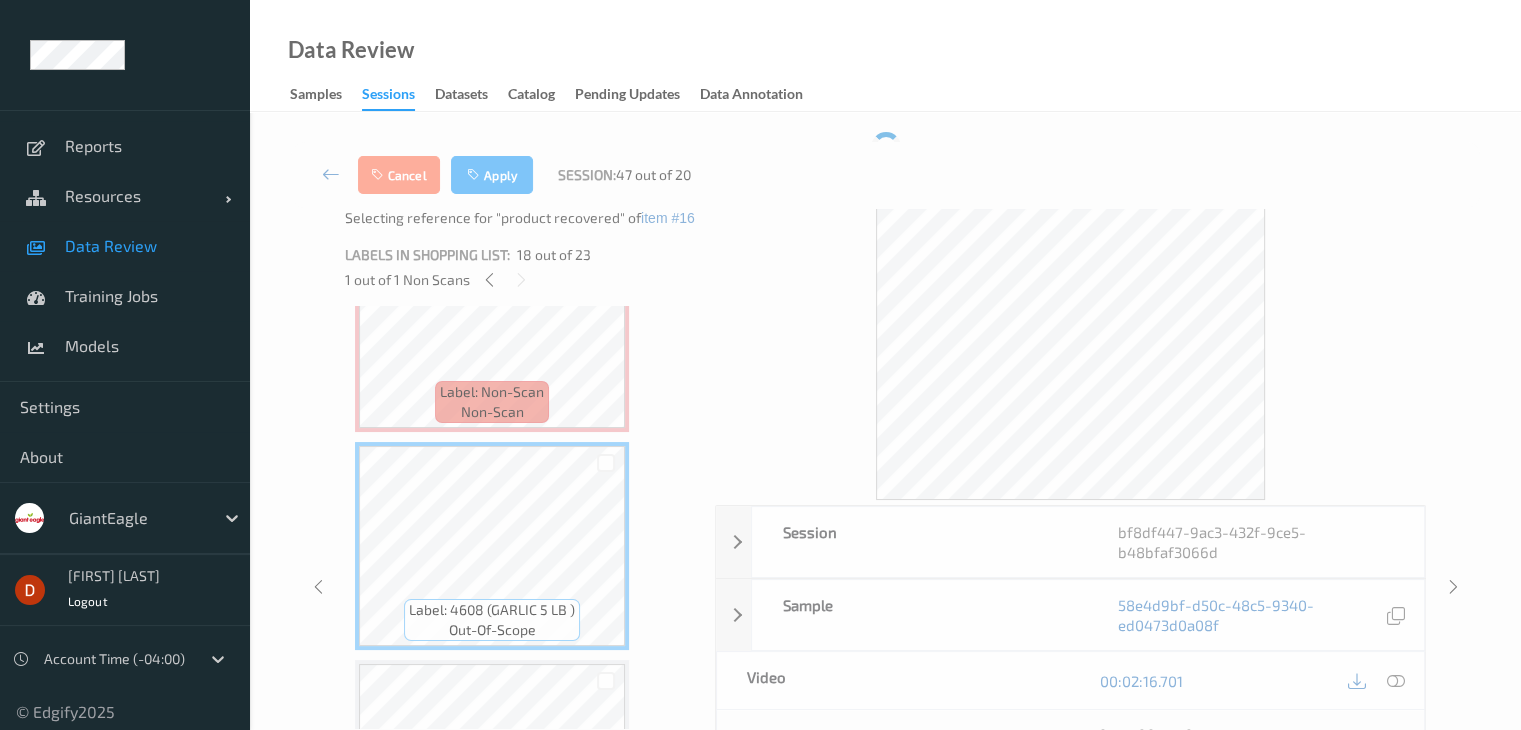 click on "Cancel Apply Session: 47 out of 20" at bounding box center (531, 175) 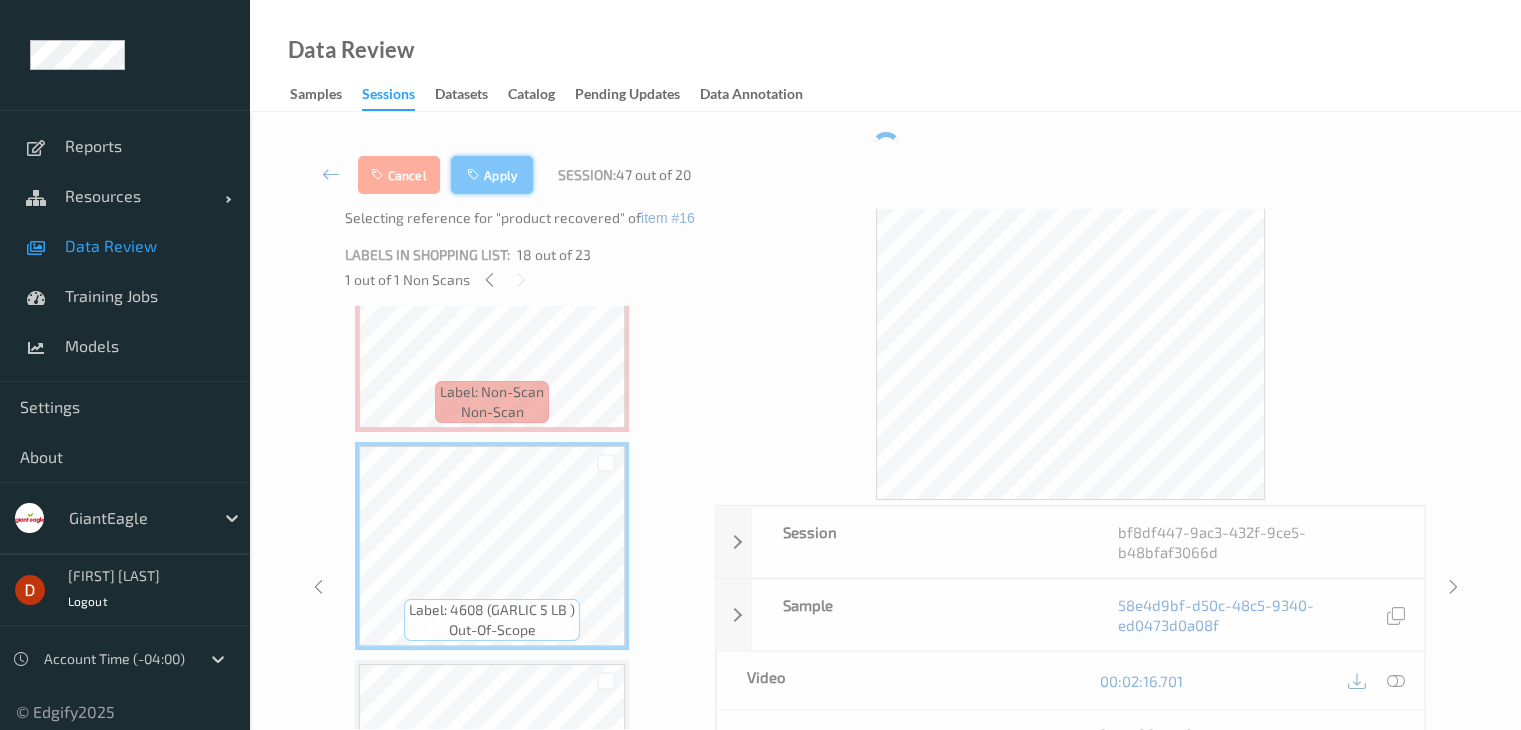 click on "Apply" at bounding box center (492, 175) 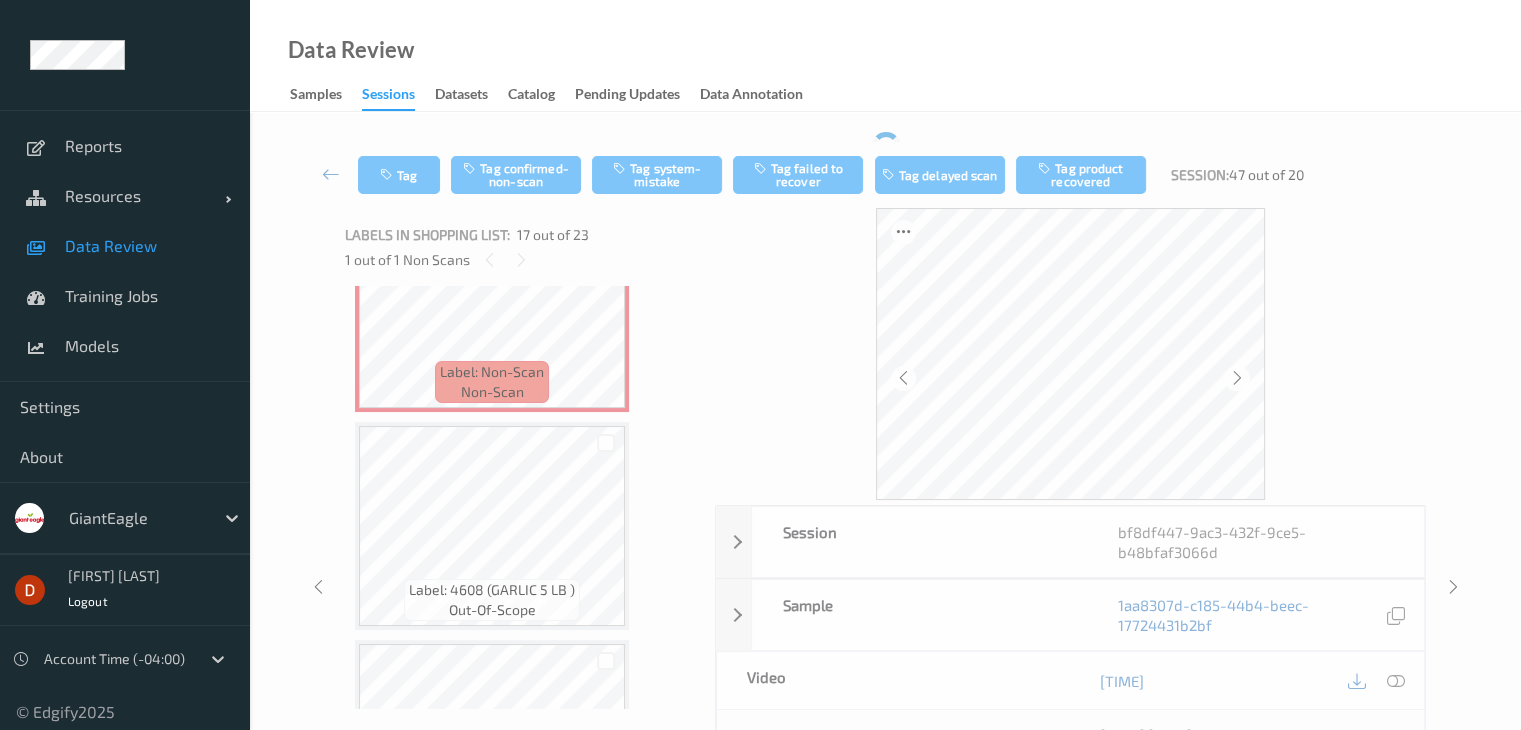 scroll, scrollTop: 3280, scrollLeft: 0, axis: vertical 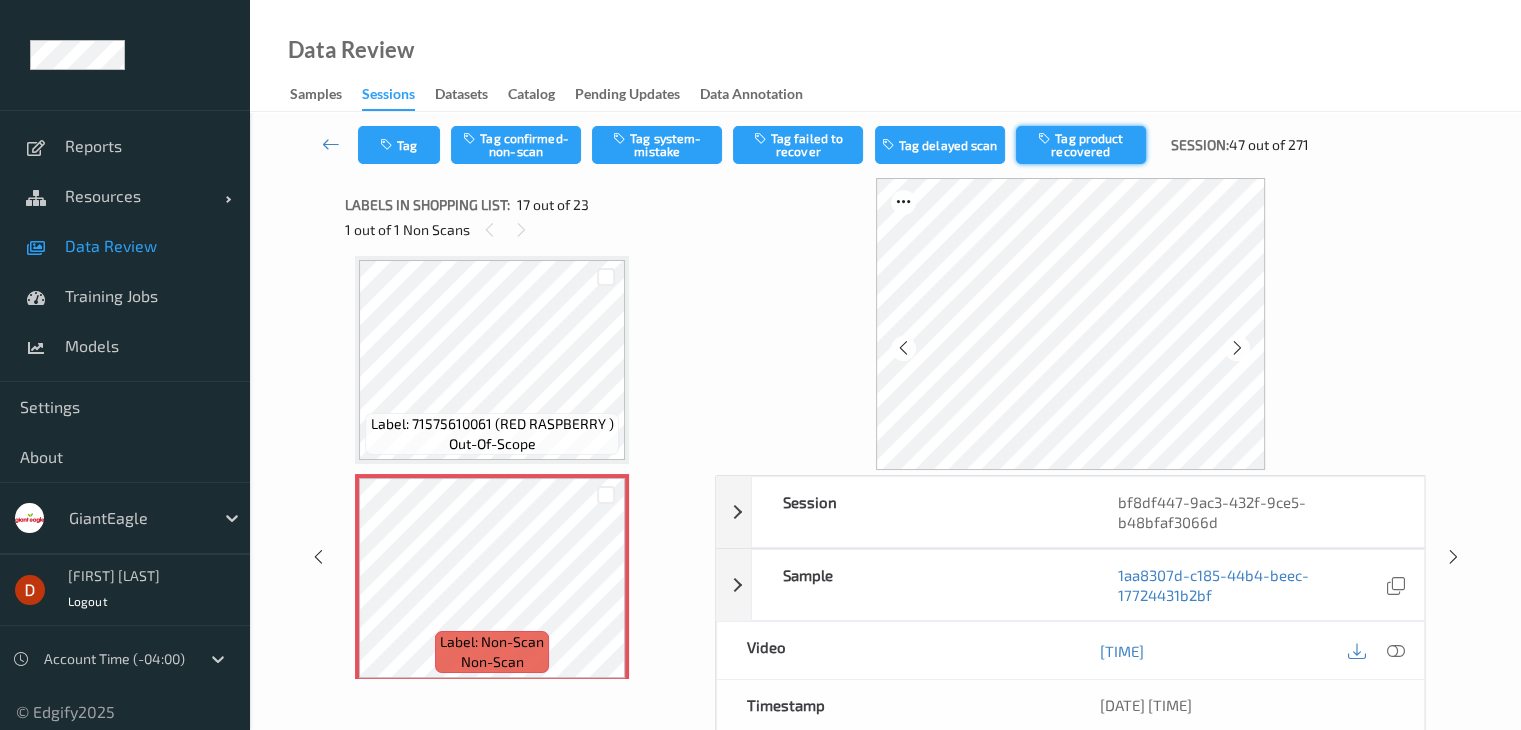 click on "Tag   product recovered" at bounding box center (1081, 145) 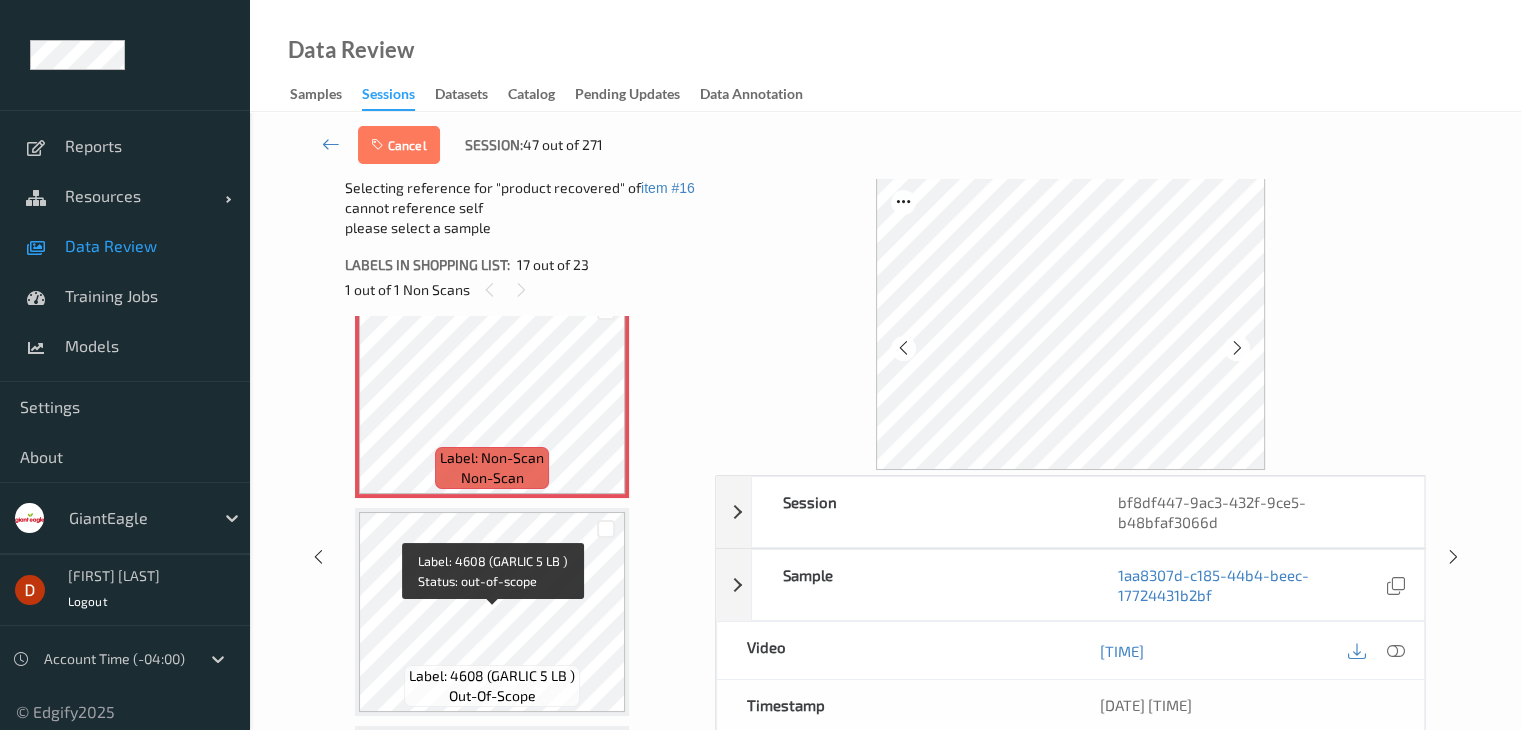 scroll, scrollTop: 3580, scrollLeft: 0, axis: vertical 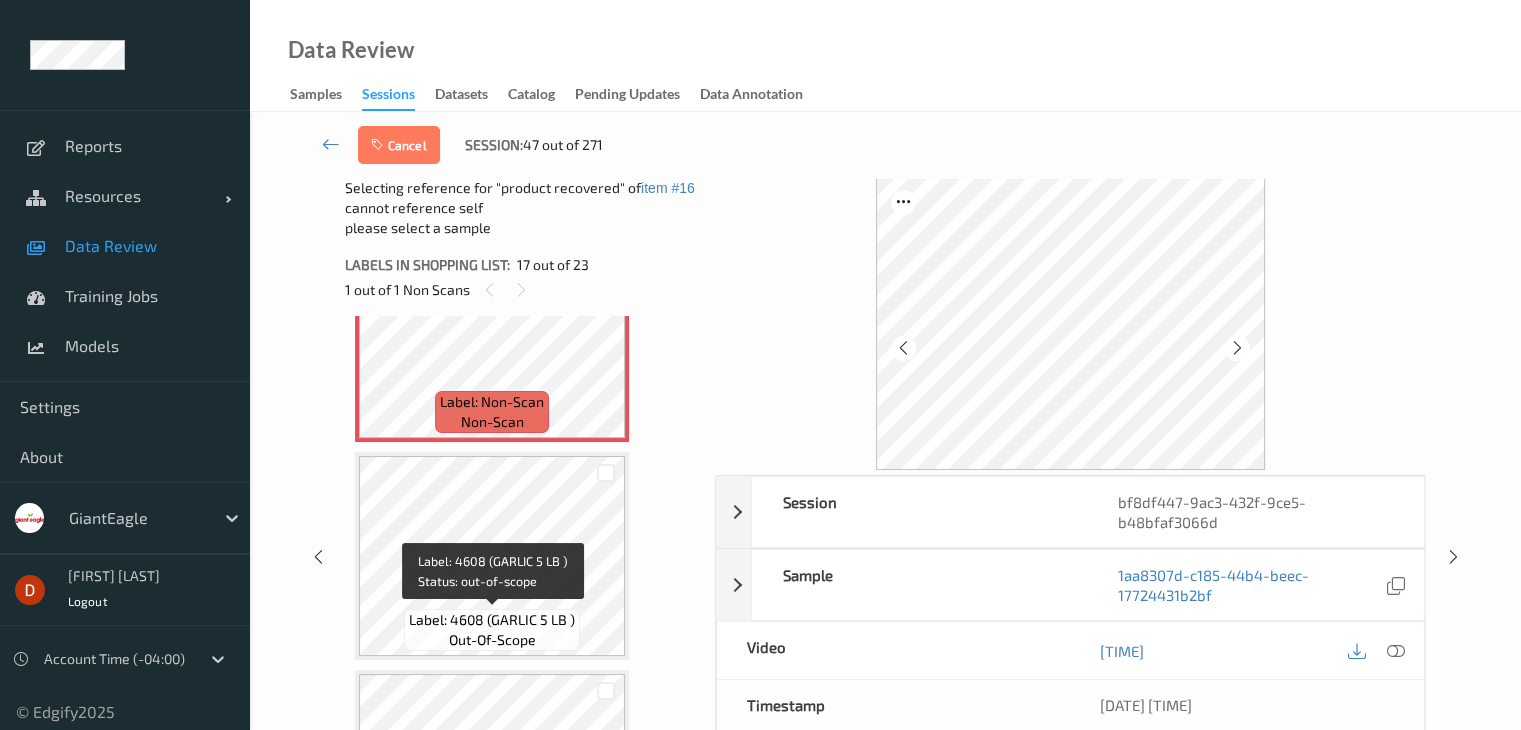 click on "Label: 4608 (GARLIC 5 LB       )" at bounding box center [492, 620] 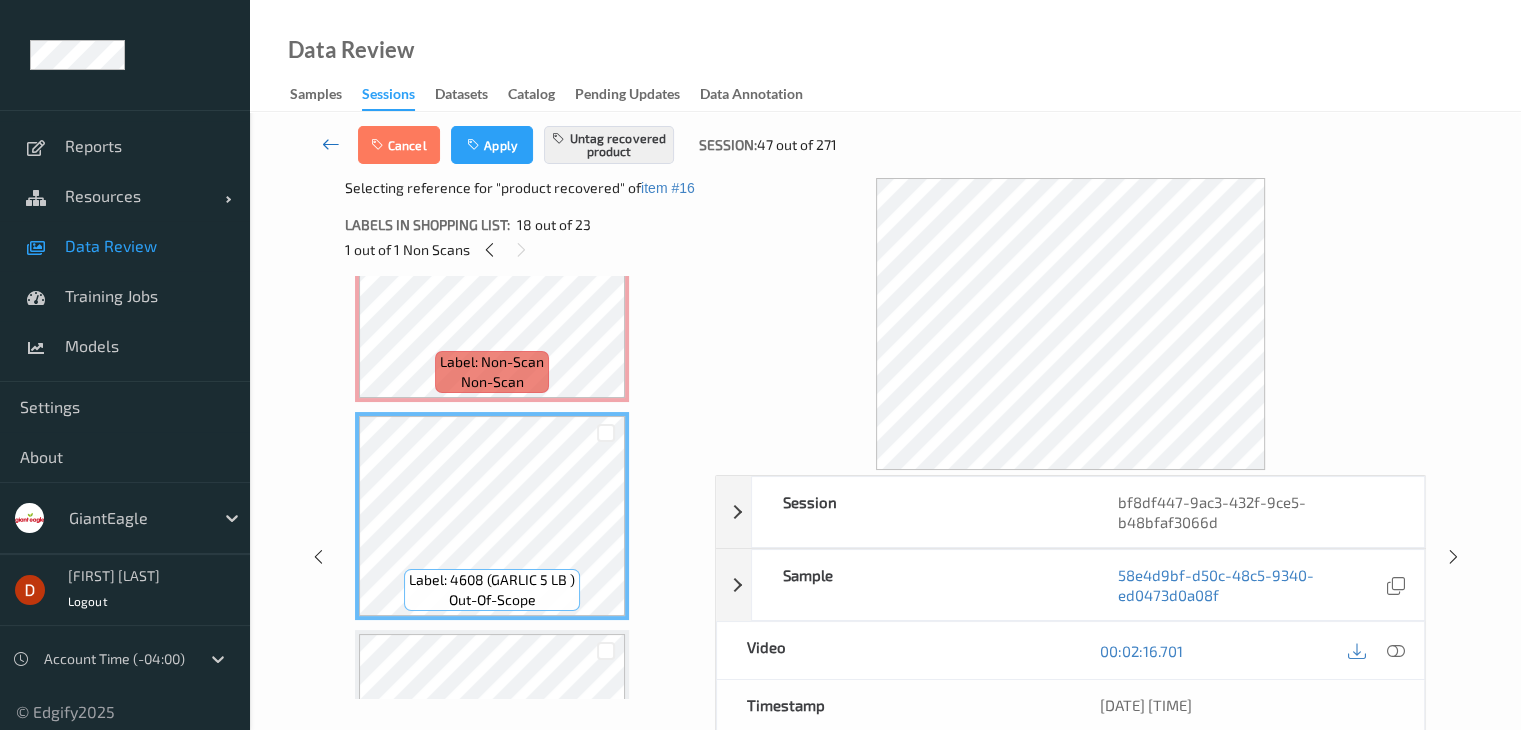 click at bounding box center [331, 144] 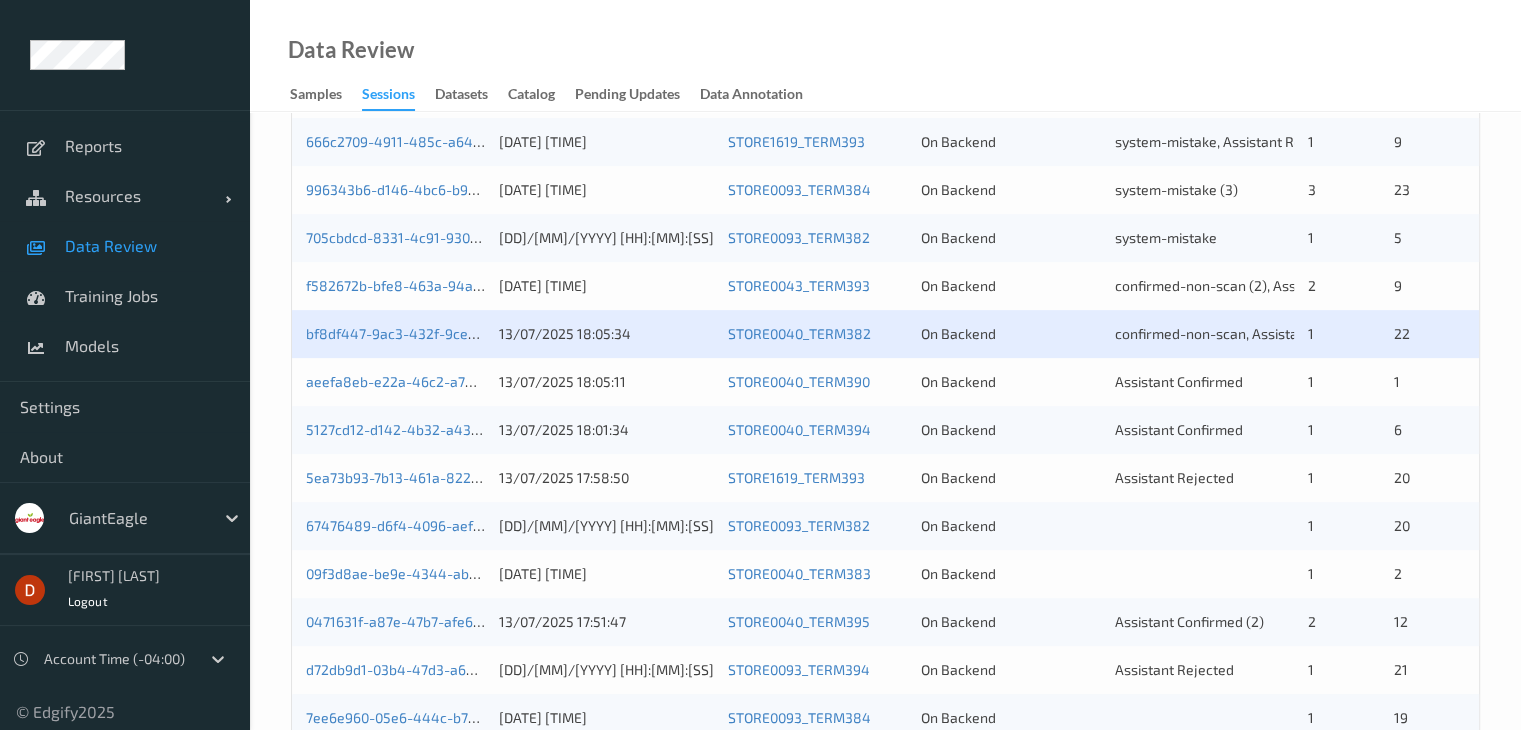 scroll, scrollTop: 600, scrollLeft: 0, axis: vertical 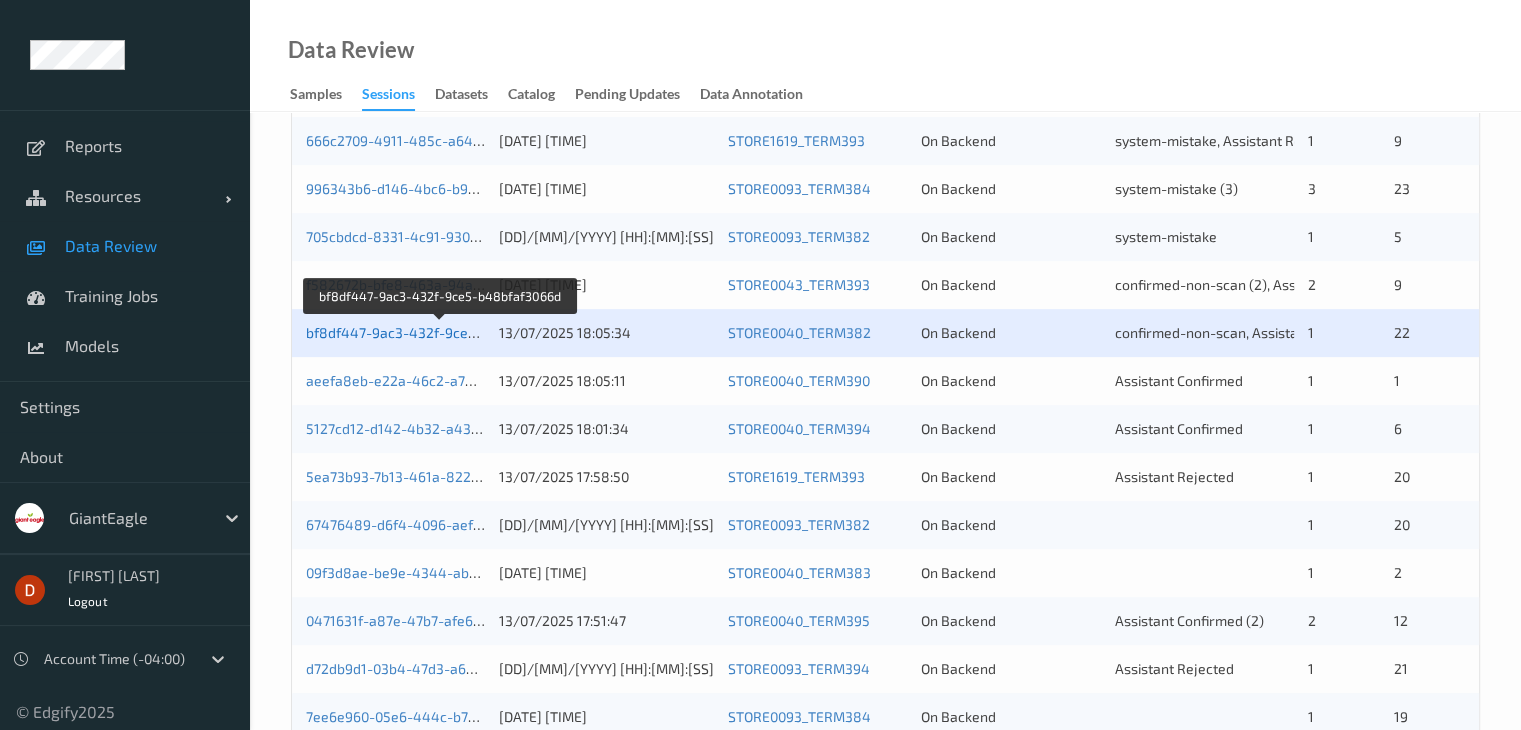 click on "bf8df447-9ac3-432f-9ce5-b48bfaf3066d" at bounding box center [440, 332] 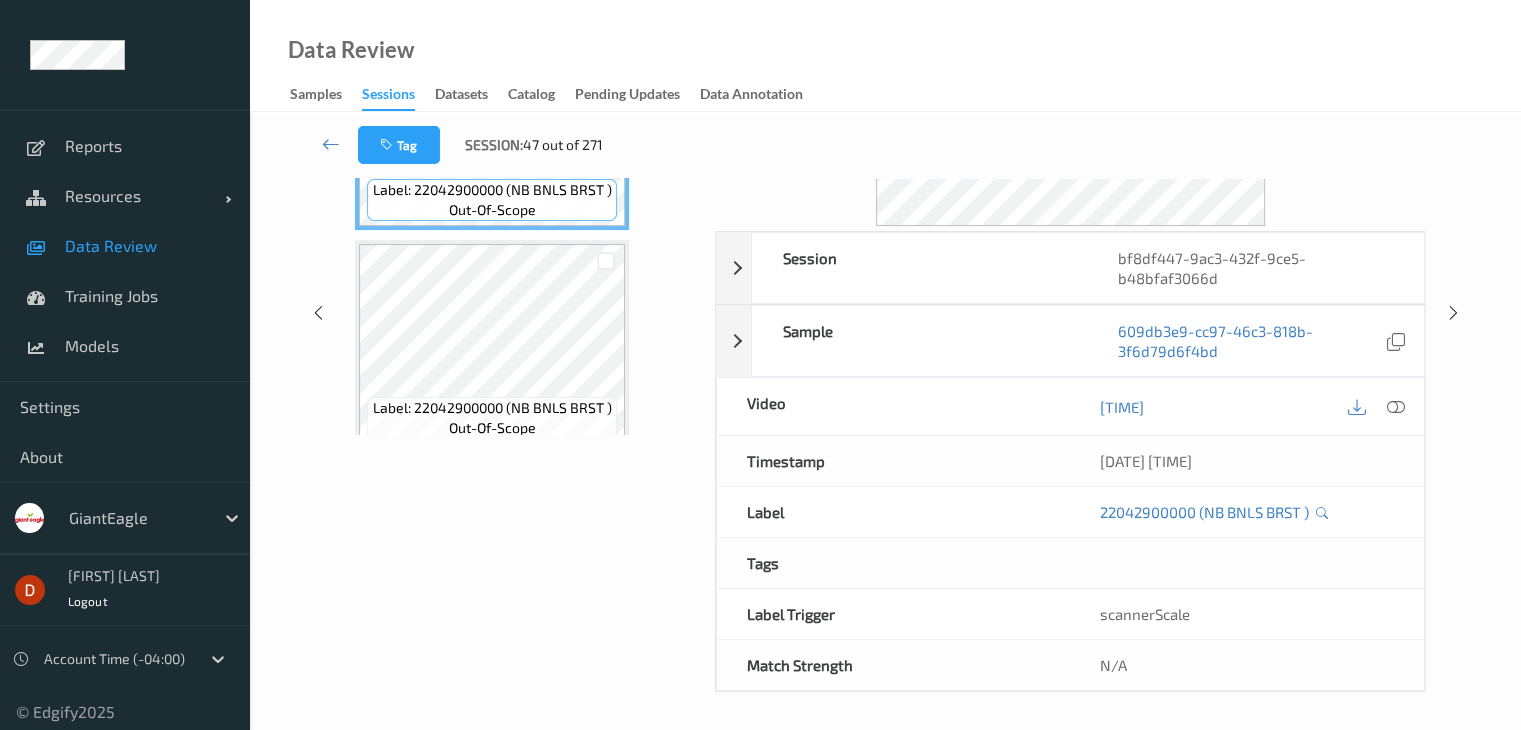 scroll, scrollTop: 0, scrollLeft: 0, axis: both 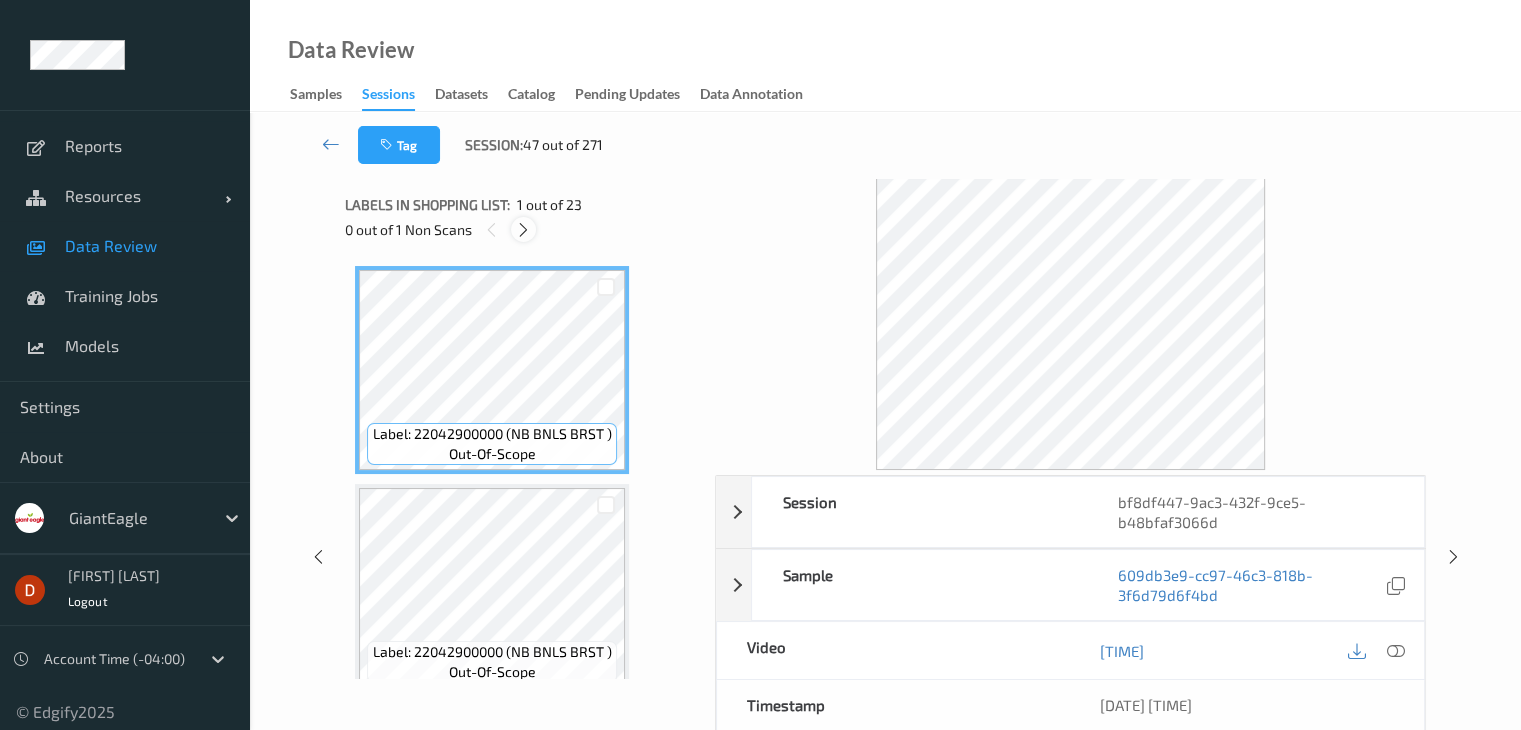 click at bounding box center [523, 230] 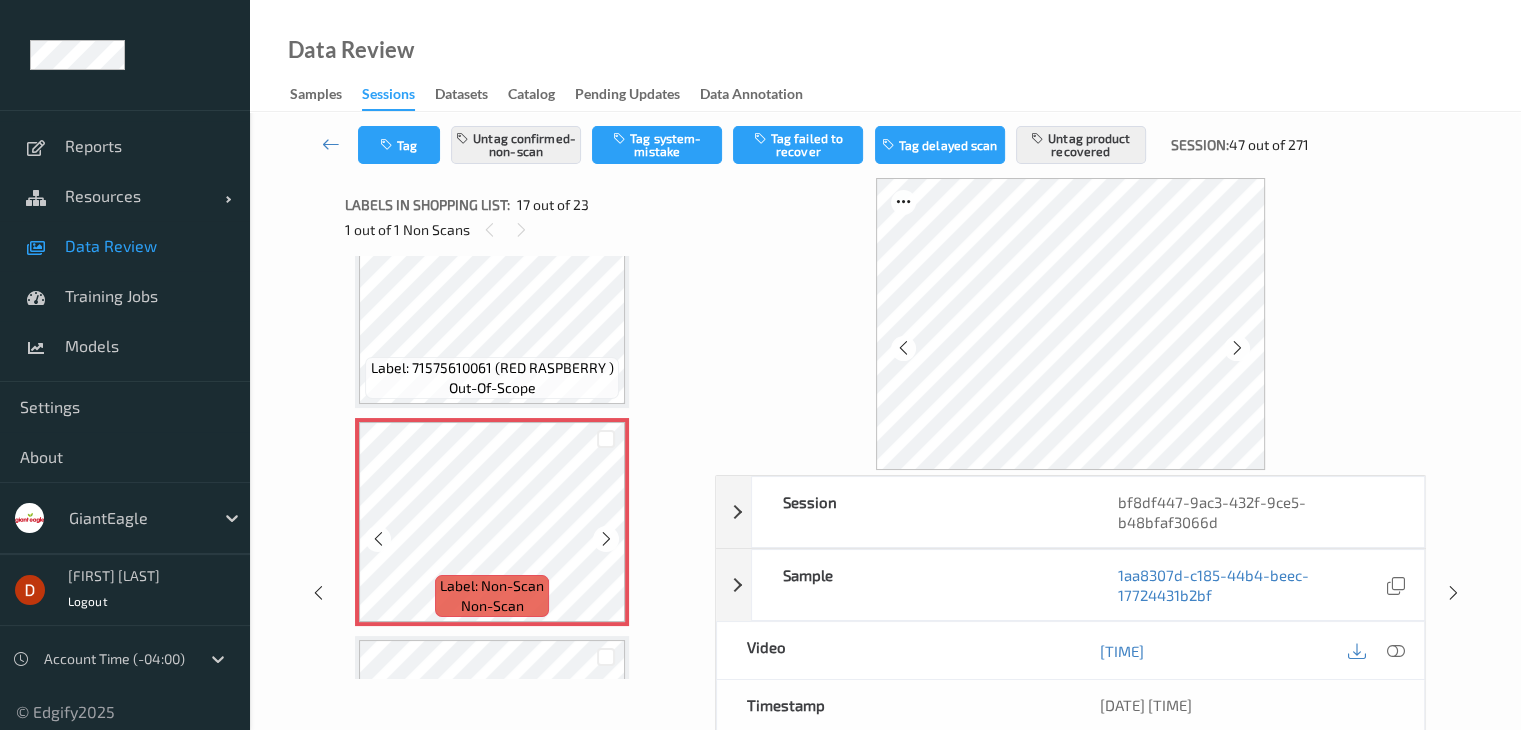scroll, scrollTop: 3380, scrollLeft: 0, axis: vertical 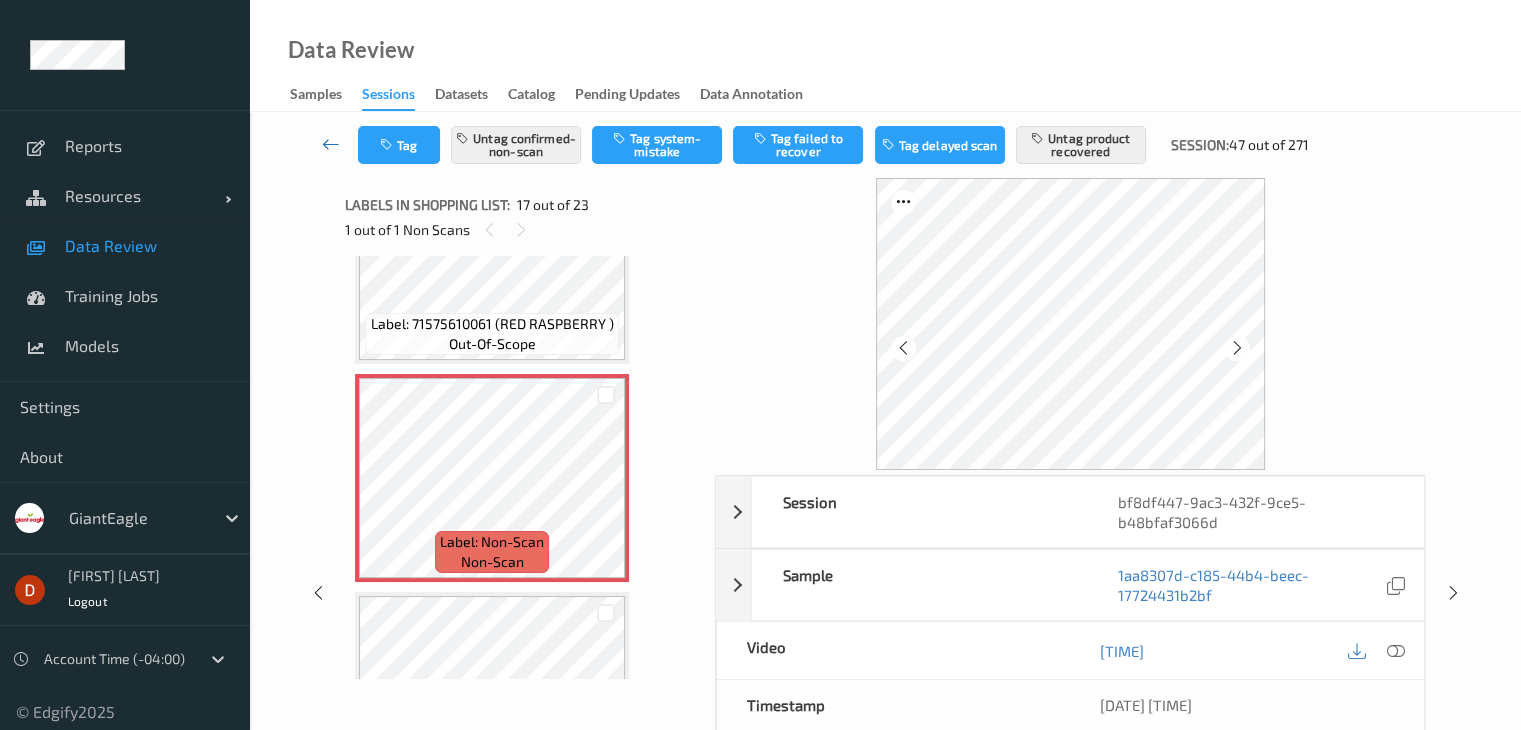 click at bounding box center [331, 145] 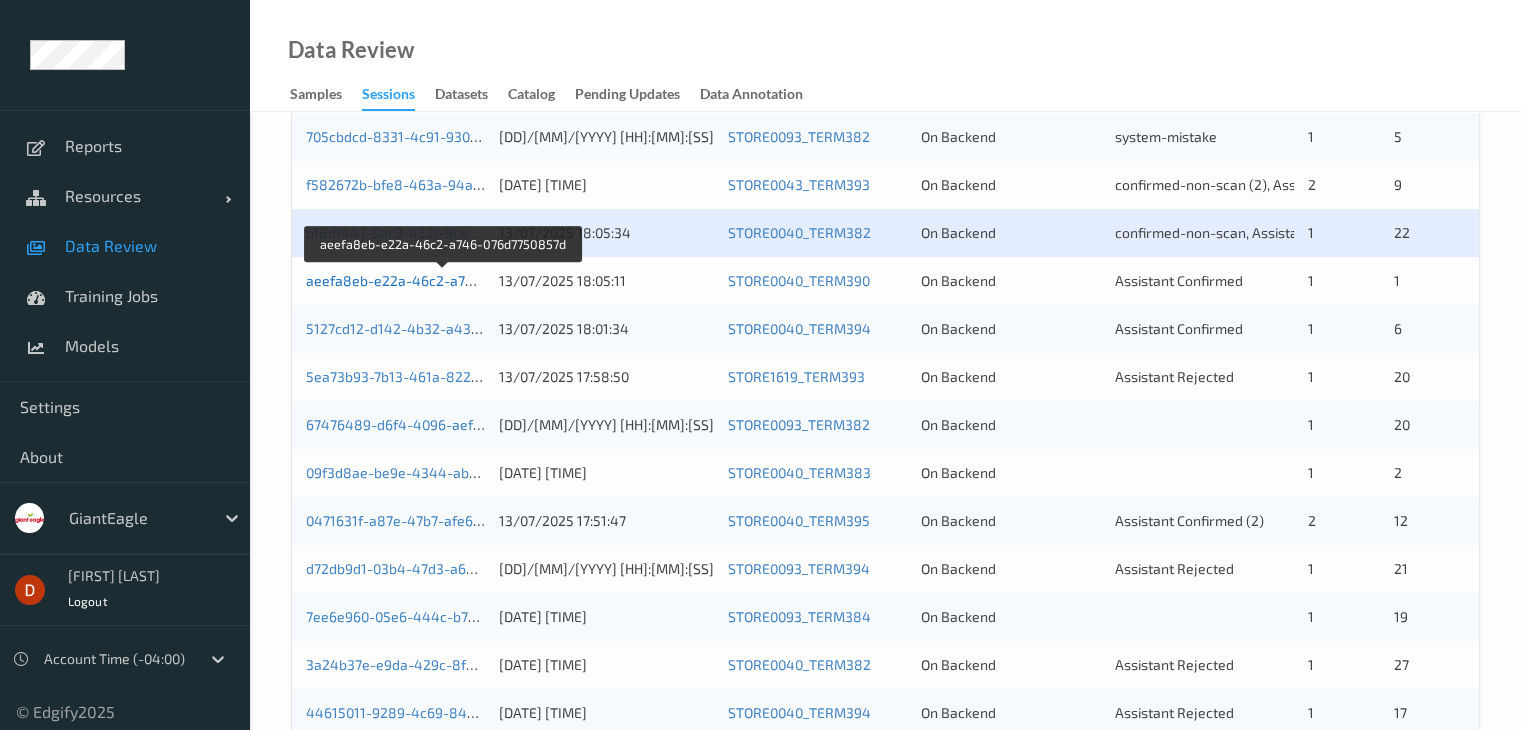 click on "aeefa8eb-e22a-46c2-a746-076d7750857d" at bounding box center (443, 280) 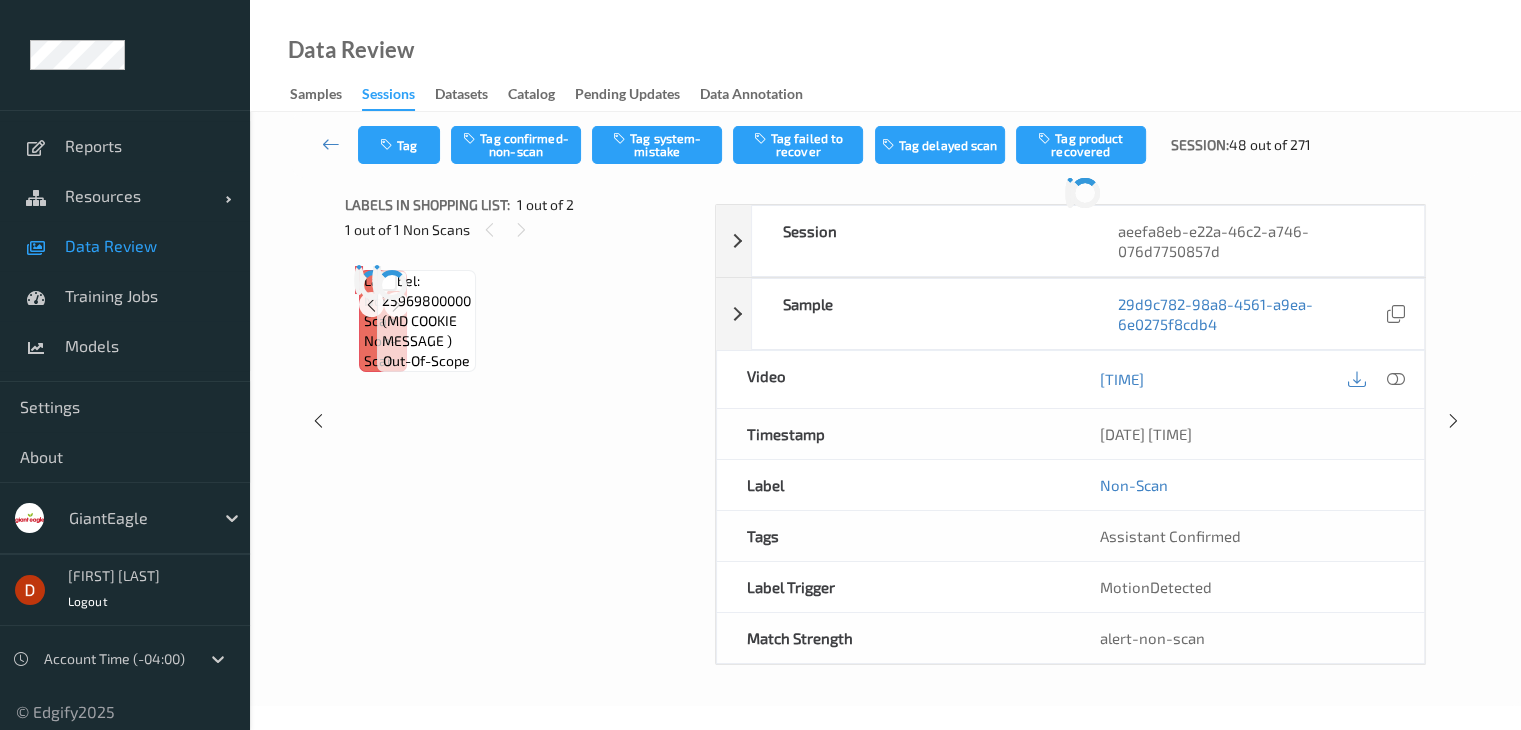 scroll, scrollTop: 0, scrollLeft: 0, axis: both 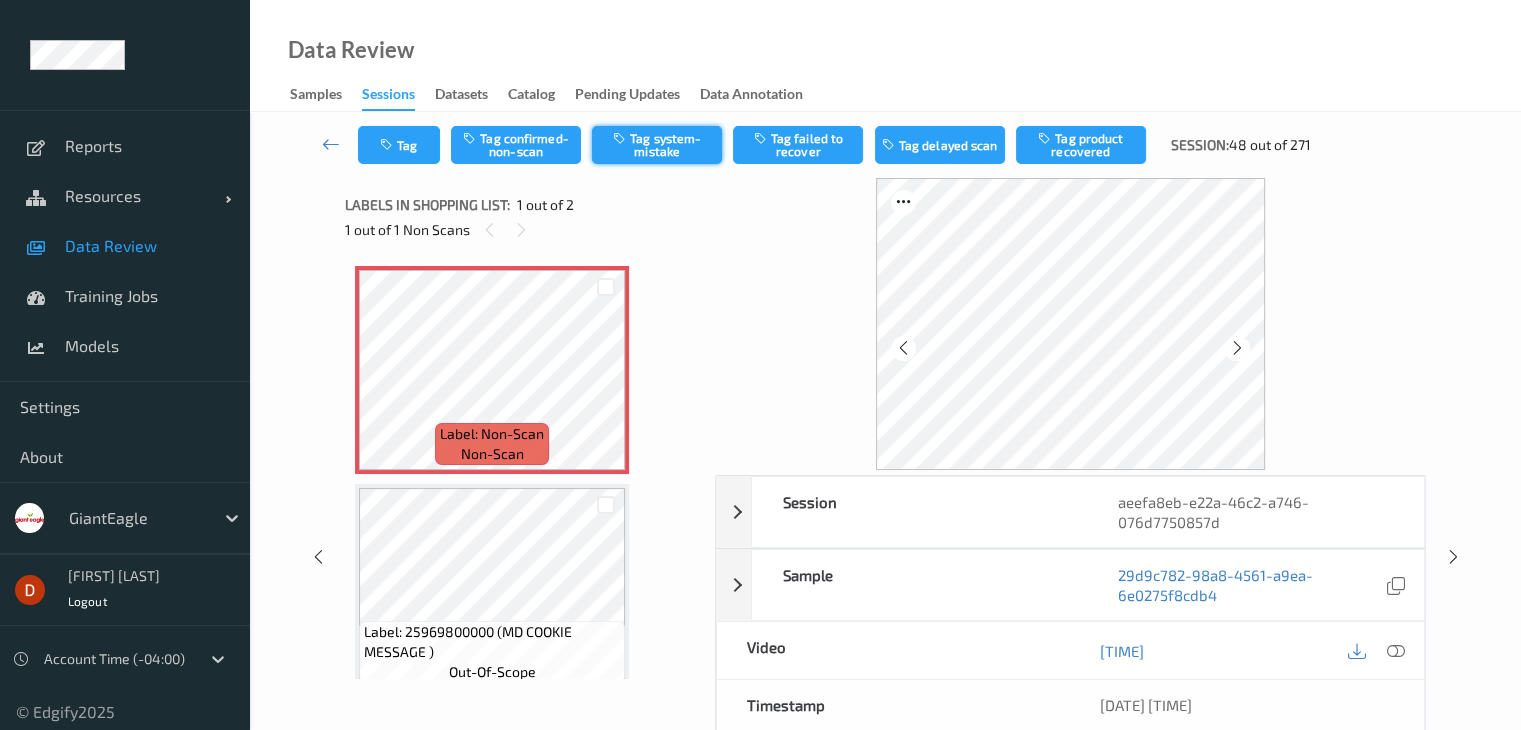 click on "Tag   system-mistake" at bounding box center (657, 145) 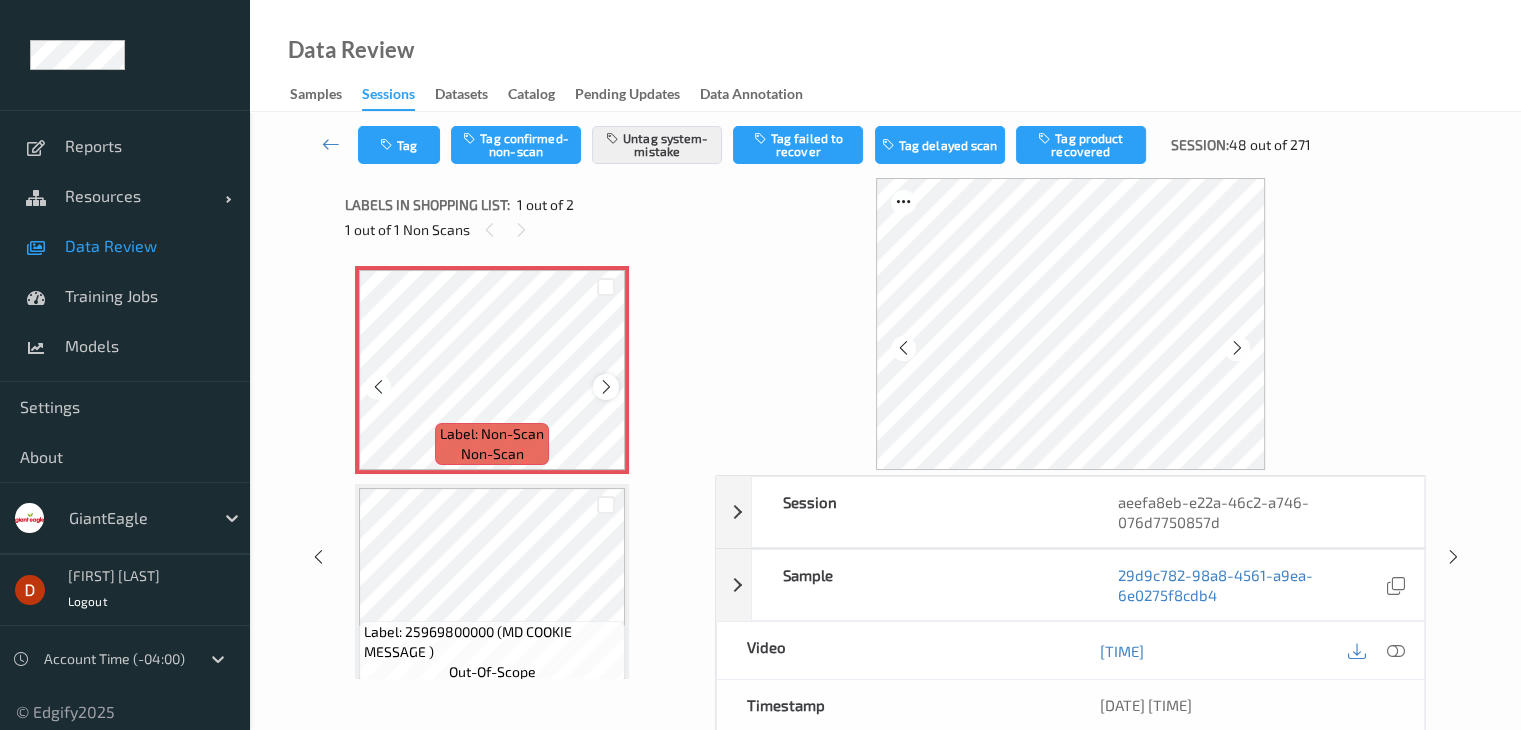 click at bounding box center (606, 387) 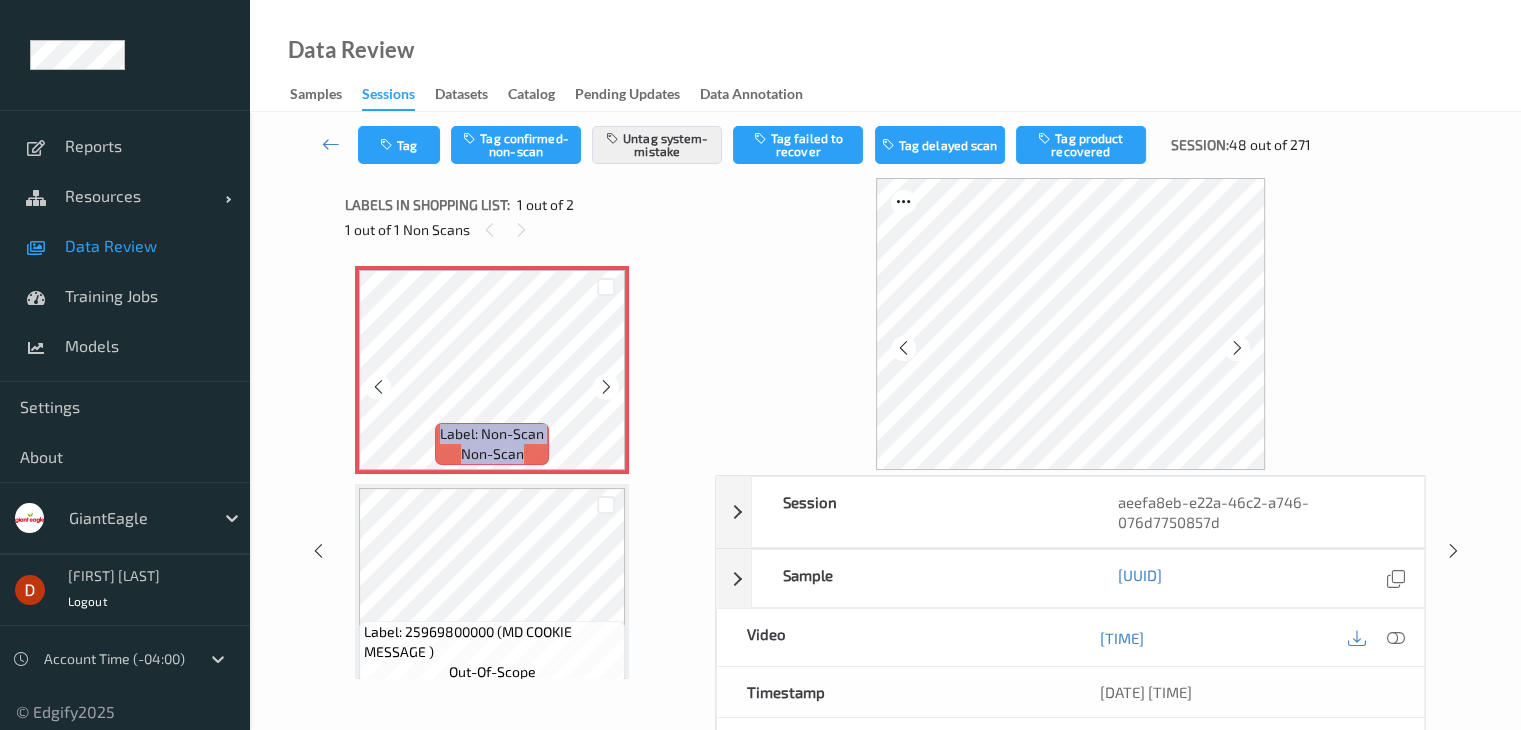 click at bounding box center (606, 387) 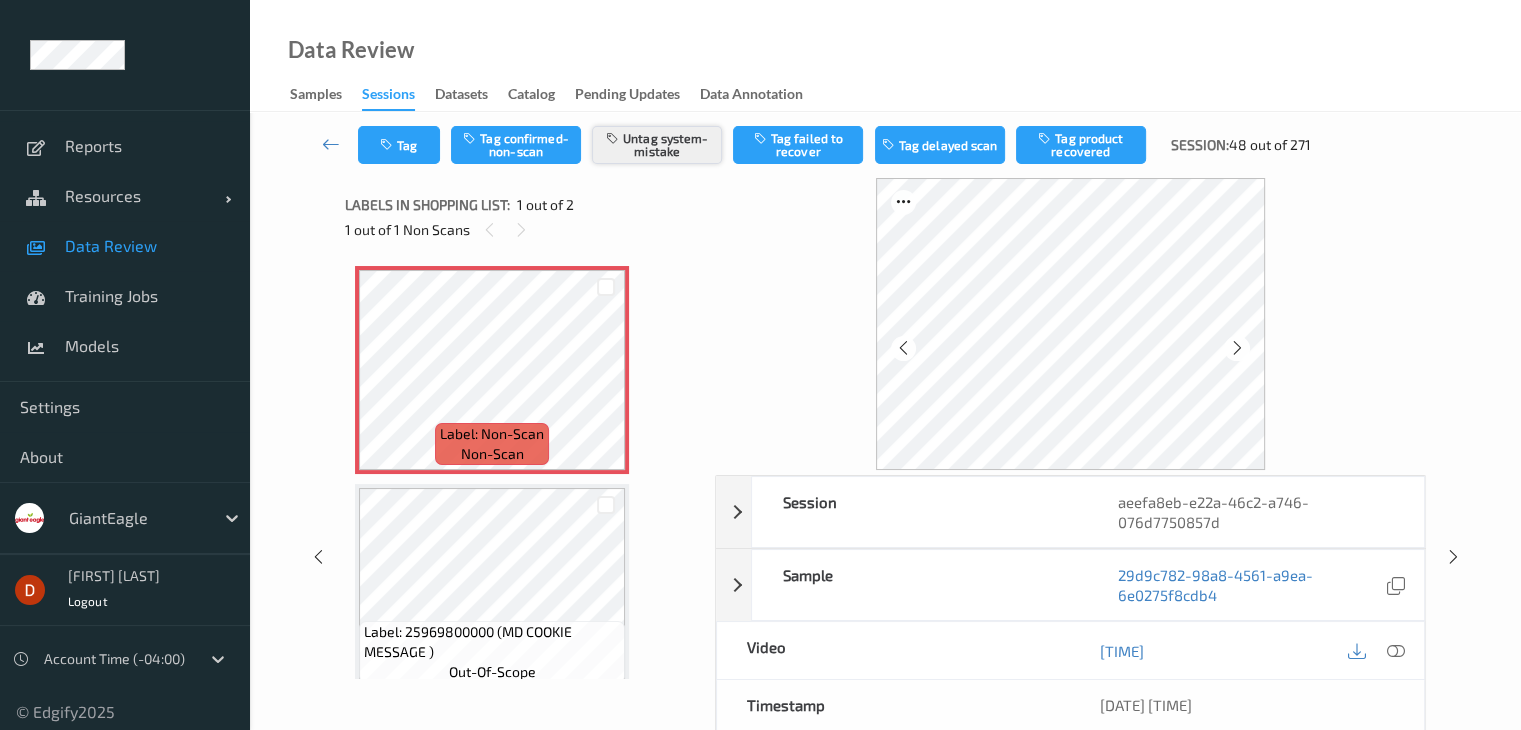 click on "Untag   system-mistake" at bounding box center (657, 145) 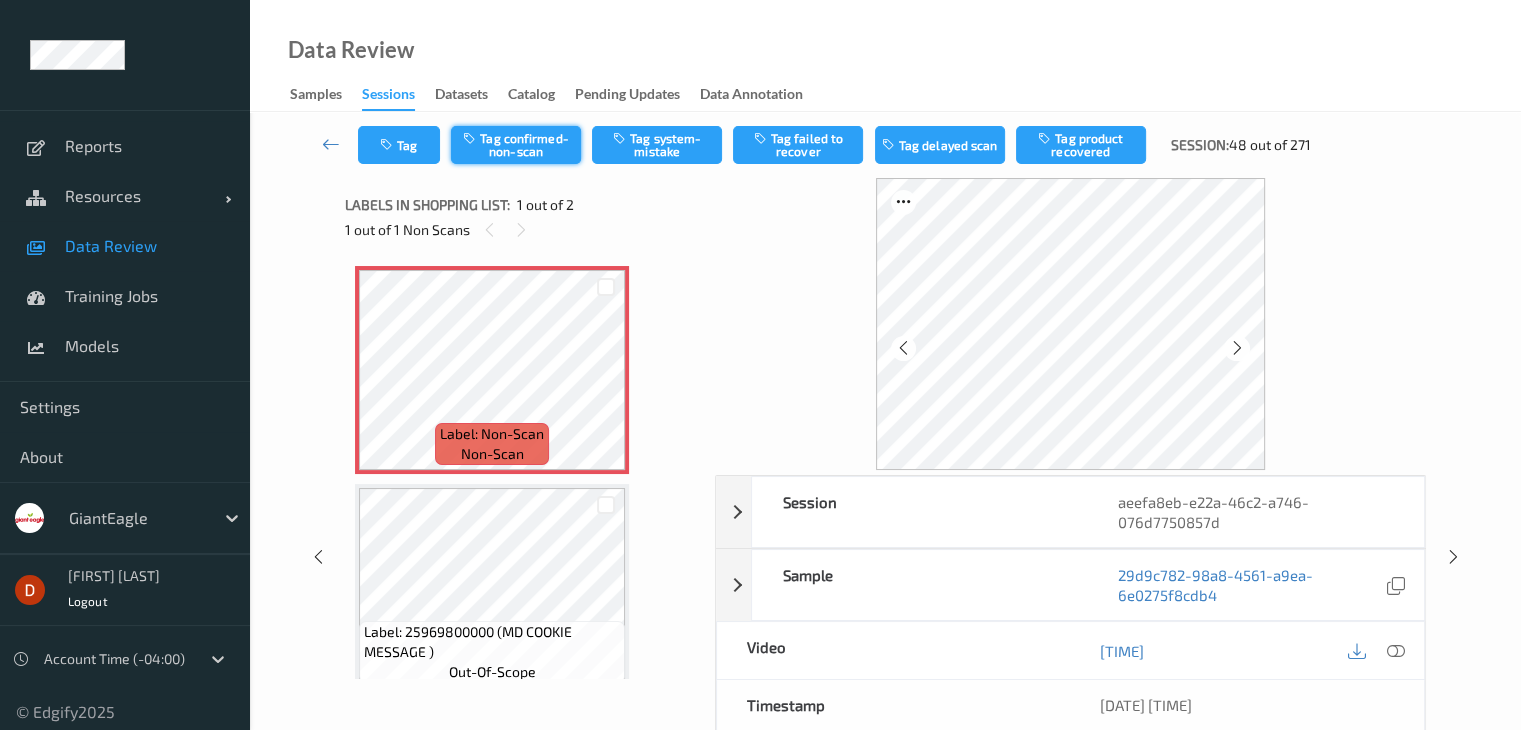 click on "Tag   confirmed-non-scan" at bounding box center (516, 145) 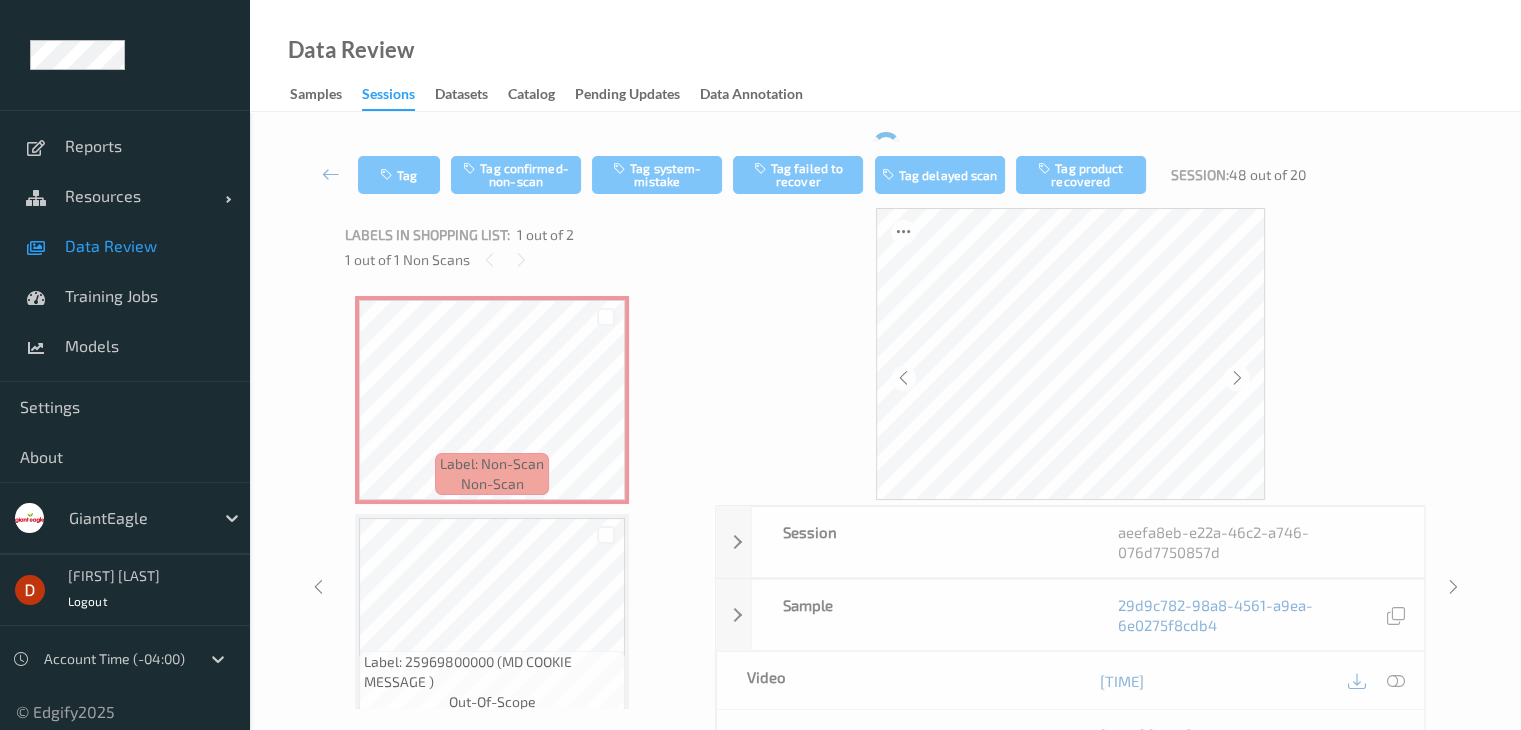 click on "Tag   product recovered" at bounding box center [1081, 175] 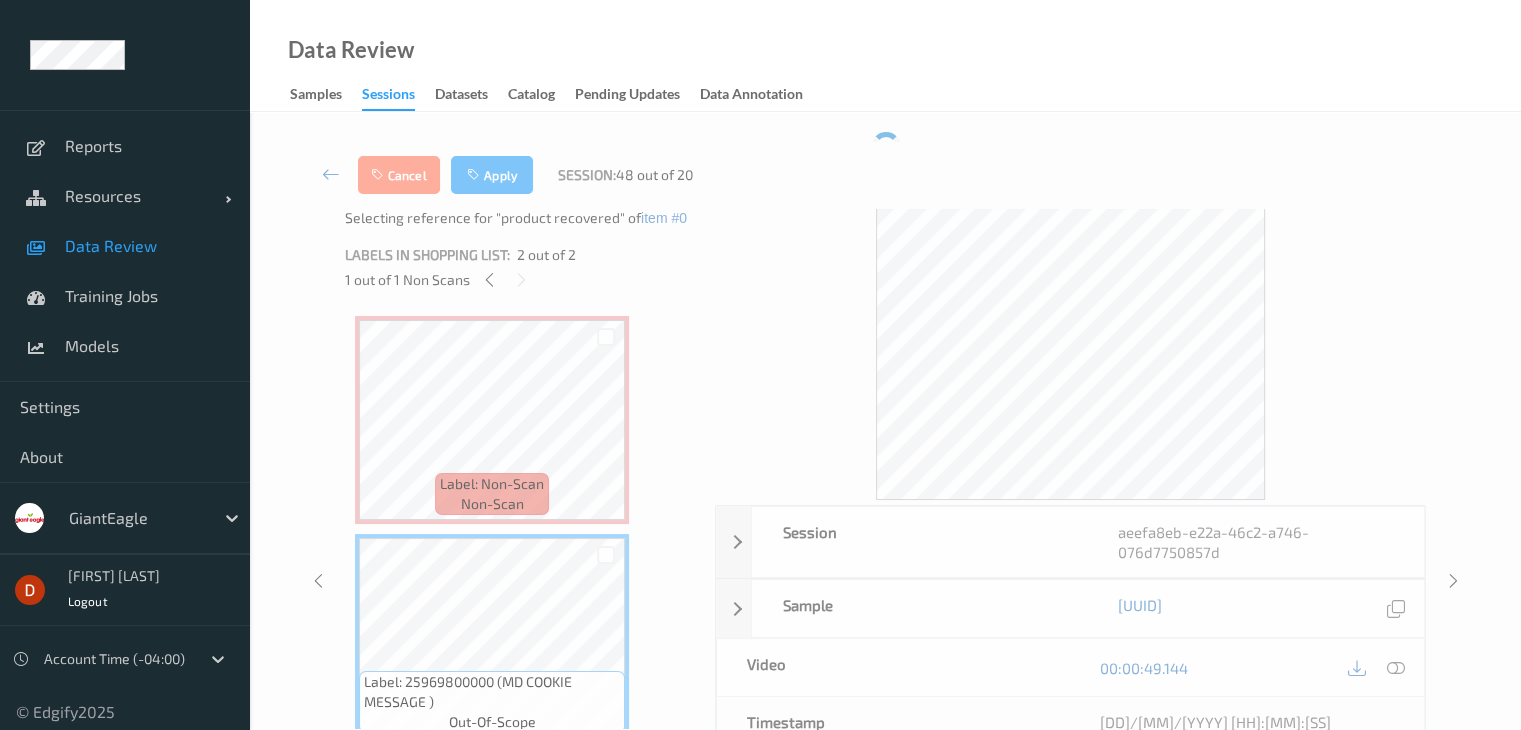 click on "Apply" at bounding box center [492, 175] 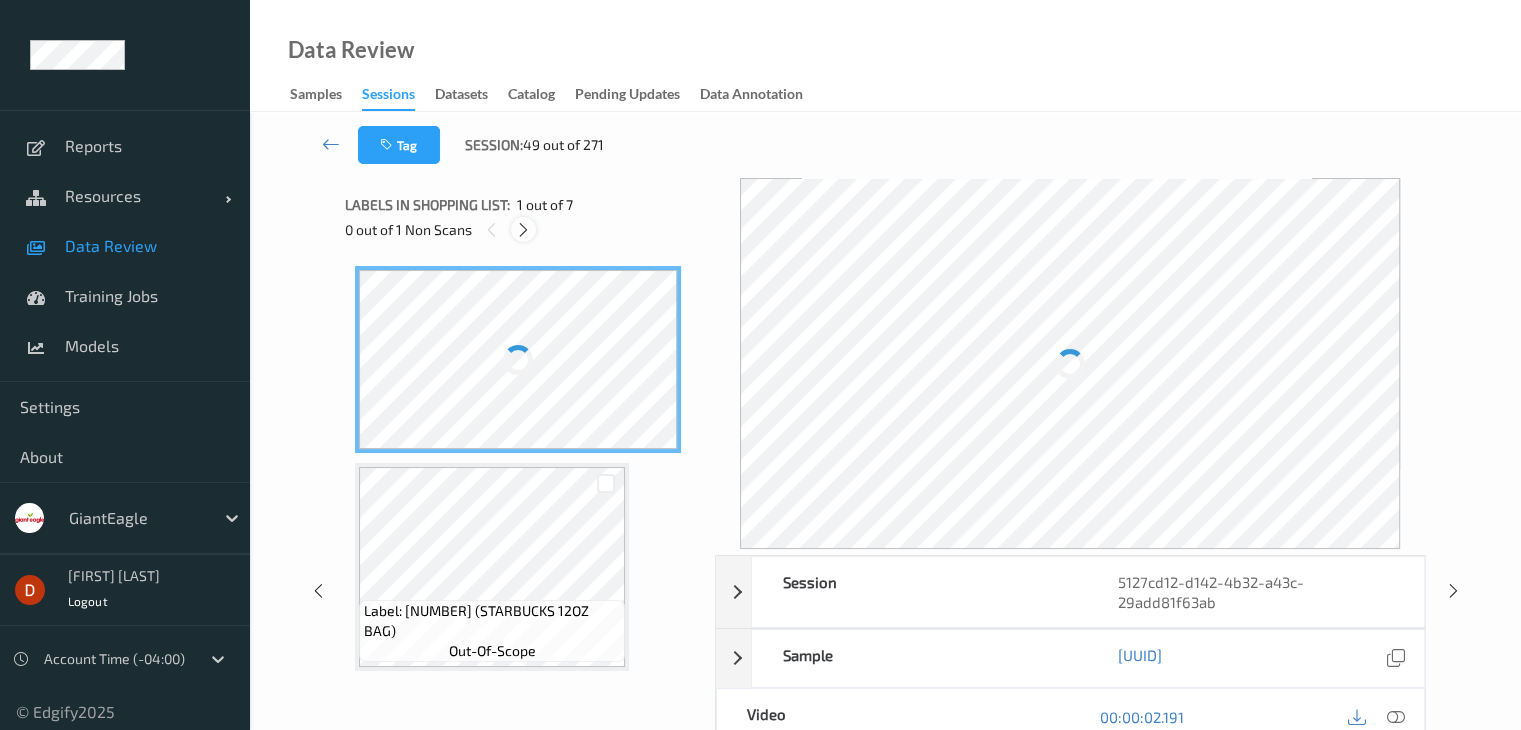 click at bounding box center [523, 230] 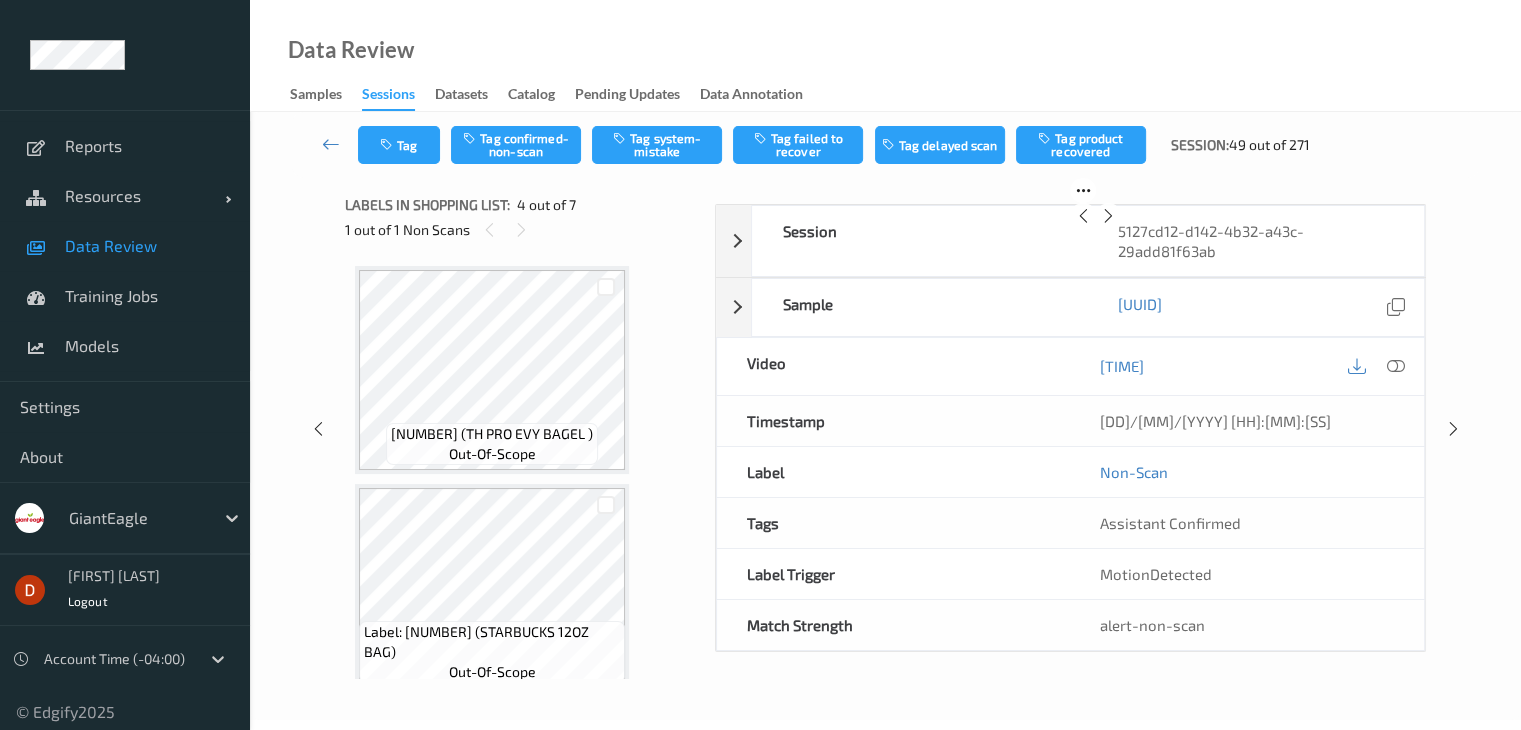 scroll, scrollTop: 446, scrollLeft: 0, axis: vertical 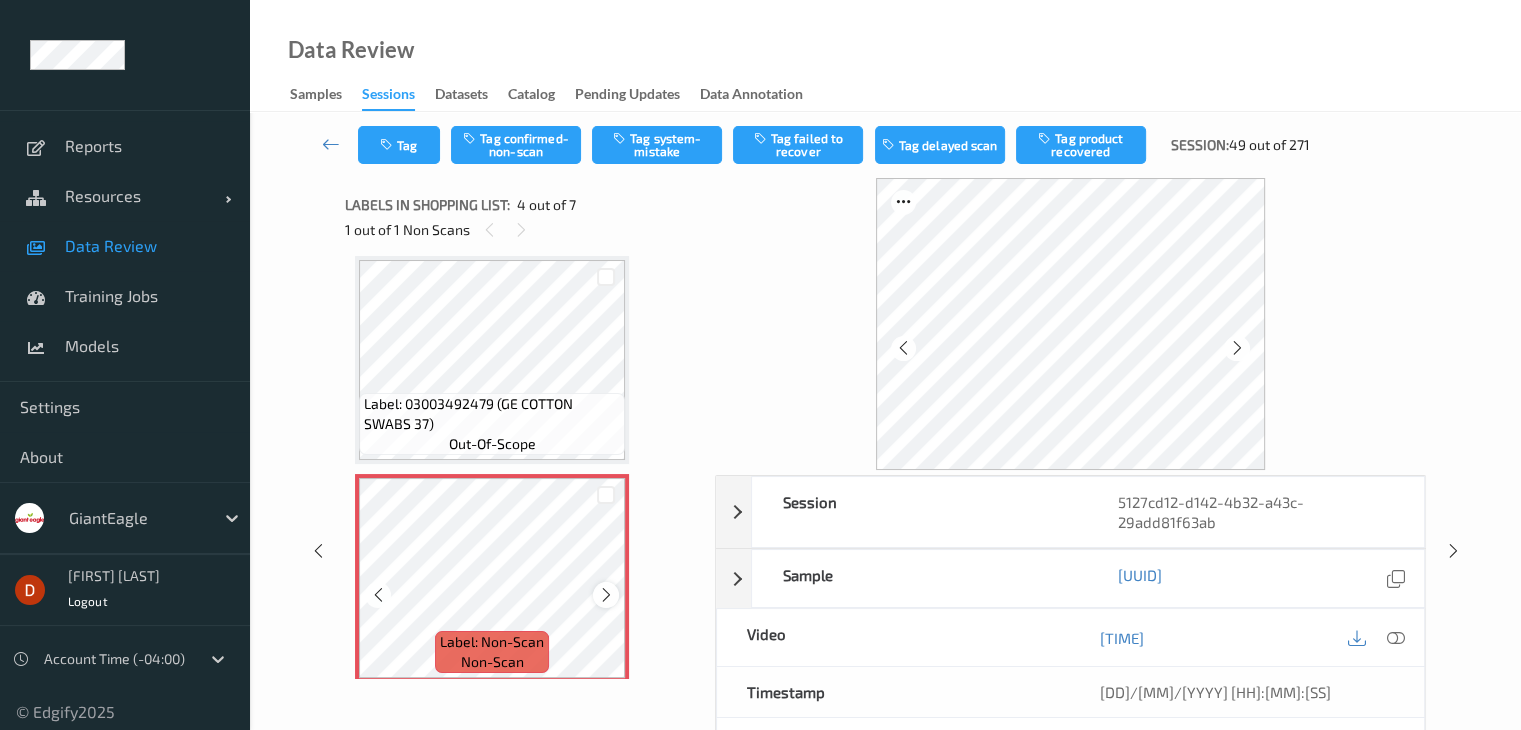 click at bounding box center (605, 594) 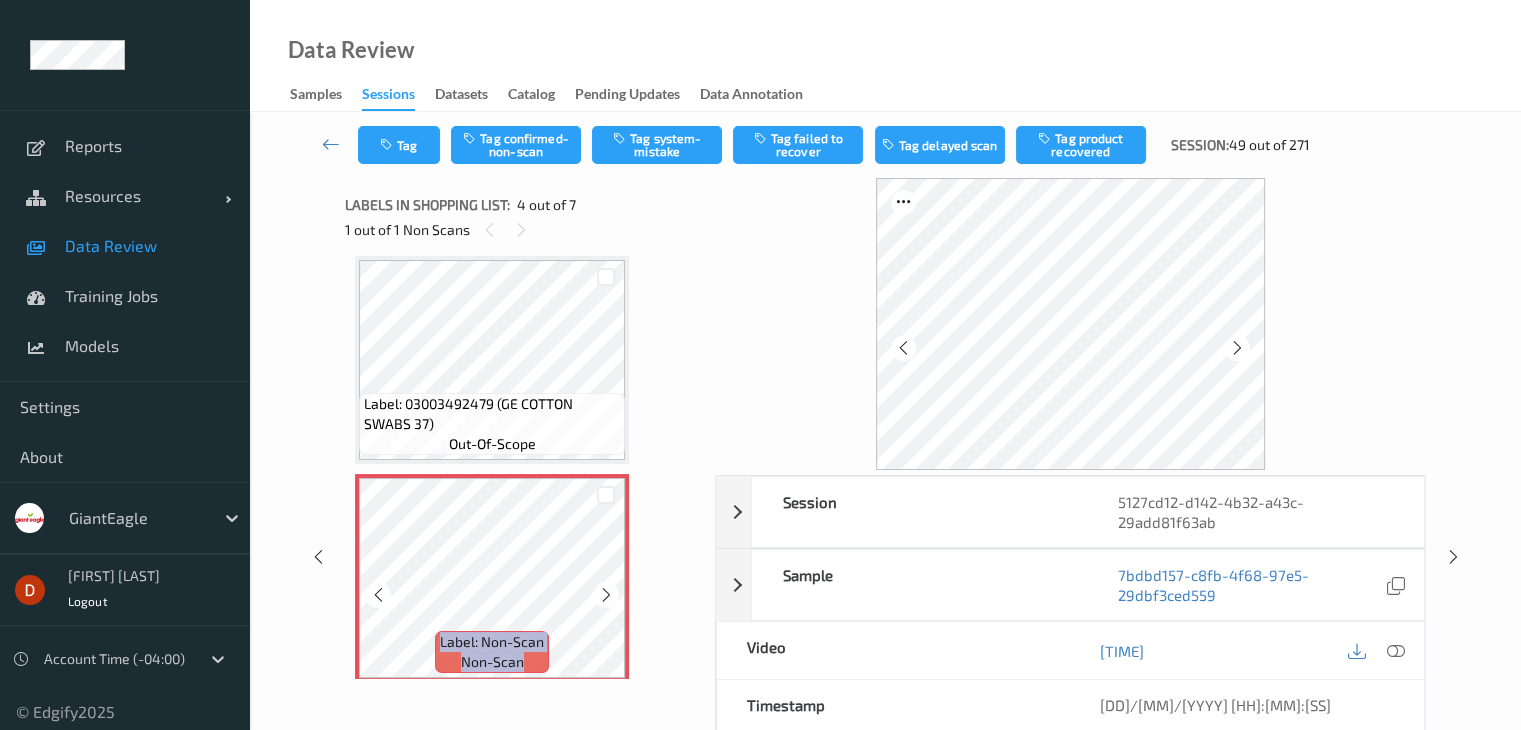 click at bounding box center [605, 594] 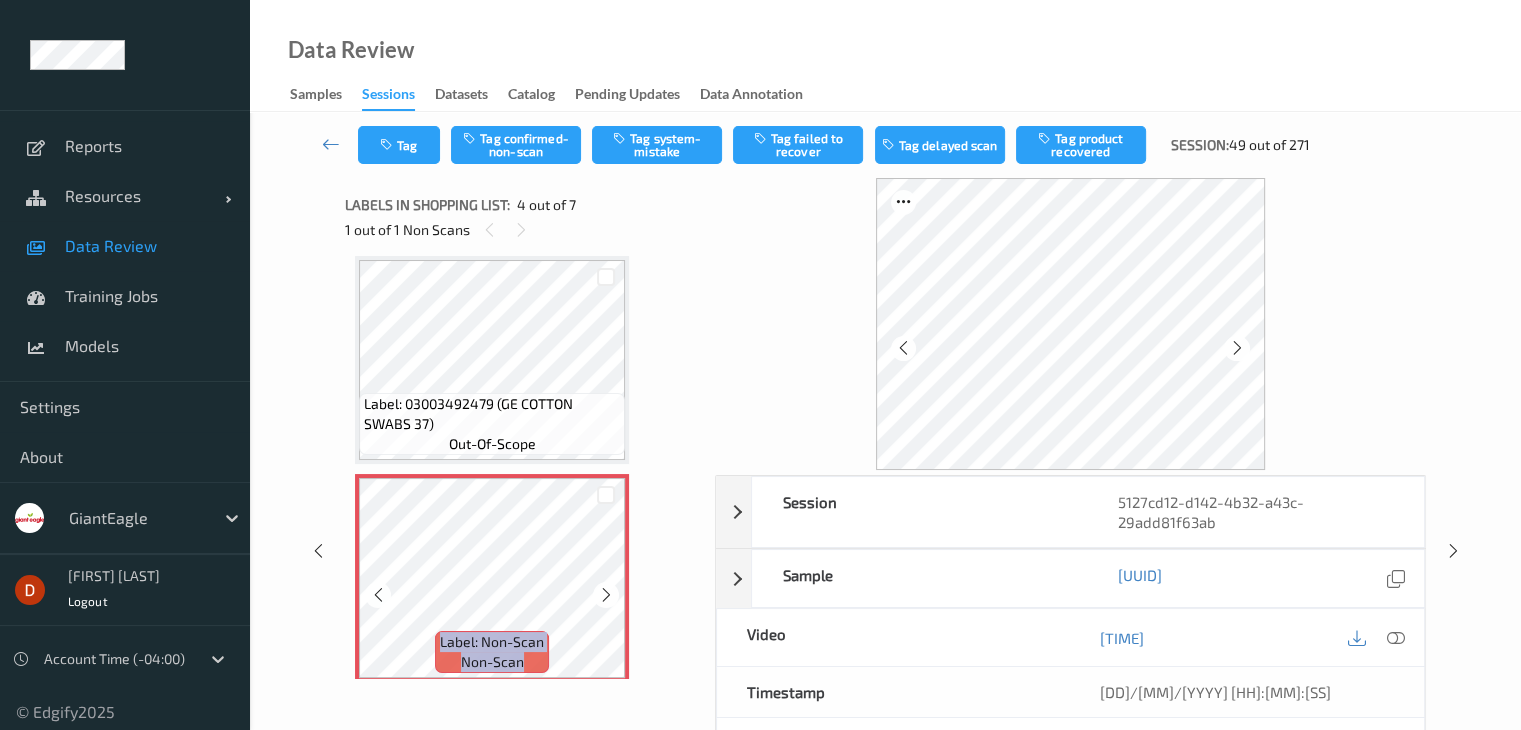 click at bounding box center [605, 594] 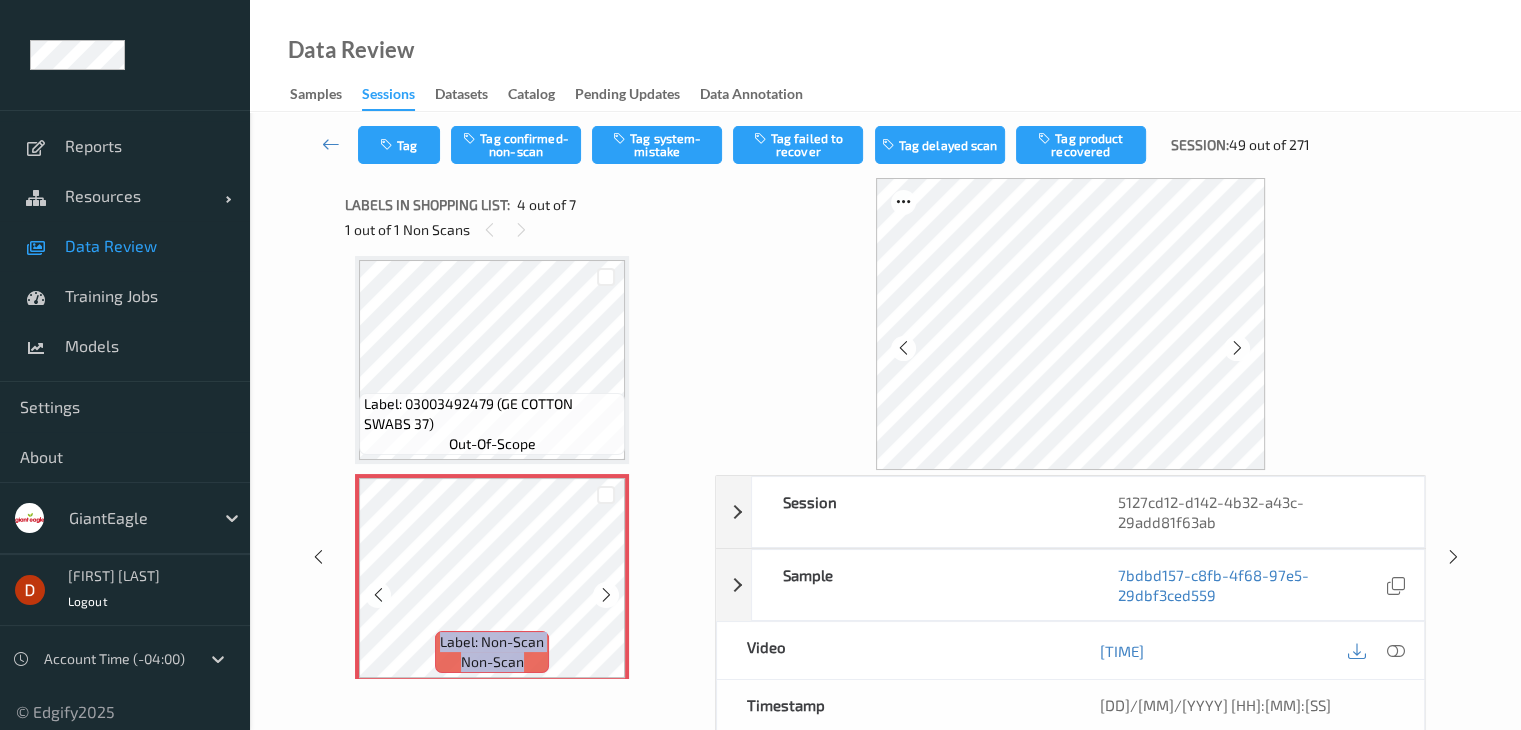 click at bounding box center (605, 594) 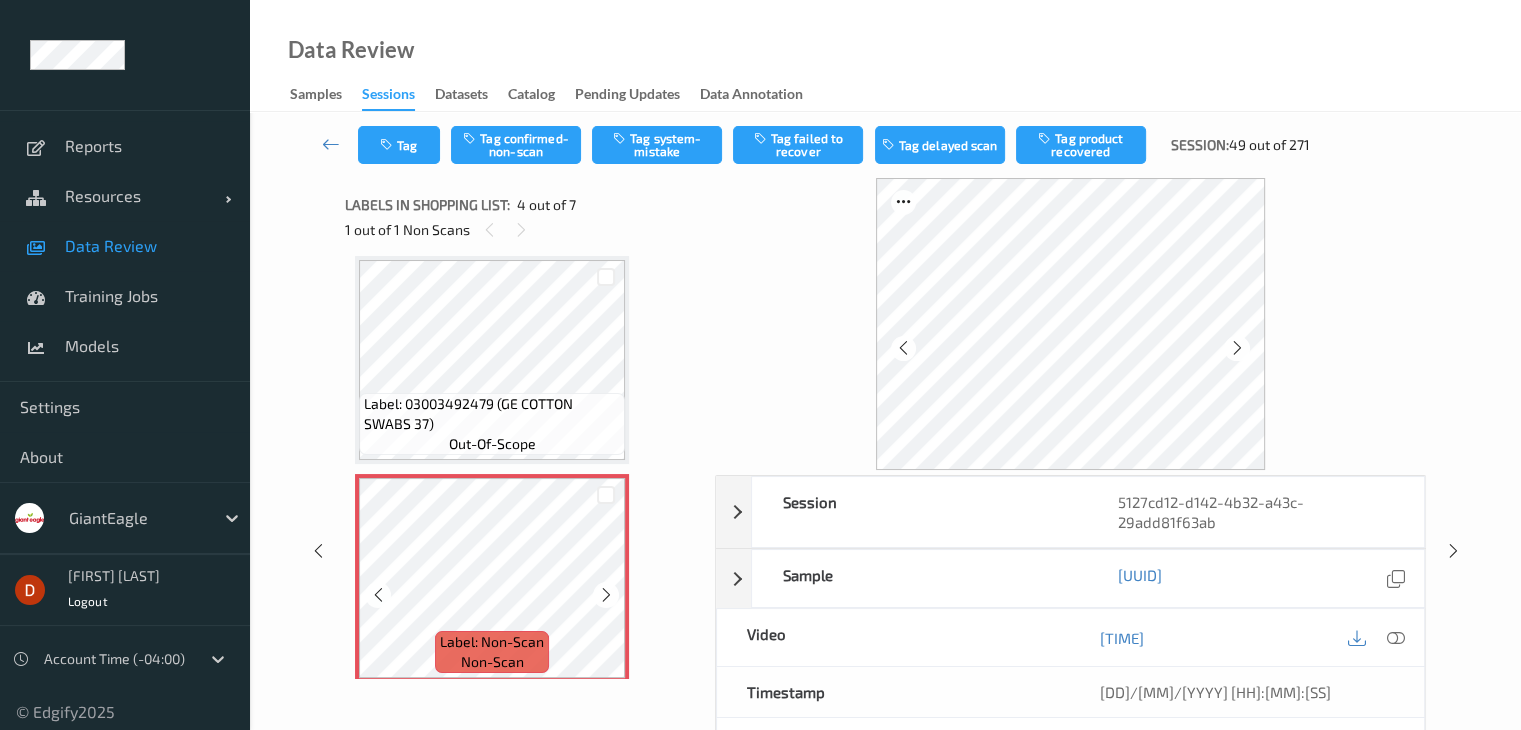 click at bounding box center [605, 594] 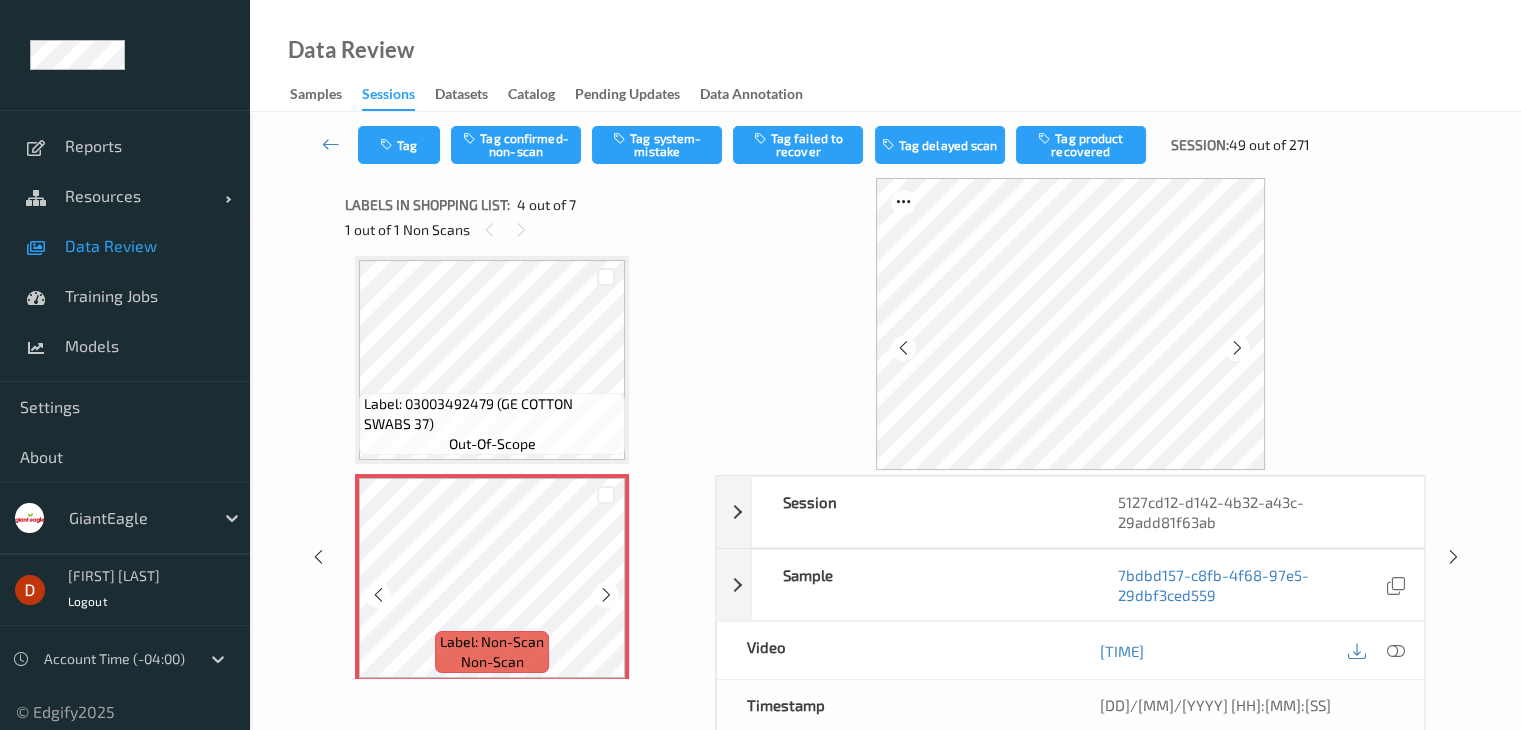 click at bounding box center [605, 594] 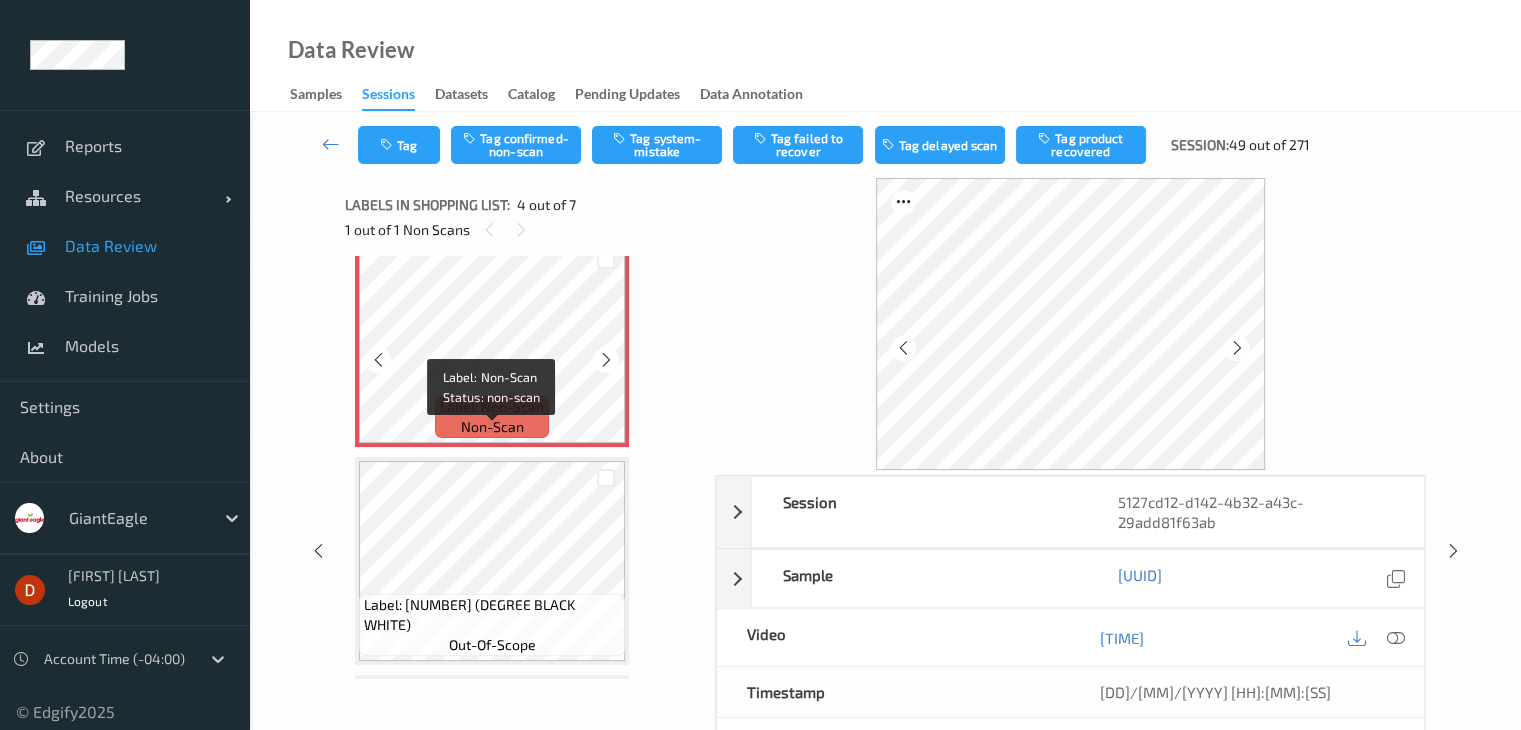 scroll, scrollTop: 646, scrollLeft: 0, axis: vertical 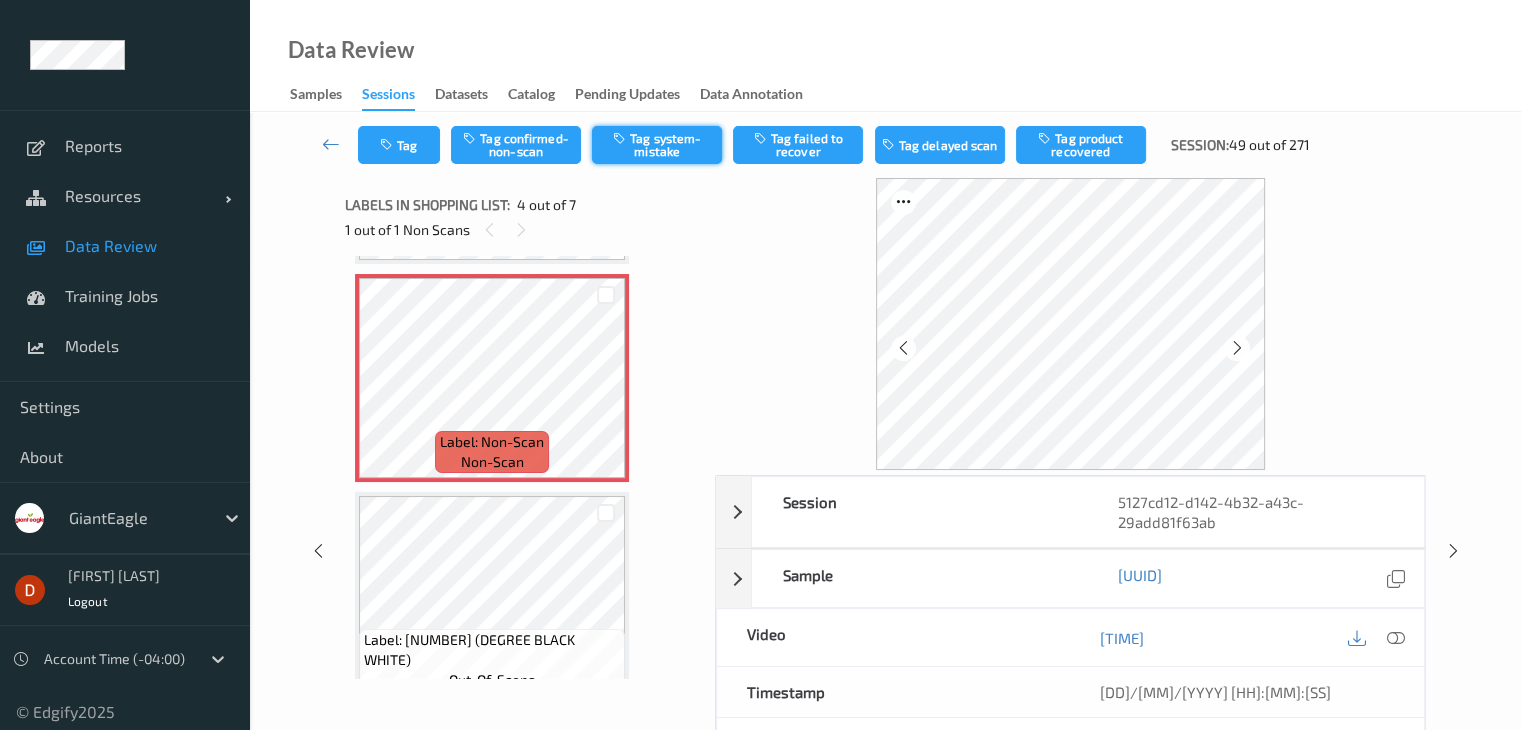 click on "Tag   system-mistake" at bounding box center (657, 145) 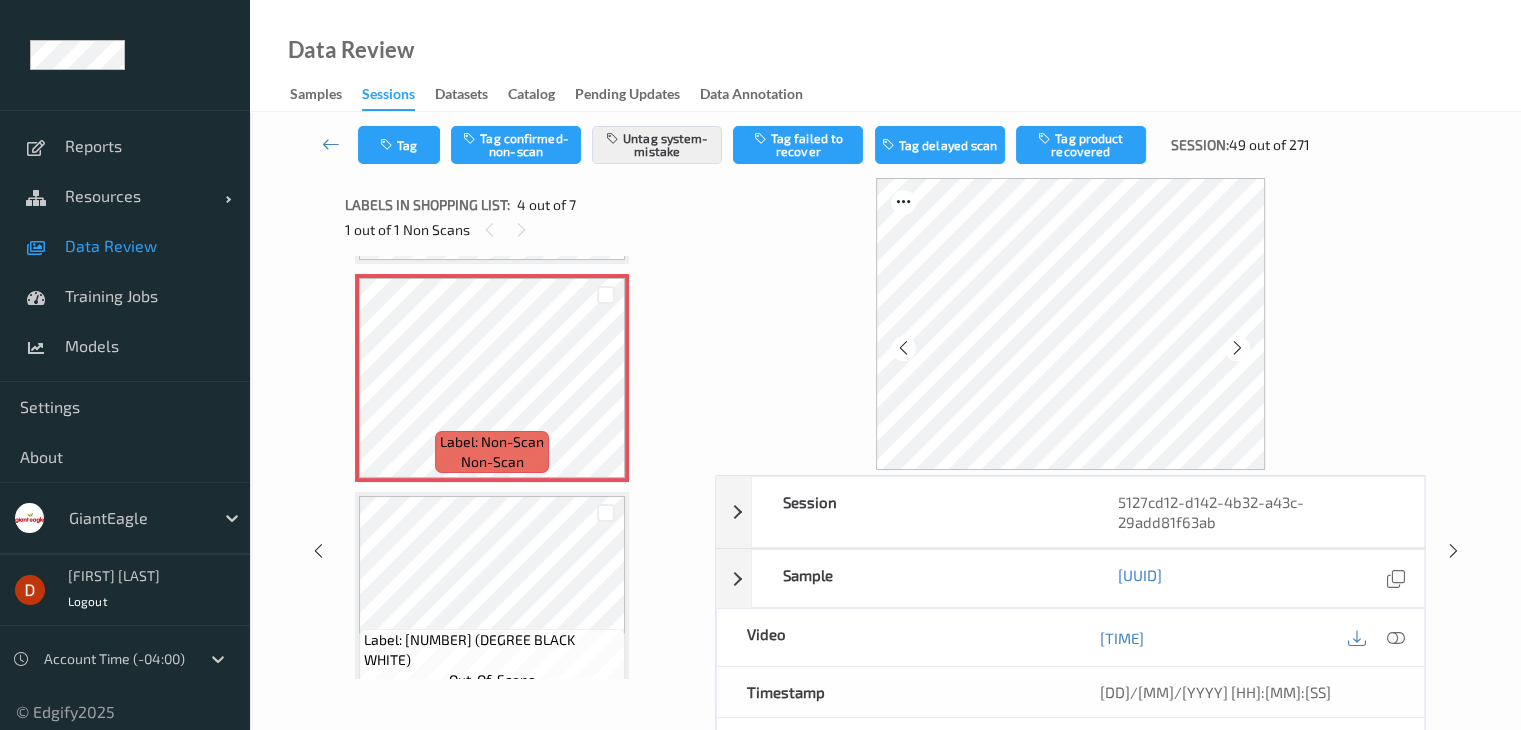 type 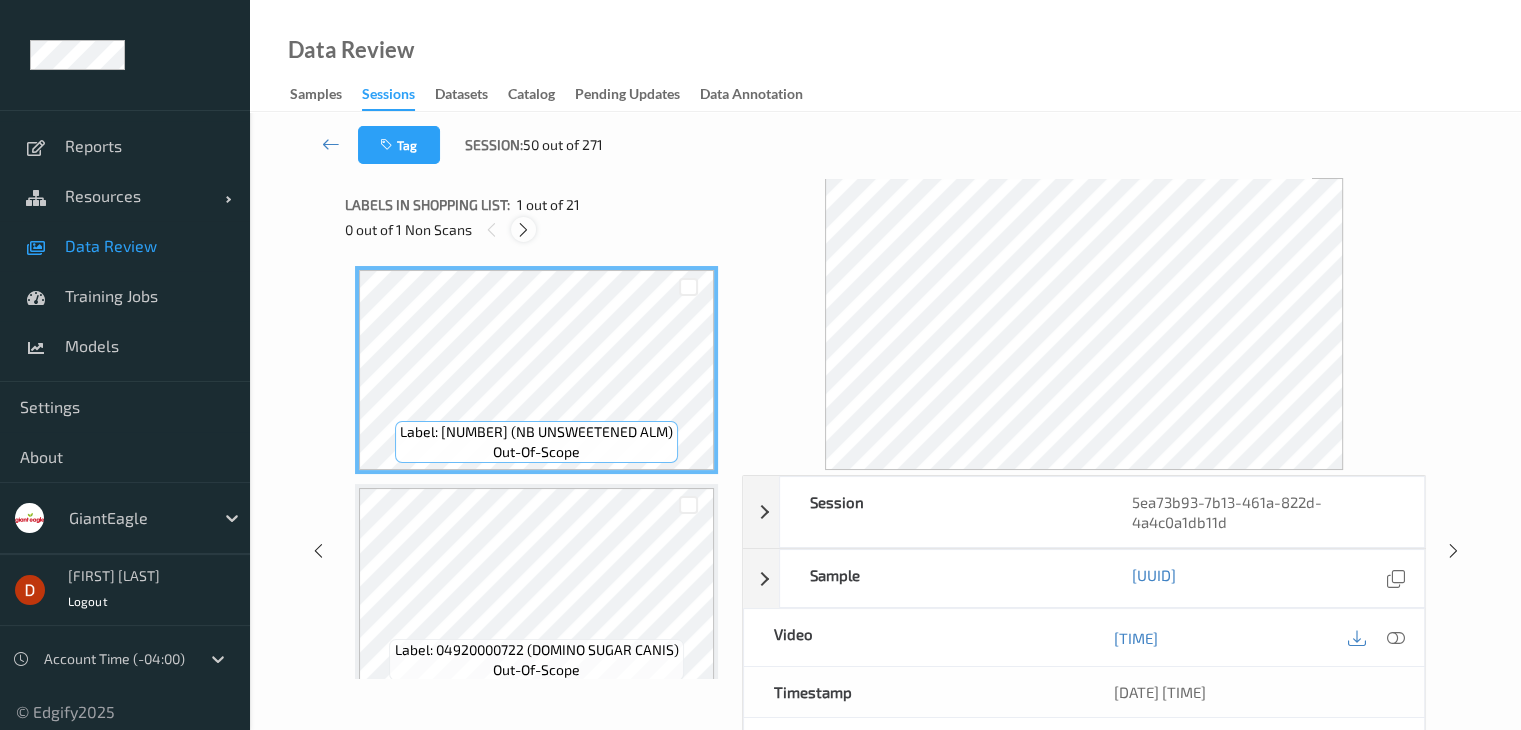 click at bounding box center [523, 230] 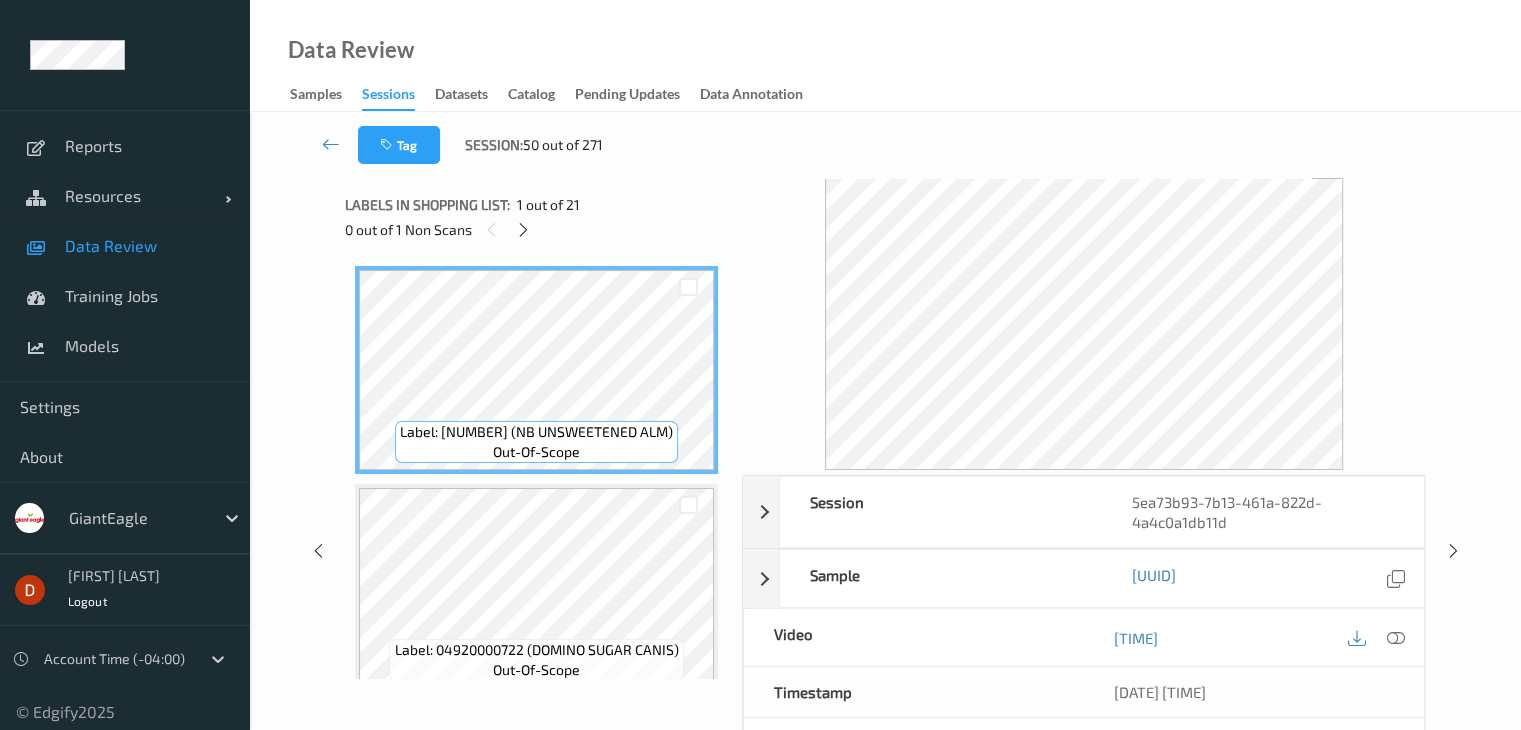 scroll, scrollTop: 3934, scrollLeft: 0, axis: vertical 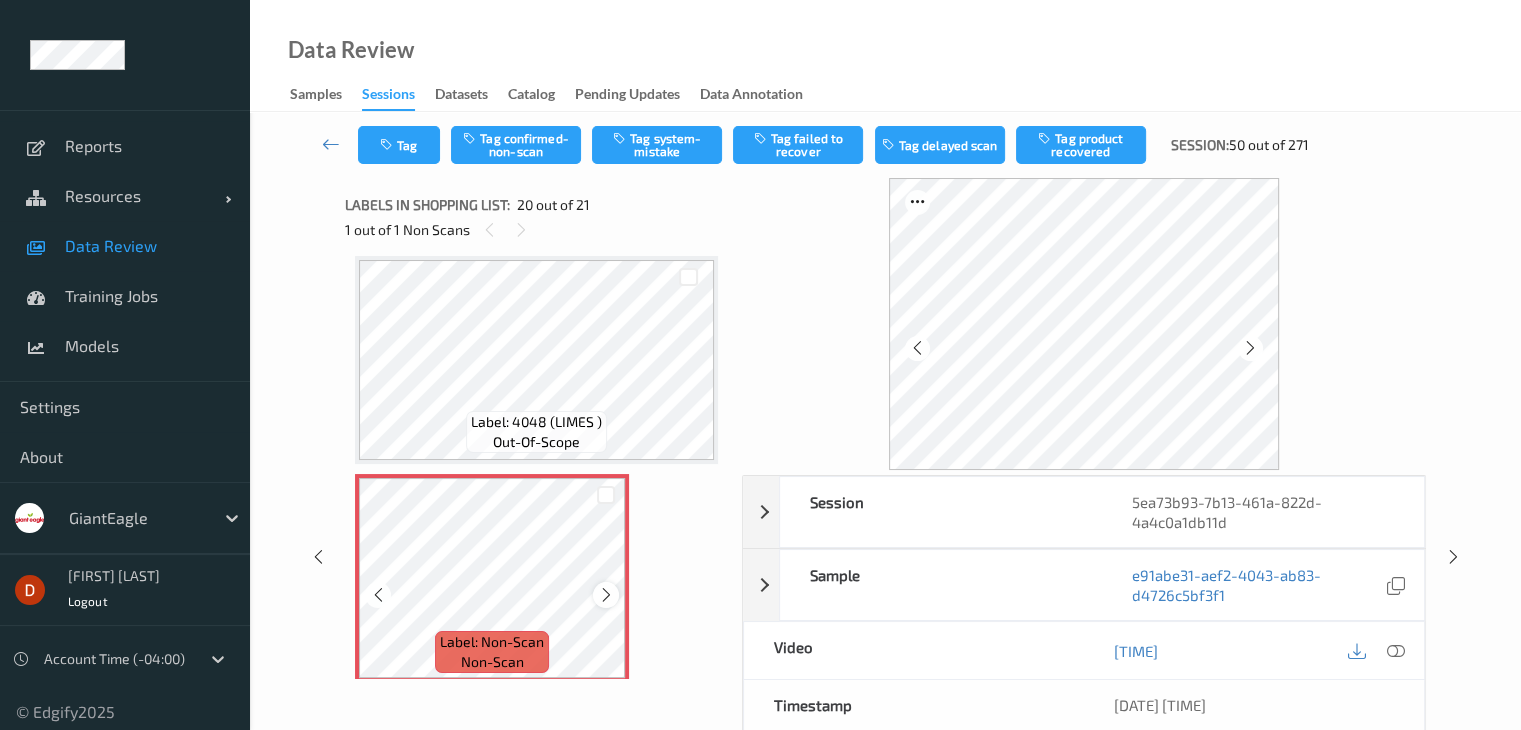 click at bounding box center (605, 594) 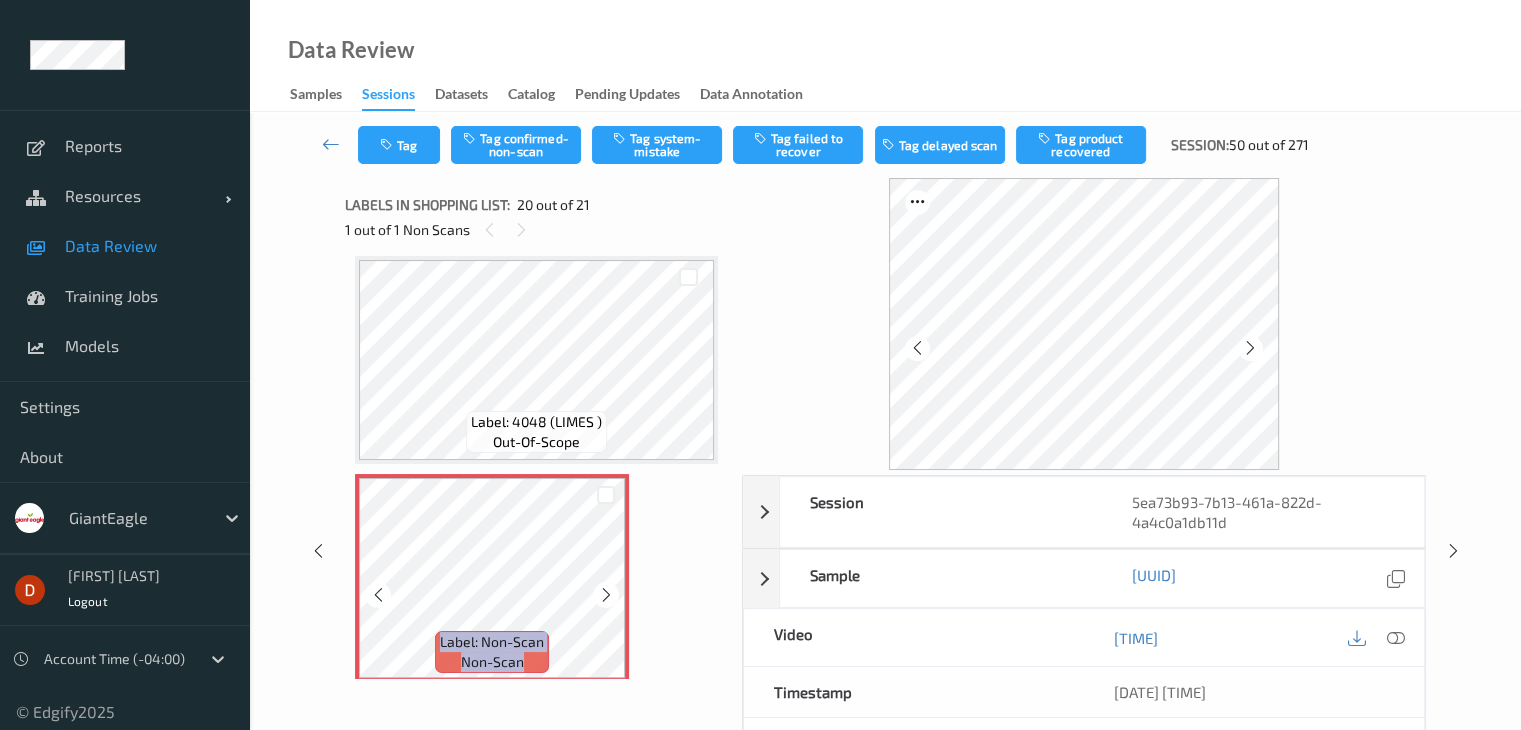 click at bounding box center [605, 594] 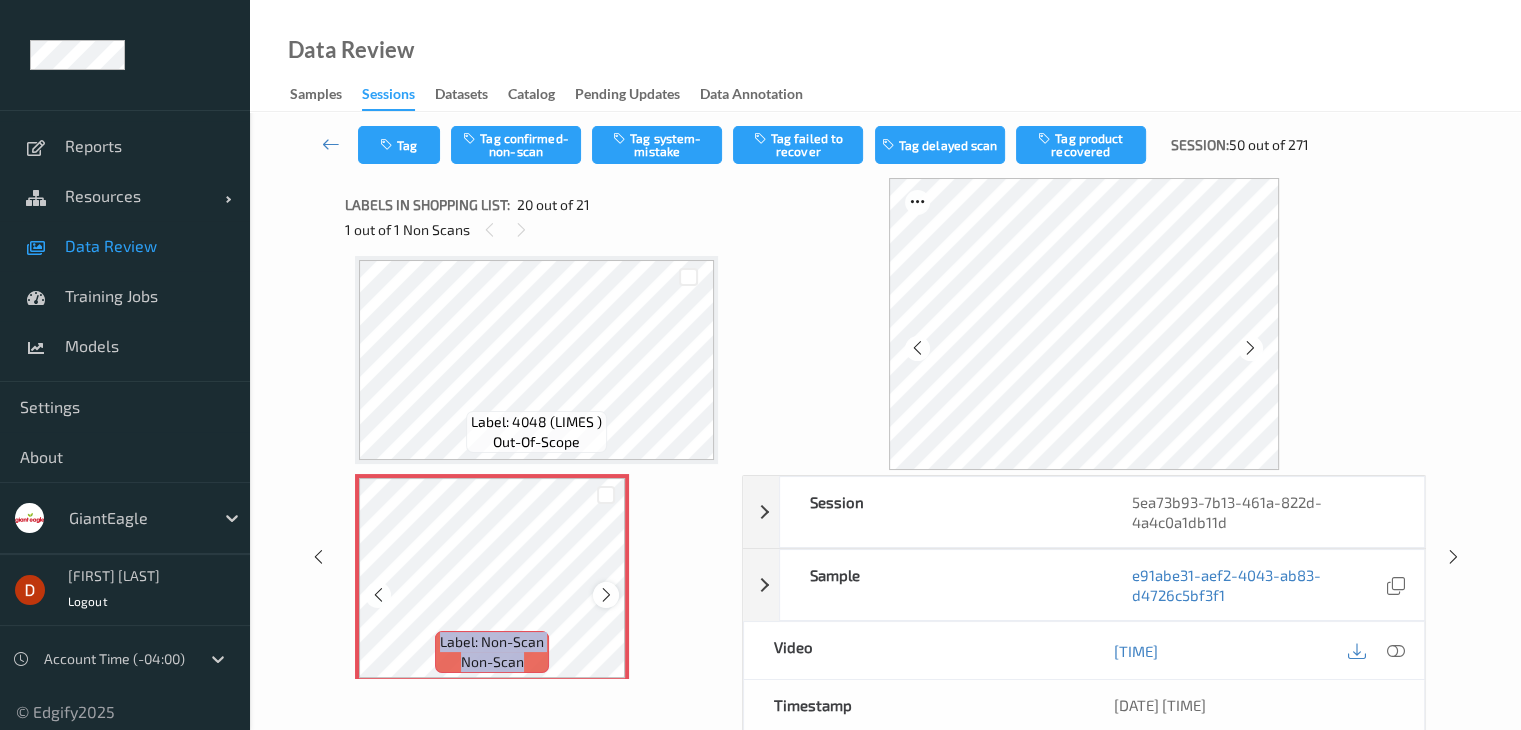 click at bounding box center [605, 594] 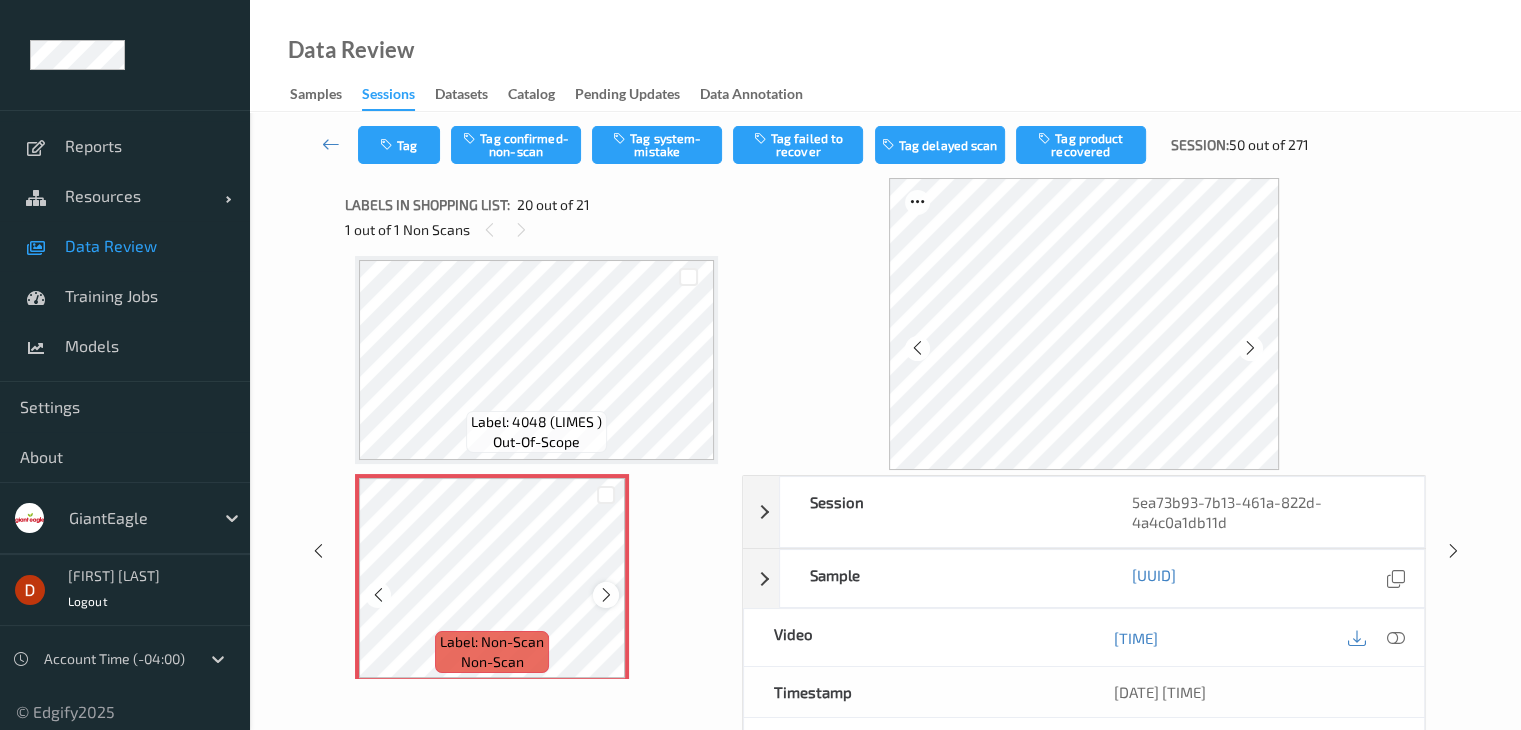 click at bounding box center (606, 595) 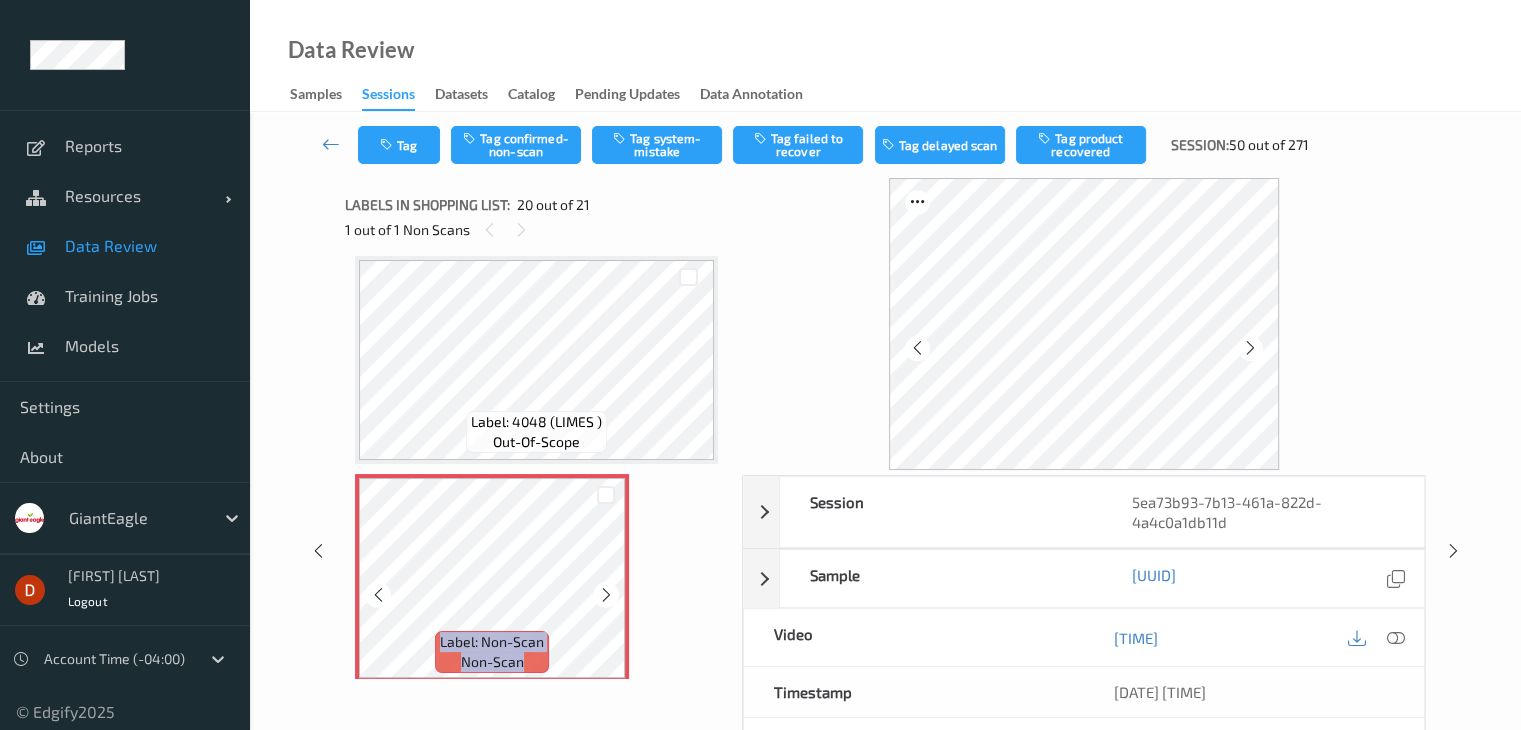 click at bounding box center [606, 595] 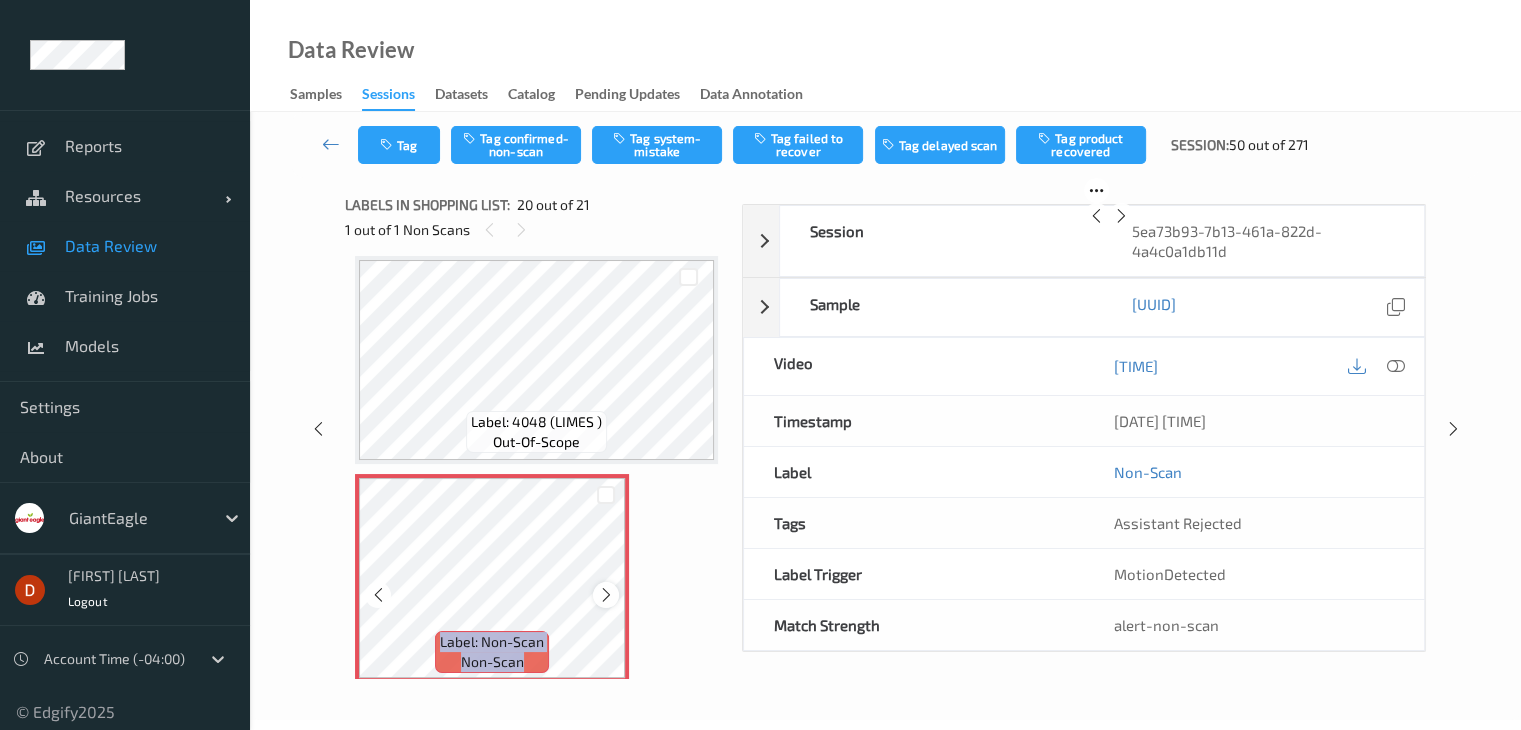 click at bounding box center [606, 595] 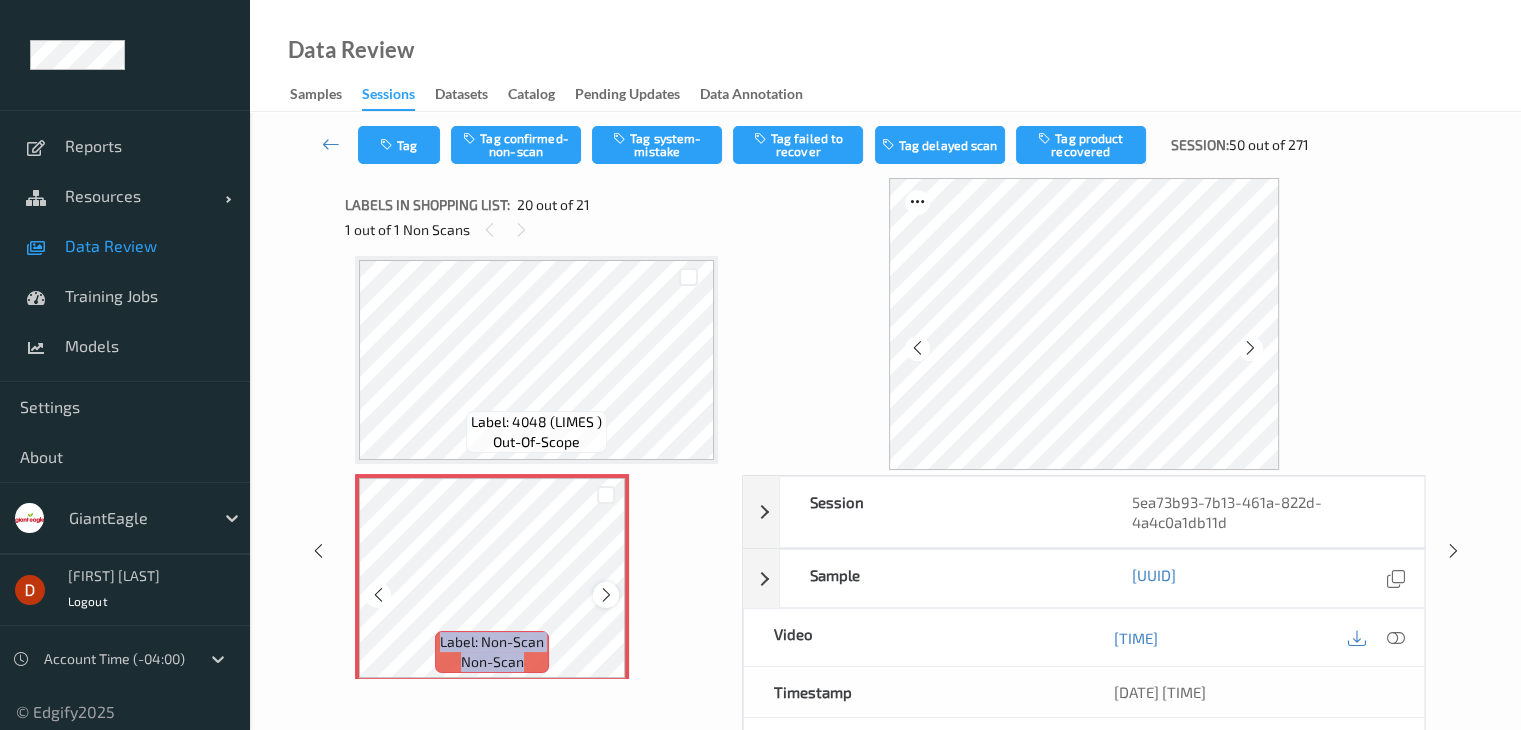 click at bounding box center (606, 595) 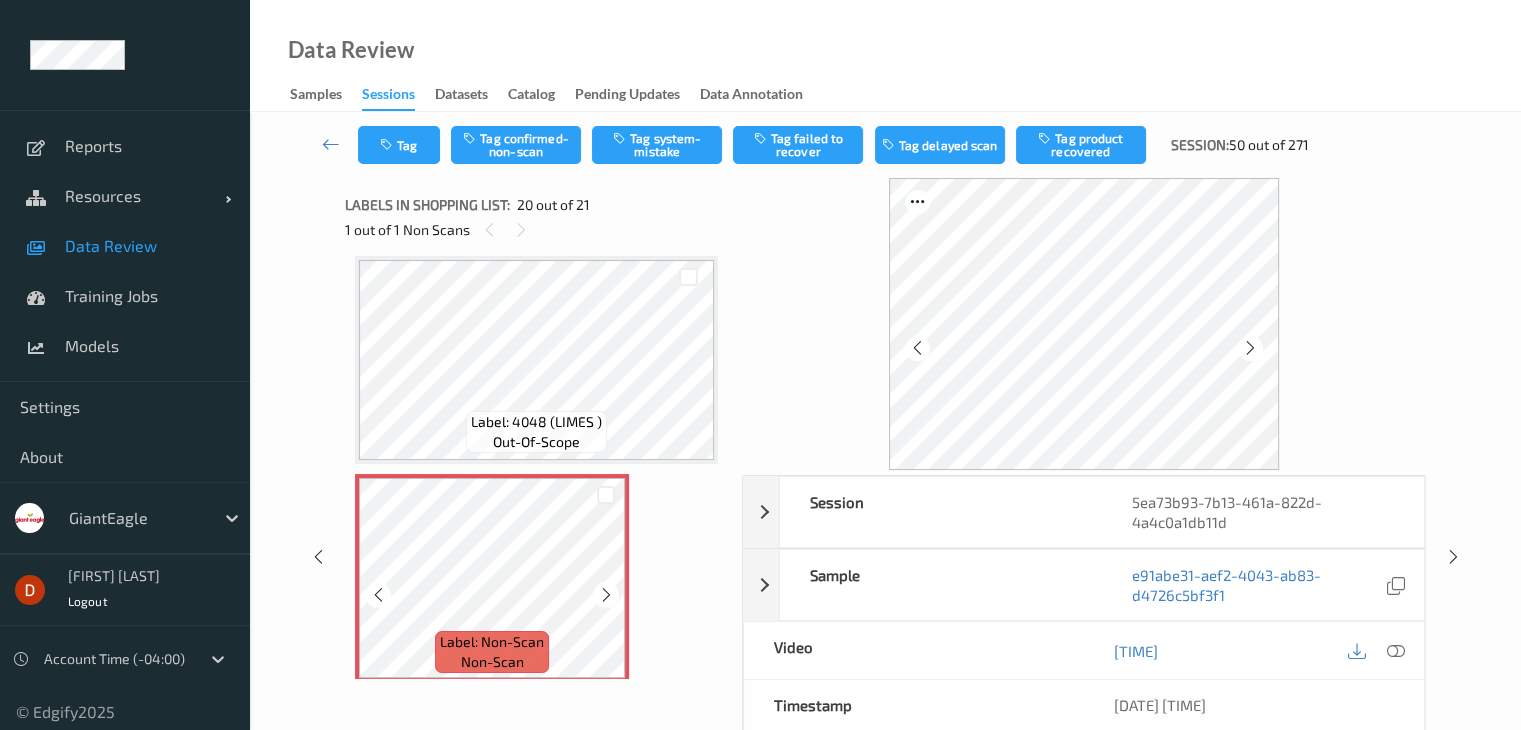 click at bounding box center (606, 595) 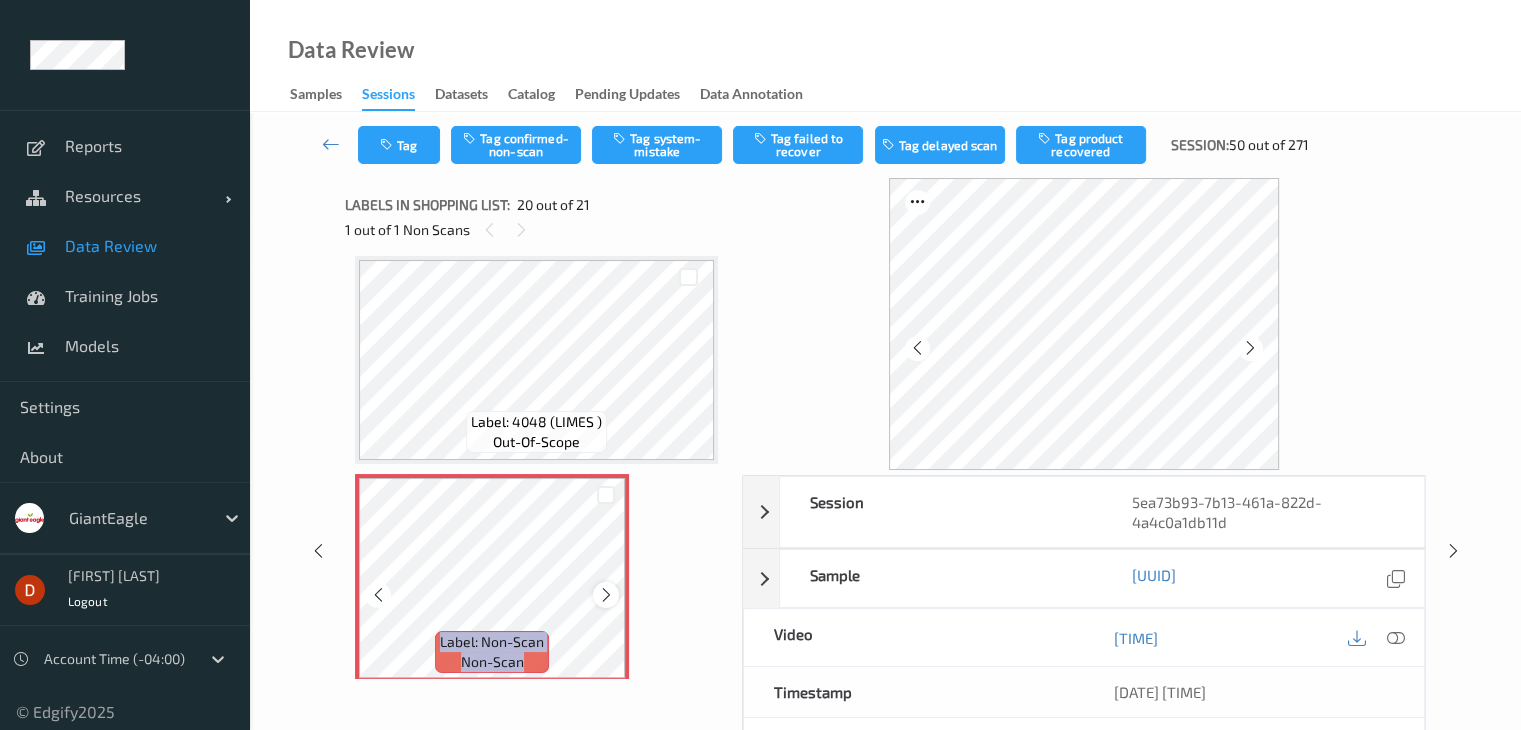 click at bounding box center (606, 595) 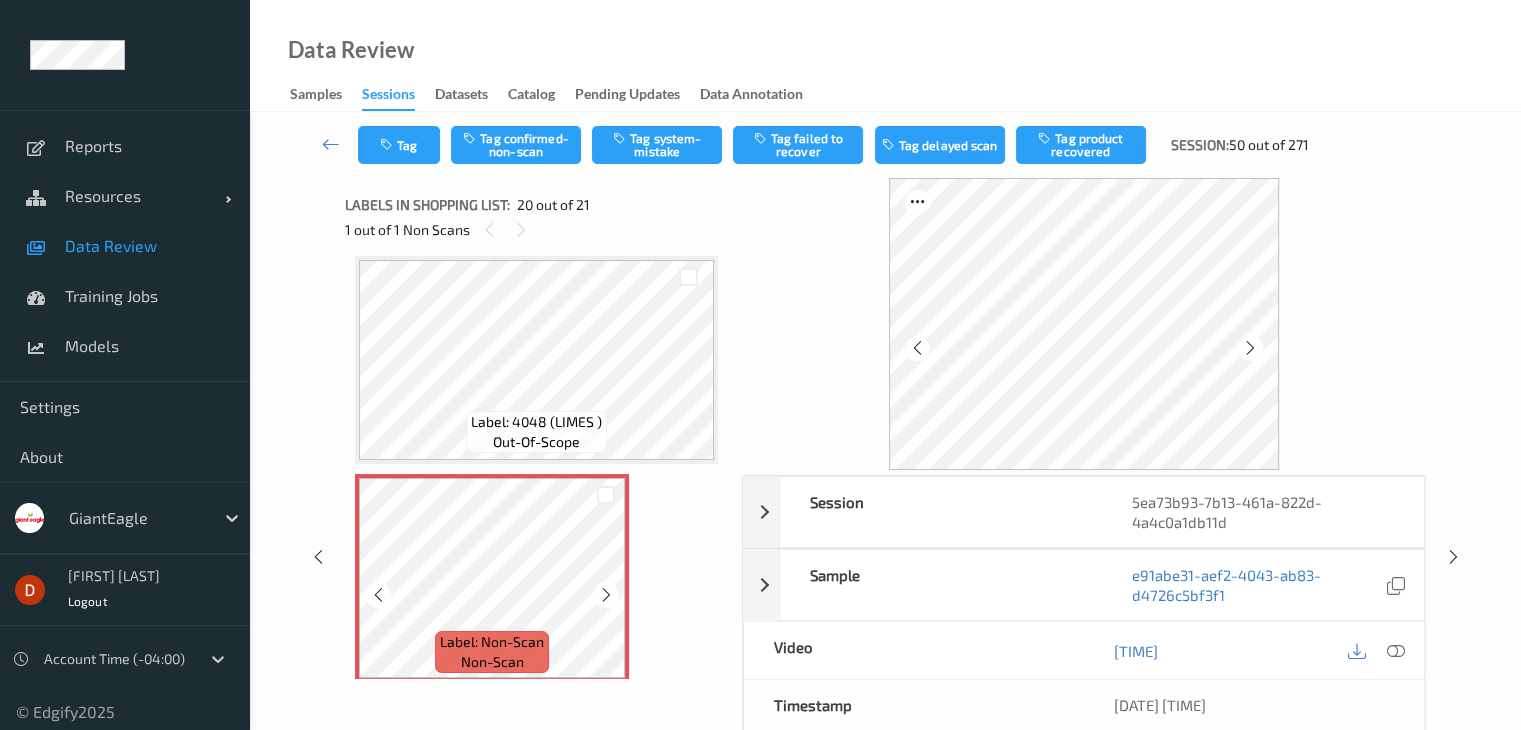 click at bounding box center (606, 595) 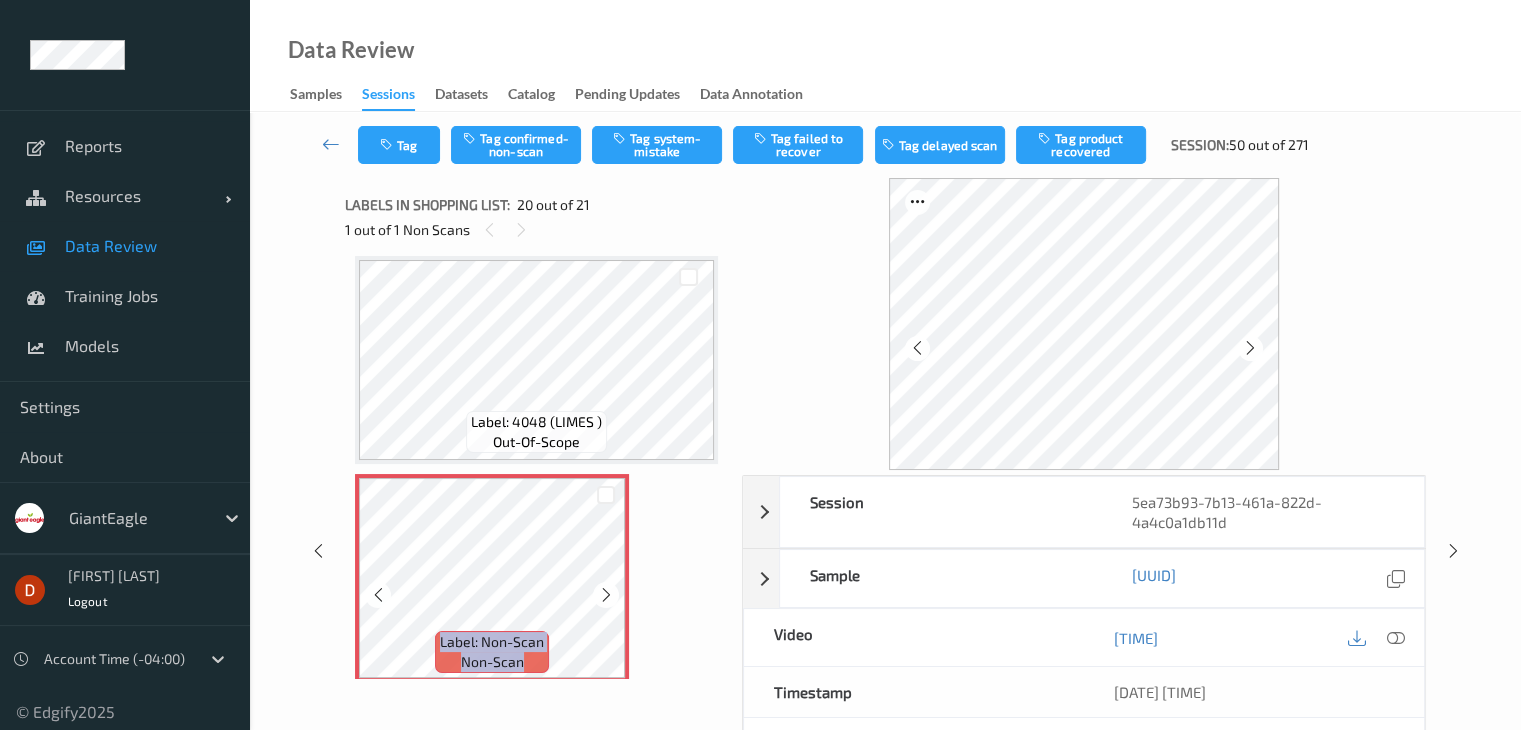 click at bounding box center [606, 595] 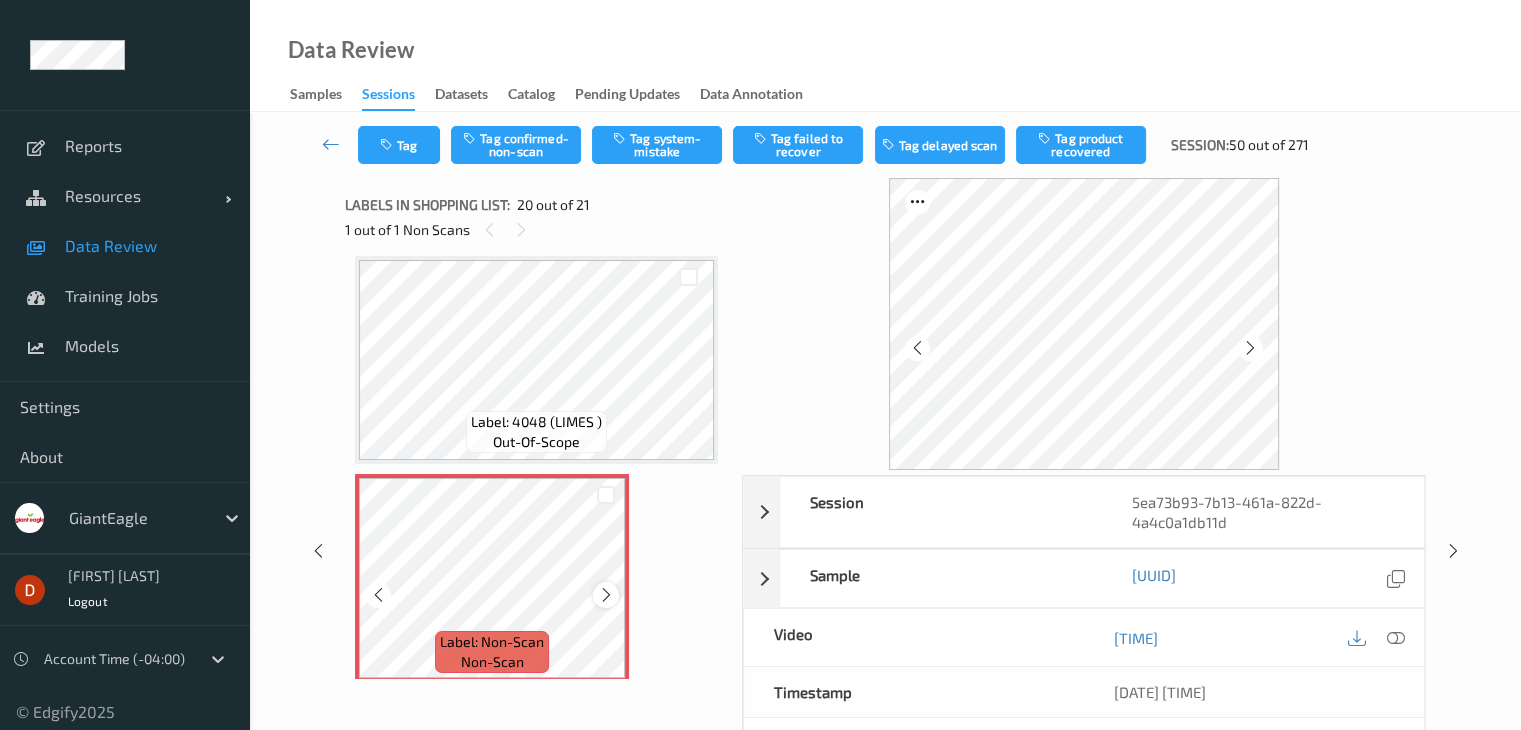 click at bounding box center (605, 594) 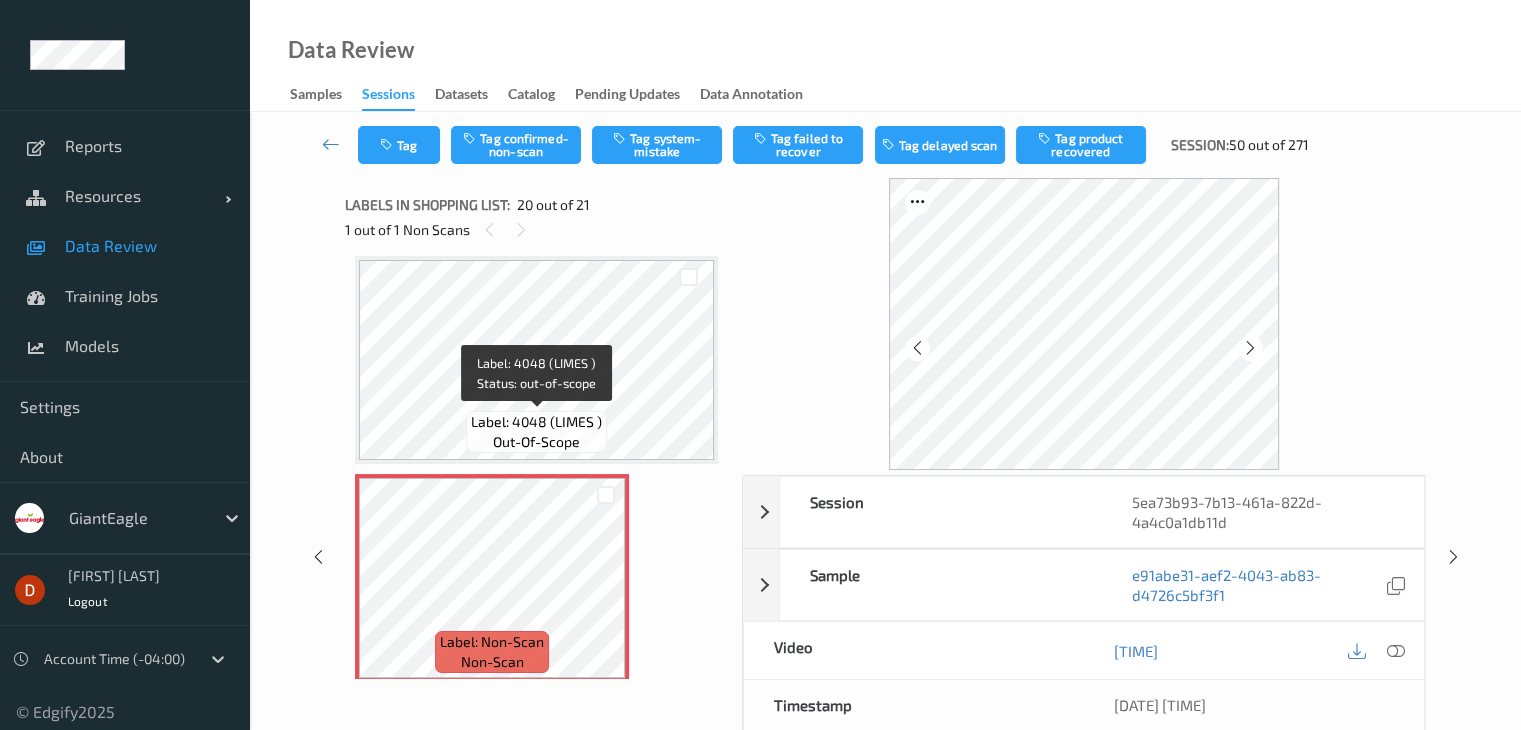 click on "Label: 4048 (LIMES             )" at bounding box center [536, 422] 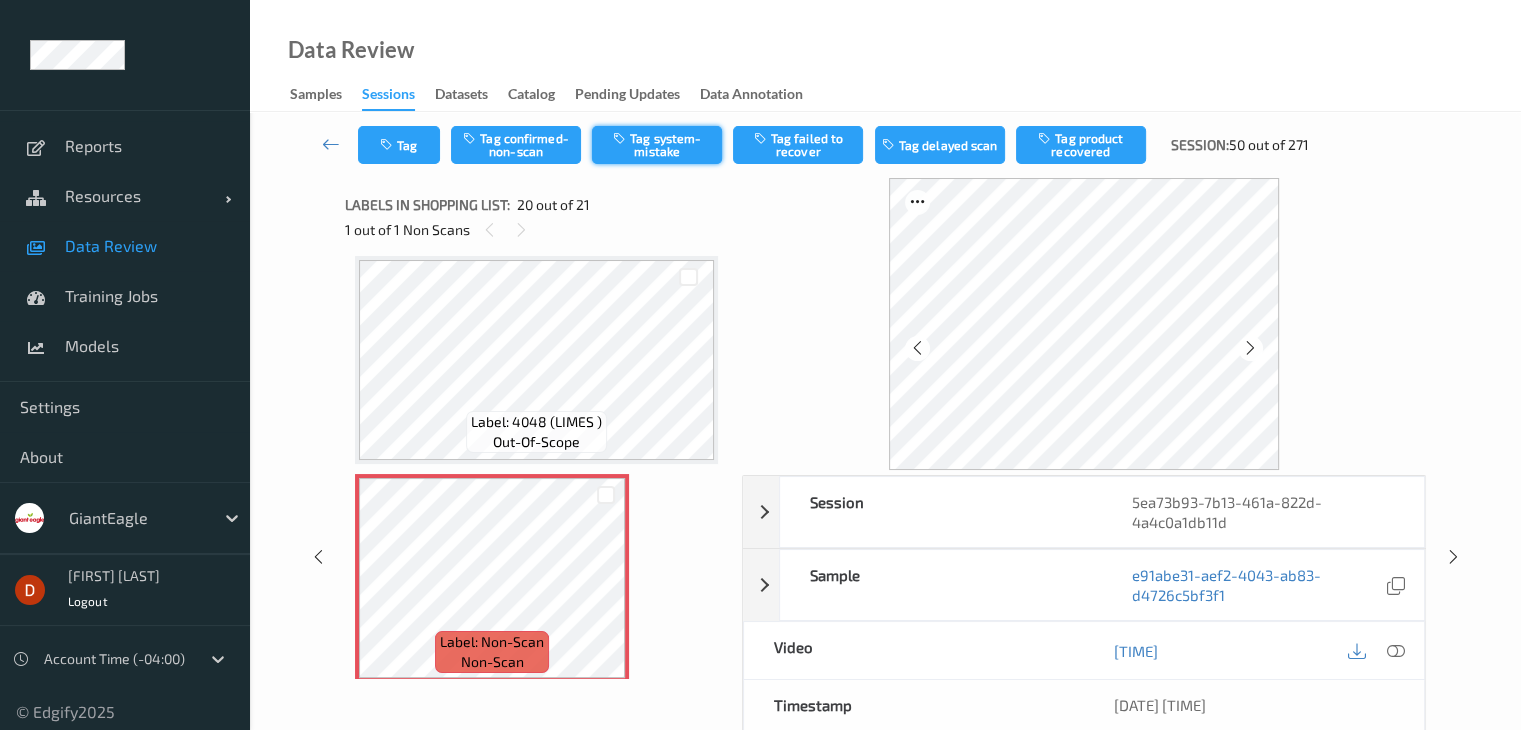 click on "Tag   system-mistake" at bounding box center (657, 145) 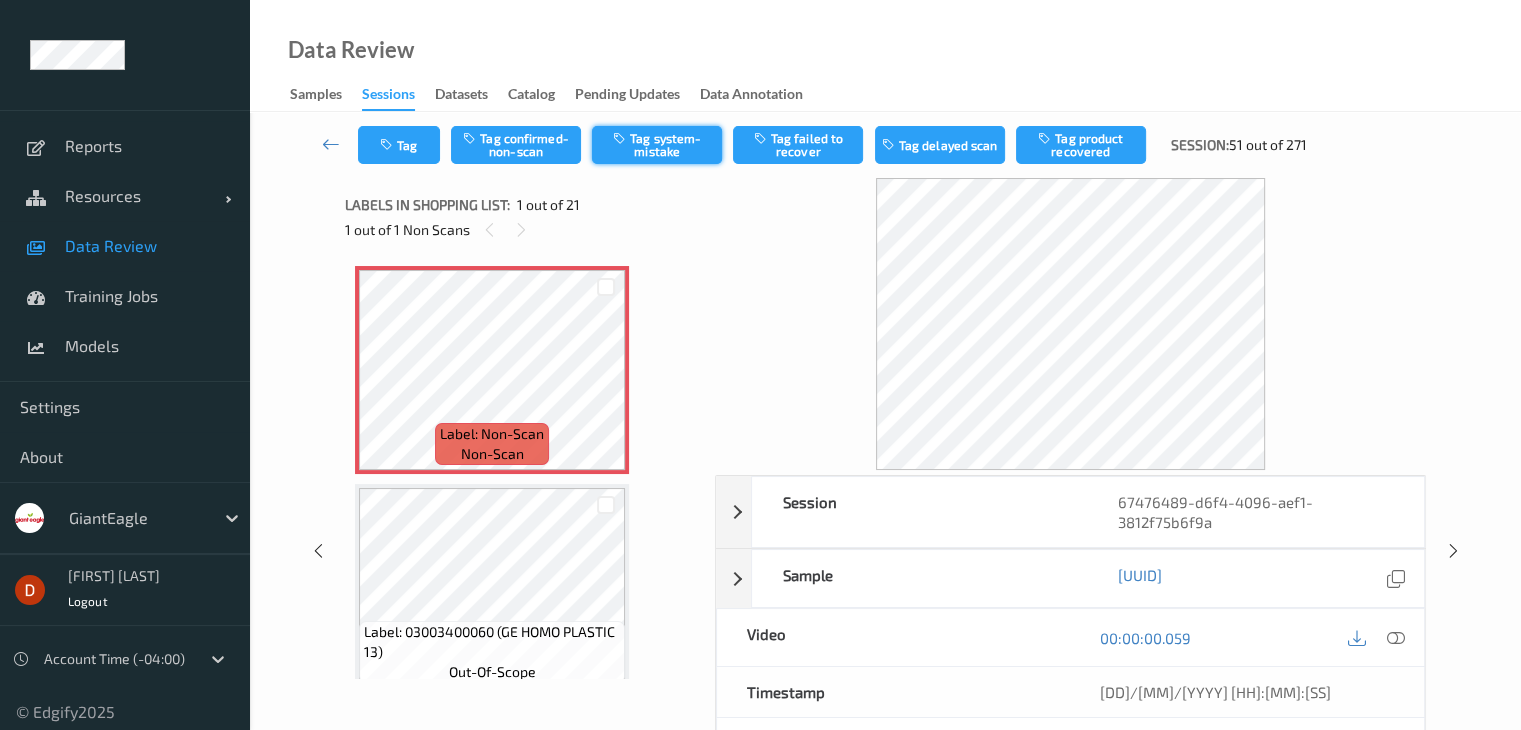 click on "Tag   system-mistake" at bounding box center [657, 145] 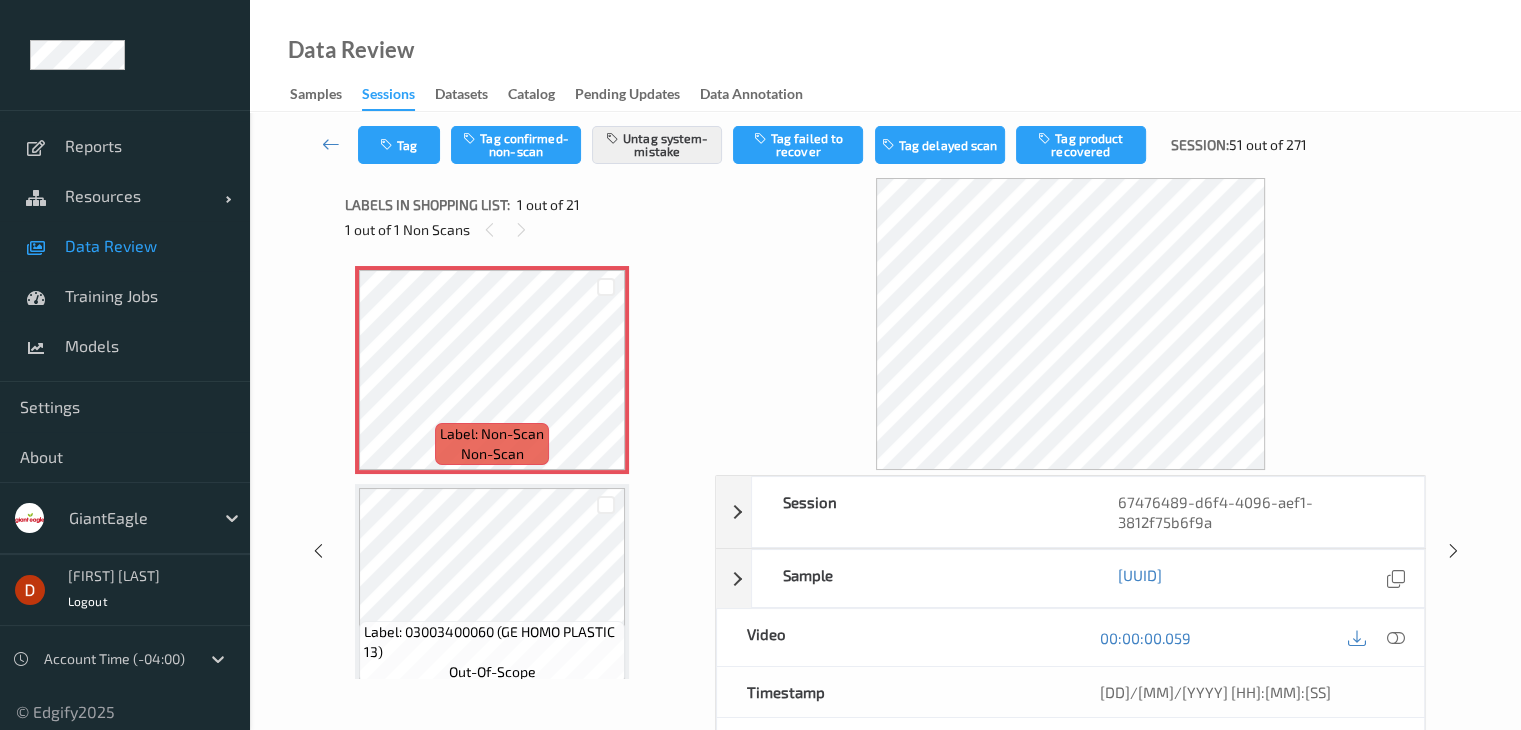 type 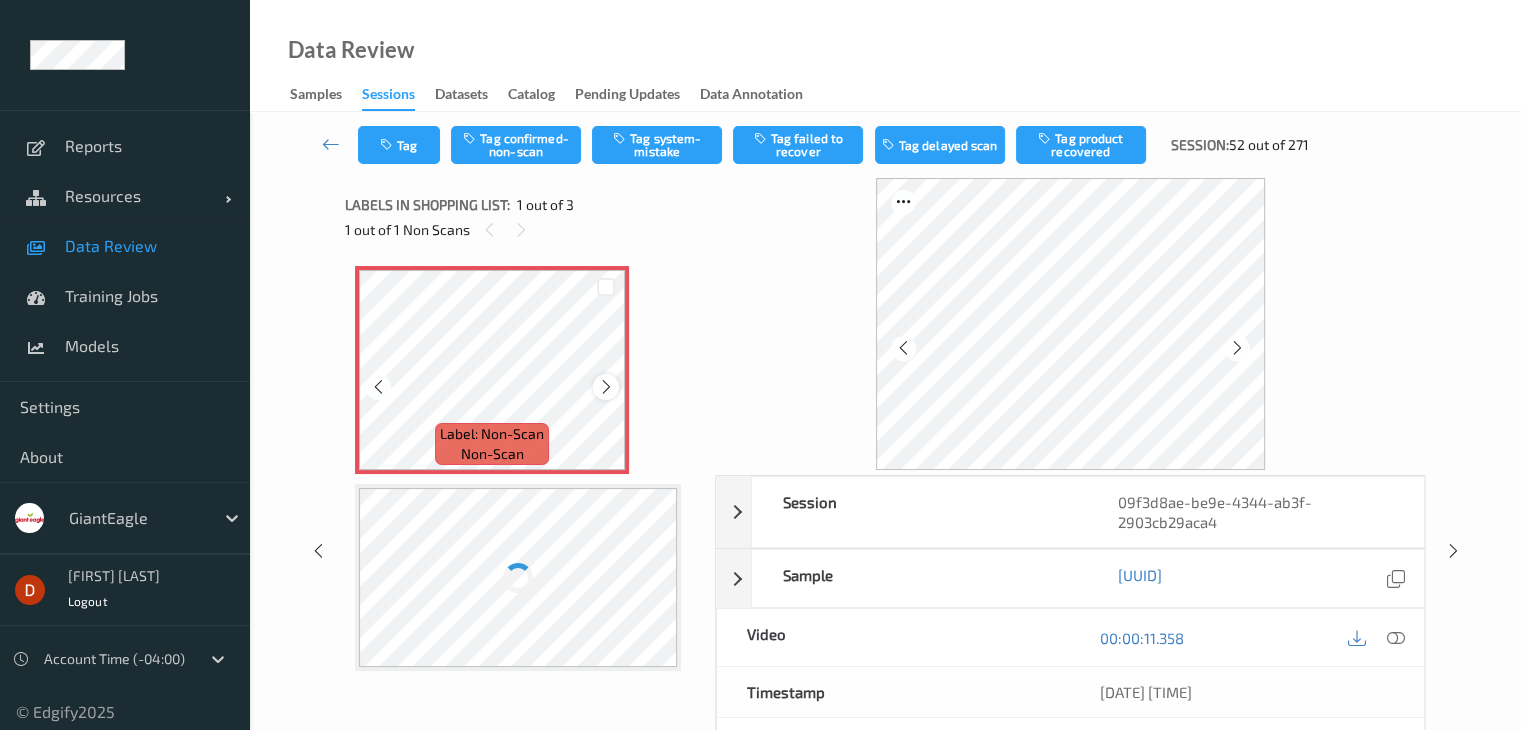 click at bounding box center [605, 386] 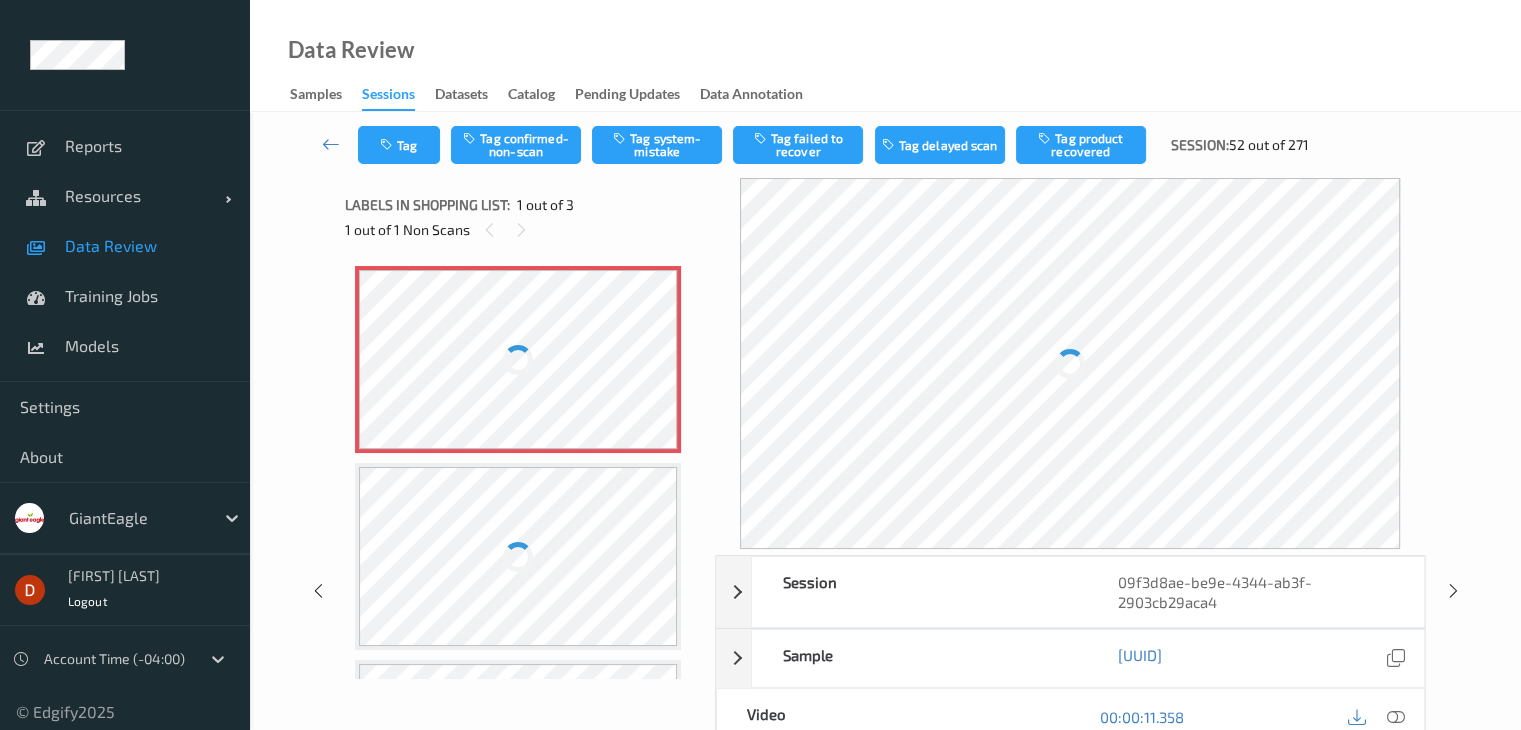 click at bounding box center [518, 359] 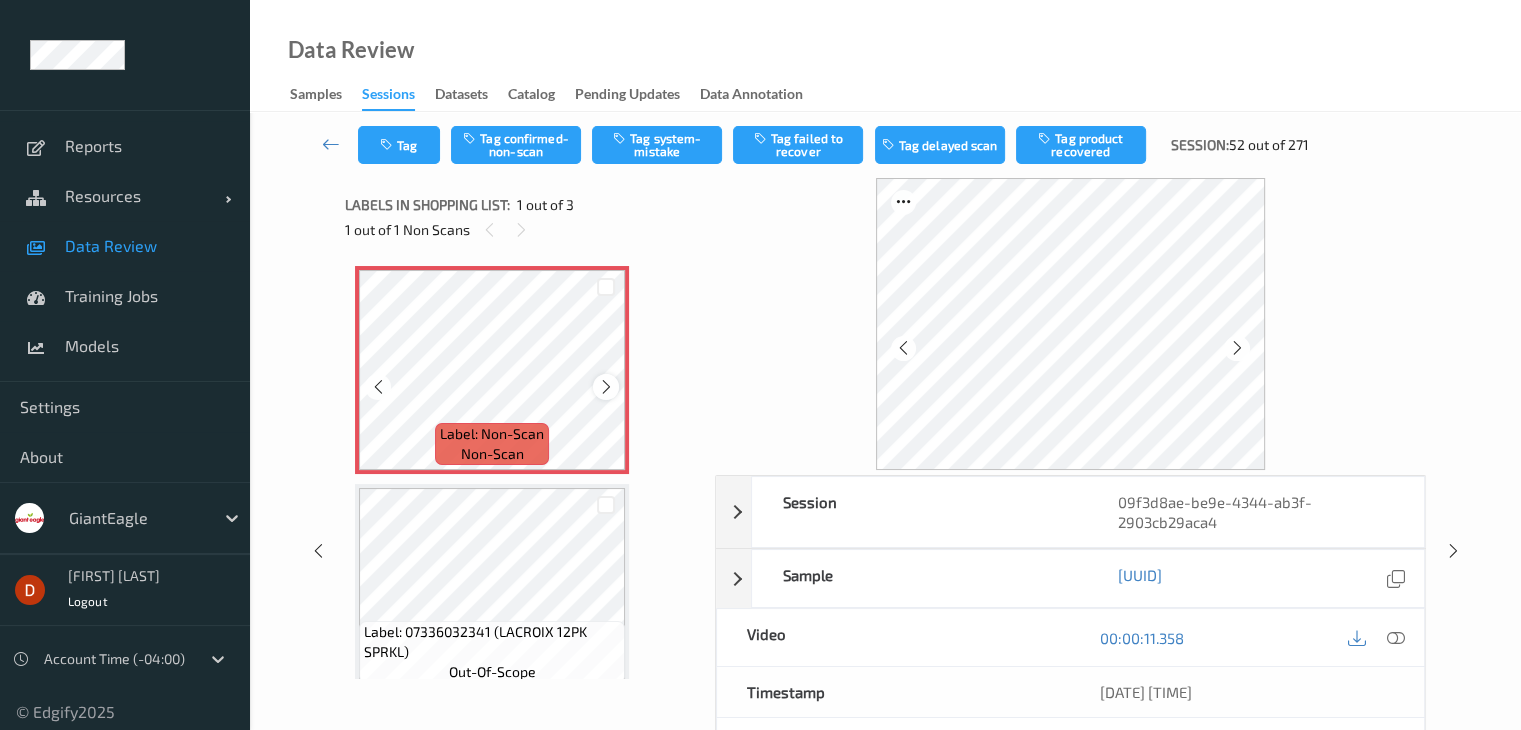 click at bounding box center (606, 387) 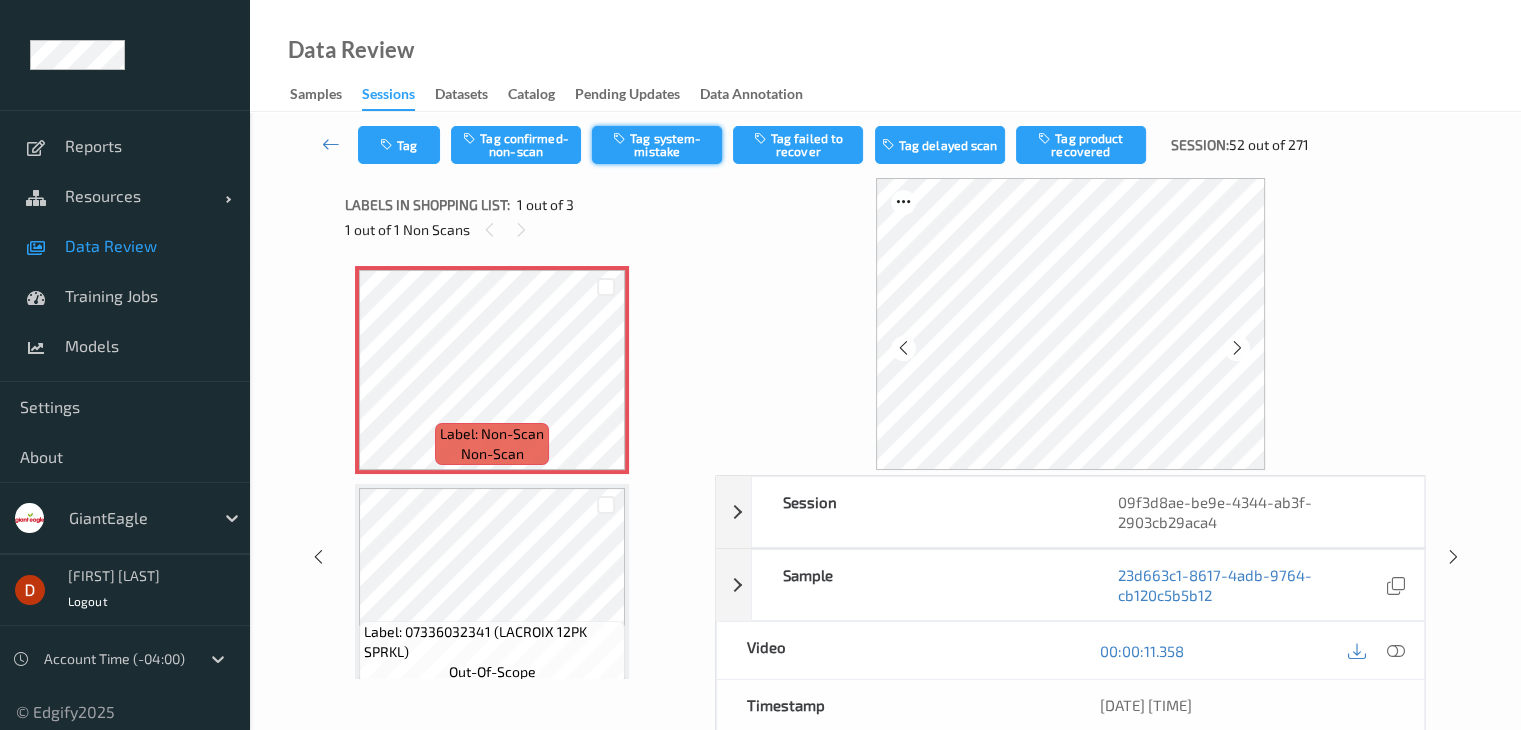 click on "Tag   system-mistake" at bounding box center [657, 145] 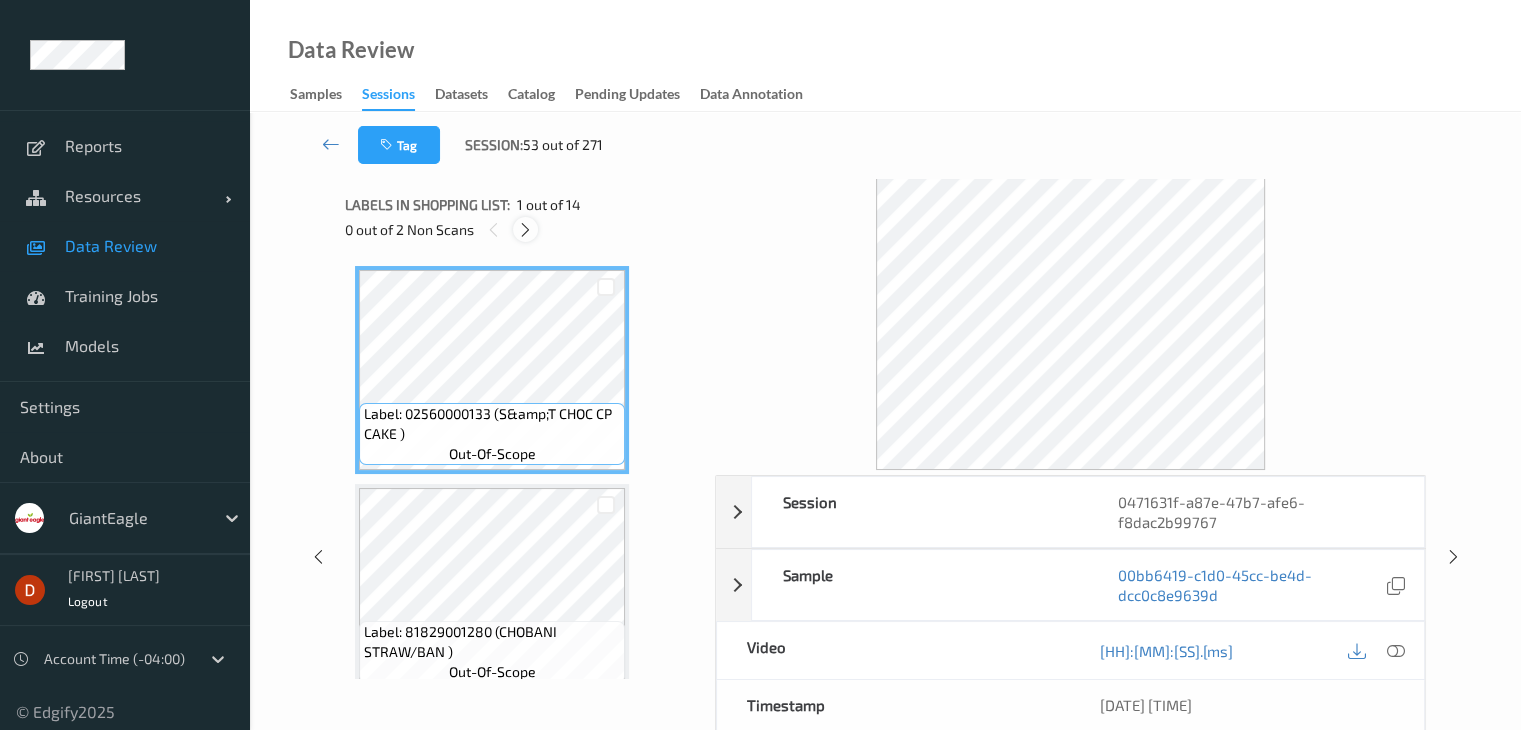 click at bounding box center (525, 229) 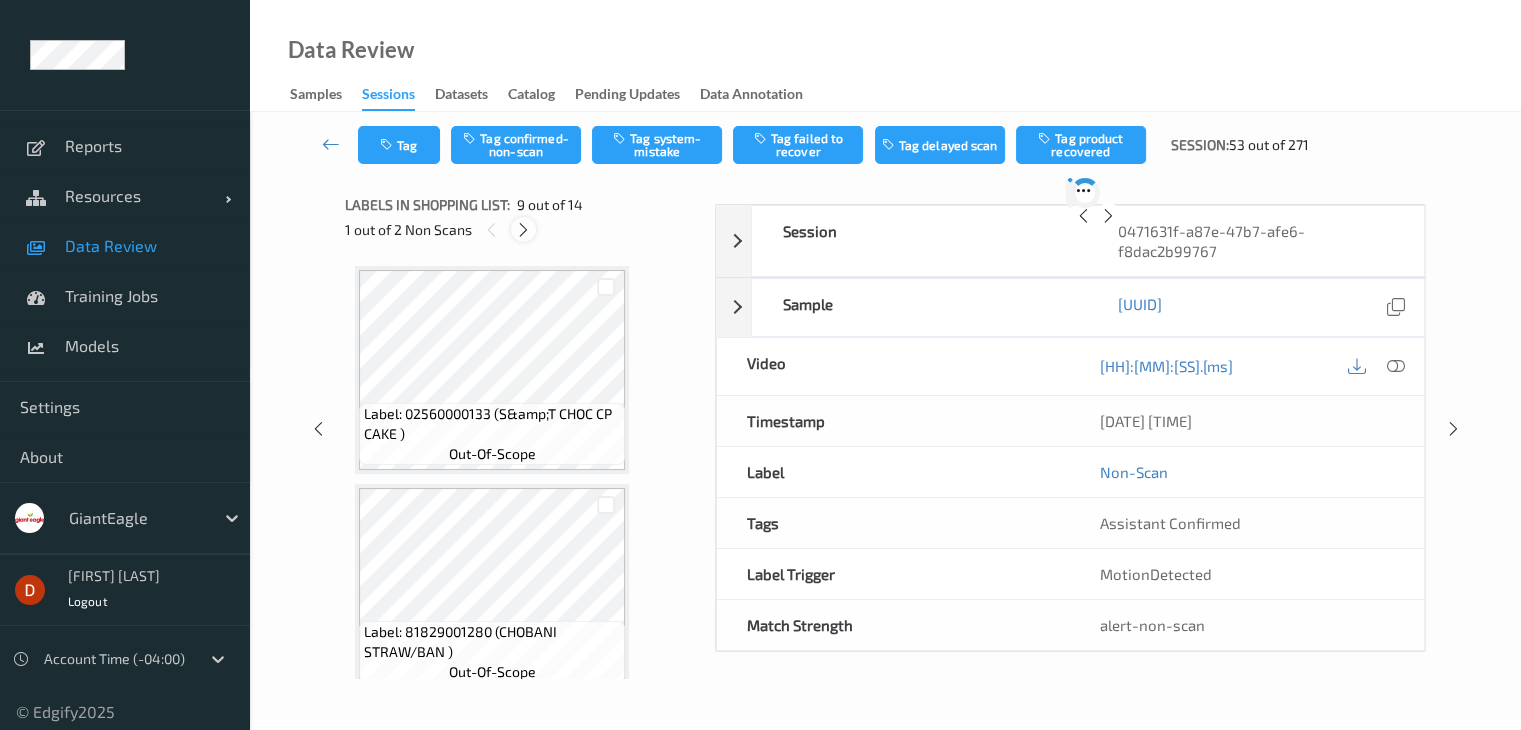 scroll, scrollTop: 1536, scrollLeft: 0, axis: vertical 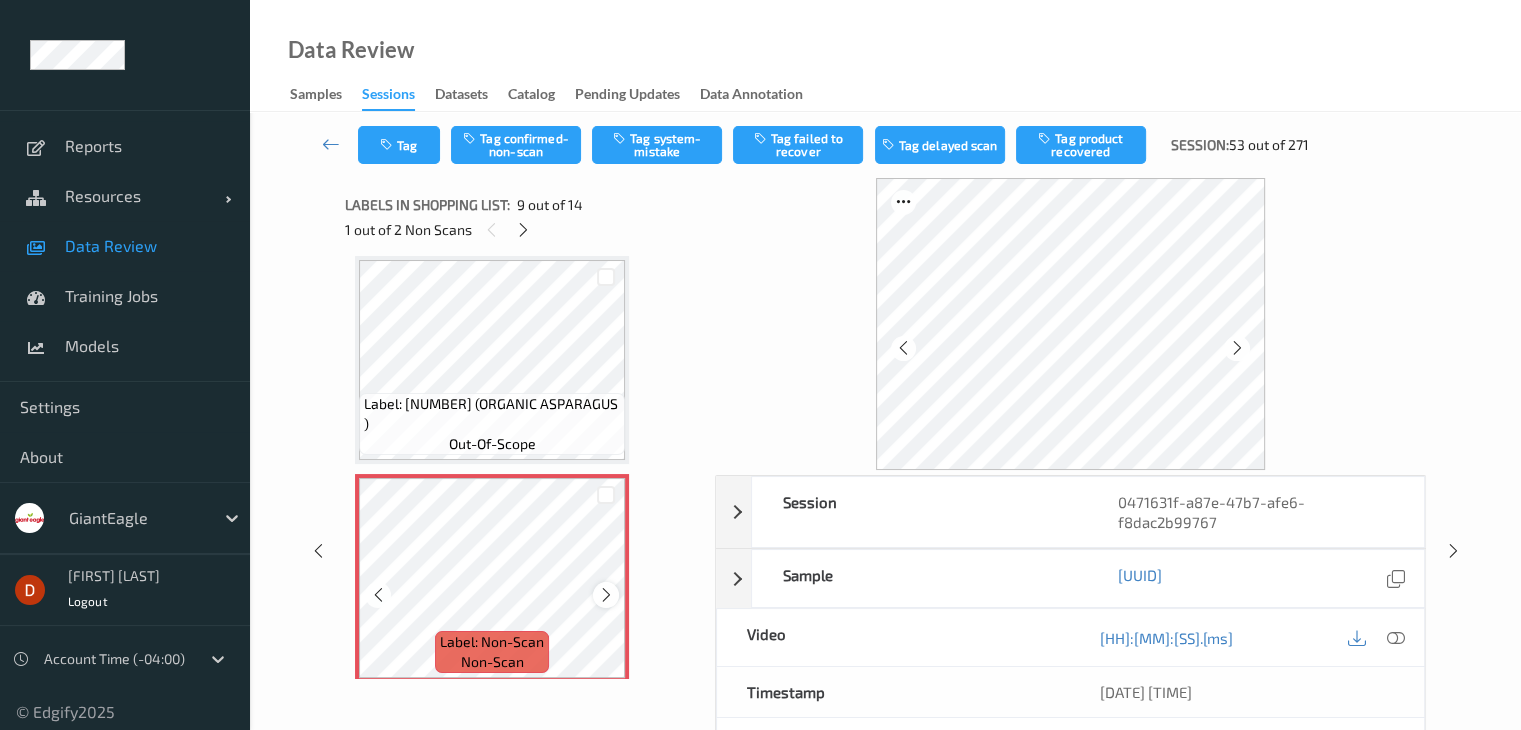 click at bounding box center [606, 595] 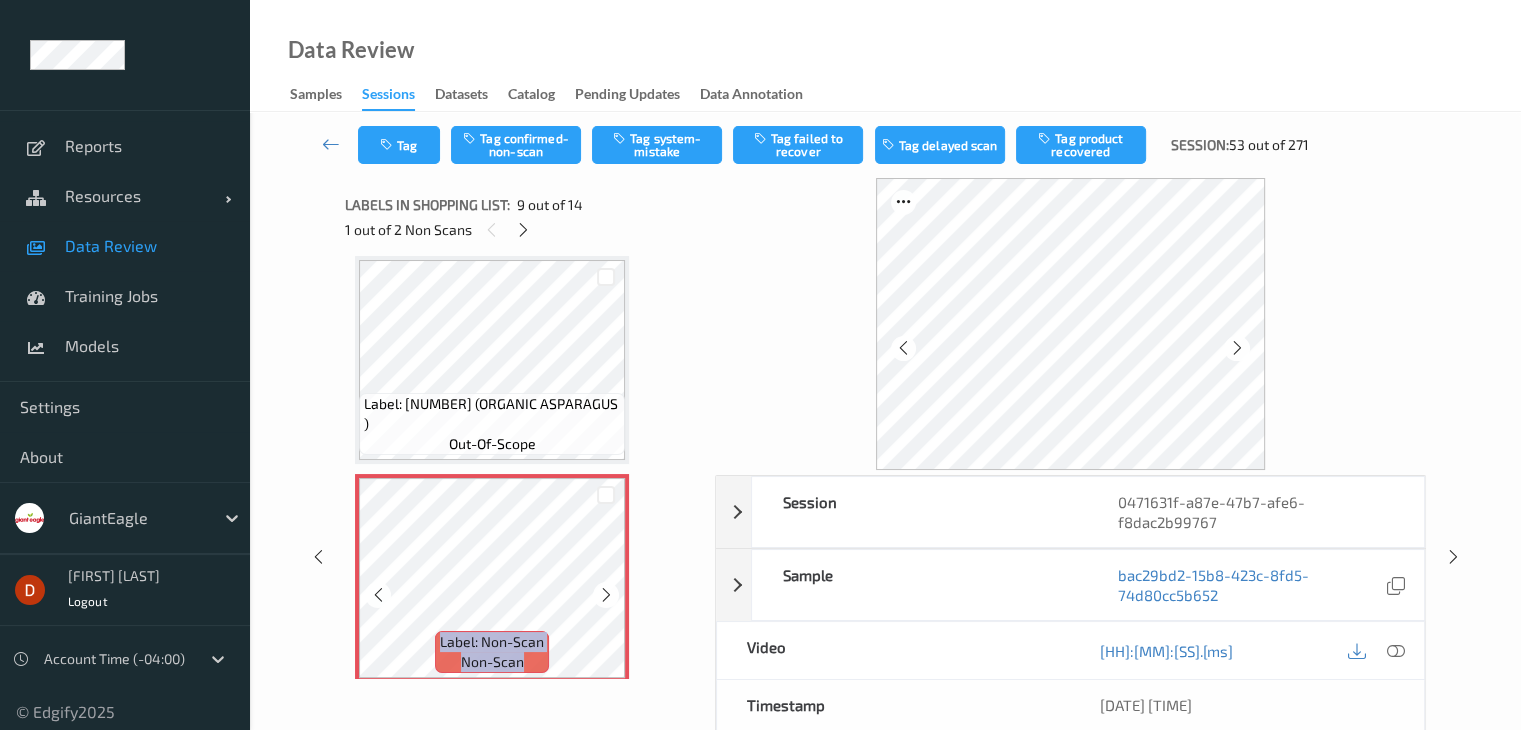 click at bounding box center (606, 595) 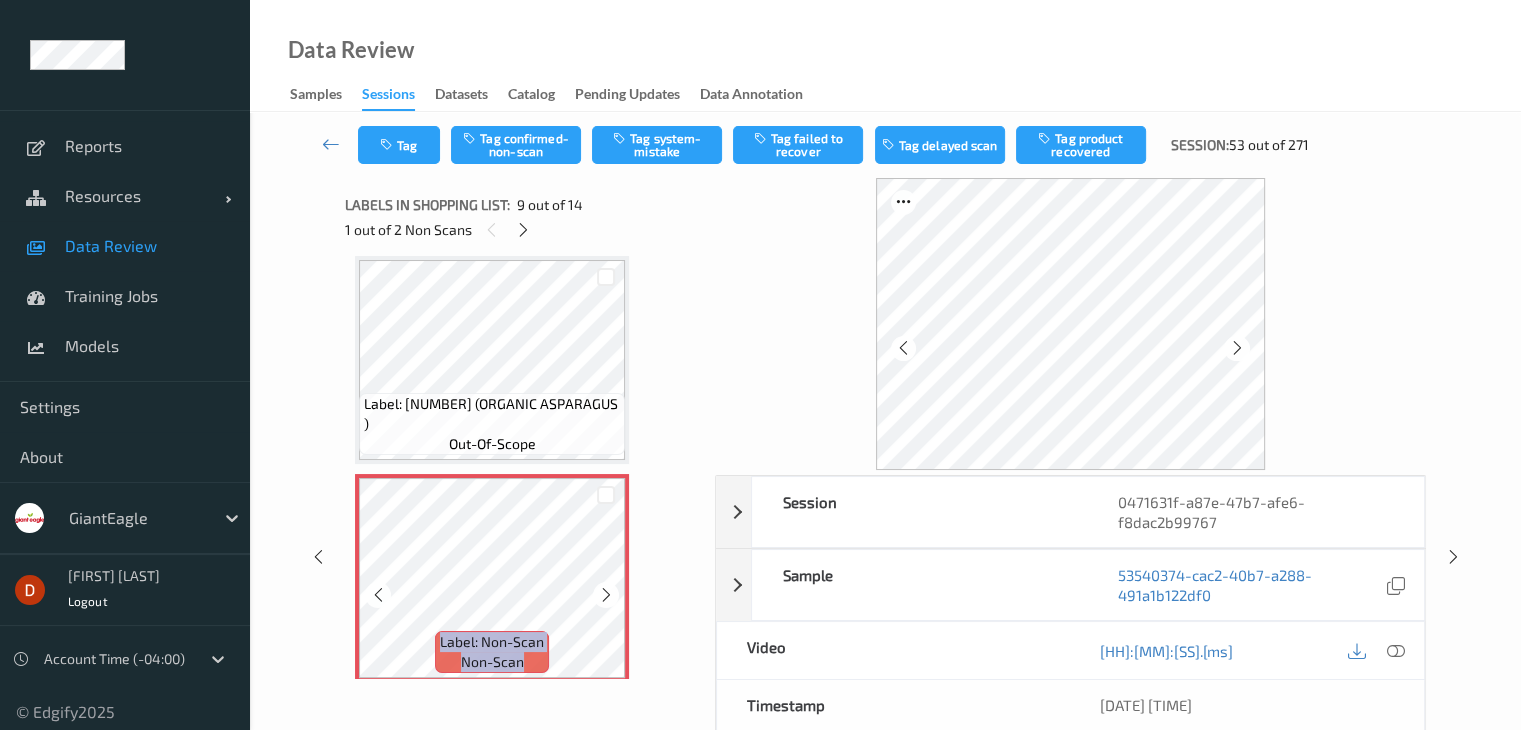 click at bounding box center (606, 595) 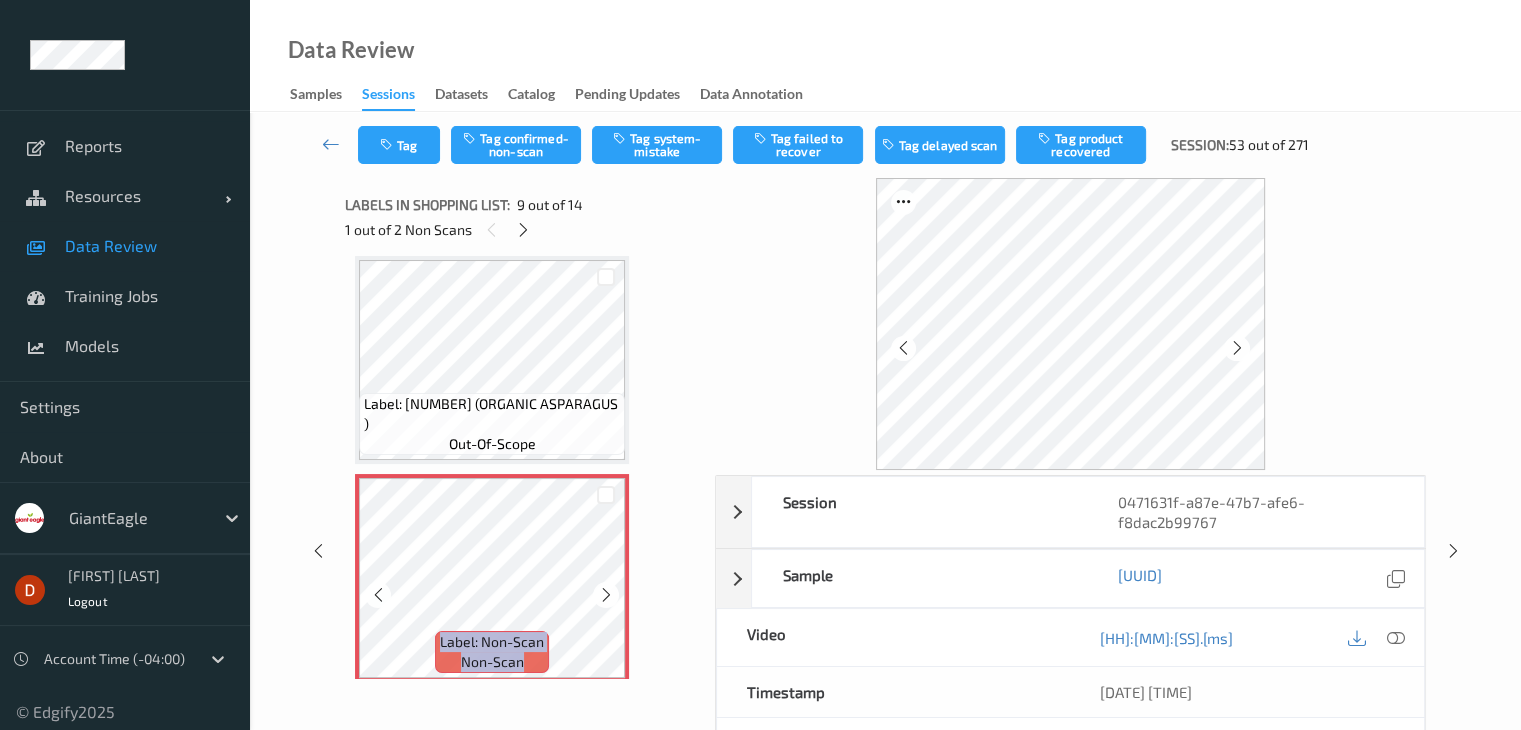 click at bounding box center [606, 595] 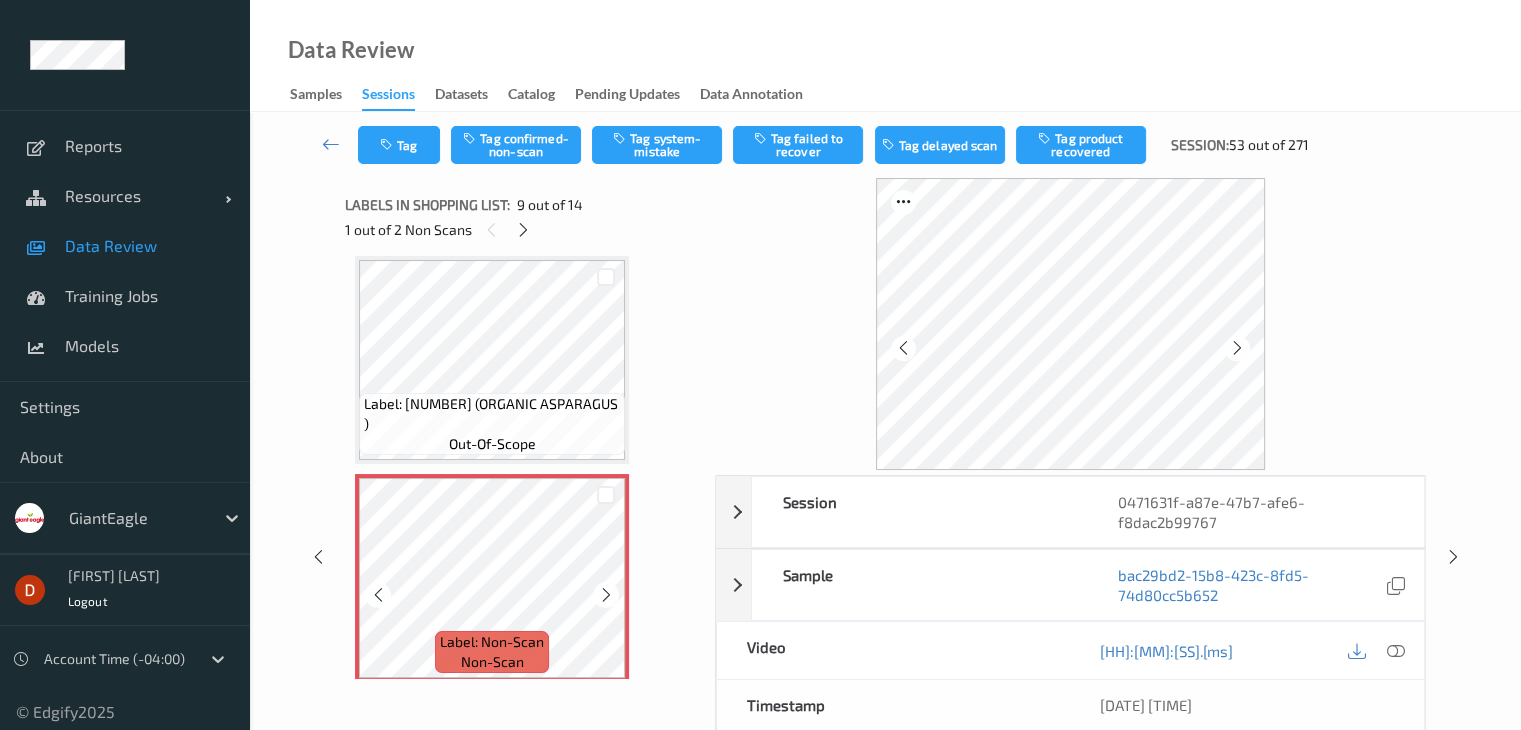 click at bounding box center (606, 495) 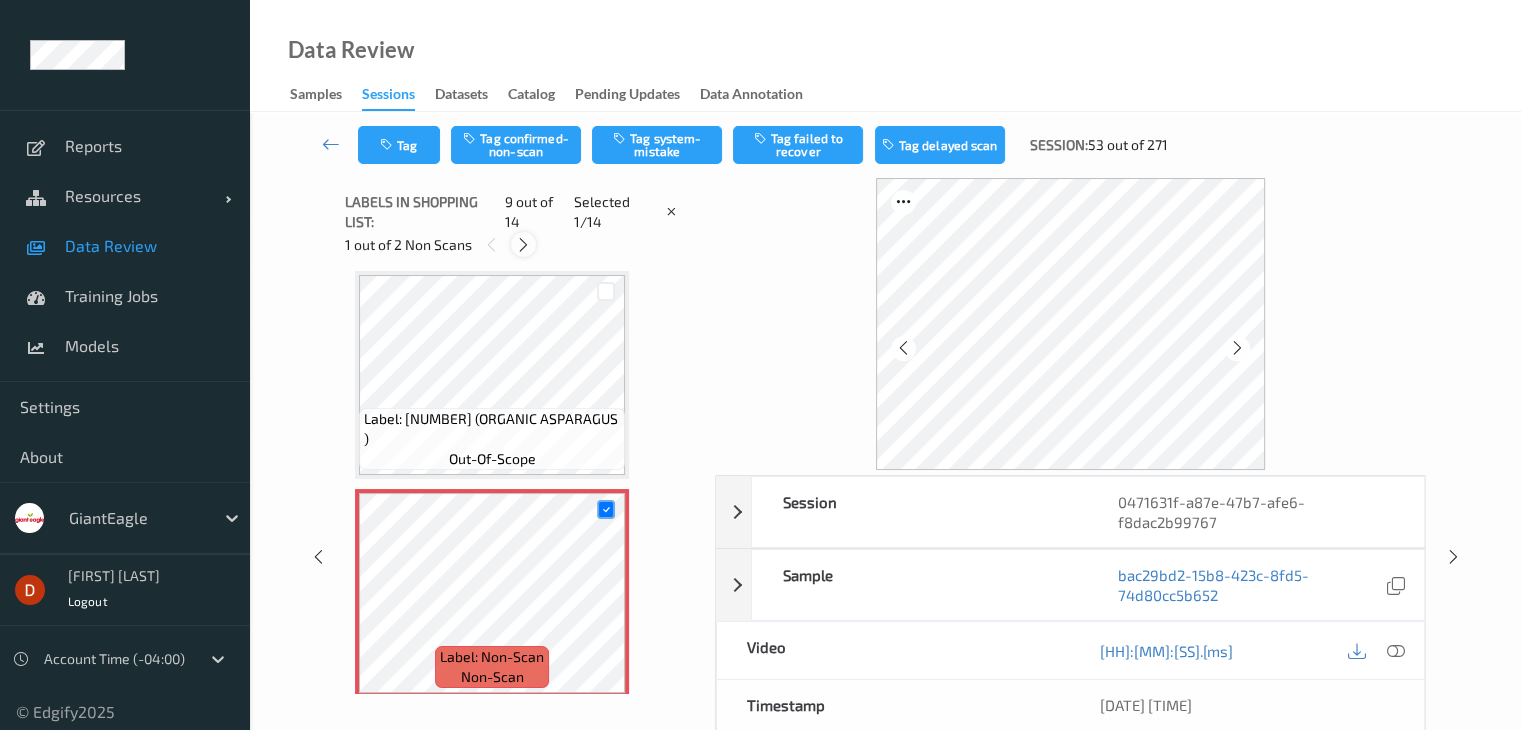 click at bounding box center [523, 245] 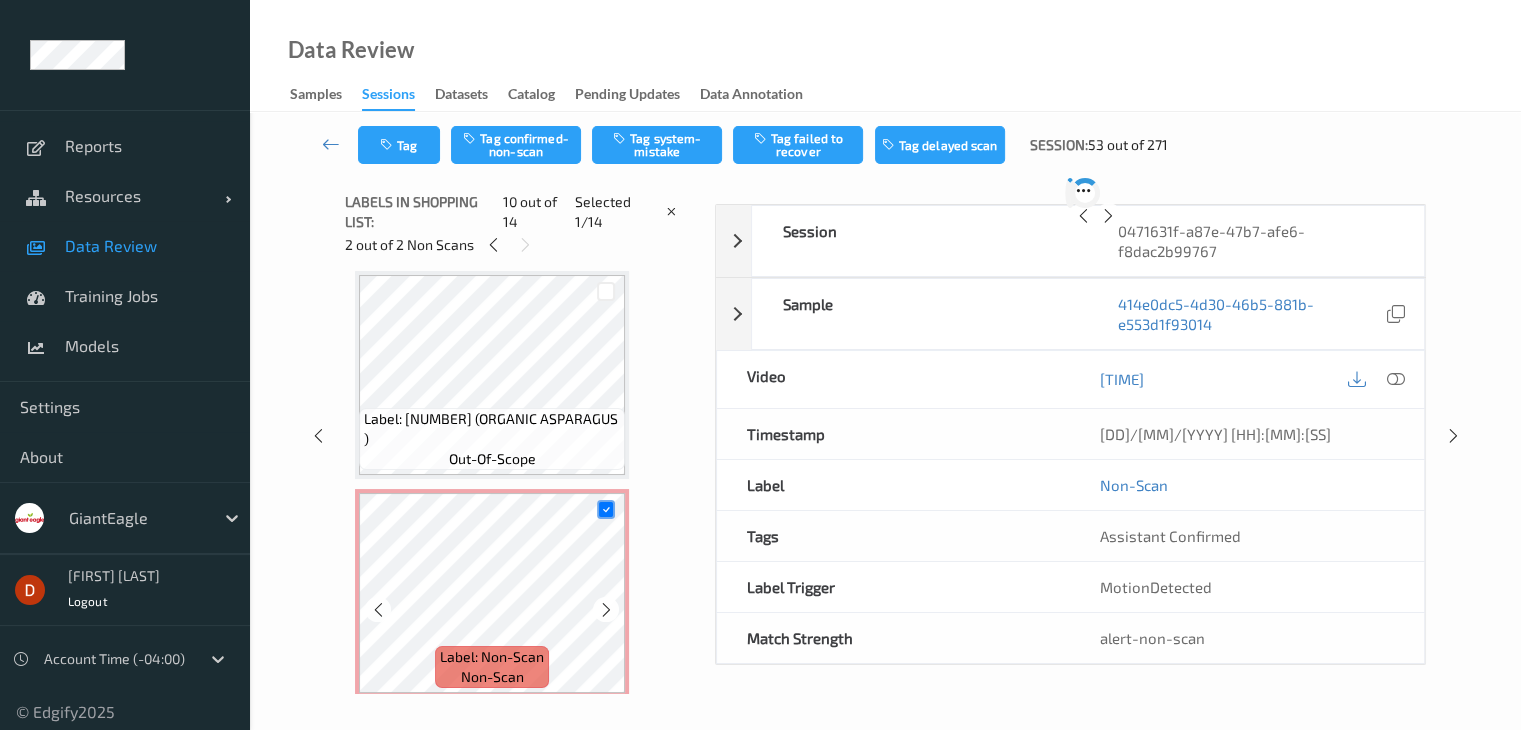 scroll, scrollTop: 1754, scrollLeft: 0, axis: vertical 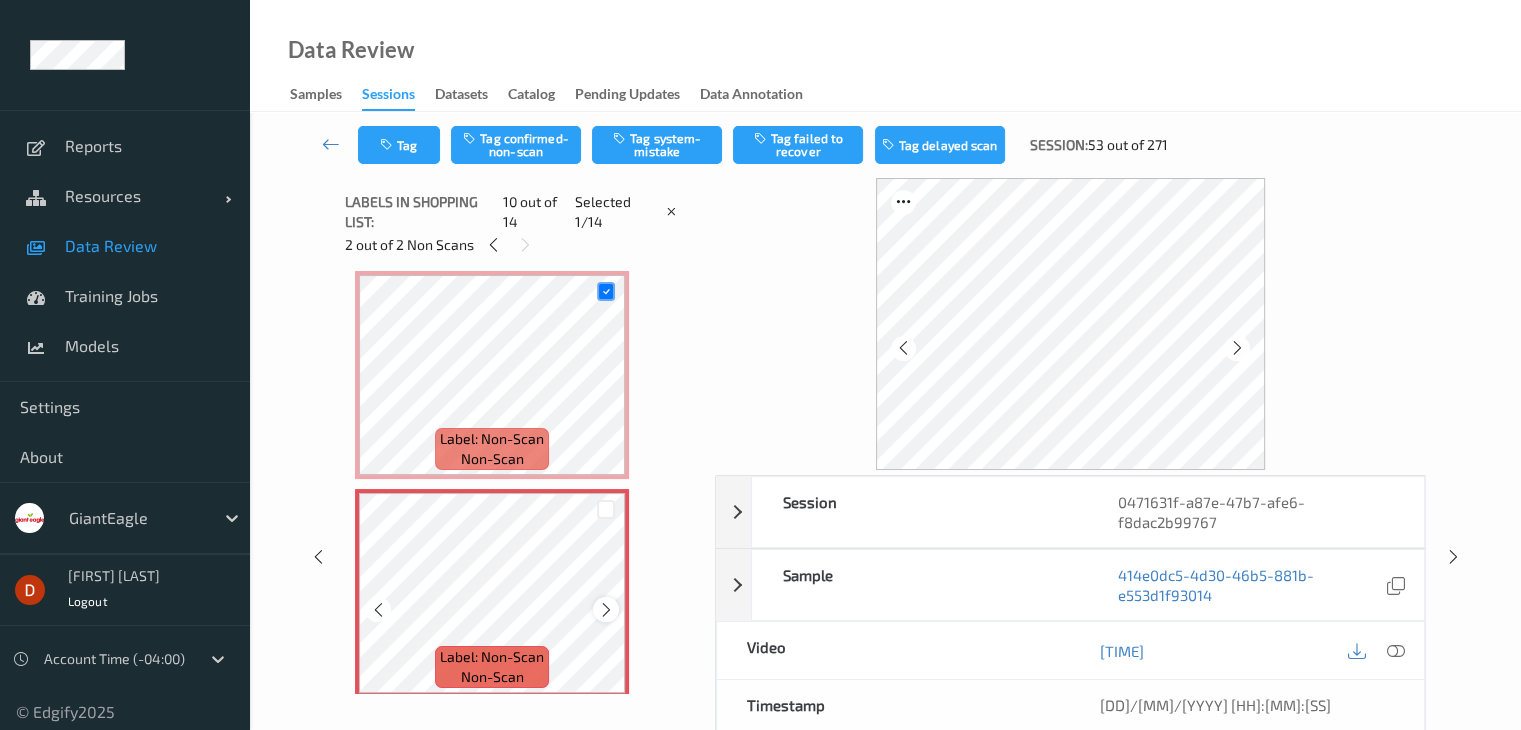 click at bounding box center (606, 610) 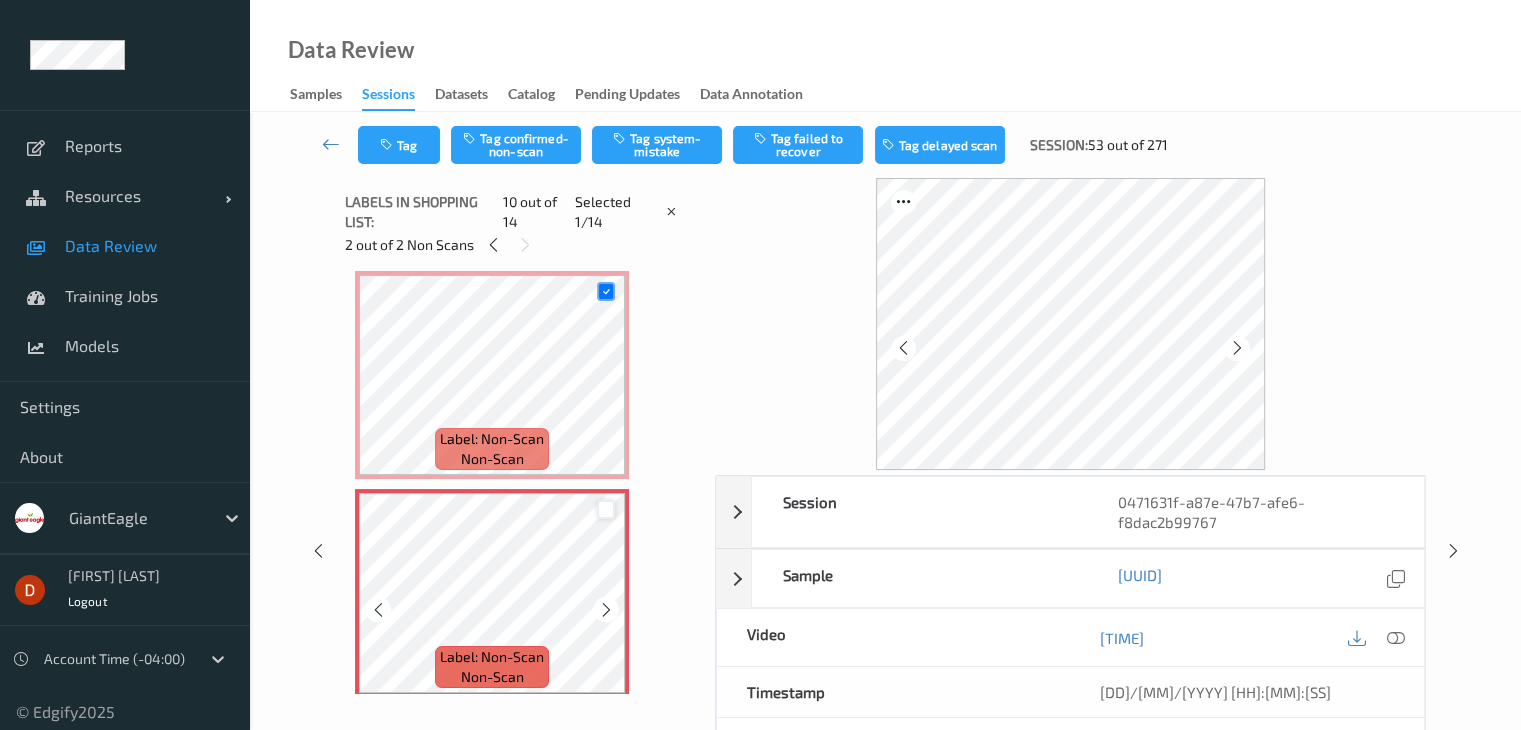 click at bounding box center [606, 509] 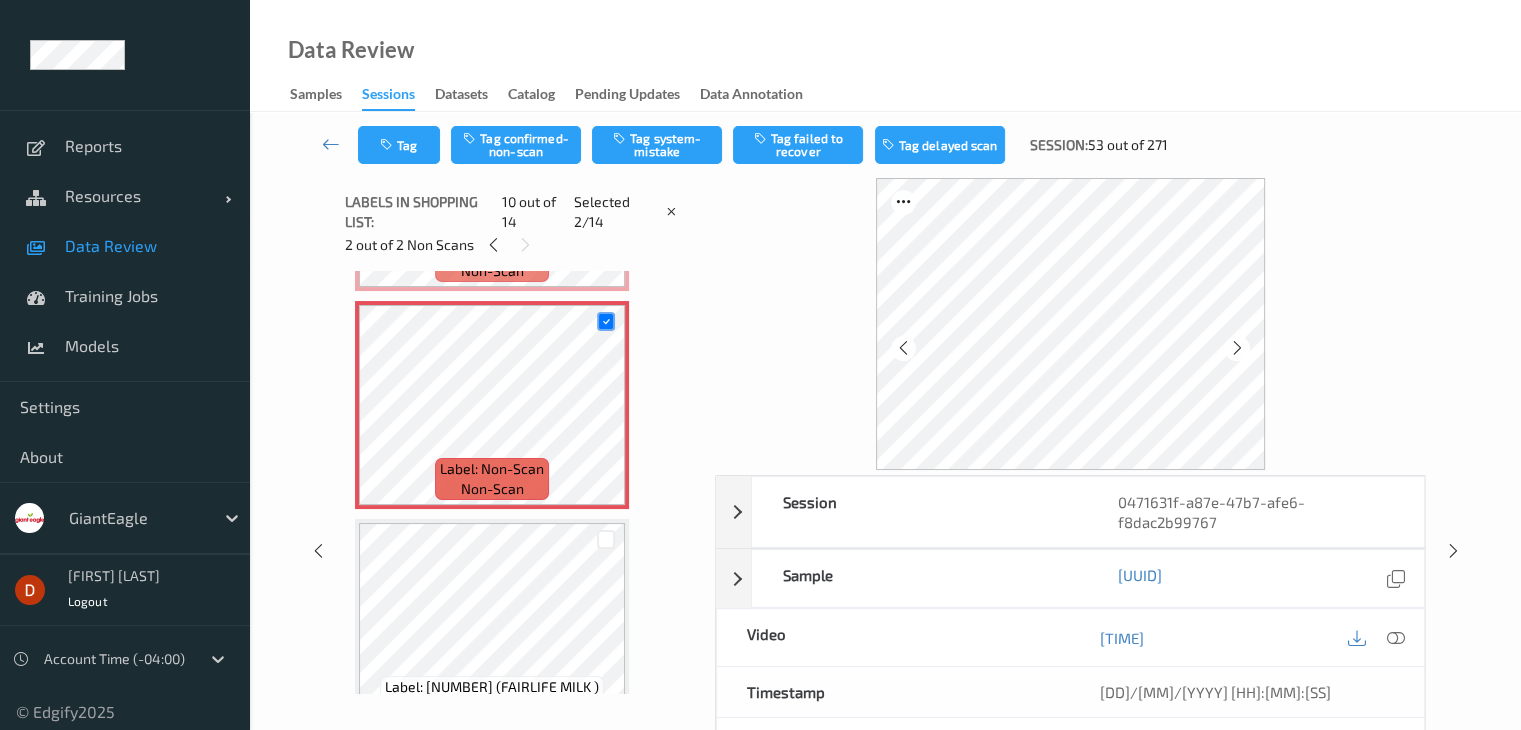 scroll, scrollTop: 1954, scrollLeft: 0, axis: vertical 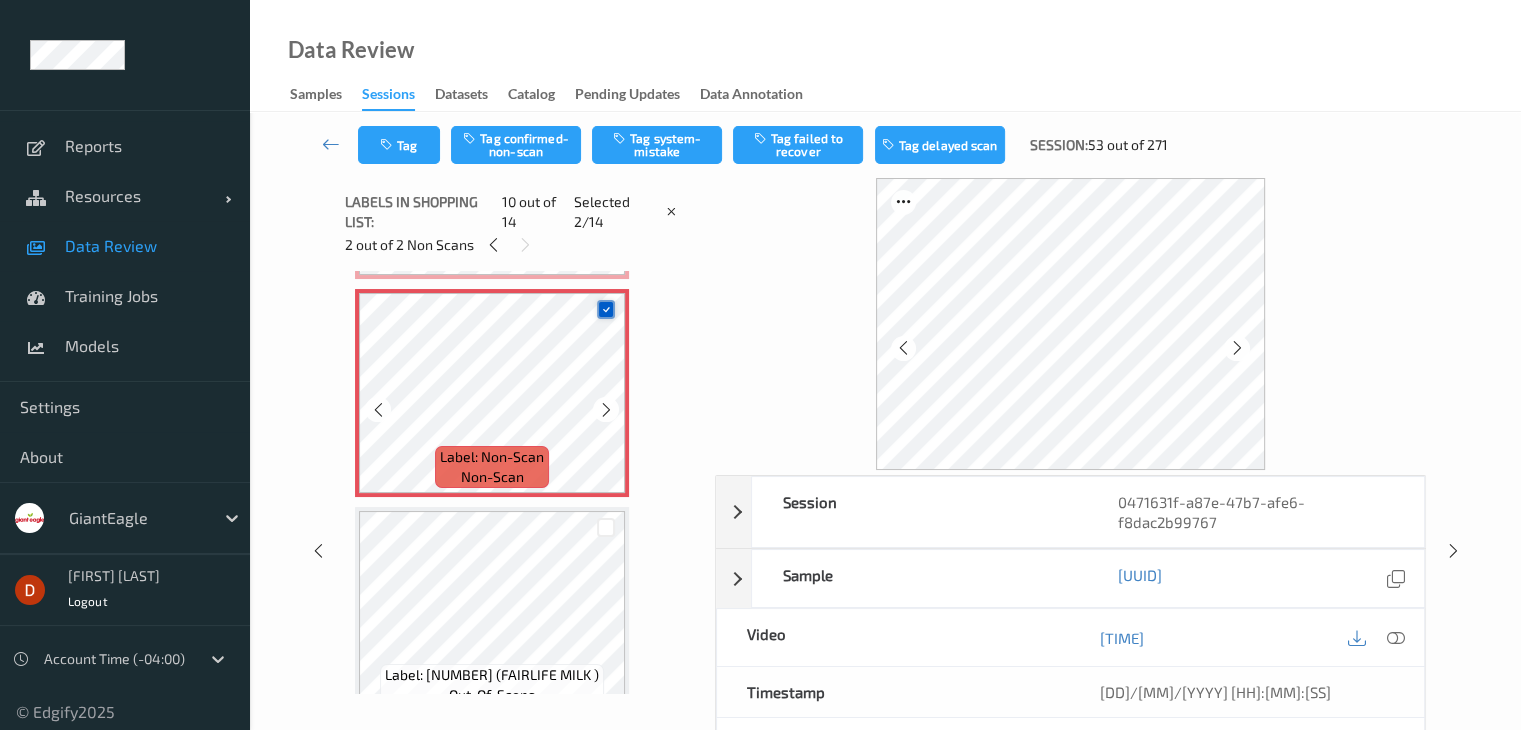 click at bounding box center [606, 309] 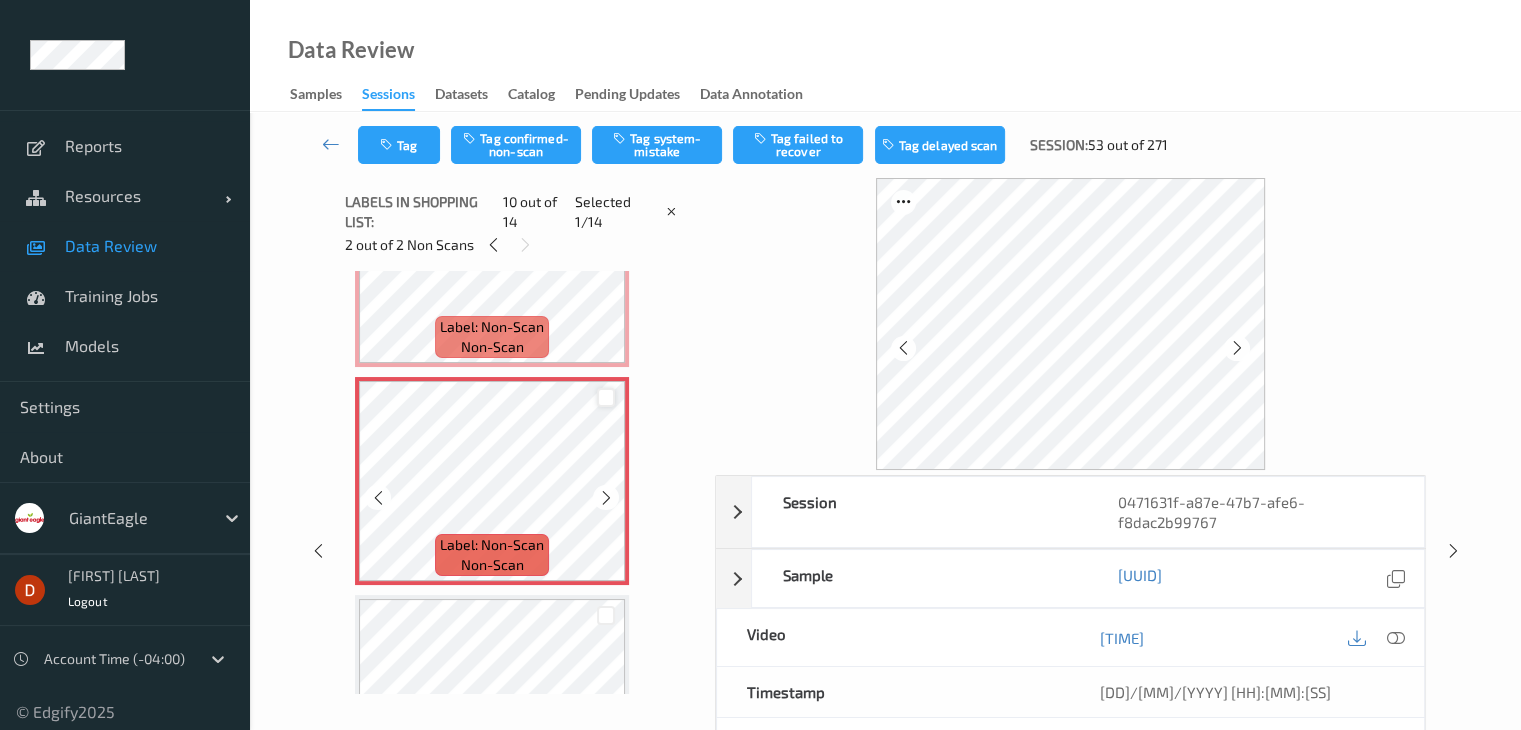 scroll, scrollTop: 1754, scrollLeft: 0, axis: vertical 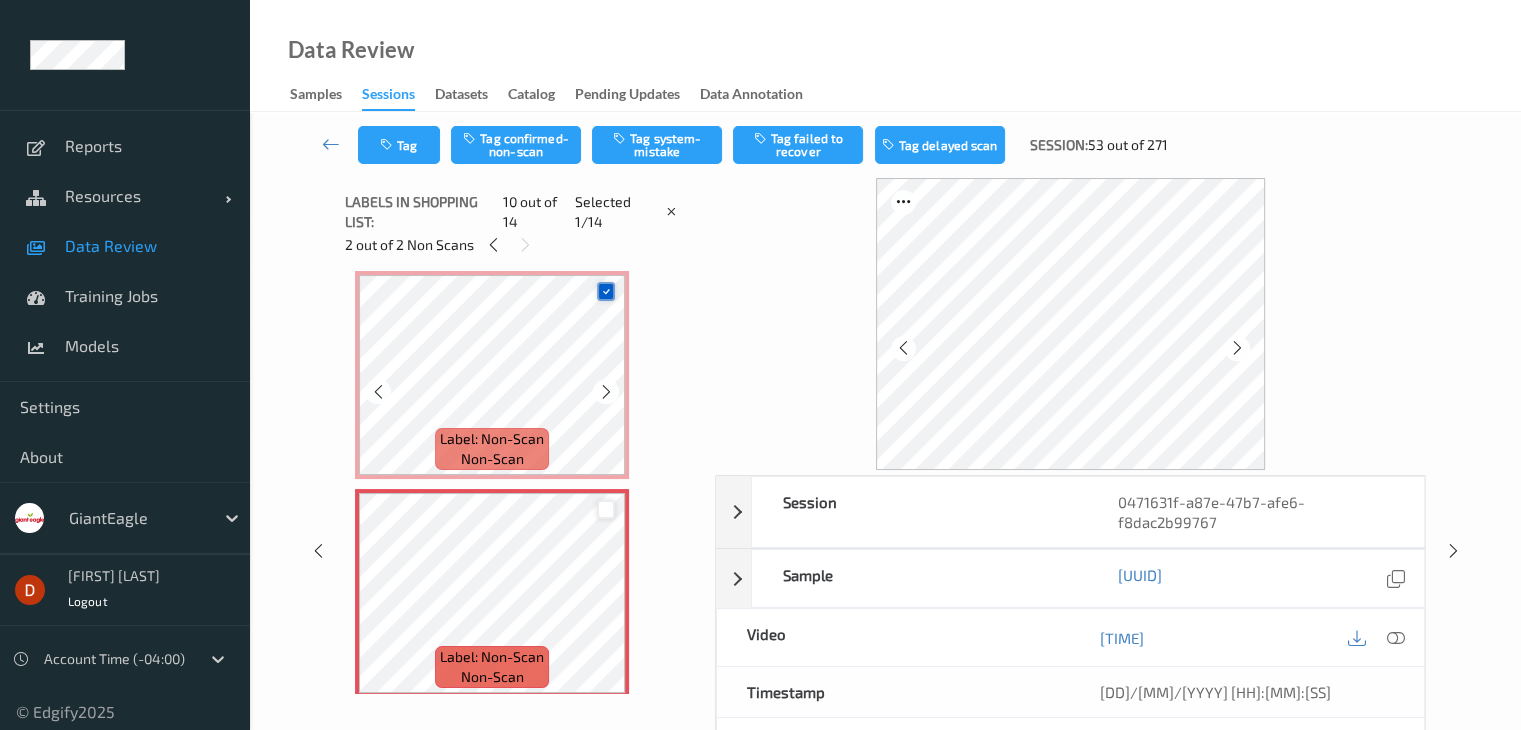 click at bounding box center (606, 291) 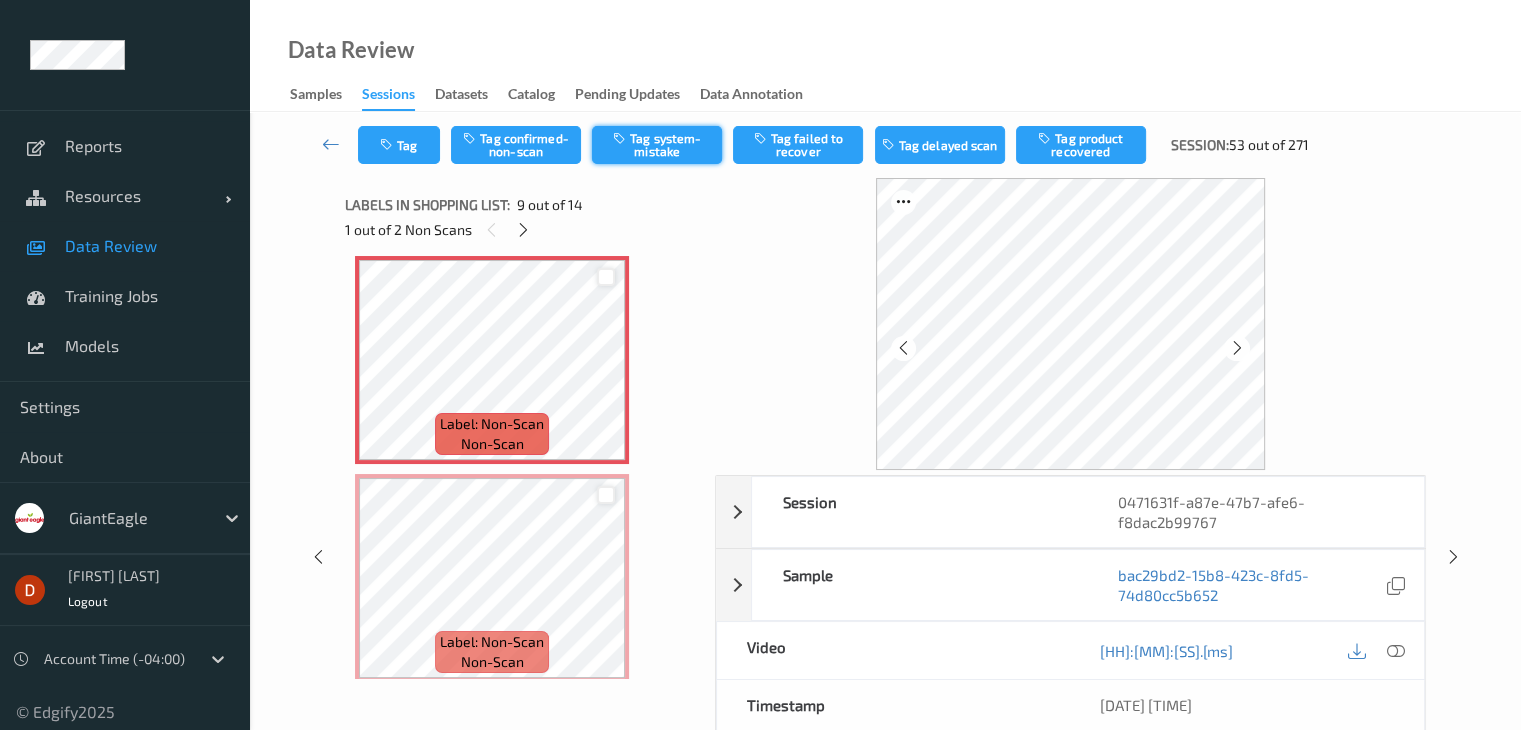 click on "Tag   system-mistake" at bounding box center [657, 145] 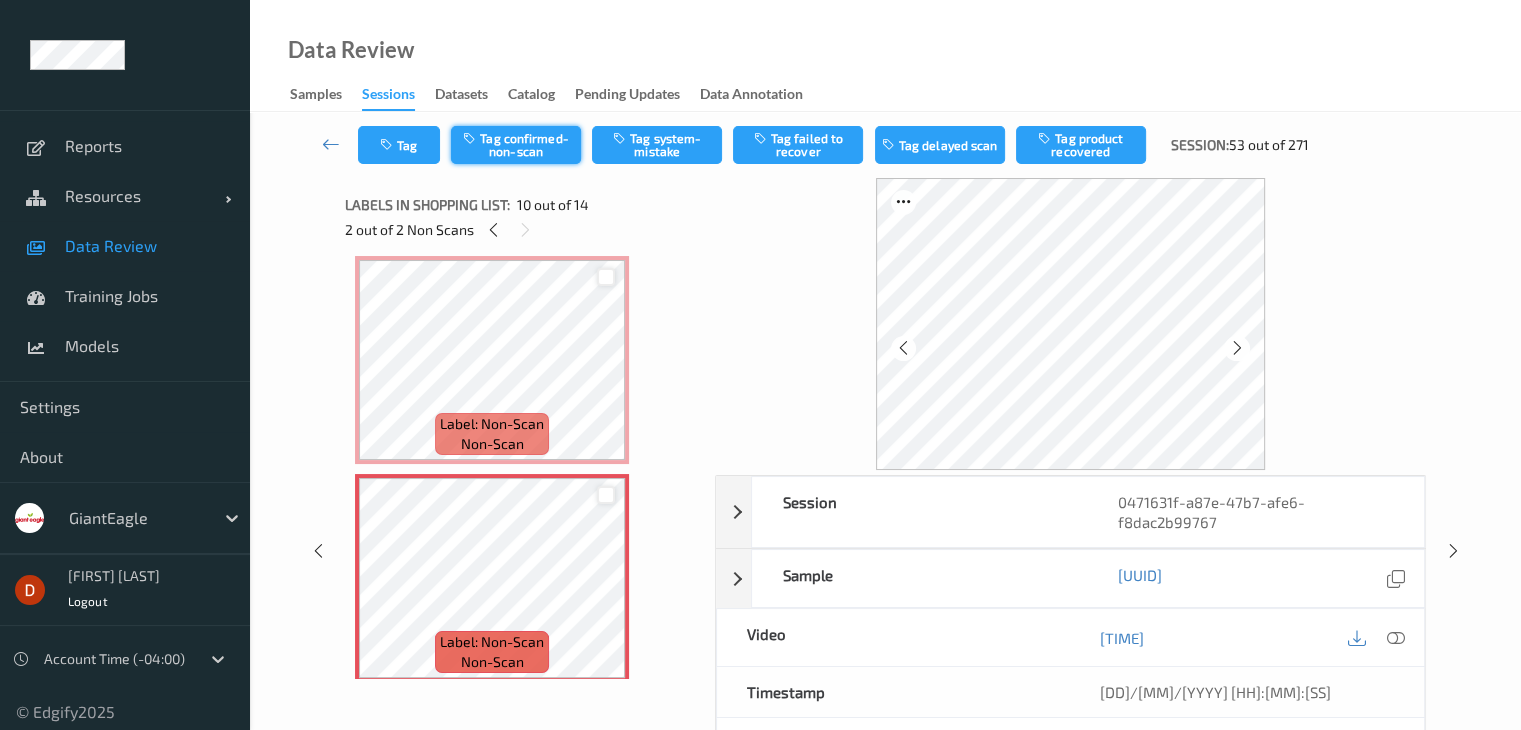click on "Tag   confirmed-non-scan" at bounding box center (516, 145) 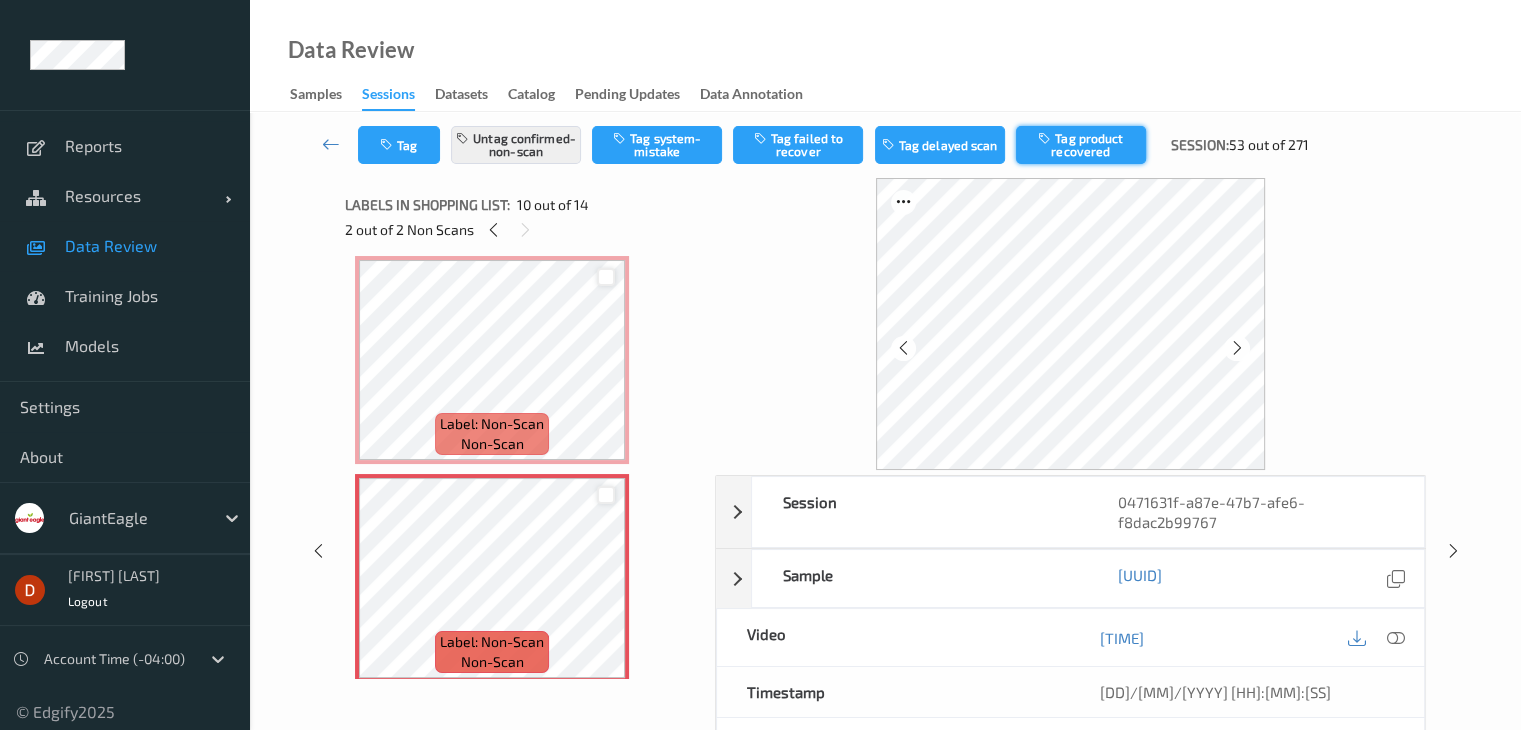 click on "Tag   product recovered" at bounding box center [1081, 145] 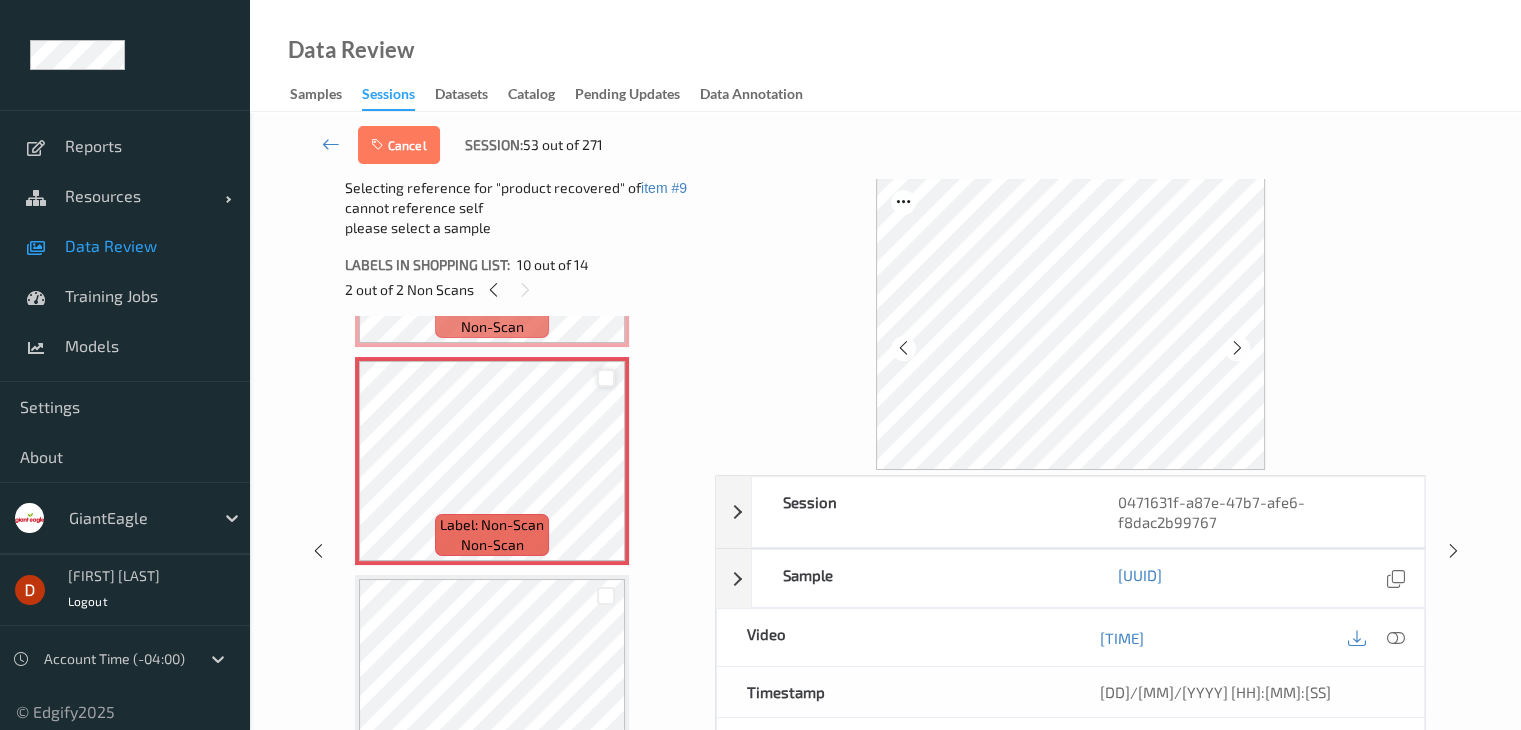 scroll, scrollTop: 2054, scrollLeft: 0, axis: vertical 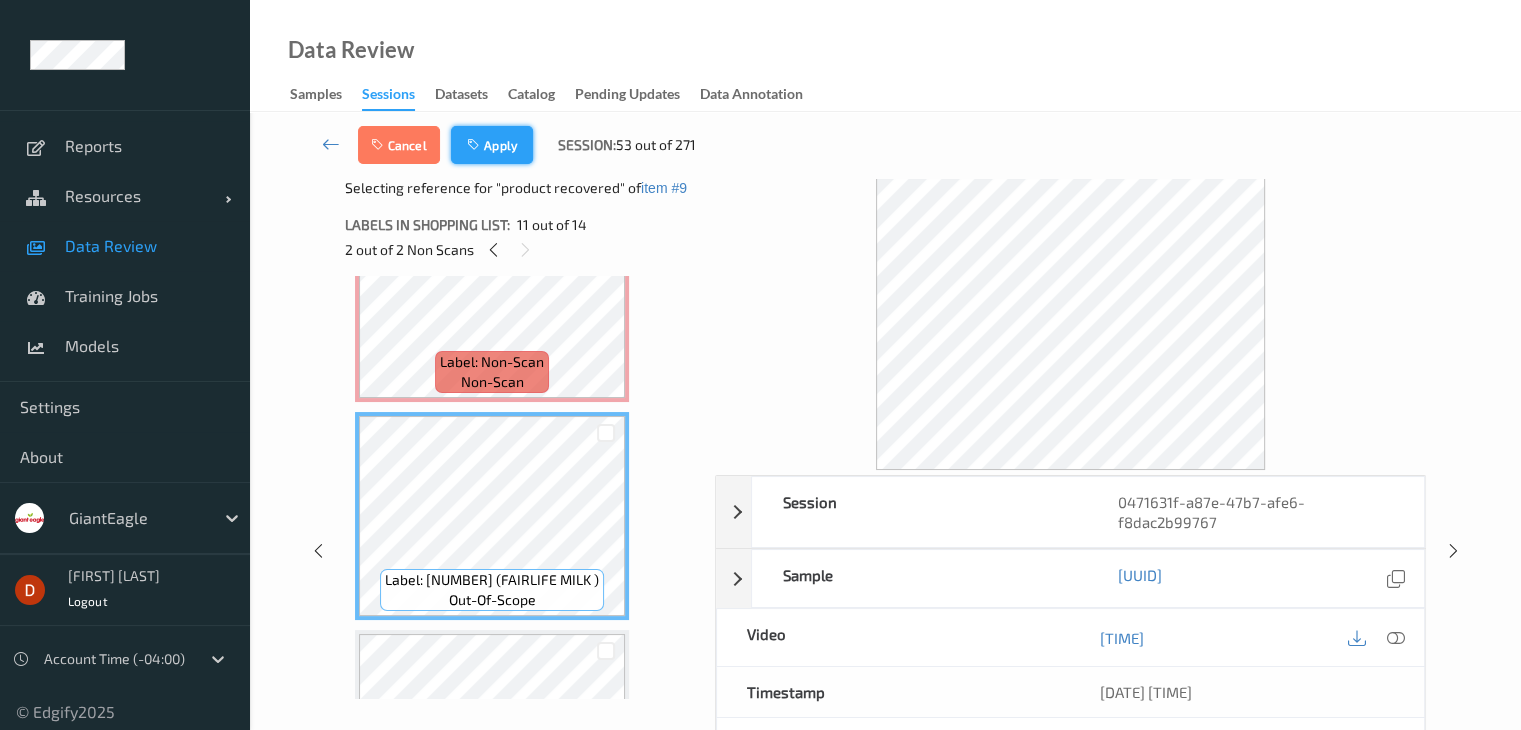 click on "Apply" at bounding box center [492, 145] 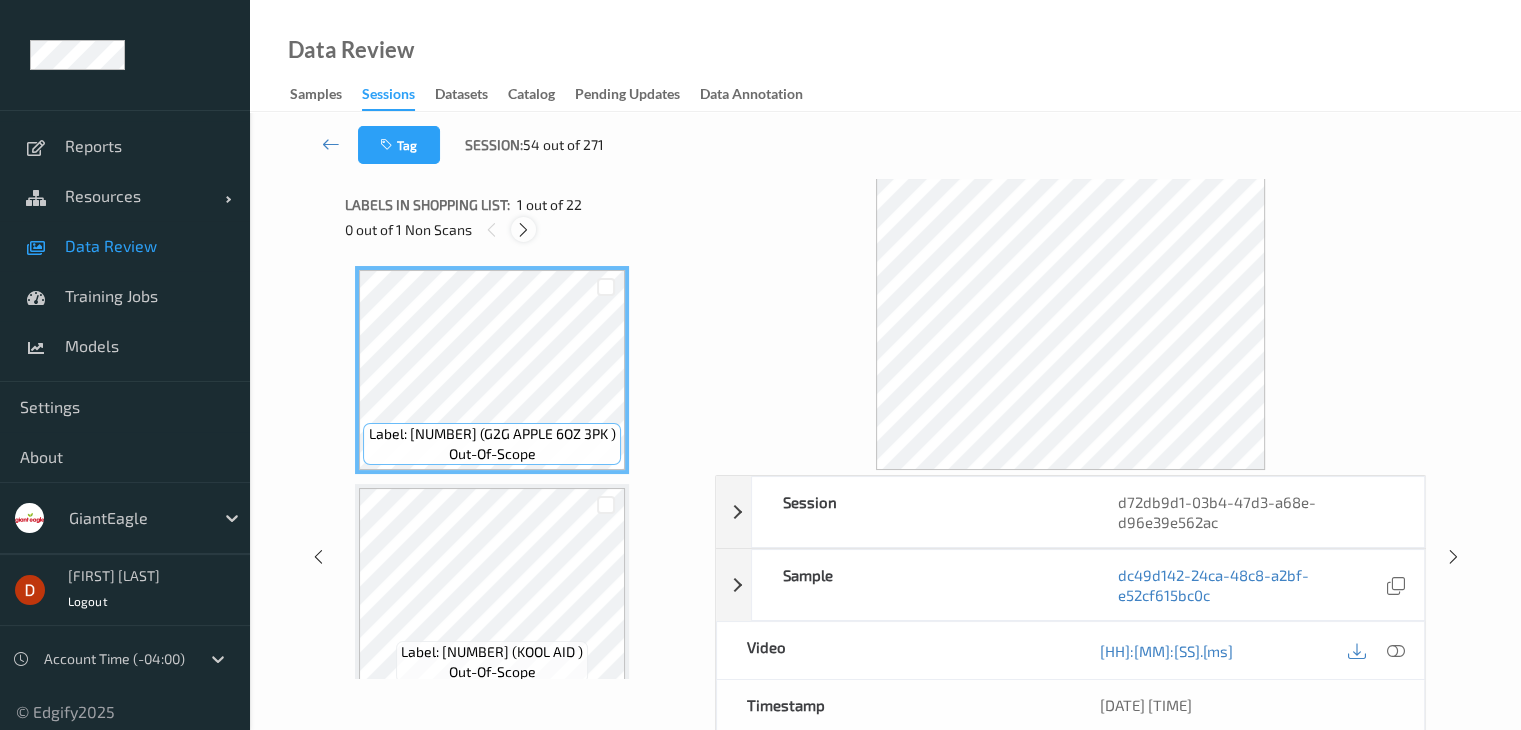 click at bounding box center (523, 230) 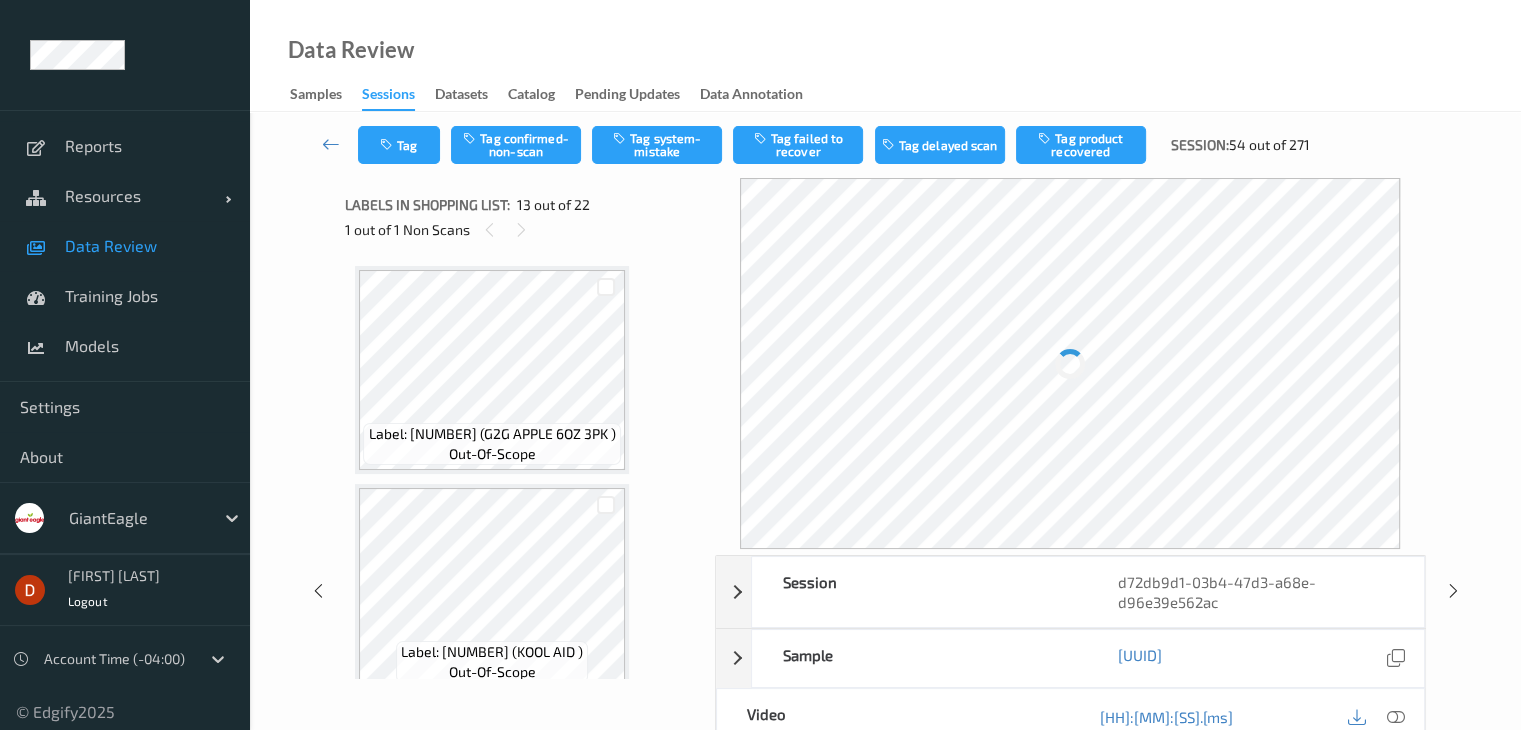 scroll, scrollTop: 2408, scrollLeft: 0, axis: vertical 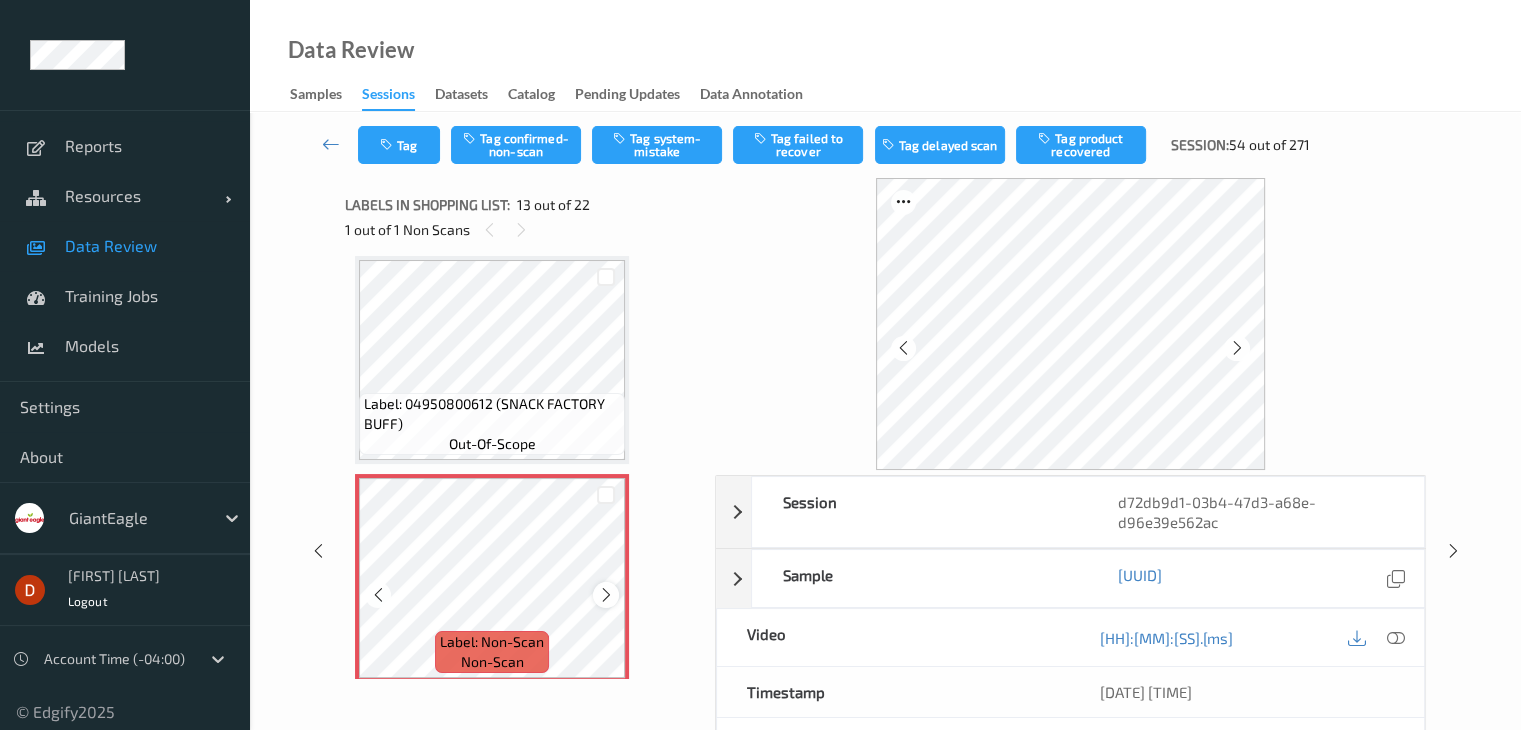 click at bounding box center [606, 595] 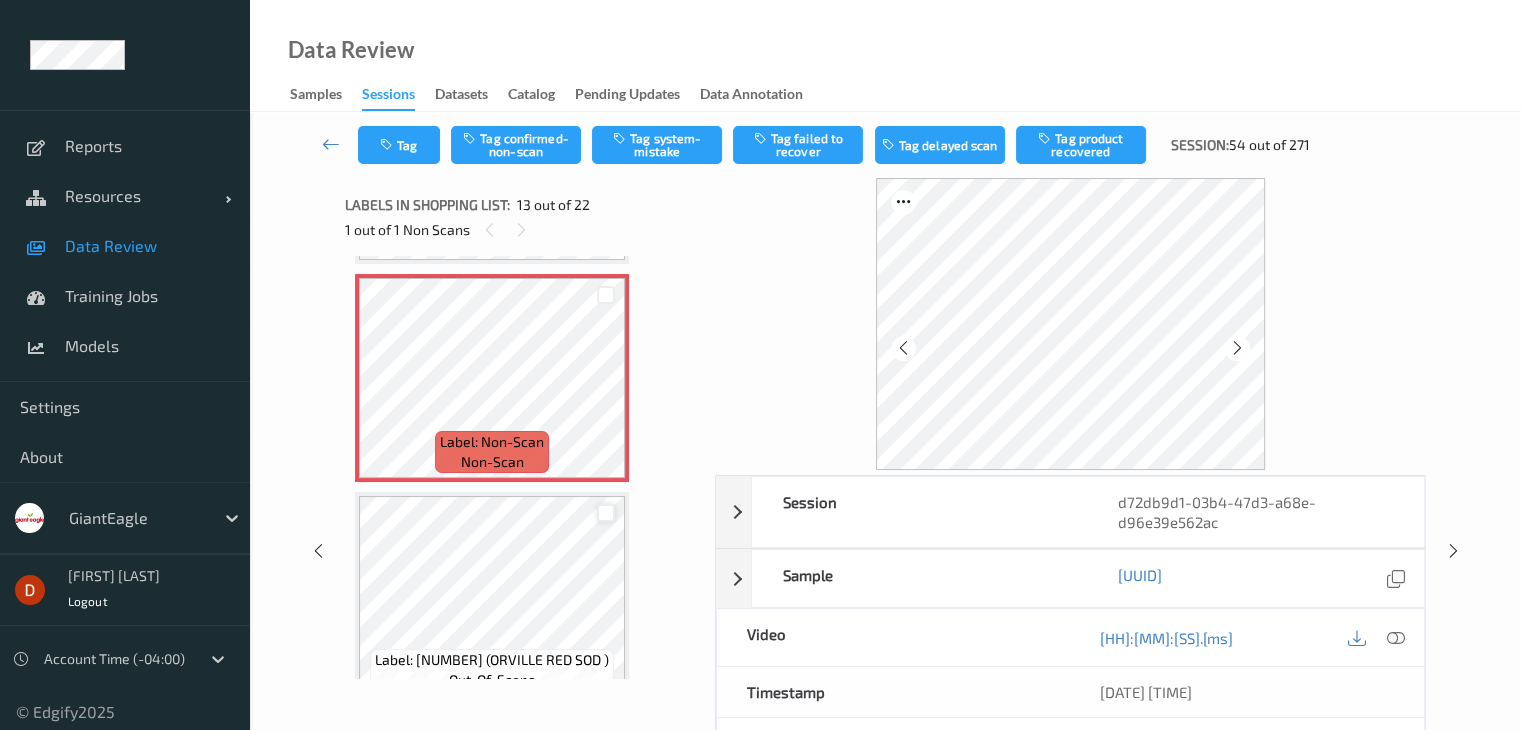 scroll, scrollTop: 2808, scrollLeft: 0, axis: vertical 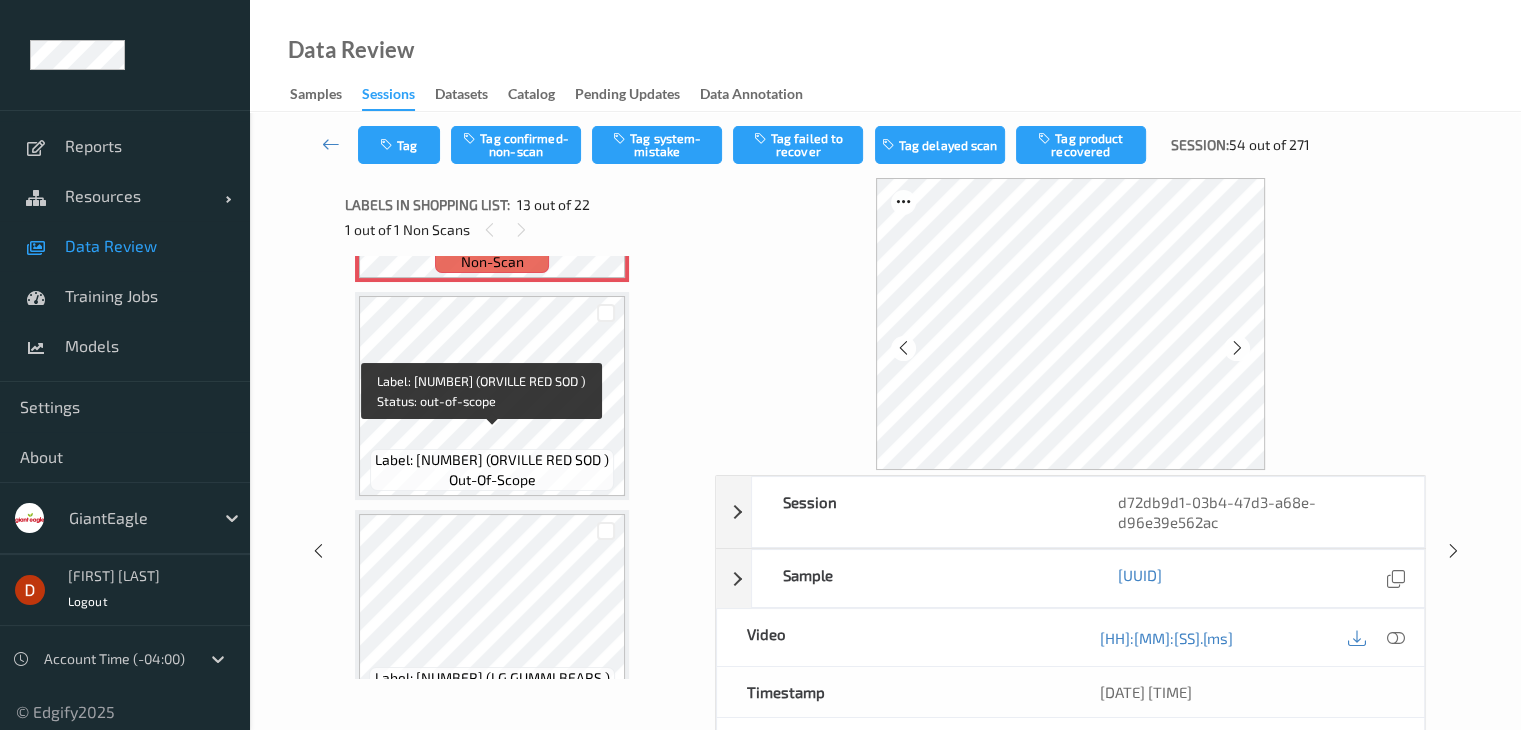 click on "Label: [NUMBER] (ORVILLE RED SOD   )" at bounding box center (492, 460) 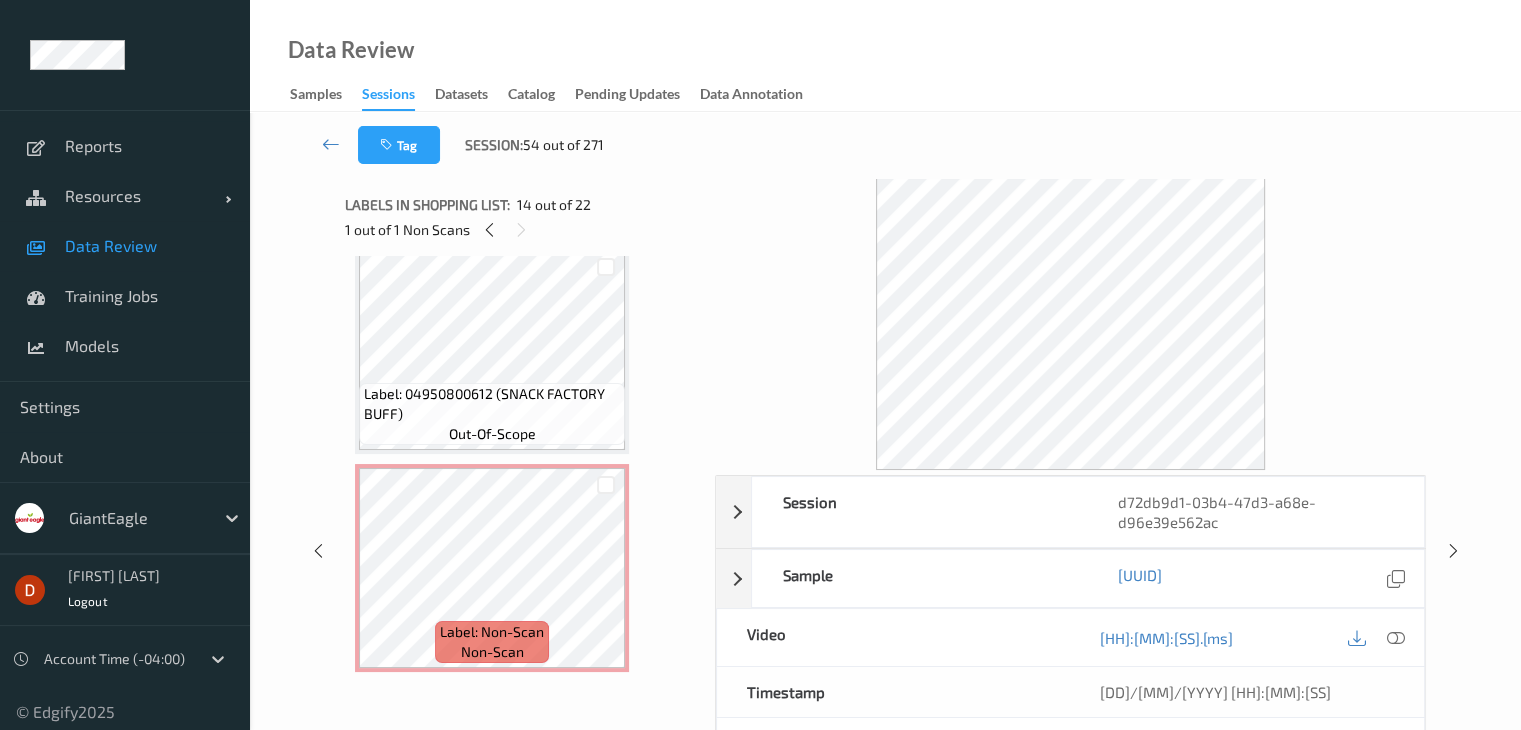 scroll, scrollTop: 2408, scrollLeft: 0, axis: vertical 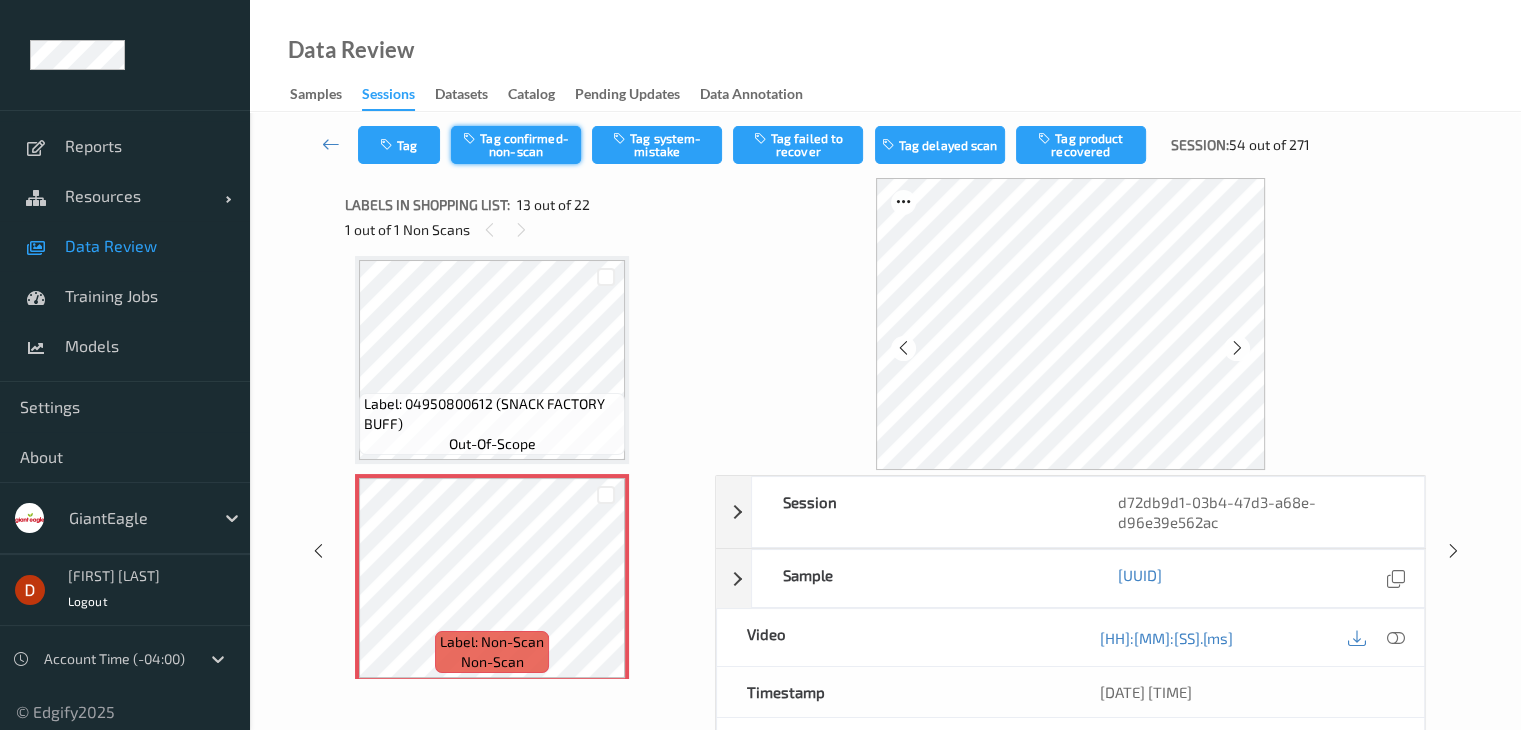click on "Tag   confirmed-non-scan" at bounding box center (516, 145) 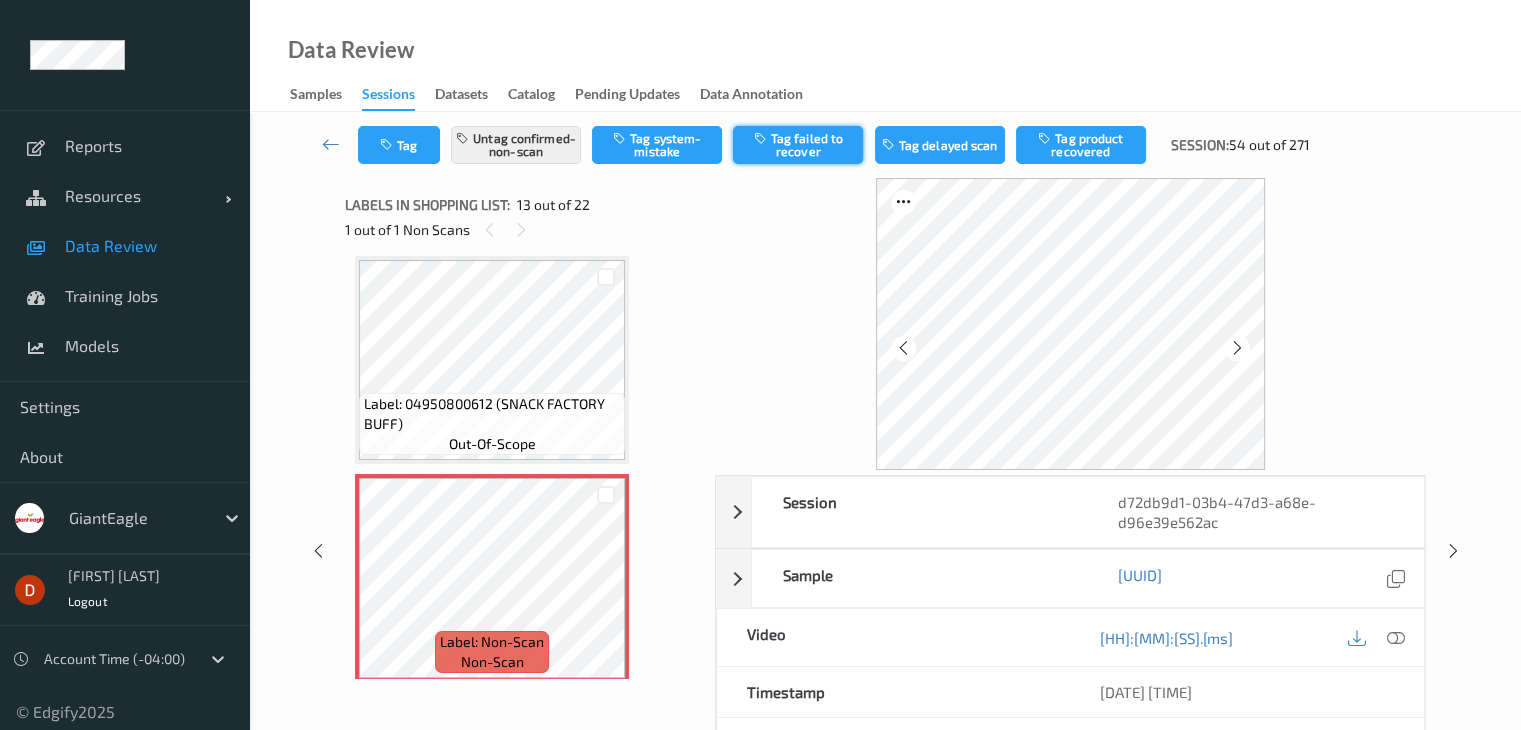 click on "Tag   failed to recover" at bounding box center [798, 145] 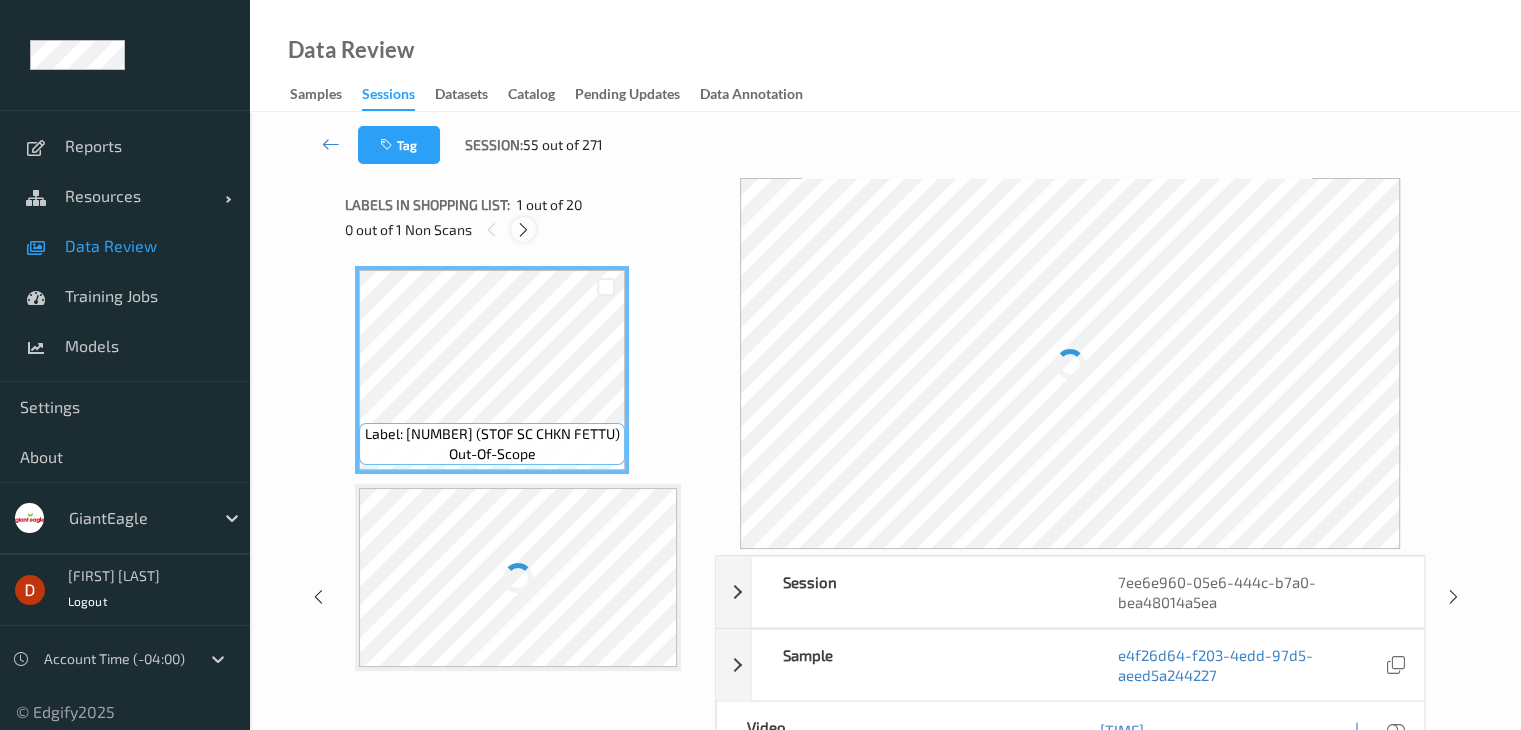 click at bounding box center (523, 230) 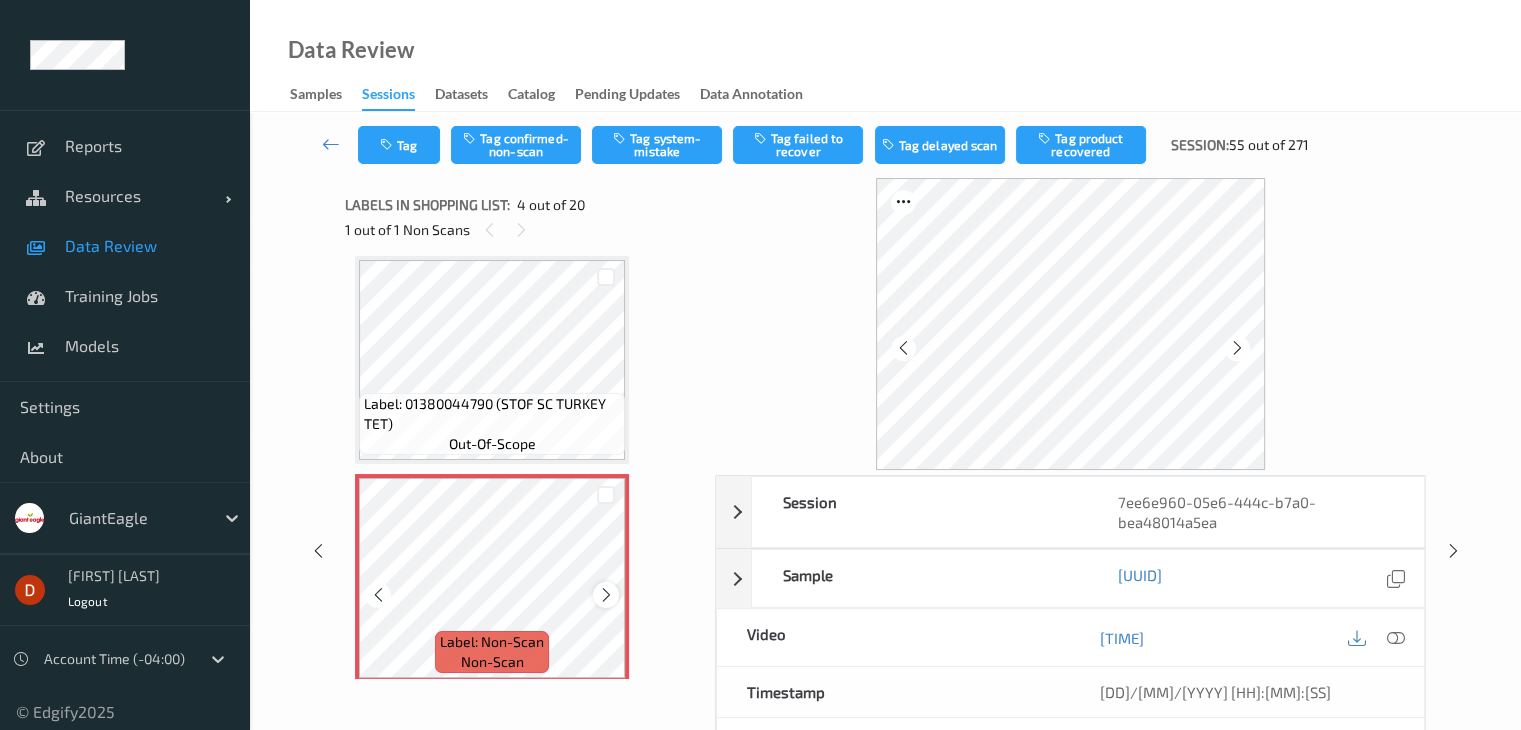 click at bounding box center (606, 595) 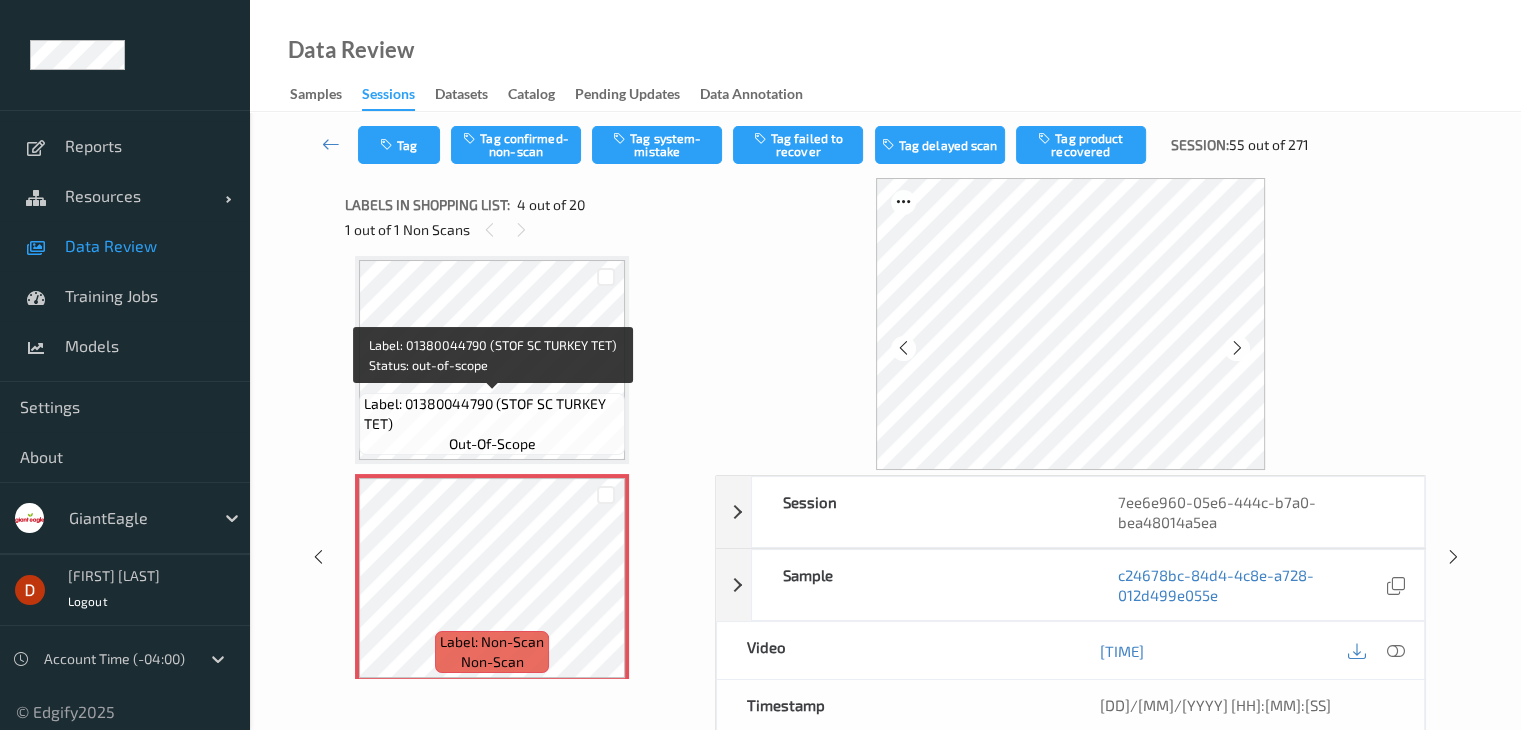 click on "Label: [NUMBER] (STOF SC TURKEY TET) out-of-scope" at bounding box center [492, 424] 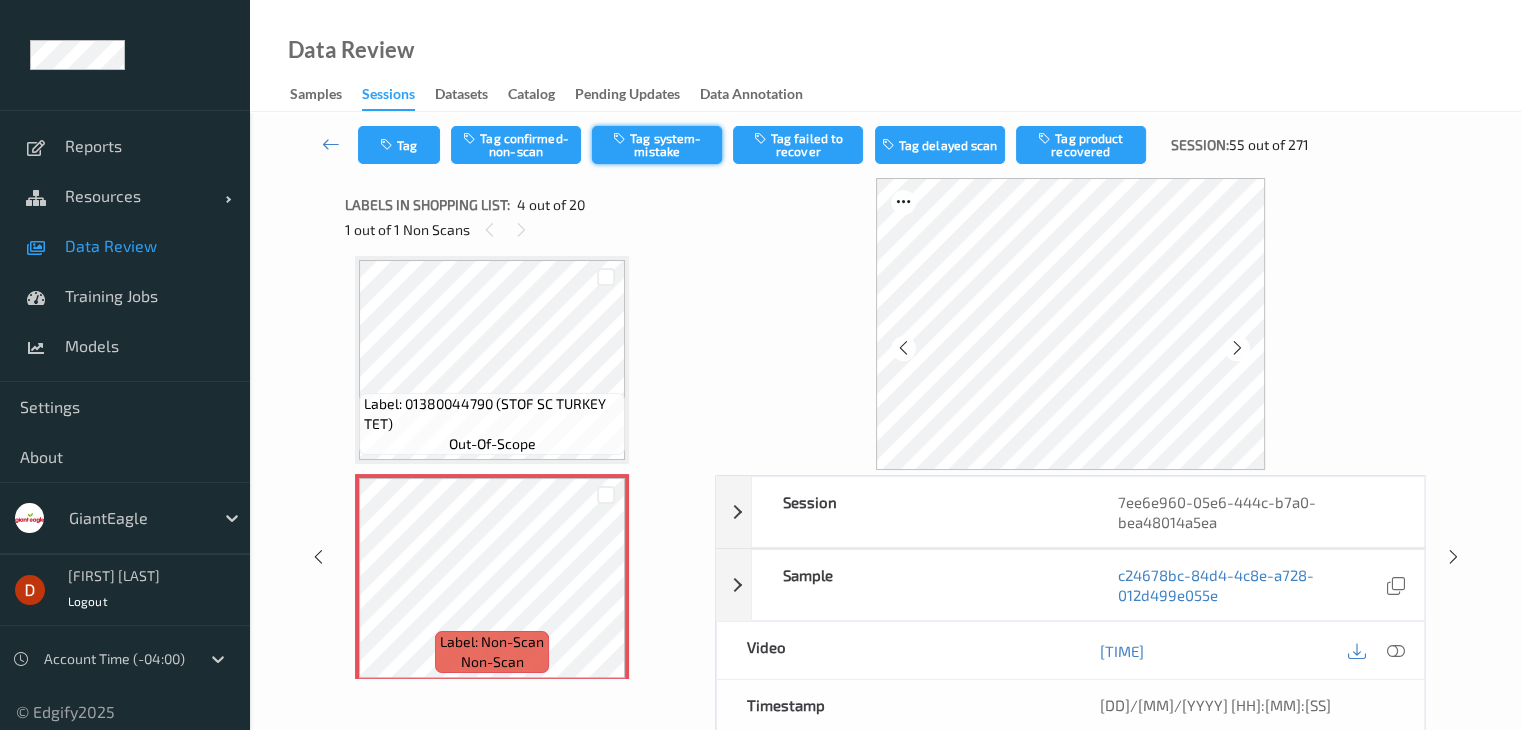 click on "Tag   system-mistake" at bounding box center (657, 145) 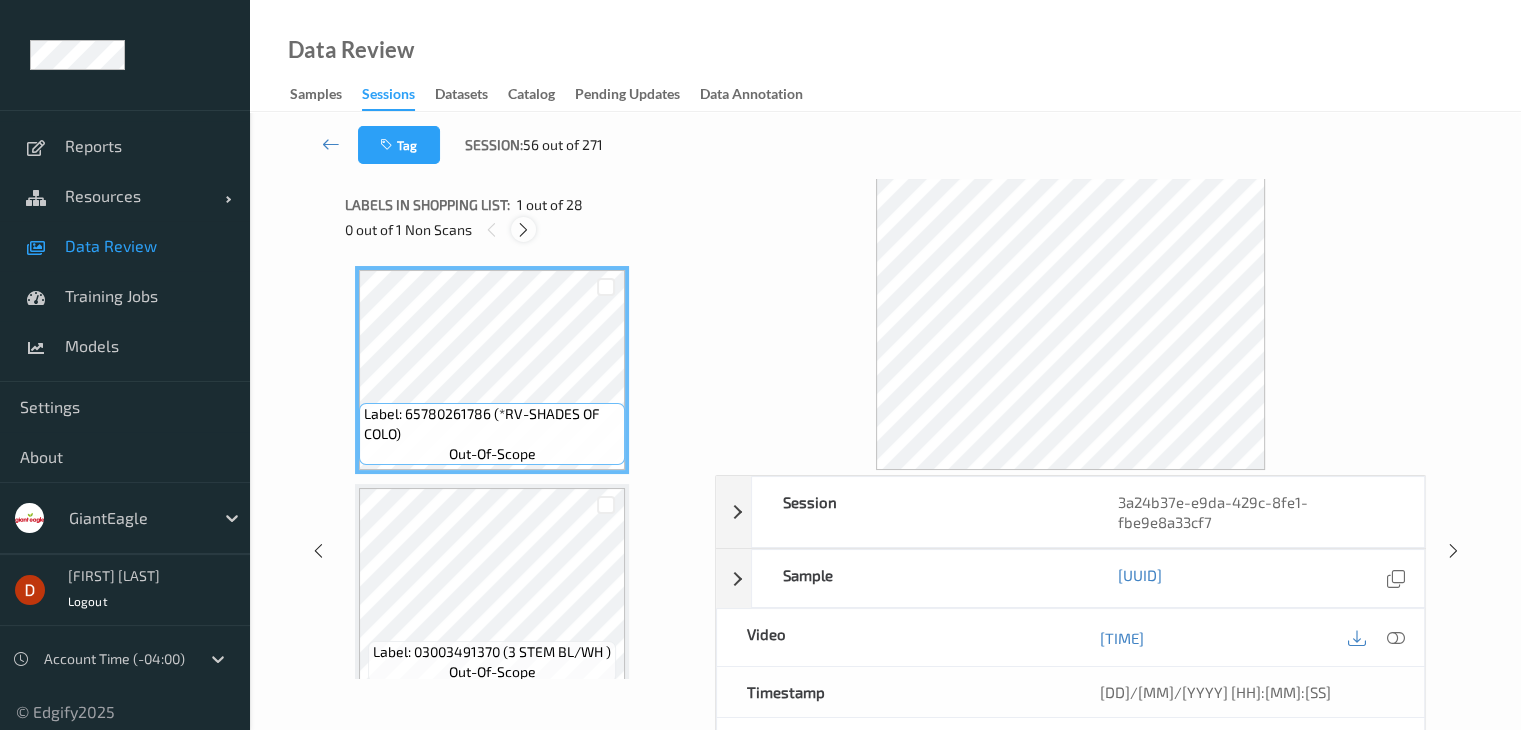 click at bounding box center (523, 230) 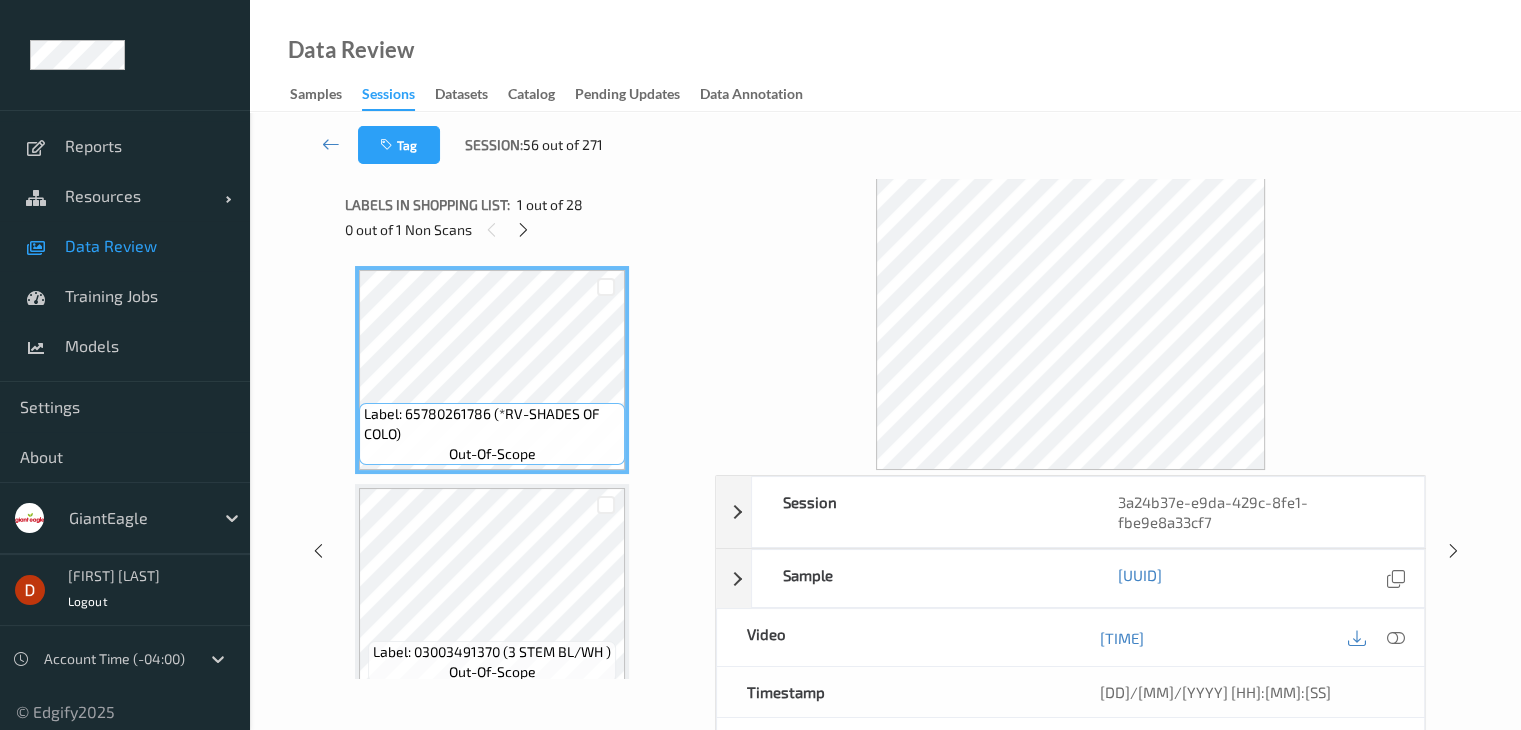 scroll, scrollTop: 228, scrollLeft: 0, axis: vertical 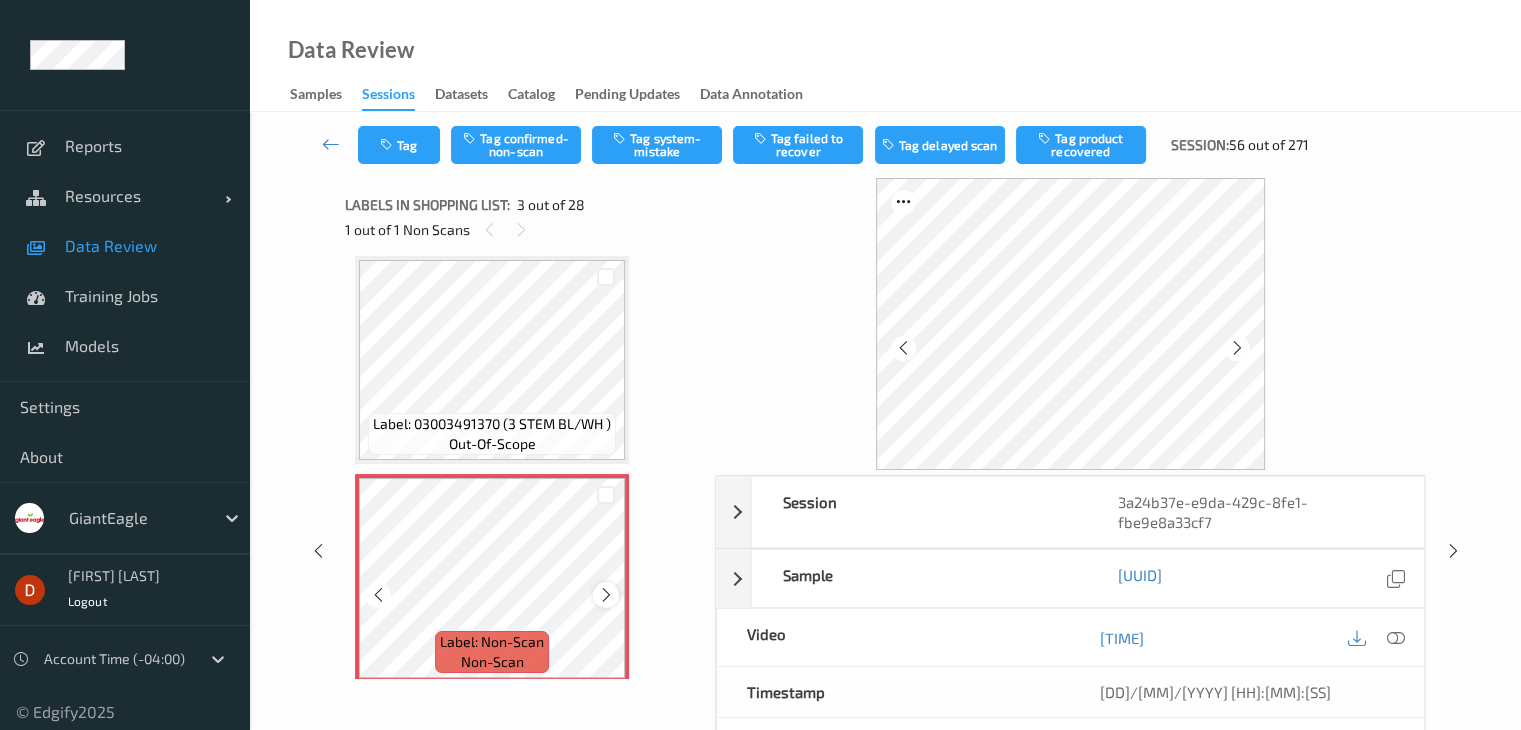 click at bounding box center [606, 595] 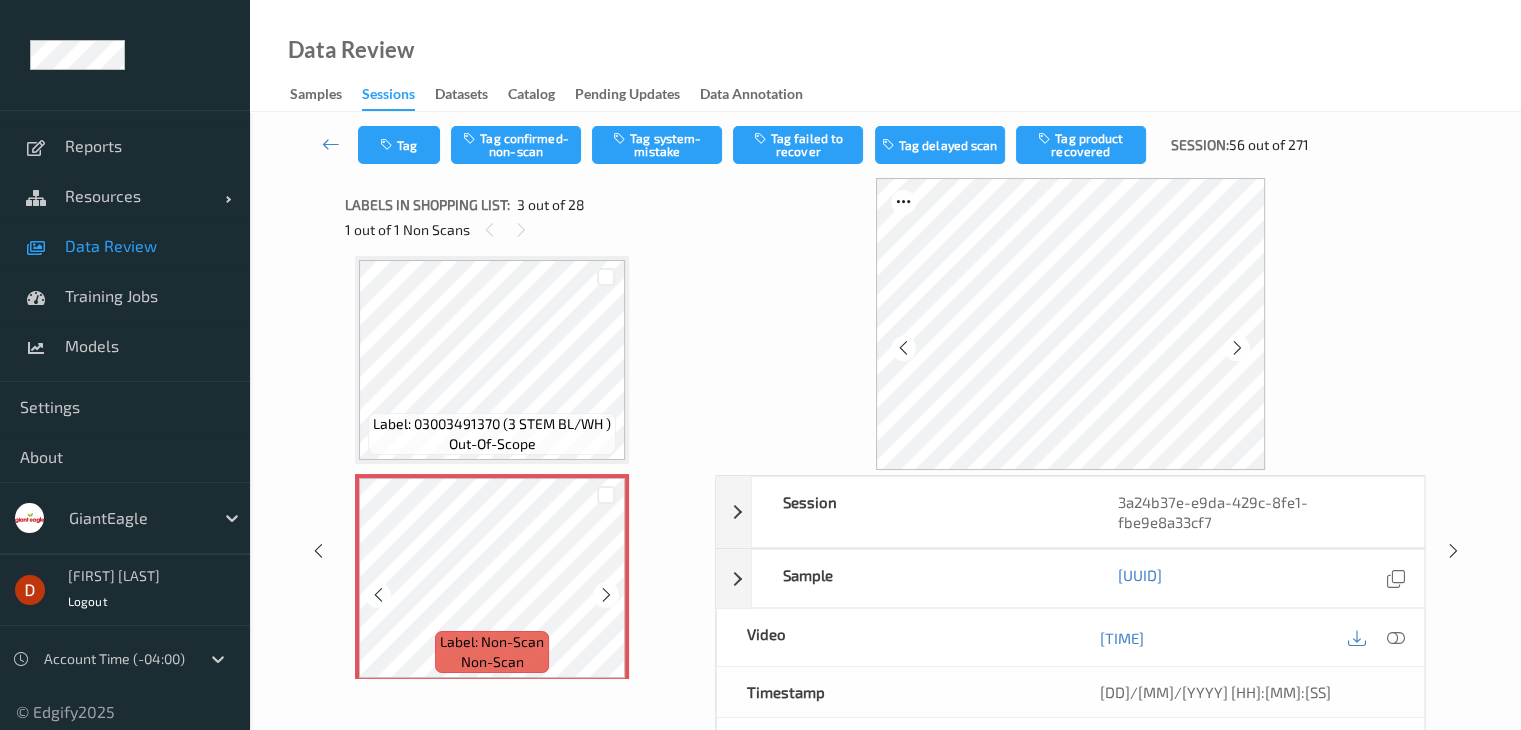 click at bounding box center [606, 595] 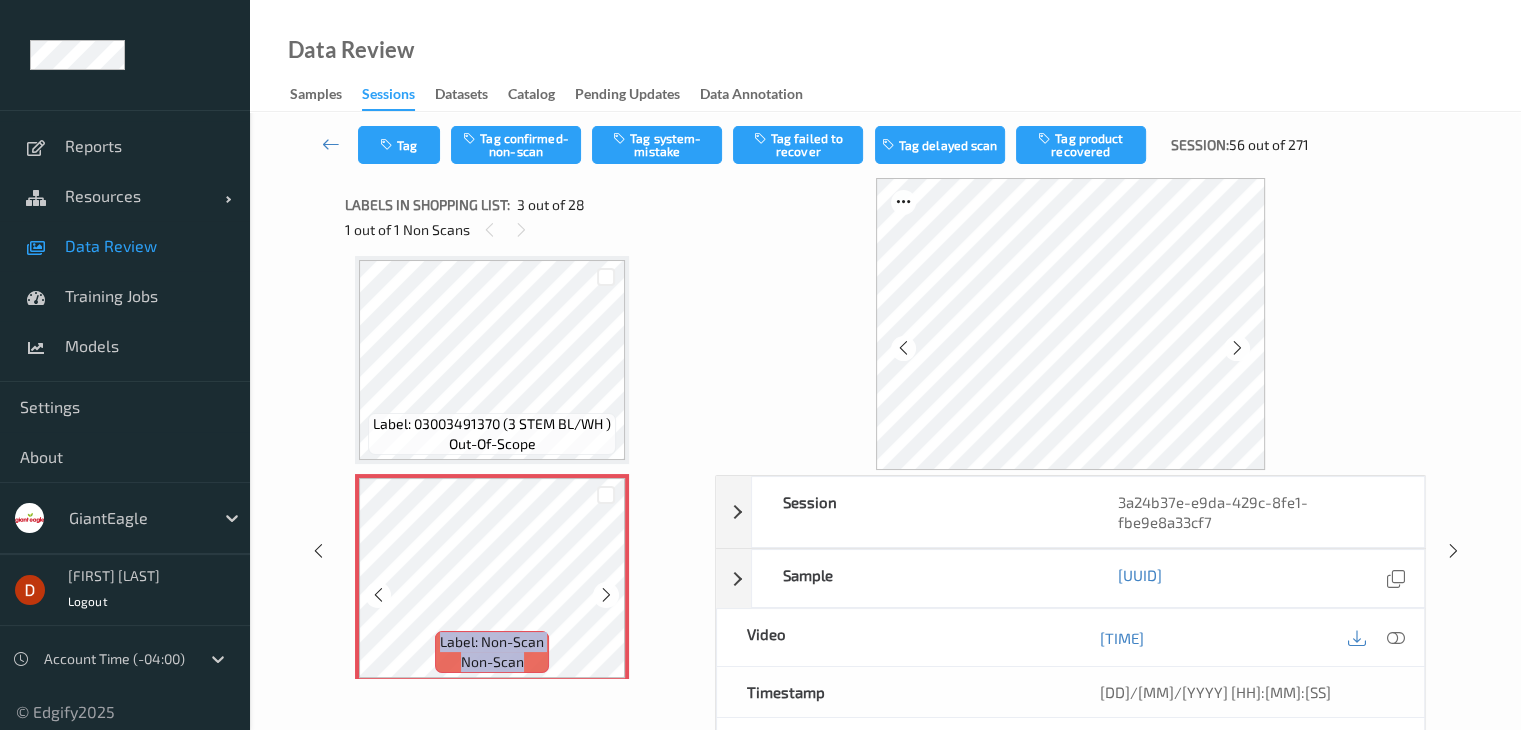 click at bounding box center [606, 595] 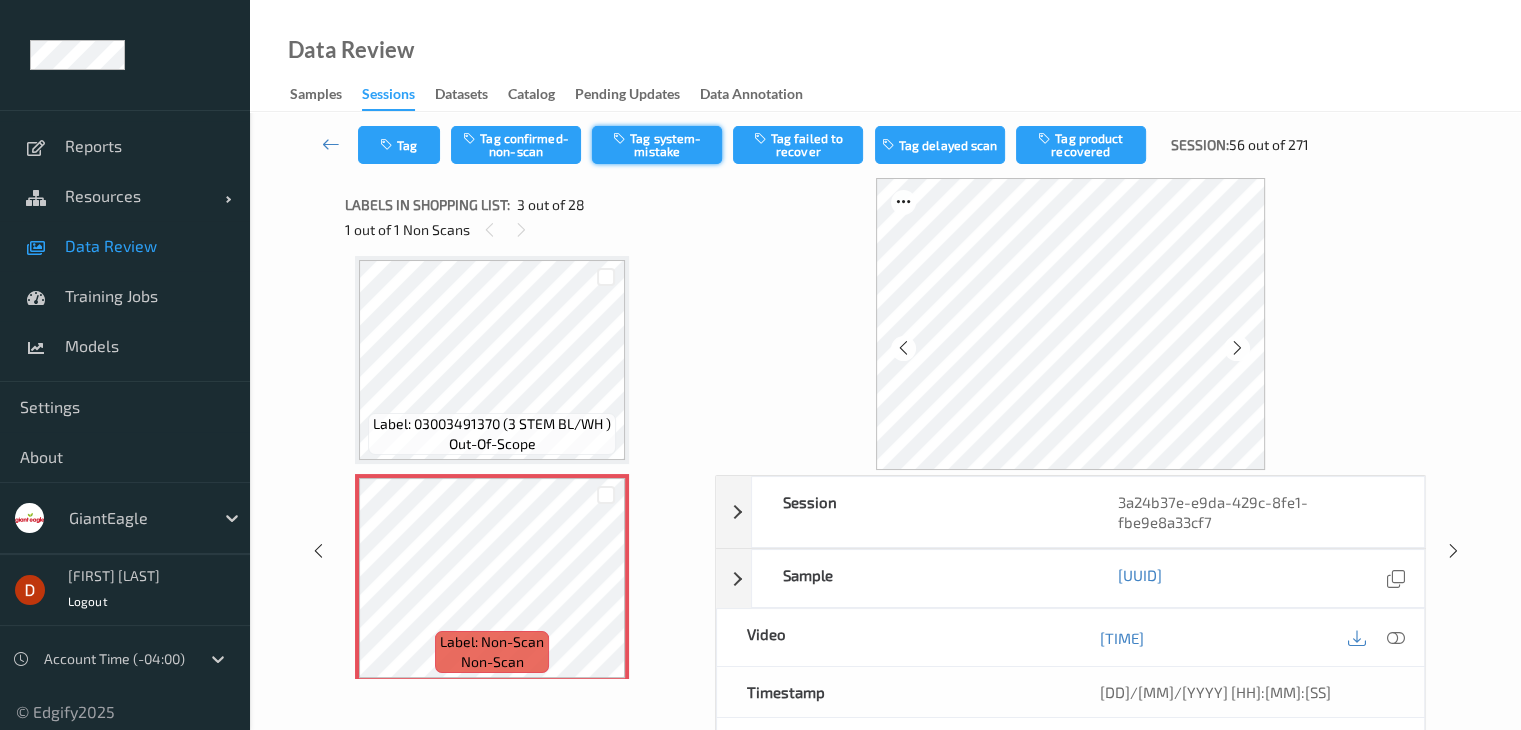click on "Tag   system-mistake" at bounding box center [657, 145] 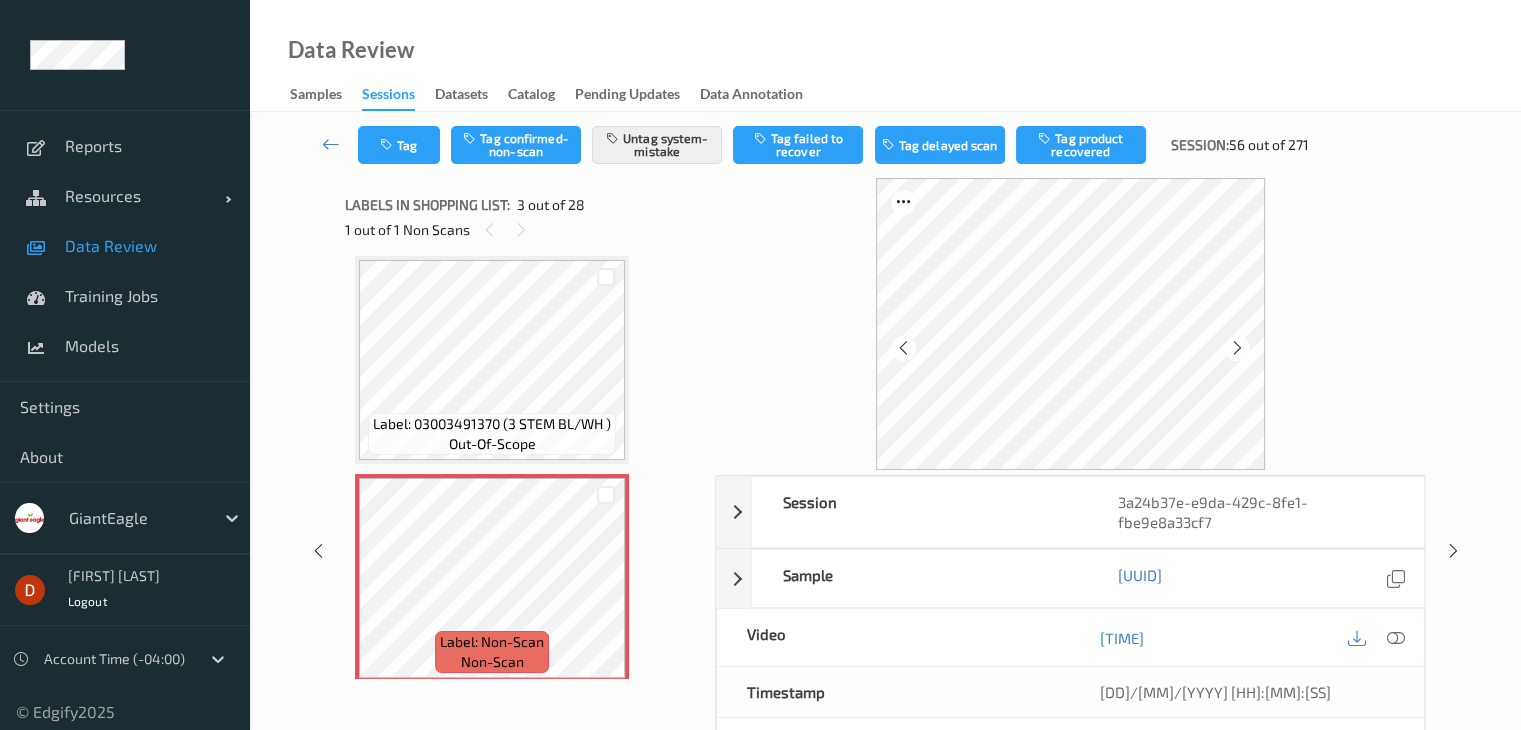 type 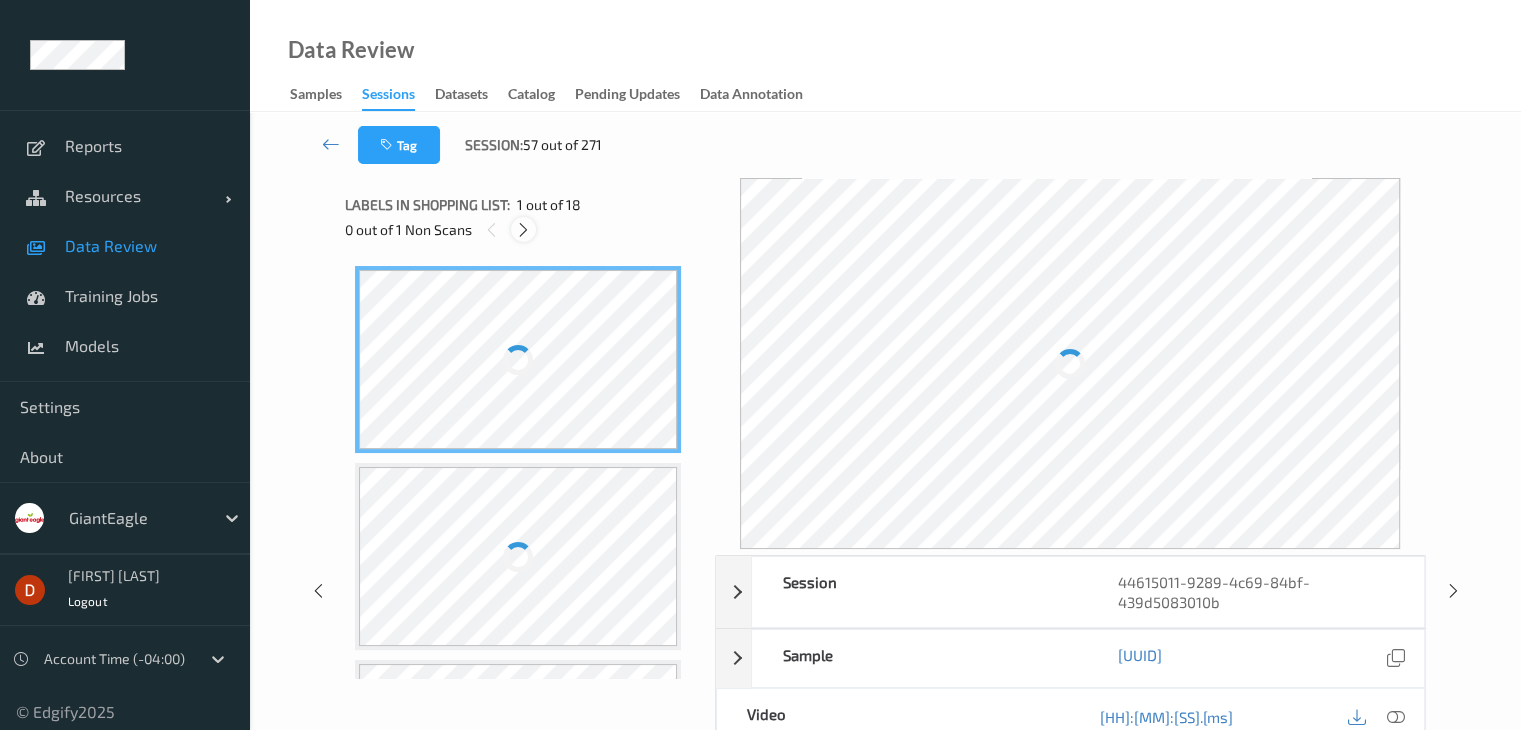 click at bounding box center (523, 230) 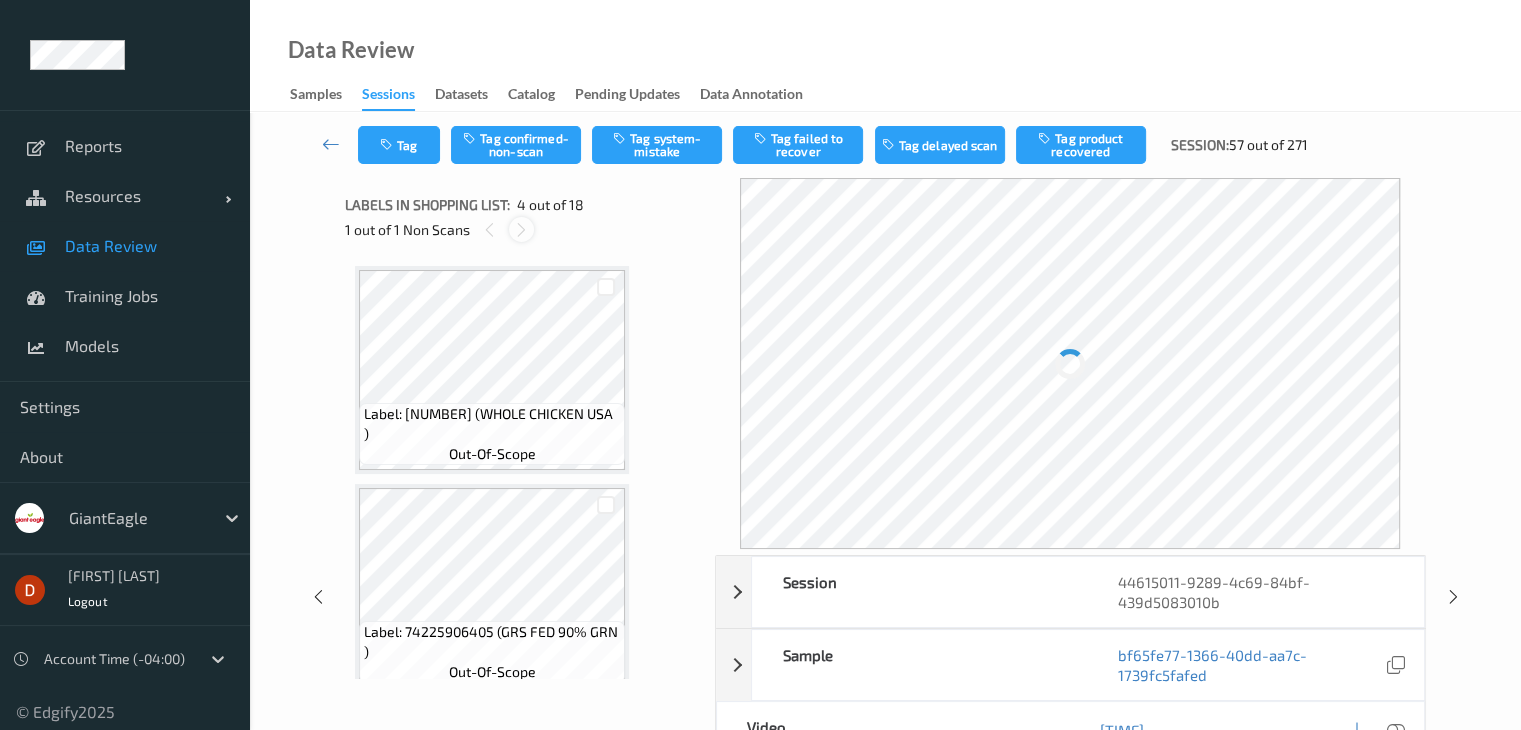 scroll, scrollTop: 446, scrollLeft: 0, axis: vertical 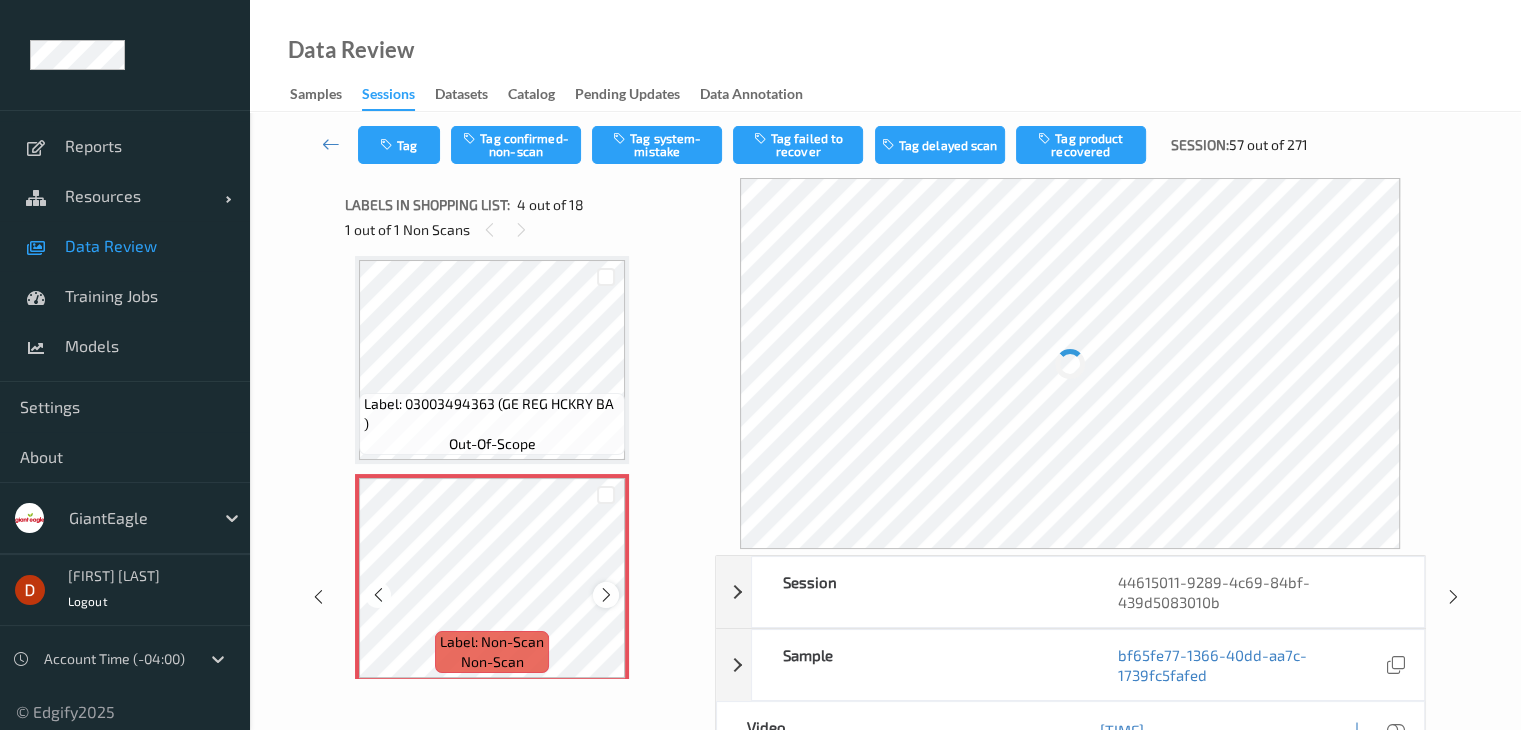 click at bounding box center (606, 595) 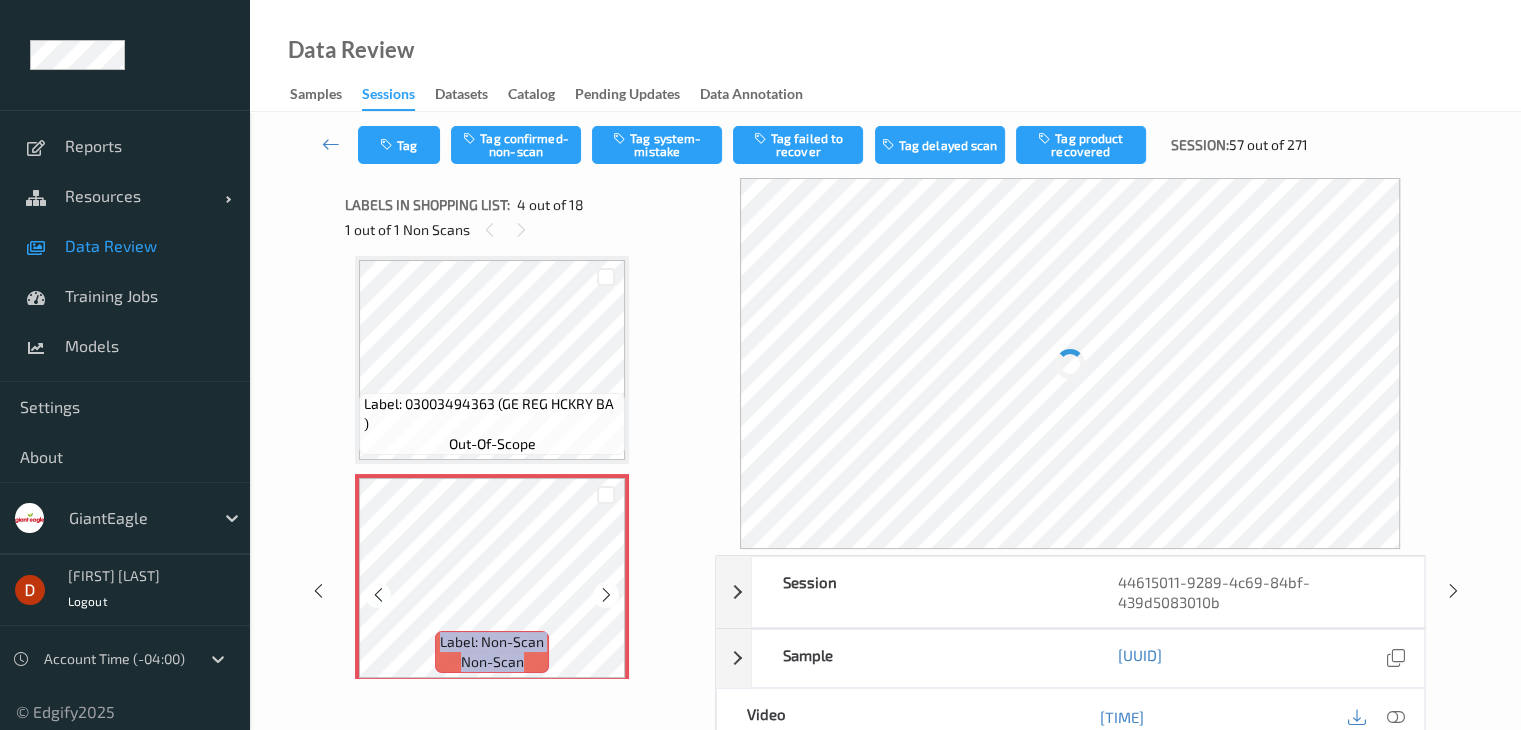 click at bounding box center [606, 595] 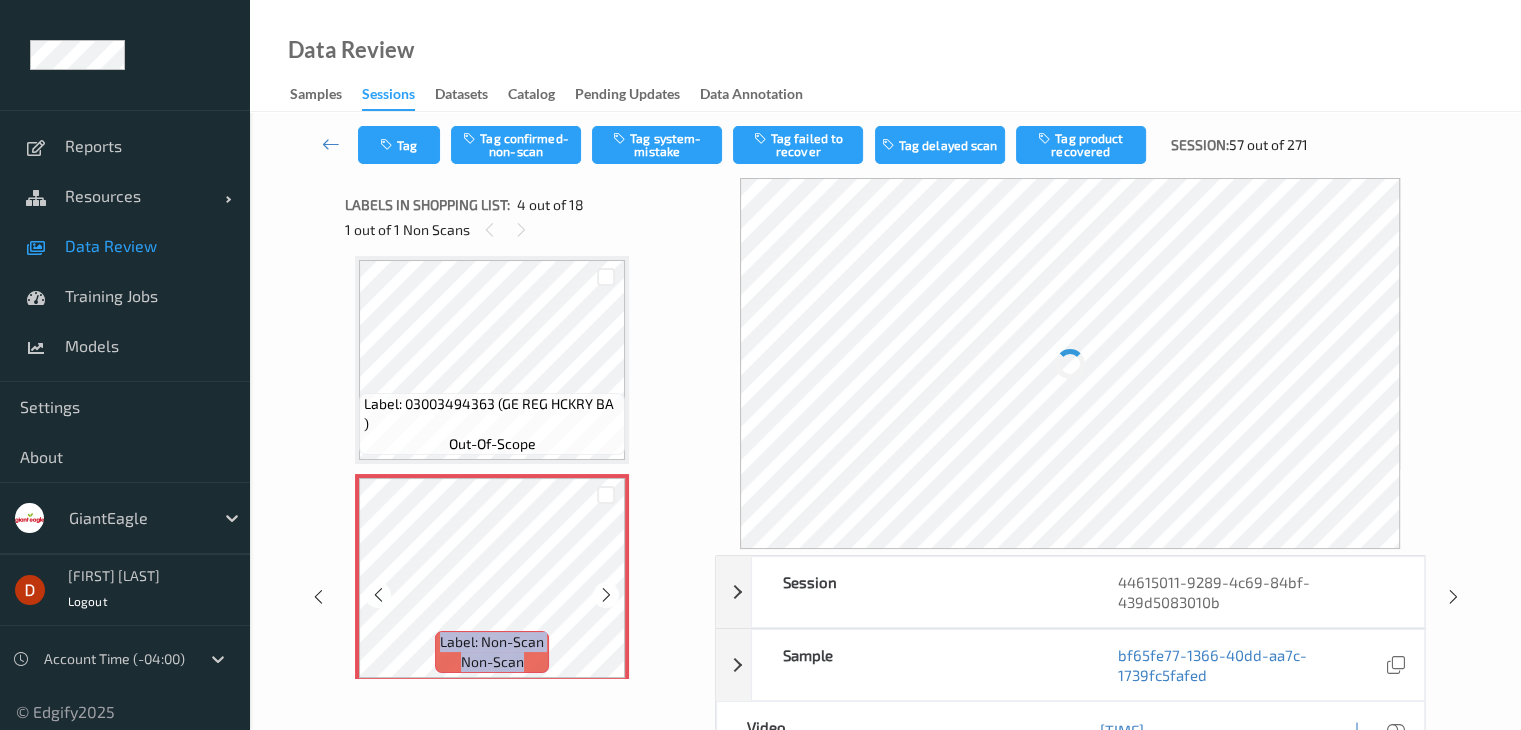 click at bounding box center (606, 595) 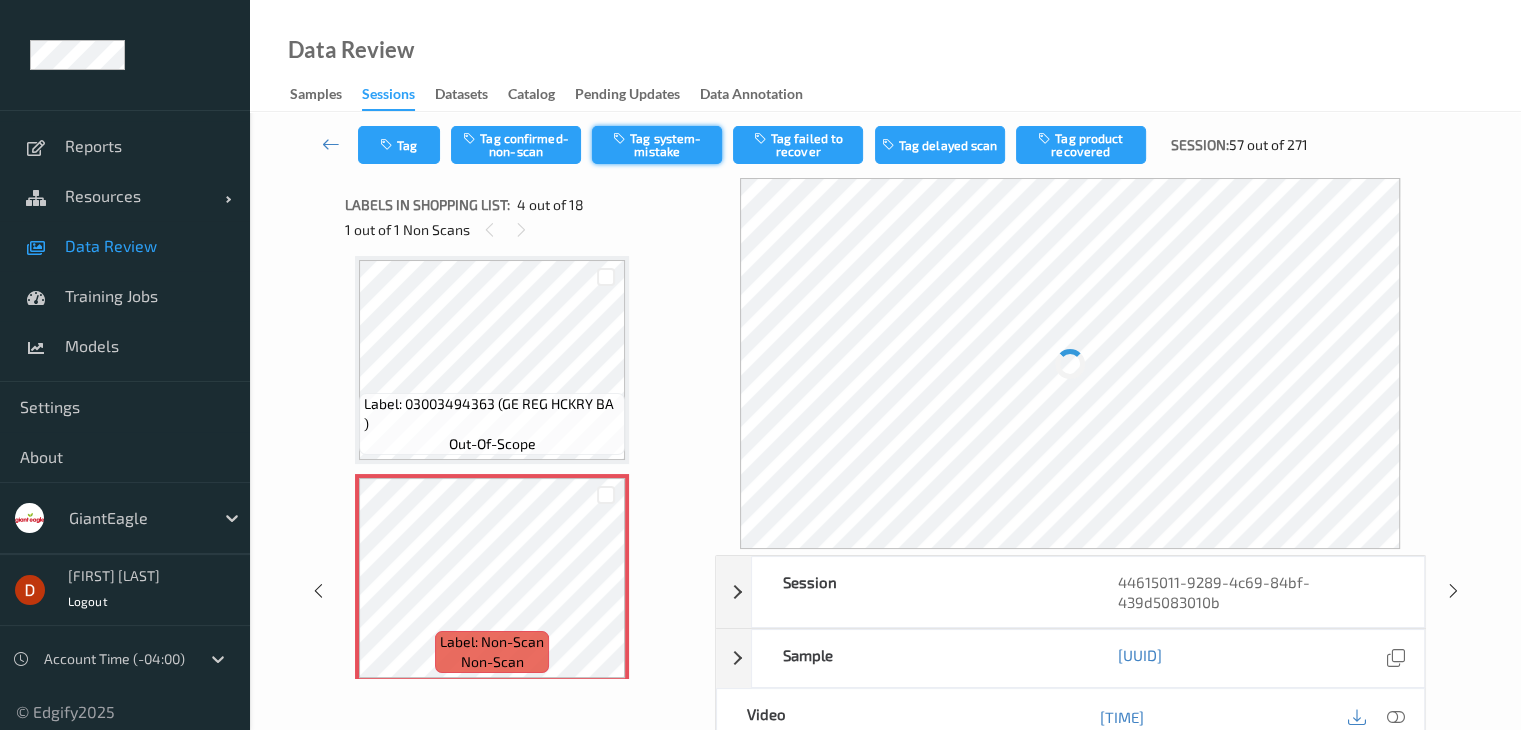 click on "Tag   system-mistake" at bounding box center [657, 145] 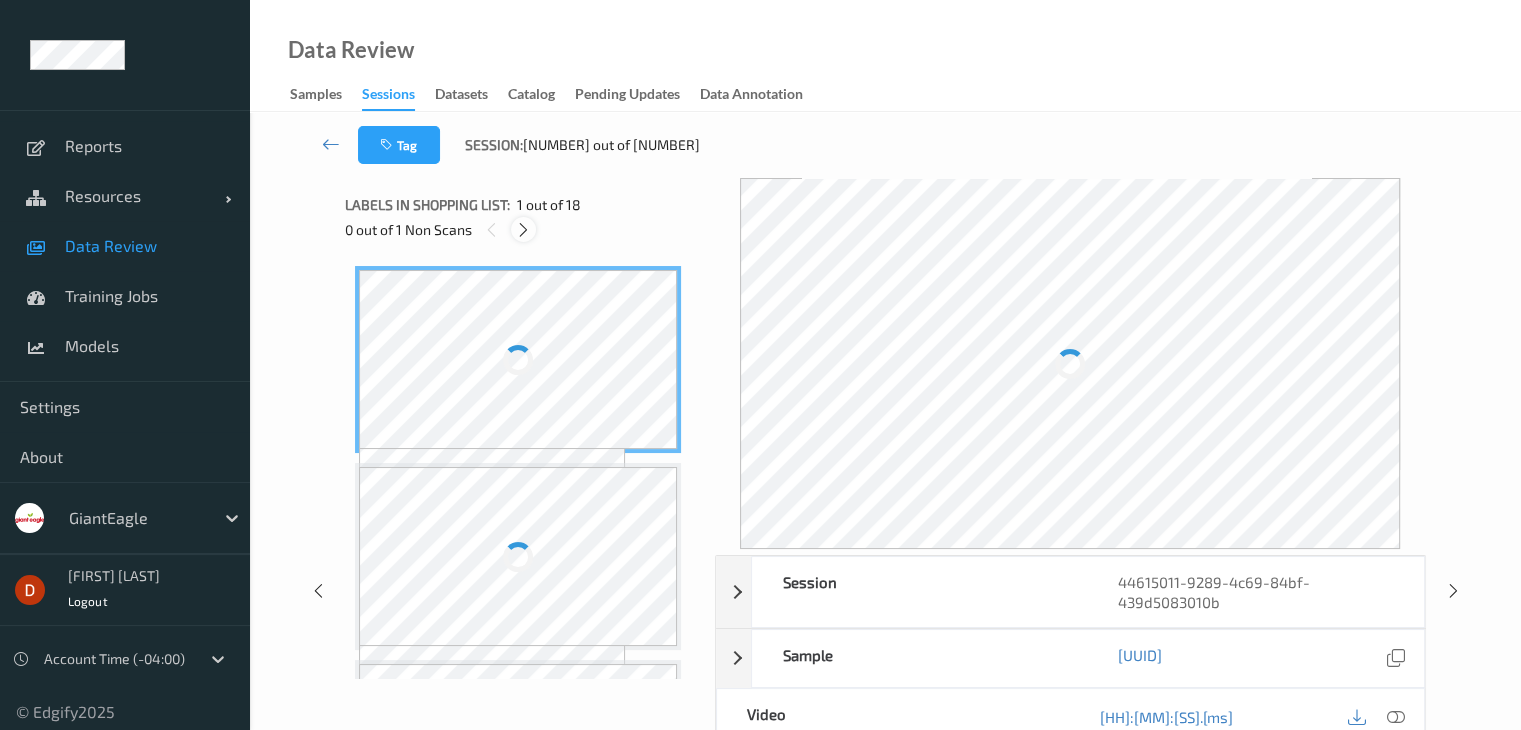 click at bounding box center (523, 230) 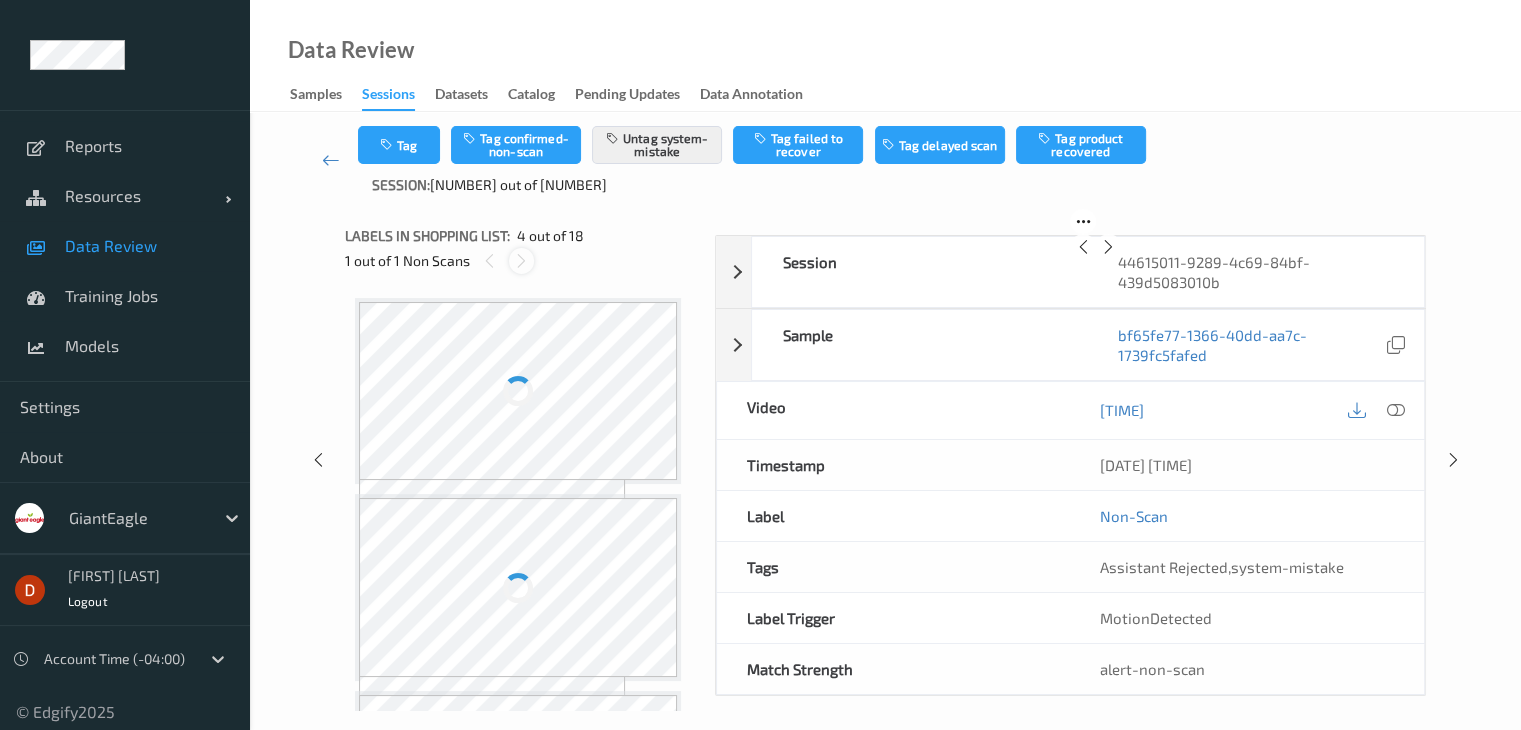 scroll, scrollTop: 404, scrollLeft: 0, axis: vertical 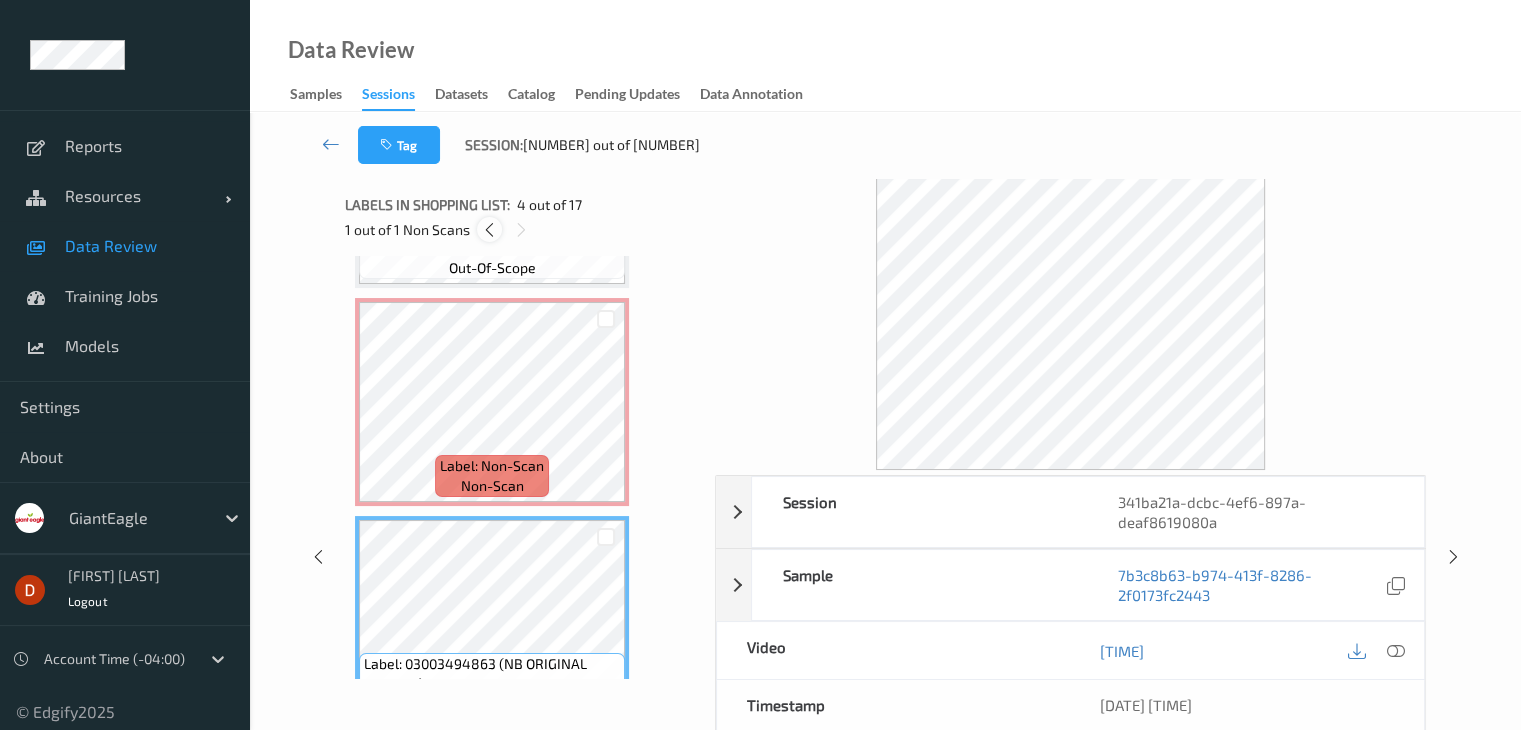 click at bounding box center (489, 230) 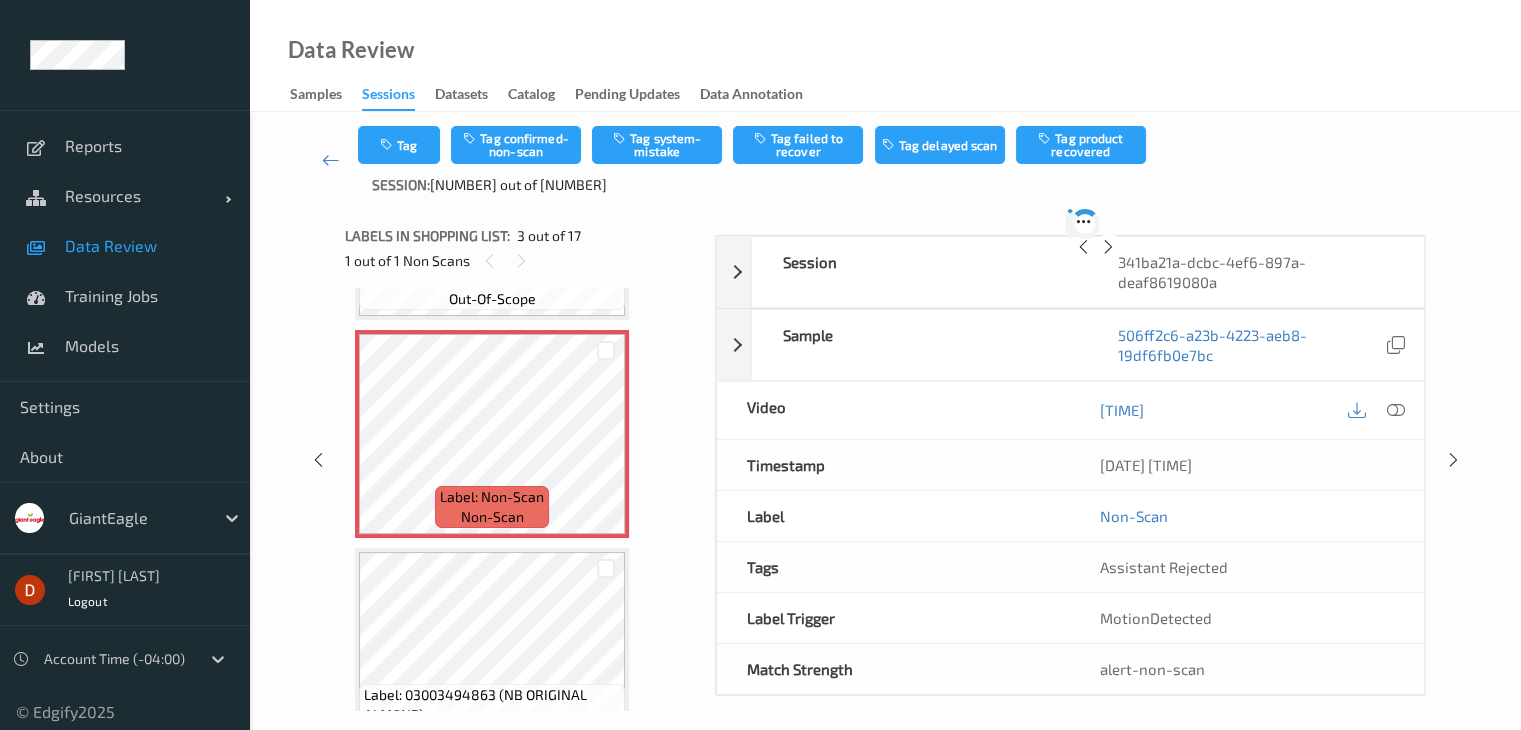 scroll, scrollTop: 228, scrollLeft: 0, axis: vertical 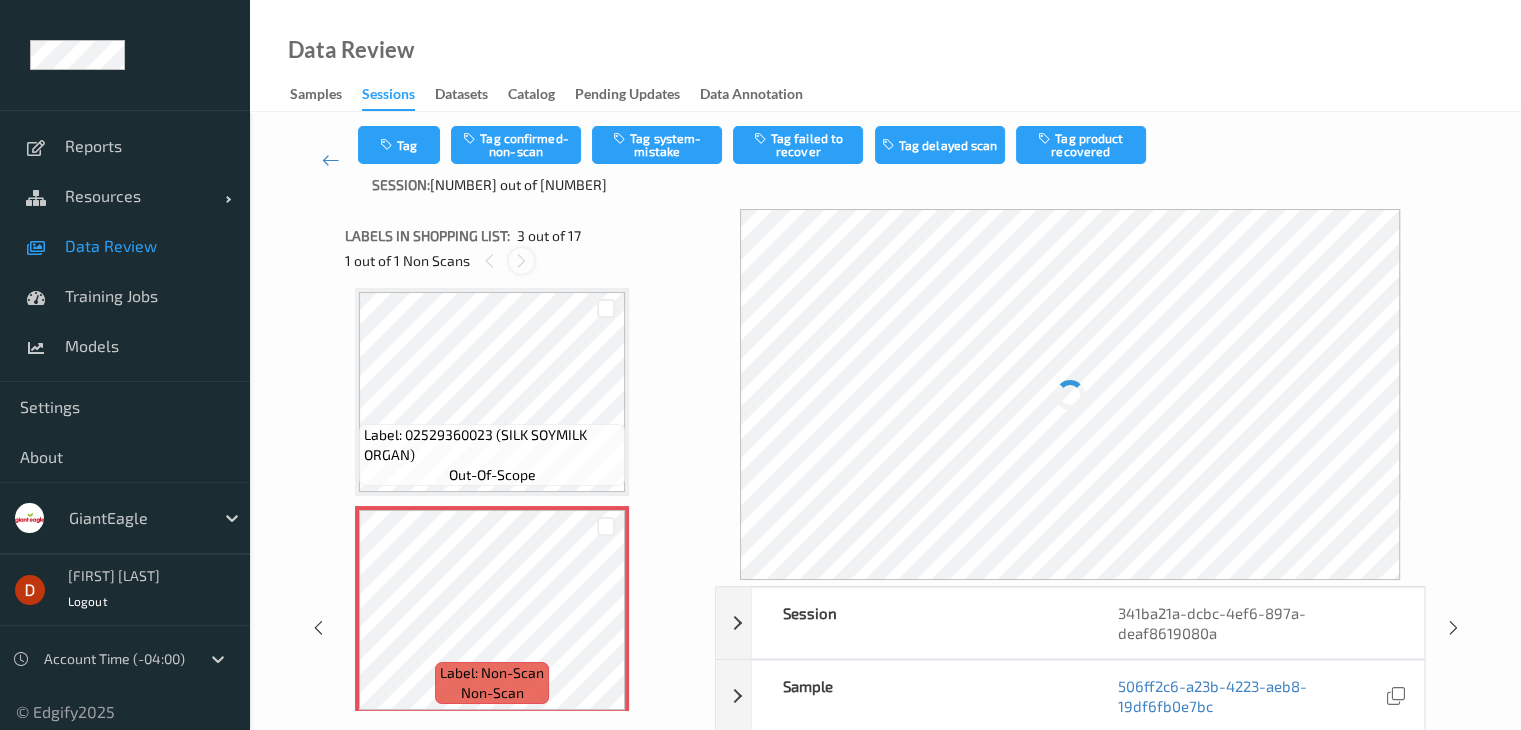 click at bounding box center [521, 260] 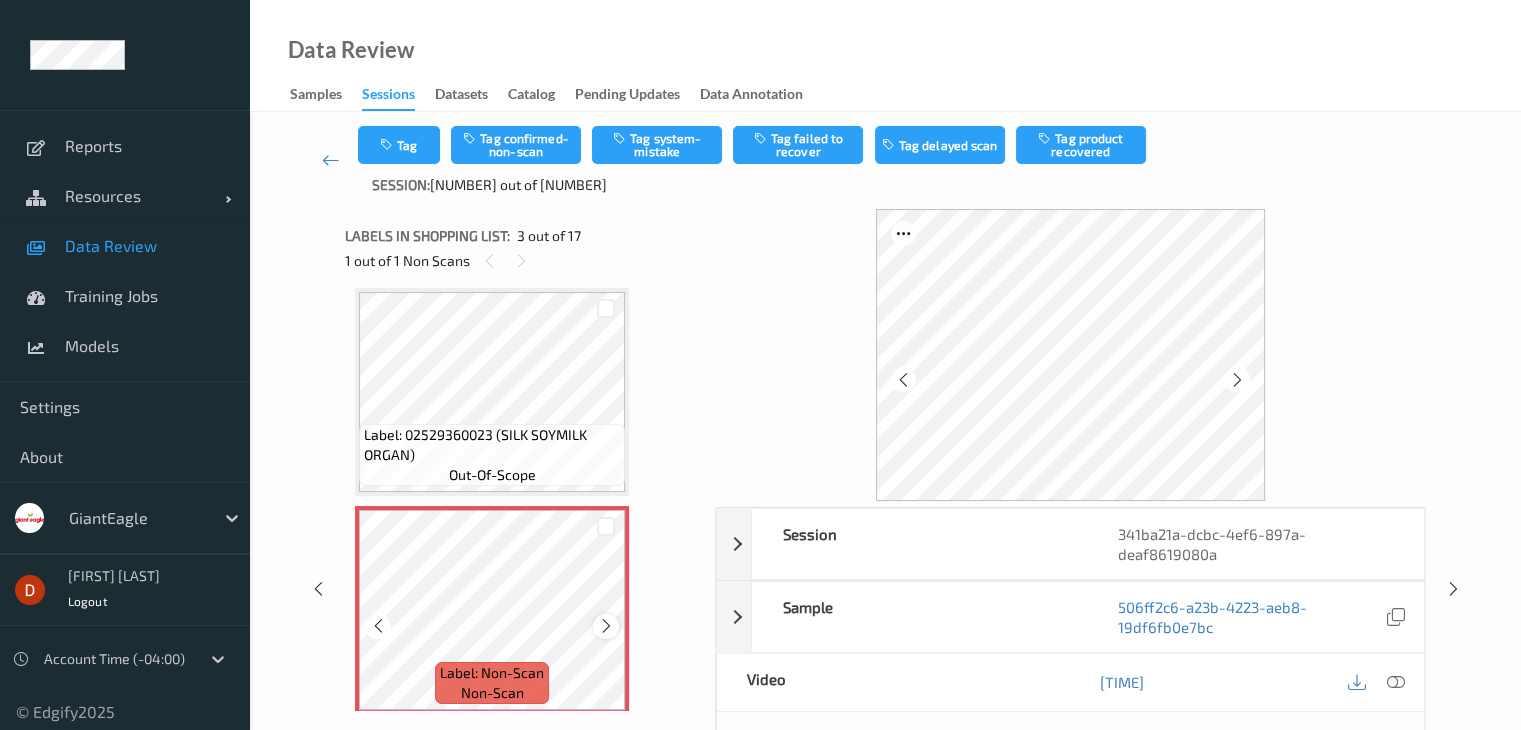 click at bounding box center (605, 626) 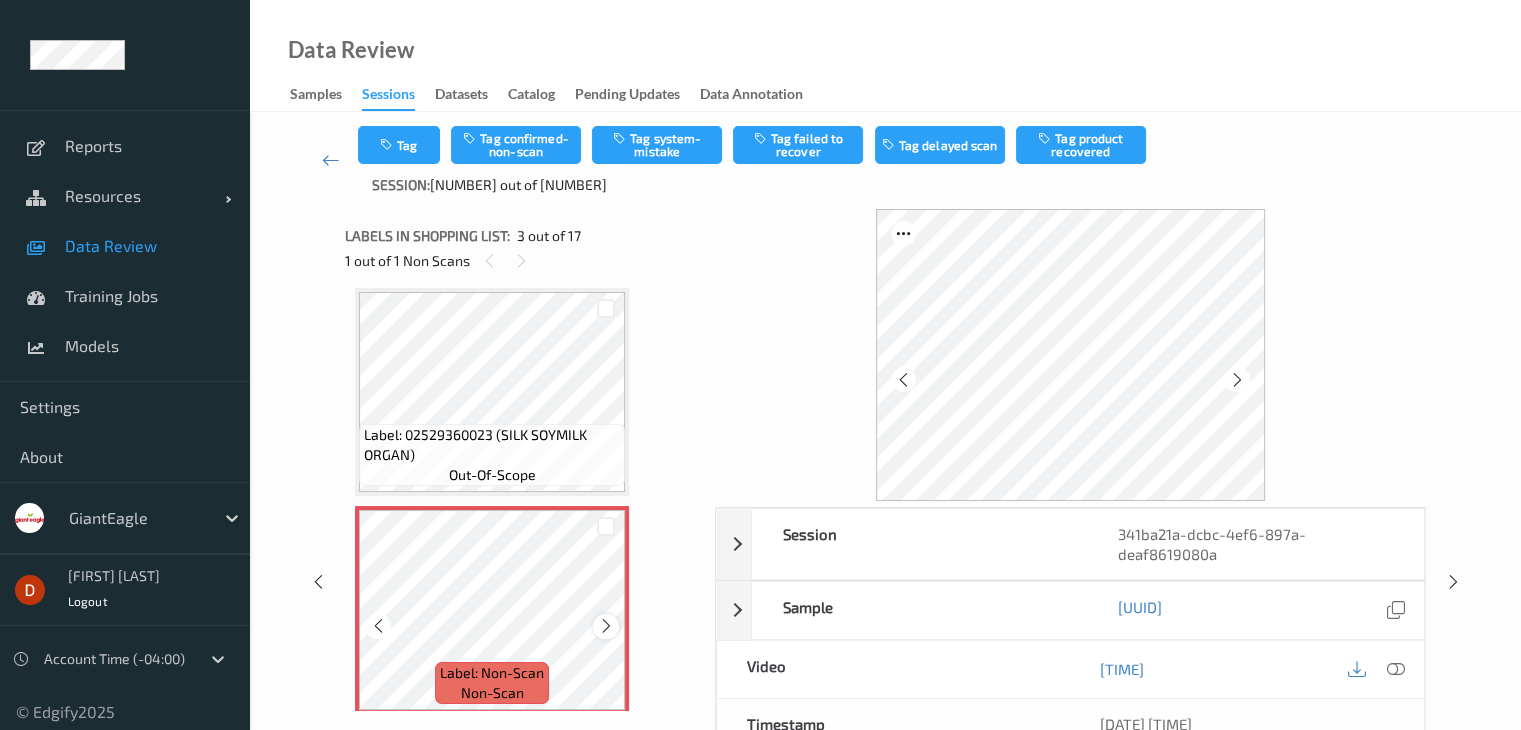 click at bounding box center [606, 626] 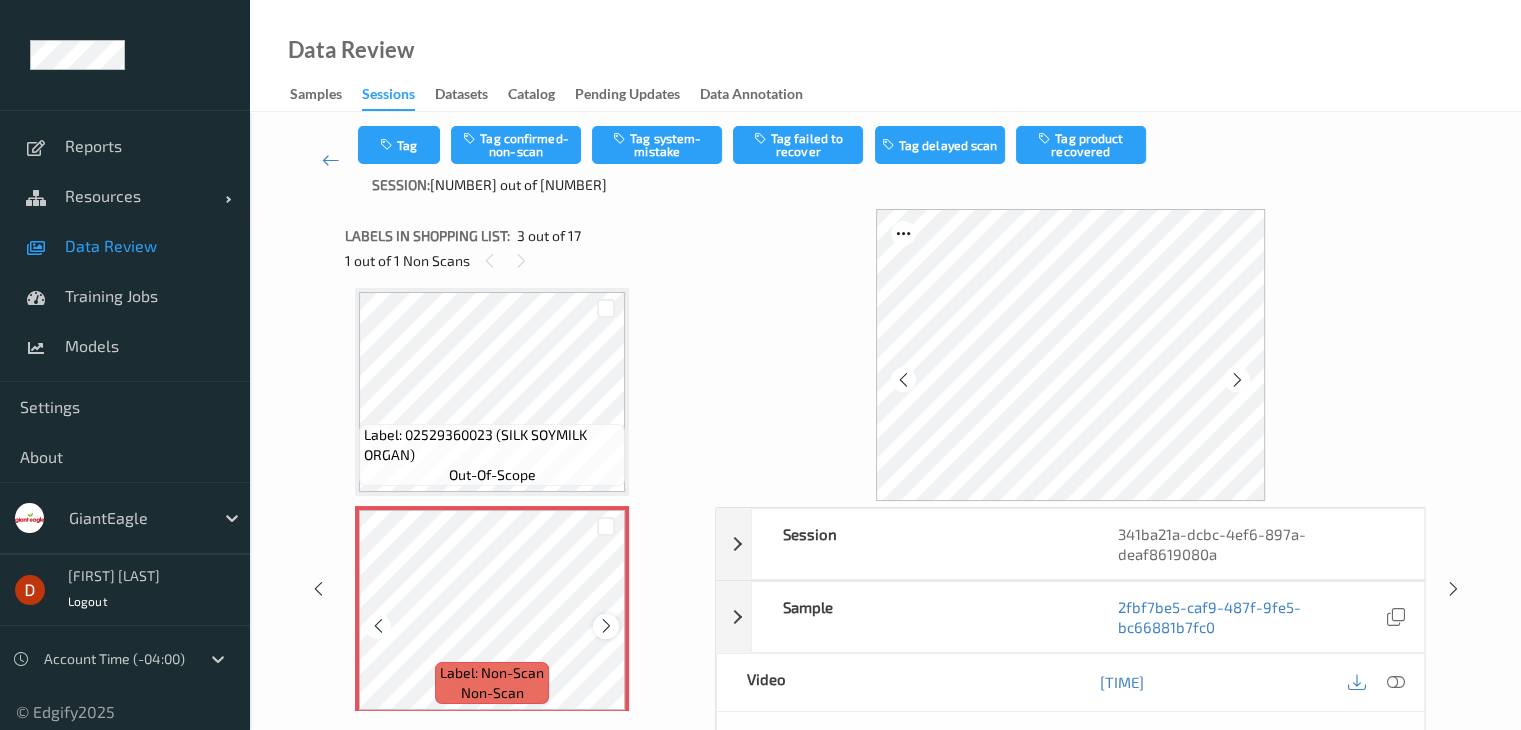 click at bounding box center [606, 626] 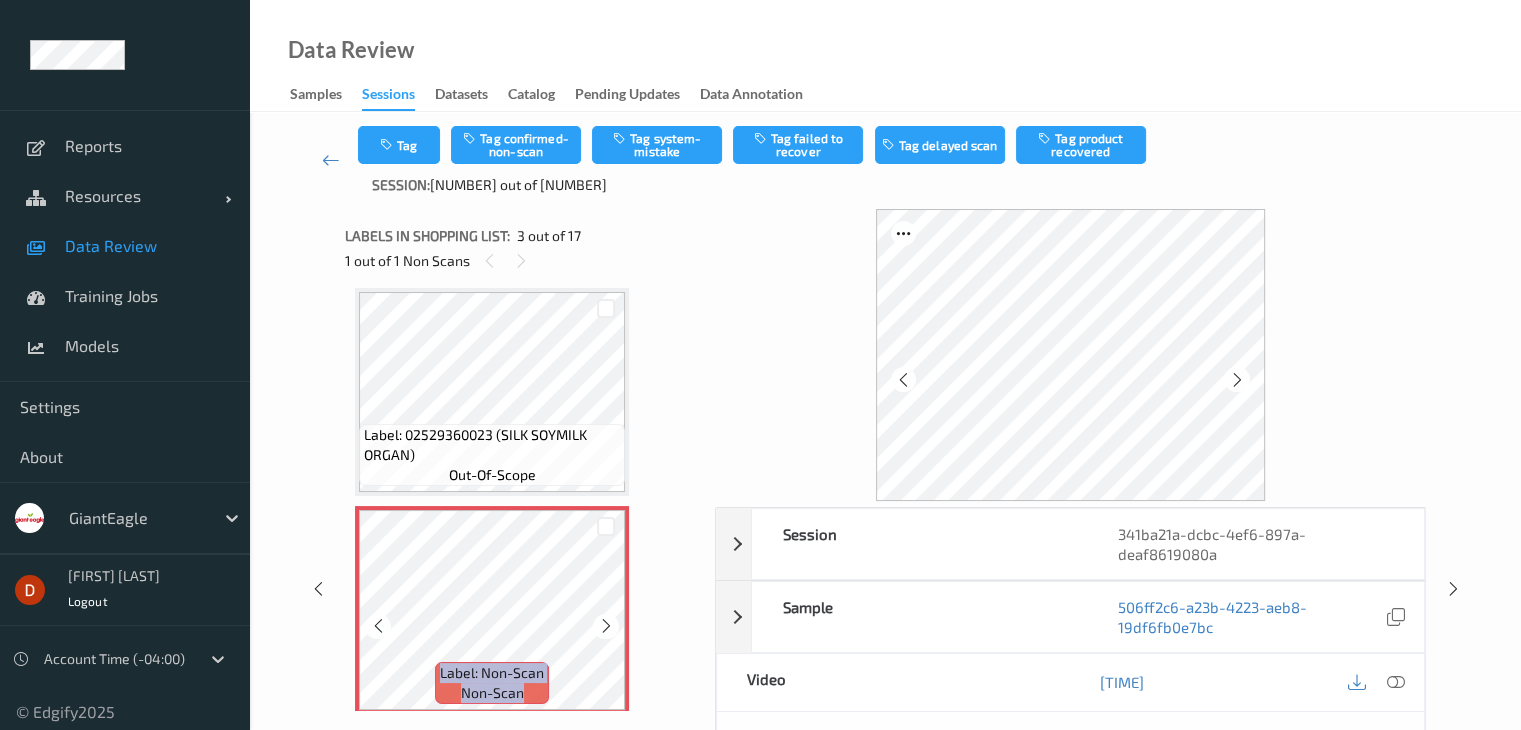 click at bounding box center [606, 626] 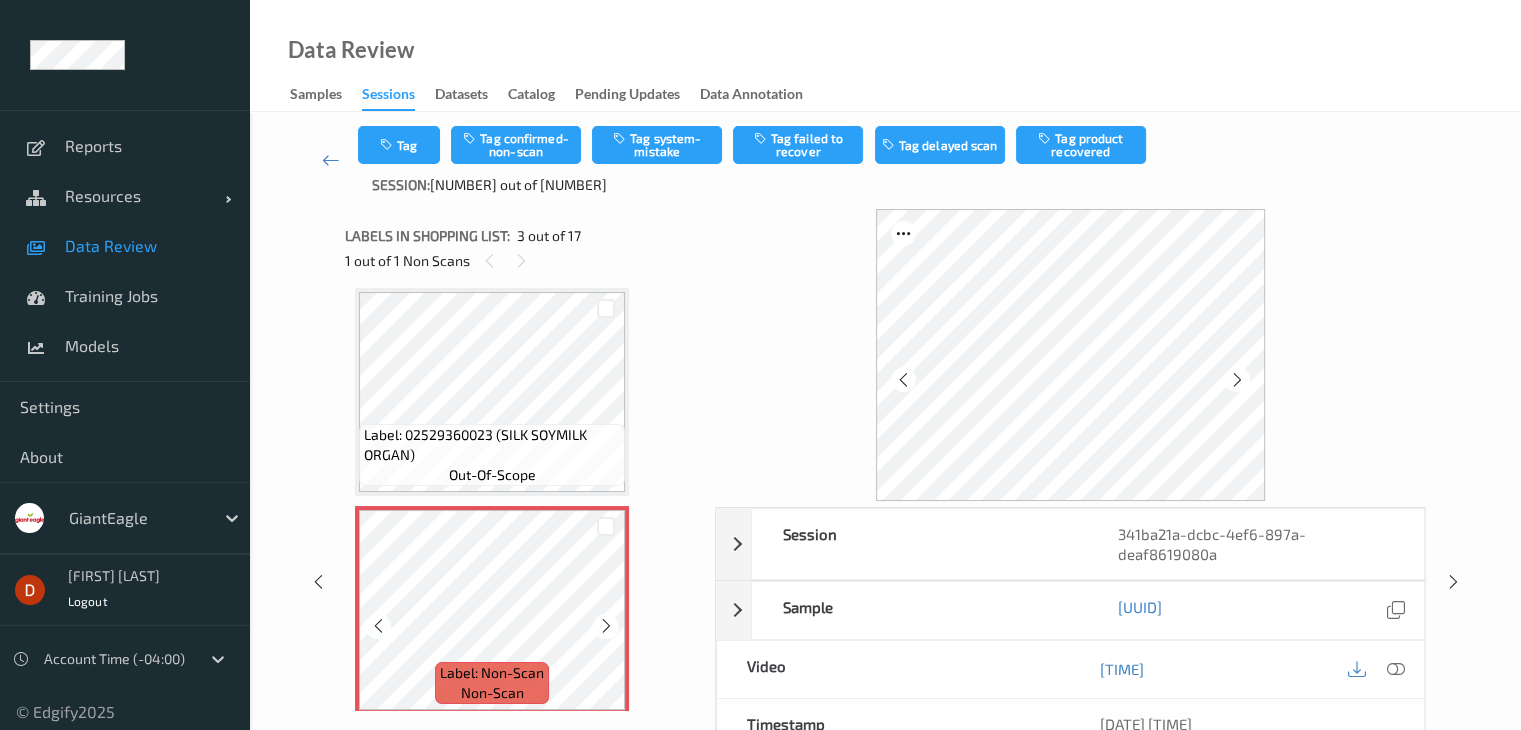 click at bounding box center (606, 626) 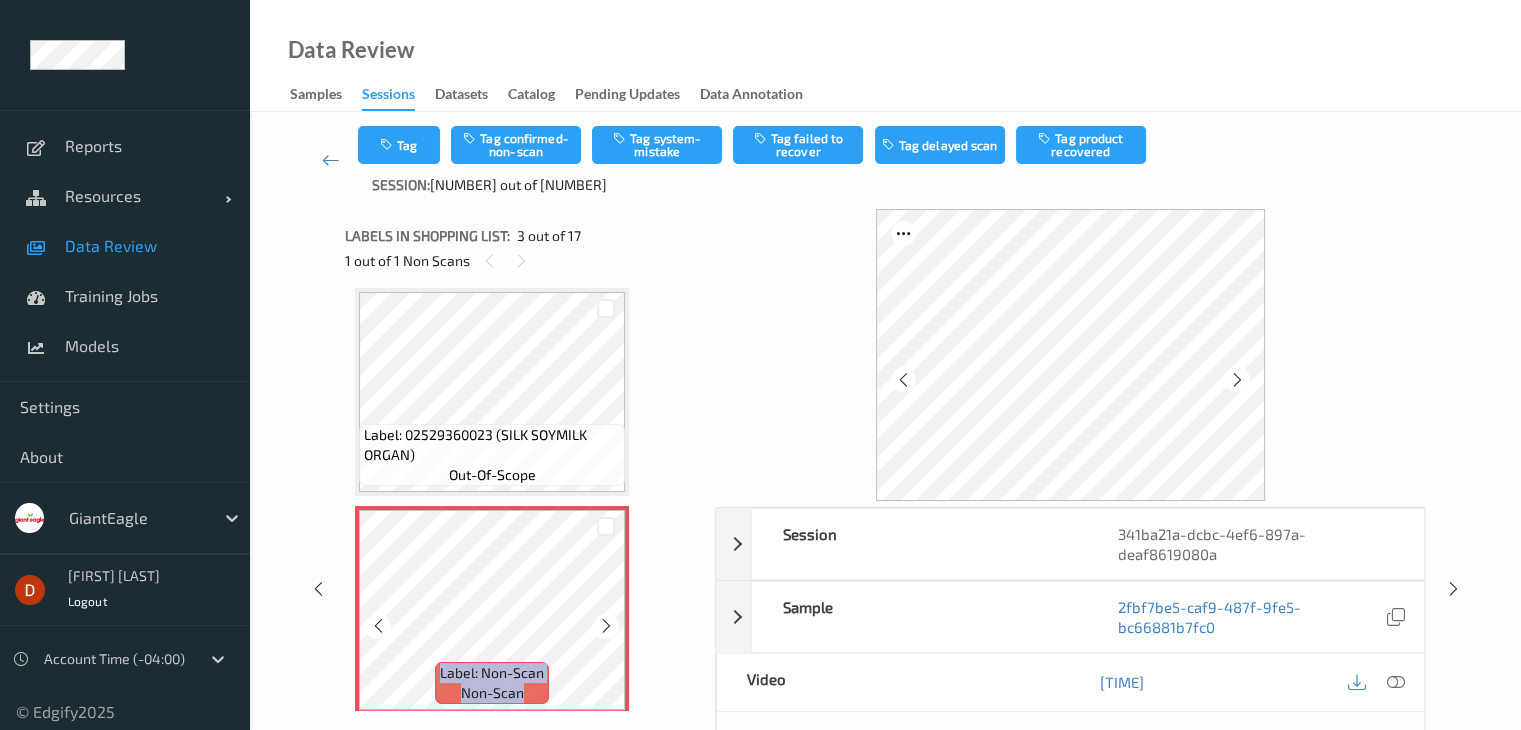 click at bounding box center [606, 626] 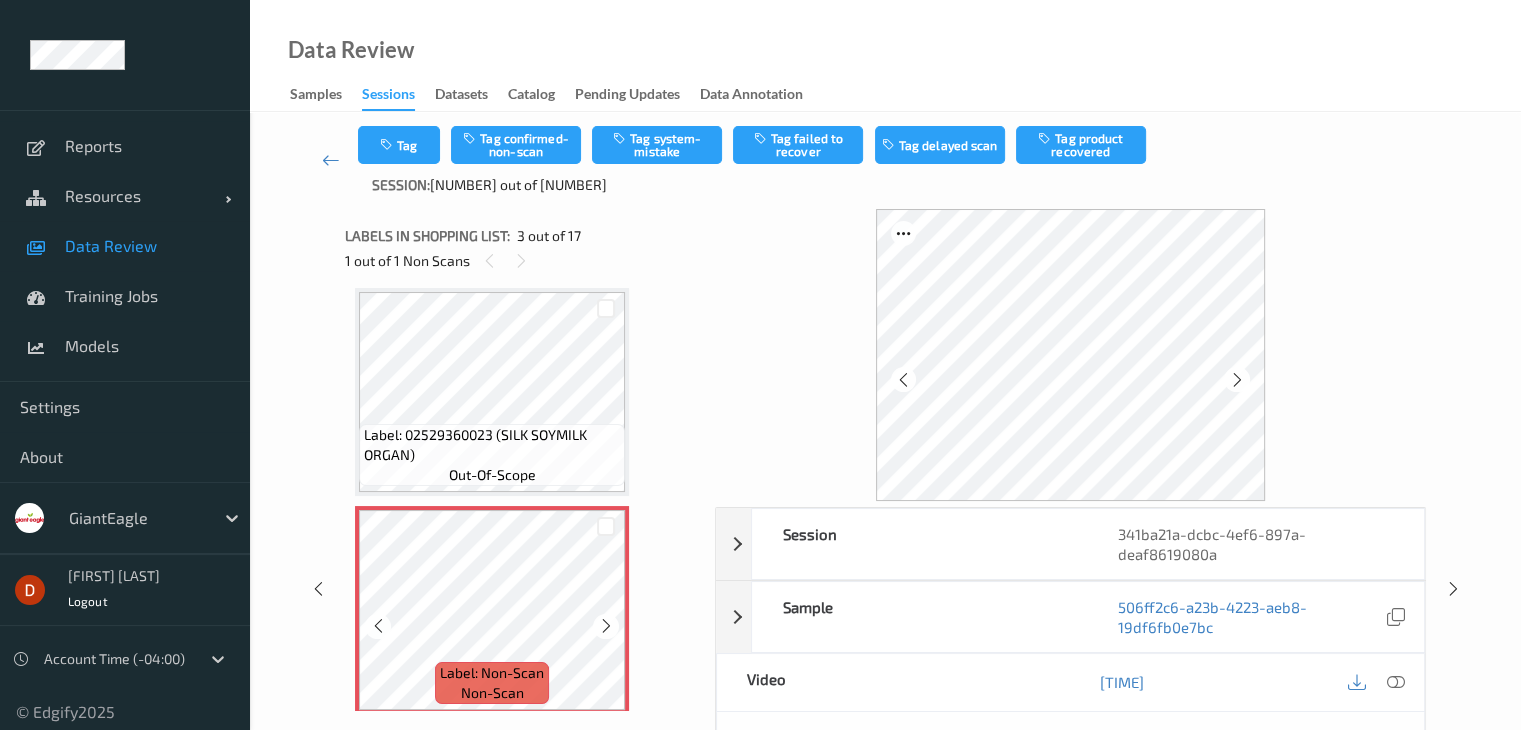 click at bounding box center (606, 626) 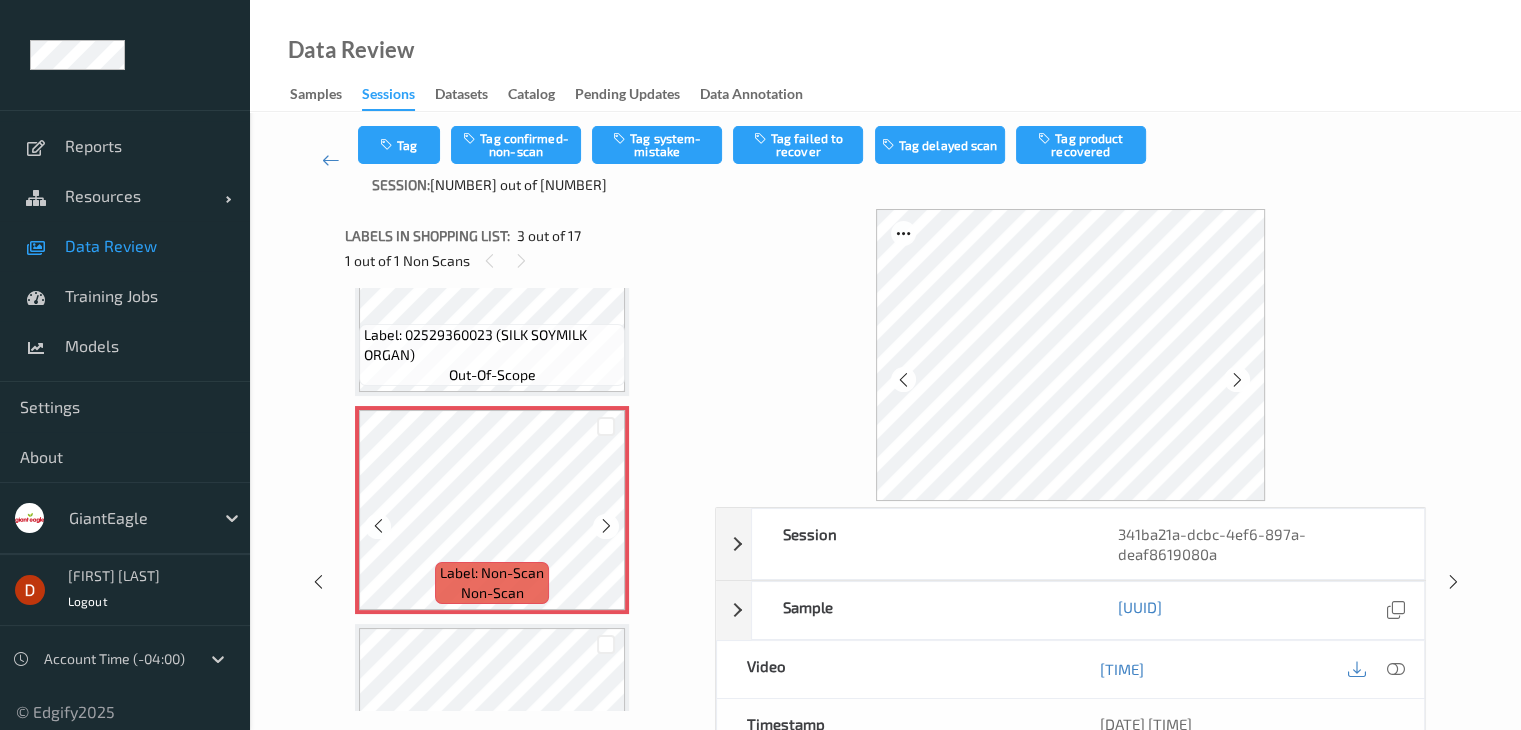 scroll, scrollTop: 428, scrollLeft: 0, axis: vertical 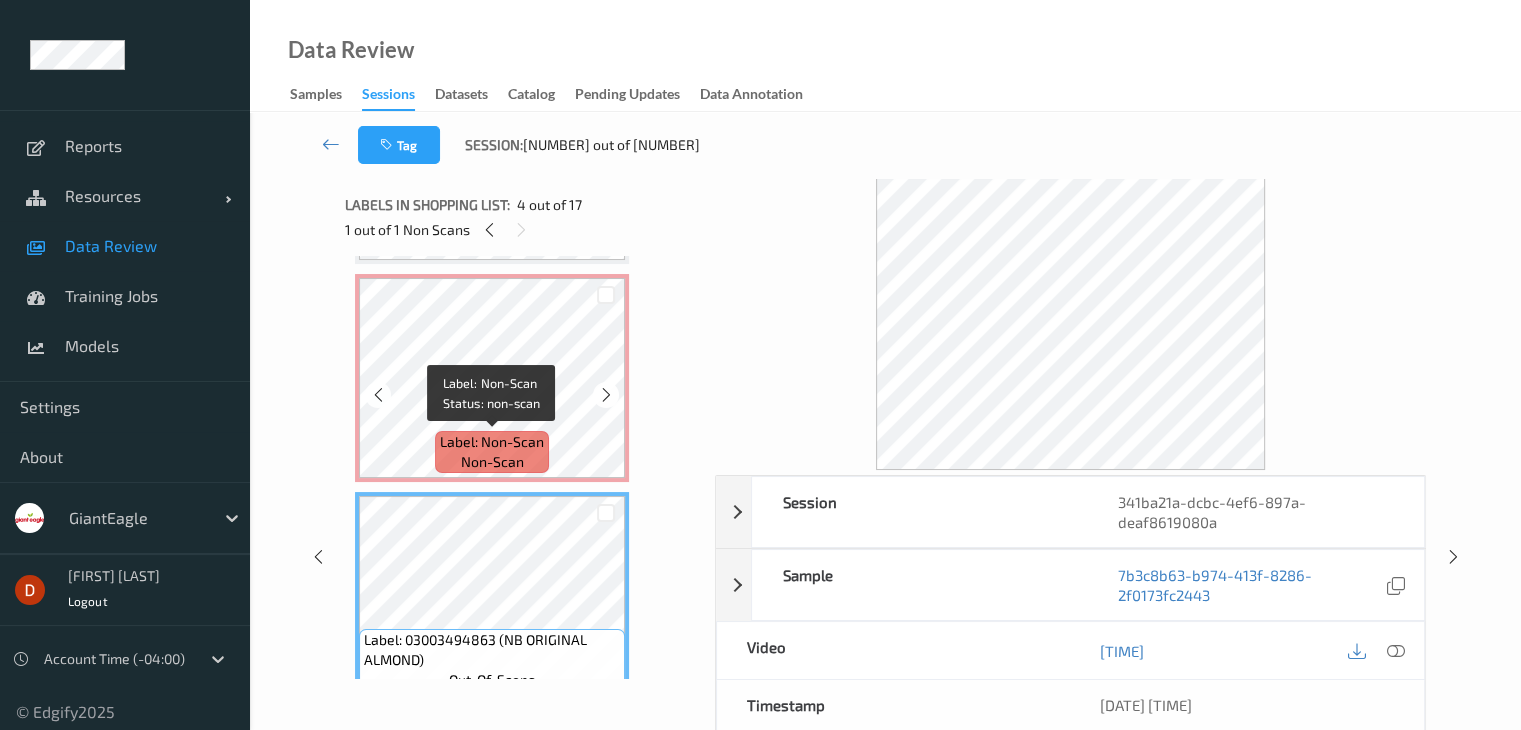 click on "Label: Non-Scan" at bounding box center (492, 442) 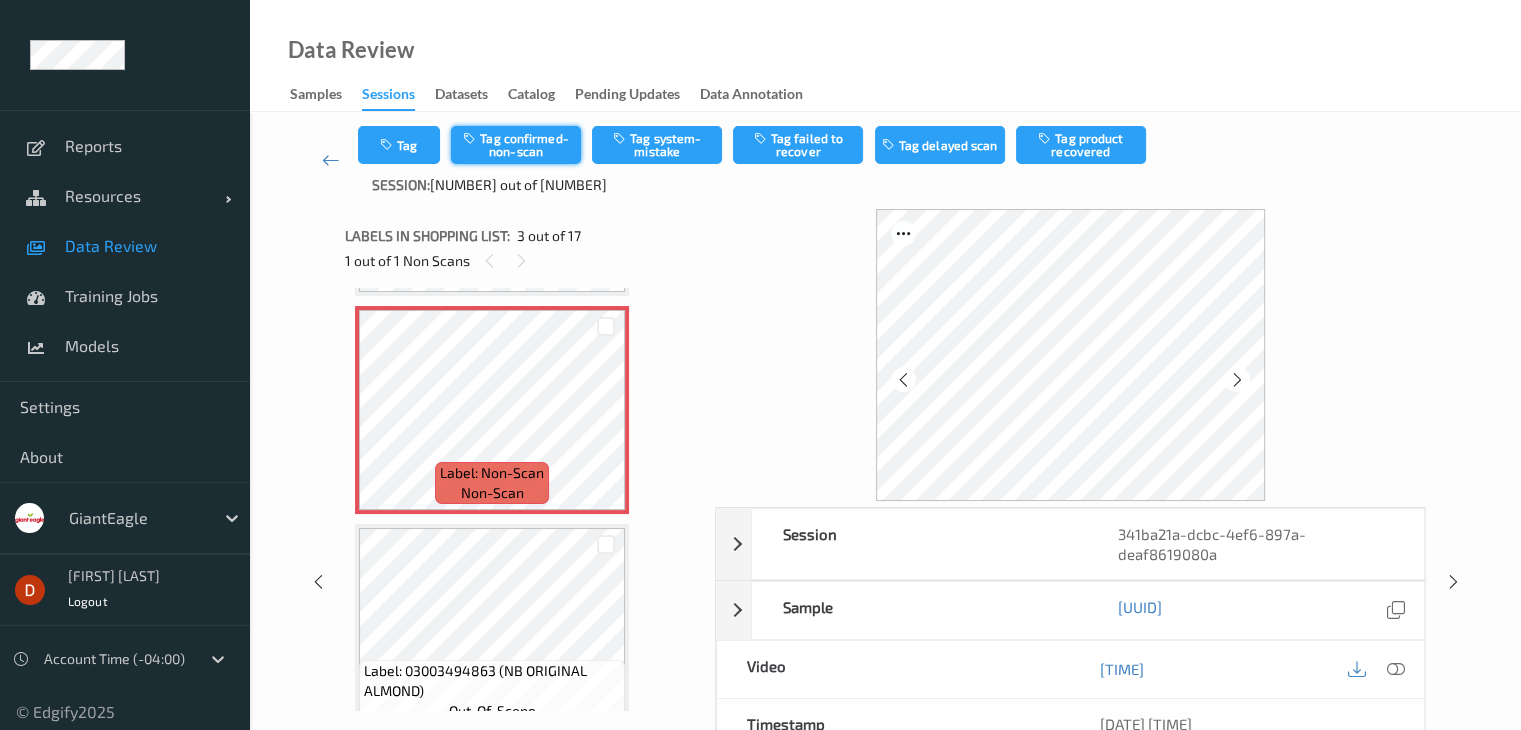 click on "Tag   confirmed-non-scan" at bounding box center (516, 145) 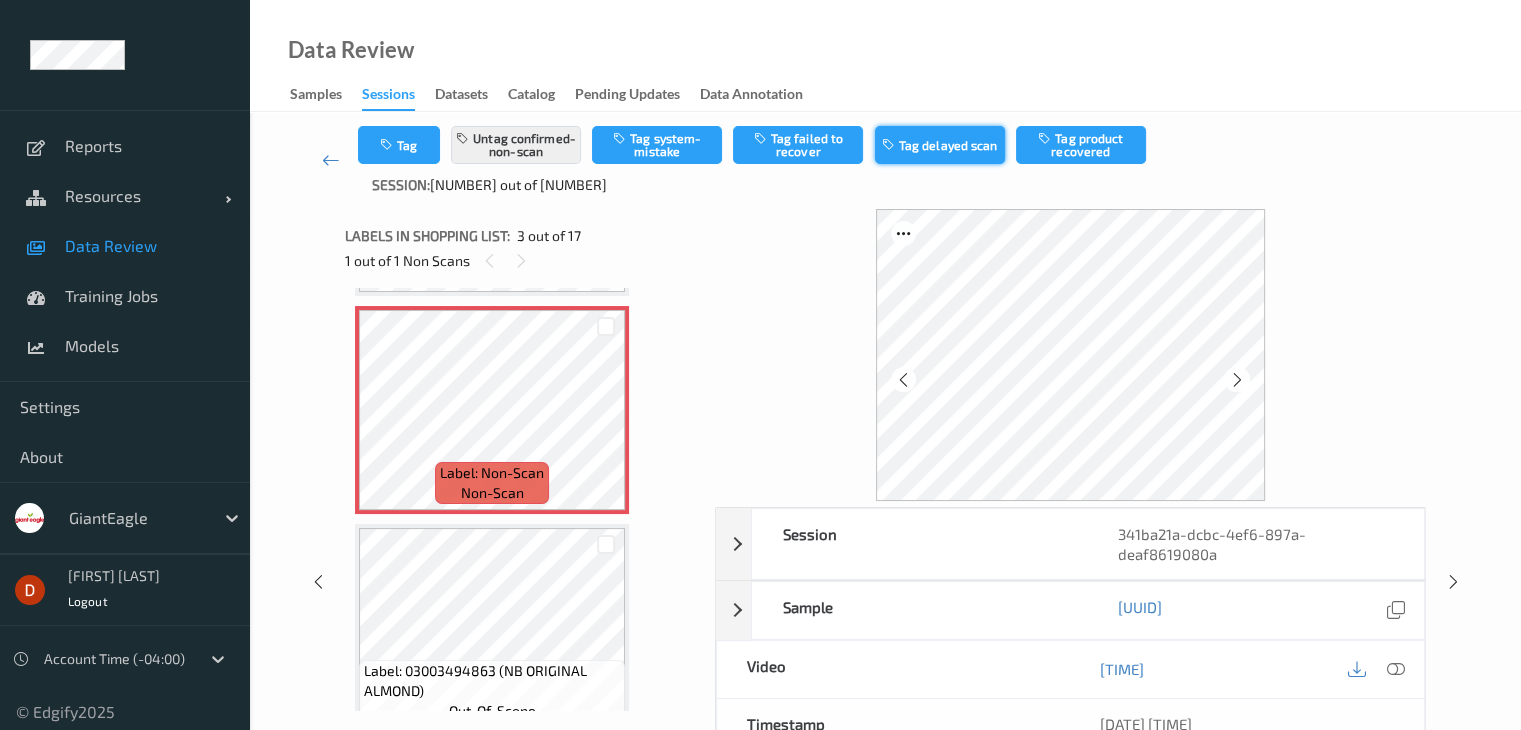 click on "Tag   delayed scan" at bounding box center [940, 145] 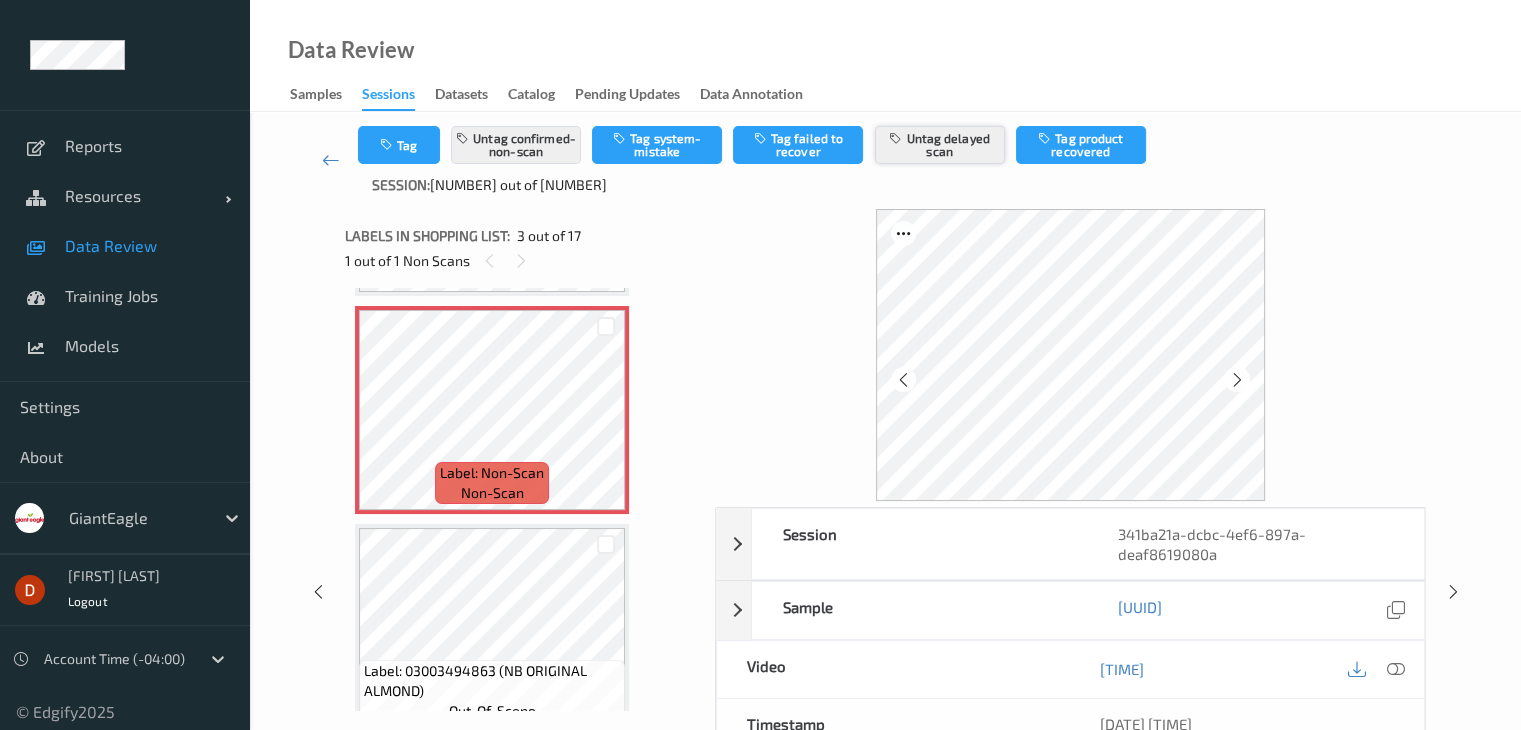 click on "Untag   delayed scan" at bounding box center (940, 145) 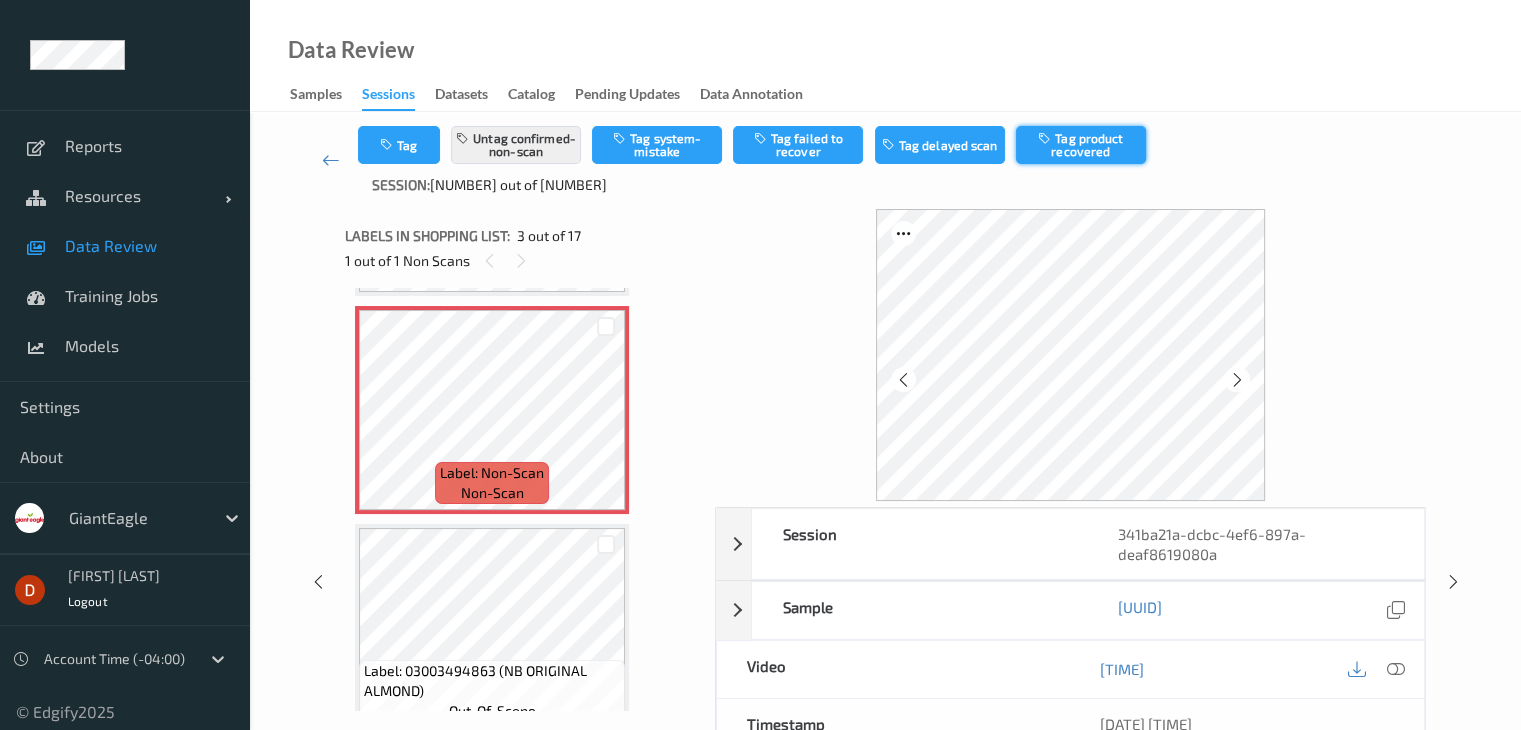 click on "Tag   product recovered" at bounding box center (1081, 145) 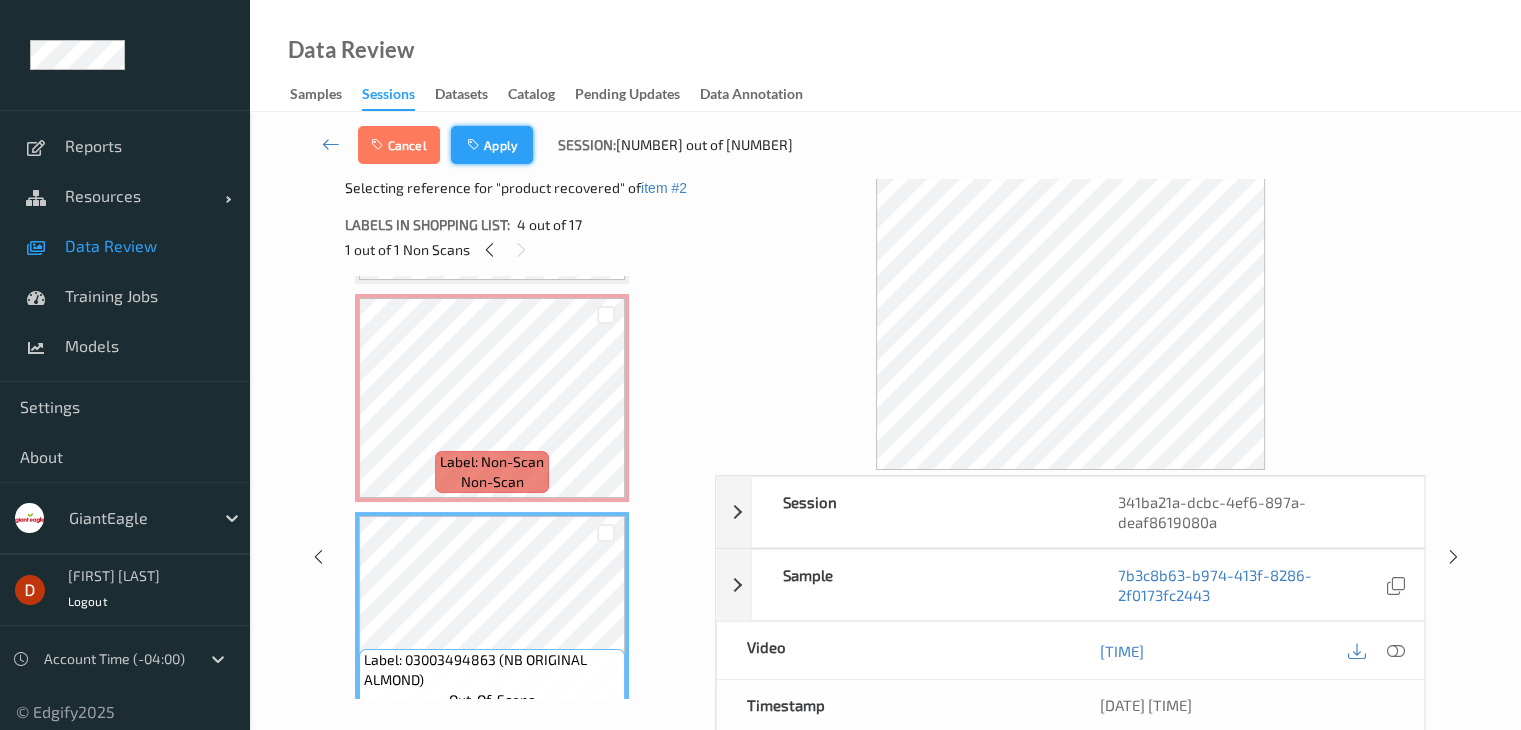 click on "Apply" at bounding box center (492, 145) 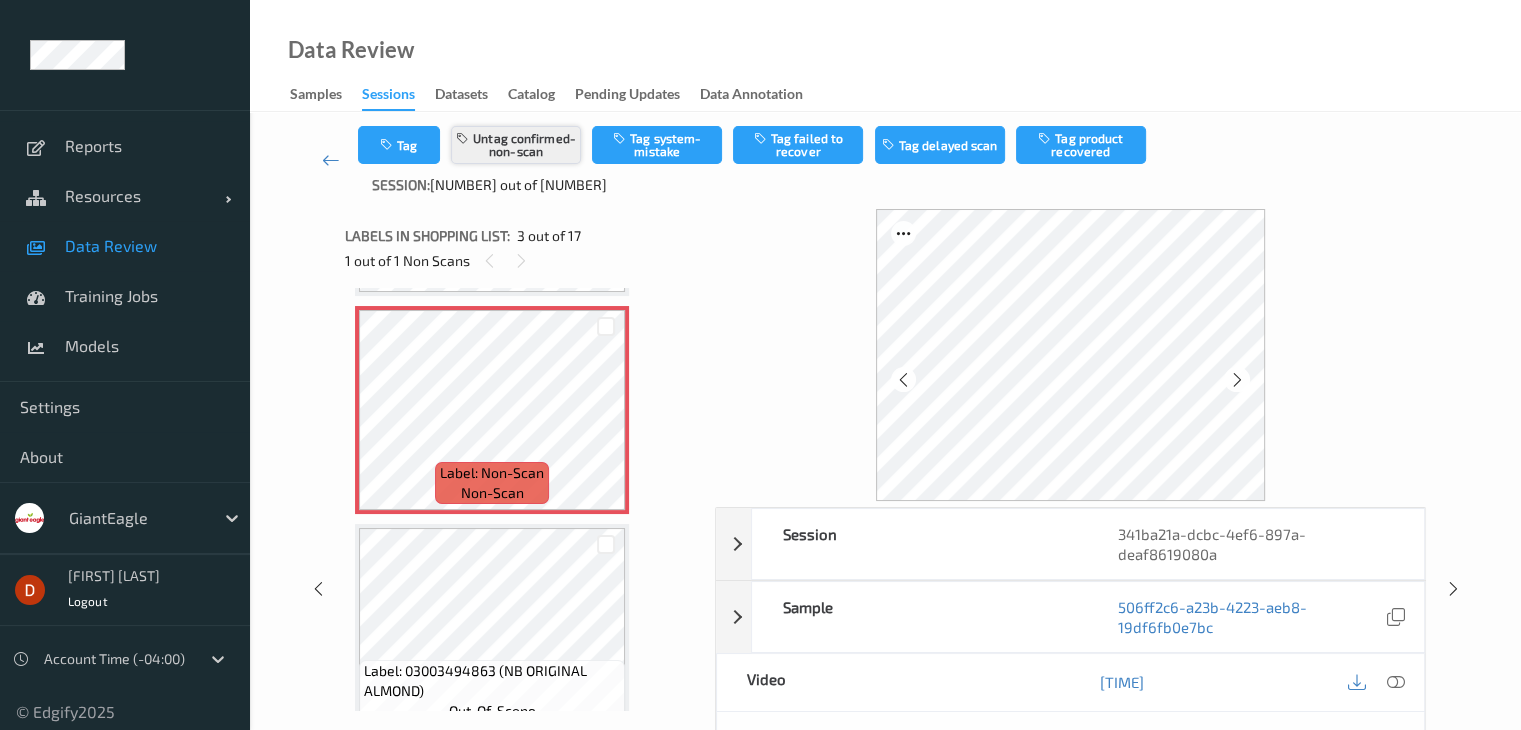 scroll, scrollTop: 228, scrollLeft: 0, axis: vertical 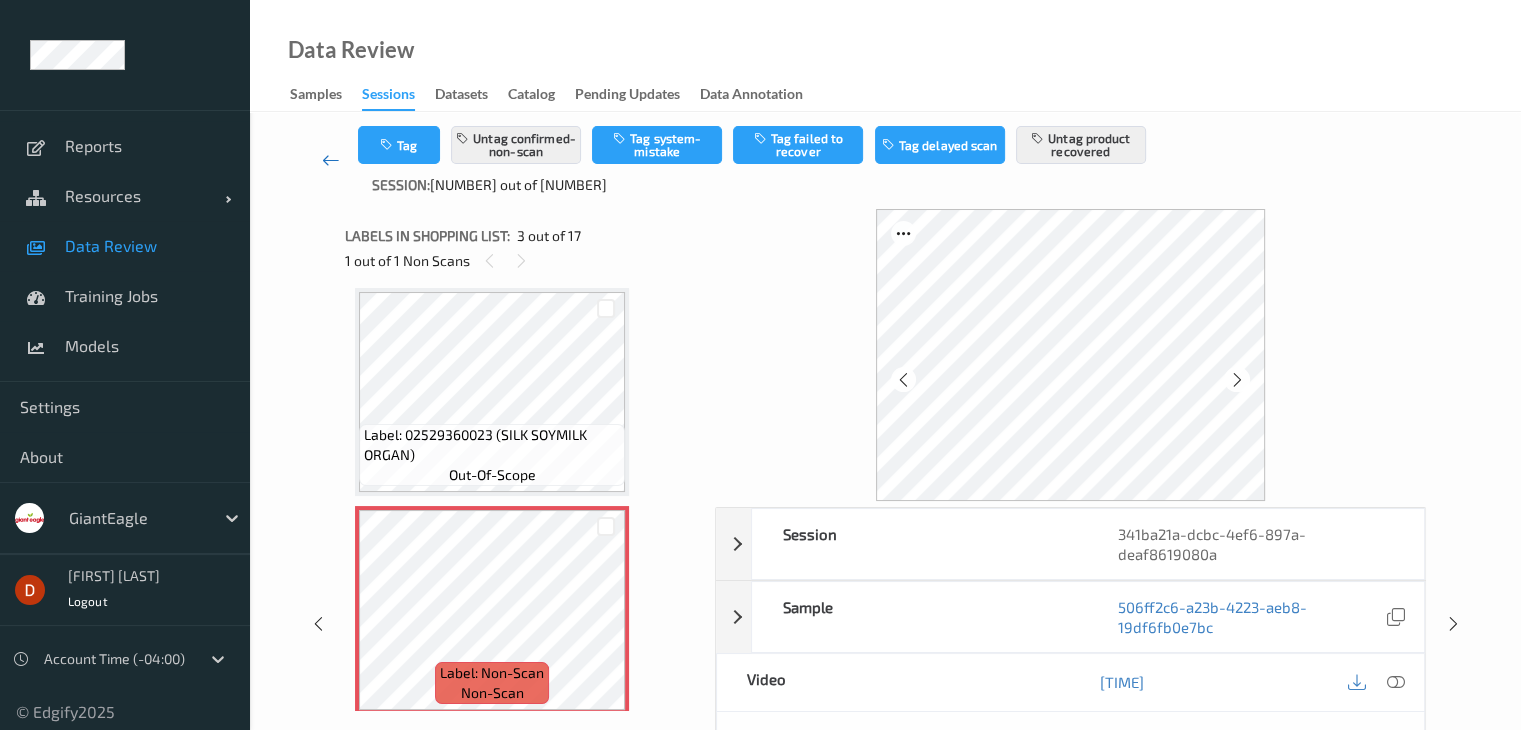 click at bounding box center [331, 160] 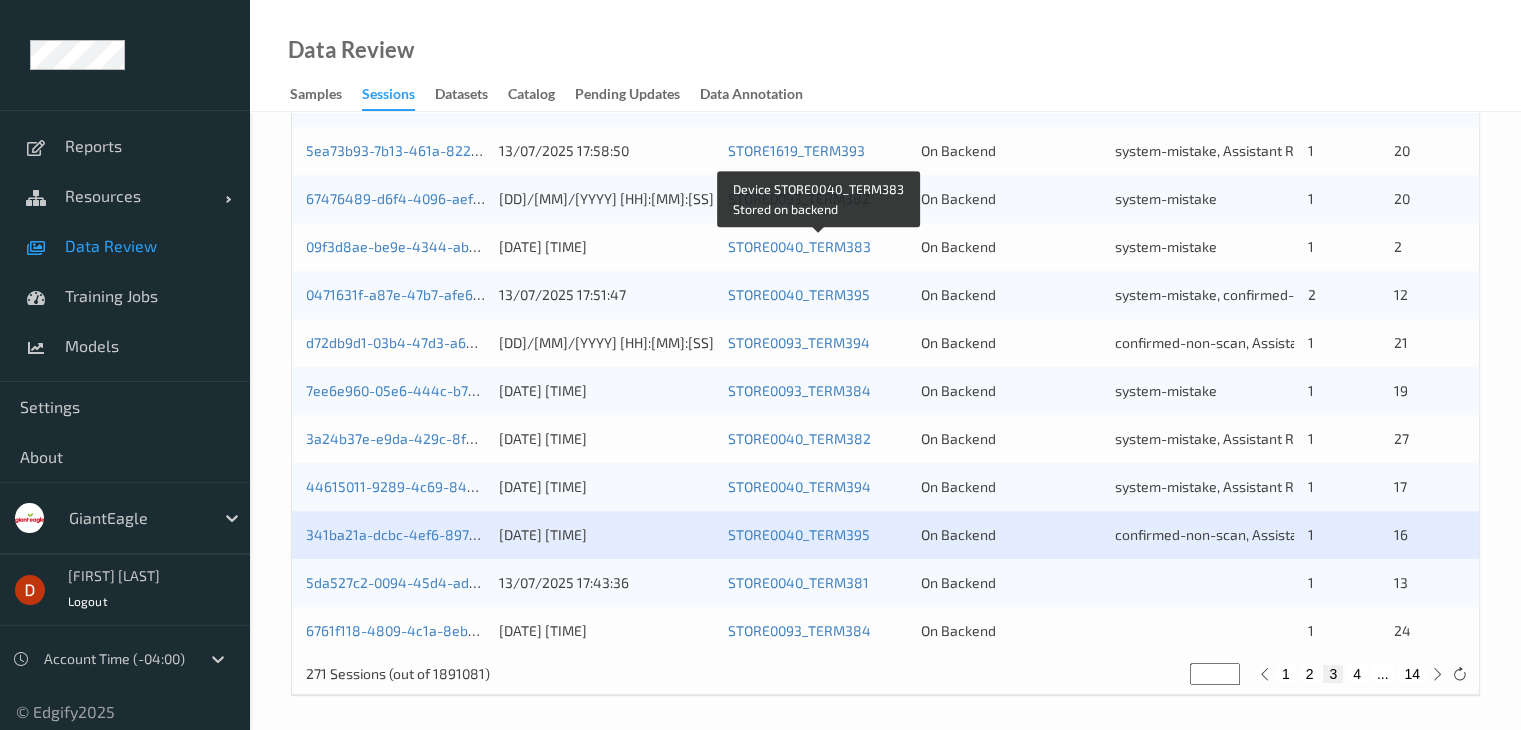 scroll, scrollTop: 932, scrollLeft: 0, axis: vertical 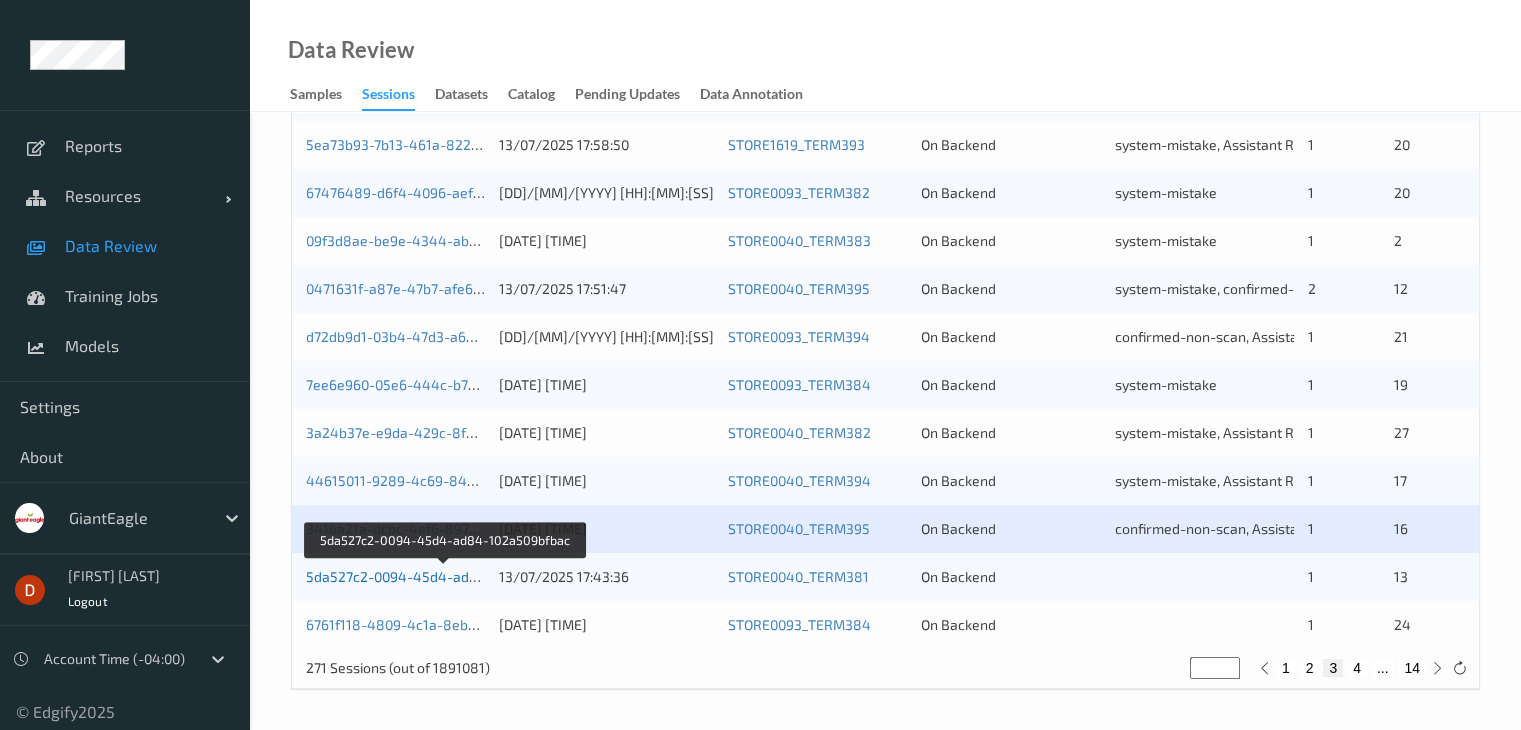 click on "5da527c2-0094-45d4-ad84-102a509bfbac" at bounding box center (444, 576) 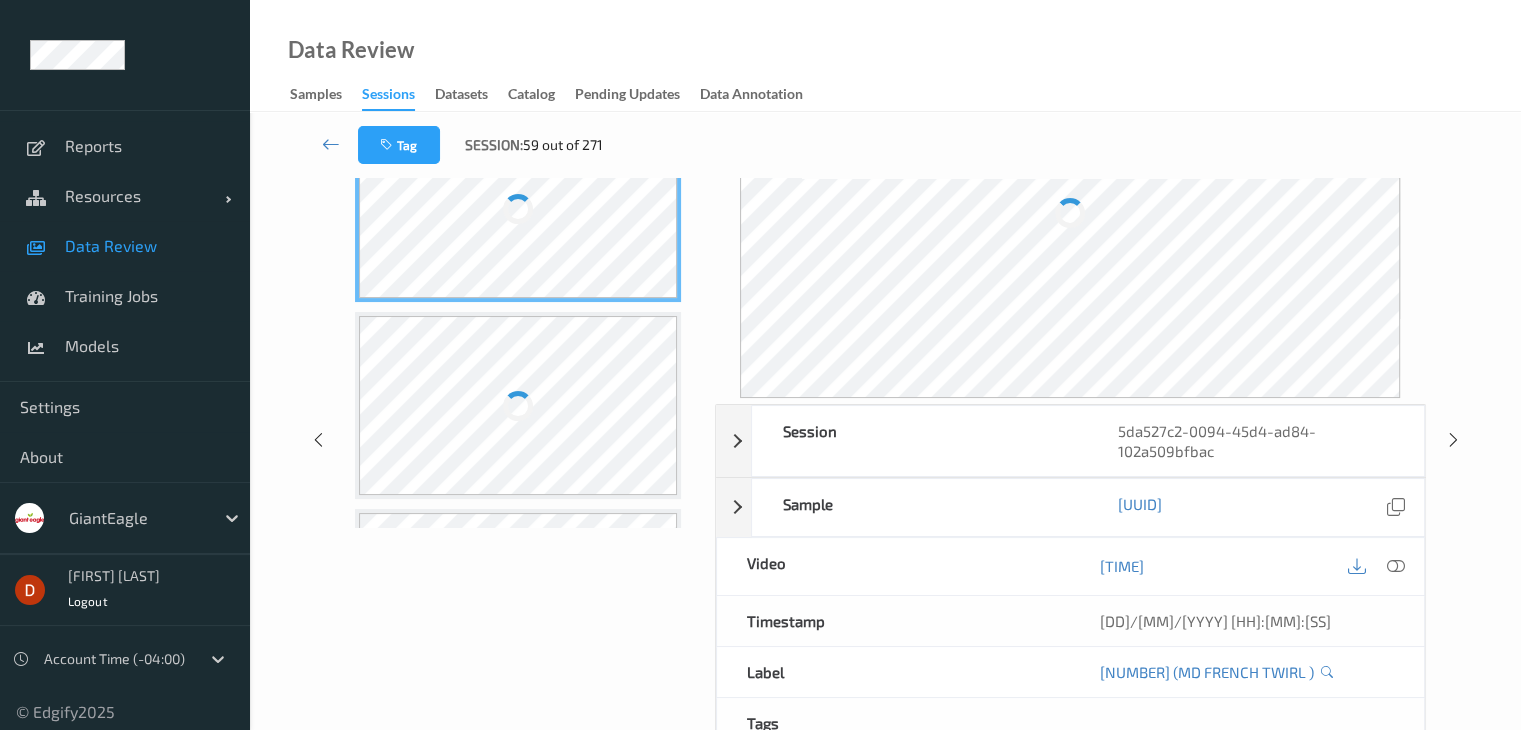 scroll, scrollTop: 0, scrollLeft: 0, axis: both 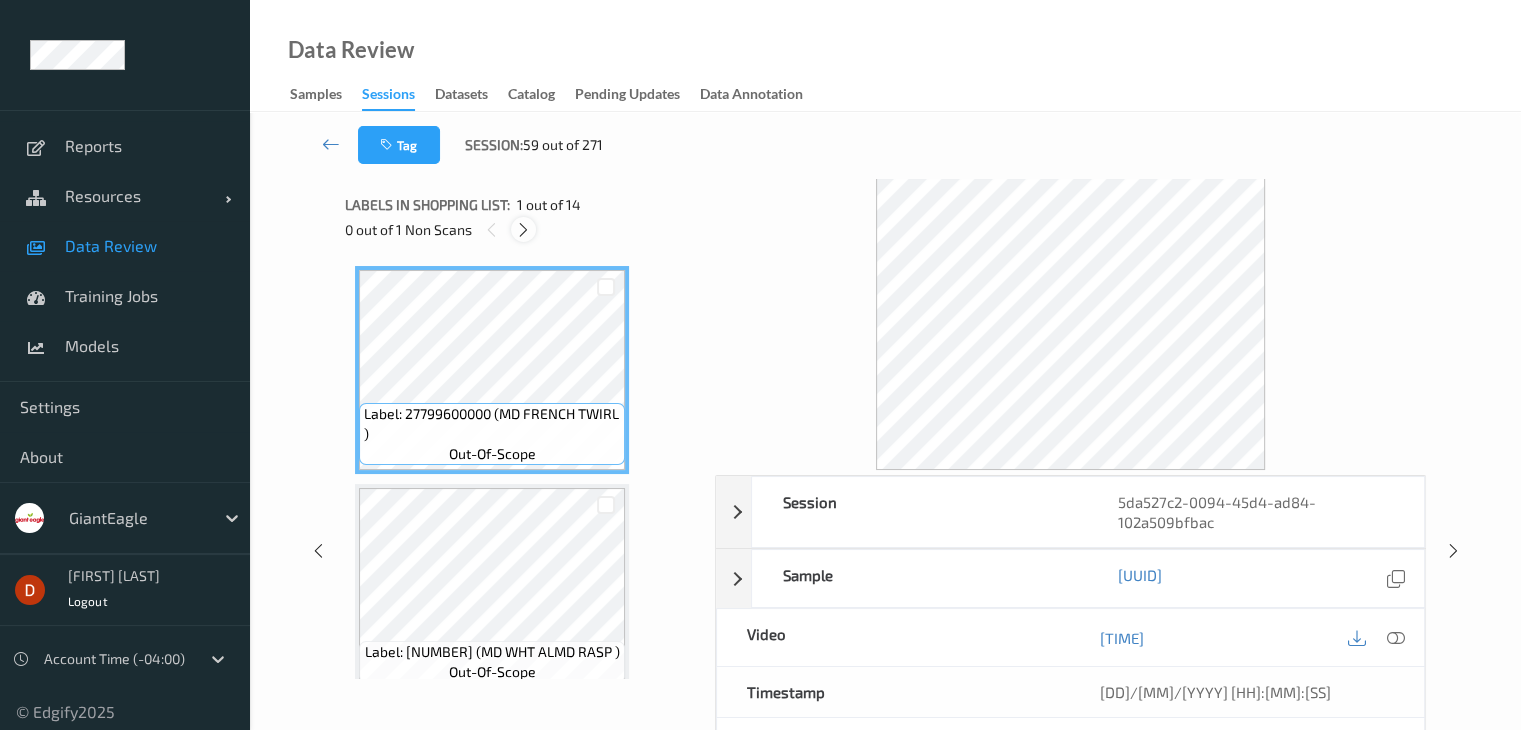 click at bounding box center [523, 230] 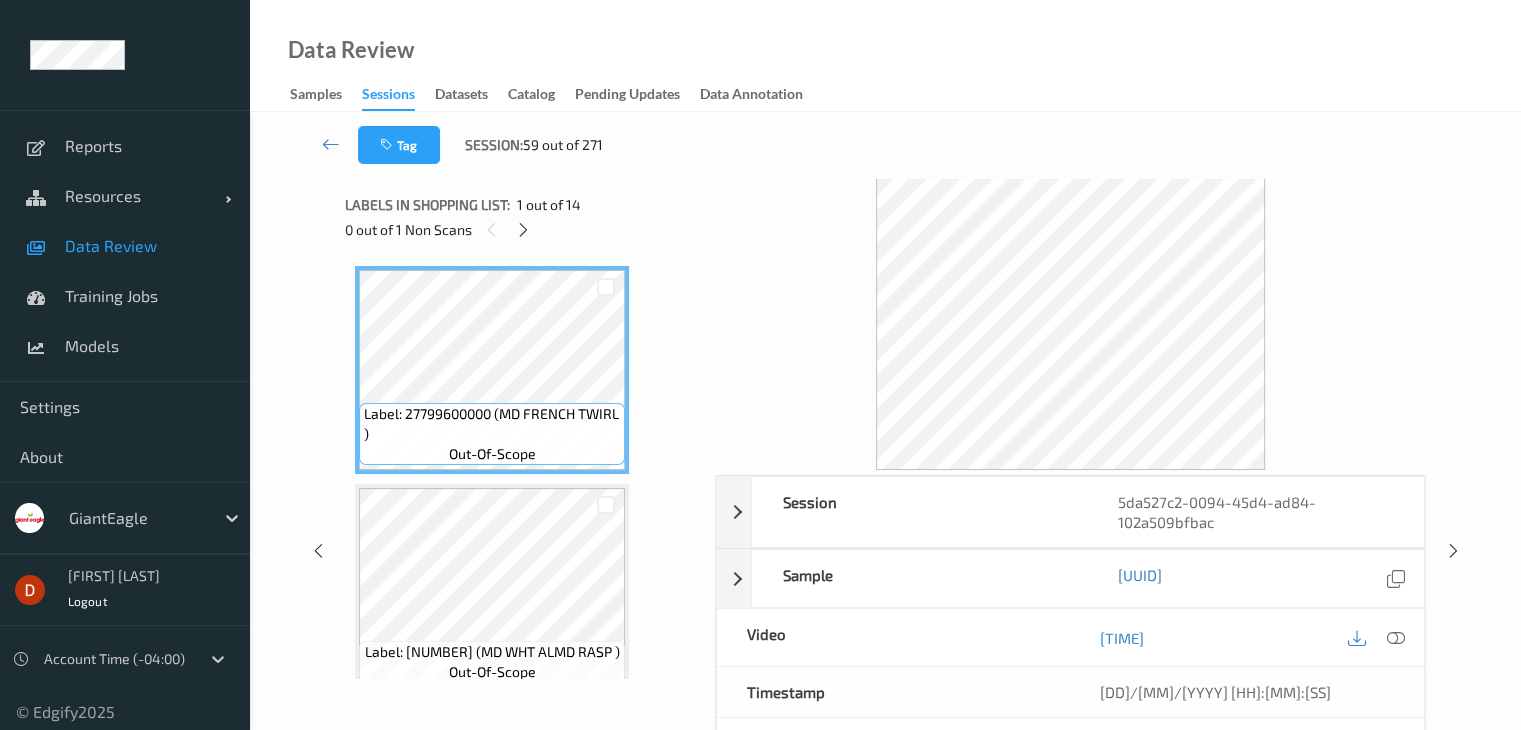 scroll, scrollTop: 2626, scrollLeft: 0, axis: vertical 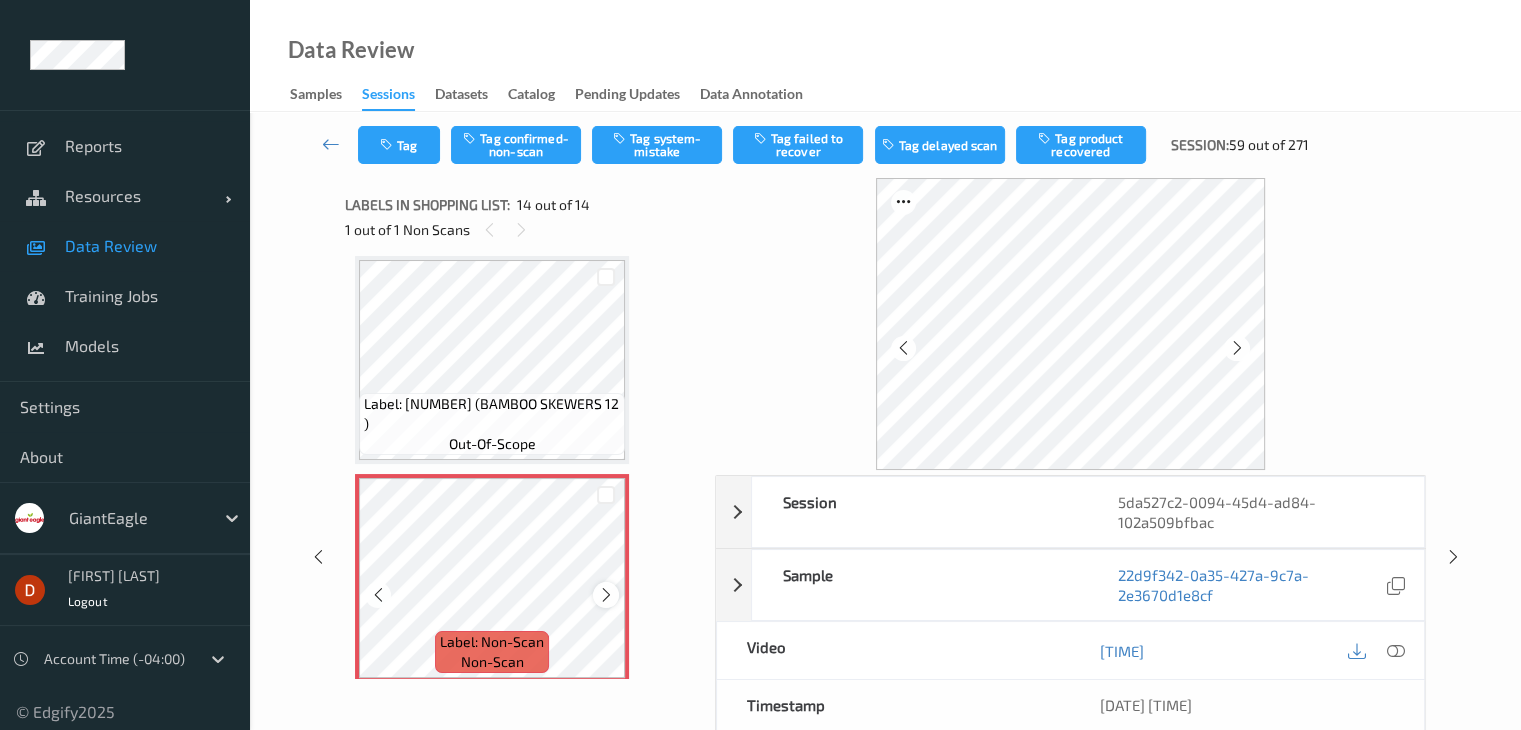 click at bounding box center (606, 595) 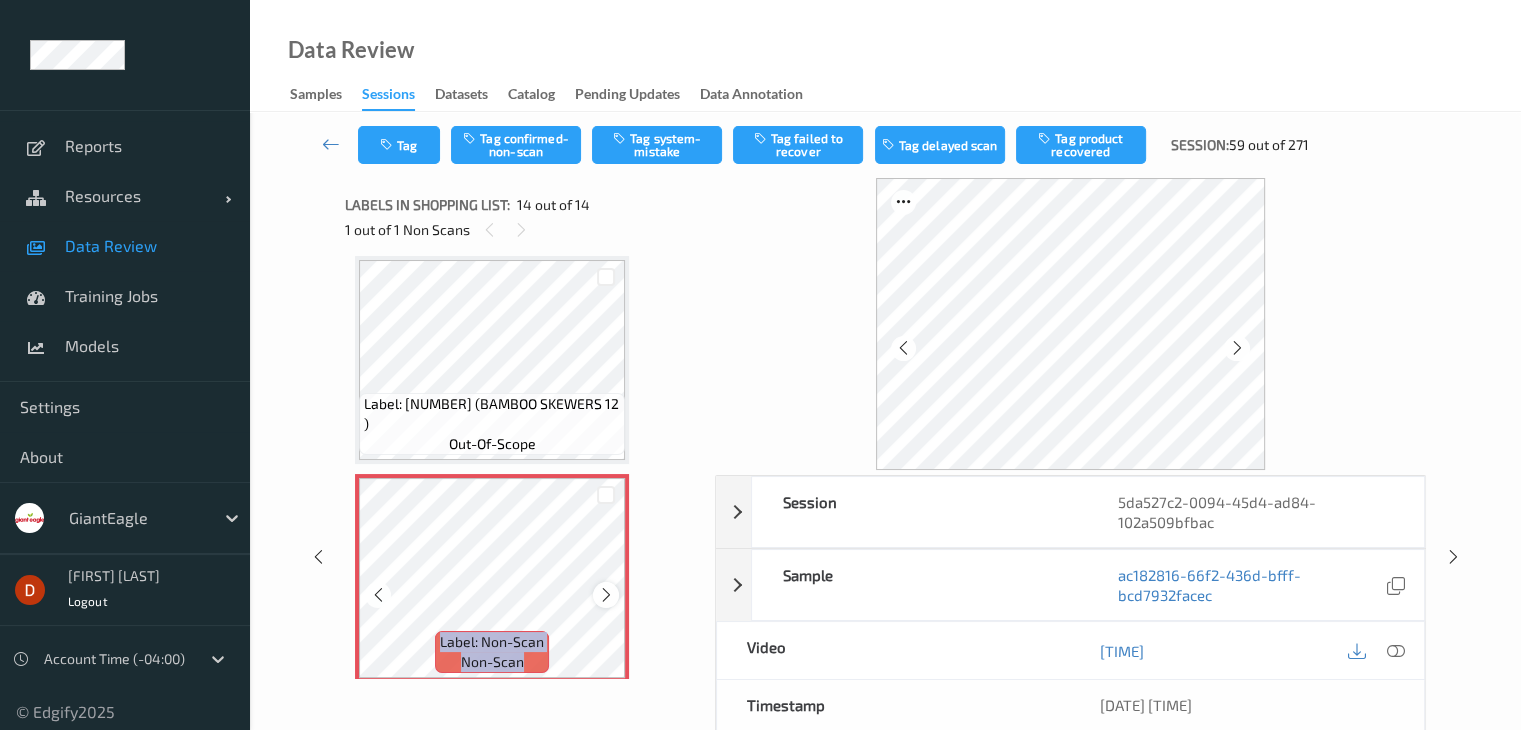 click at bounding box center [606, 595] 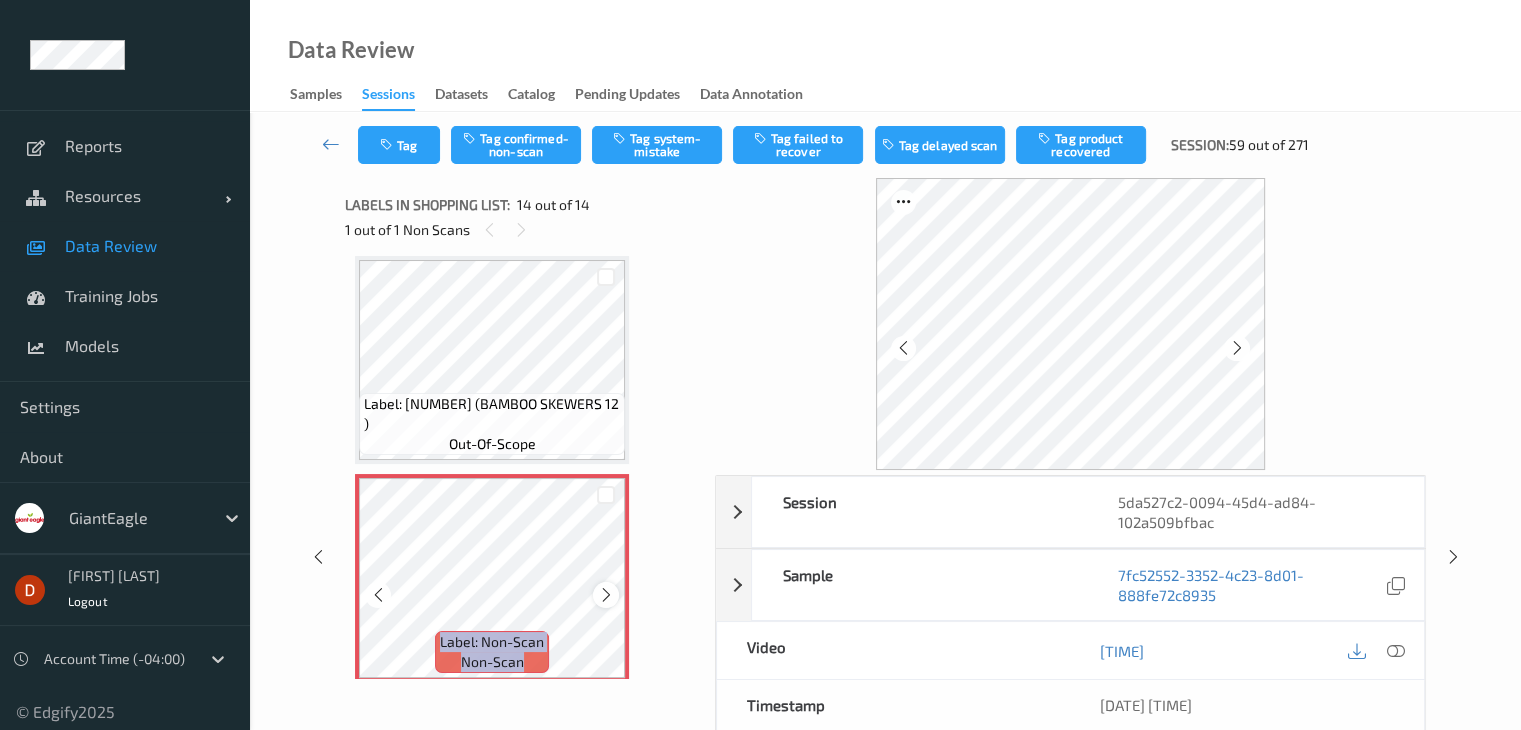 click at bounding box center (606, 595) 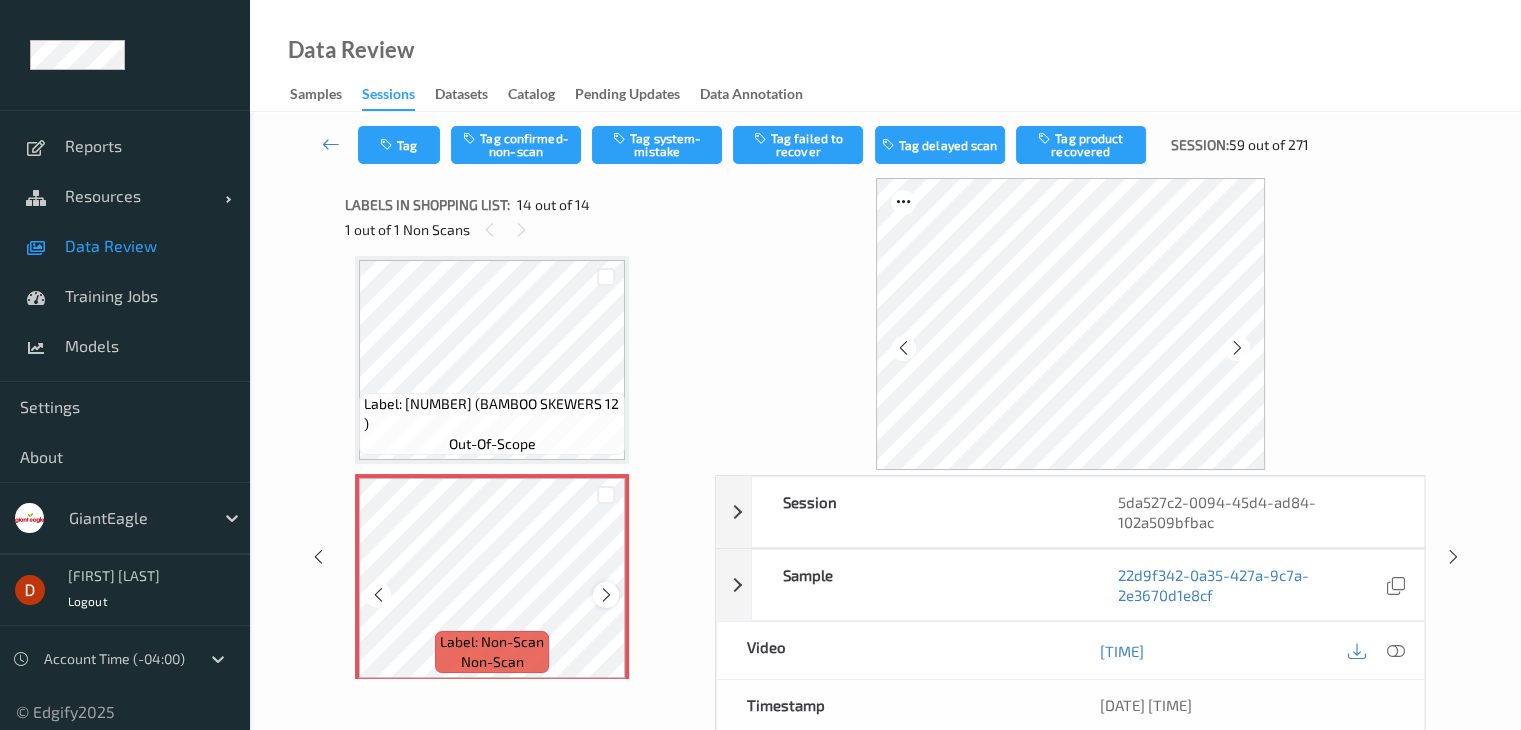click at bounding box center [606, 595] 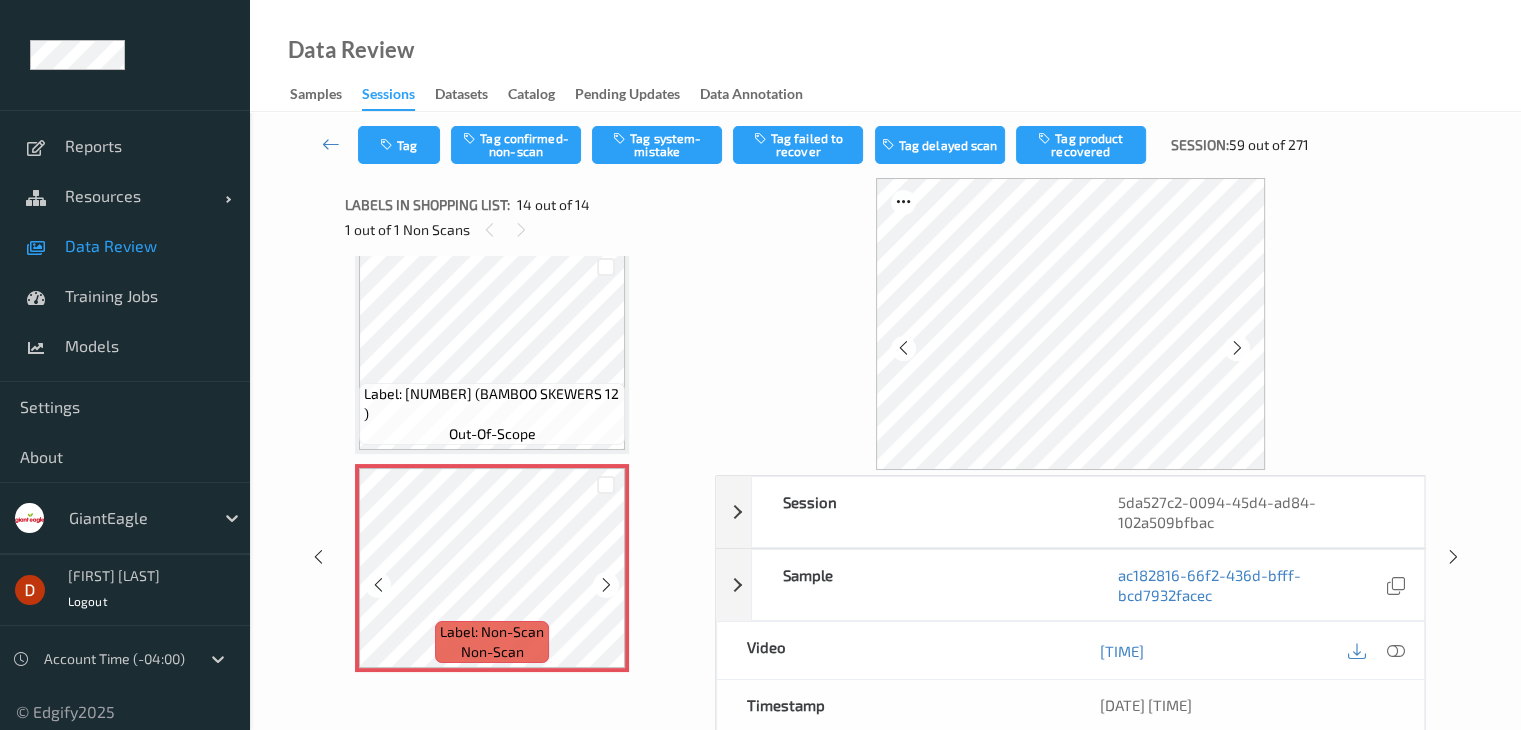 scroll, scrollTop: 2639, scrollLeft: 0, axis: vertical 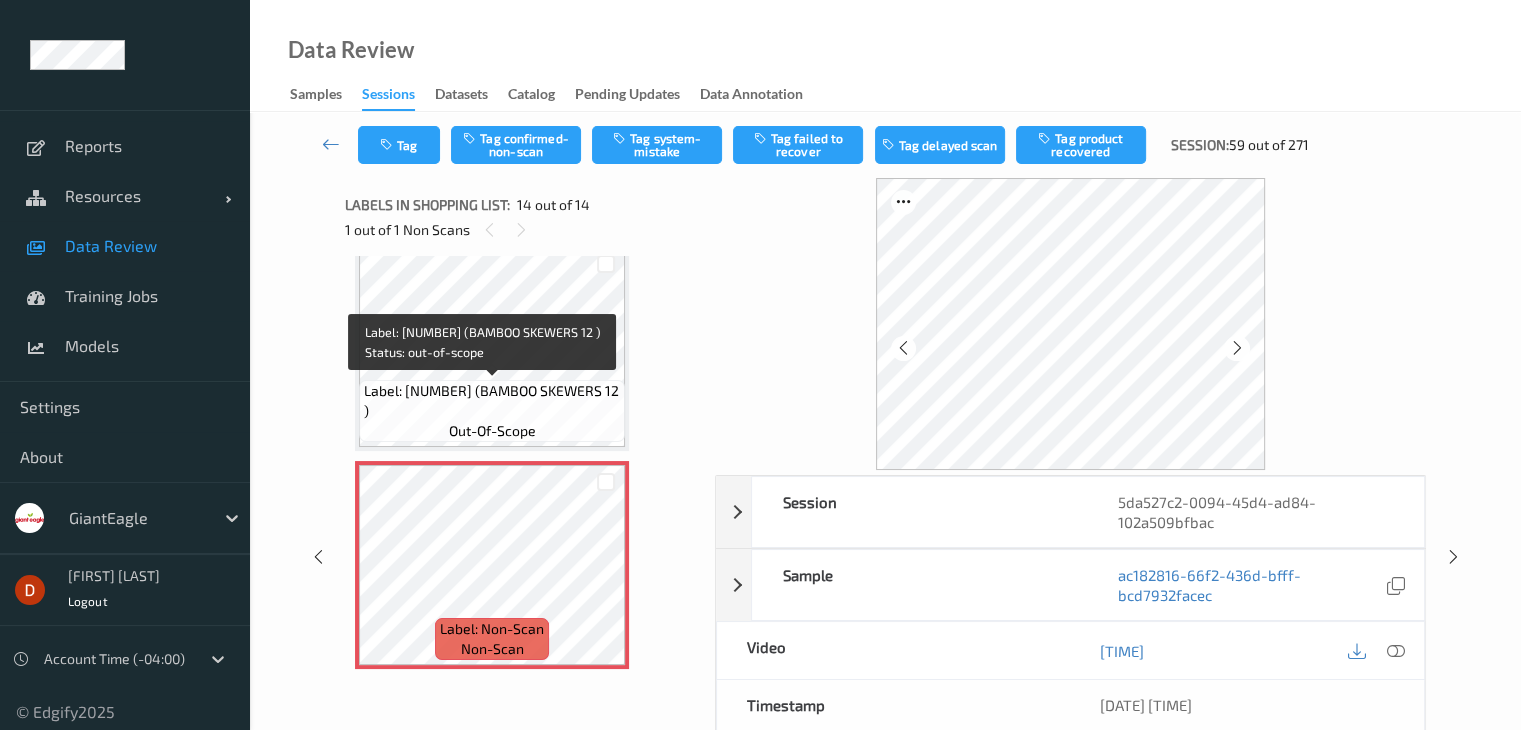 click on "Label: [NUMBER] (BAMBOO SKEWERS 12 )" at bounding box center (492, 401) 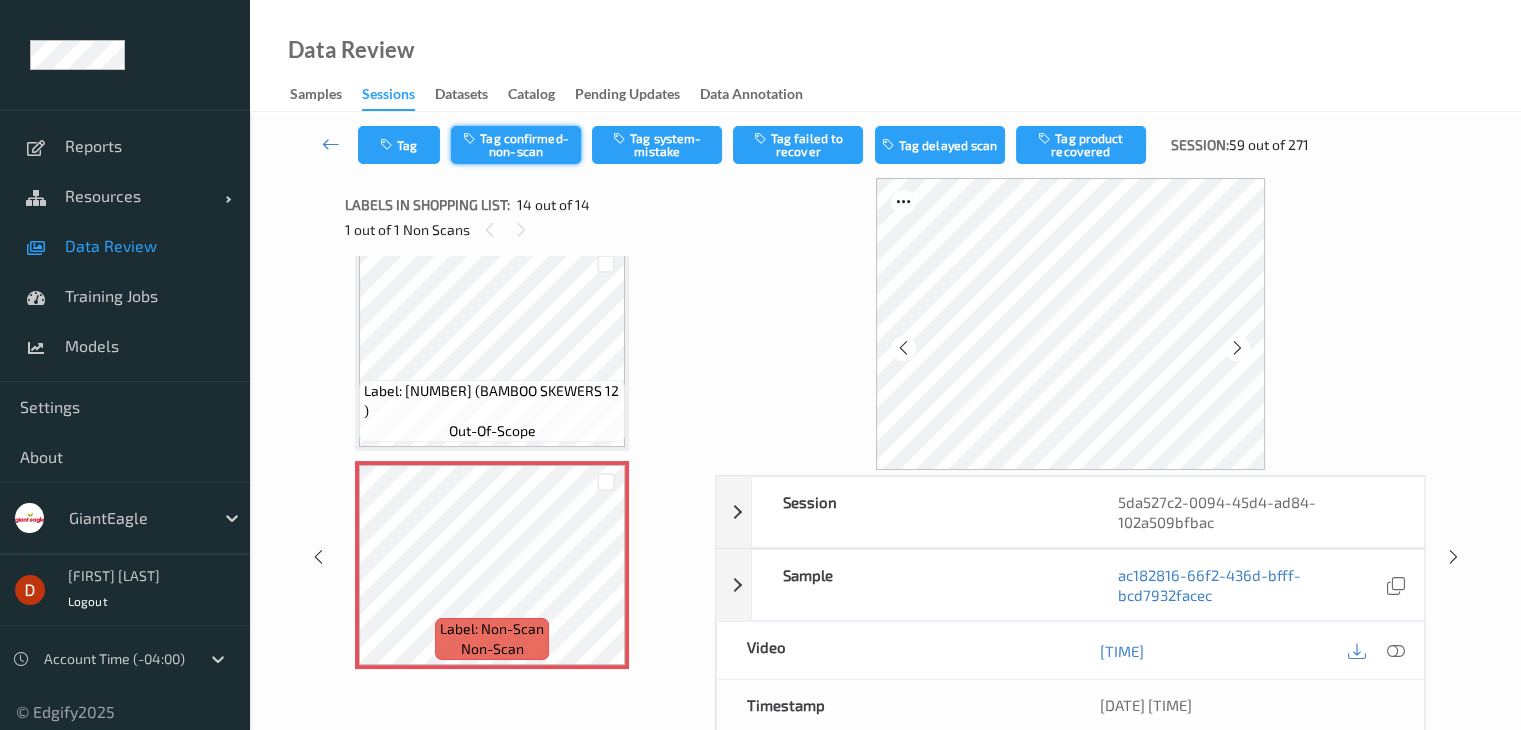 click on "Tag   confirmed-non-scan" at bounding box center [516, 145] 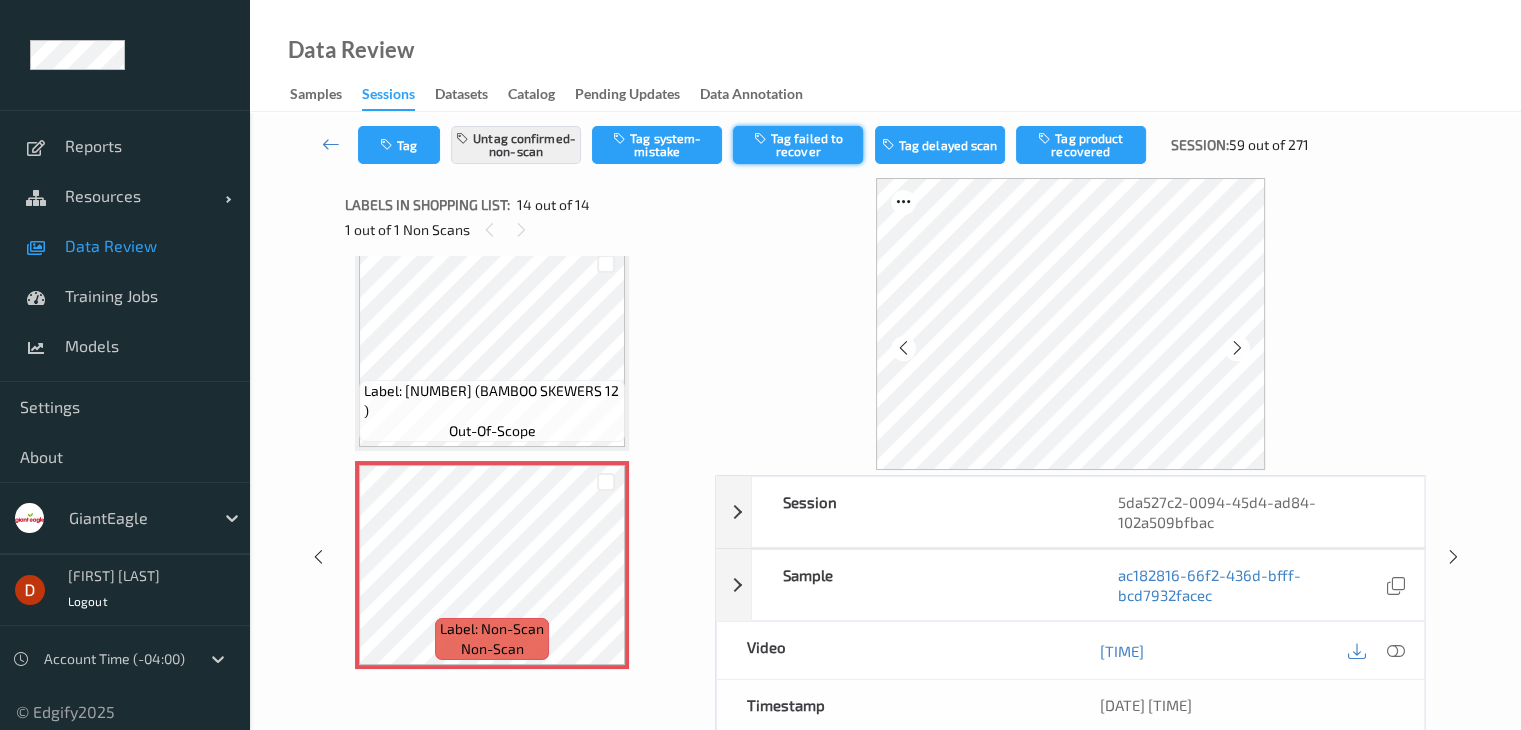 click on "Tag   failed to recover" at bounding box center [798, 145] 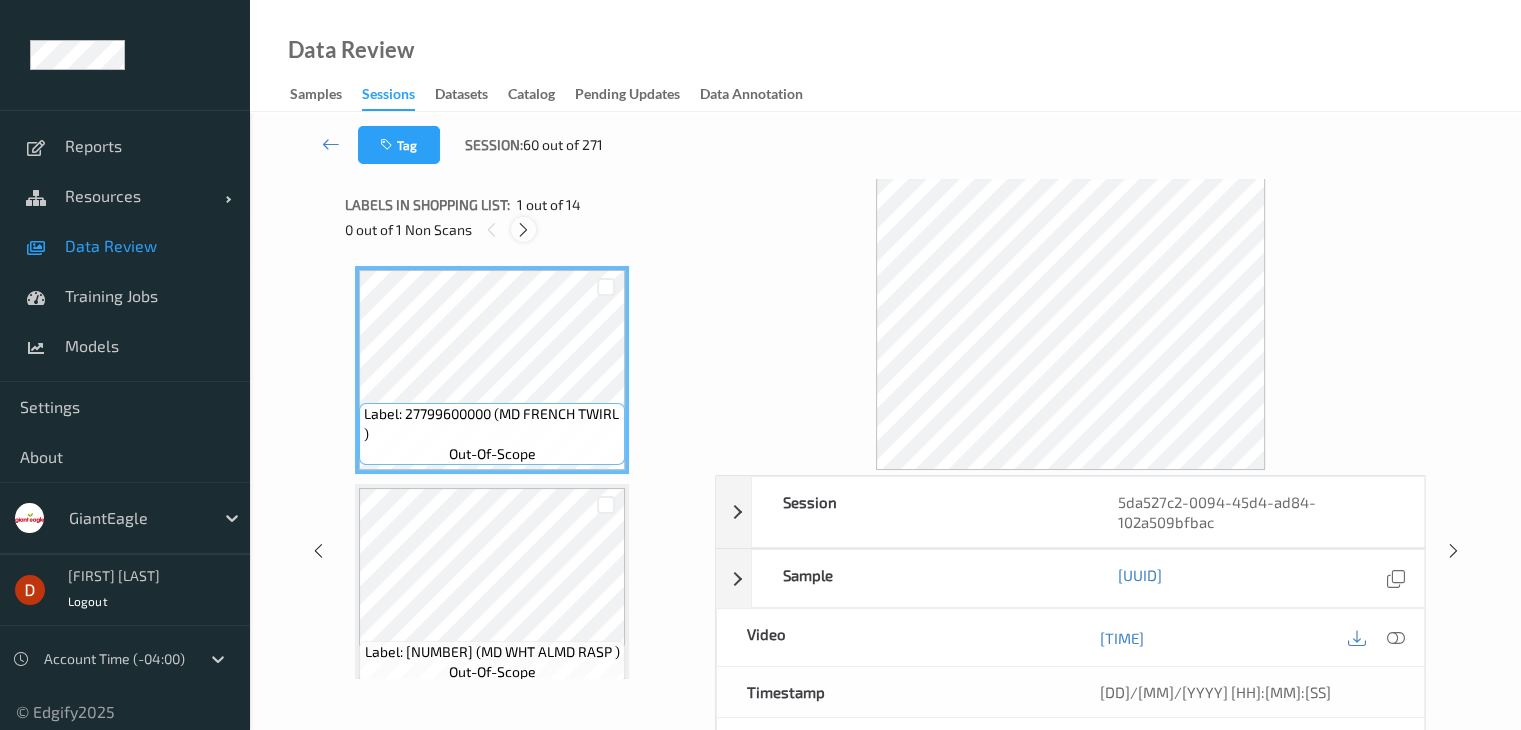 click at bounding box center [523, 229] 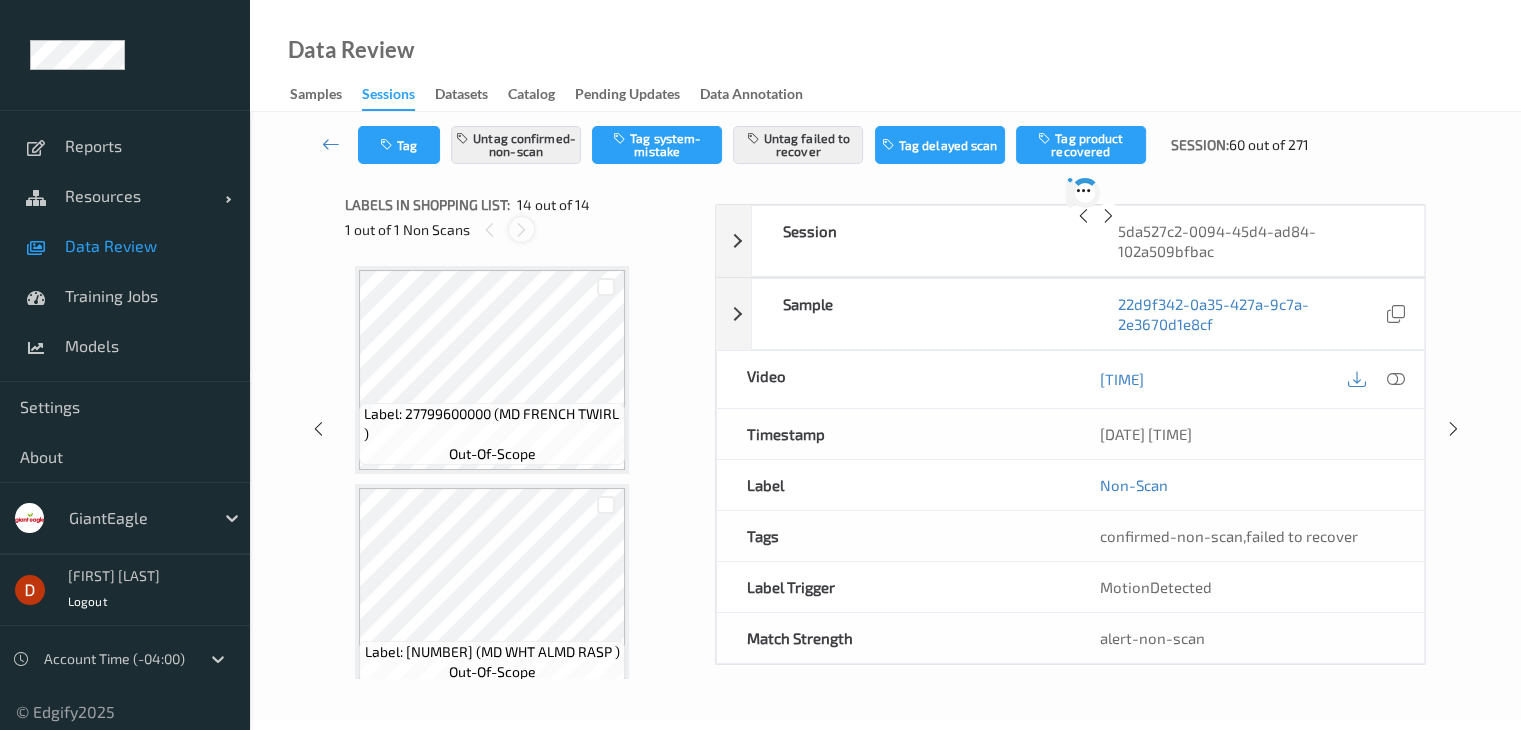 scroll, scrollTop: 2626, scrollLeft: 0, axis: vertical 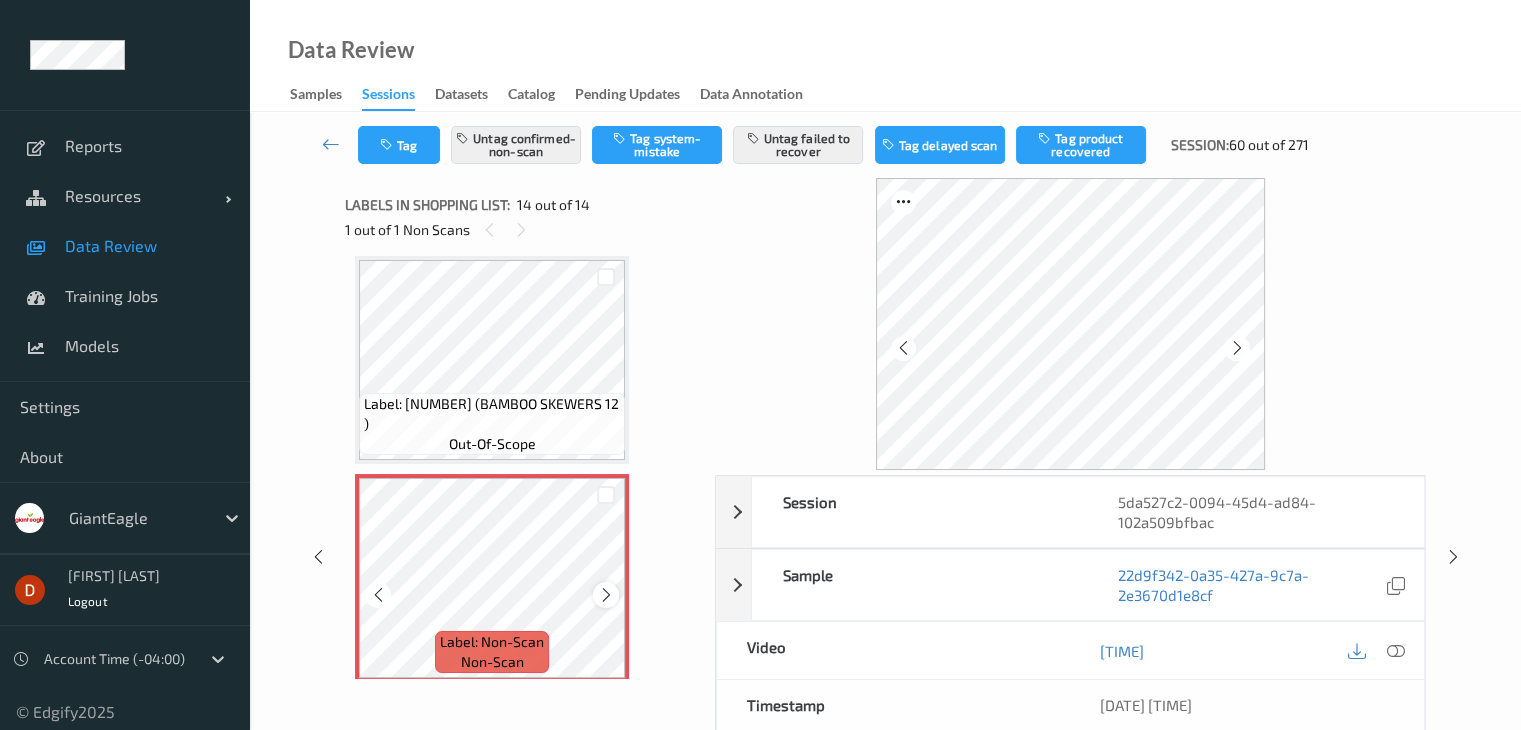 click at bounding box center (606, 595) 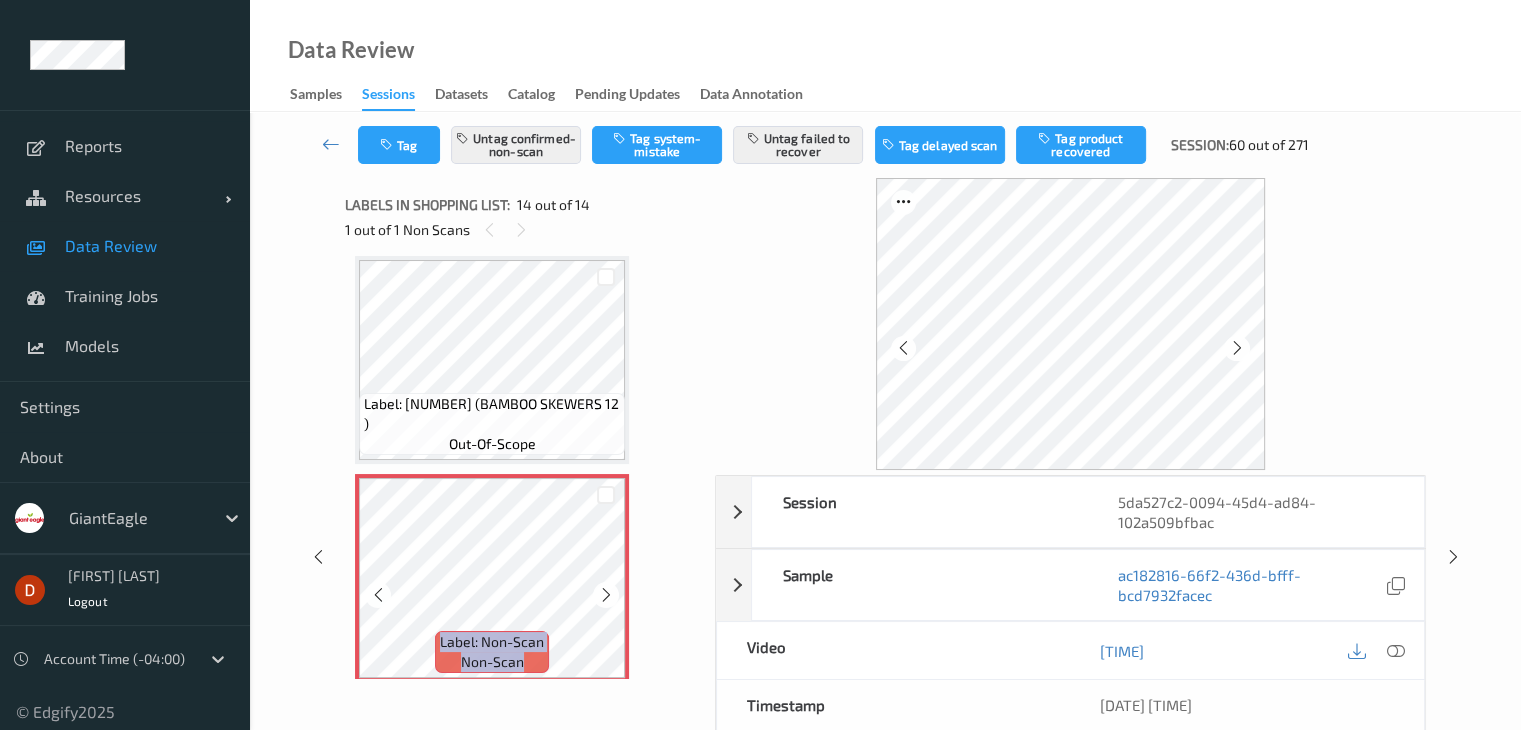 click at bounding box center [606, 595] 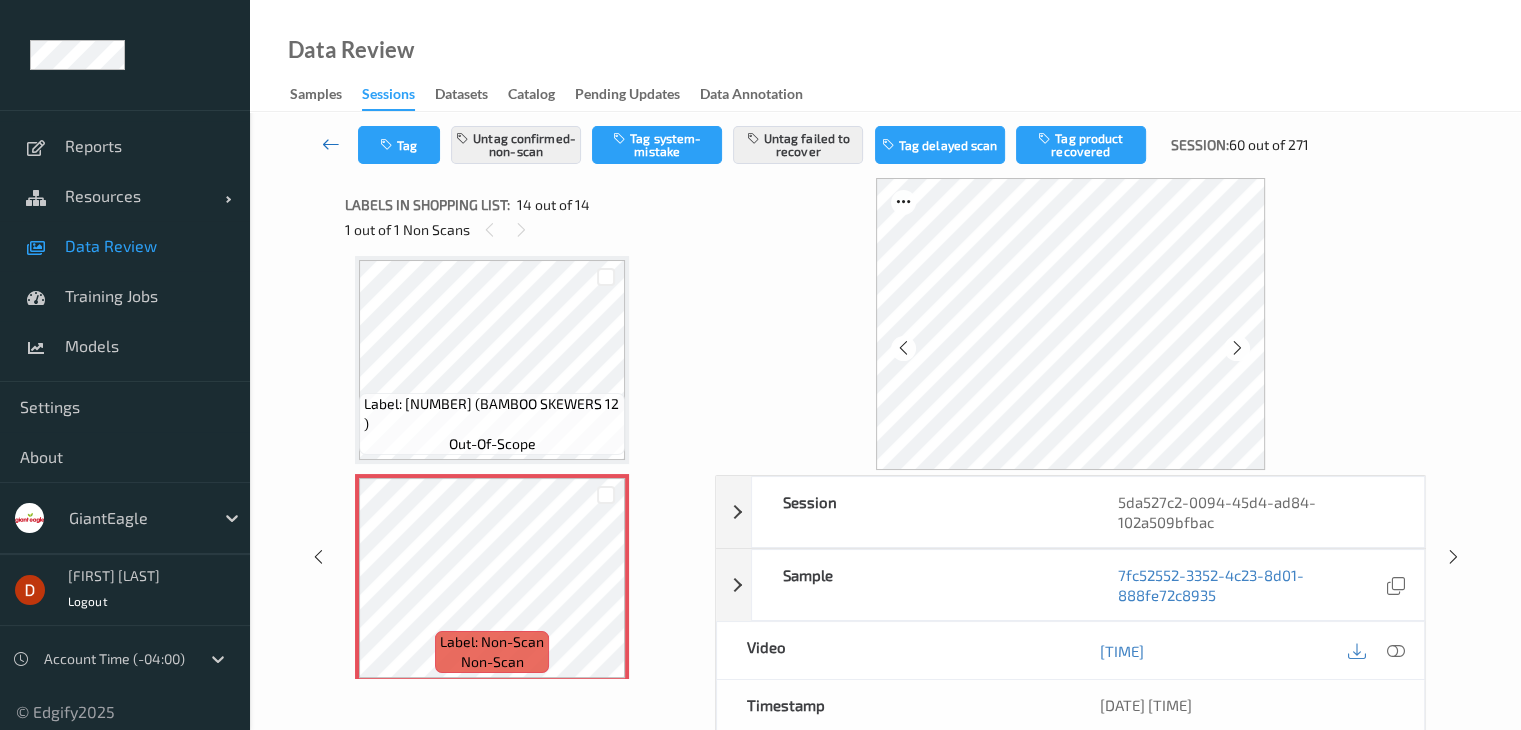 click at bounding box center [331, 144] 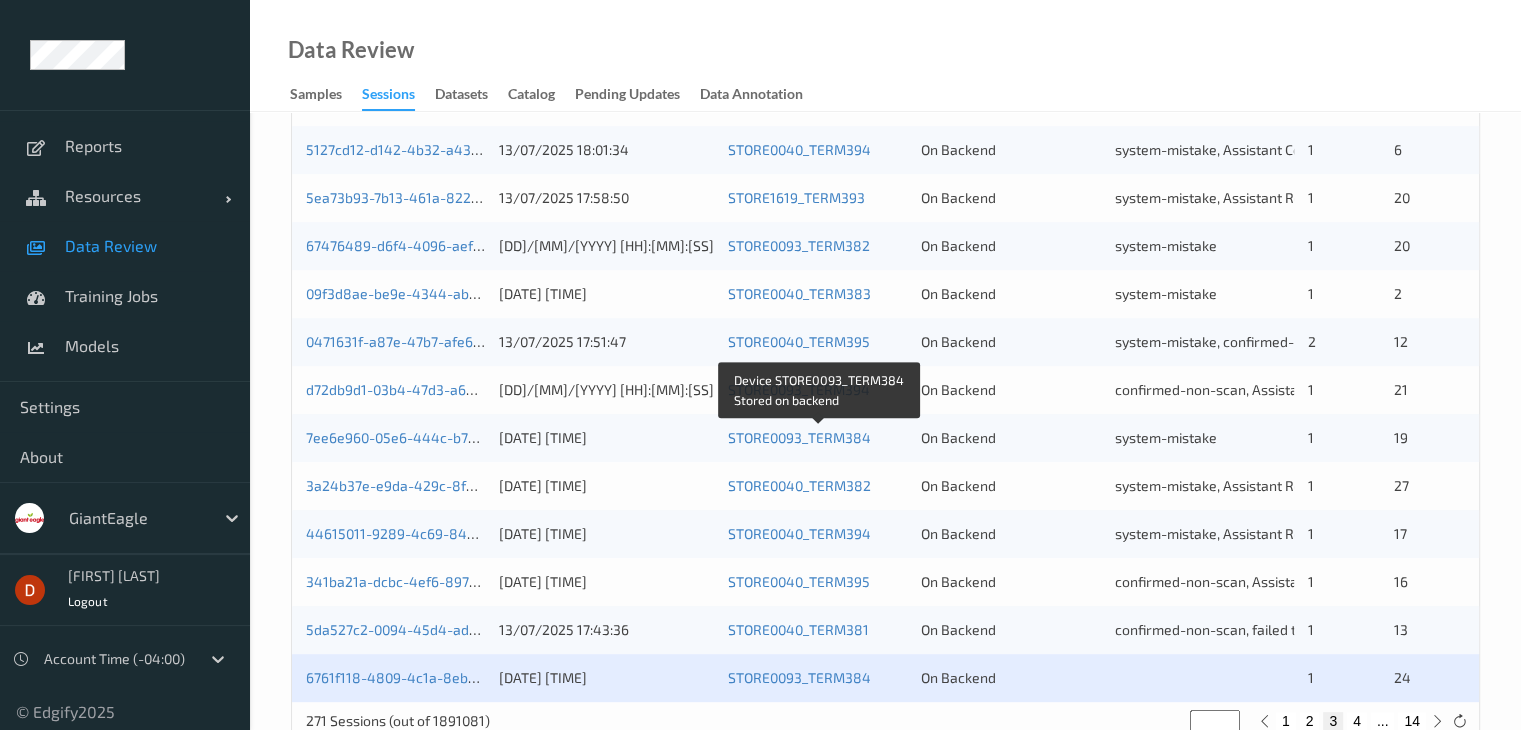 scroll, scrollTop: 932, scrollLeft: 0, axis: vertical 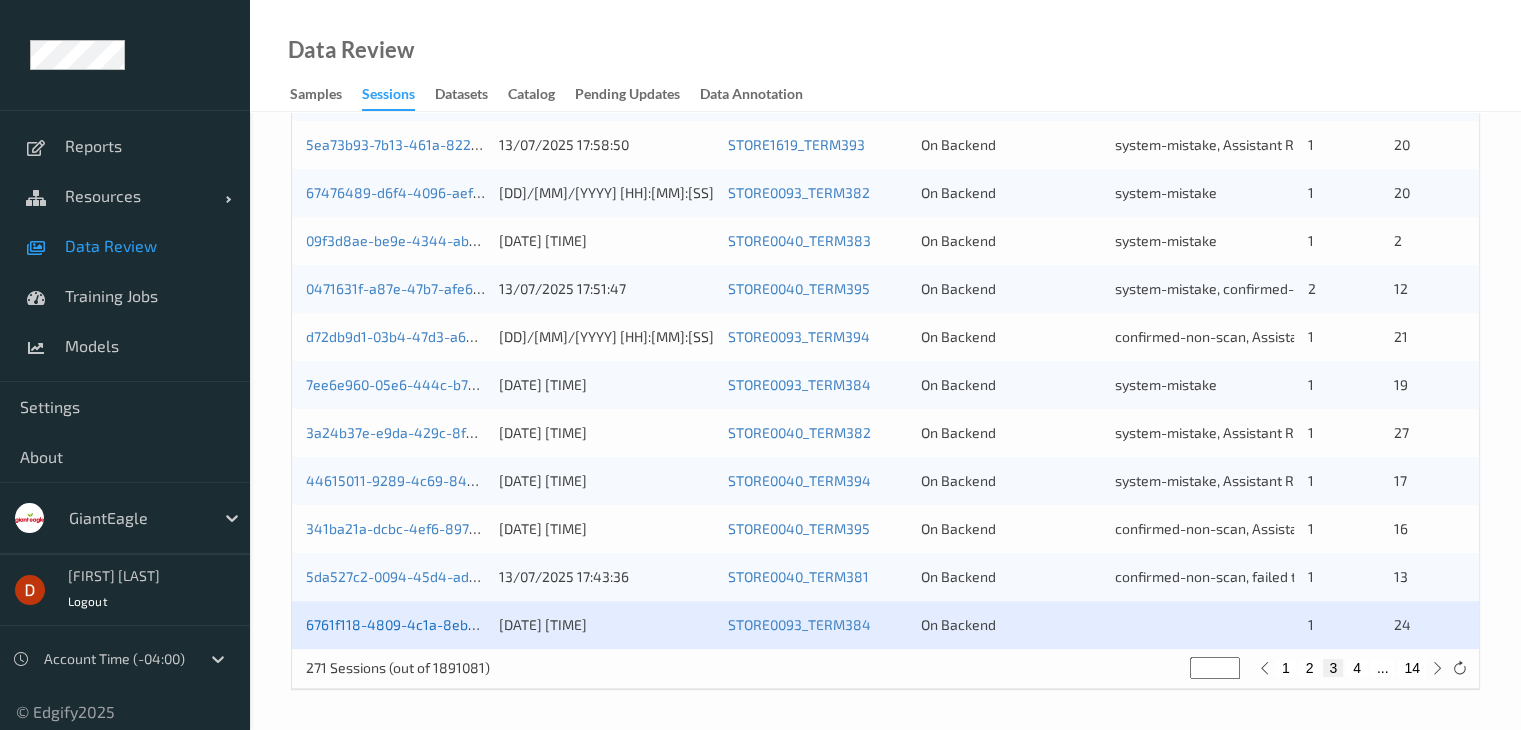 click on "6761f118-4809-4c1a-8eb7-bdadfe131d73" at bounding box center [437, 624] 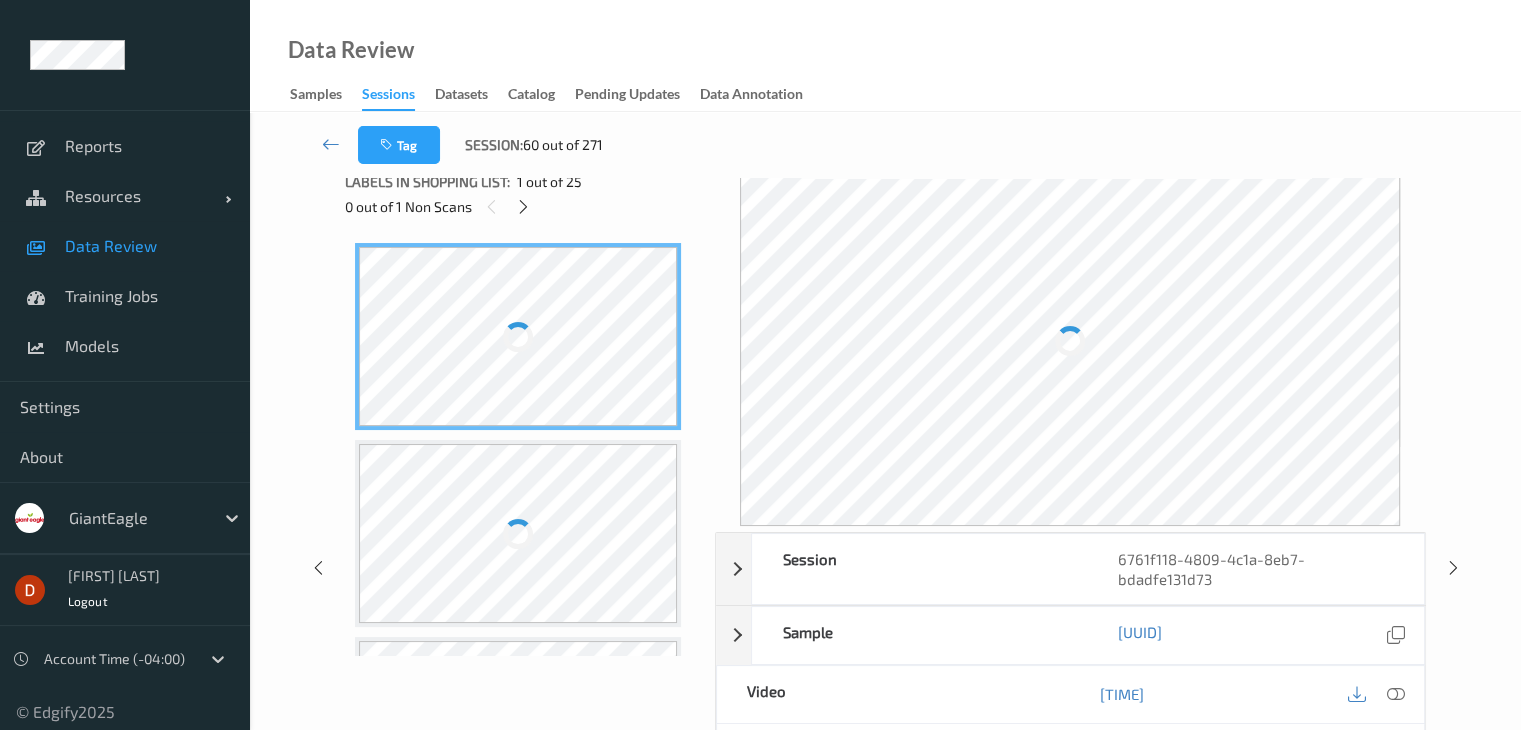 scroll, scrollTop: 0, scrollLeft: 0, axis: both 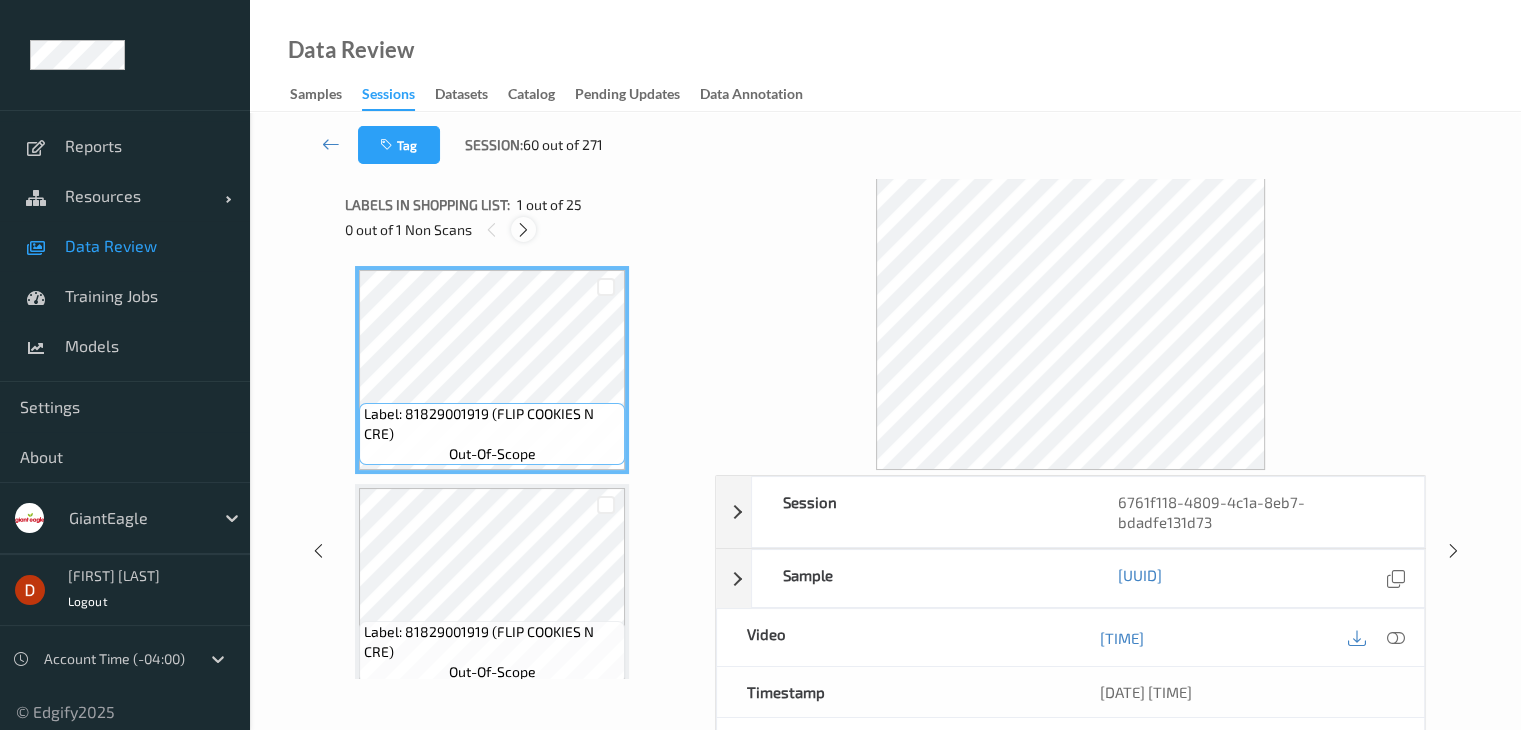 click at bounding box center (523, 229) 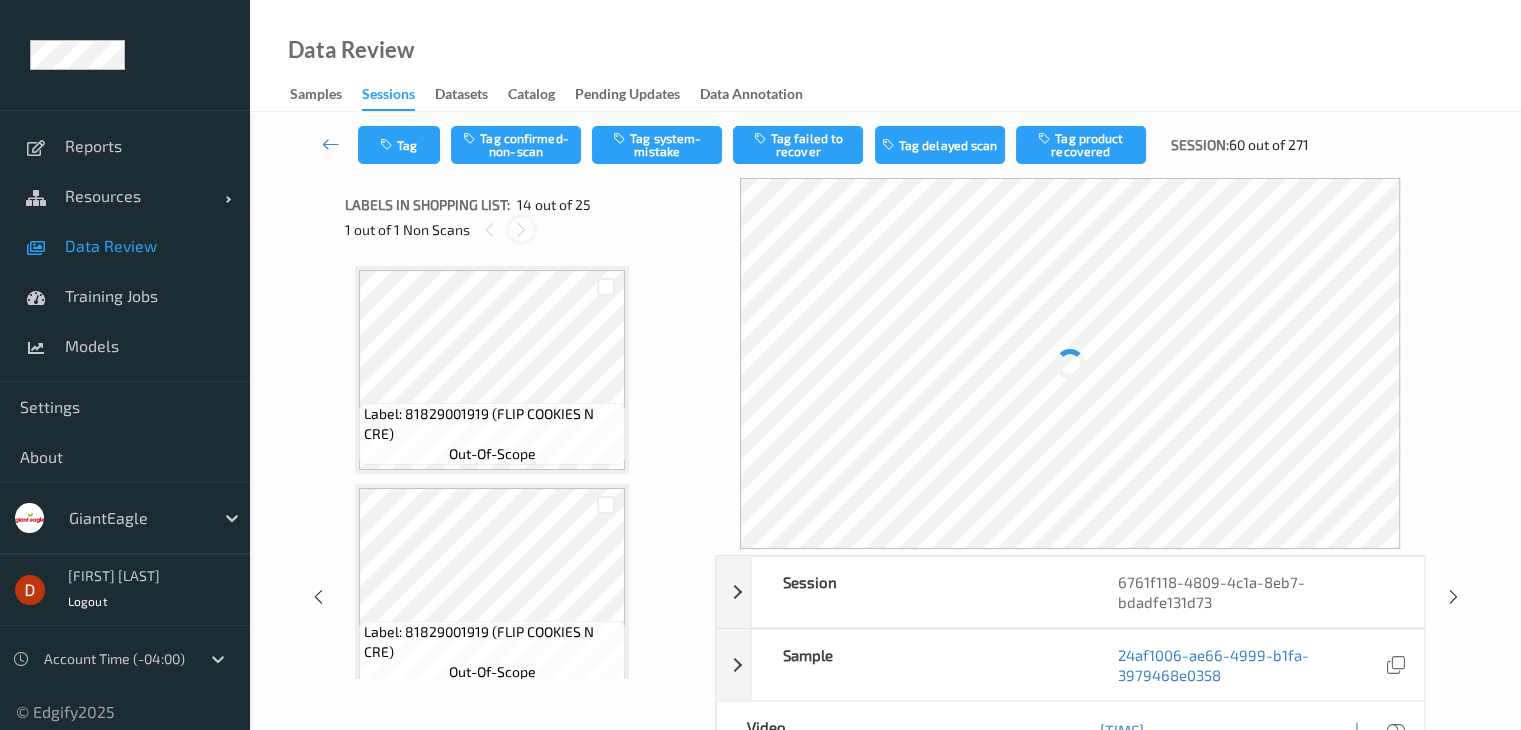 scroll, scrollTop: 2626, scrollLeft: 0, axis: vertical 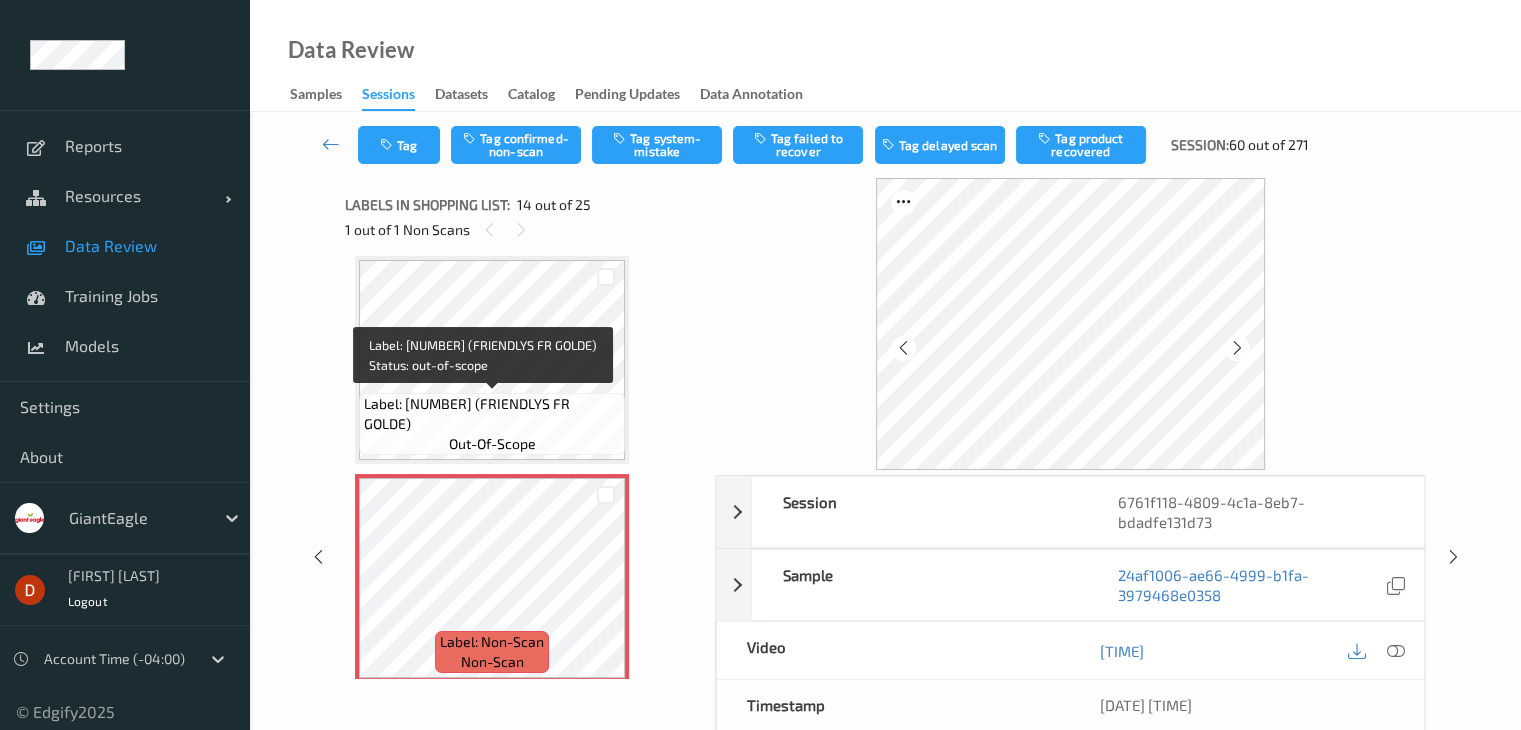 click on "Label: [NUMBER] (FRIENDLYS FR GOLDE)" at bounding box center (492, 414) 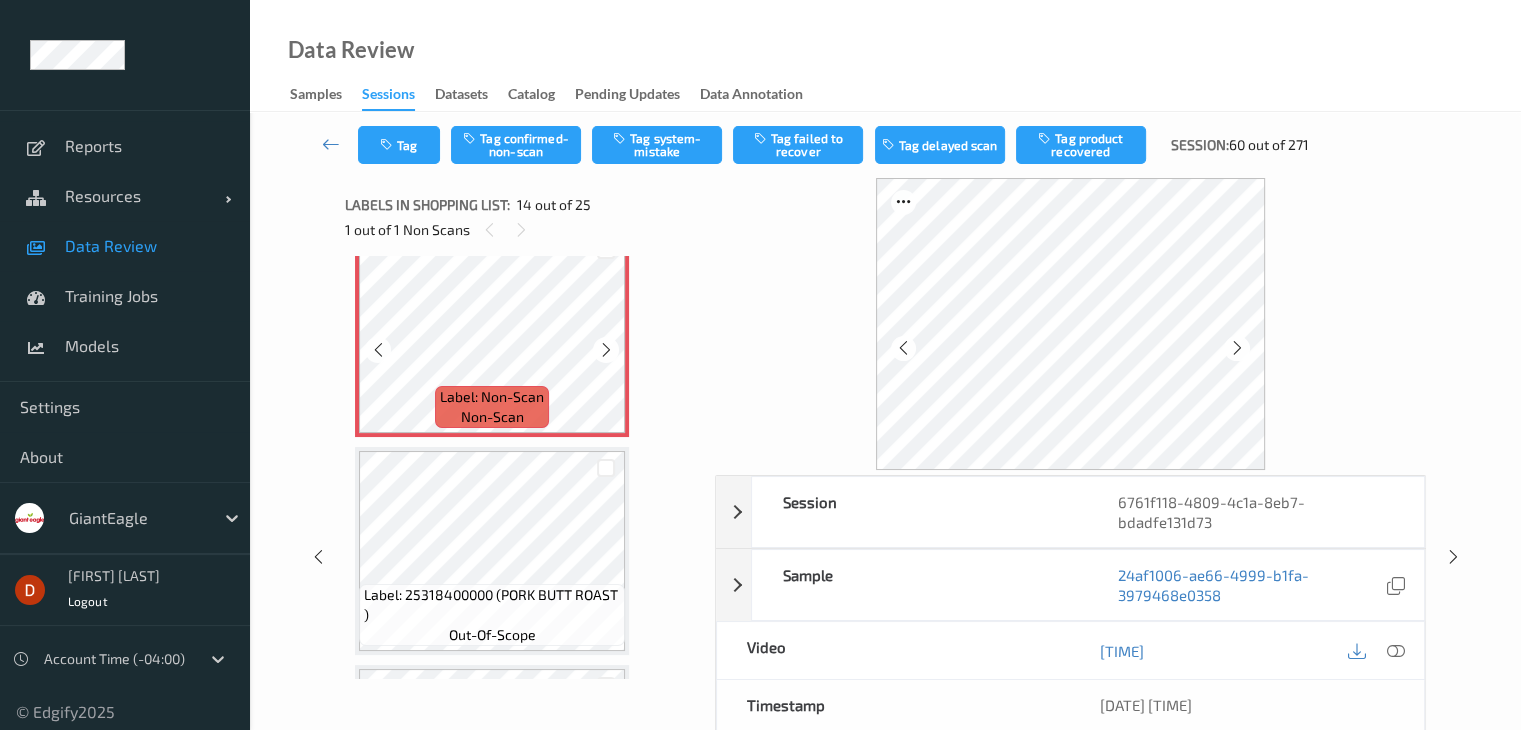 scroll, scrollTop: 2926, scrollLeft: 0, axis: vertical 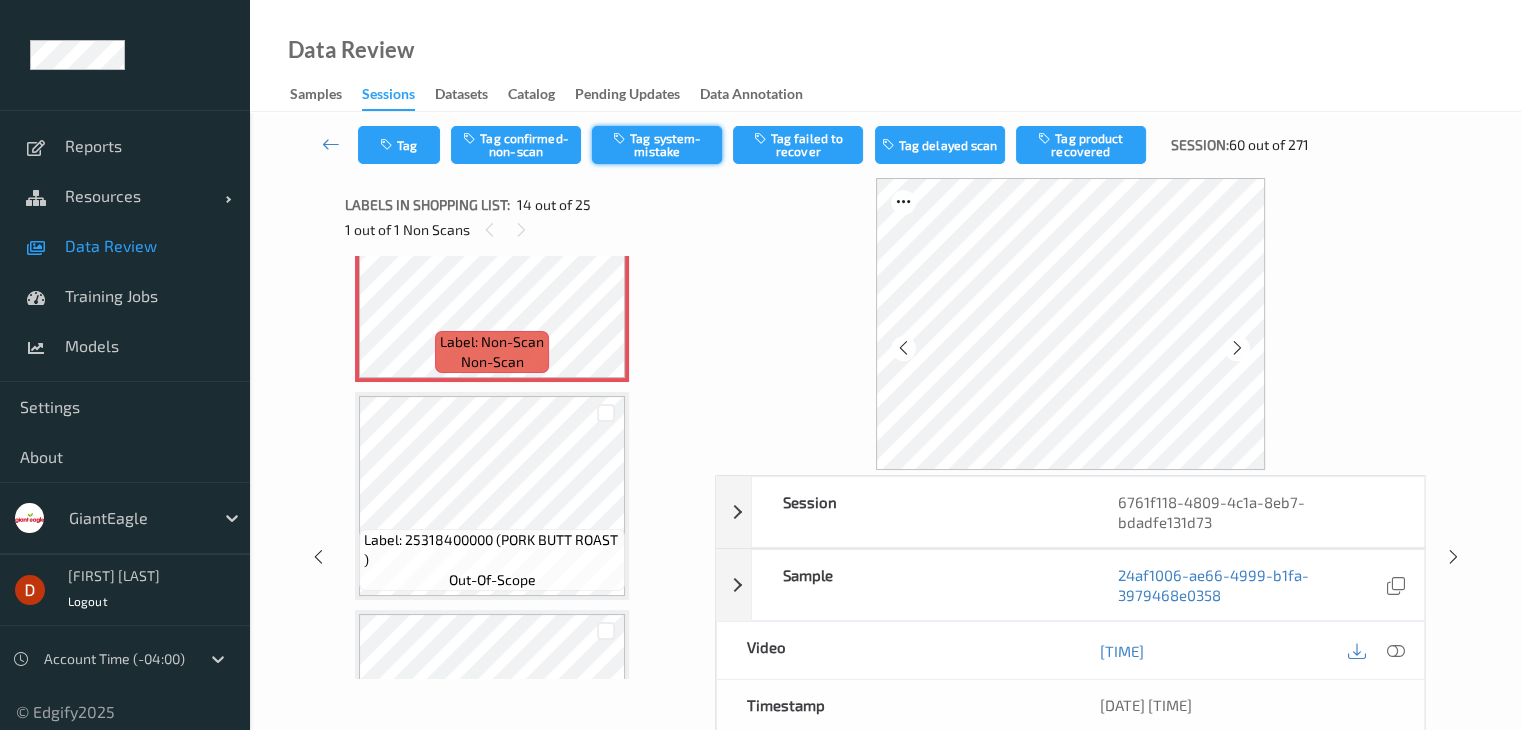 click on "Tag   system-mistake" at bounding box center (657, 145) 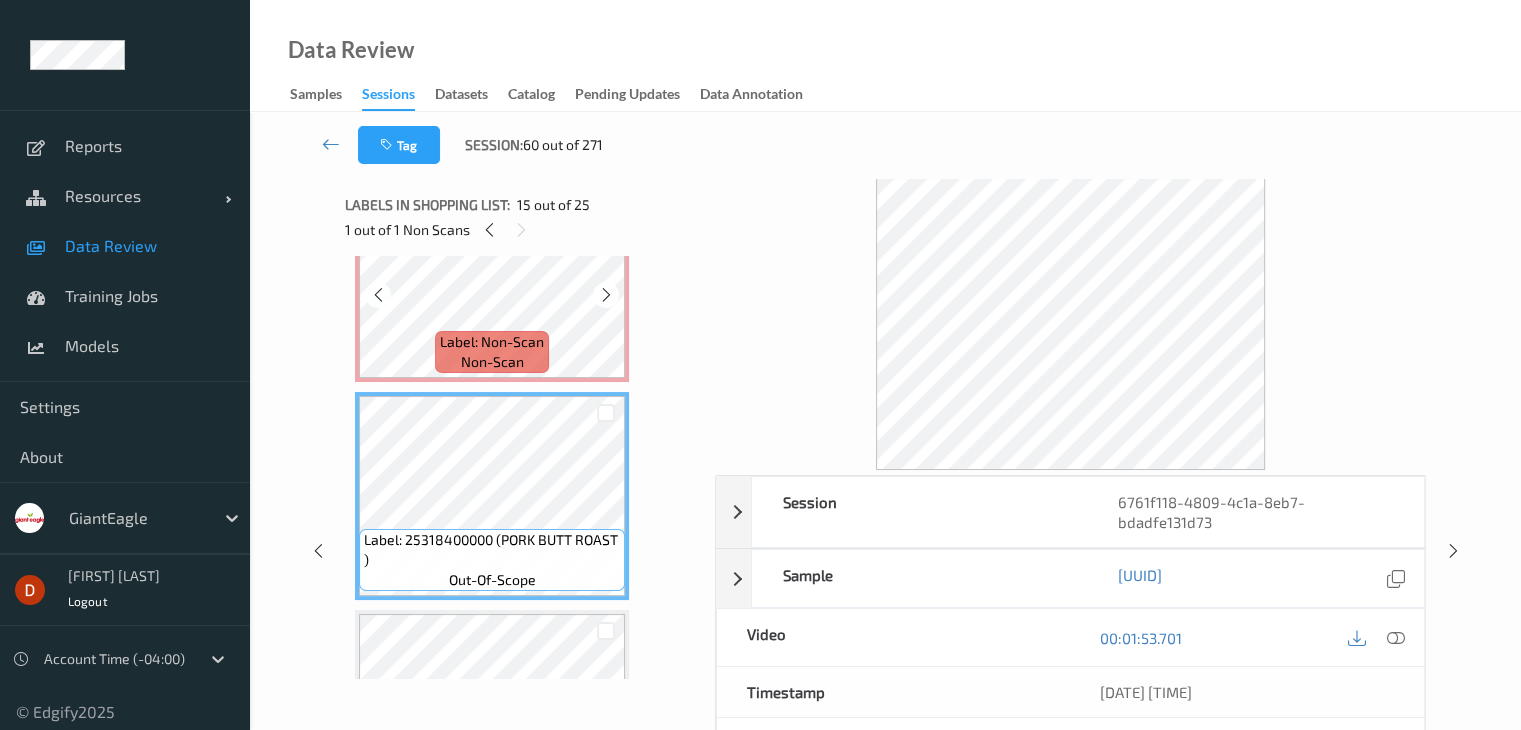 click on "Label: Non-Scan non-scan" at bounding box center (492, 352) 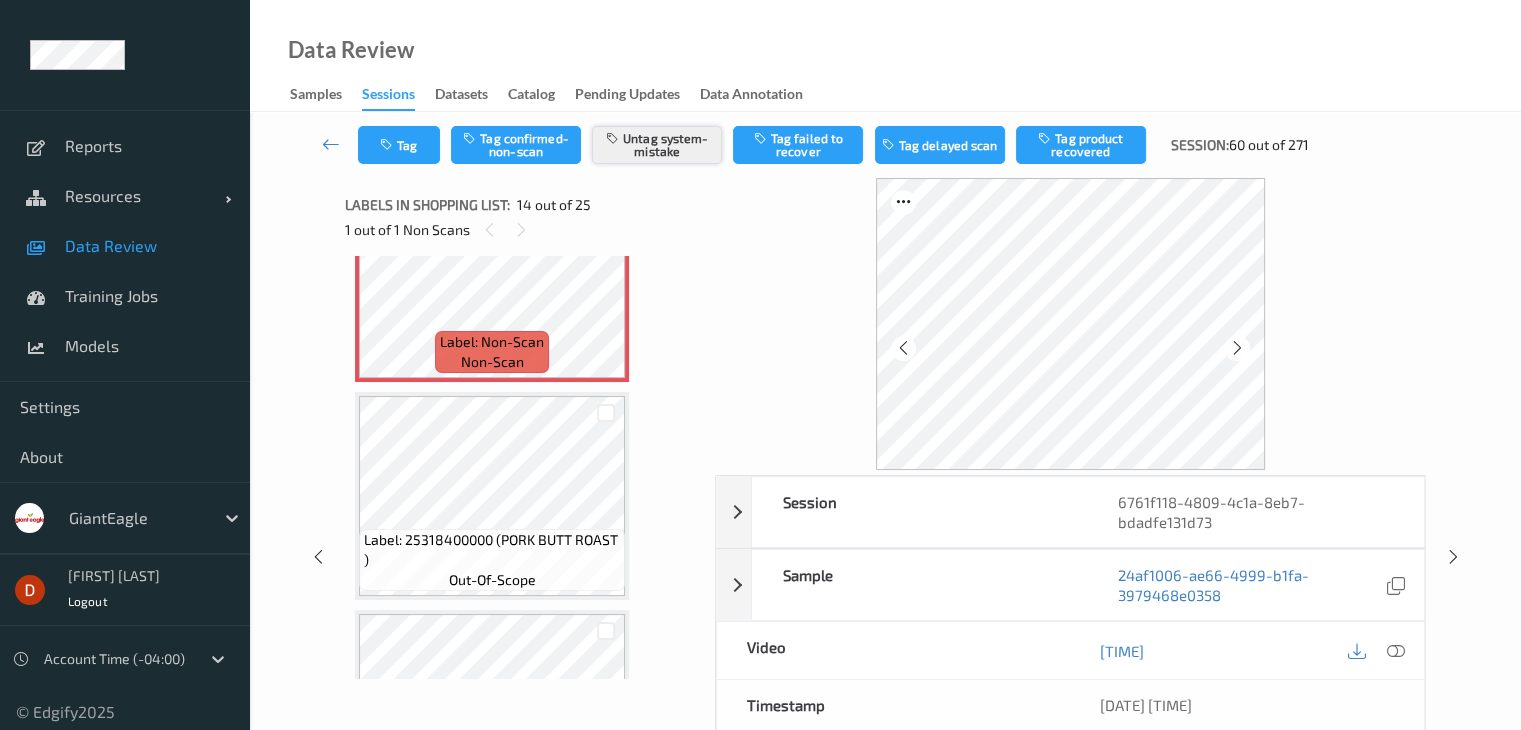click on "Untag   system-mistake" at bounding box center (657, 145) 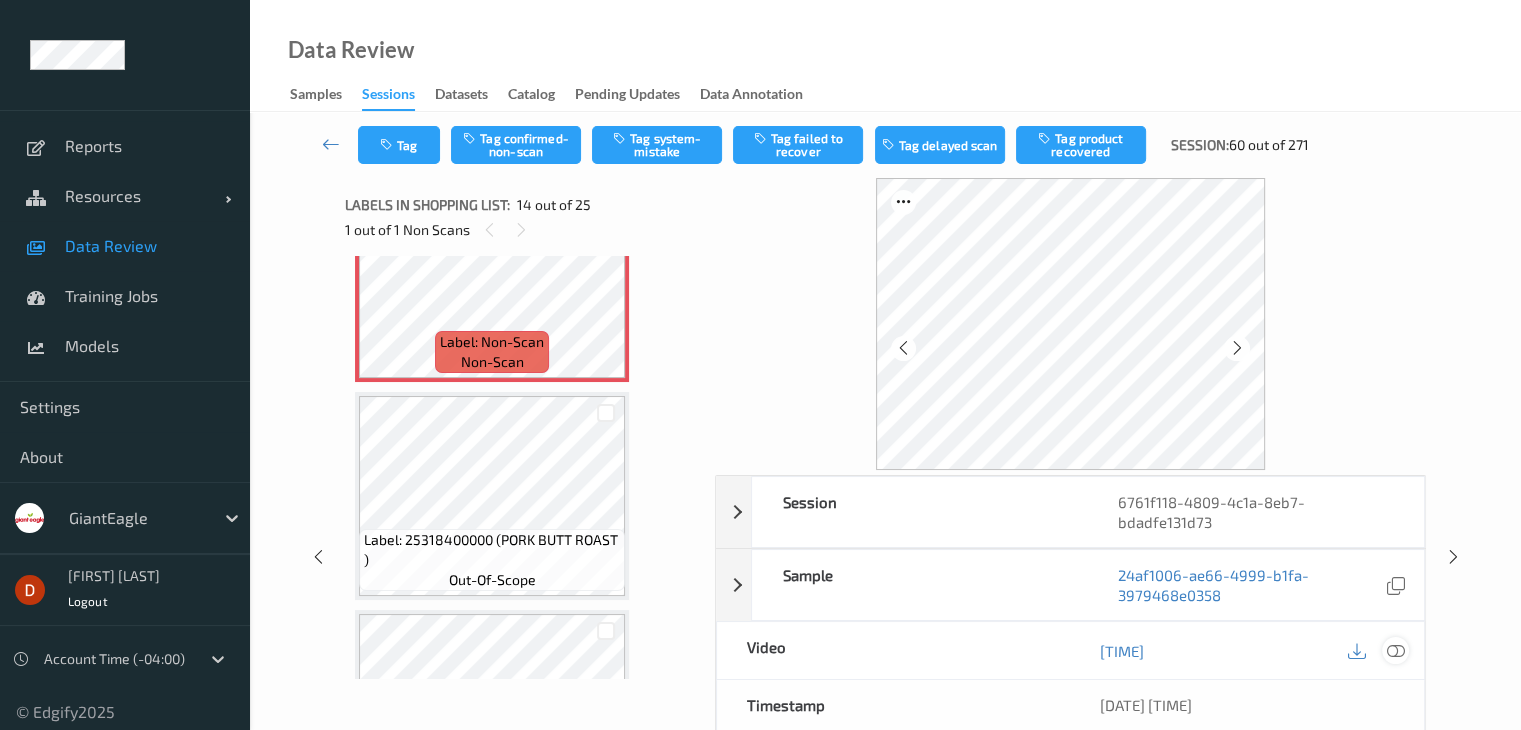 click at bounding box center (1395, 651) 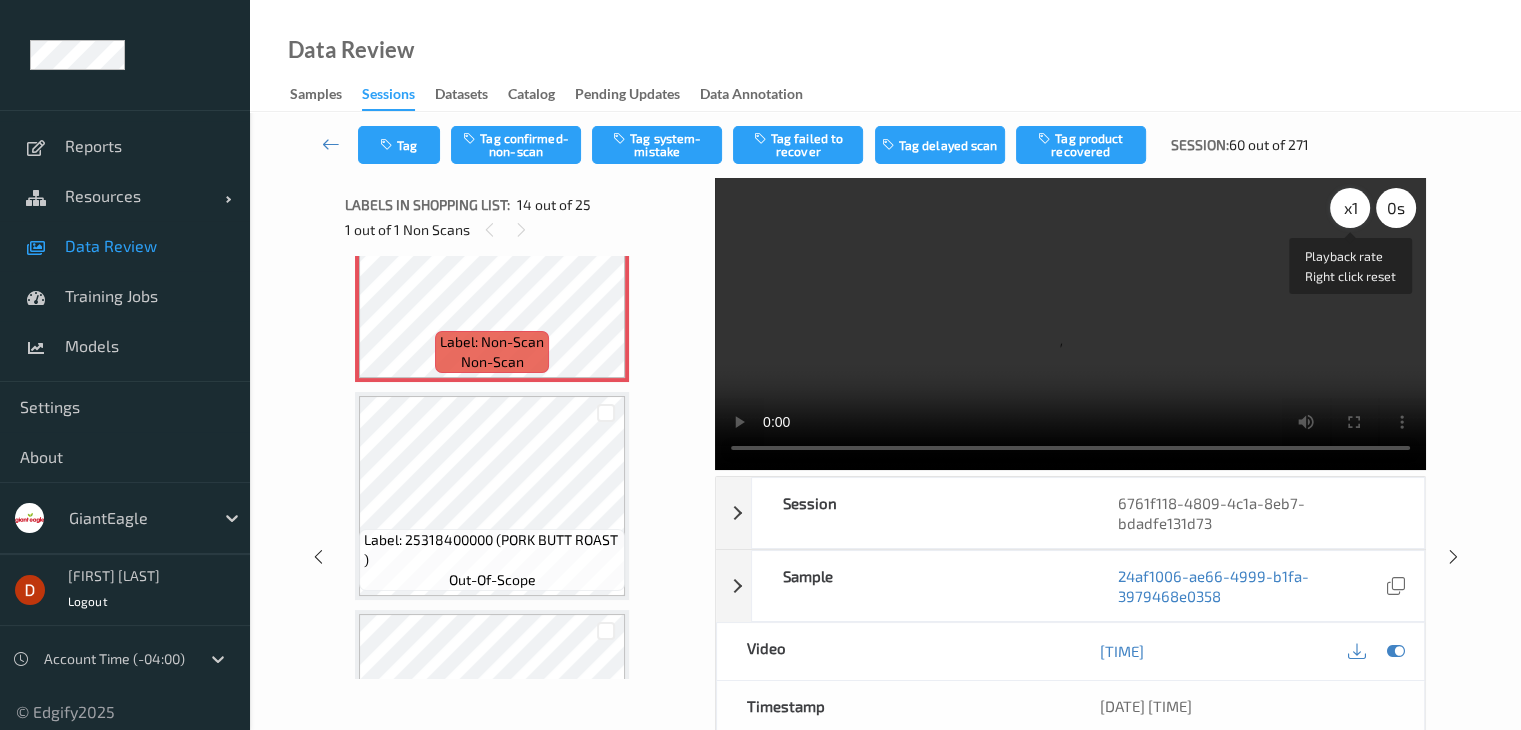 click on "x 1" at bounding box center (1350, 208) 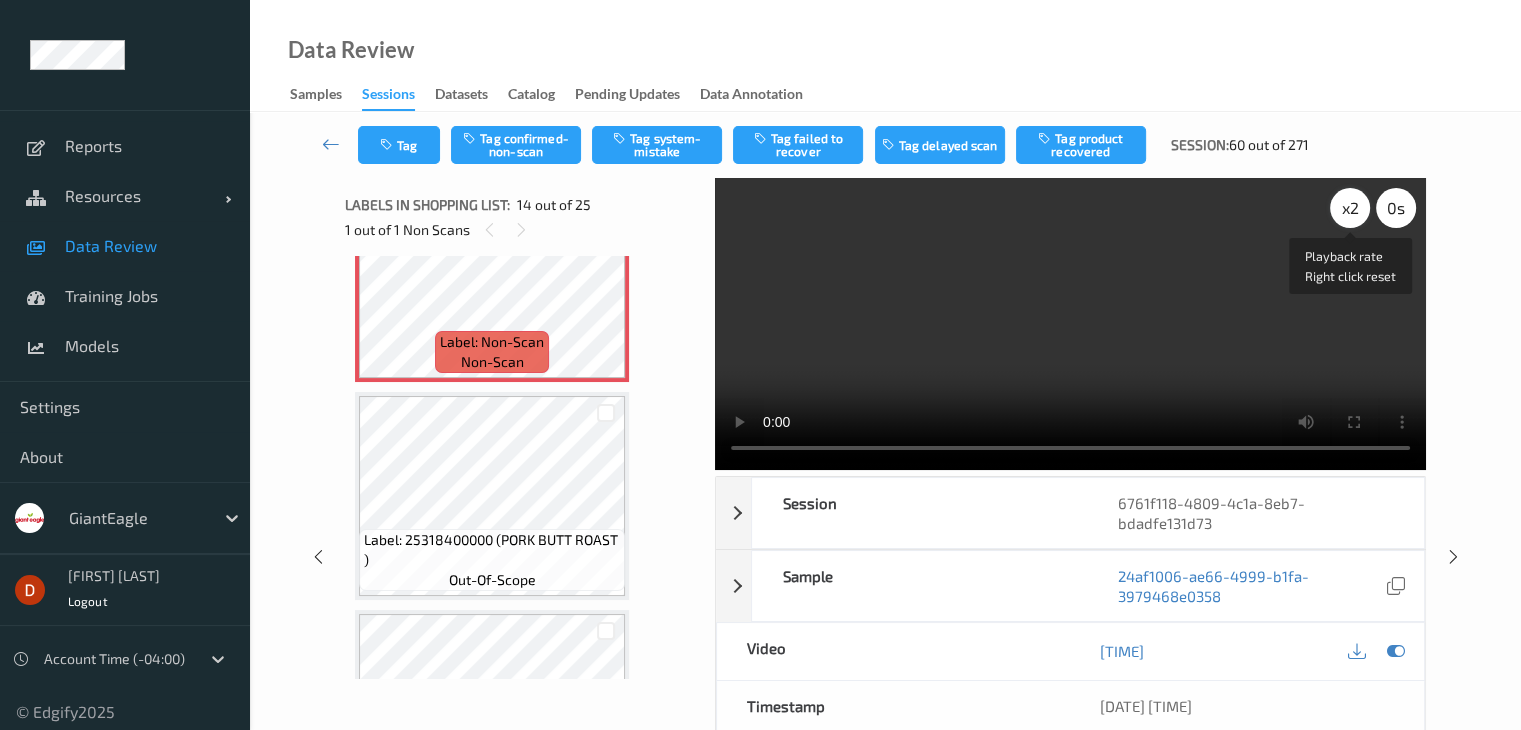 click on "x 2" at bounding box center [1350, 208] 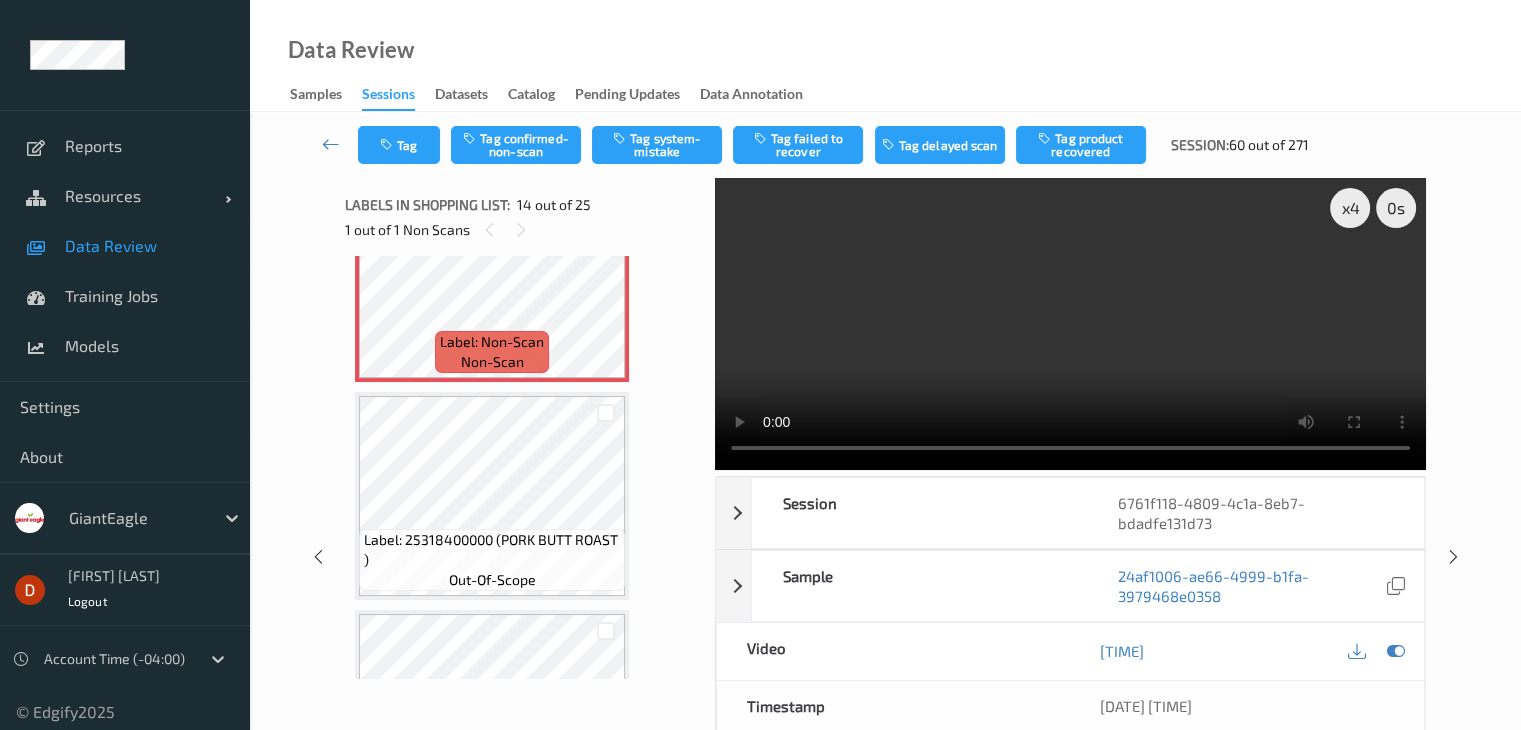 click at bounding box center [1070, 324] 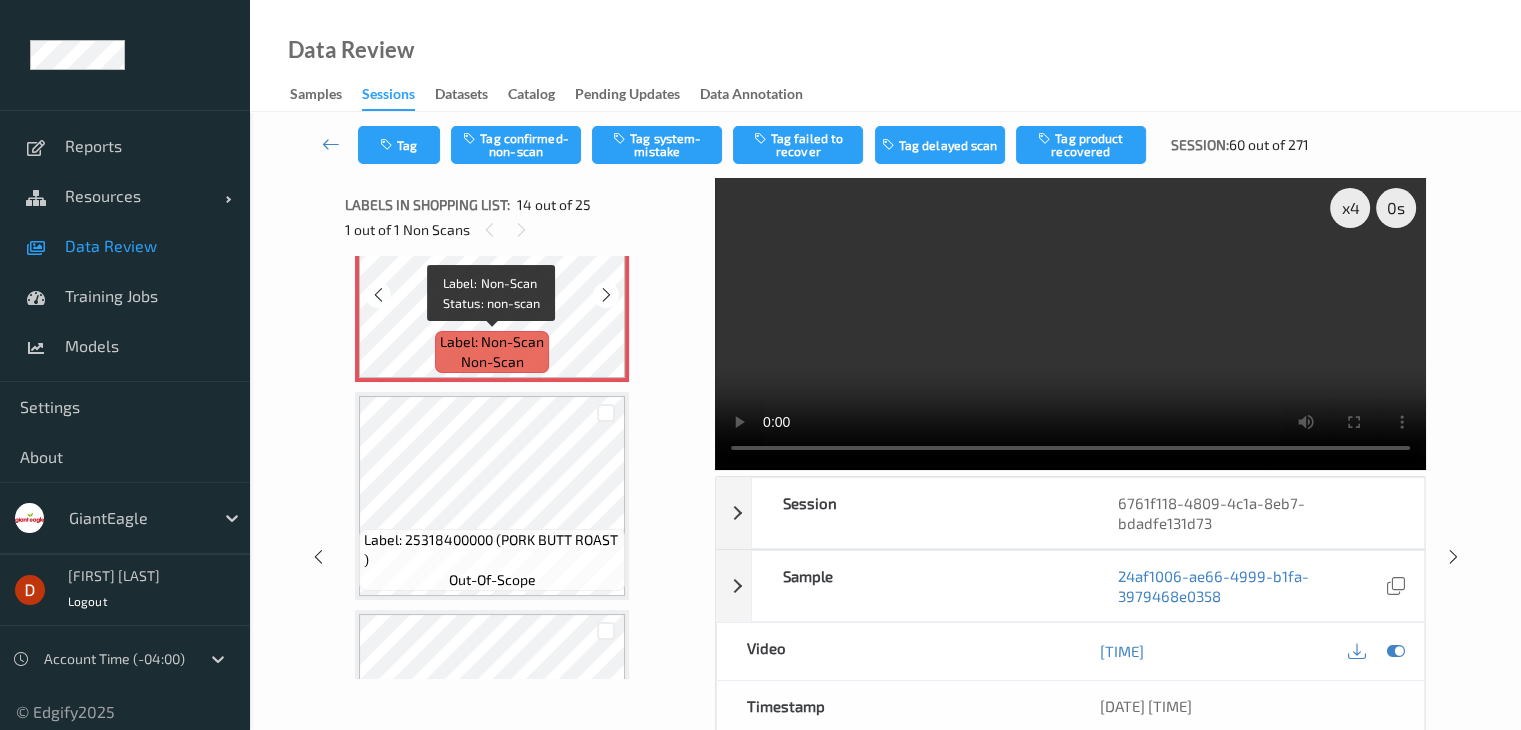 click on "Label: Non-Scan" at bounding box center (492, 342) 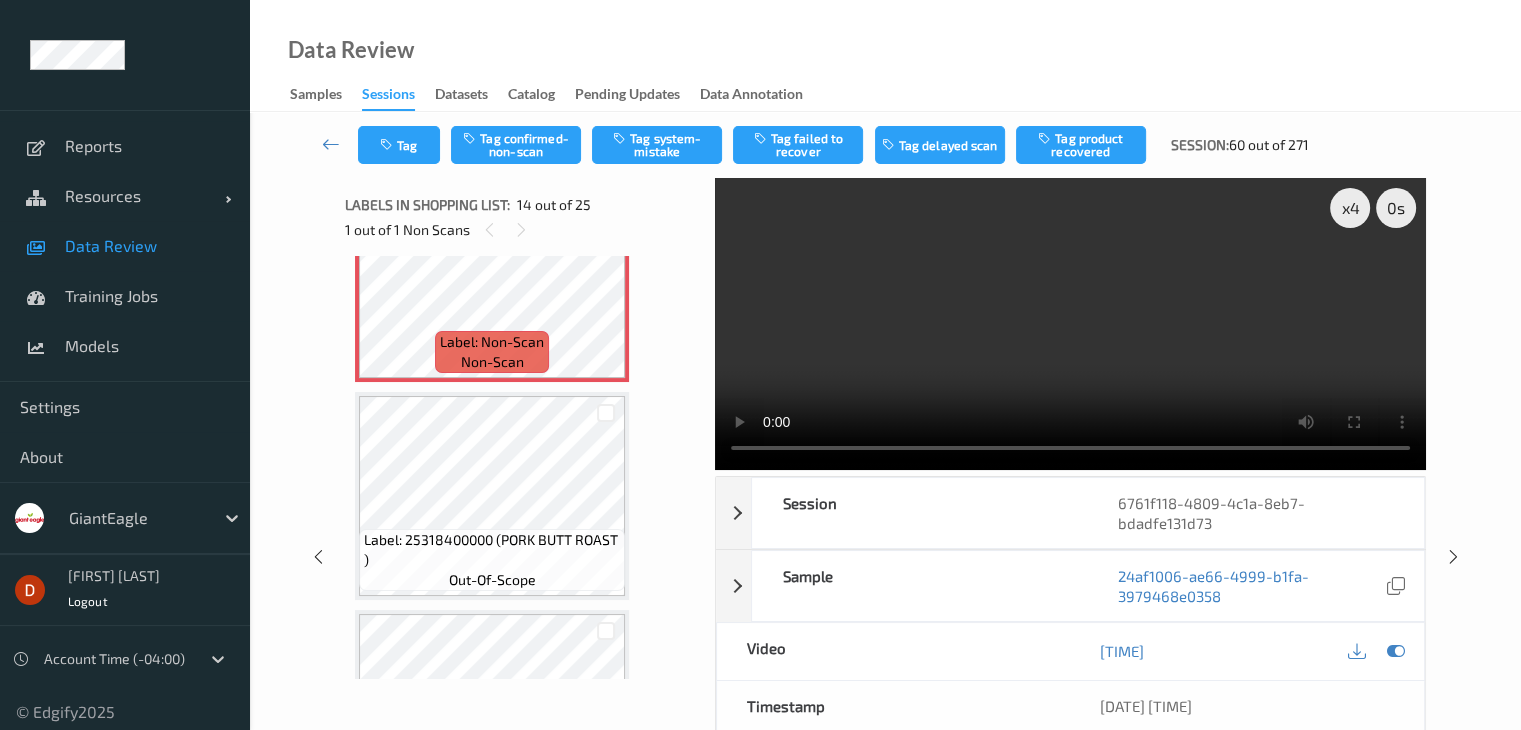 click on "Tag Tag   confirmed-non-scan Tag   system-mistake Tag   failed to recover Tag   delayed scan Tag   product recovered Session: 60 out of 271" at bounding box center (885, 145) 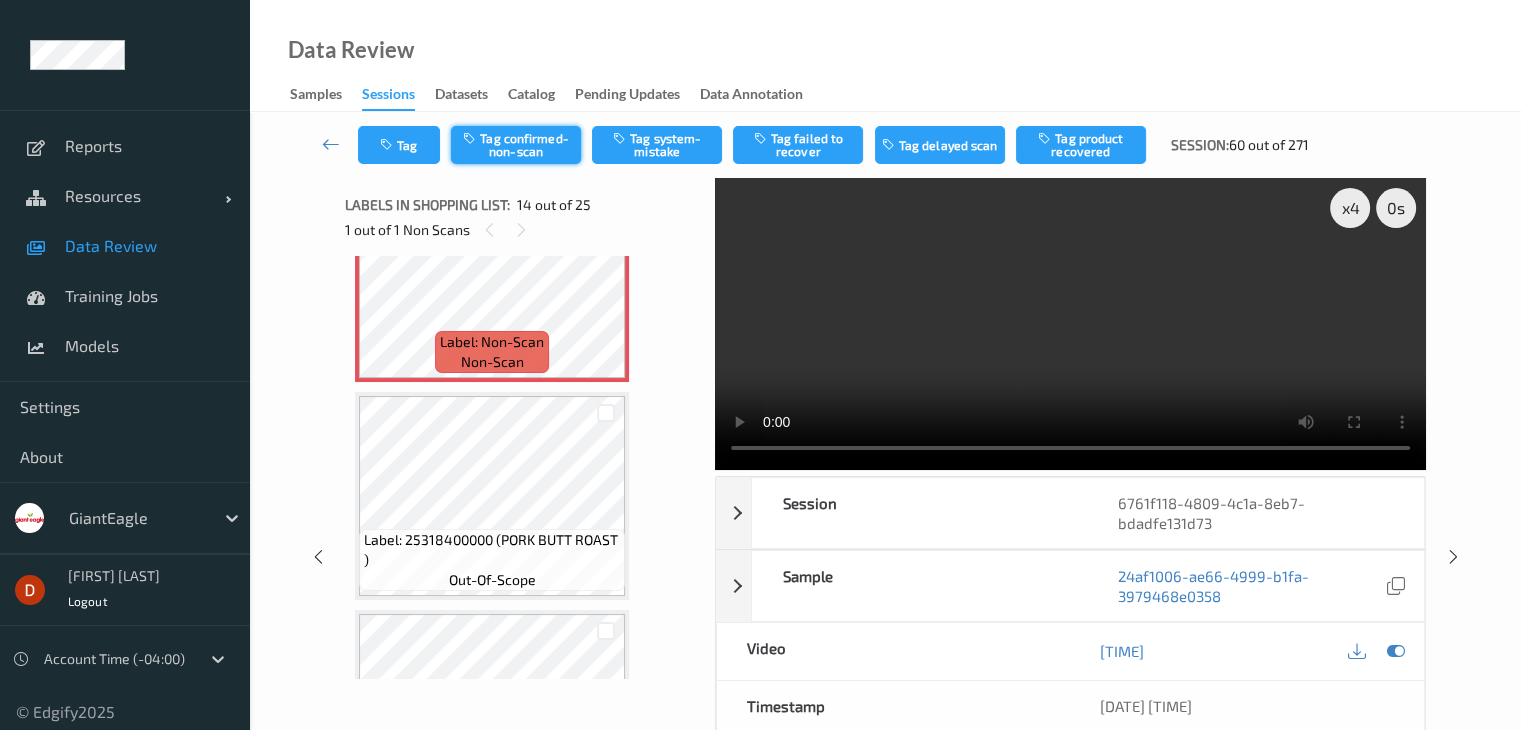 click on "Tag   confirmed-non-scan" at bounding box center (516, 145) 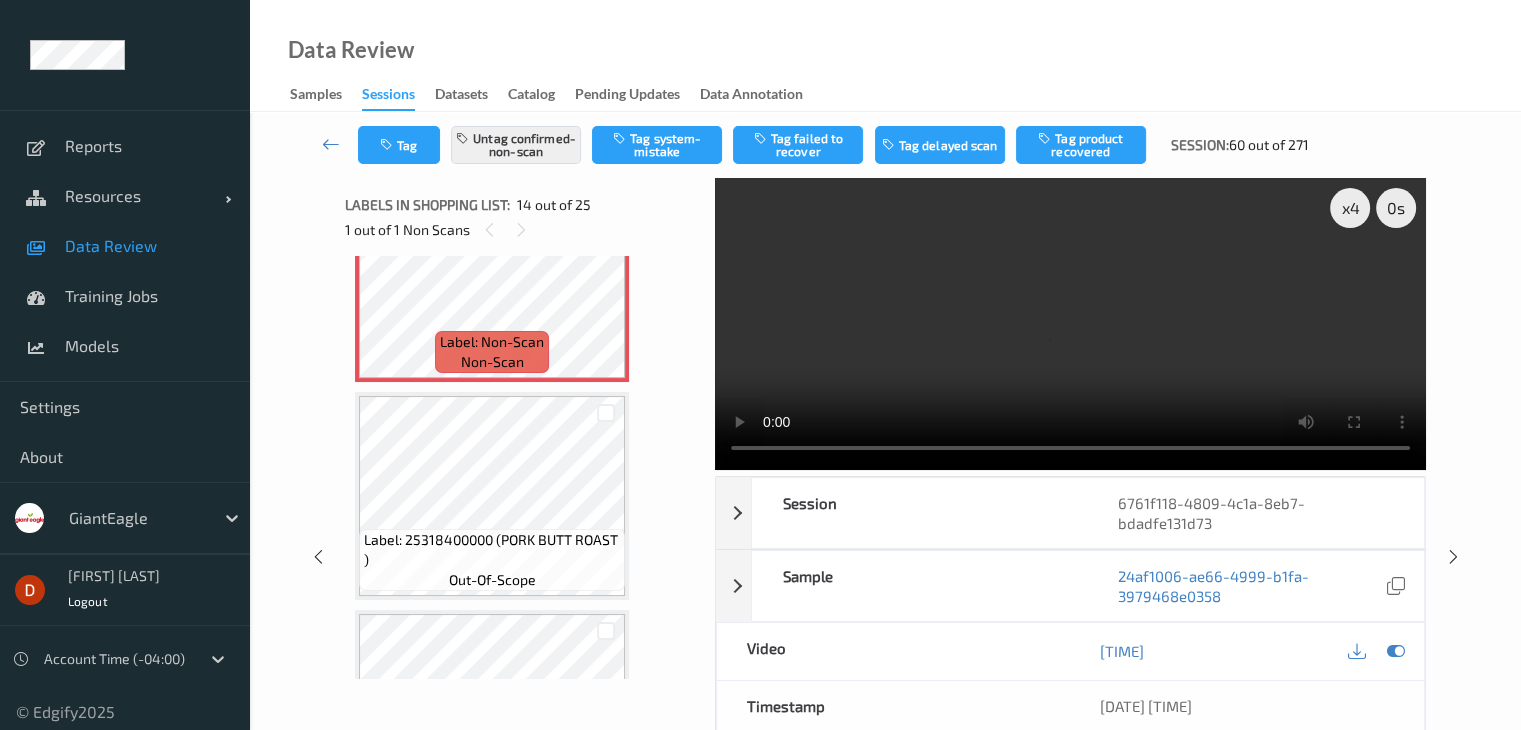 click on "Tag   product recovered" at bounding box center [1081, 145] 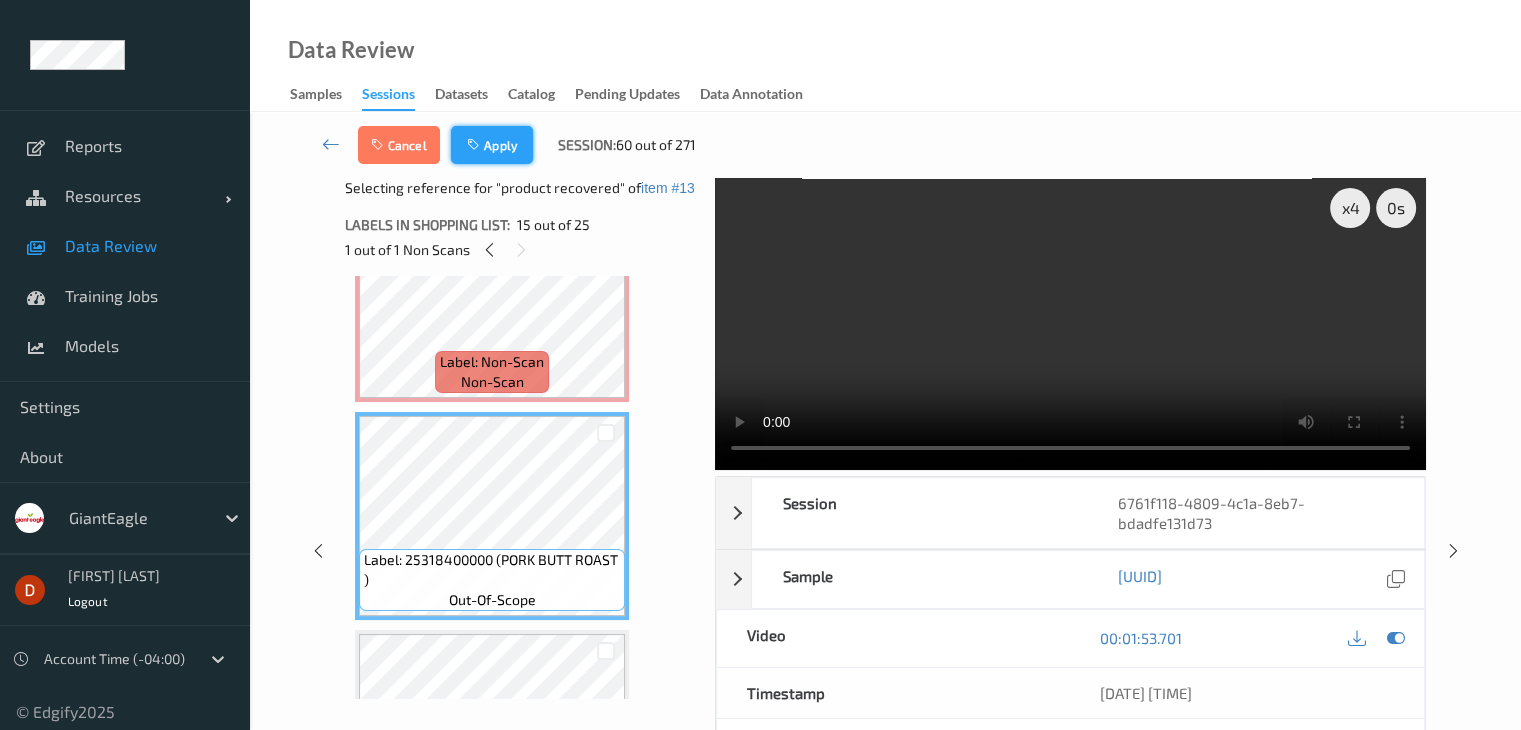 click on "Apply" at bounding box center (492, 145) 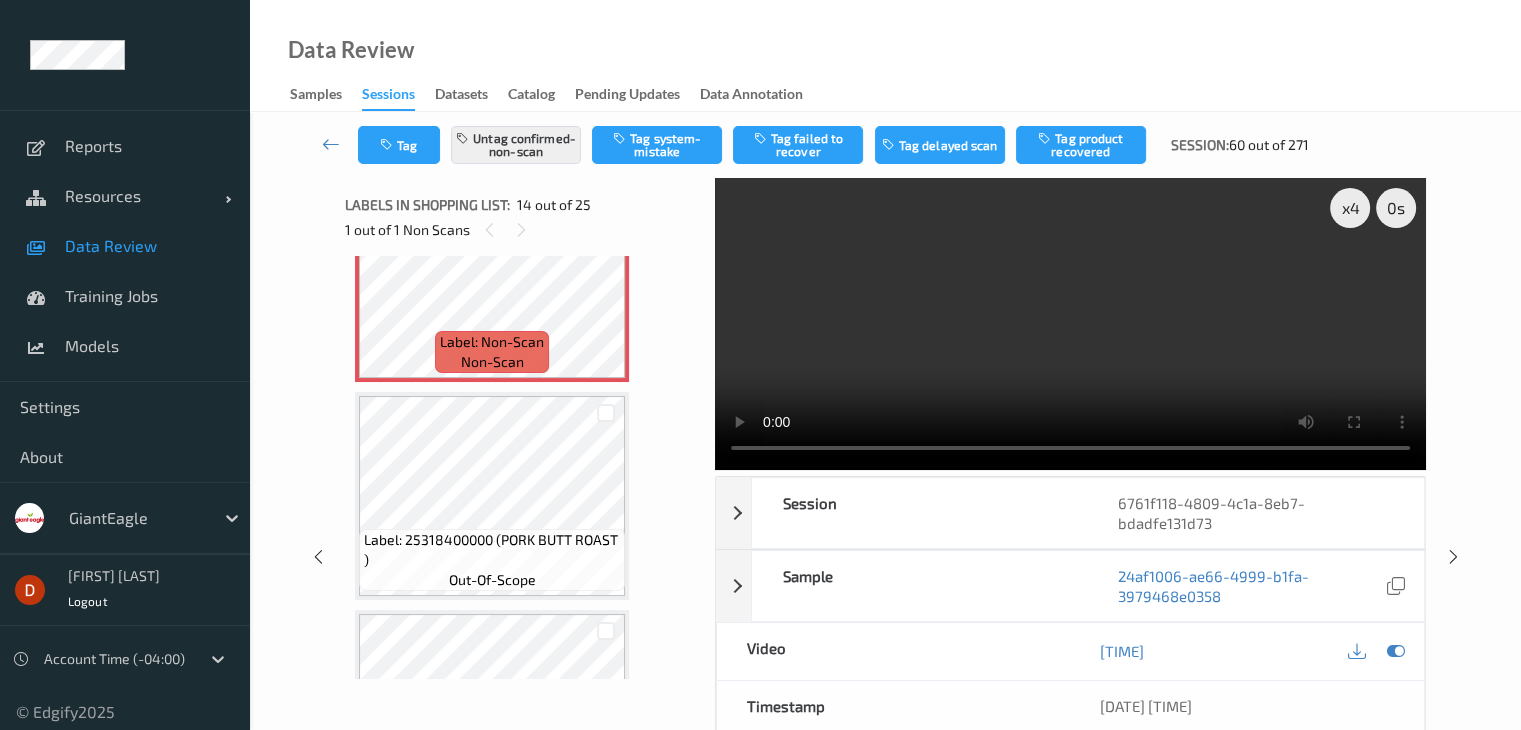 scroll, scrollTop: 2626, scrollLeft: 0, axis: vertical 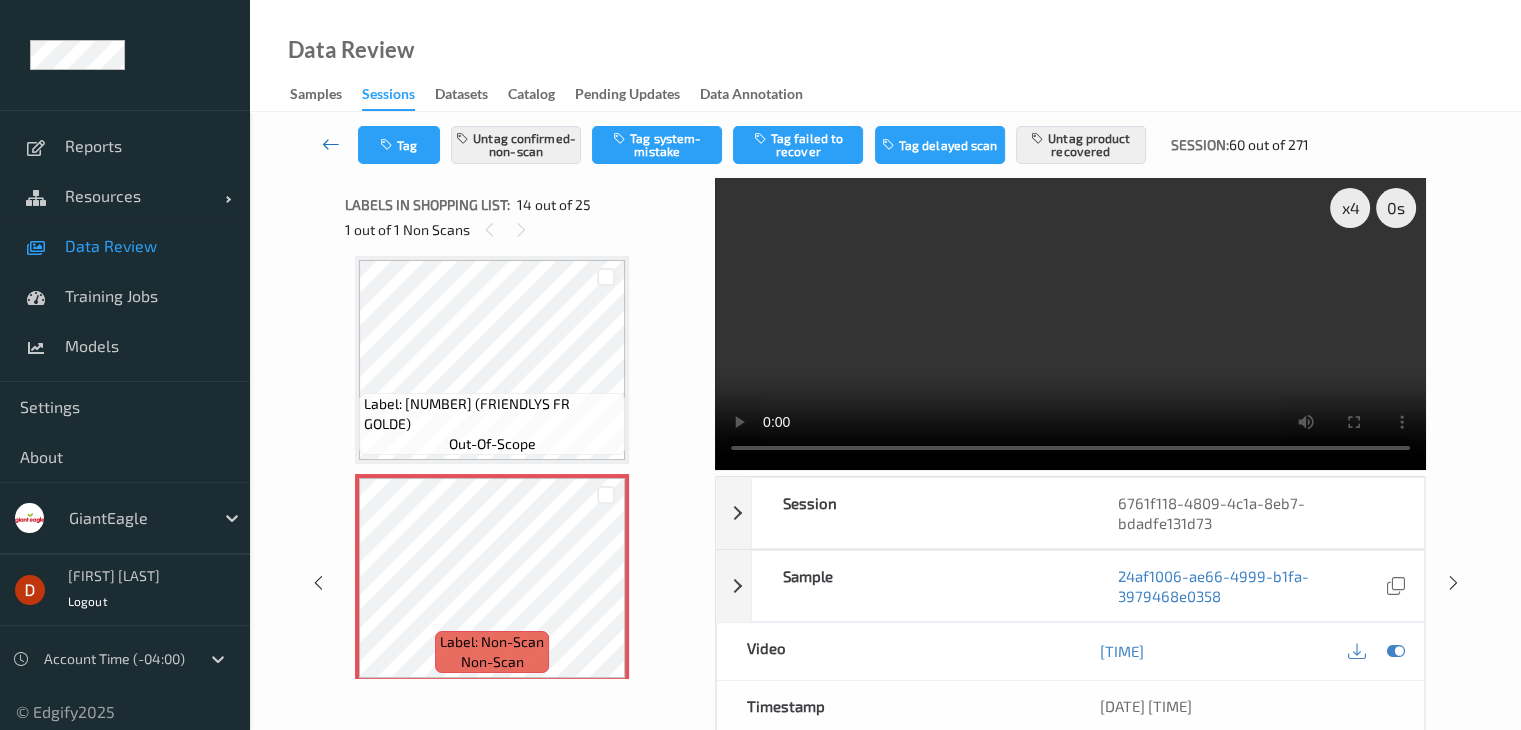 click at bounding box center (331, 145) 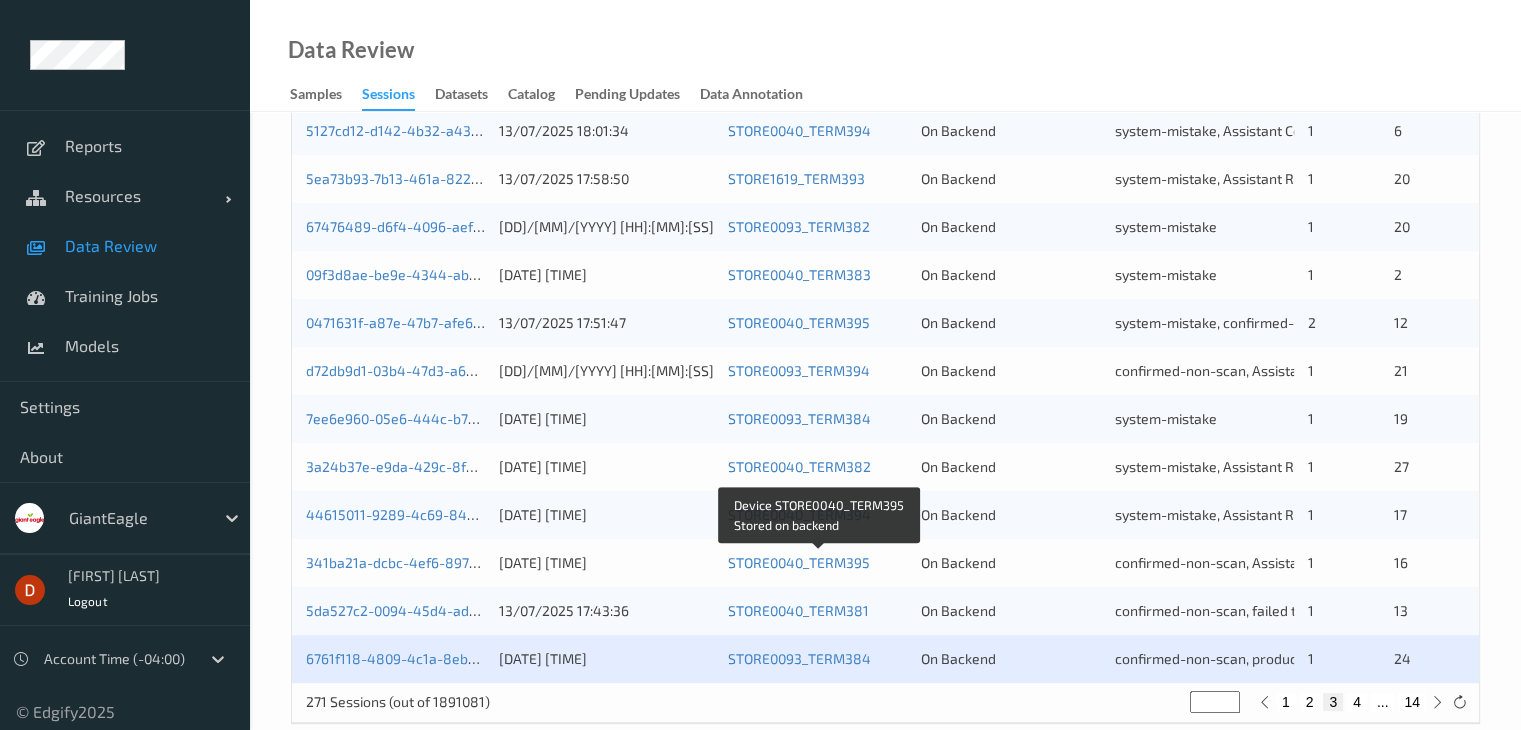 scroll, scrollTop: 900, scrollLeft: 0, axis: vertical 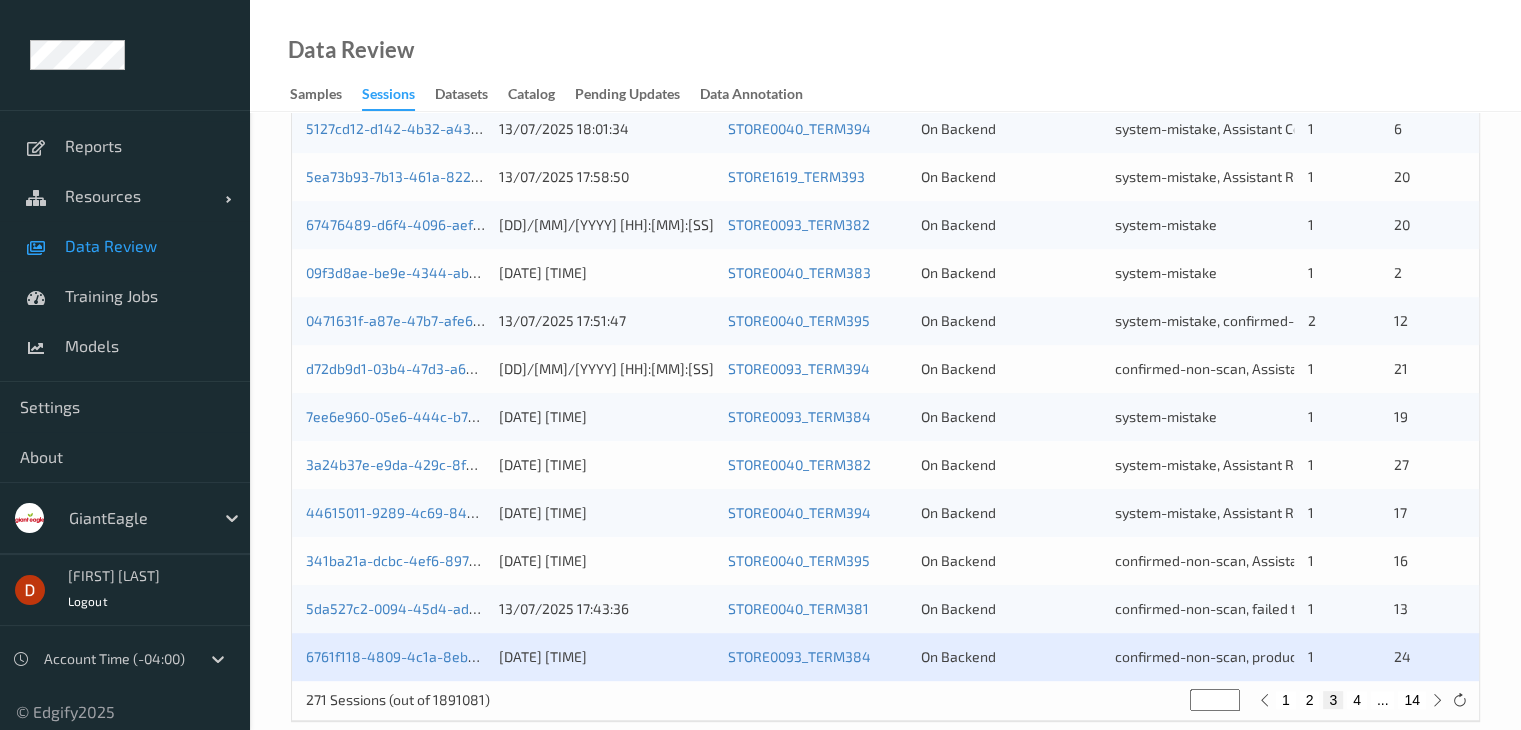 click on "4" at bounding box center (1357, 700) 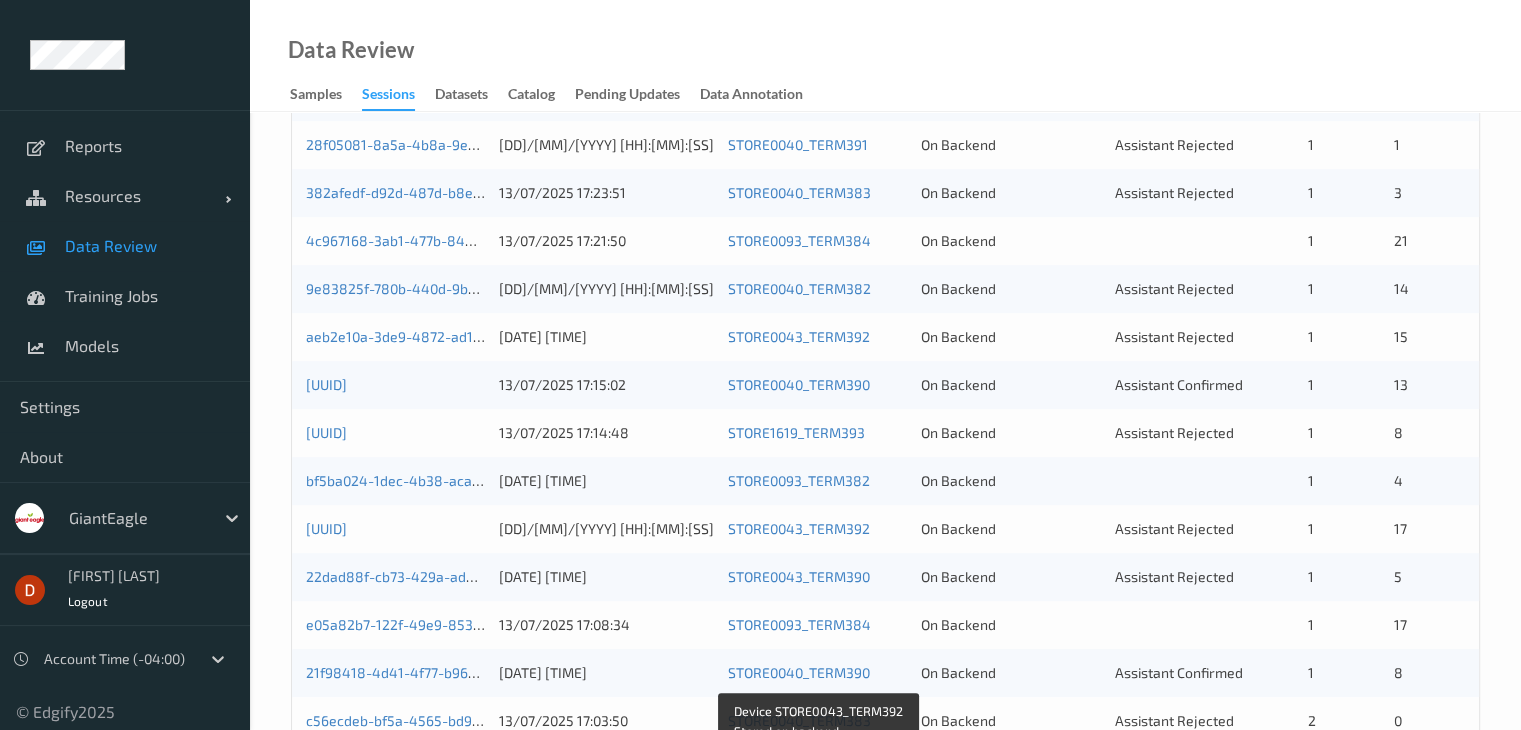 scroll, scrollTop: 332, scrollLeft: 0, axis: vertical 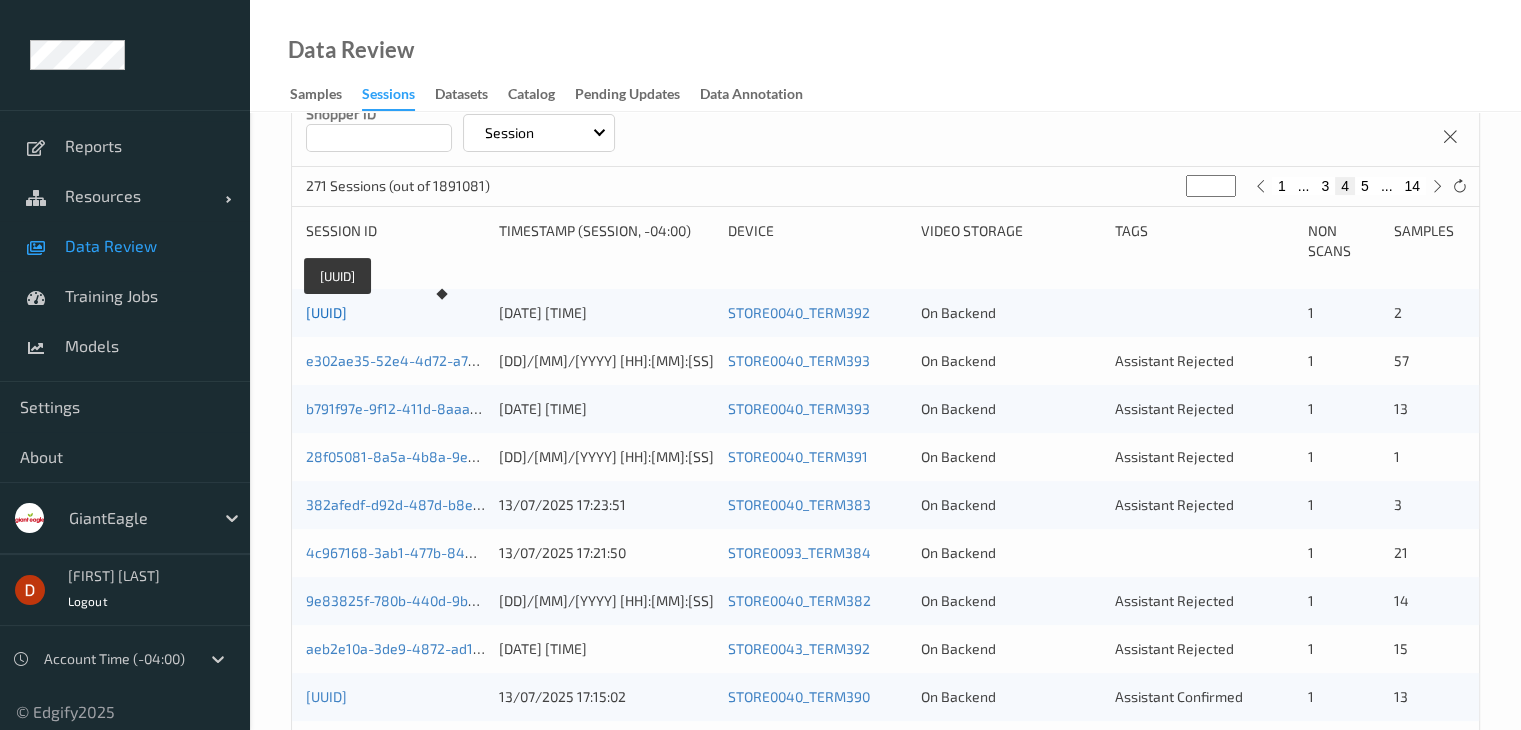 click on "[UUID]" at bounding box center [326, 312] 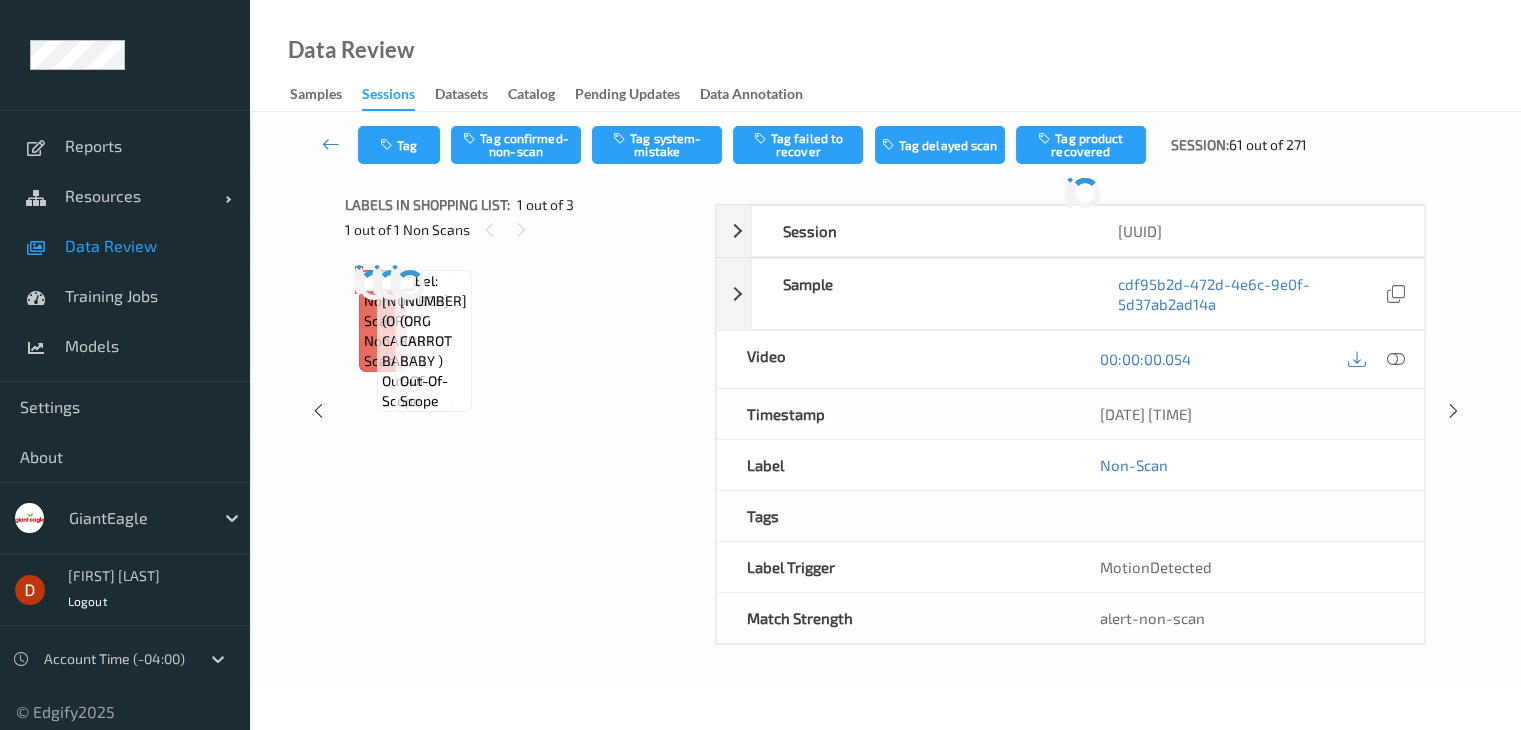scroll, scrollTop: 0, scrollLeft: 0, axis: both 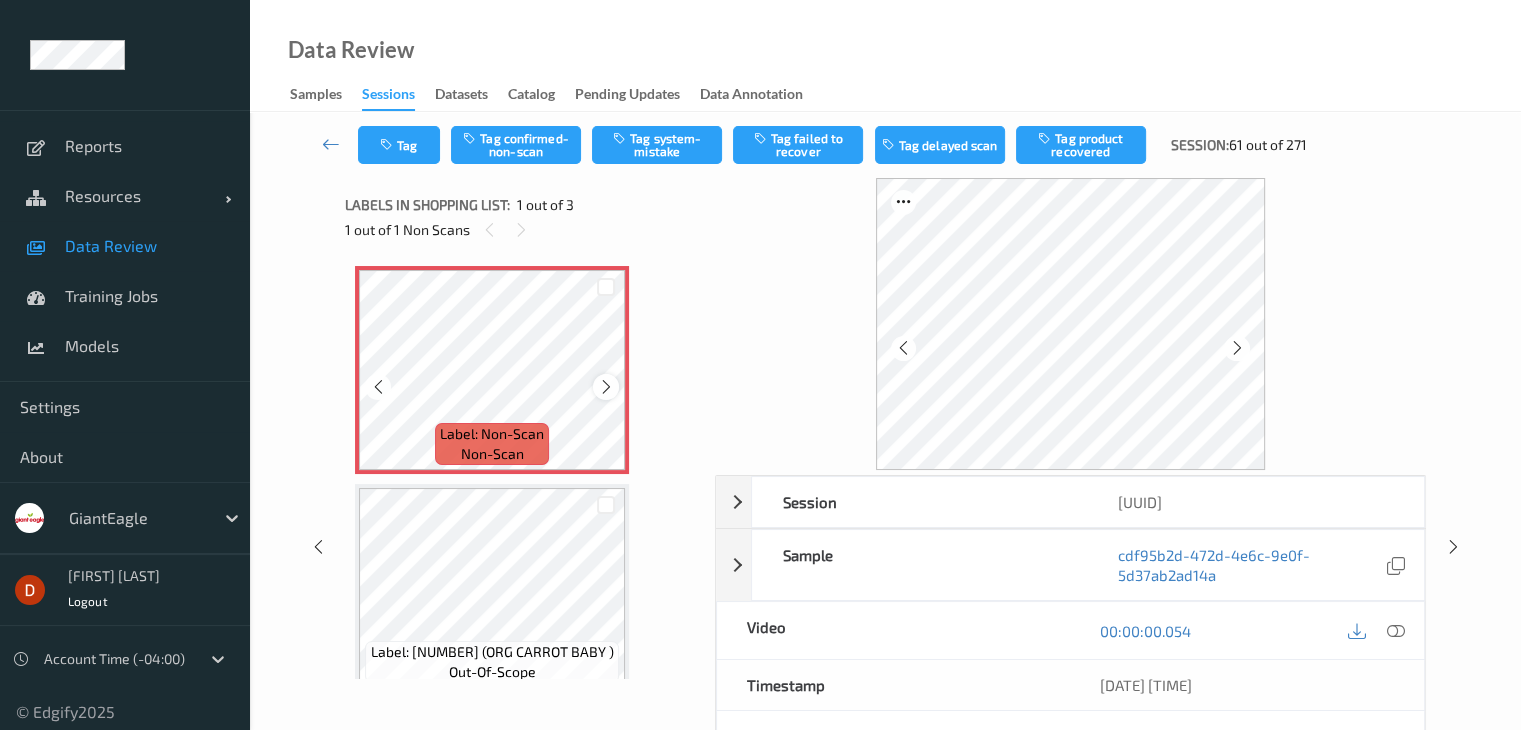 click at bounding box center [605, 386] 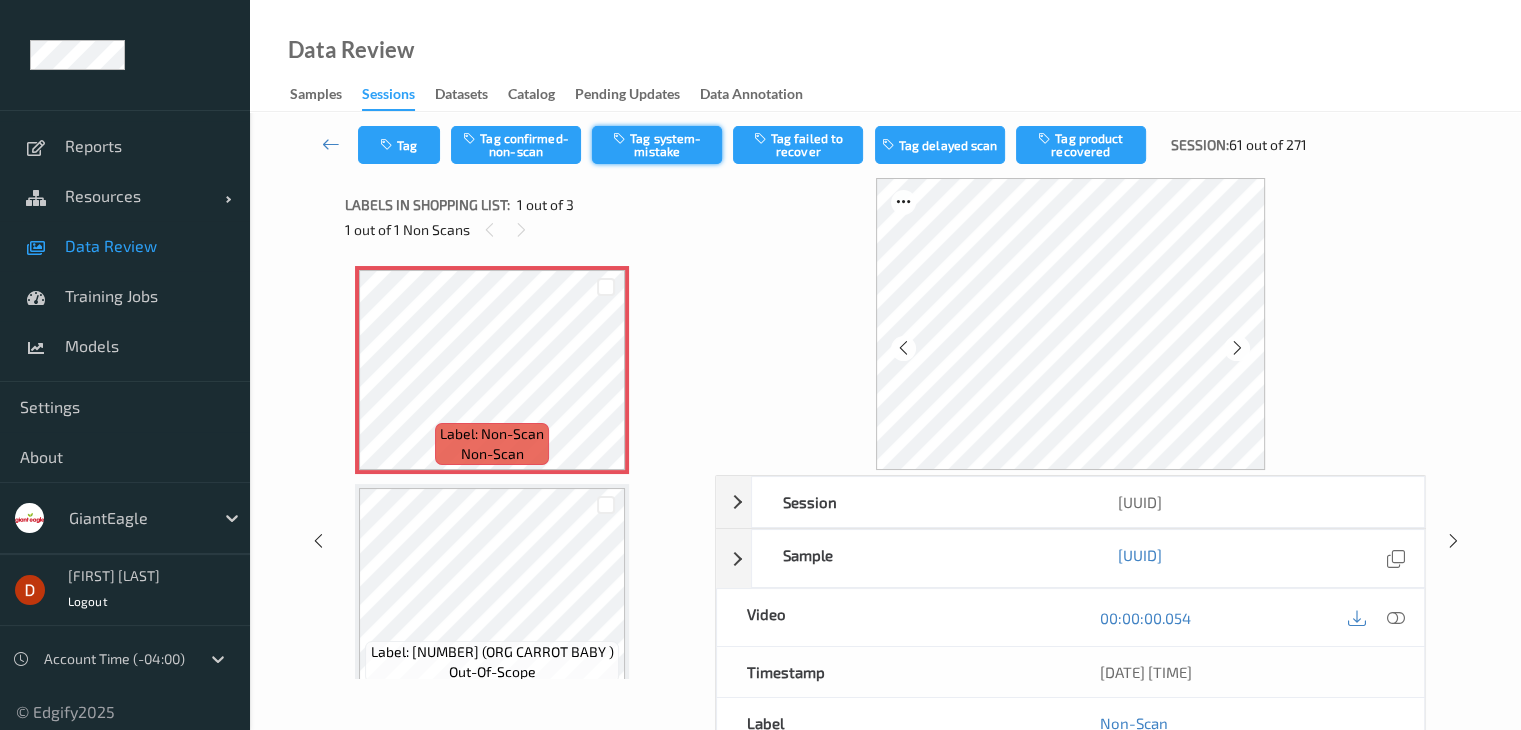 click on "Tag   system-mistake" at bounding box center [657, 145] 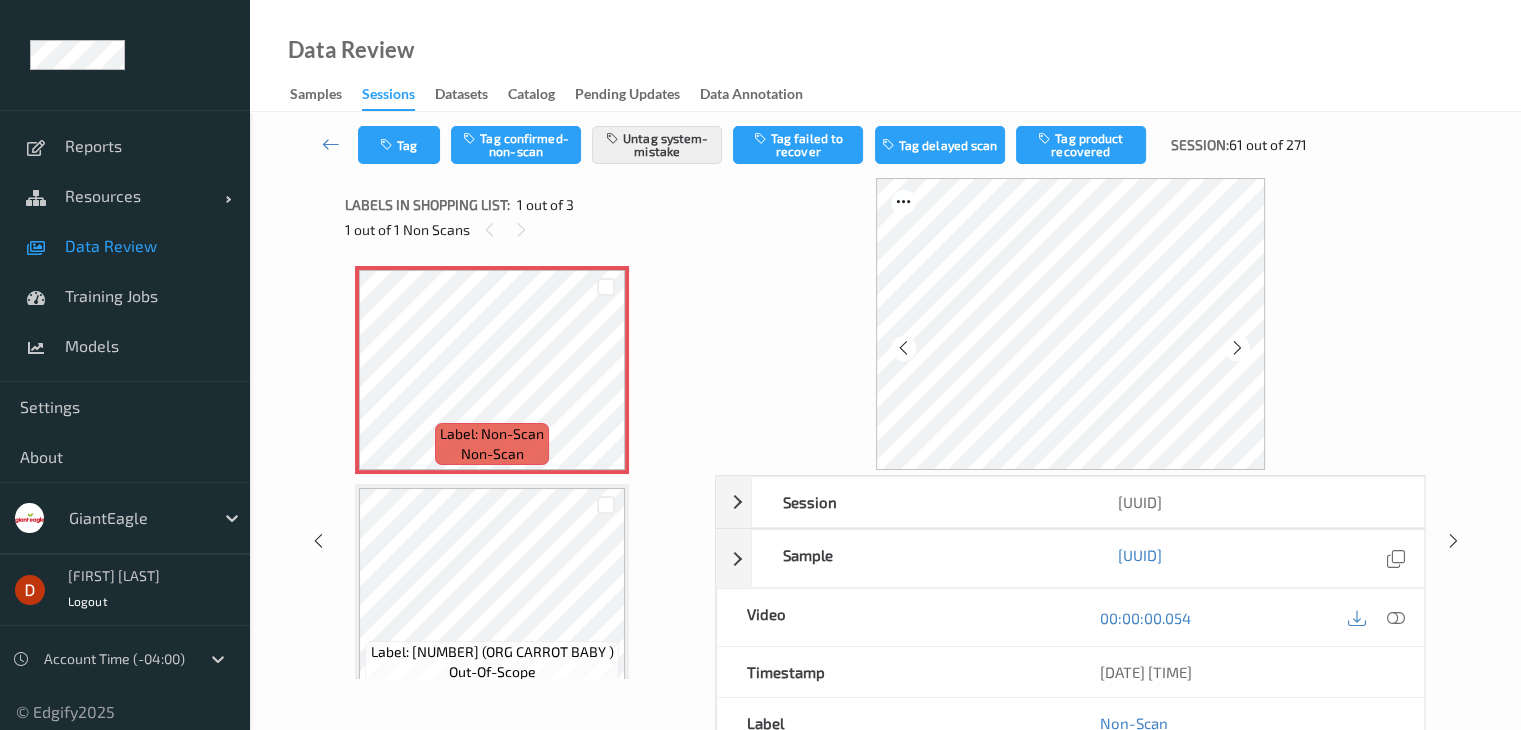 type 